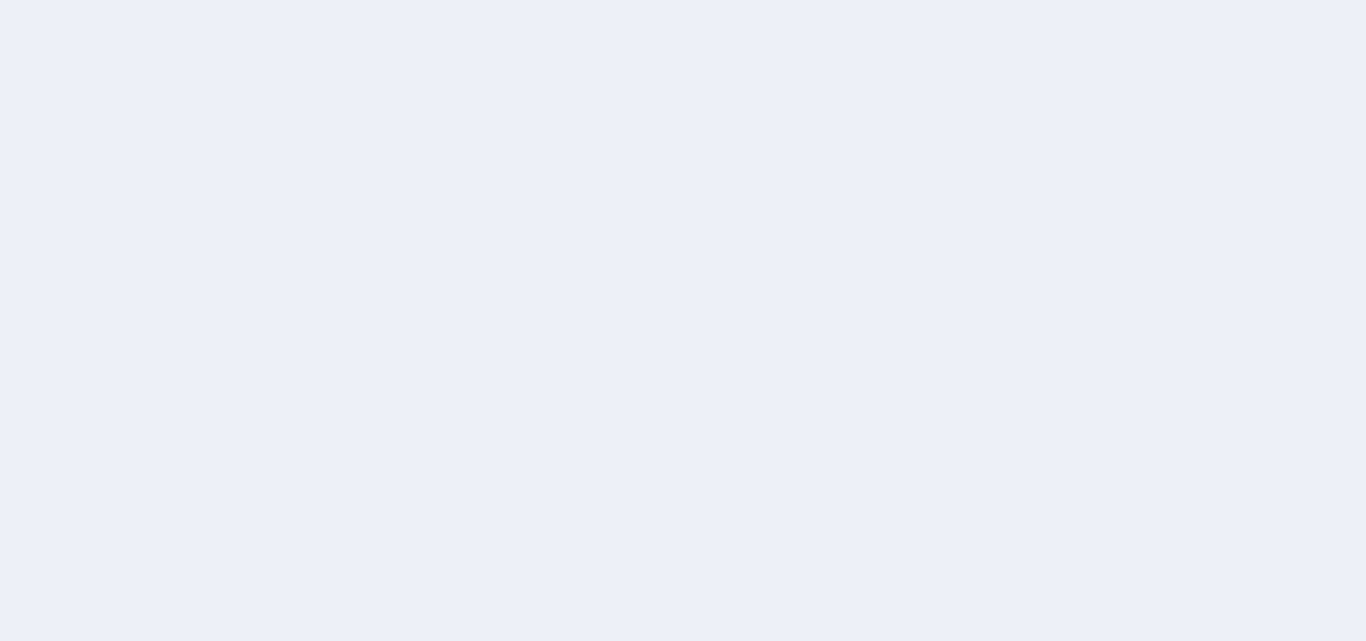 scroll, scrollTop: 0, scrollLeft: 0, axis: both 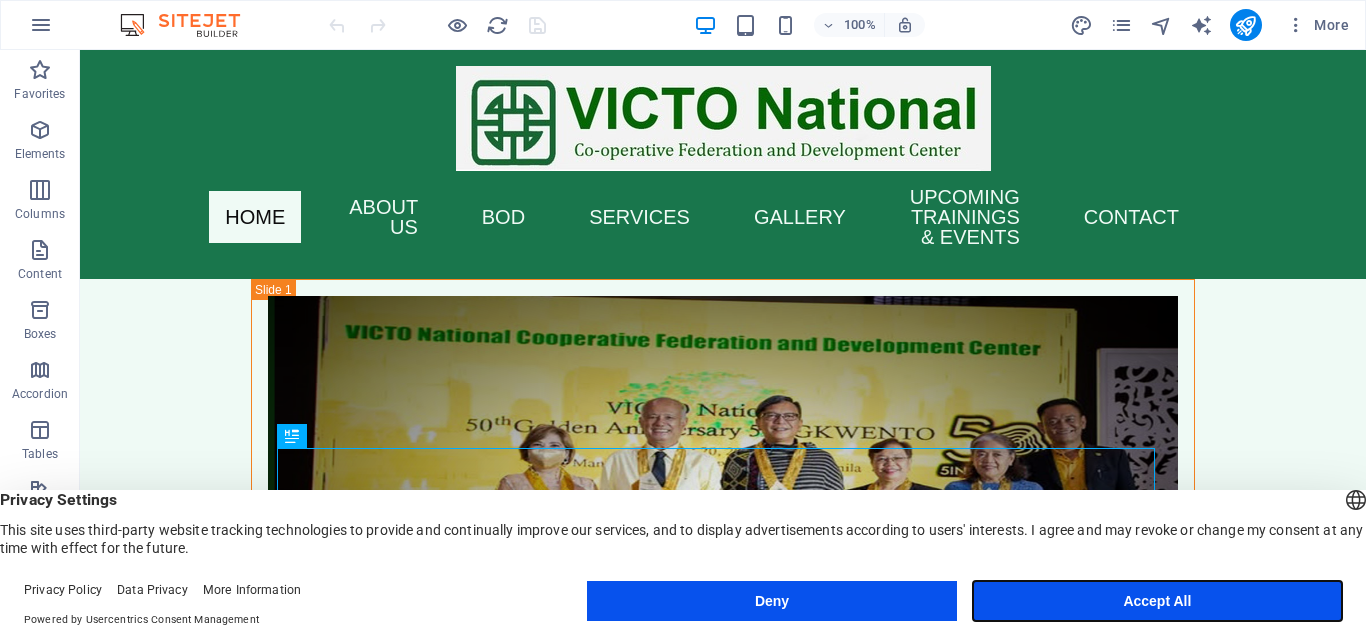 click on "Accept All" at bounding box center (1157, 601) 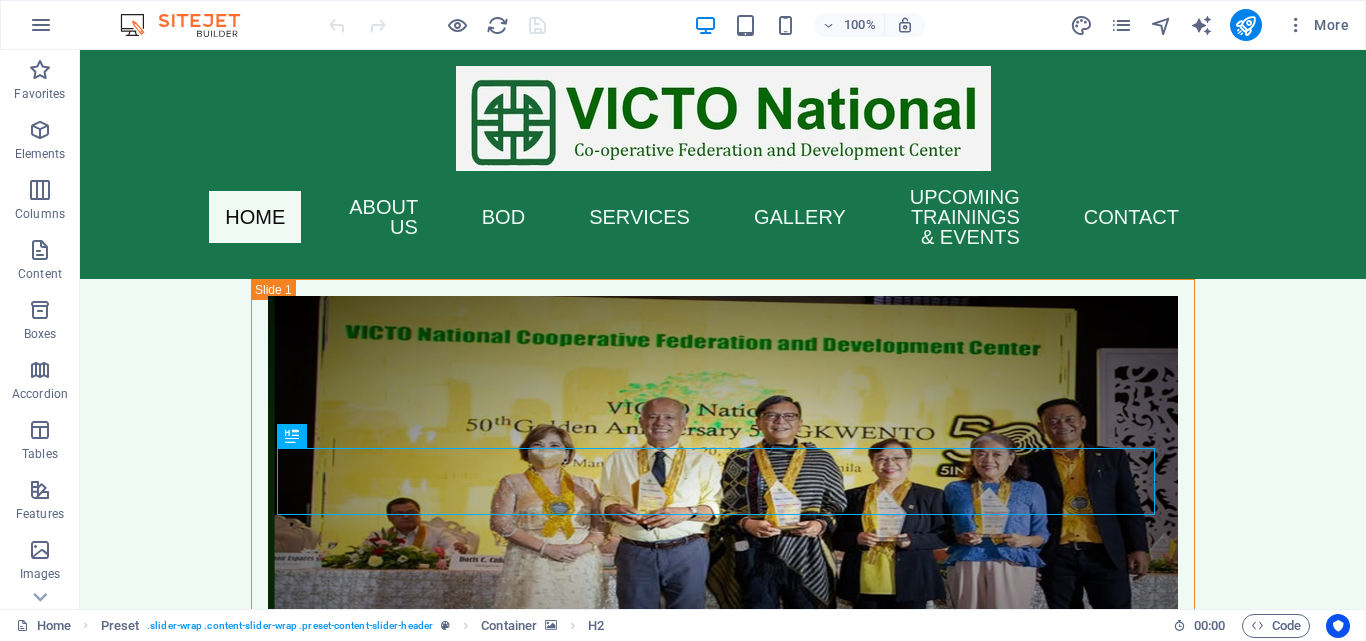 scroll, scrollTop: 0, scrollLeft: 130, axis: horizontal 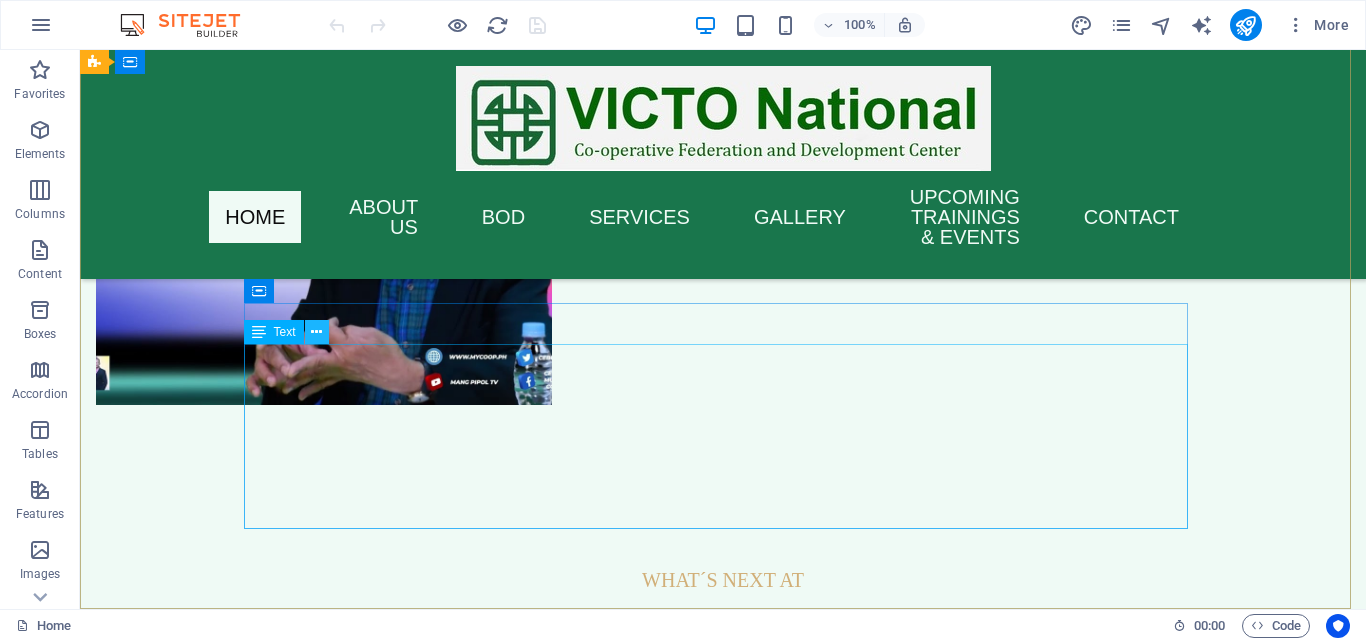 click at bounding box center (316, 332) 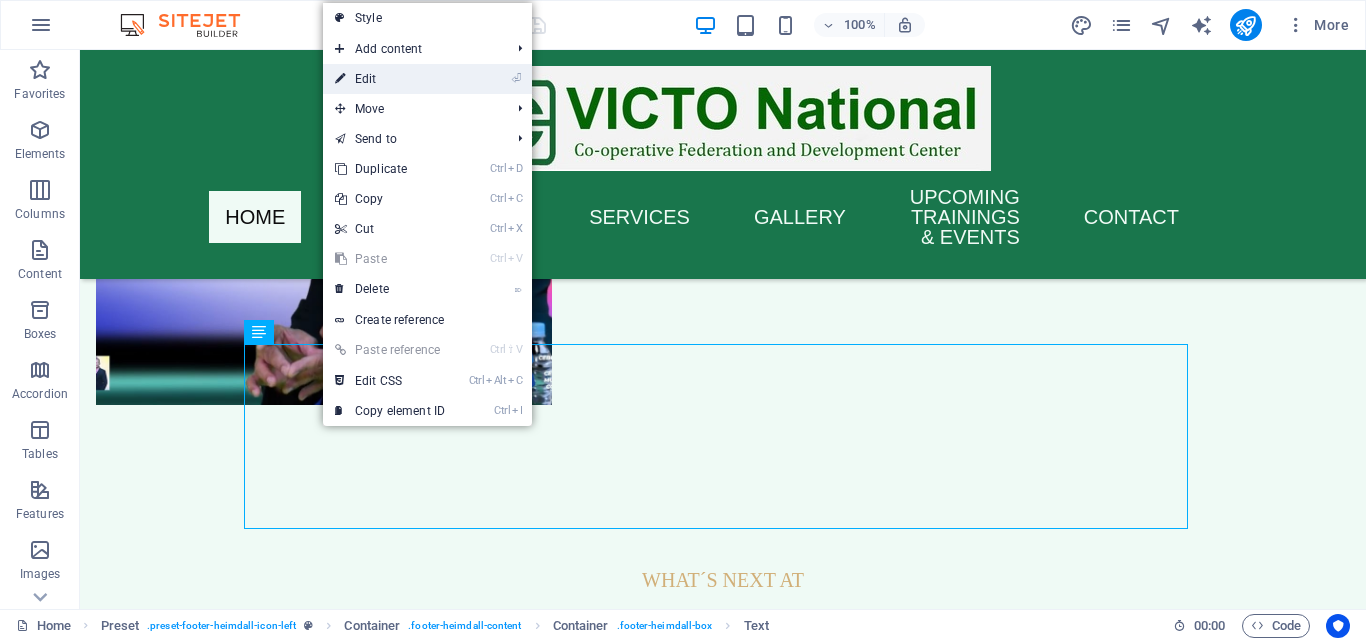 click on "⏎  Edit" at bounding box center (390, 79) 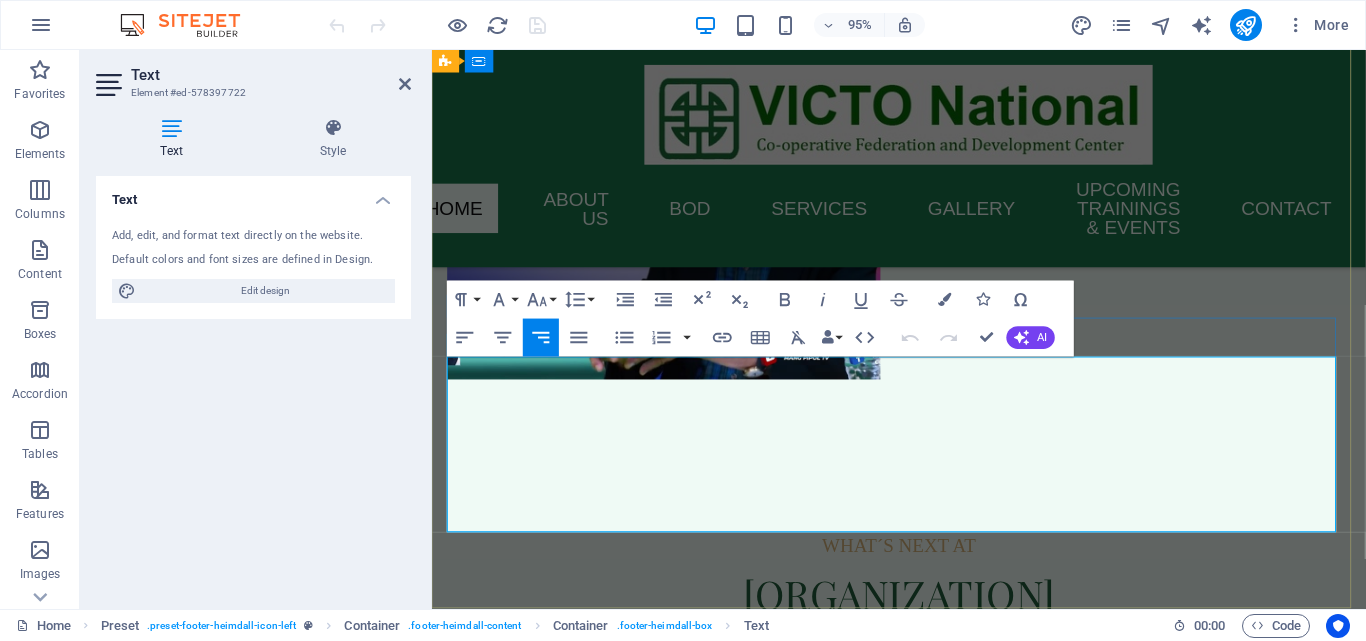 scroll, scrollTop: 8567, scrollLeft: 0, axis: vertical 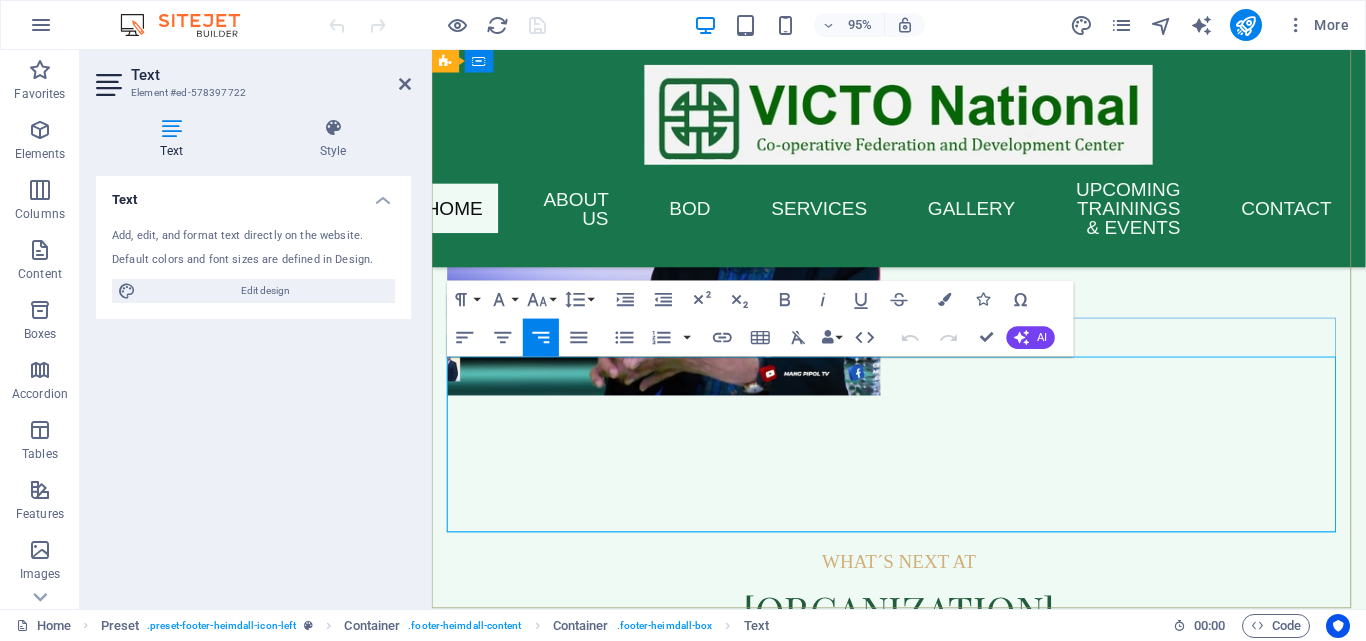 click on "Phone:  032-232-7339" at bounding box center (920, 7192) 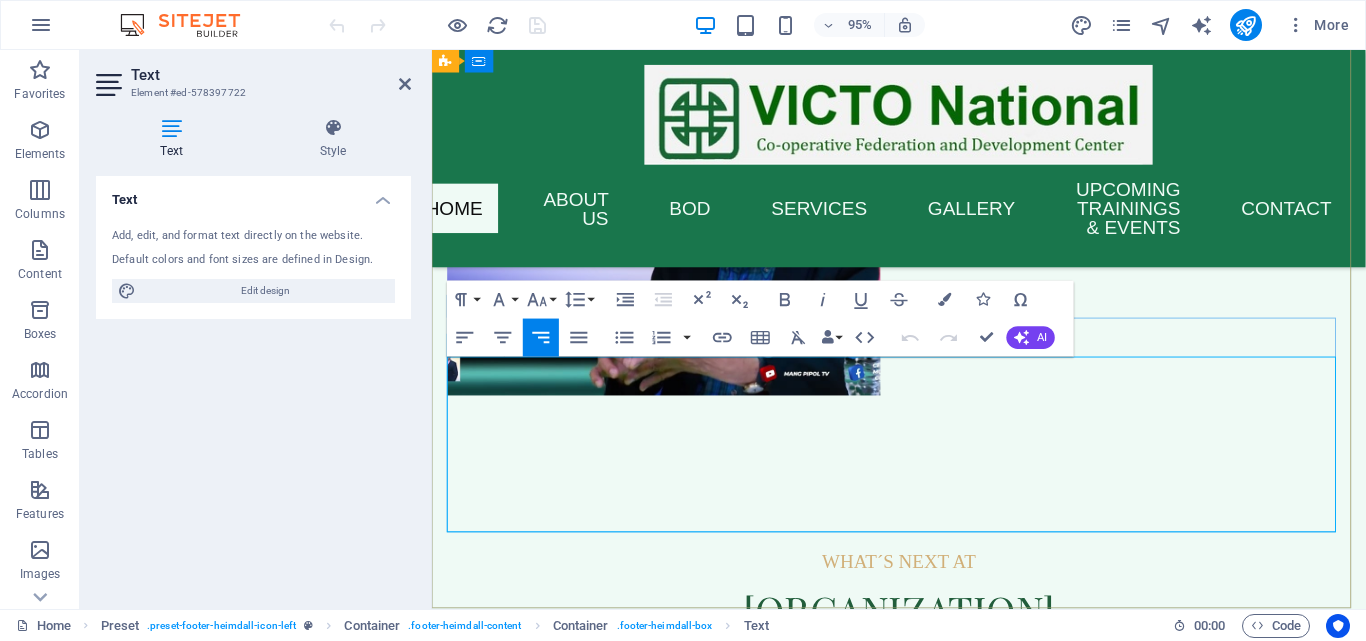 drag, startPoint x: 1344, startPoint y: 536, endPoint x: 1109, endPoint y: 381, distance: 281.51376 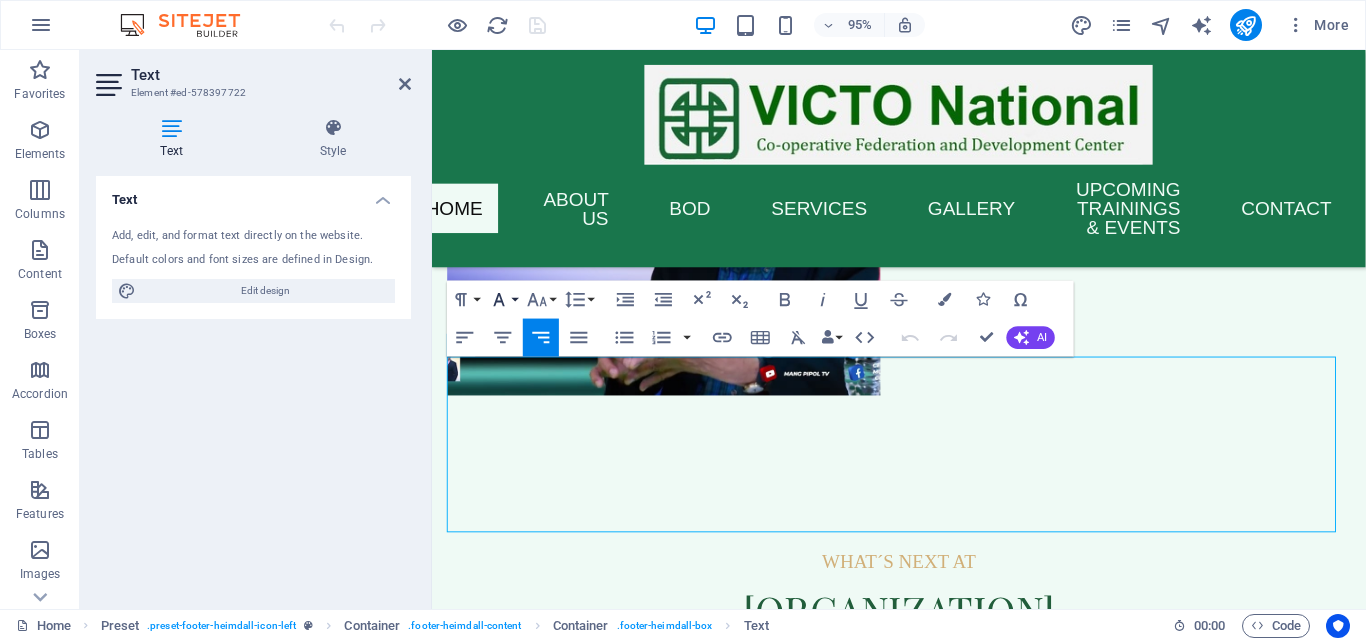 click on "Font Family" at bounding box center (503, 300) 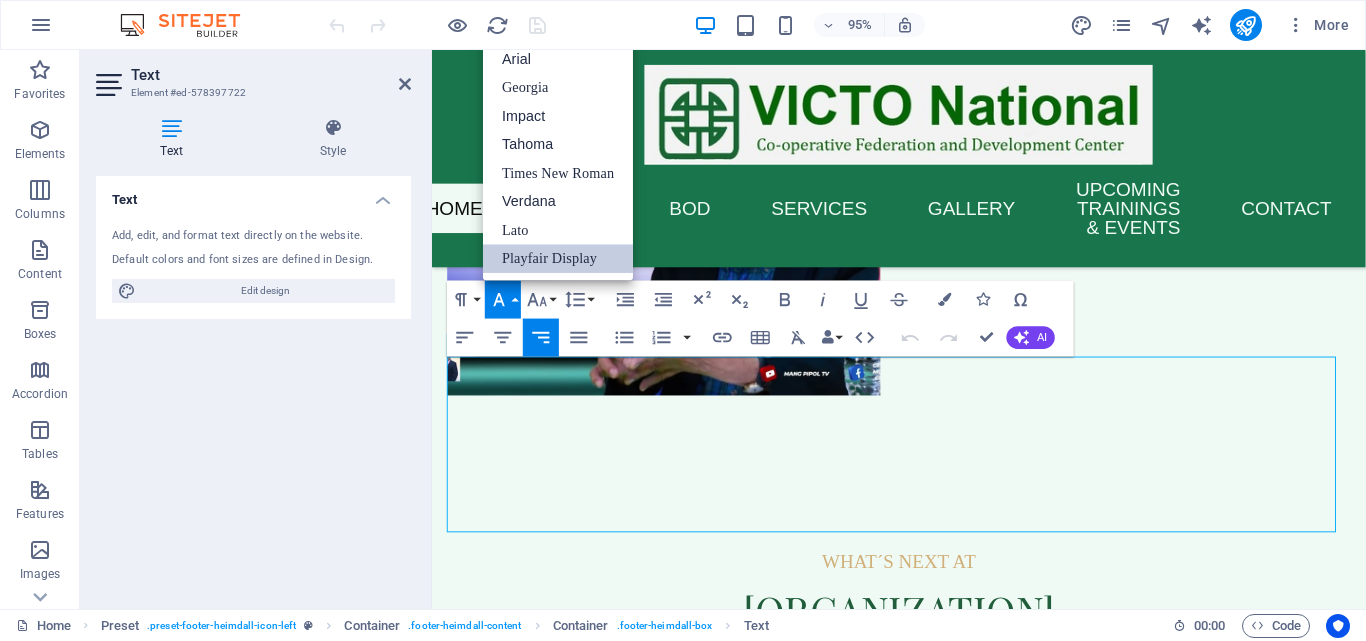 scroll, scrollTop: 0, scrollLeft: 0, axis: both 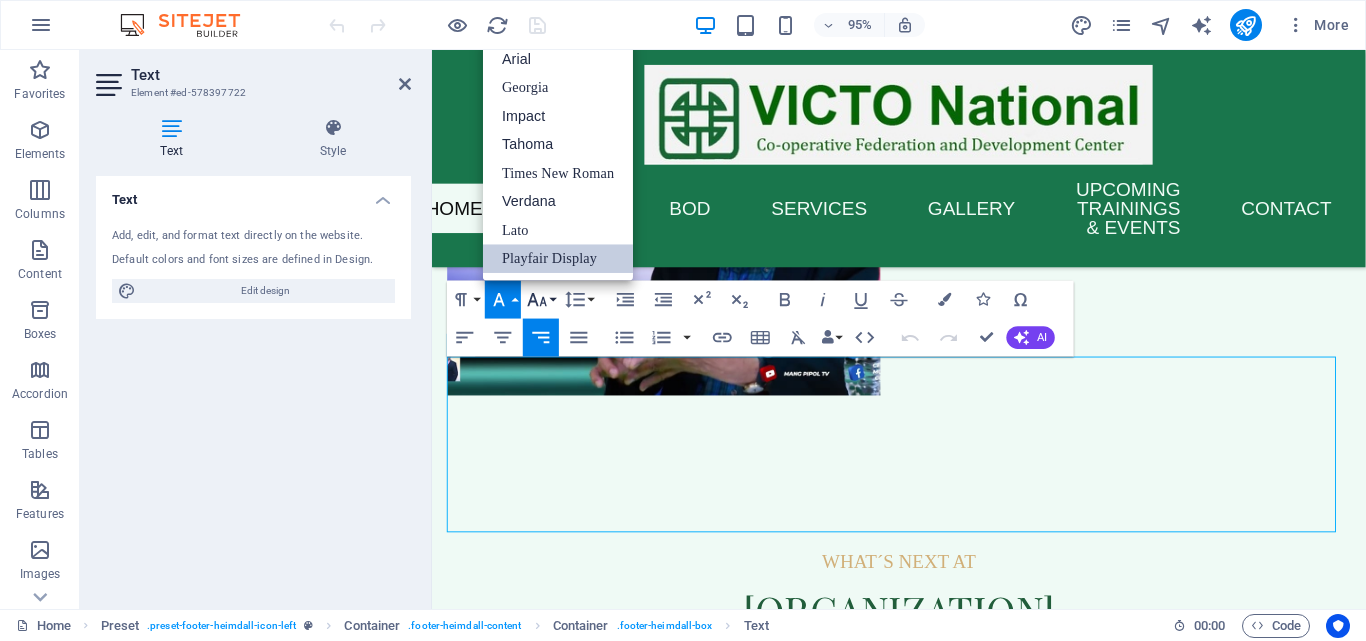 click on "Font Size" at bounding box center (541, 300) 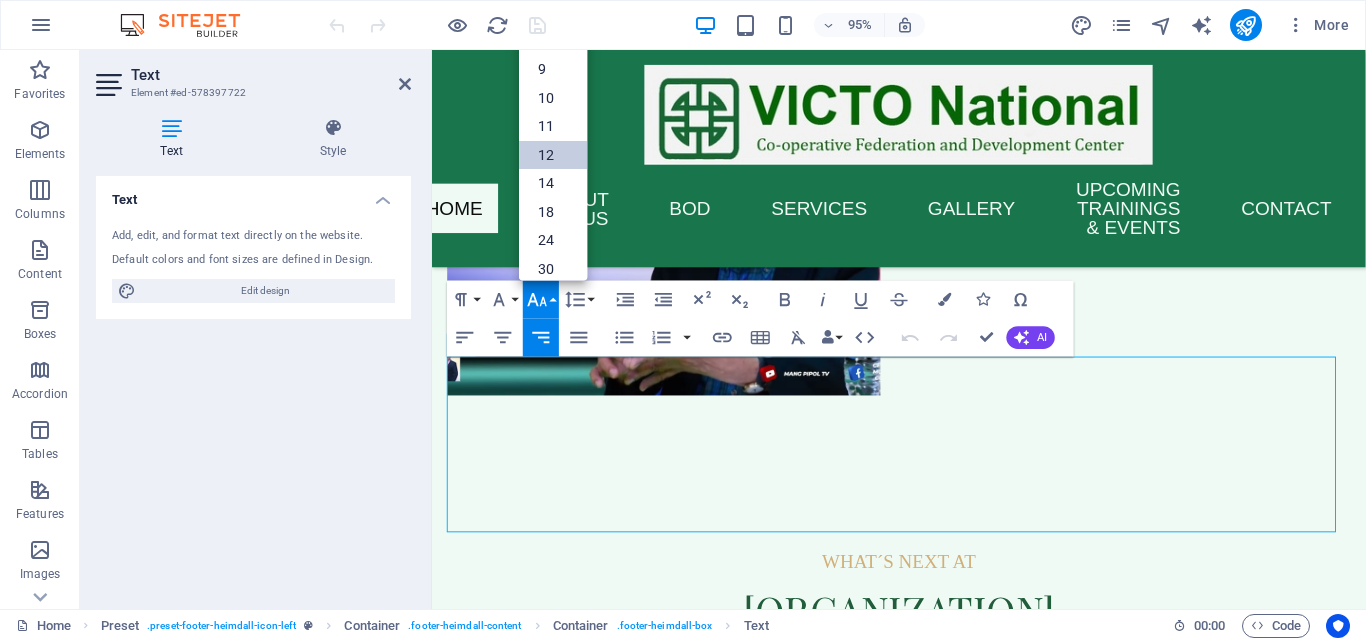 click on "12" at bounding box center (553, 155) 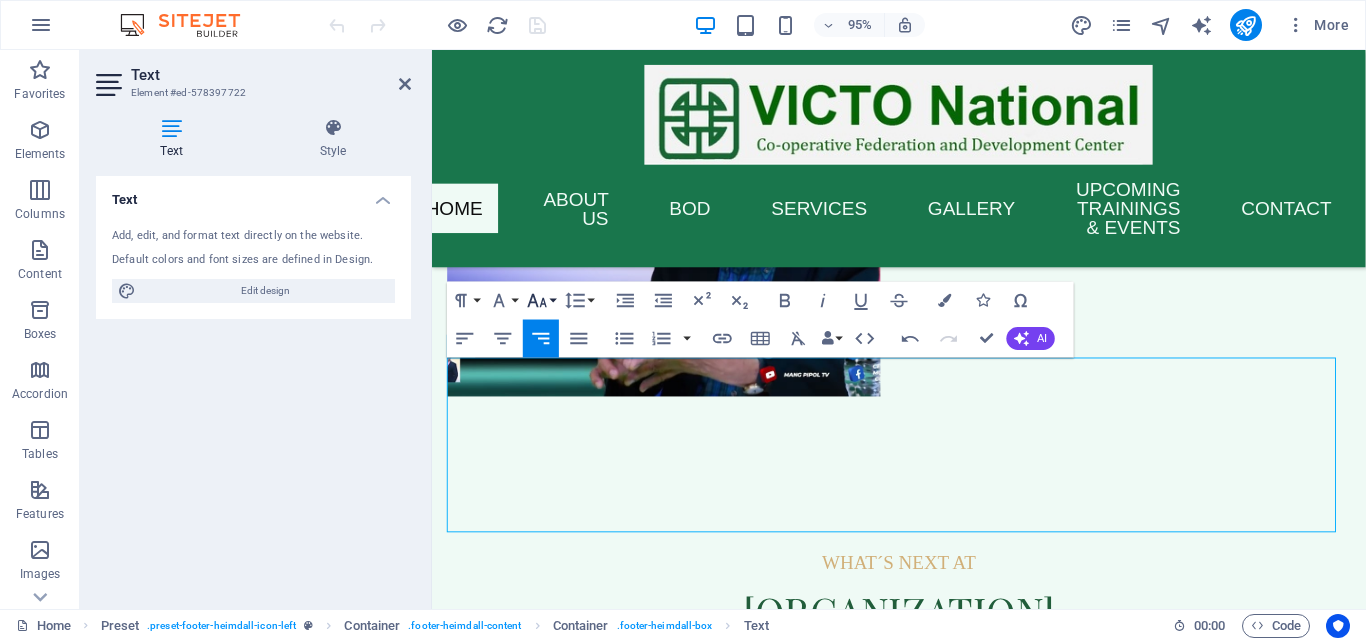 click on "Font Size" at bounding box center [541, 301] 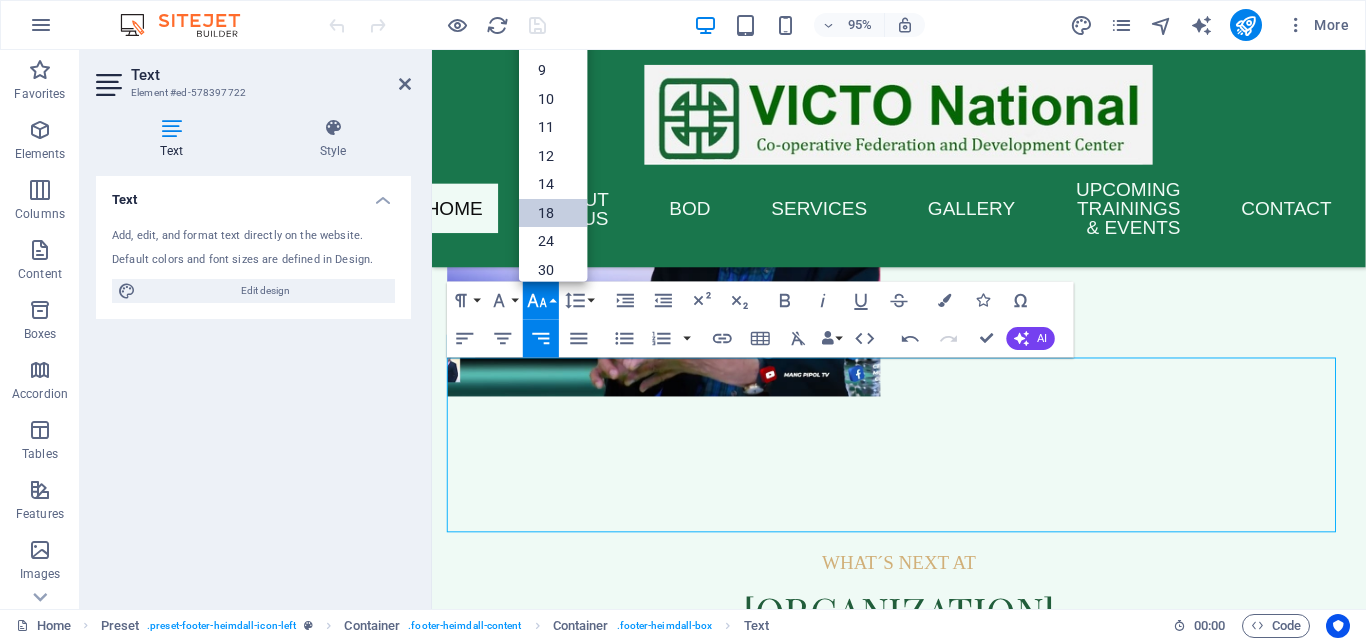 click on "18" at bounding box center [553, 213] 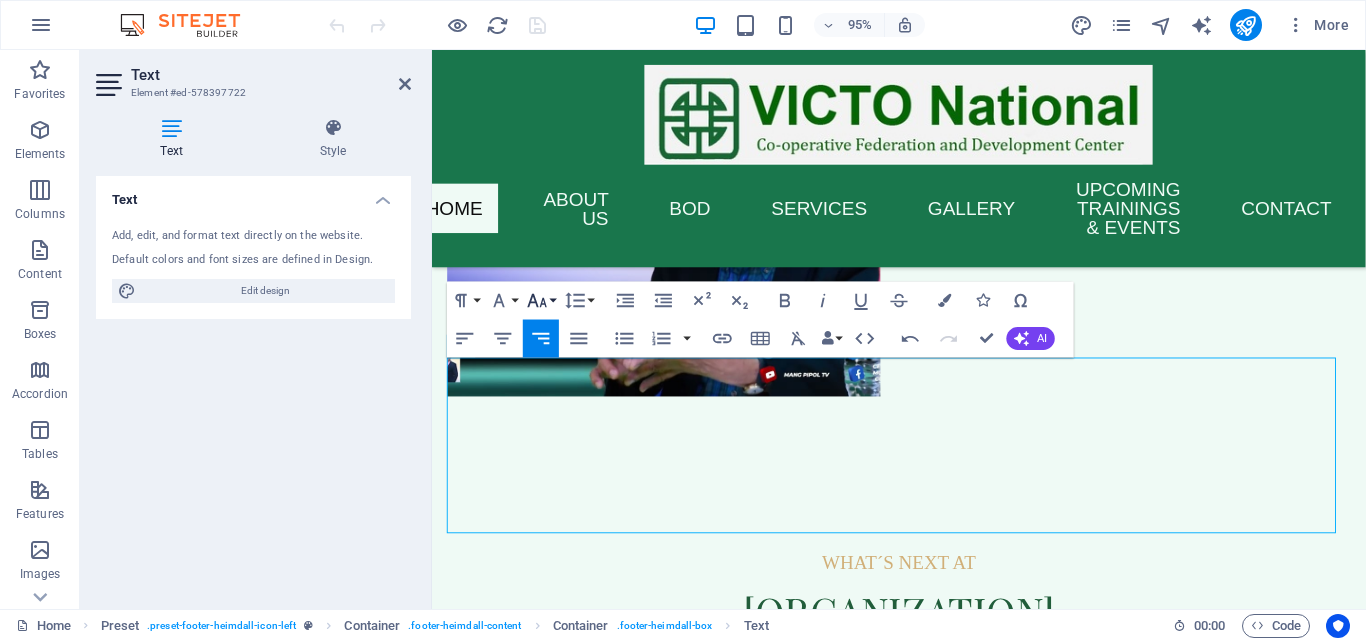 click on "Font Size" at bounding box center [541, 301] 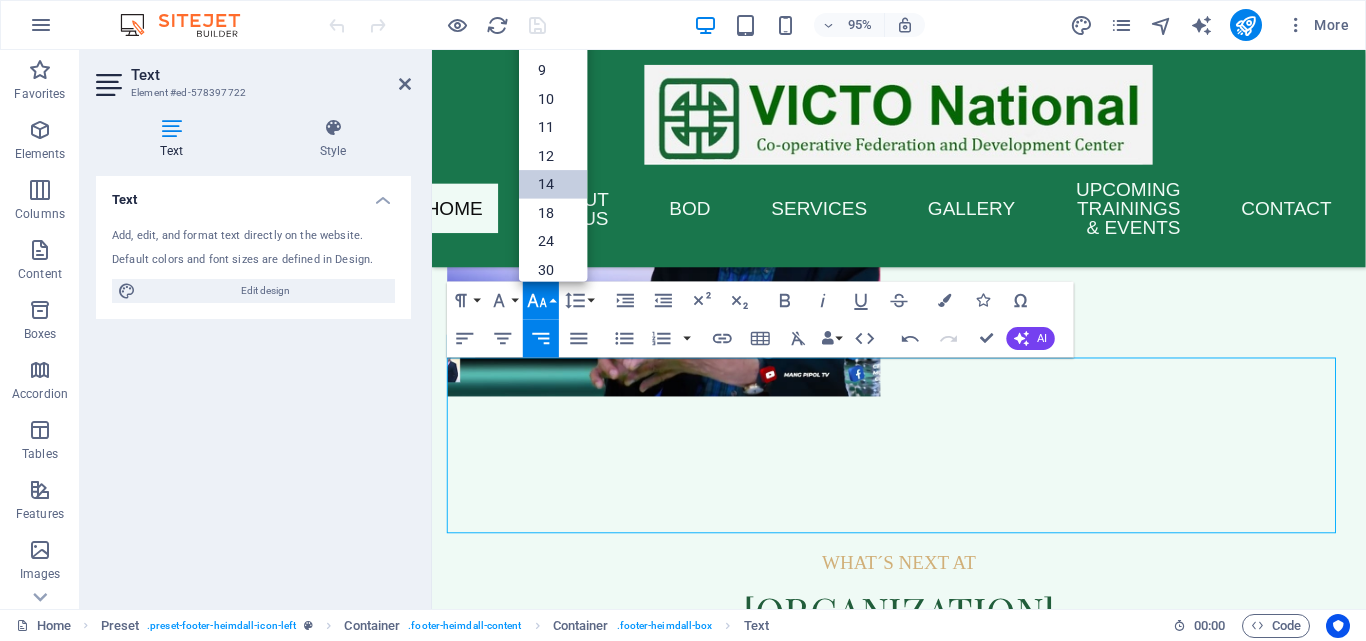 click on "14" at bounding box center [553, 185] 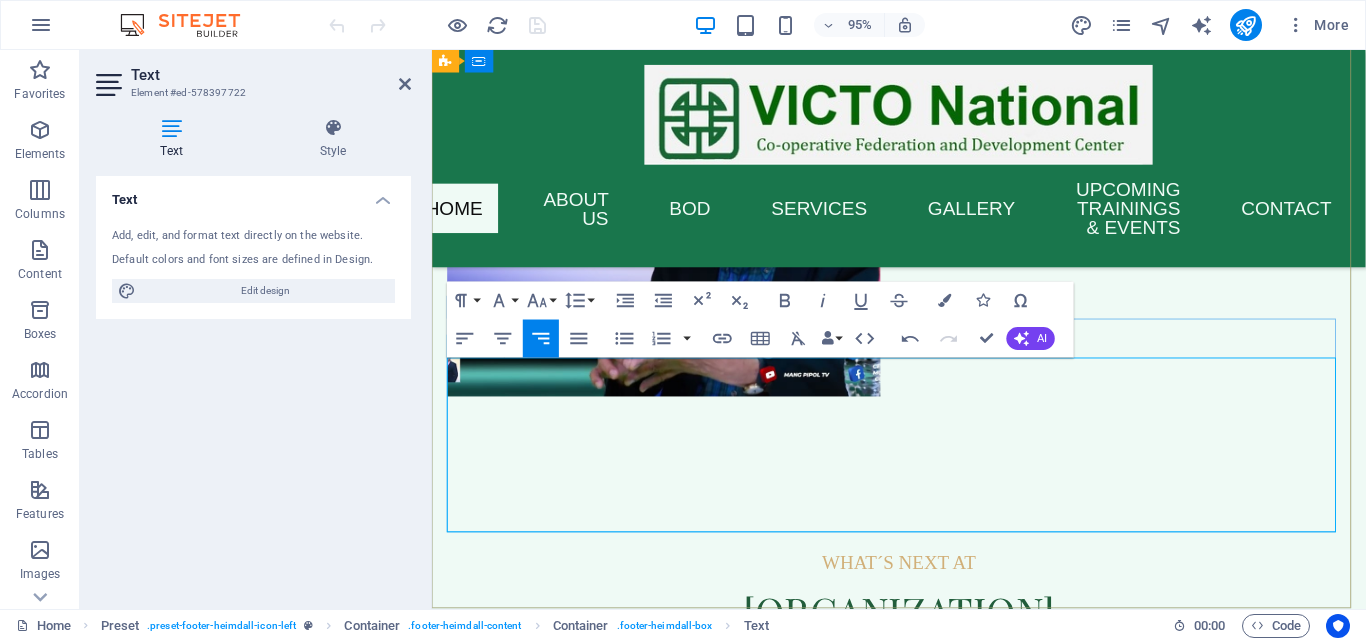 click on "Mobile:  0909-949-1364" at bounding box center [920, 7222] 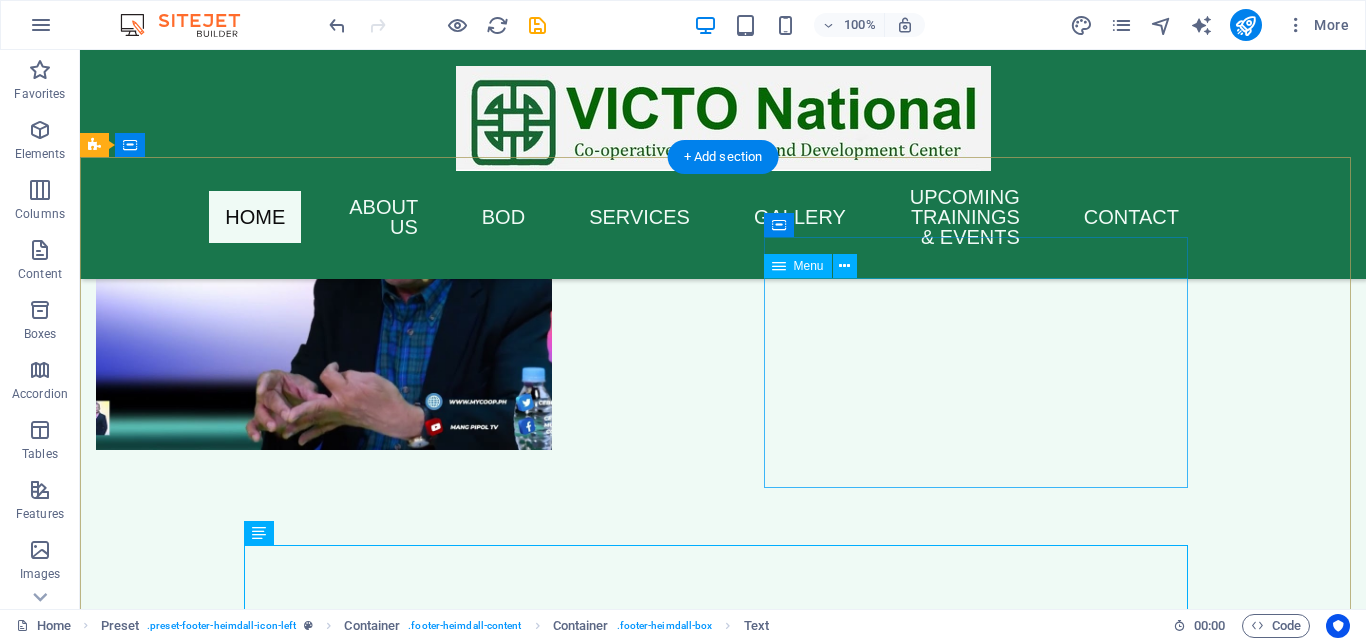 scroll, scrollTop: 8583, scrollLeft: 0, axis: vertical 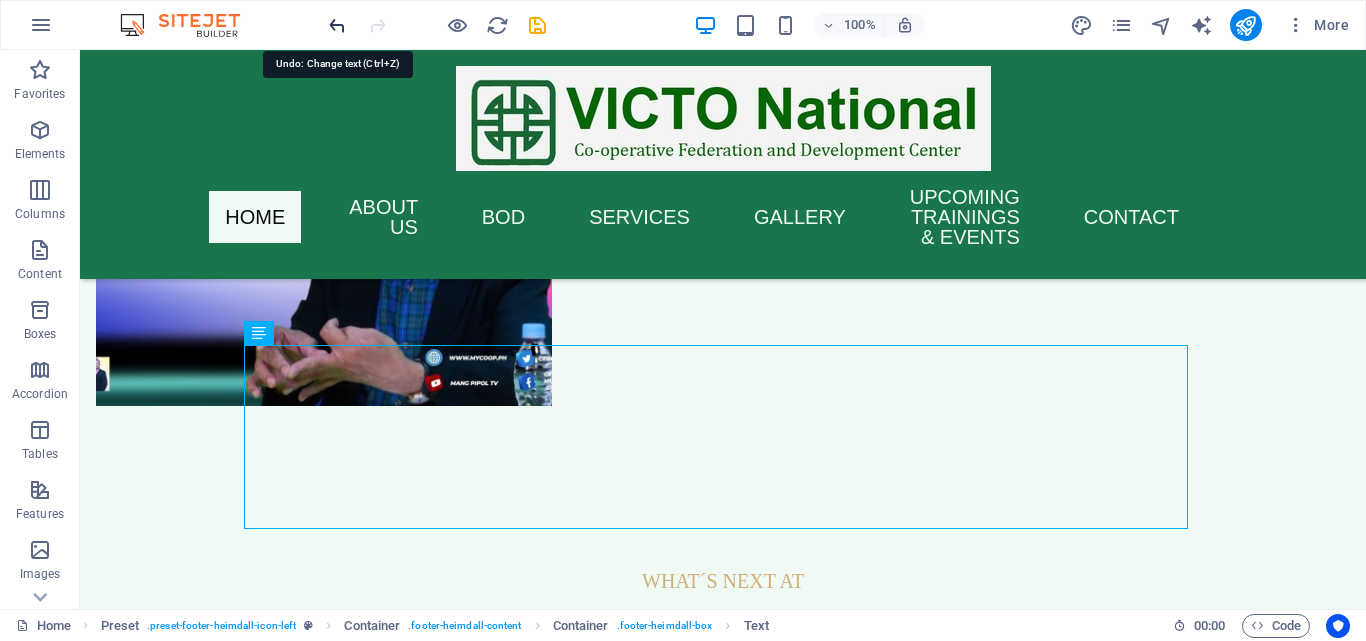 click at bounding box center [337, 25] 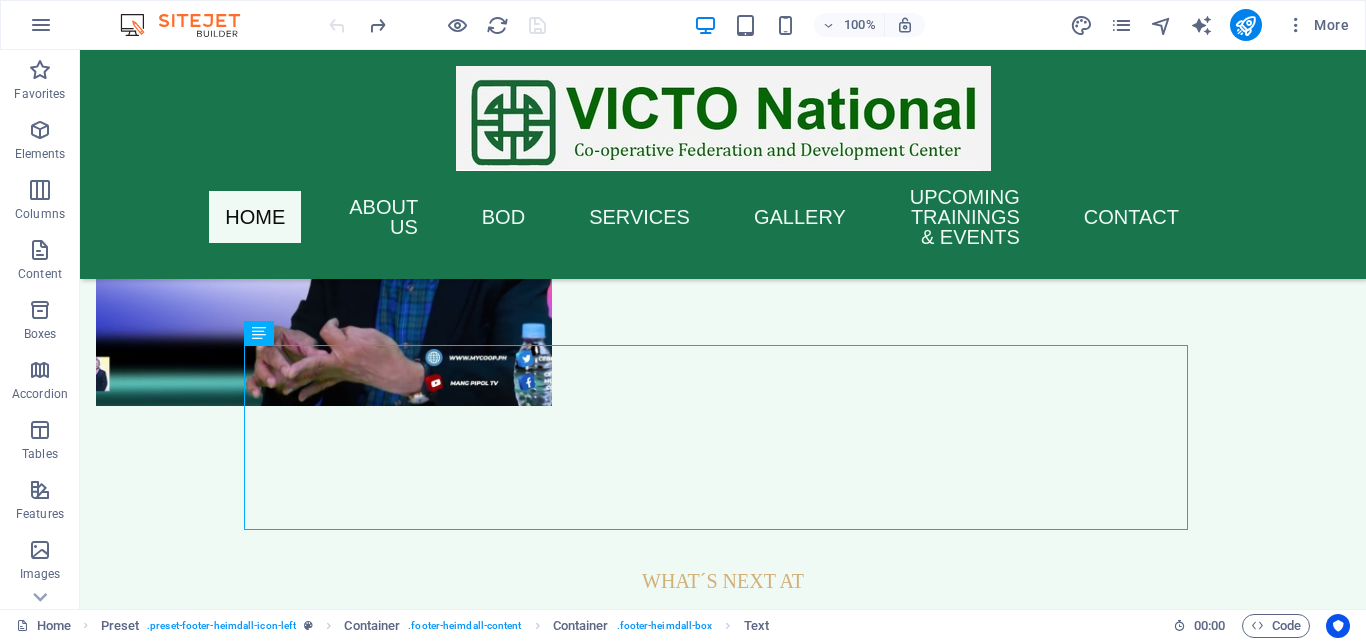 click at bounding box center (437, 25) 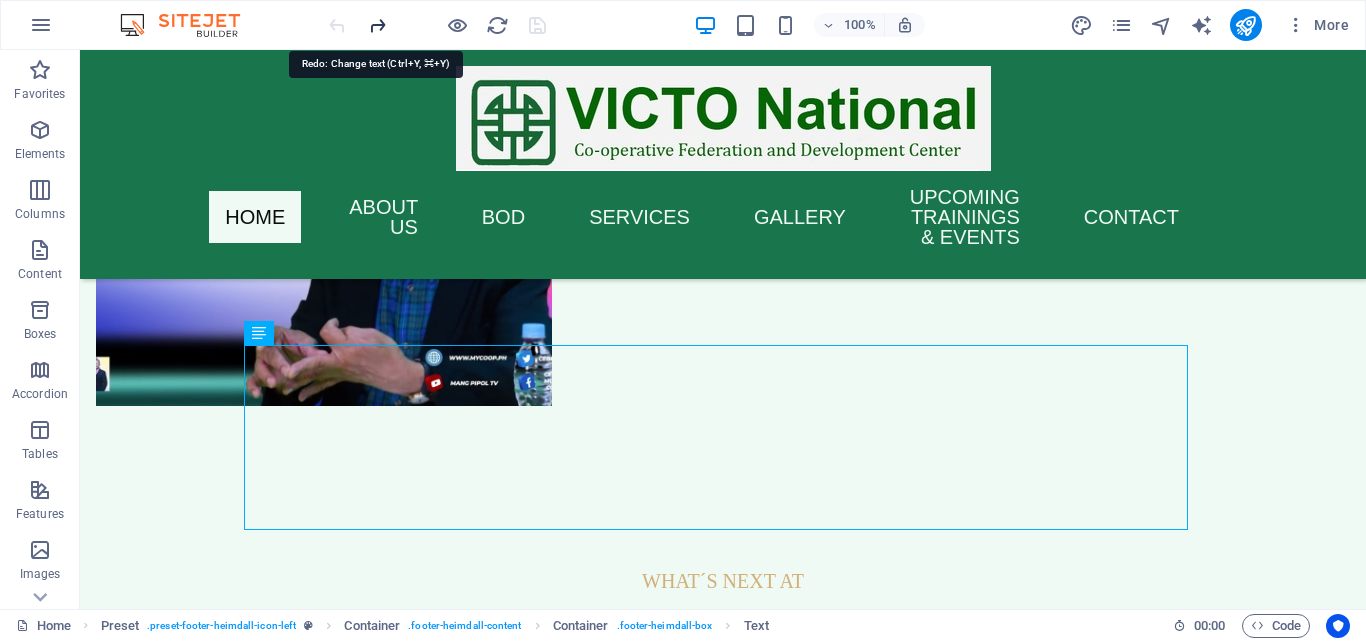 click at bounding box center (377, 25) 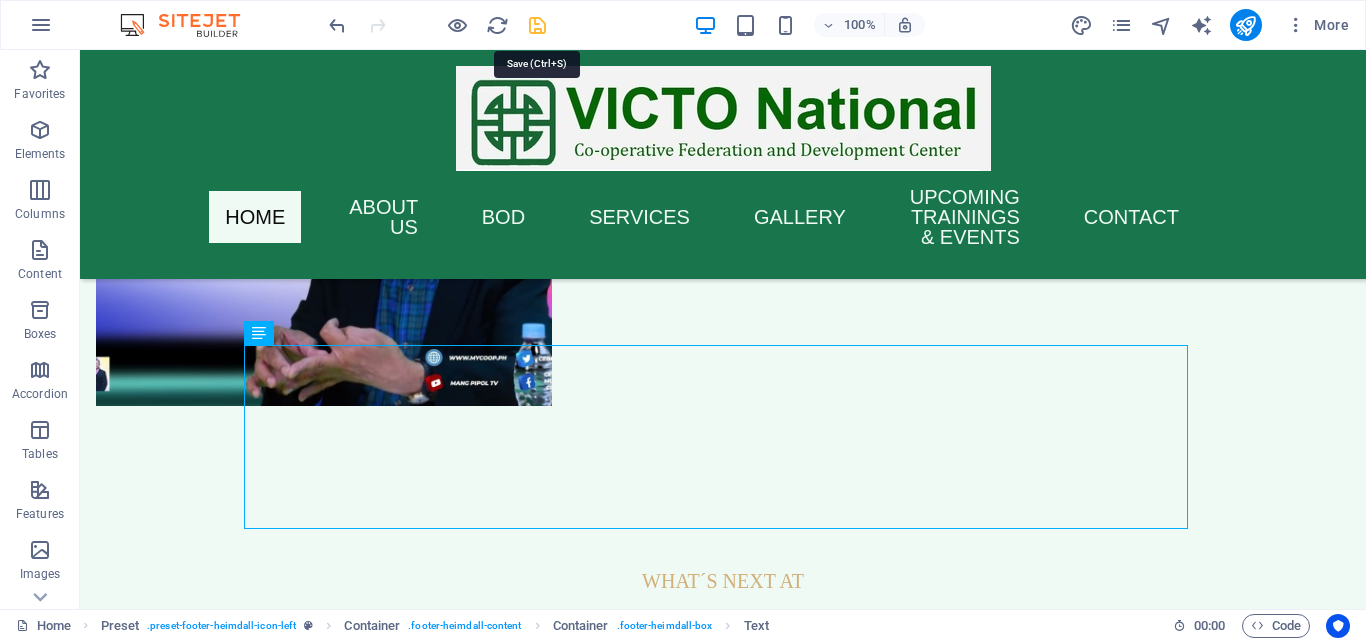 click at bounding box center (537, 25) 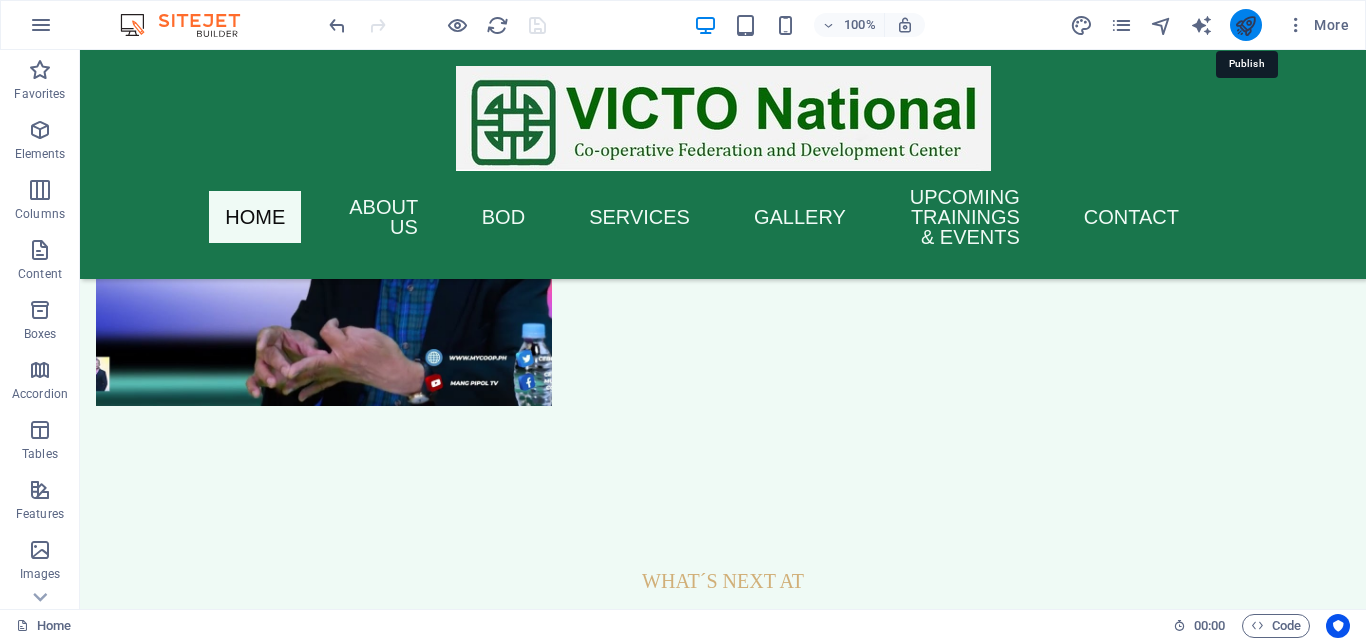 click at bounding box center (1245, 25) 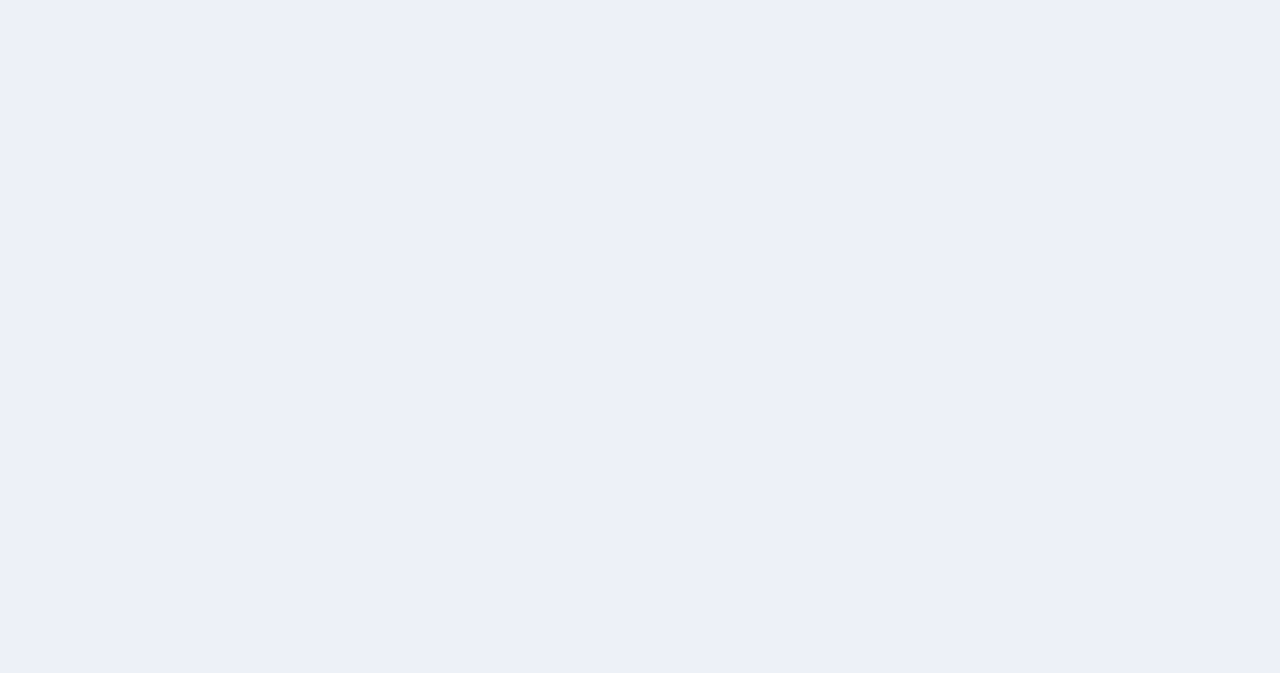scroll, scrollTop: 0, scrollLeft: 0, axis: both 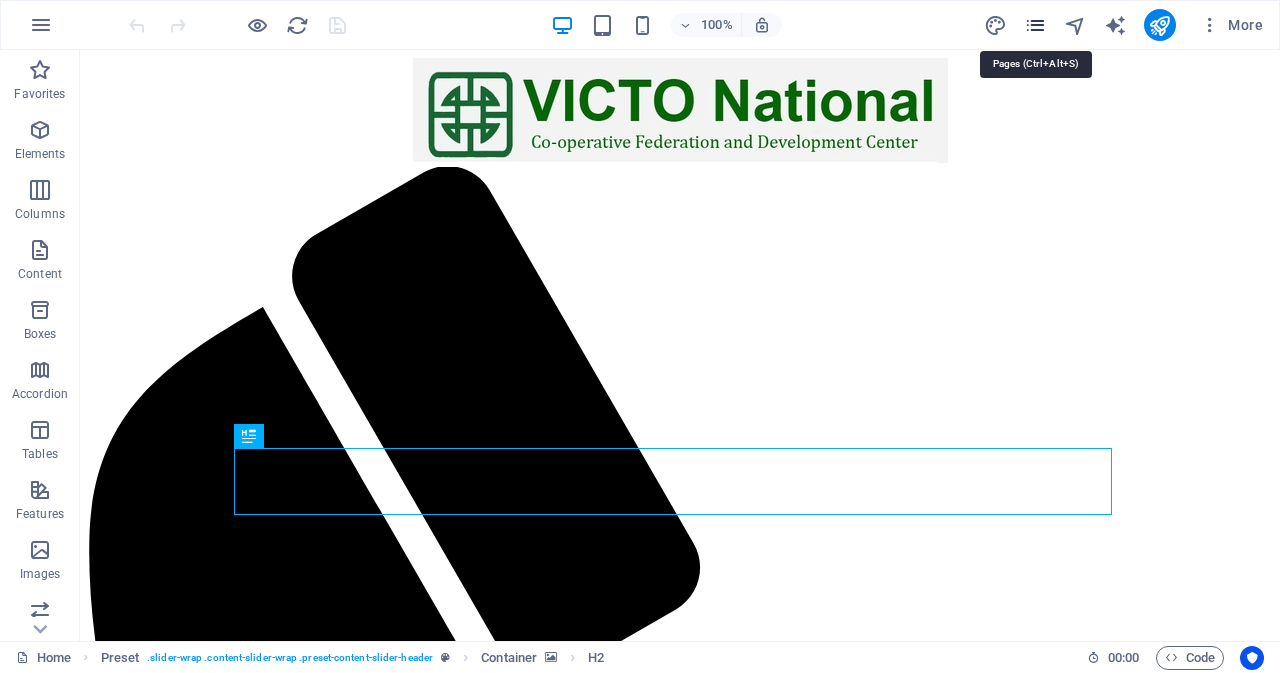 click at bounding box center (1035, 25) 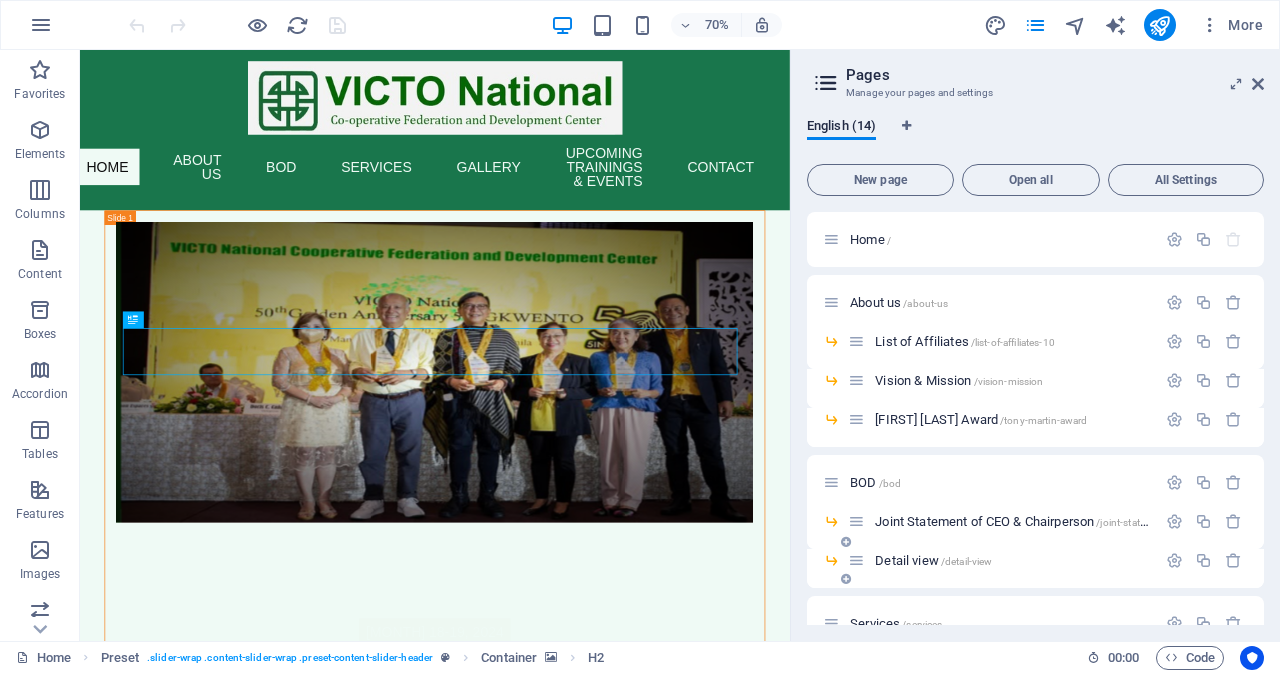 click on "Detail view /detail-view" at bounding box center (933, 560) 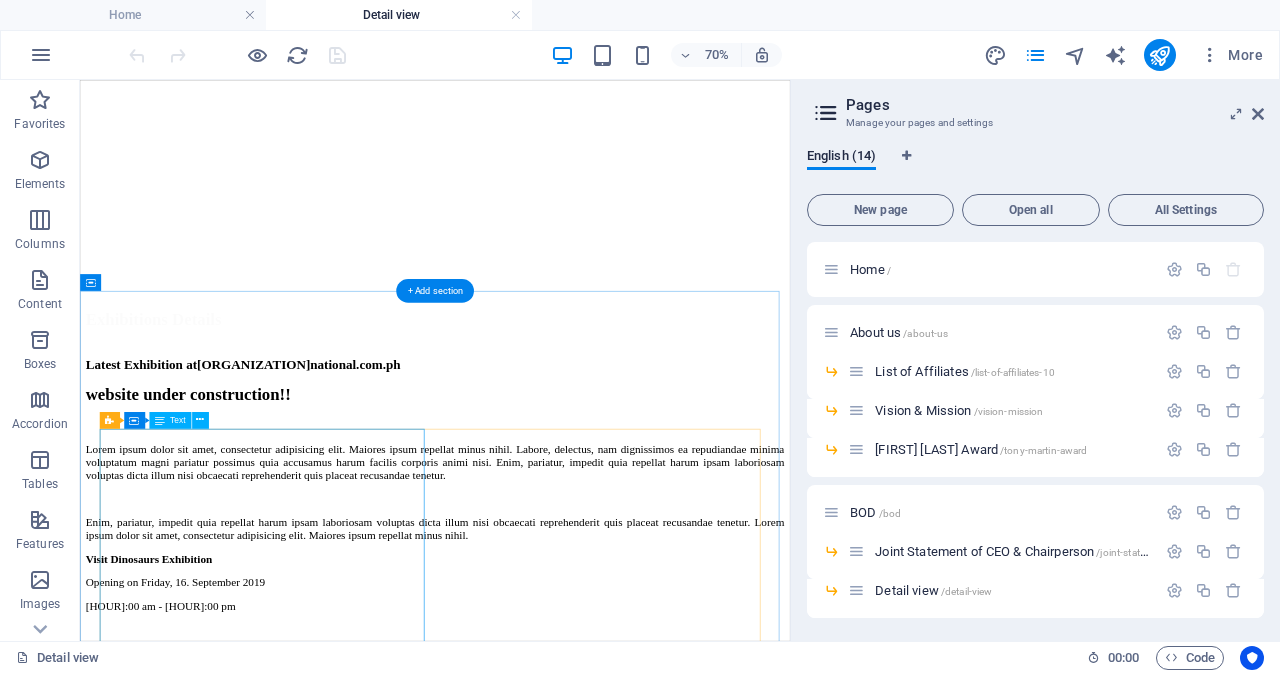 scroll, scrollTop: 0, scrollLeft: 0, axis: both 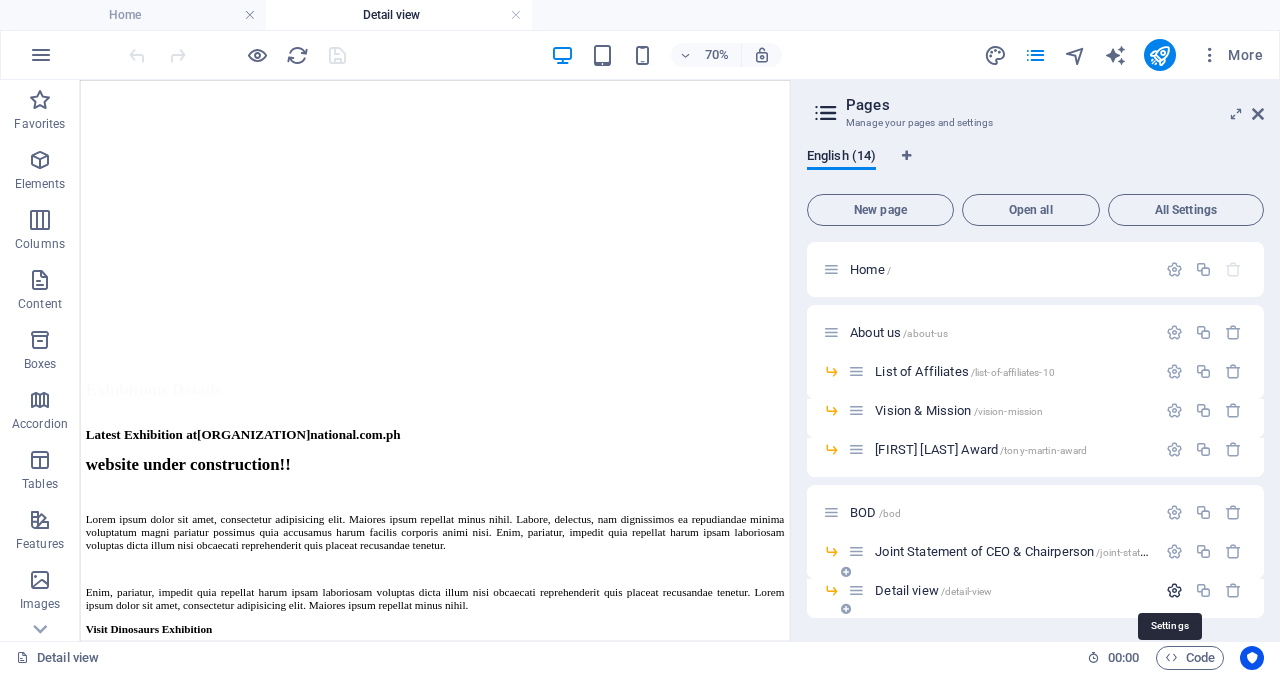 click at bounding box center [1174, 590] 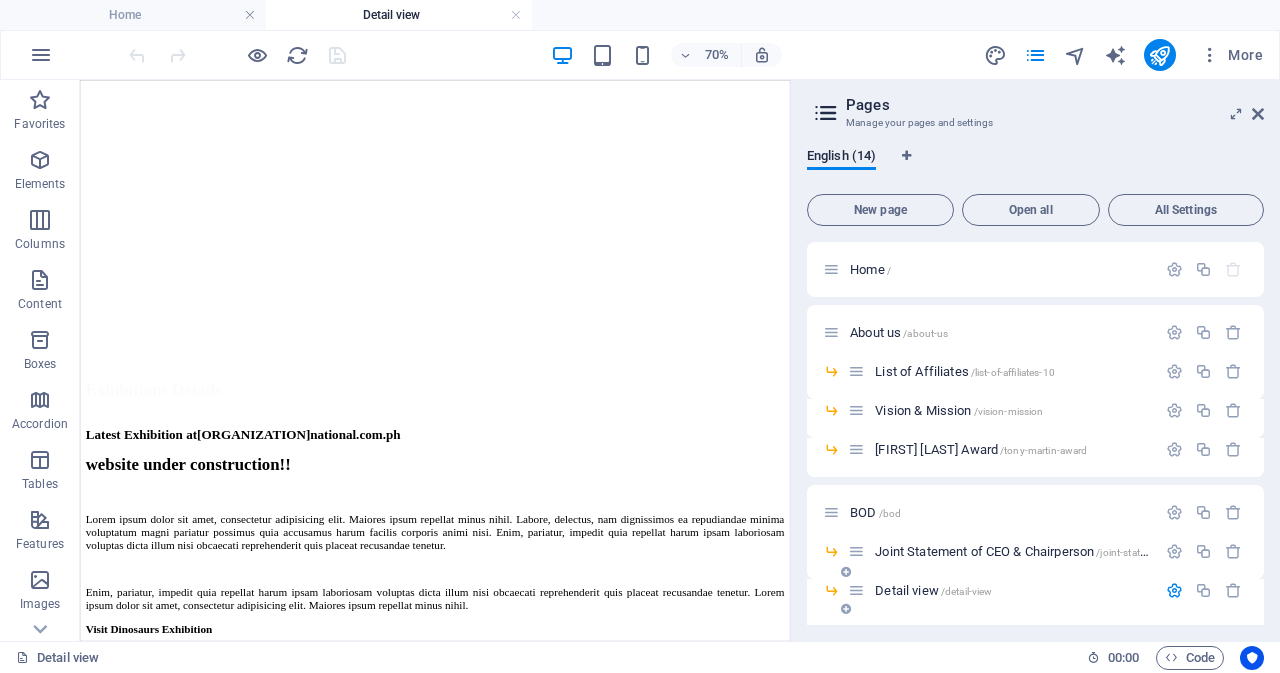 scroll, scrollTop: 233, scrollLeft: 0, axis: vertical 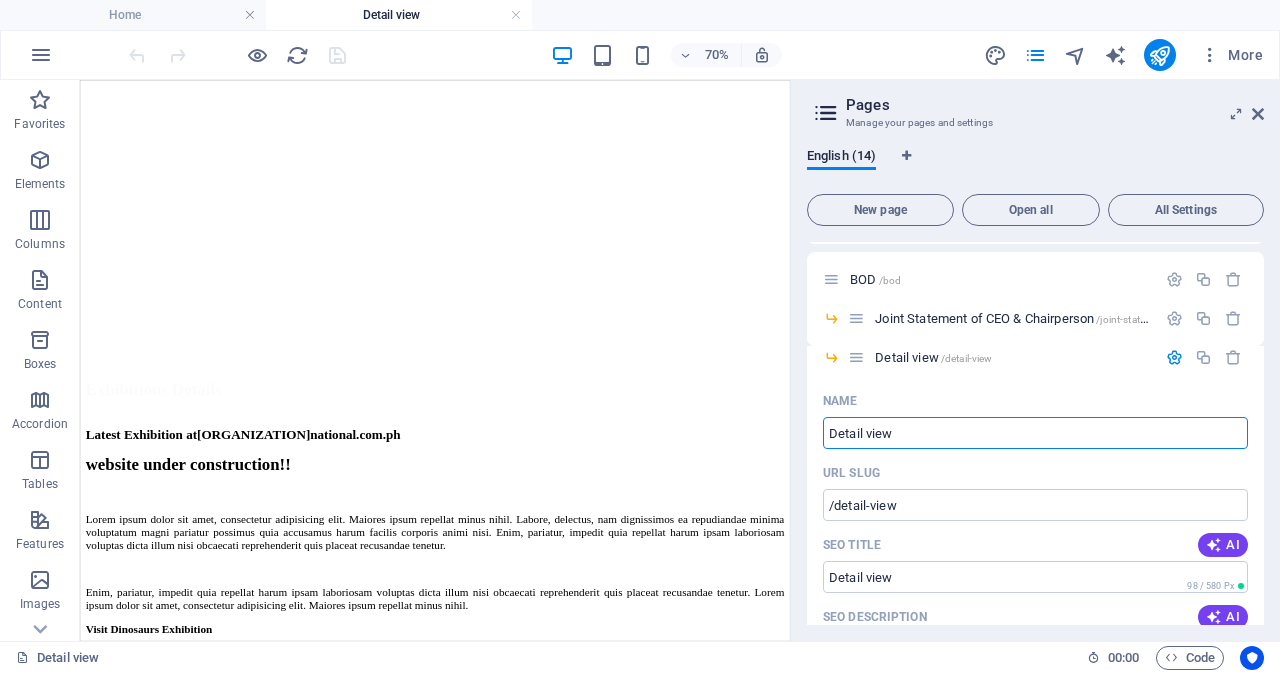 drag, startPoint x: 915, startPoint y: 425, endPoint x: 819, endPoint y: 428, distance: 96.04687 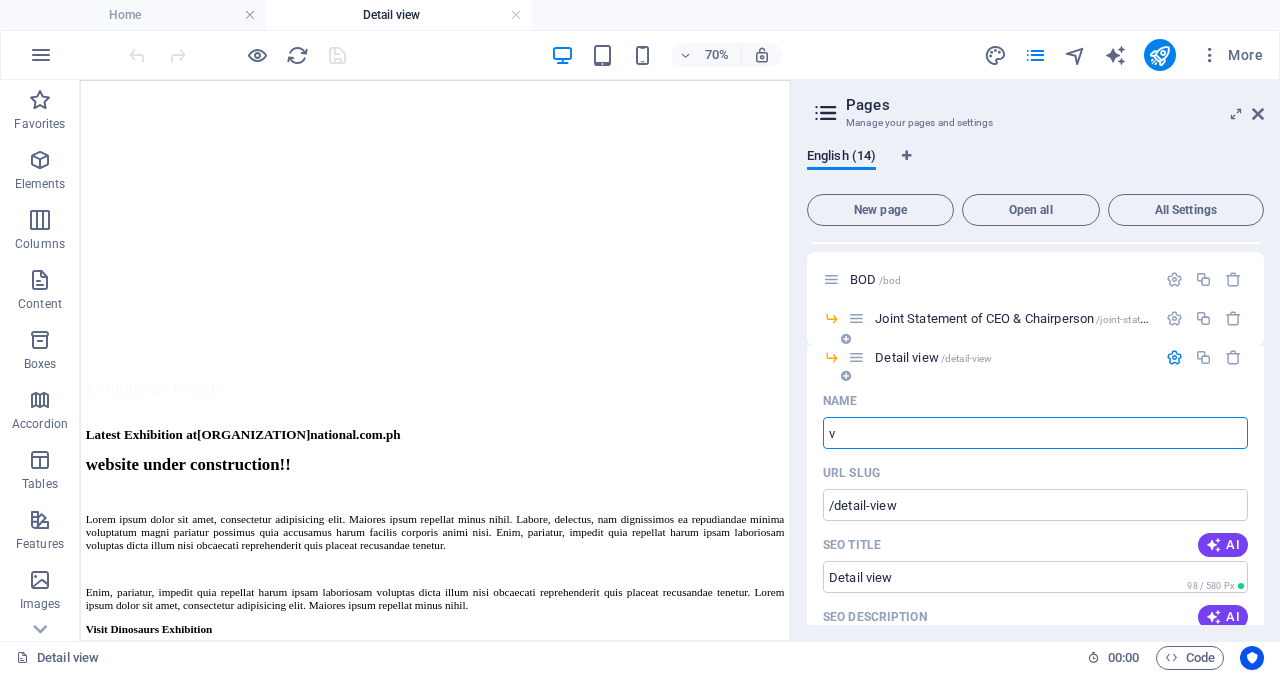 type on "vi" 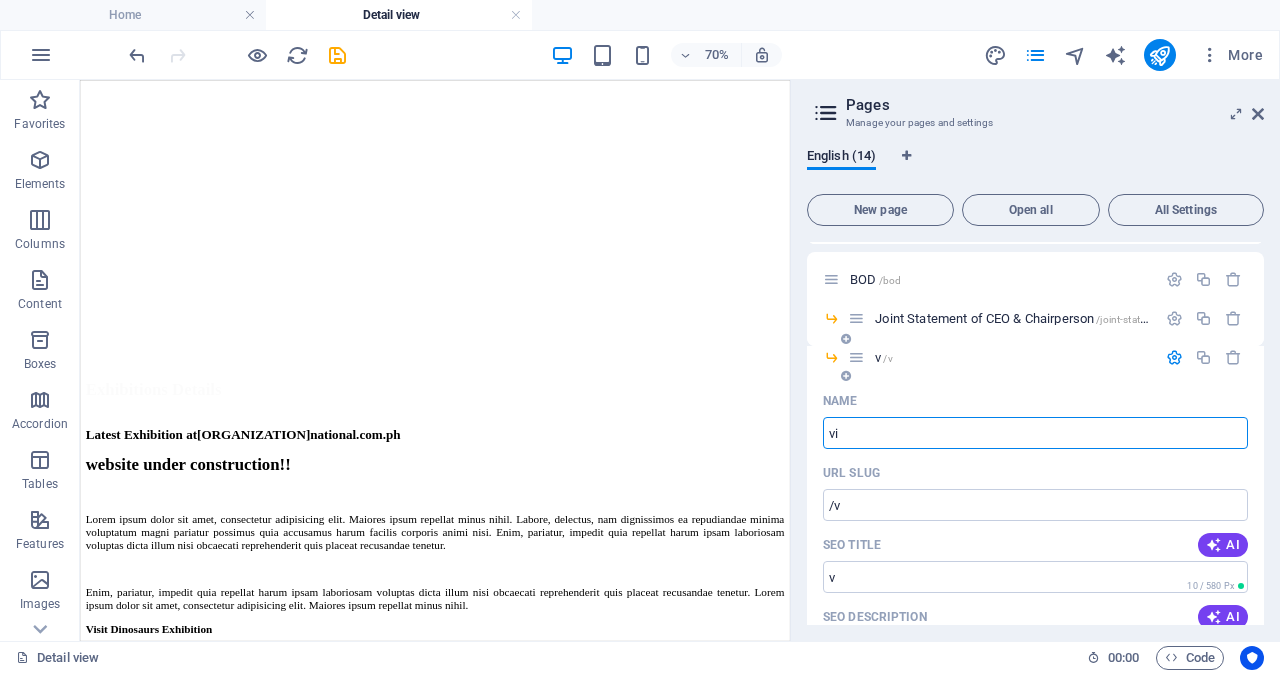 type on "/v" 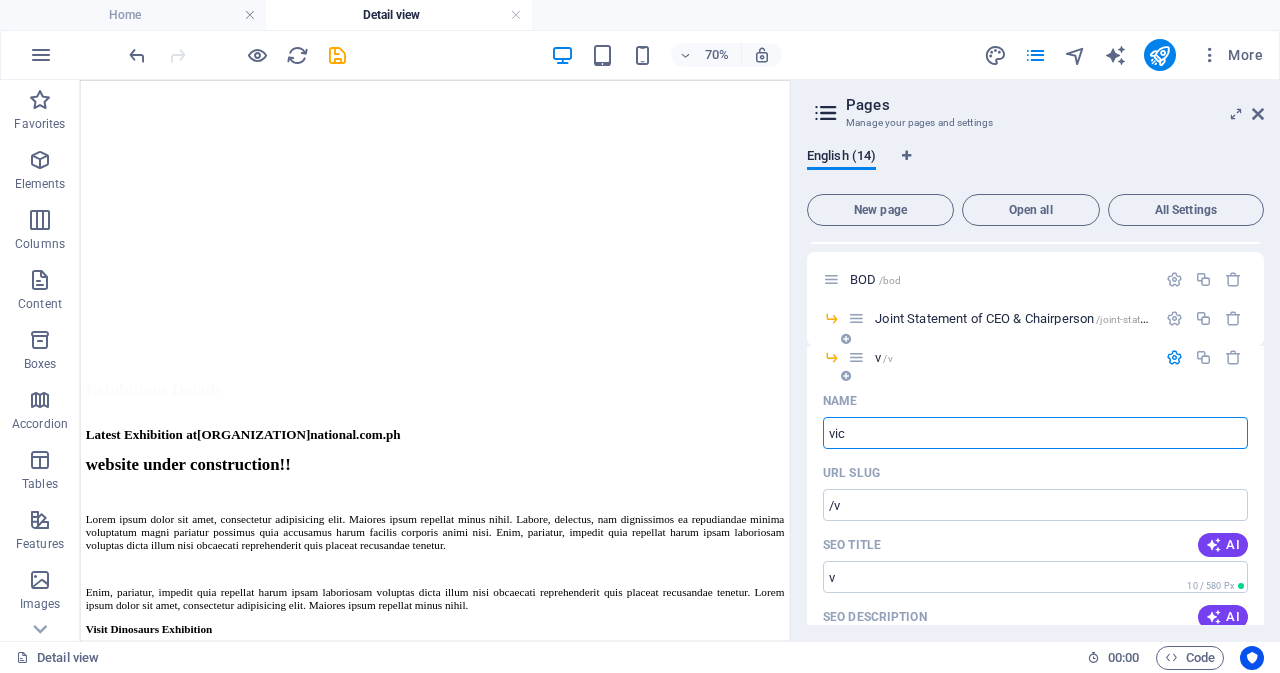 type on "vi" 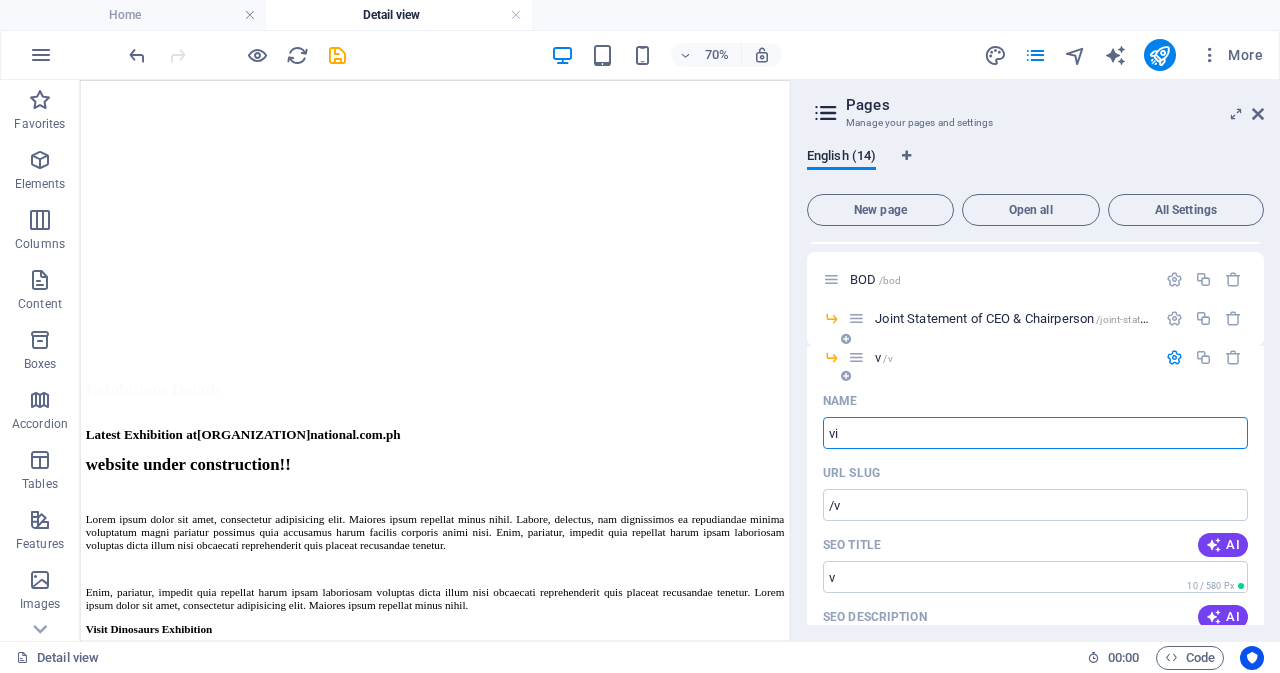 type on "/vic" 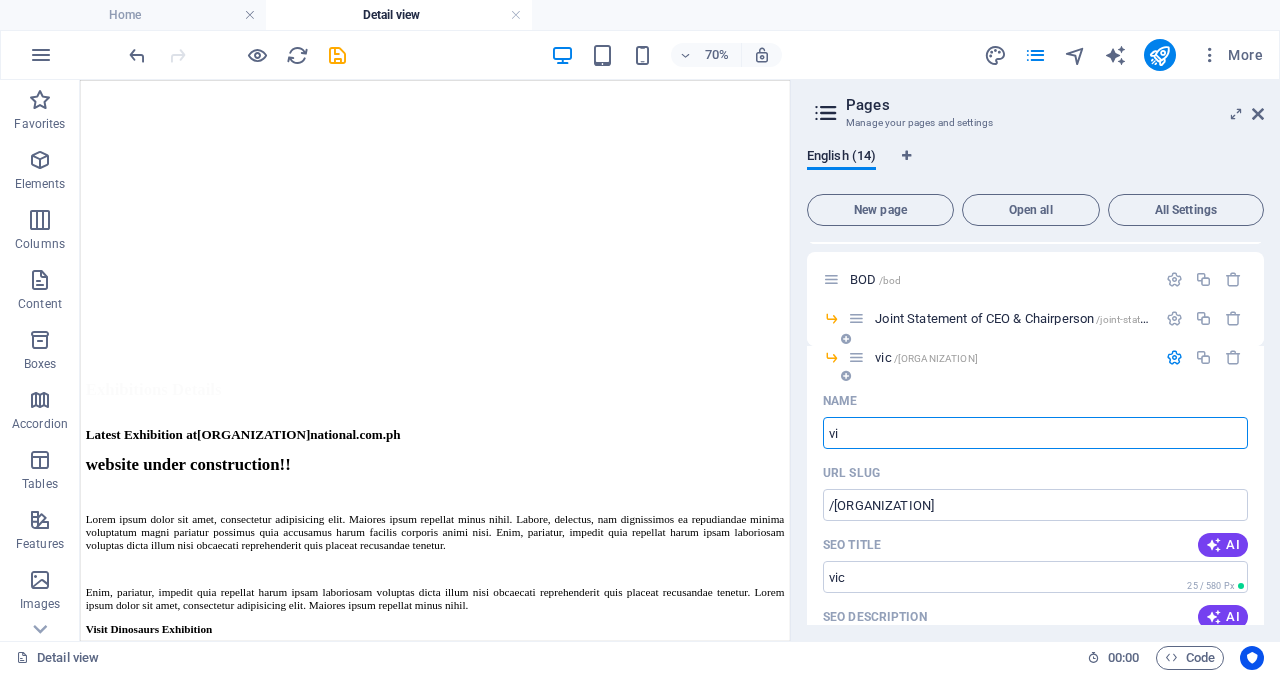 type on "v" 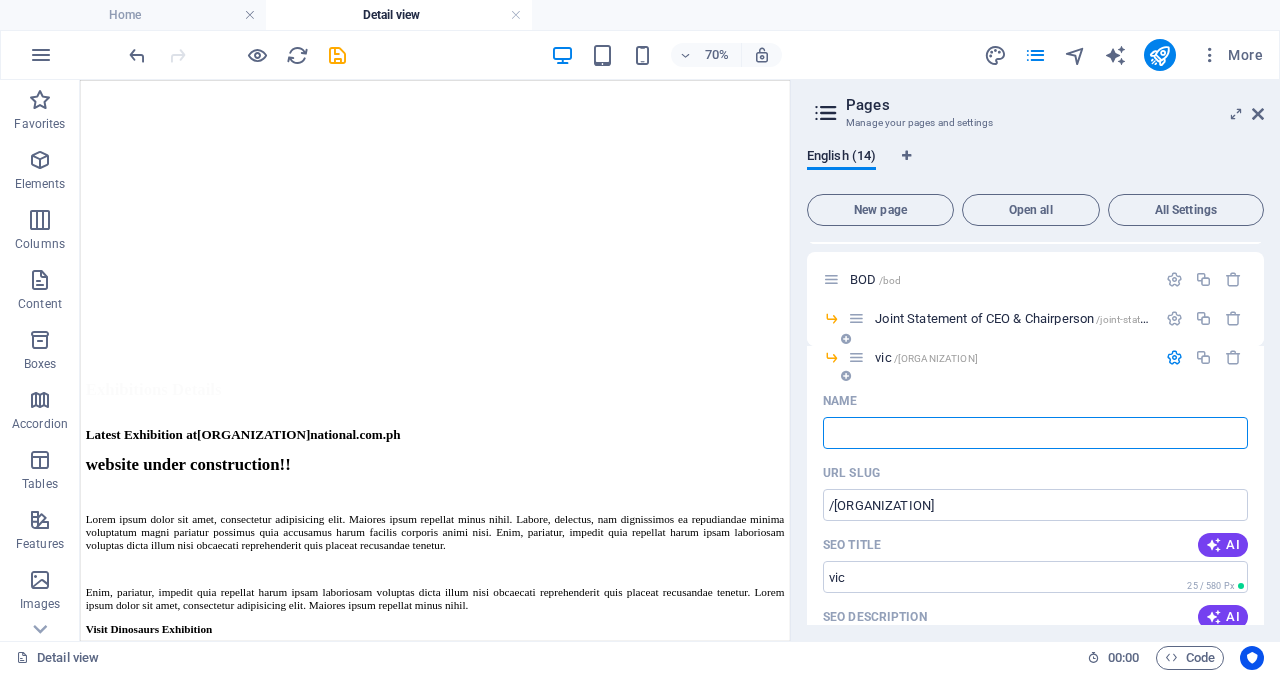 type 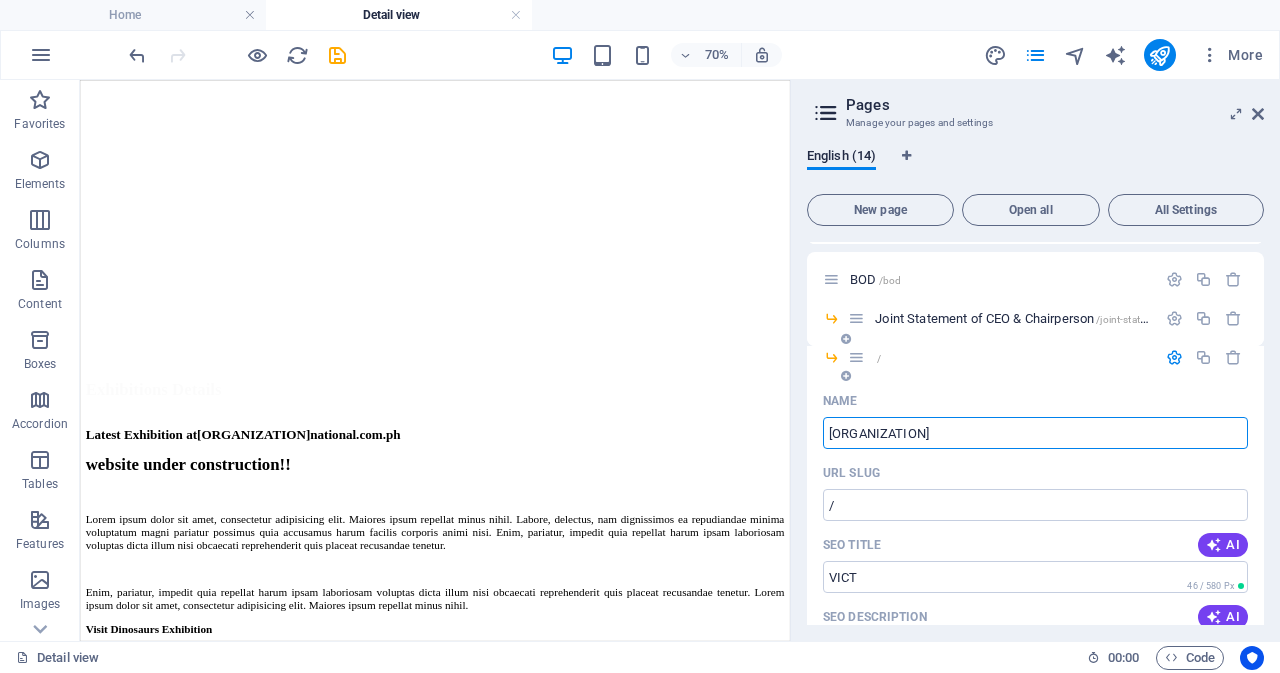 type on "VICTO" 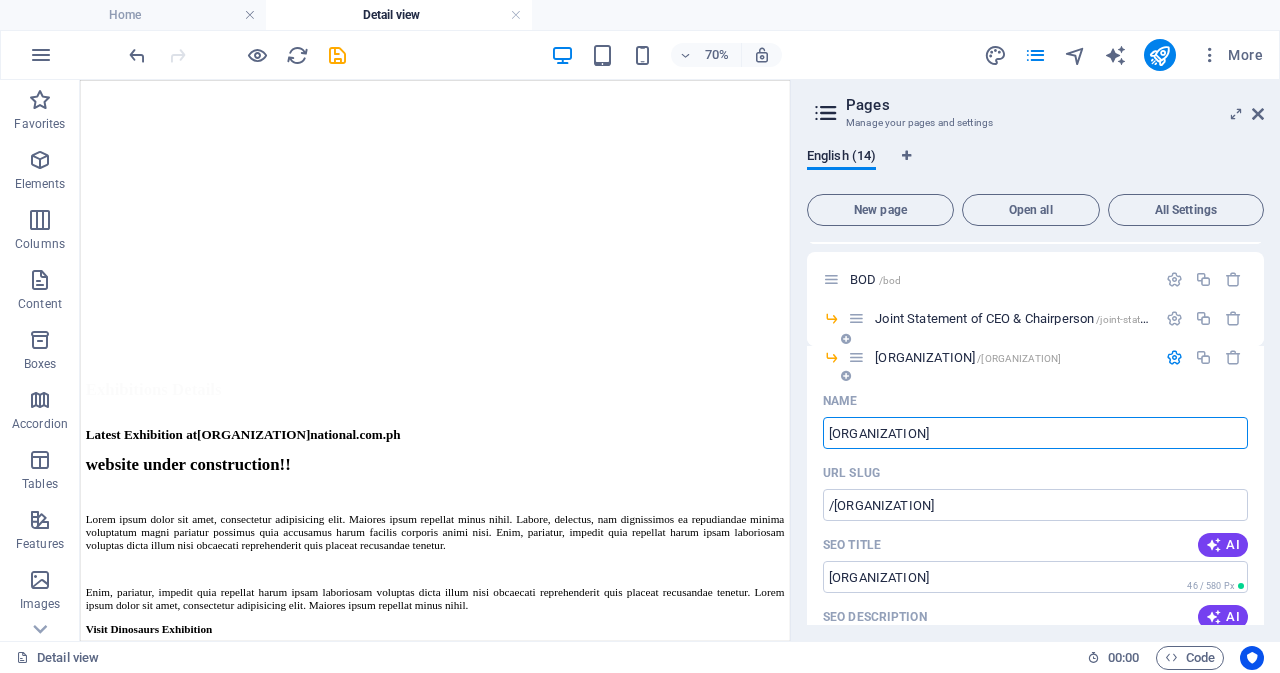 type on "VICTO" 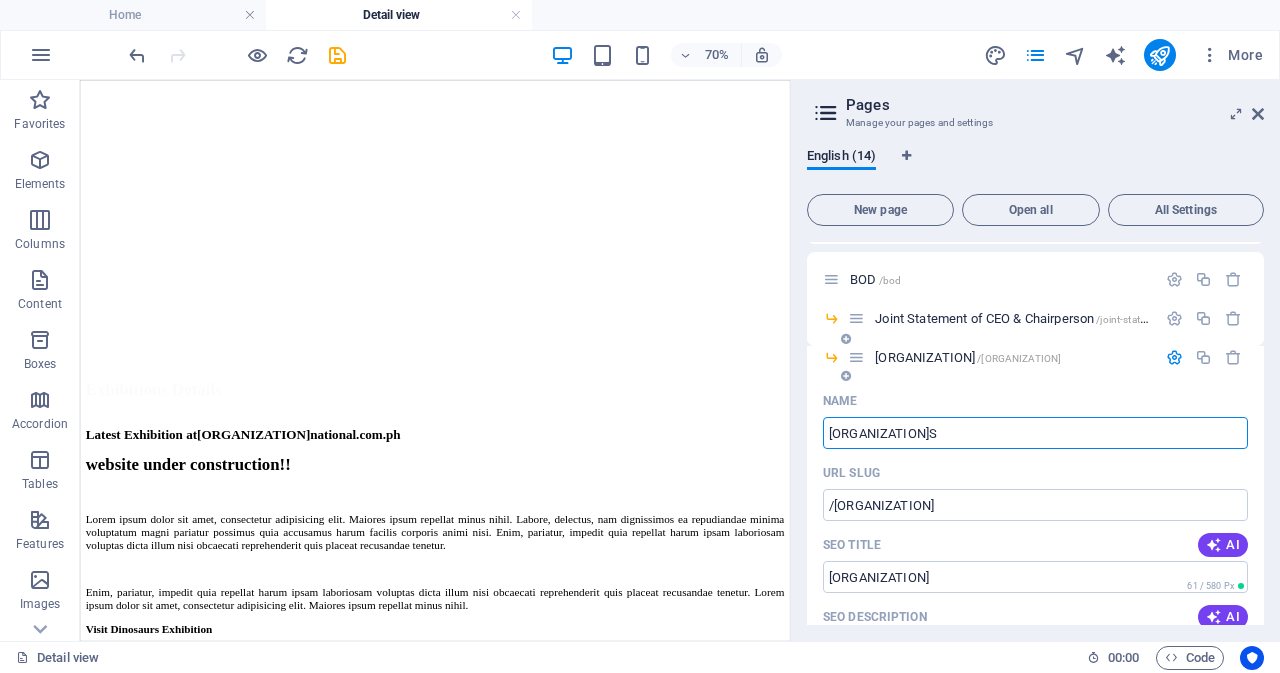type on "VICTOS" 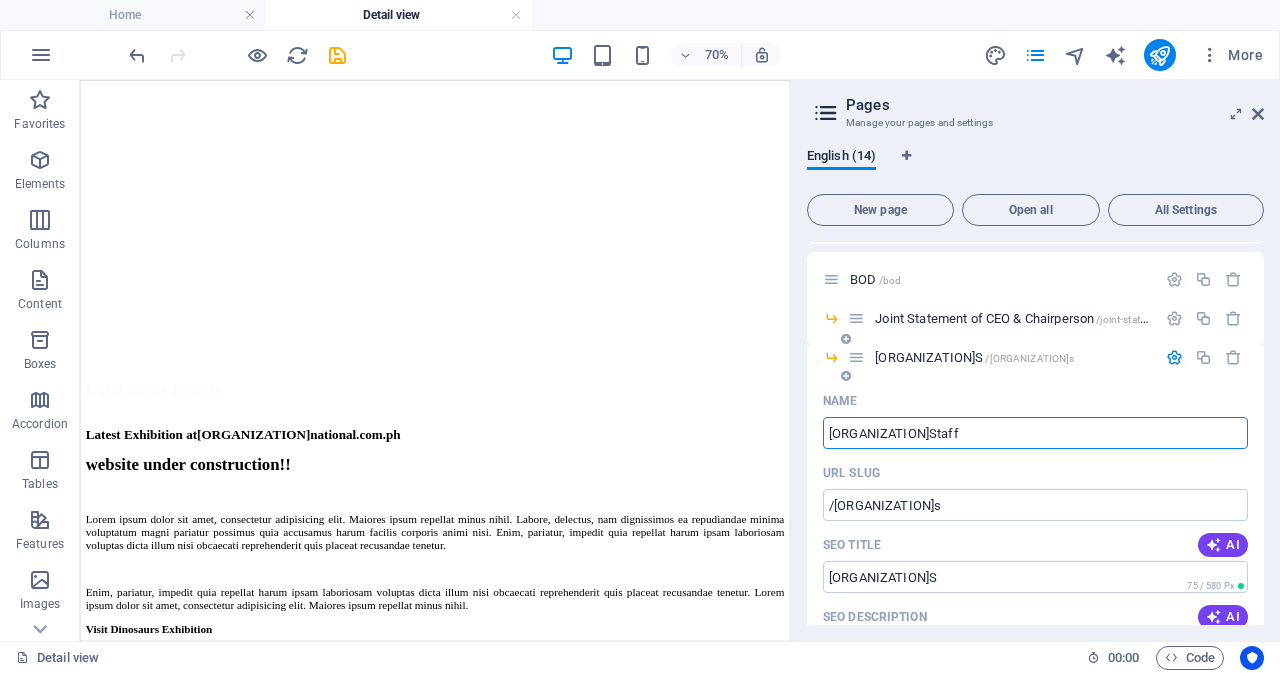 type on "VICTOStaff" 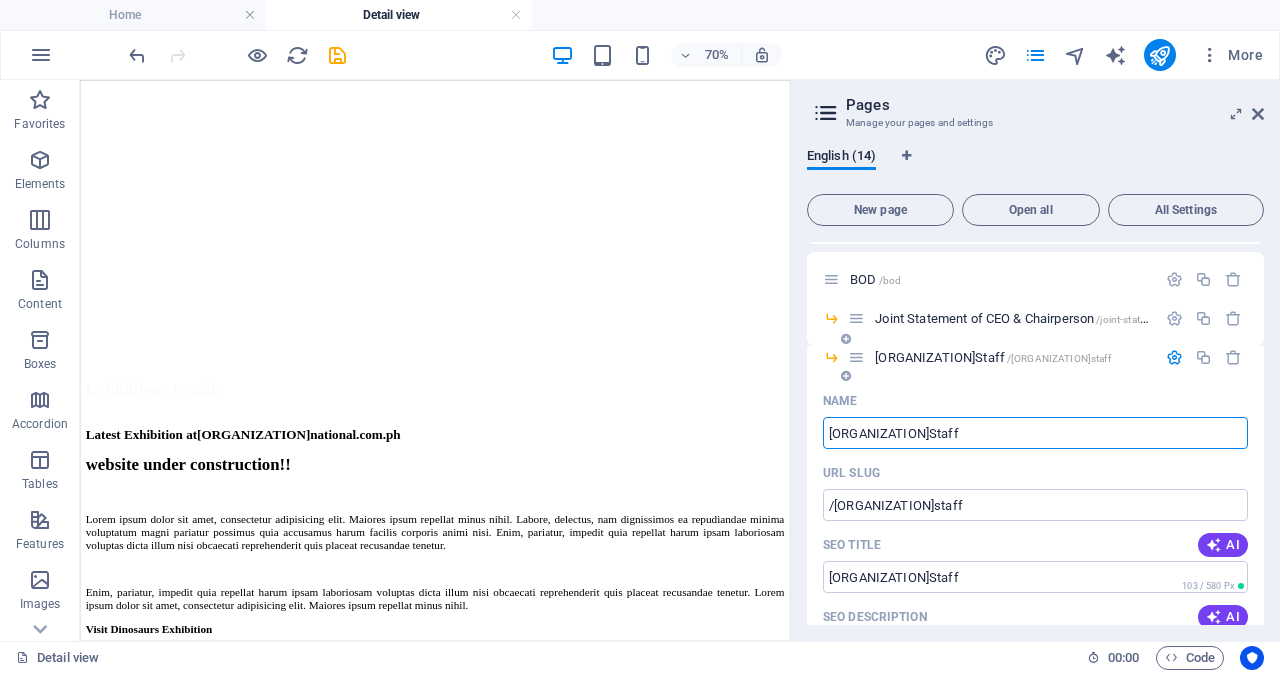 click on "VICTOStaff" at bounding box center [1035, 433] 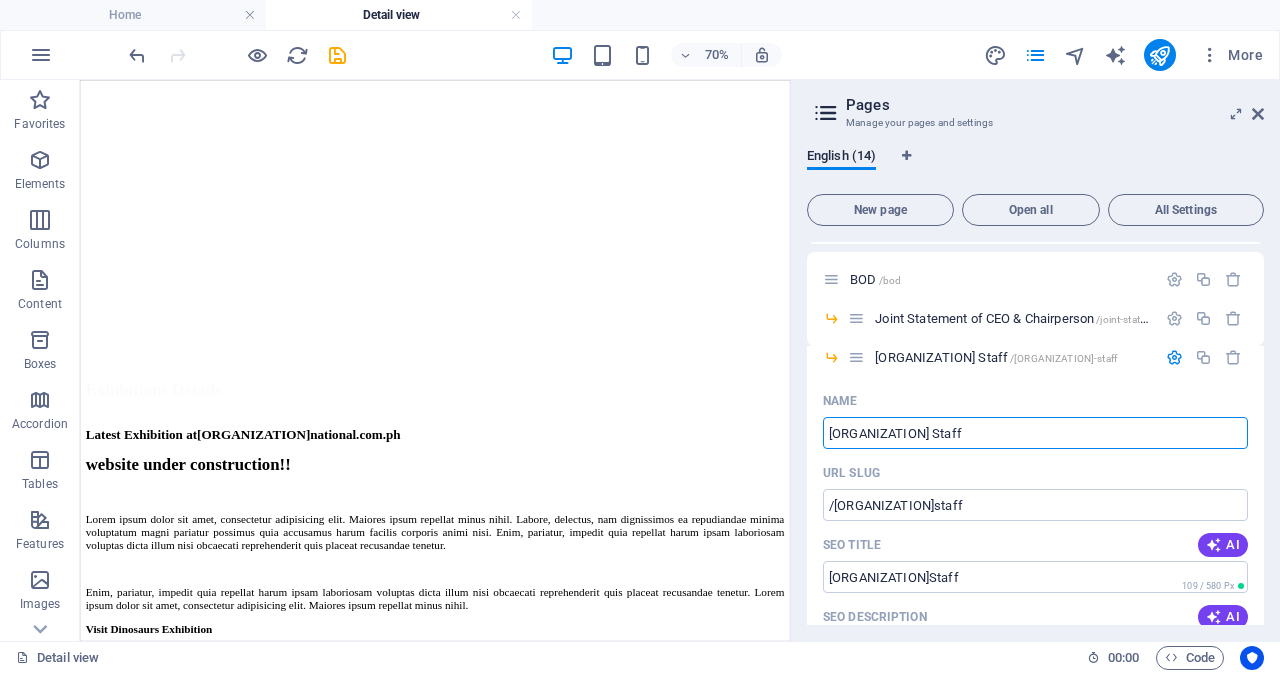 type on "[COMPANY] Staff" 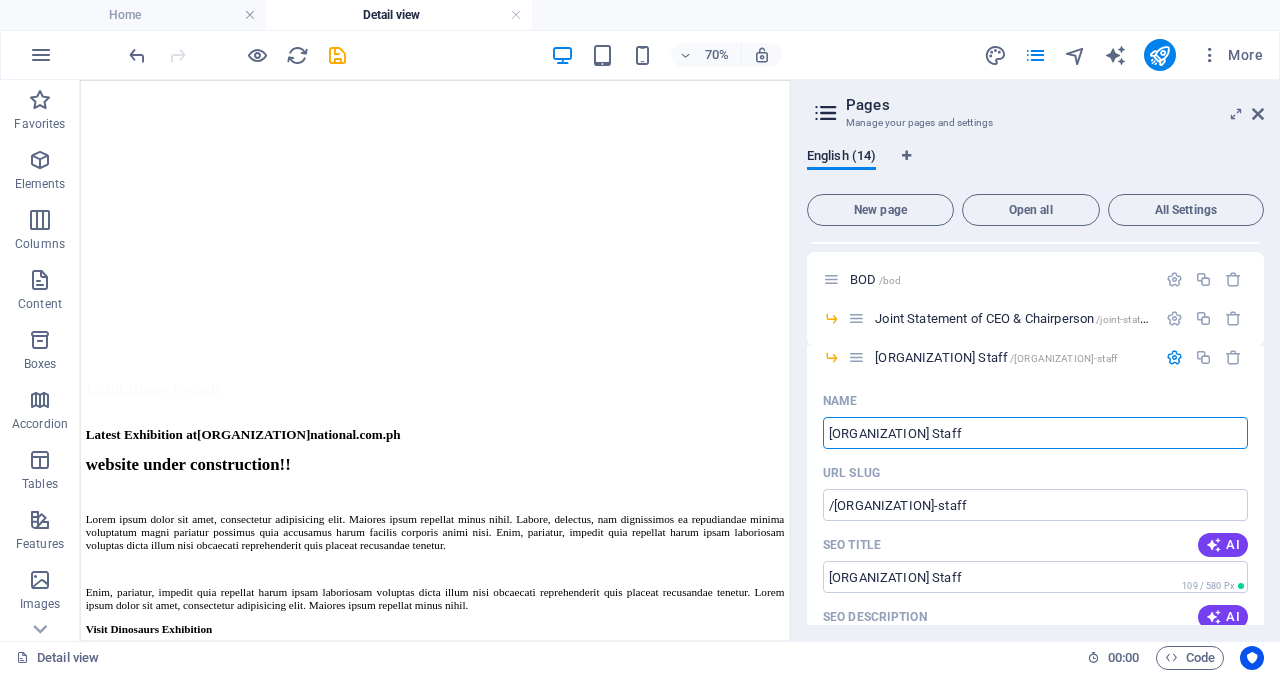 type on "[COMPANY] Staff" 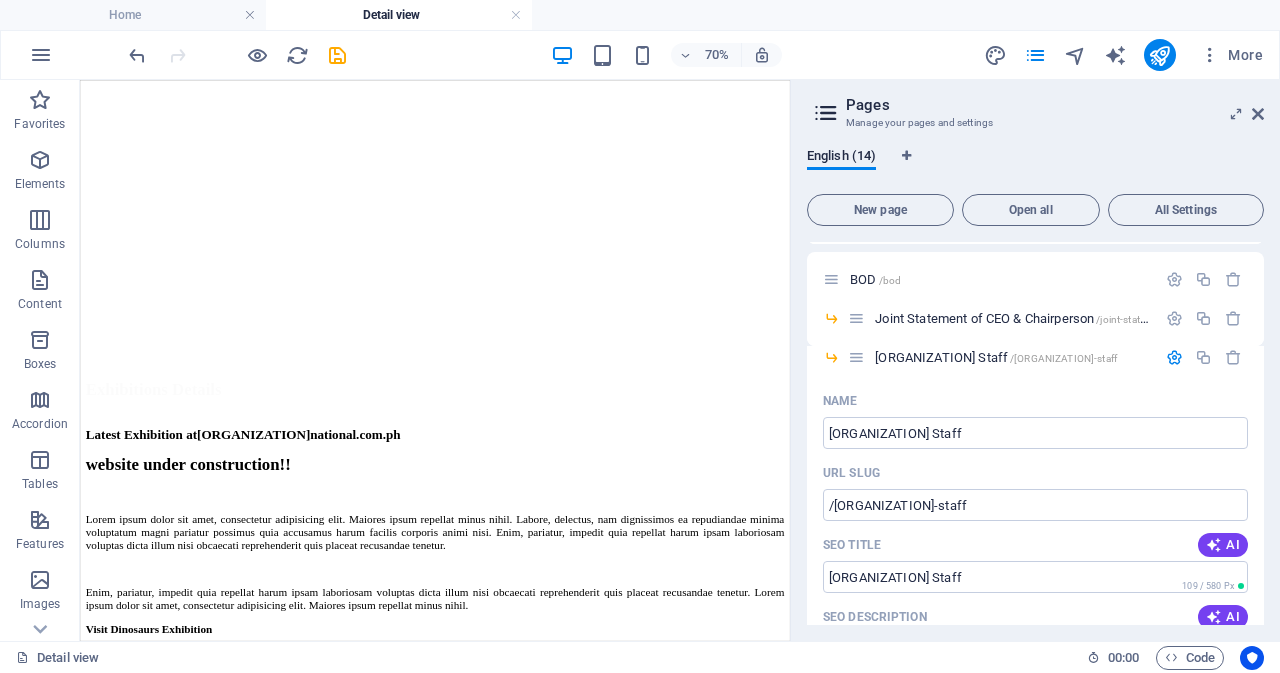 click on "Home Detail view" at bounding box center [640, 15] 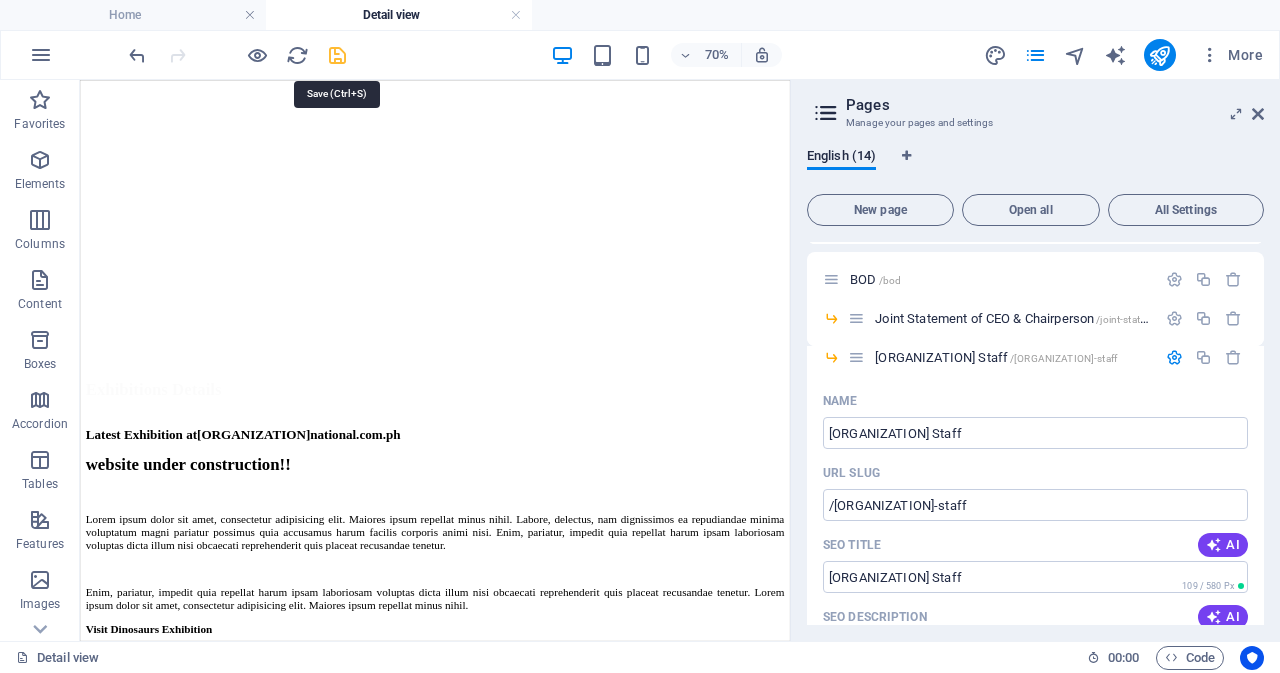 click at bounding box center [337, 55] 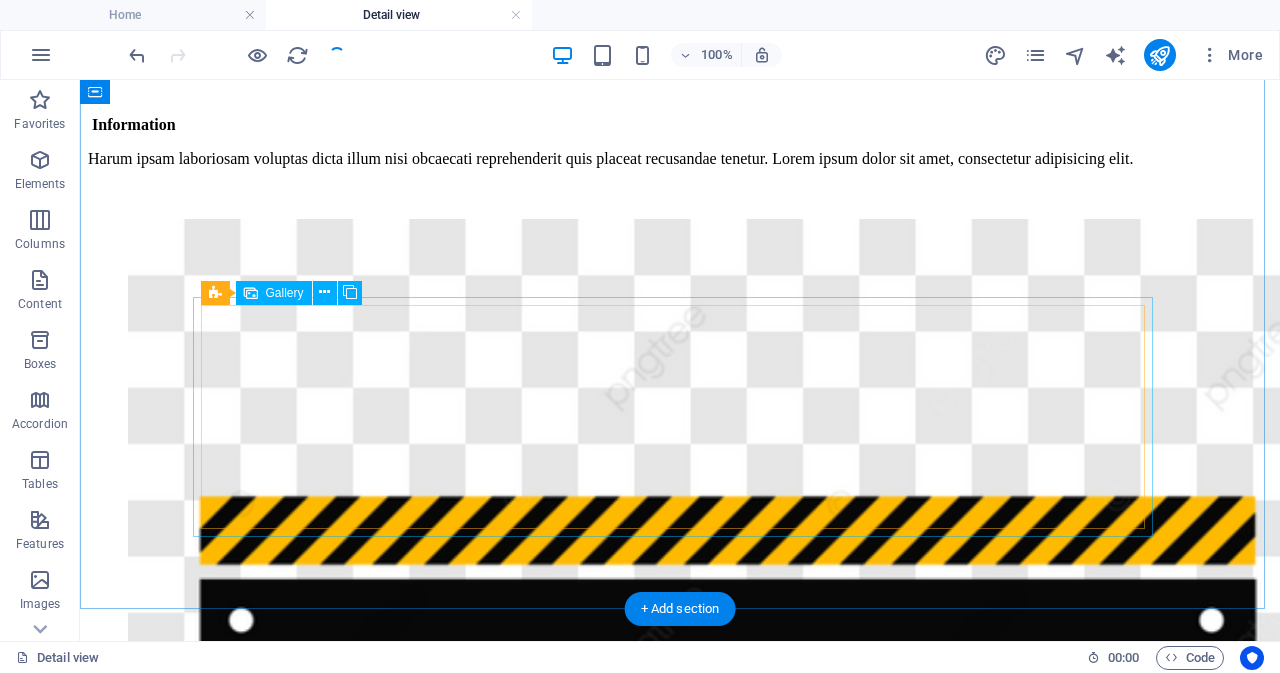scroll, scrollTop: 700, scrollLeft: 0, axis: vertical 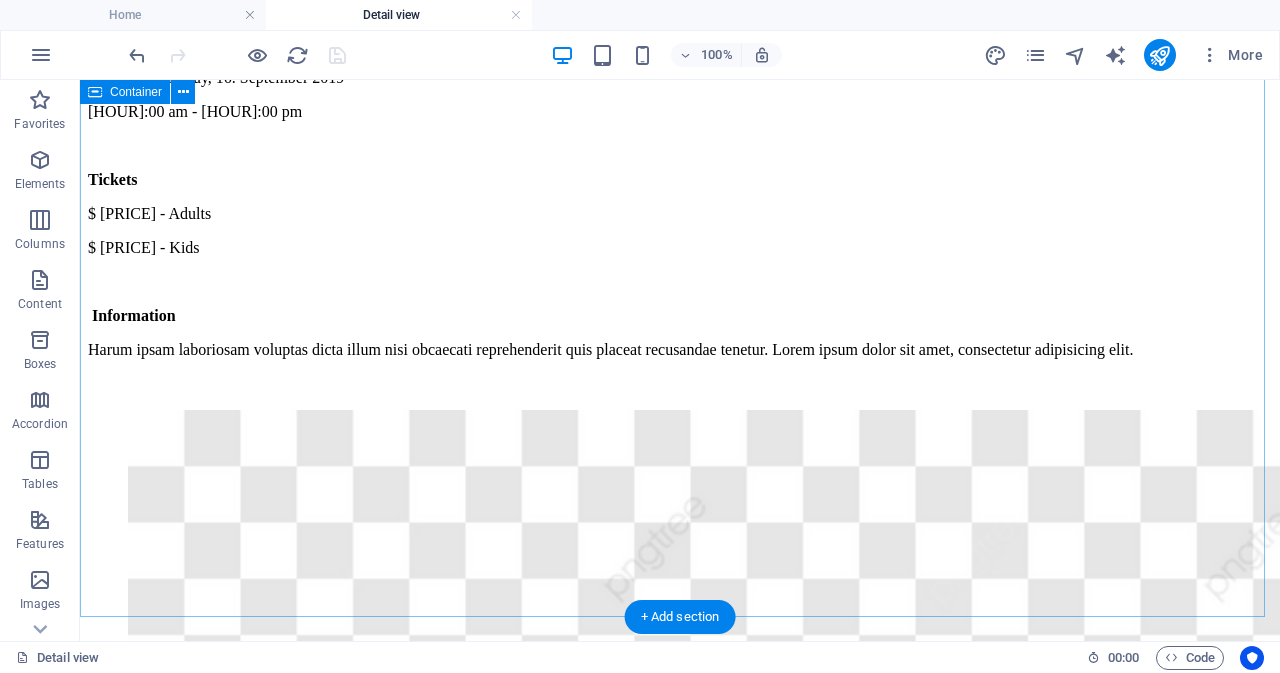 click on "Latest Exhibition at  victonational.com.ph website under construction!! Lorem ipsum dolor sit amet, consectetur adipisicing elit. Maiores ipsum repellat minus nihil. Labore, delectus, nam dignissimos ea repudiandae minima voluptatum magni pariatur possimus quia accusamus harum facilis corporis animi nisi. Enim, pariatur, impedit quia repellat harum ipsam laboriosam voluptas dicta illum nisi obcaecati reprehenderit quis placeat recusandae tenetur.  Enim, pariatur, impedit quia repellat harum ipsam laboriosam voluptas dicta illum nisi obcaecati reprehenderit quis placeat recusandae tenetur. Lorem ipsum dolor sit amet, consectetur adipisicing elit. Maiores ipsum repellat minus nihil.   Visit Dinosaurs Exhibition Opening on Friday, 16. September 2019 10:00 am - 06:00 pm   Tickets $ 19.00 - Adults $ 12.00 - Kids   Information Harum ipsam laboriosam voluptas dicta illum nisi obcaecati reprehenderit quis placeat recusandae tenetur. Lorem ipsum dolor sit amet, consectetur adipisicing elit." at bounding box center (680, 1891) 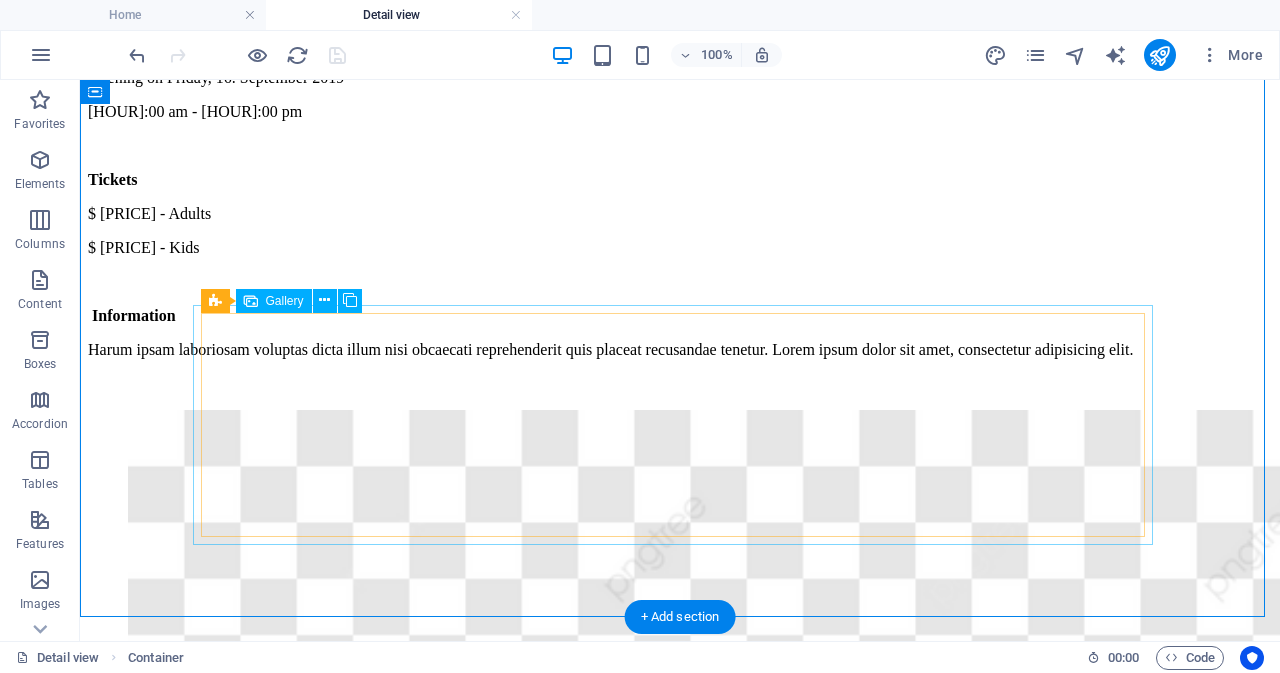 click at bounding box center [528, 3624] 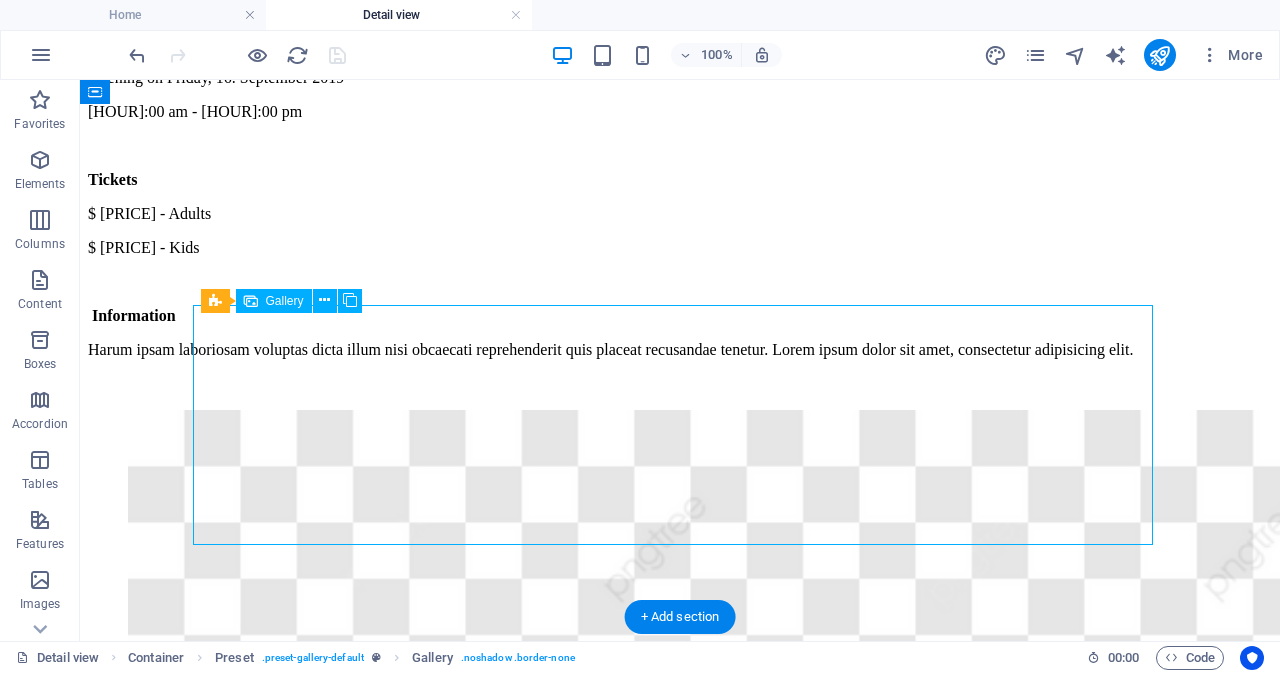 click at bounding box center (528, 3624) 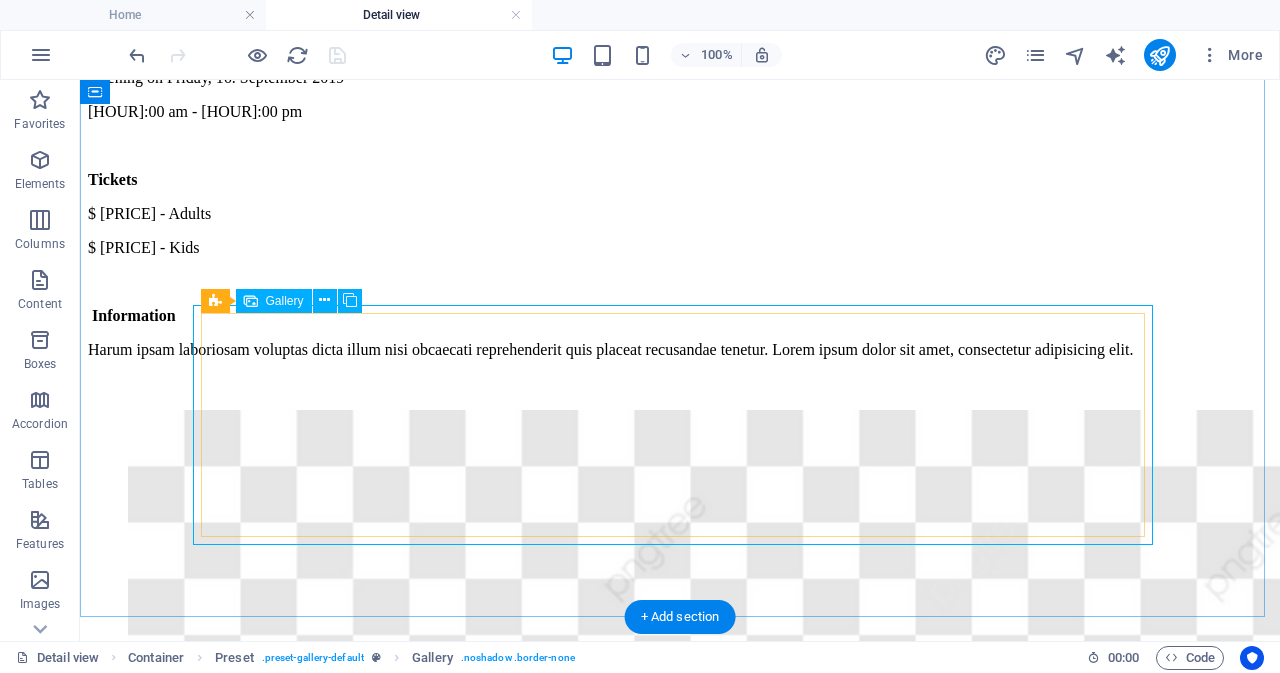 click at bounding box center (528, 3624) 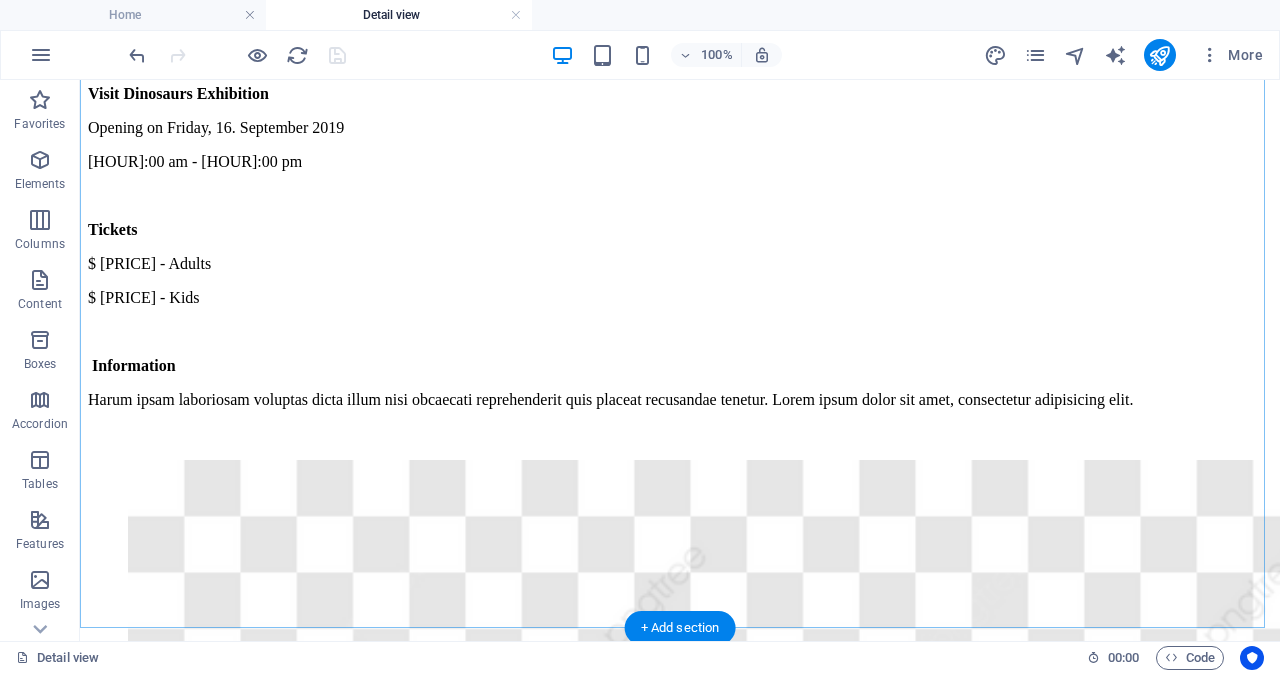 scroll, scrollTop: 700, scrollLeft: 0, axis: vertical 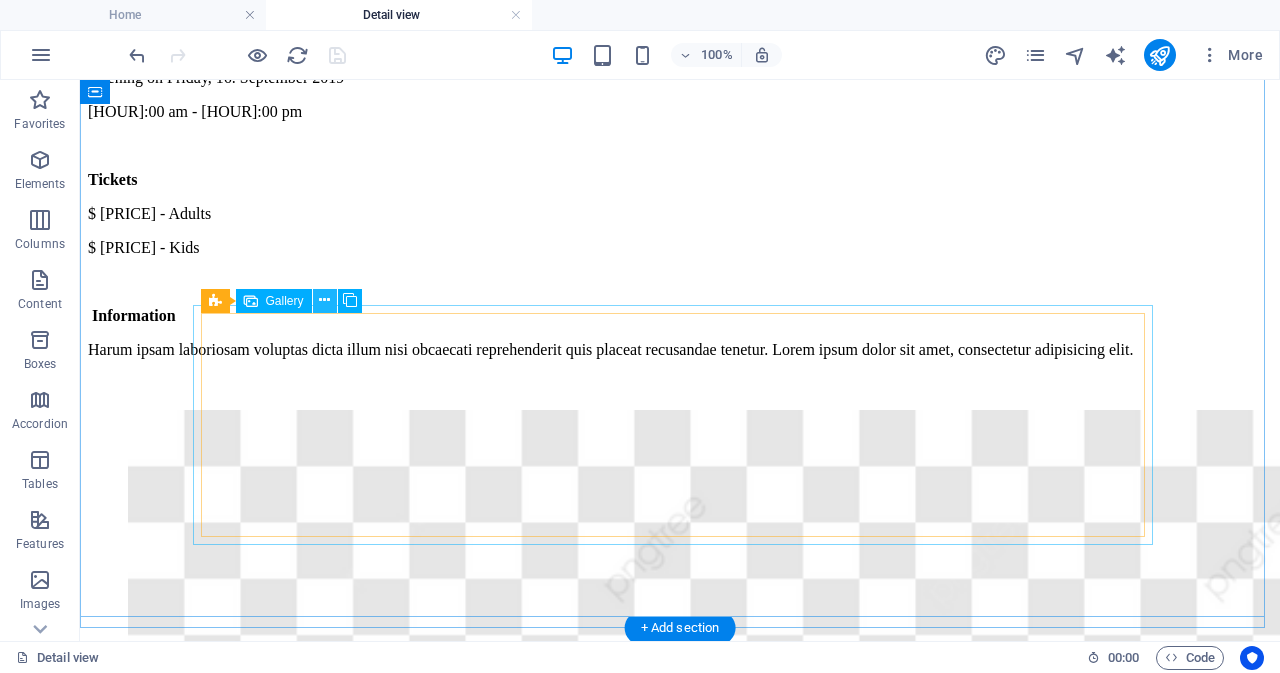 click at bounding box center [325, 301] 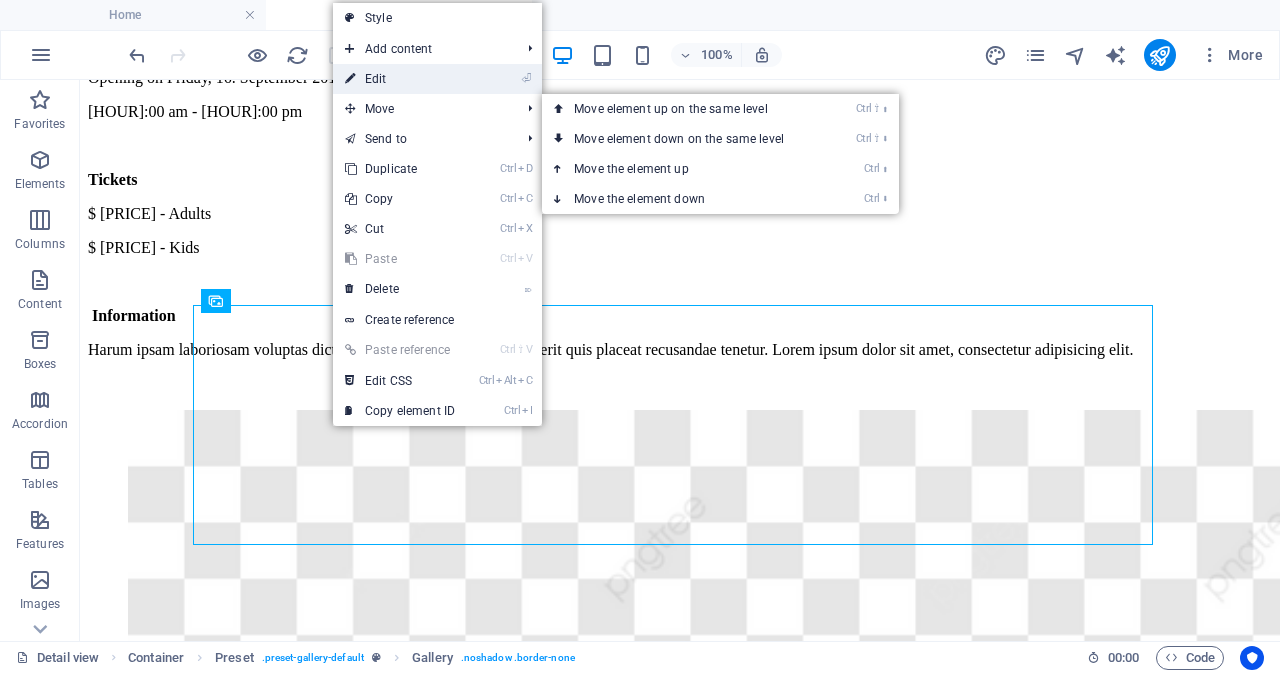 click on "⏎  Edit" at bounding box center (400, 79) 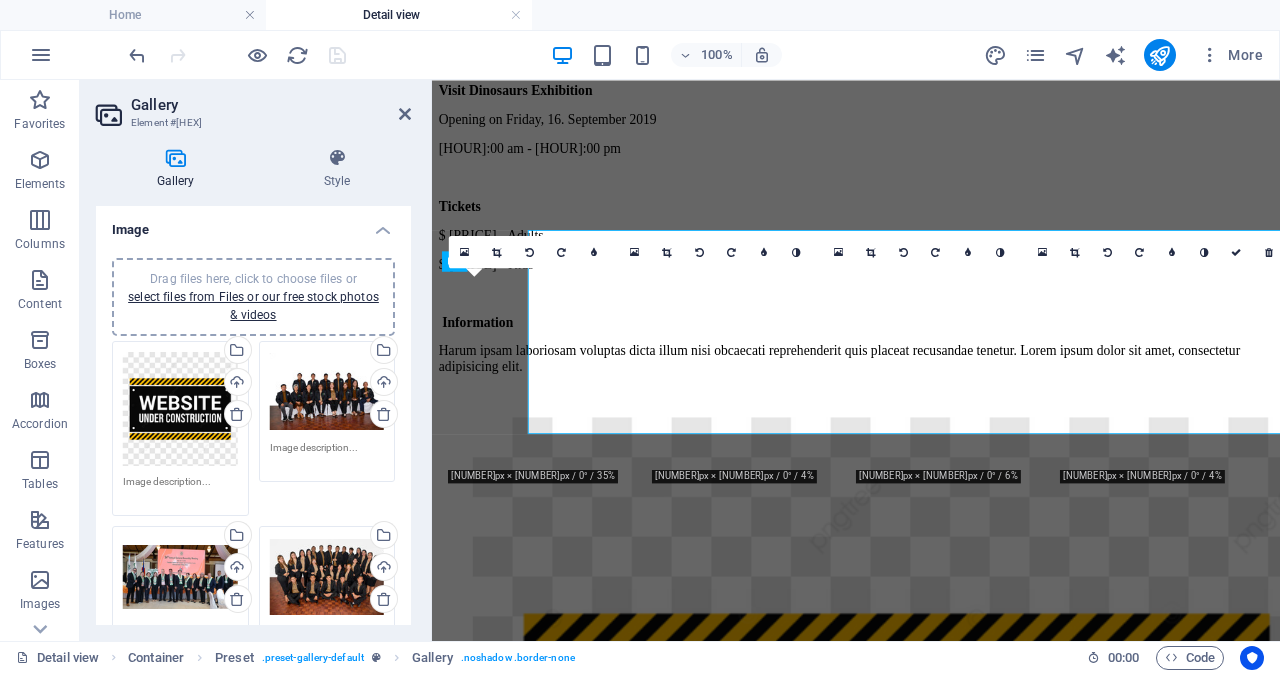 scroll, scrollTop: 749, scrollLeft: 0, axis: vertical 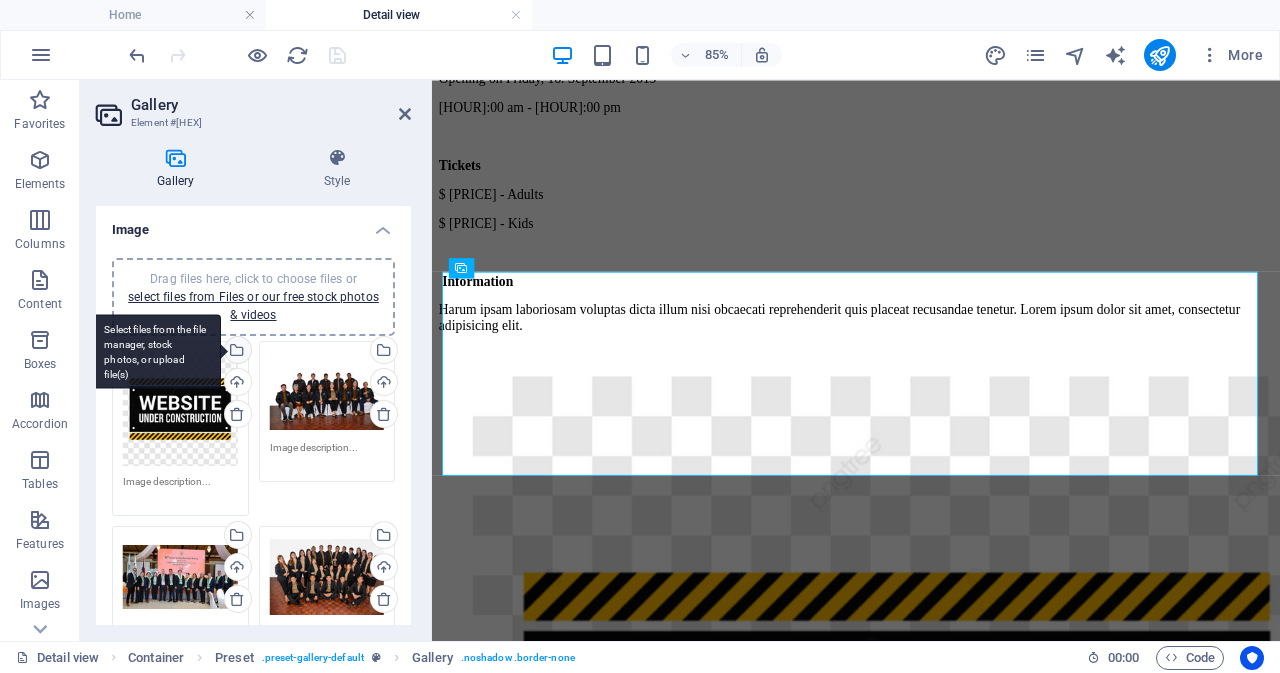 click on "Select files from the file manager, stock photos, or upload file(s)" at bounding box center (236, 352) 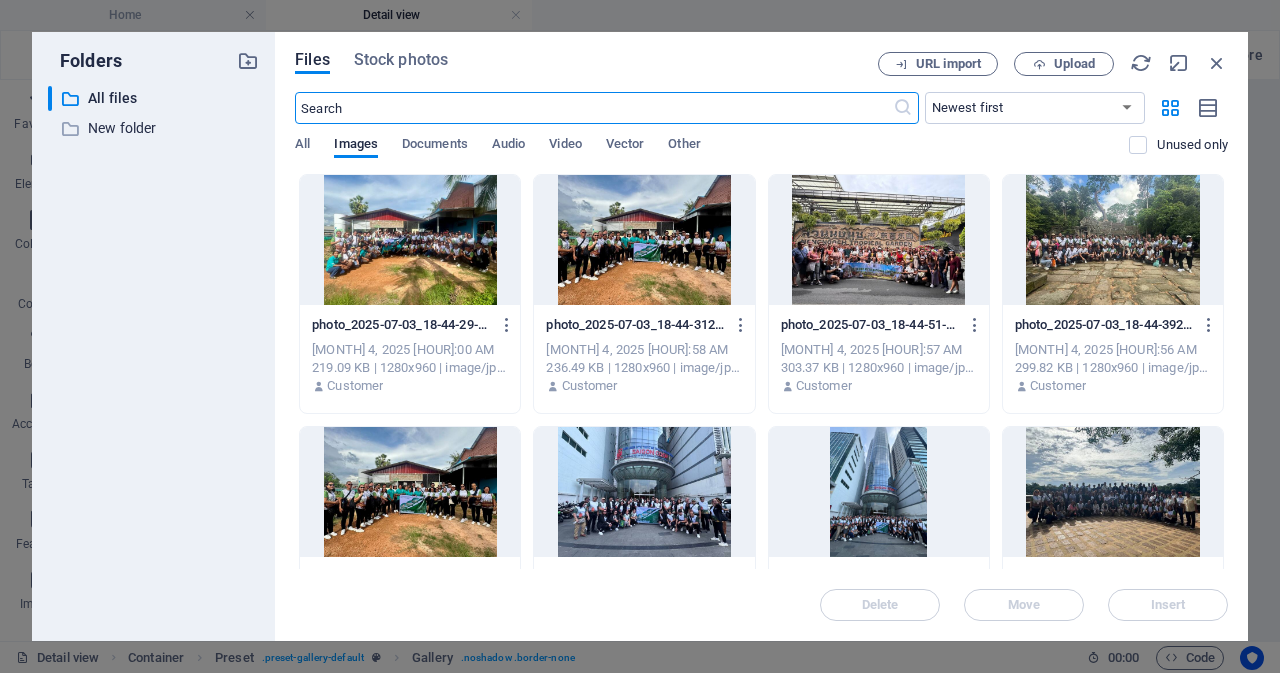 scroll, scrollTop: 806, scrollLeft: 0, axis: vertical 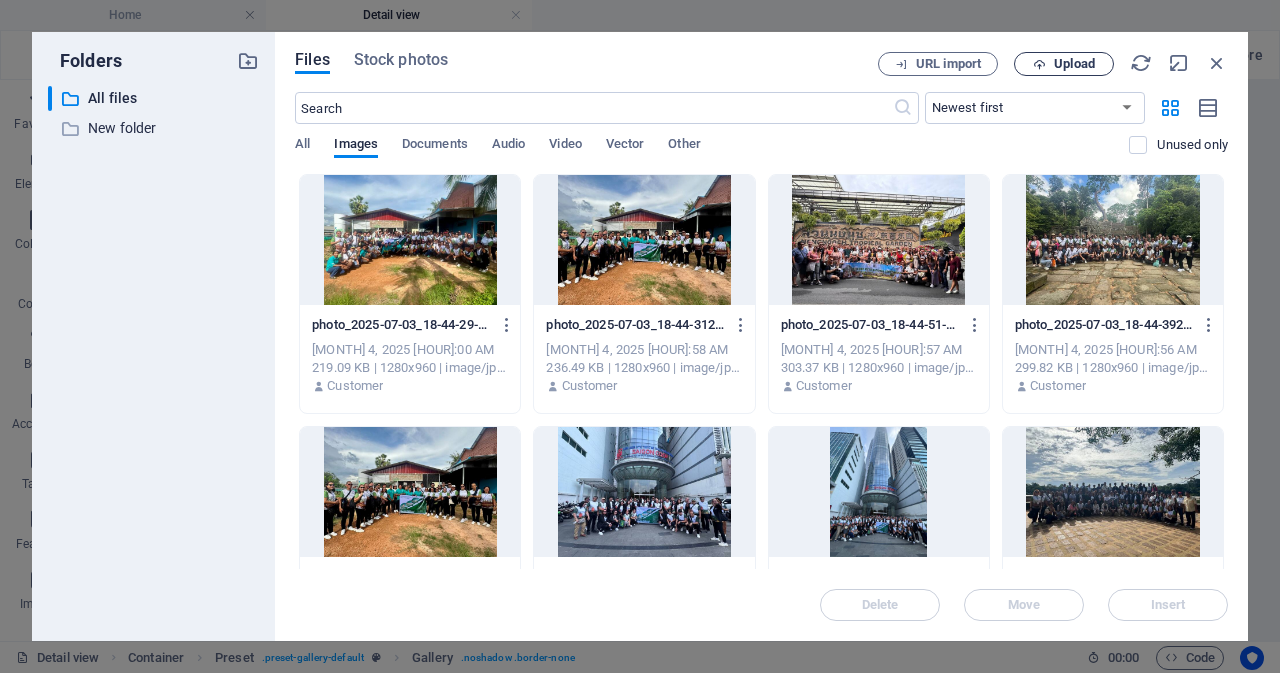click on "Upload" at bounding box center (1074, 64) 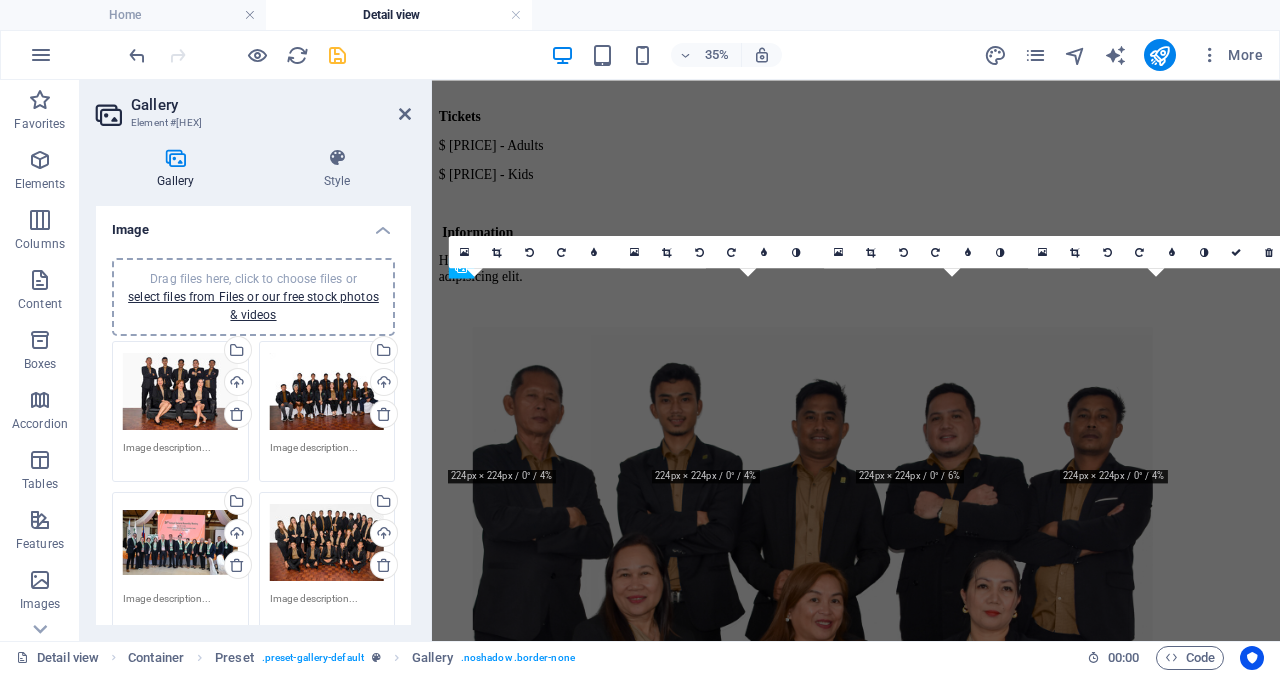 scroll, scrollTop: 749, scrollLeft: 0, axis: vertical 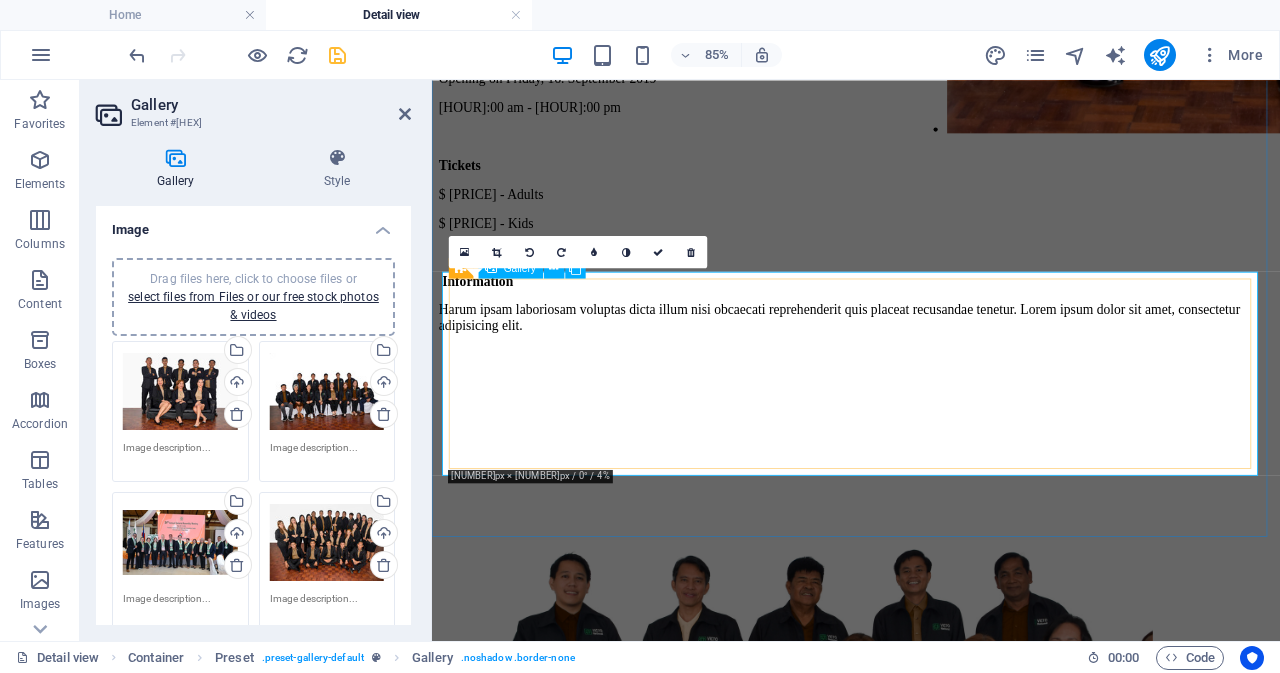 drag, startPoint x: 553, startPoint y: 434, endPoint x: 1159, endPoint y: 445, distance: 606.09985 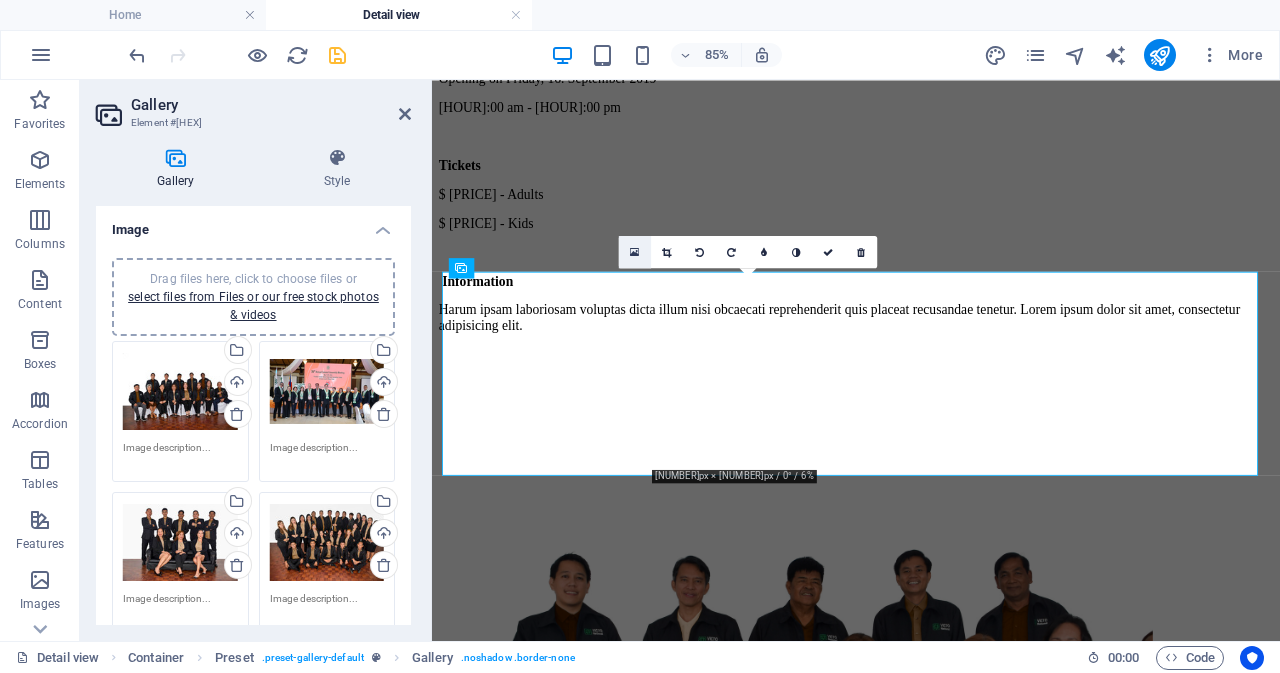 click at bounding box center [635, 252] 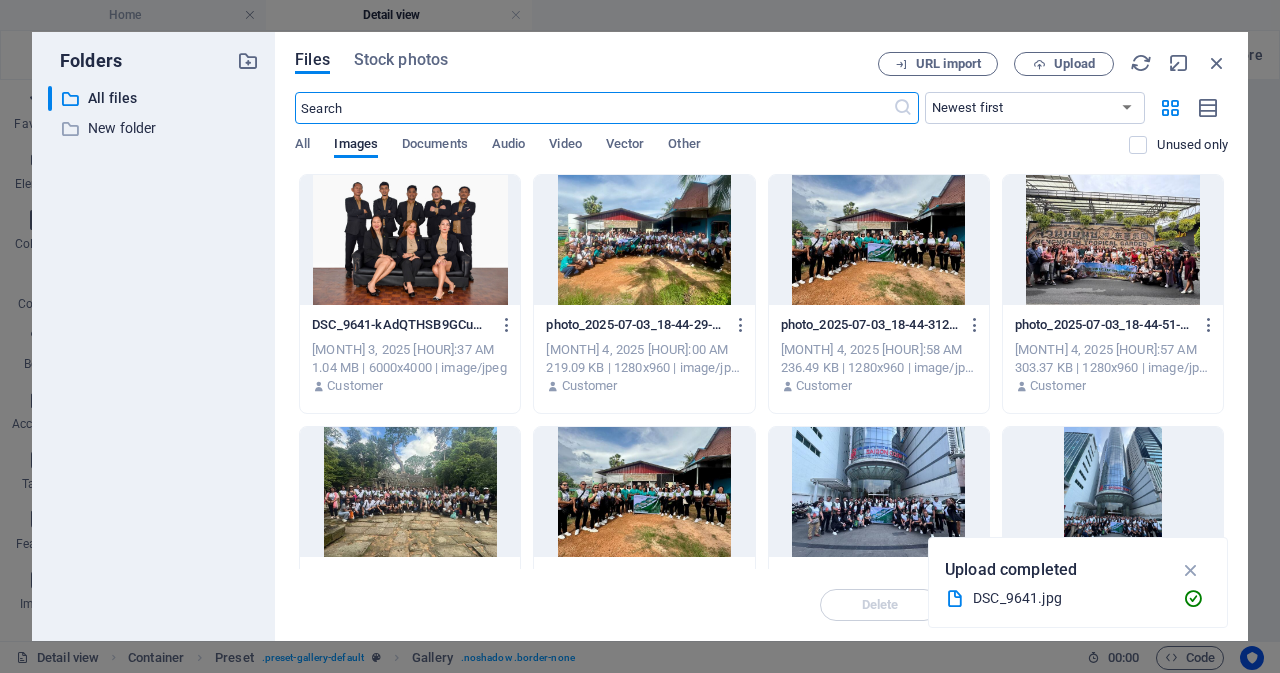 scroll, scrollTop: 806, scrollLeft: 0, axis: vertical 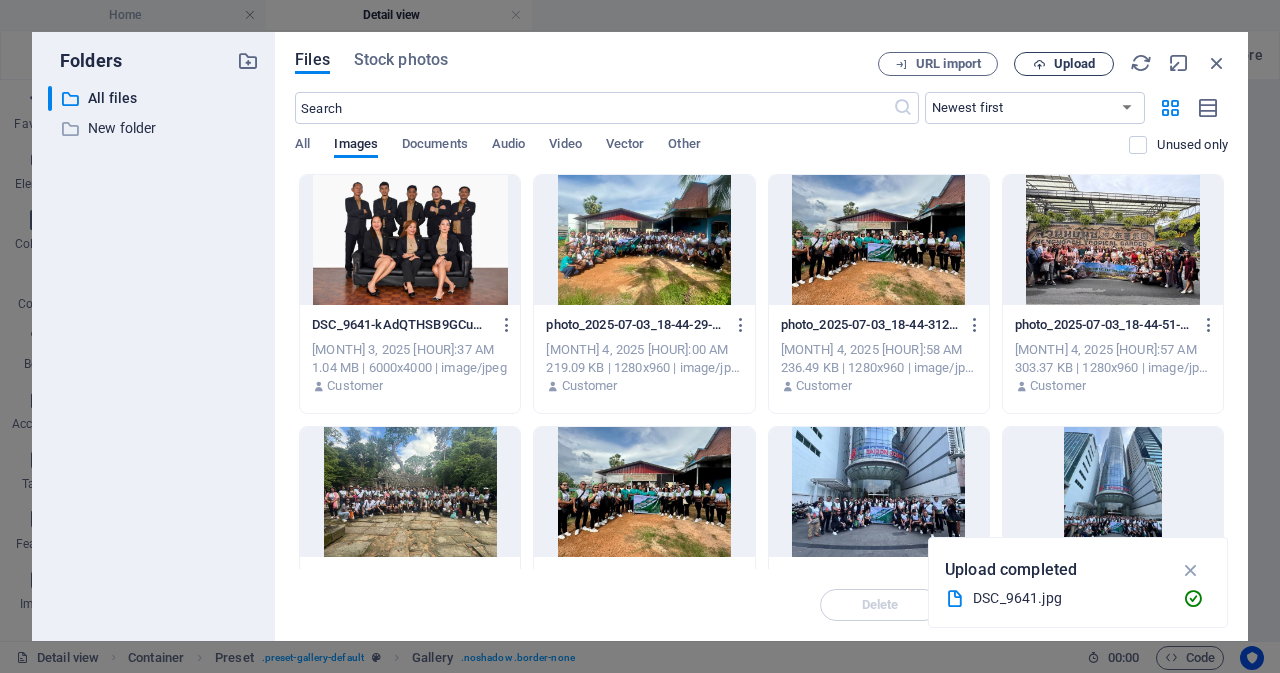 click on "Upload" at bounding box center [1074, 64] 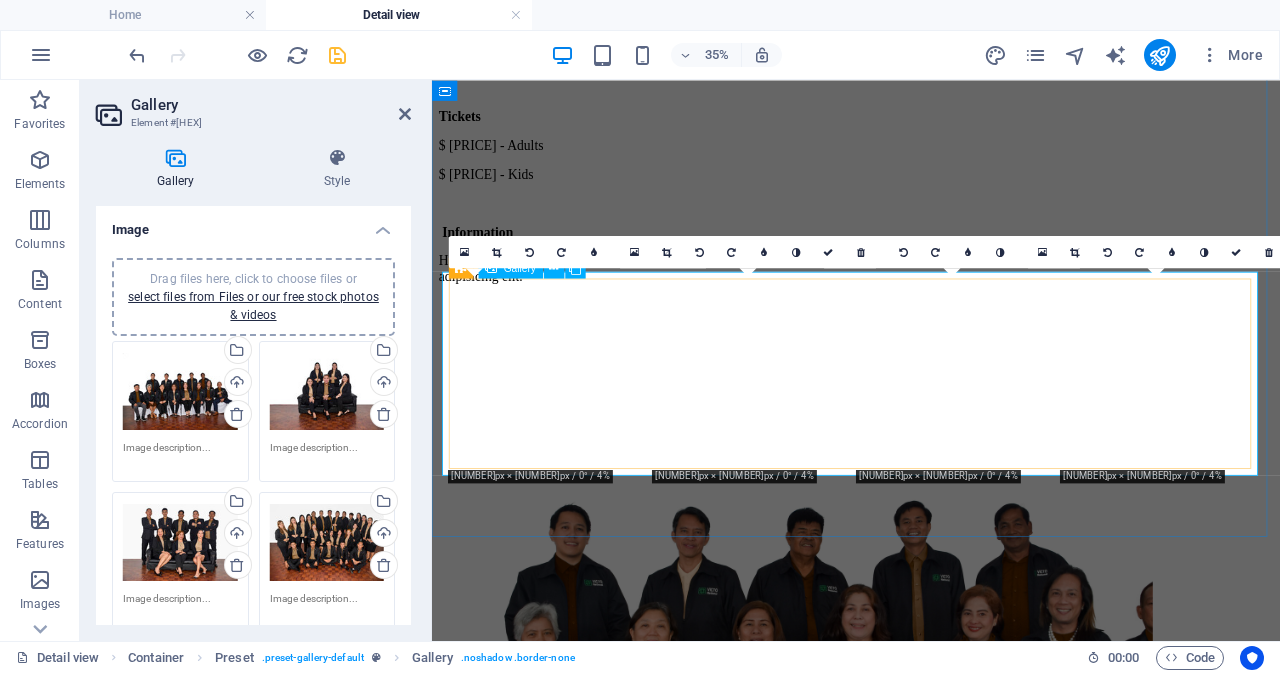 scroll, scrollTop: 749, scrollLeft: 0, axis: vertical 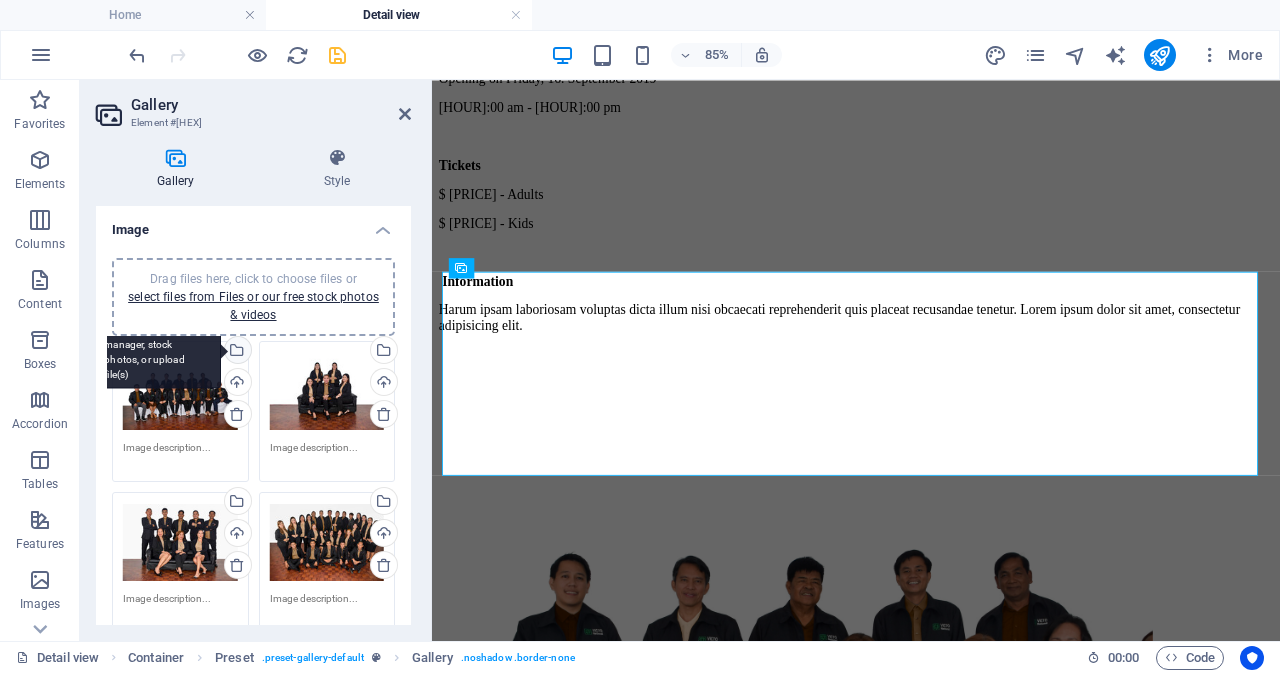 click on "Select files from the file manager, stock photos, or upload file(s)" at bounding box center [236, 352] 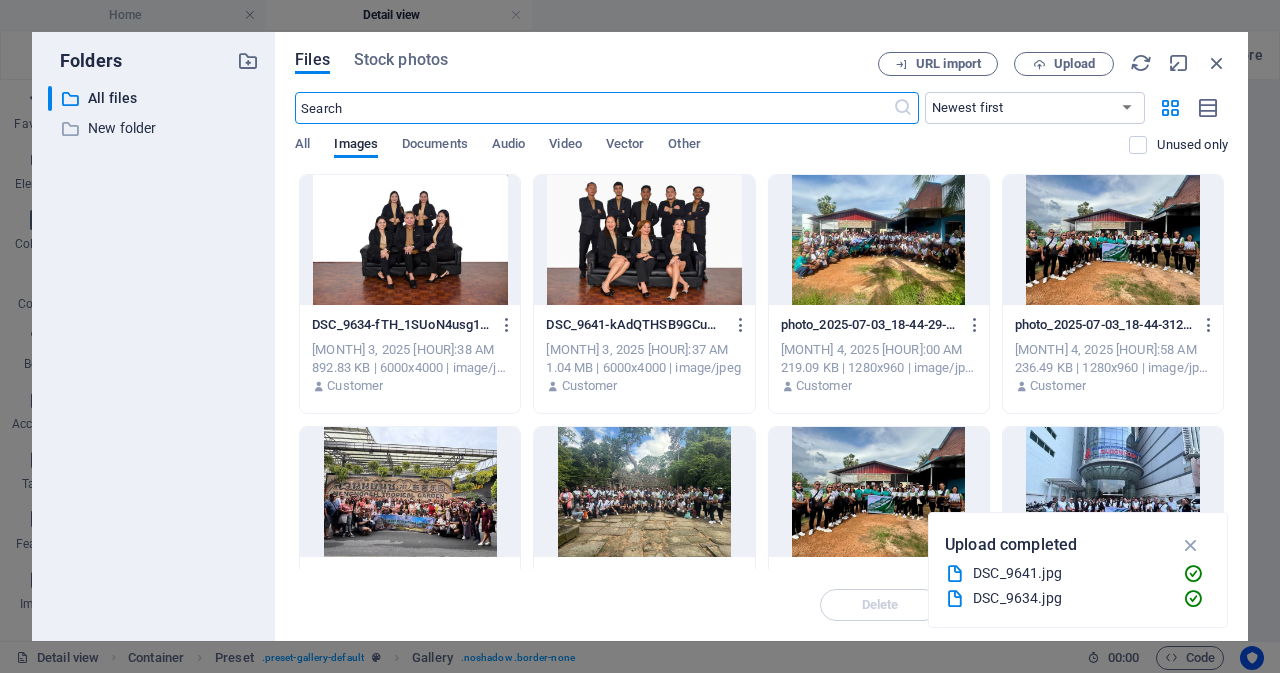 scroll, scrollTop: 806, scrollLeft: 0, axis: vertical 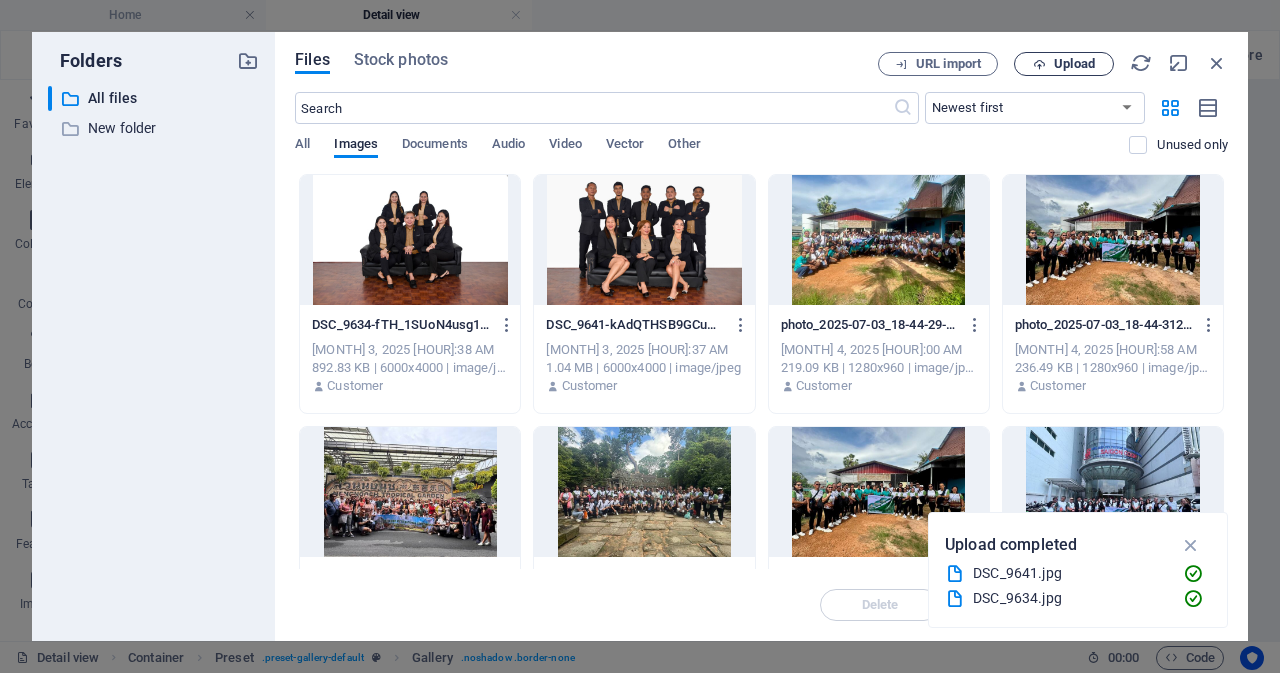 click on "Upload" at bounding box center (1064, 64) 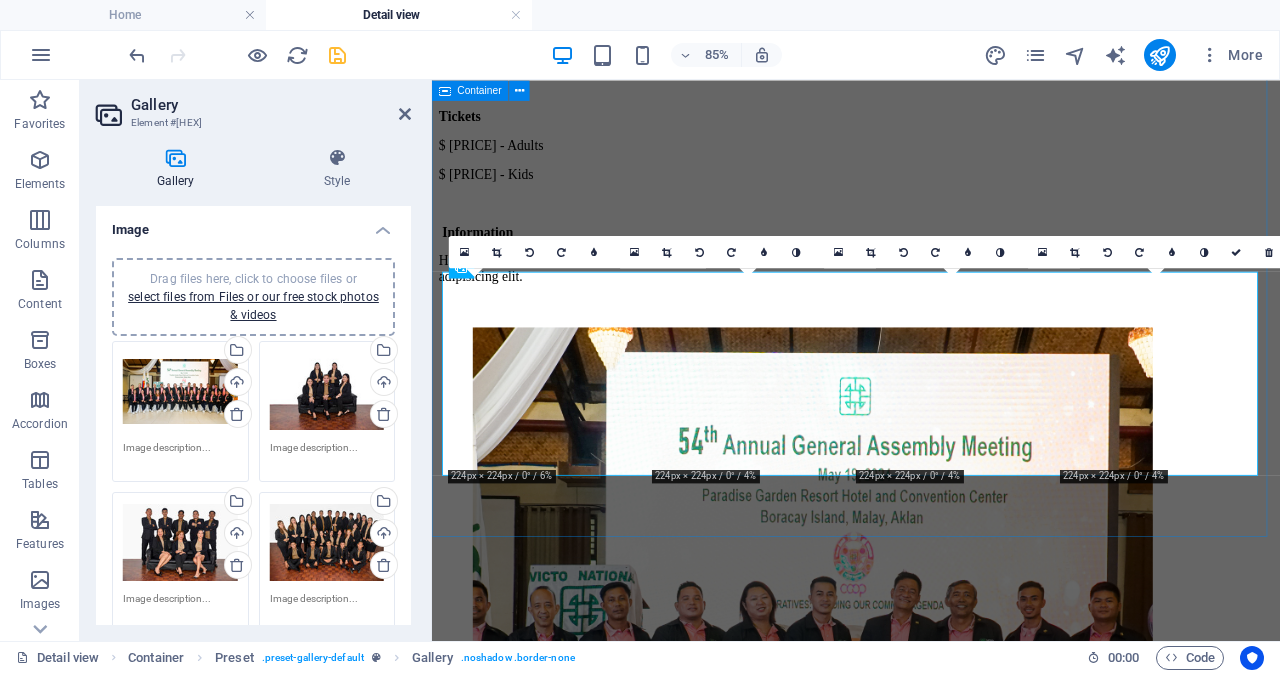 scroll, scrollTop: 749, scrollLeft: 0, axis: vertical 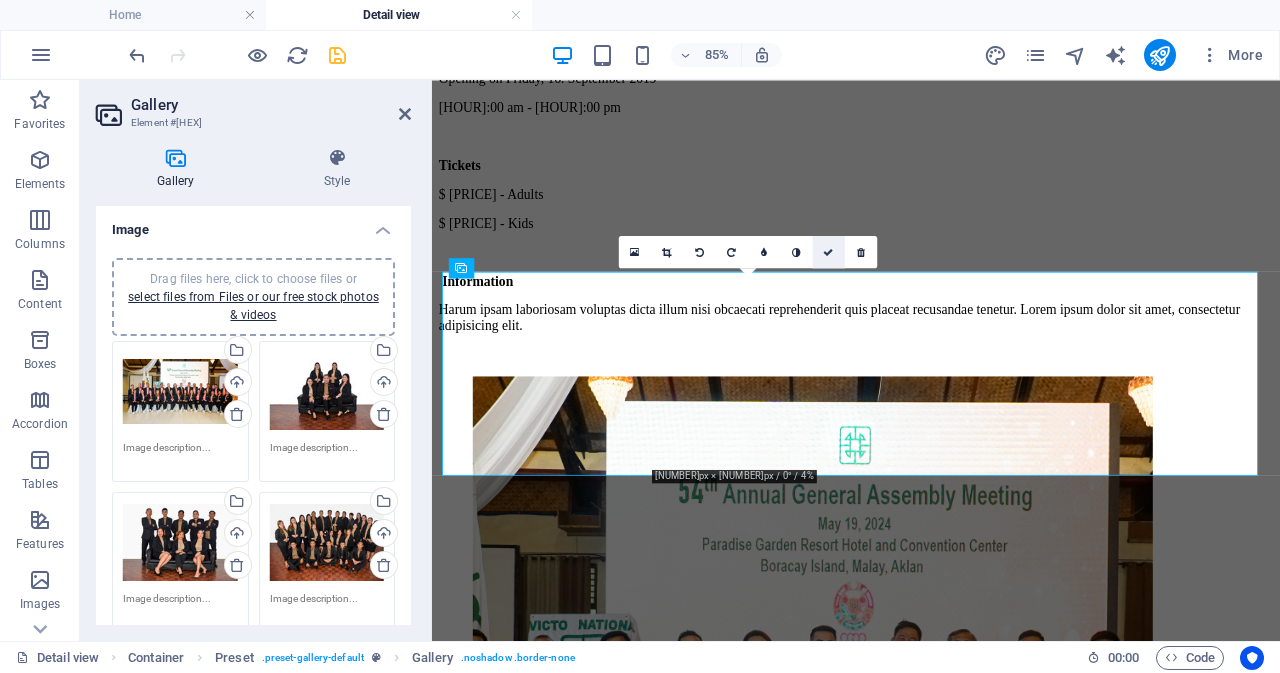 click at bounding box center [828, 252] 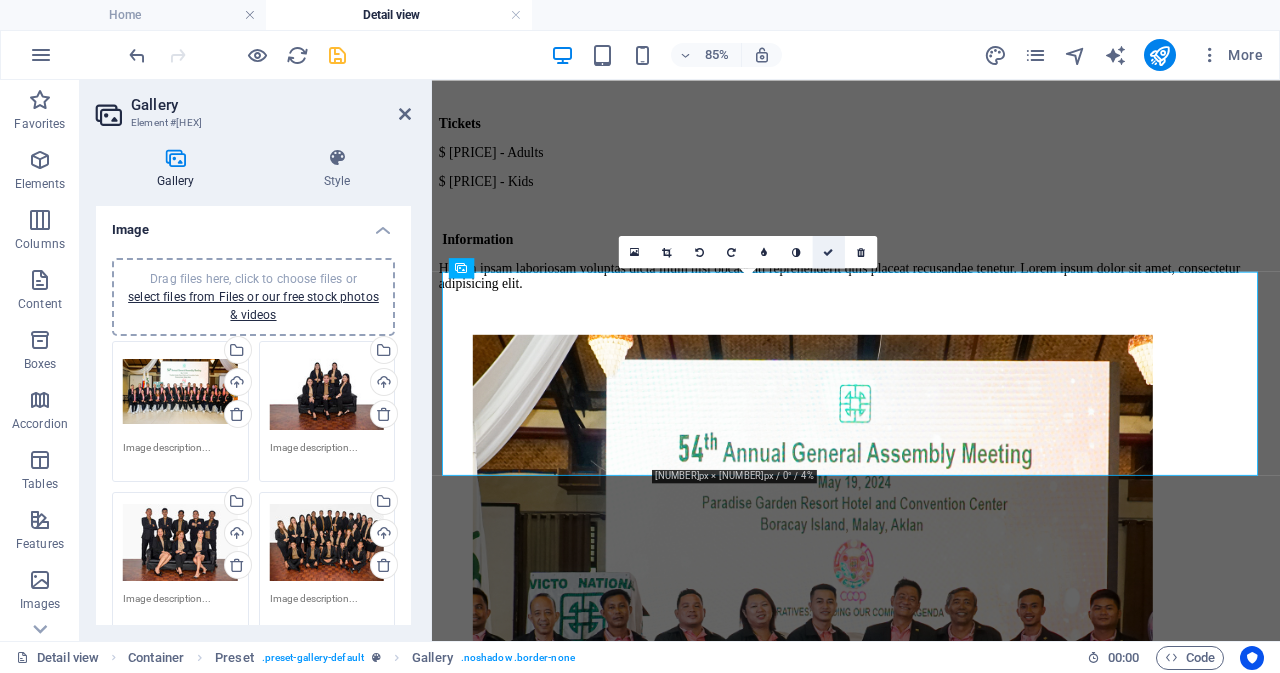 scroll, scrollTop: 700, scrollLeft: 0, axis: vertical 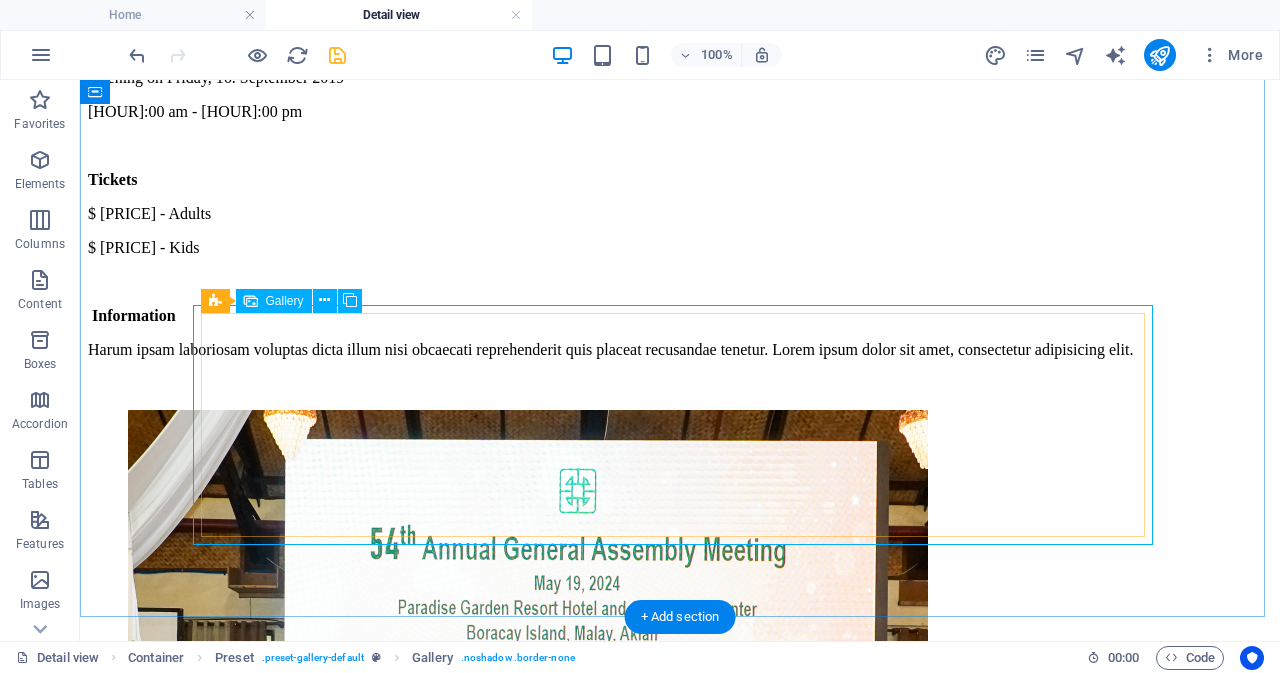 click at bounding box center [528, 812] 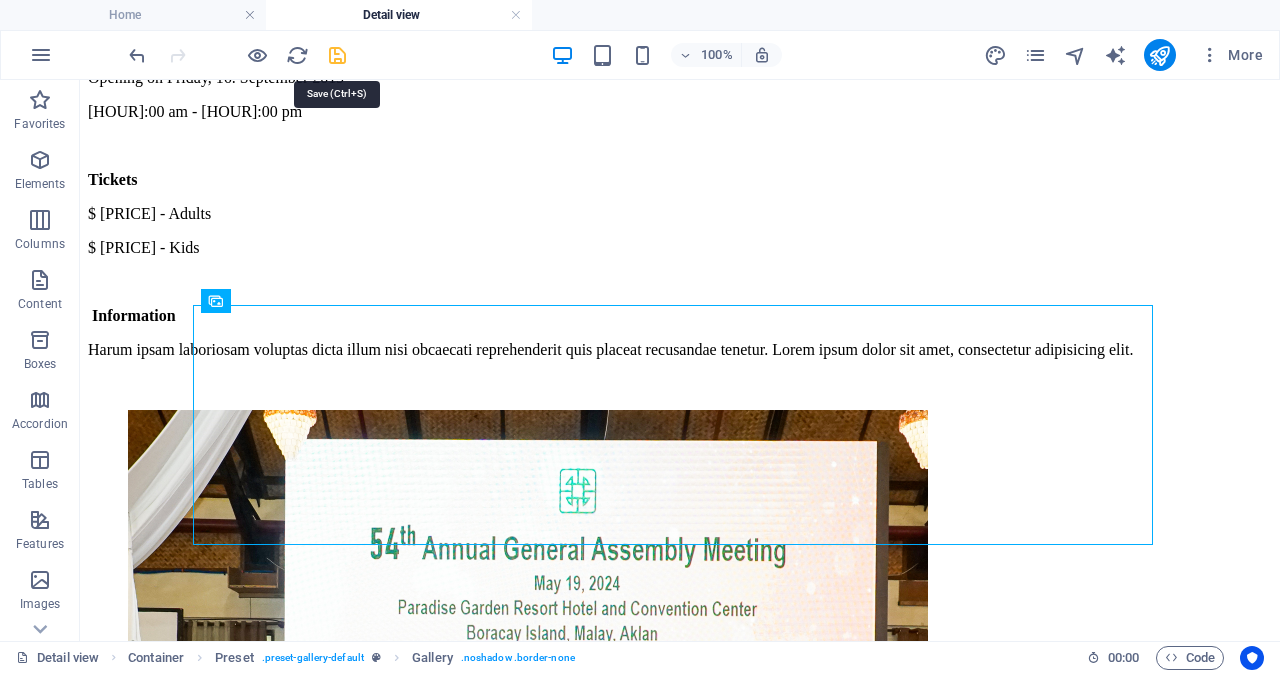 click at bounding box center (337, 55) 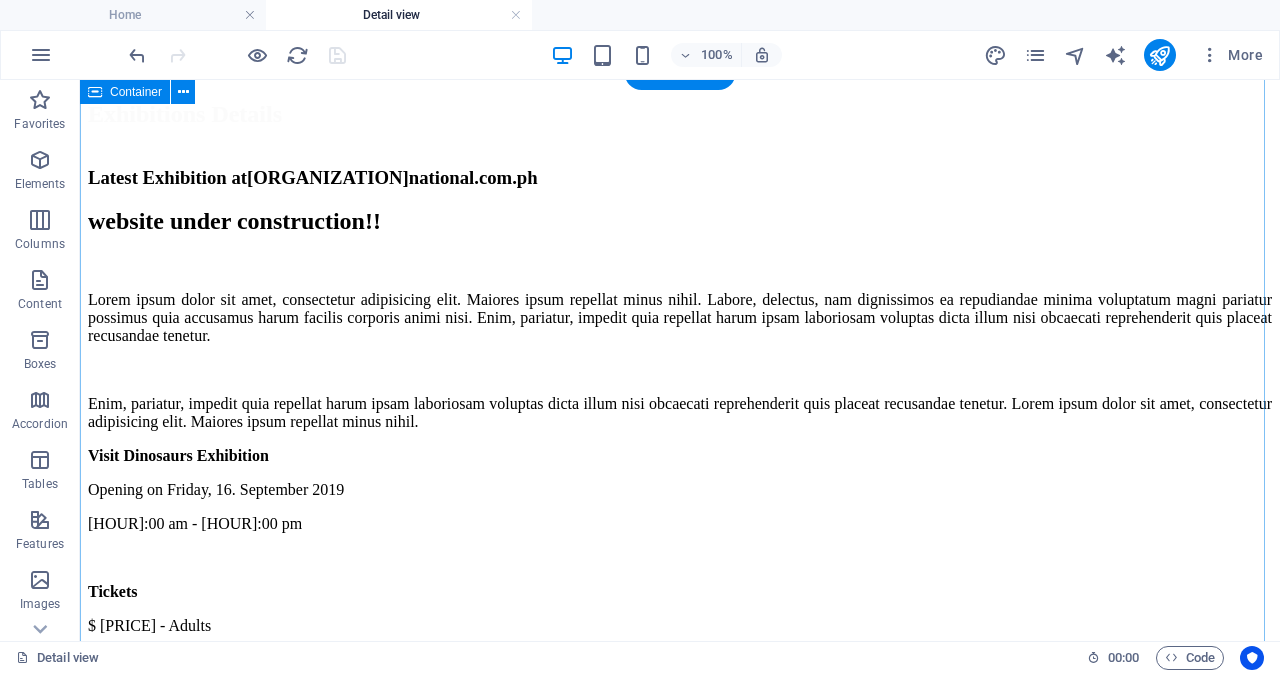 scroll, scrollTop: 300, scrollLeft: 0, axis: vertical 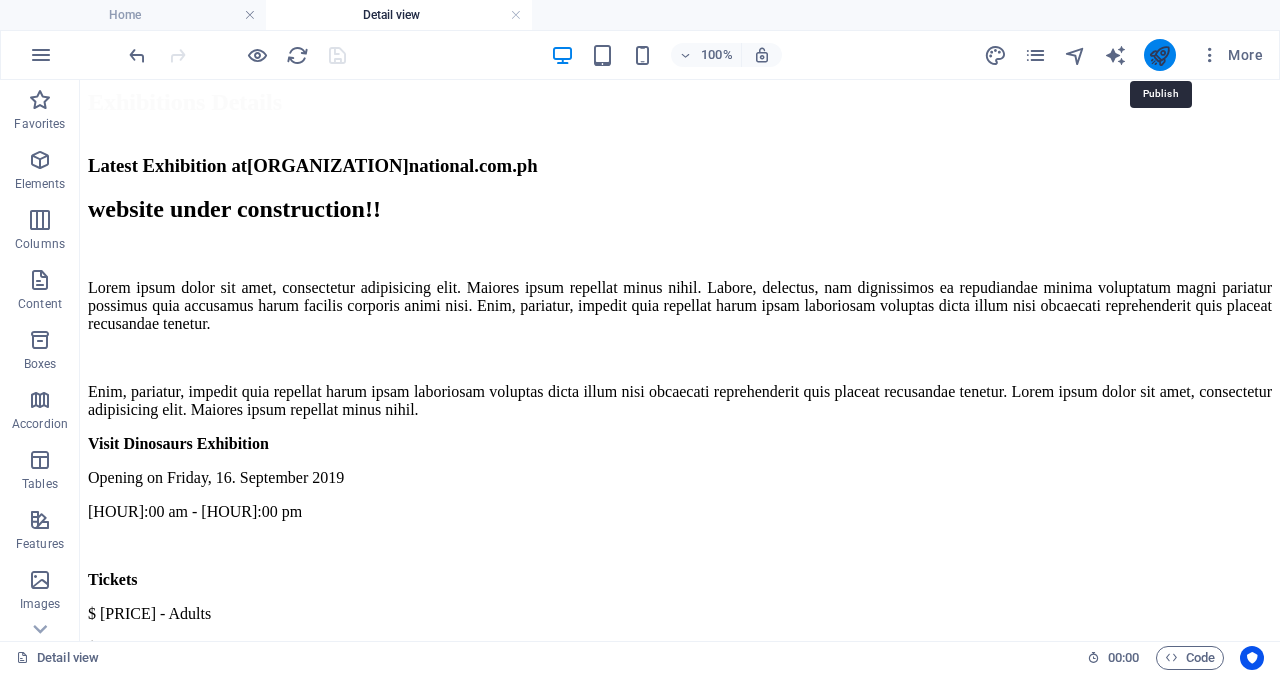 click at bounding box center (1159, 55) 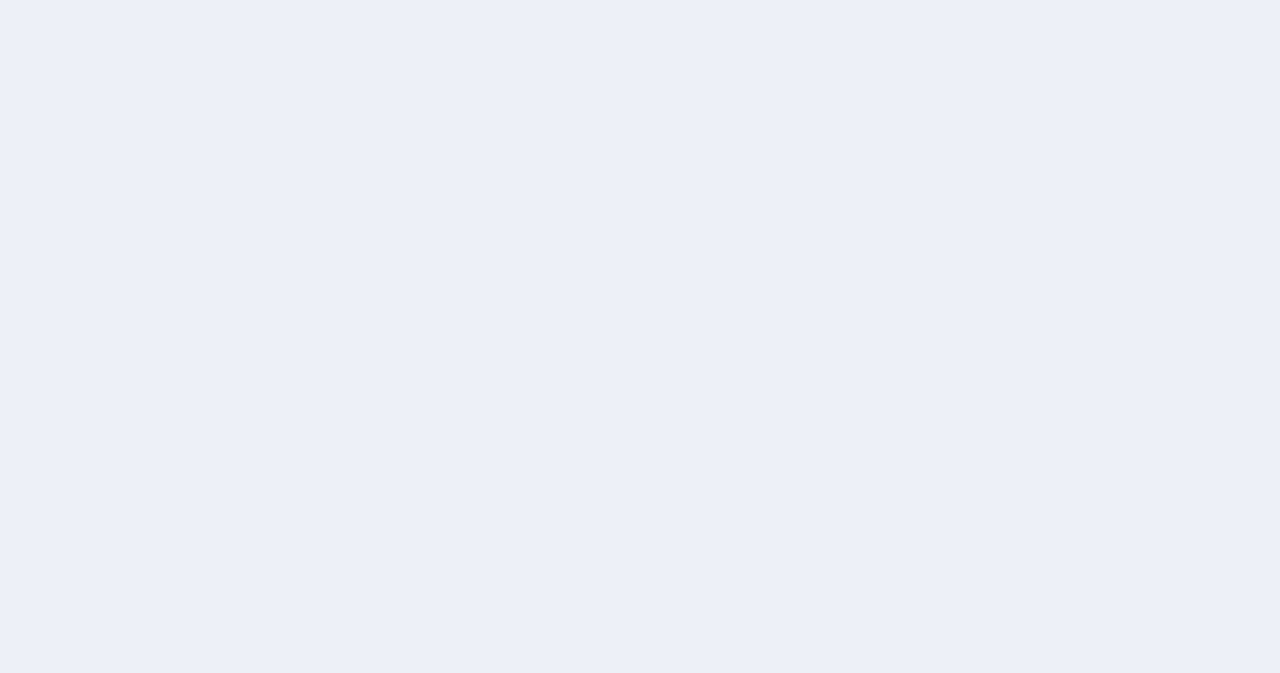 scroll, scrollTop: 0, scrollLeft: 0, axis: both 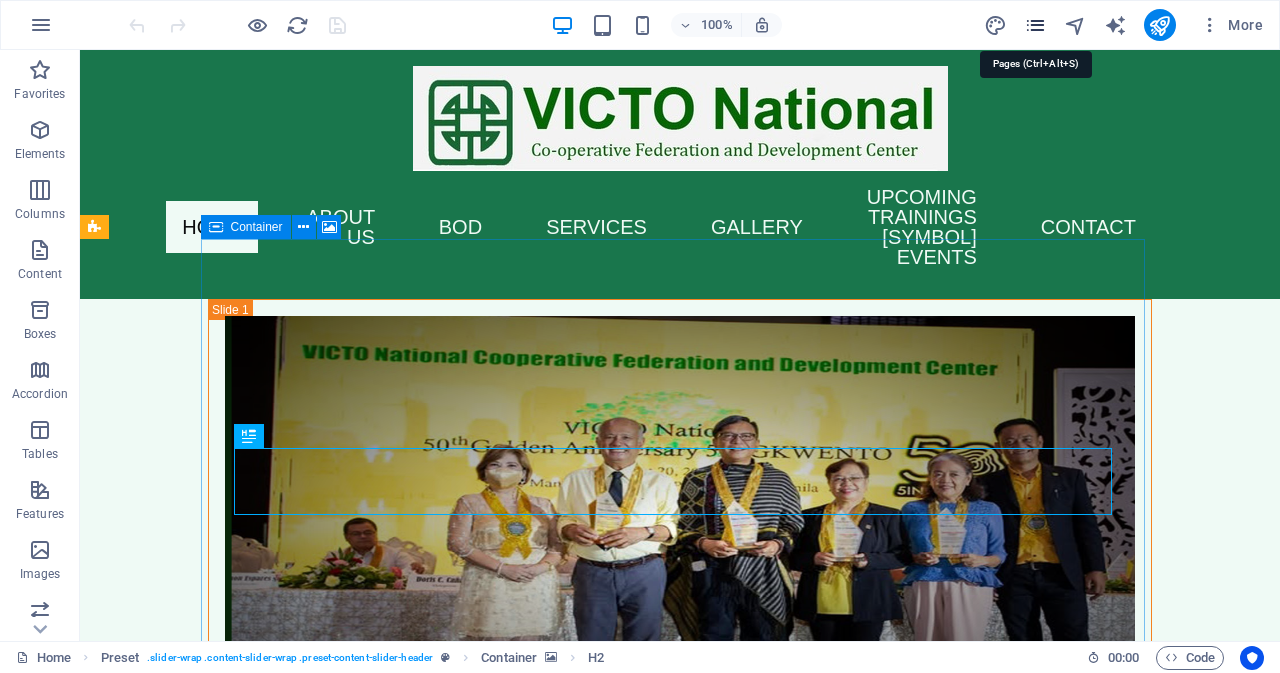 click at bounding box center (1035, 25) 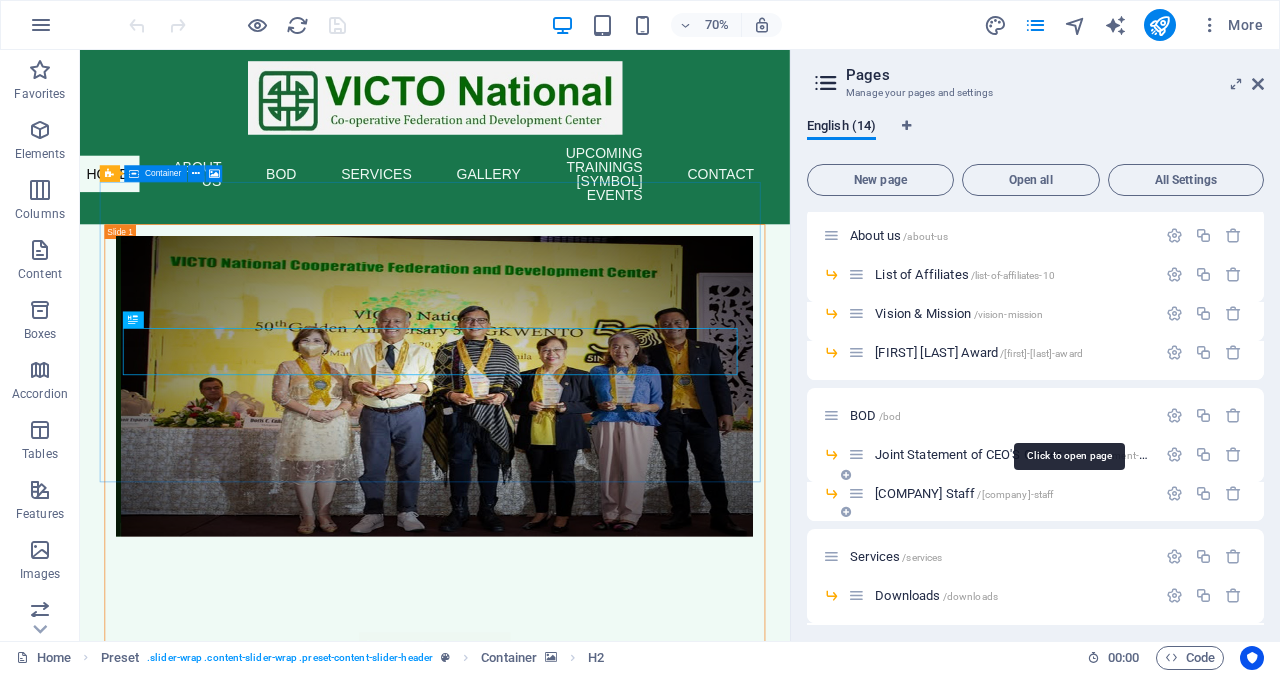 scroll, scrollTop: 100, scrollLeft: 0, axis: vertical 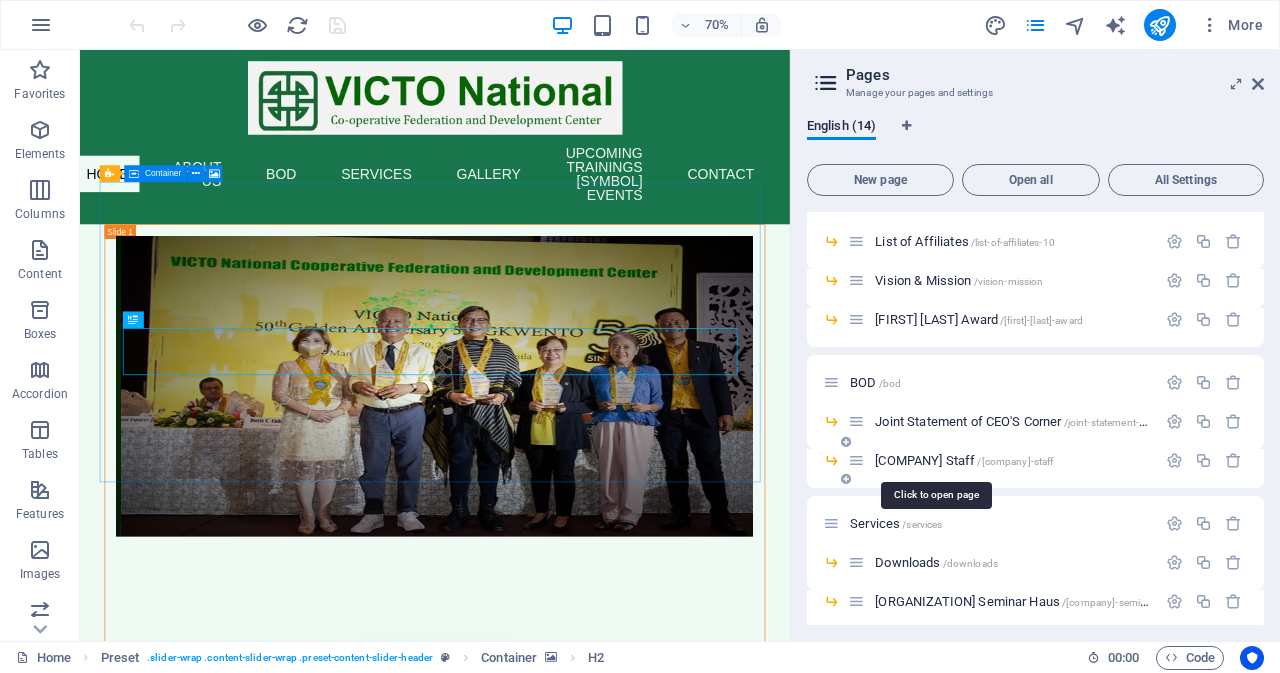 click on "[COMPANY] Staff /[company]-staff" at bounding box center (964, 460) 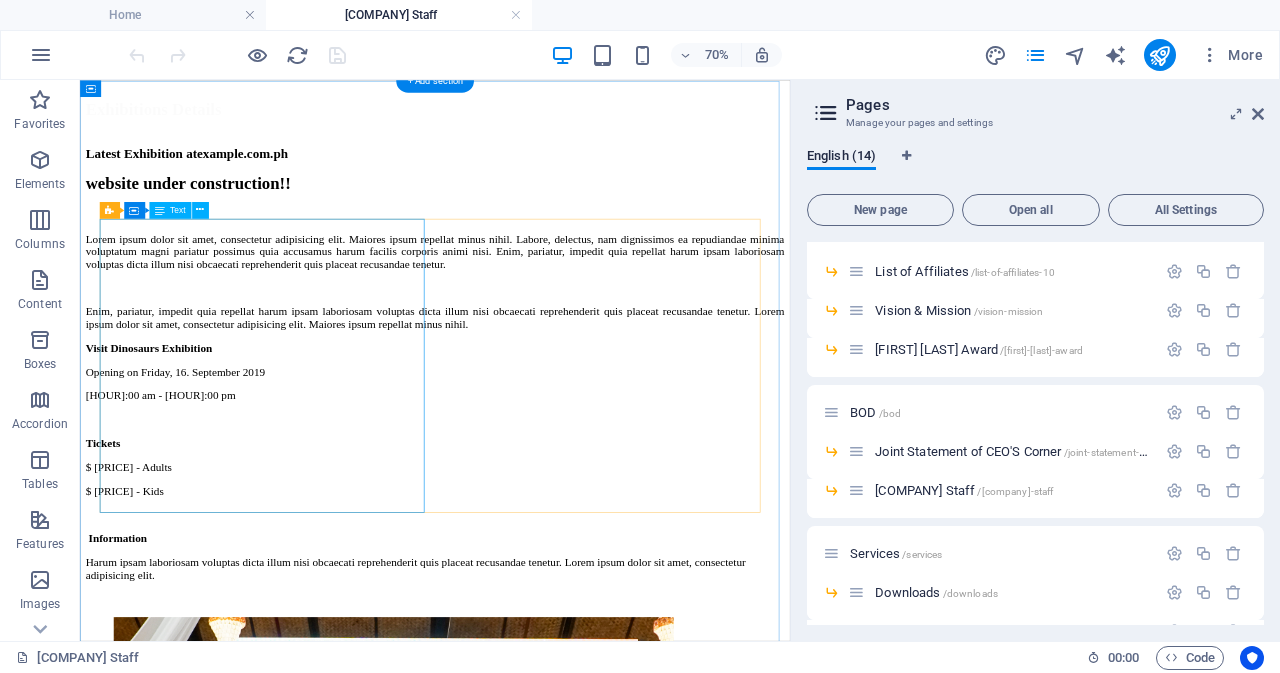 scroll, scrollTop: 400, scrollLeft: 0, axis: vertical 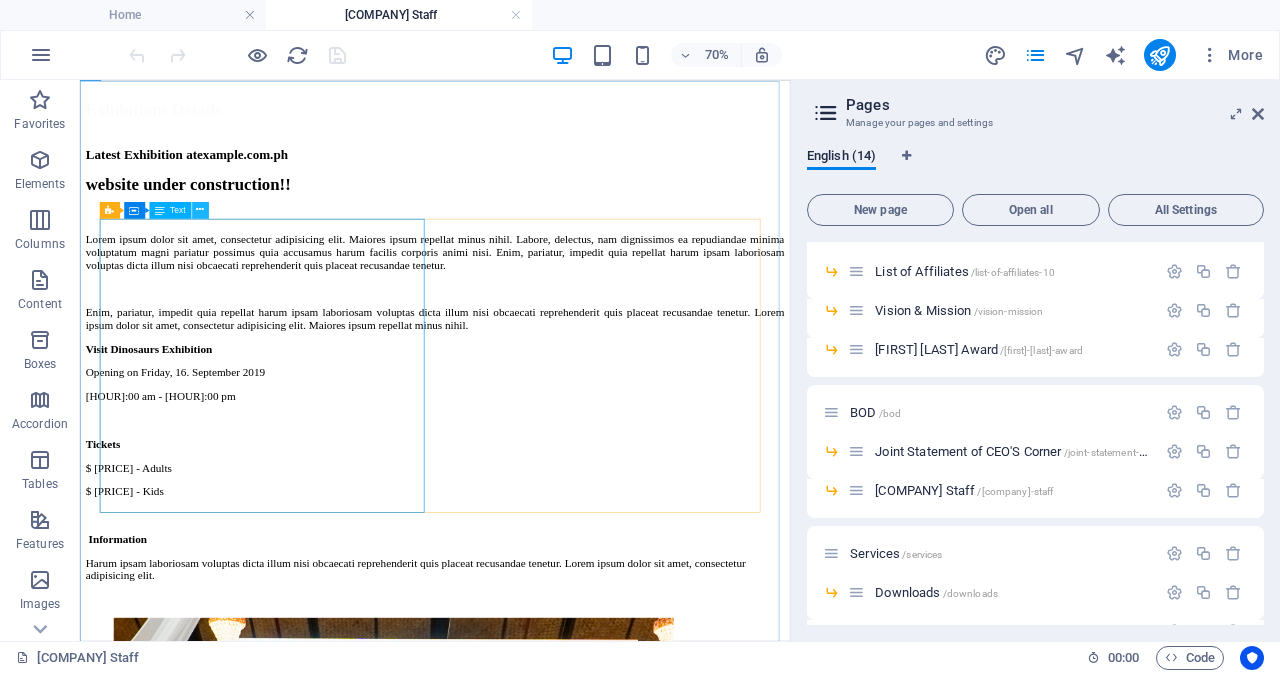 click at bounding box center [200, 210] 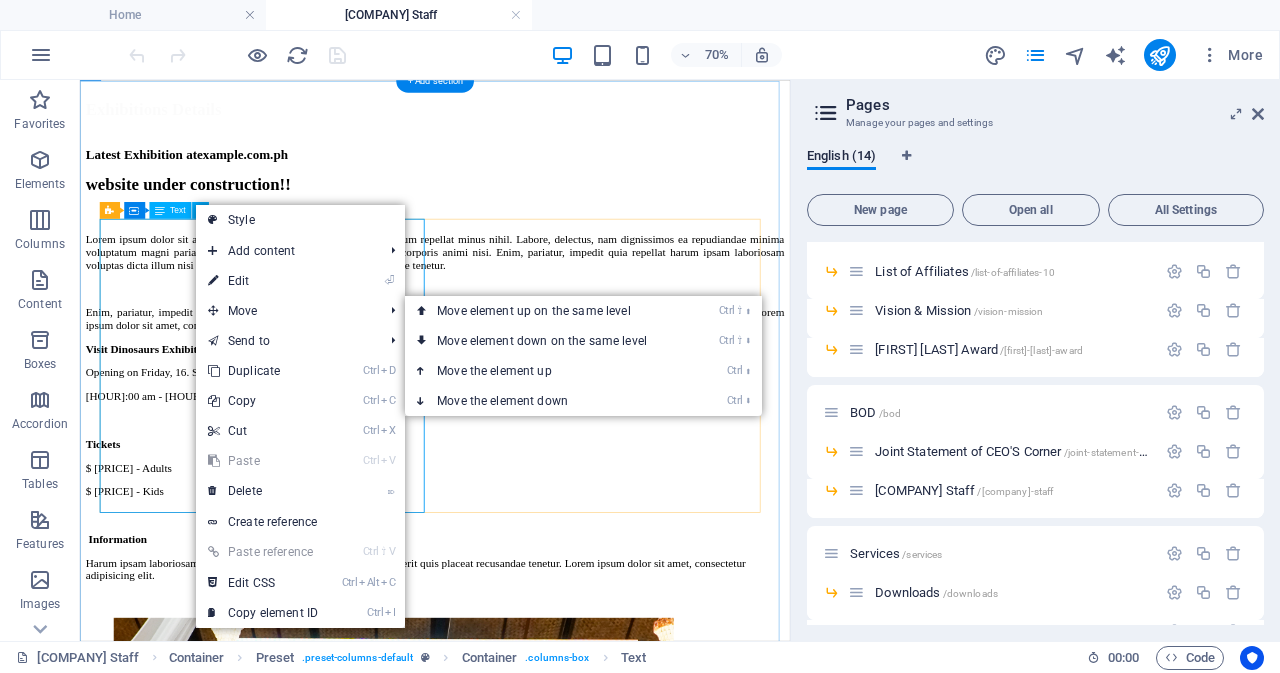 click on "Lorem ipsum dolor sit amet, consectetur adipisicing elit. Maiores ipsum repellat minus nihil. Labore, delectus, nam dignissimos ea repudiandae minima voluptatum magni pariatur possimus quia accusamus harum facilis corporis animi nisi. Enim, pariatur, impedit quia repellat harum ipsam laboriosam voluptas dicta illum nisi obcaecati reprehenderit quis placeat recusandae tenetur. Enim, pariatur, impedit quia repellat harum ipsam laboriosam voluptas dicta illum nisi obcaecati reprehenderit quis placeat recusandae tenetur. Lorem ipsum dolor sit amet, consectetur adipisicing elit. Maiores ipsum repellat minus nihil." at bounding box center [587, 369] 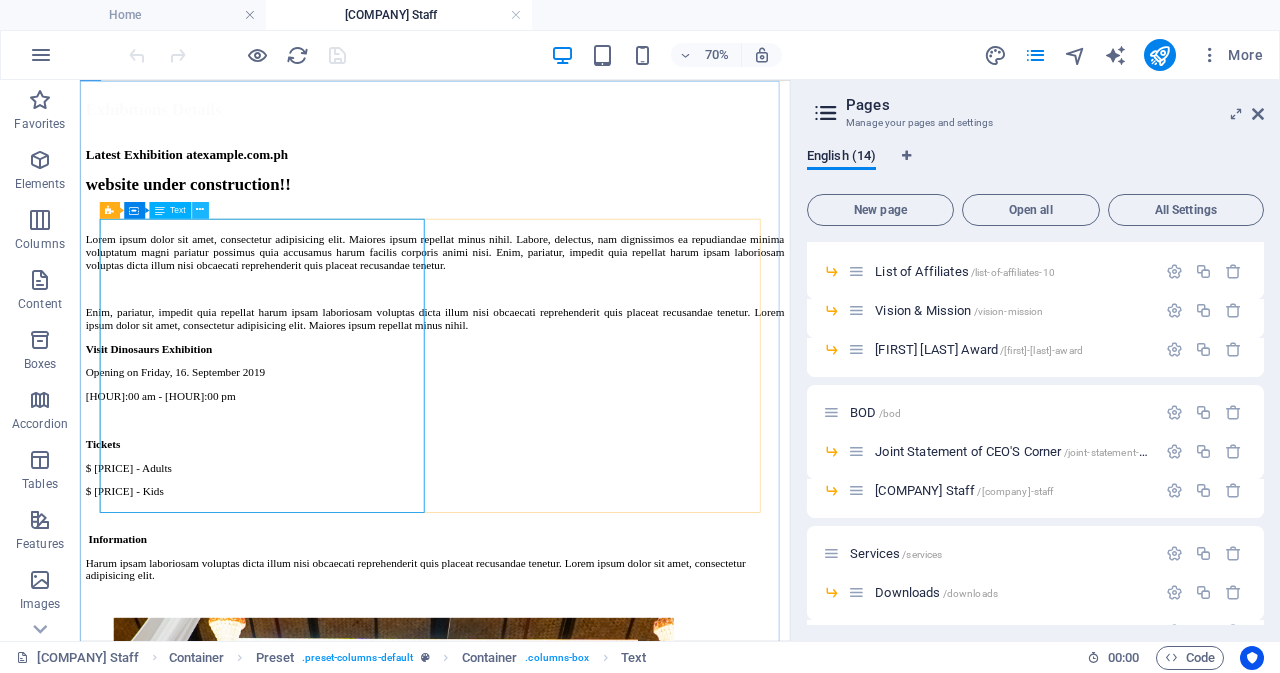click at bounding box center [200, 210] 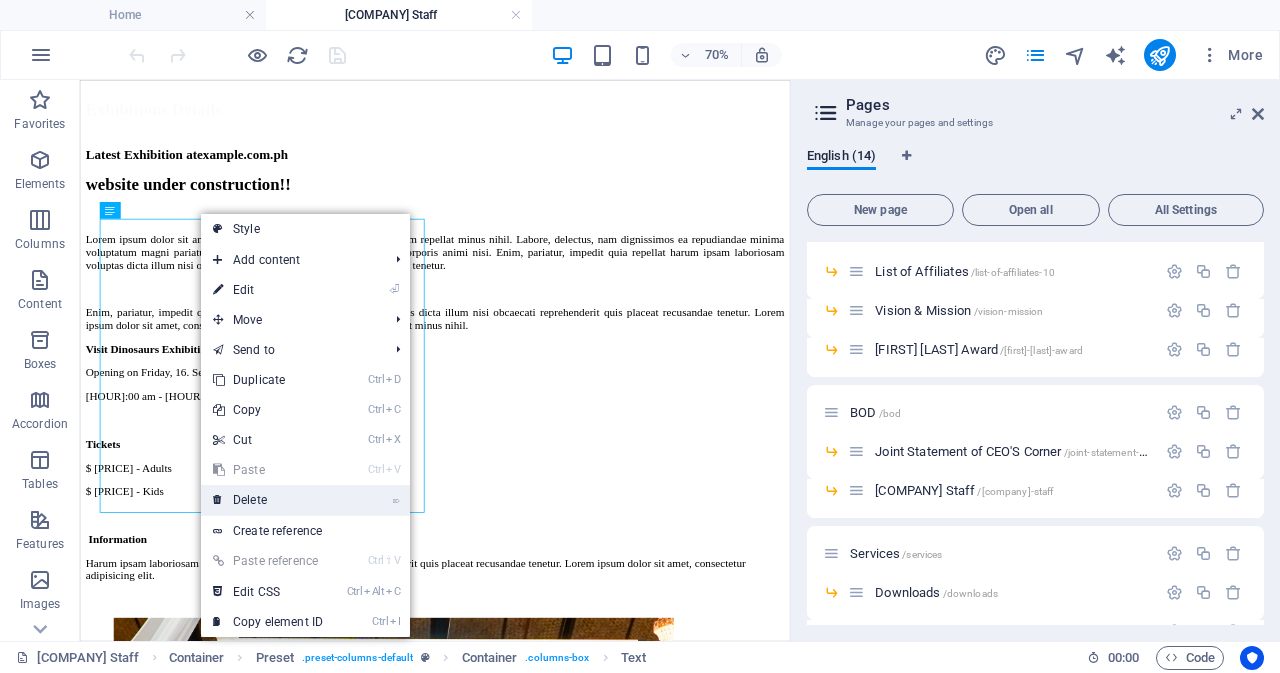 click on "⌦  Delete" at bounding box center [268, 500] 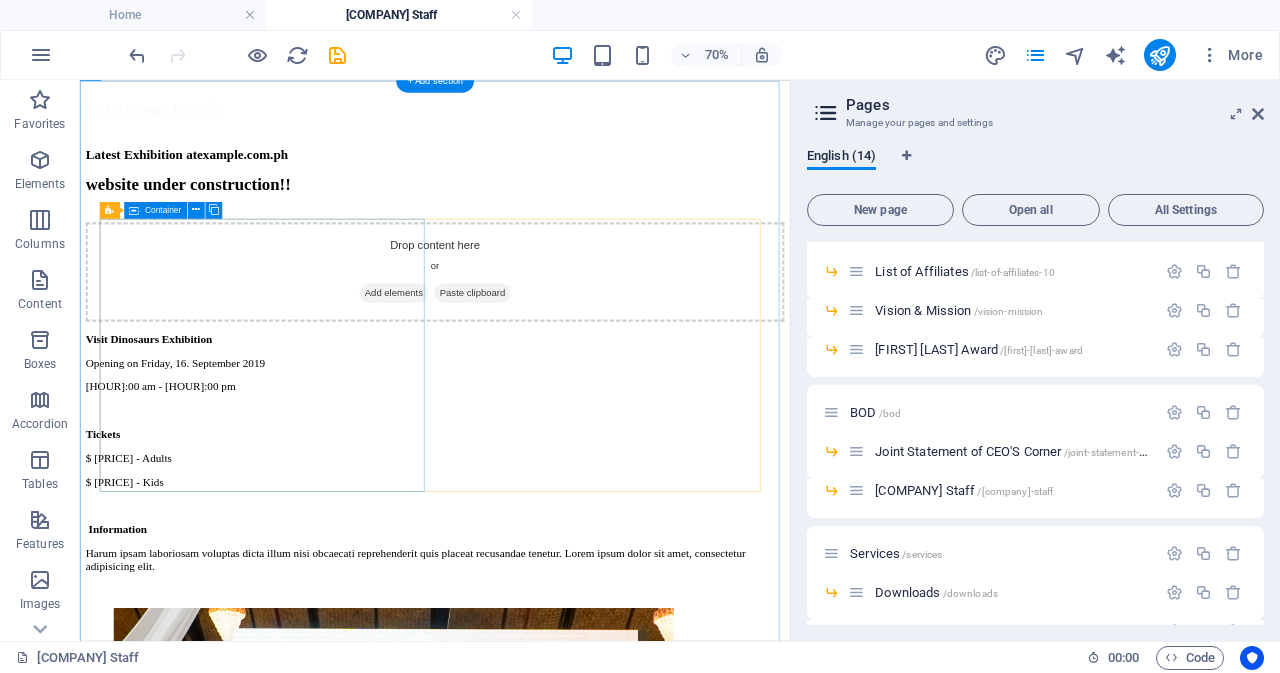 click on "Add elements" at bounding box center (528, 384) 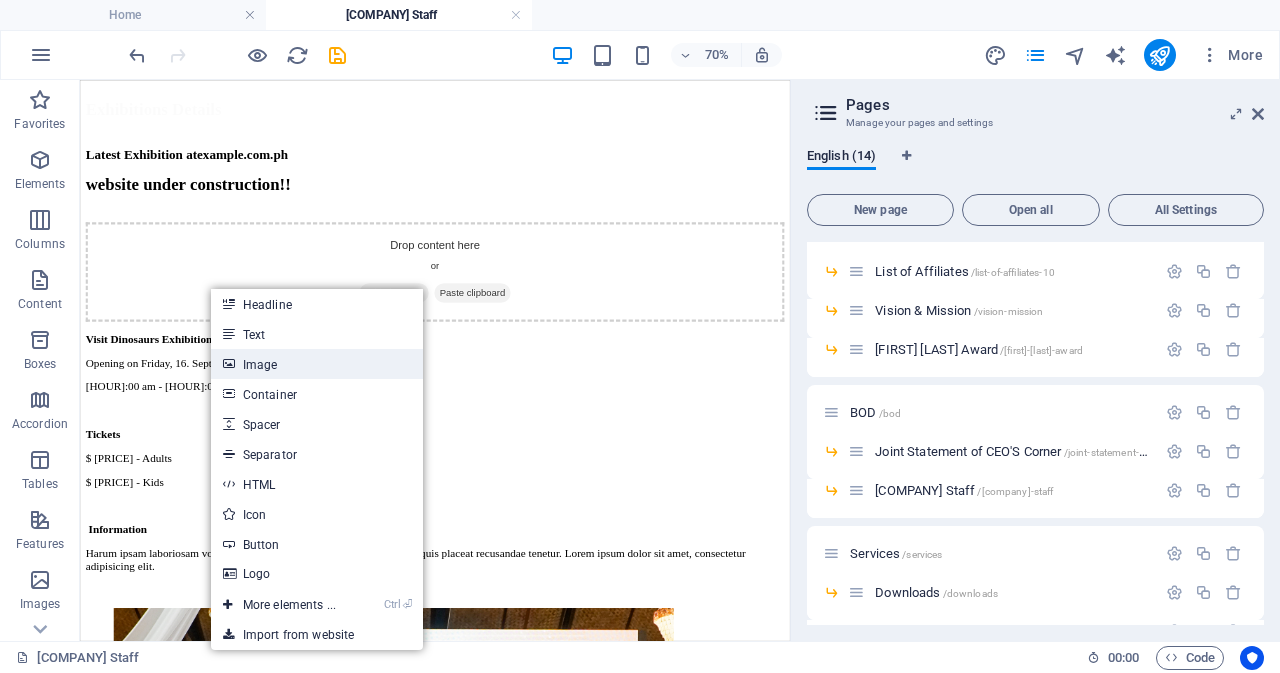 click on "Image" at bounding box center [317, 364] 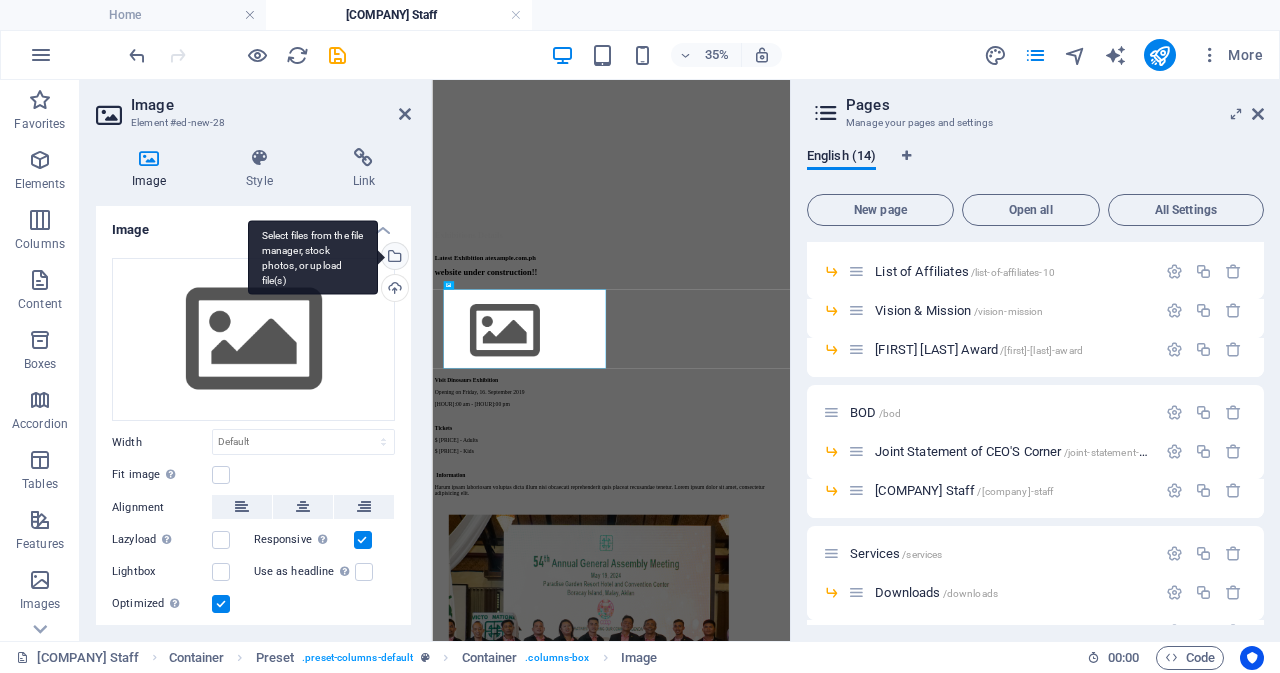 click on "Select files from the file manager, stock photos, or upload file(s)" at bounding box center [313, 257] 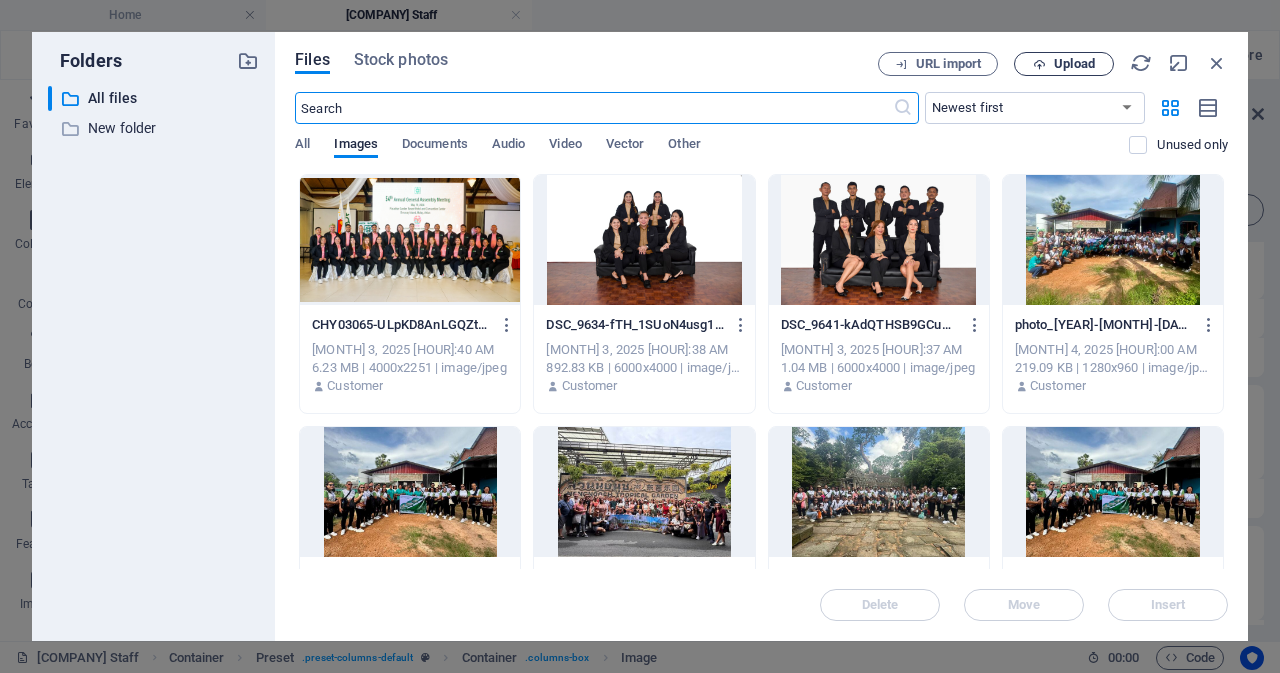 click on "Upload" at bounding box center (1064, 64) 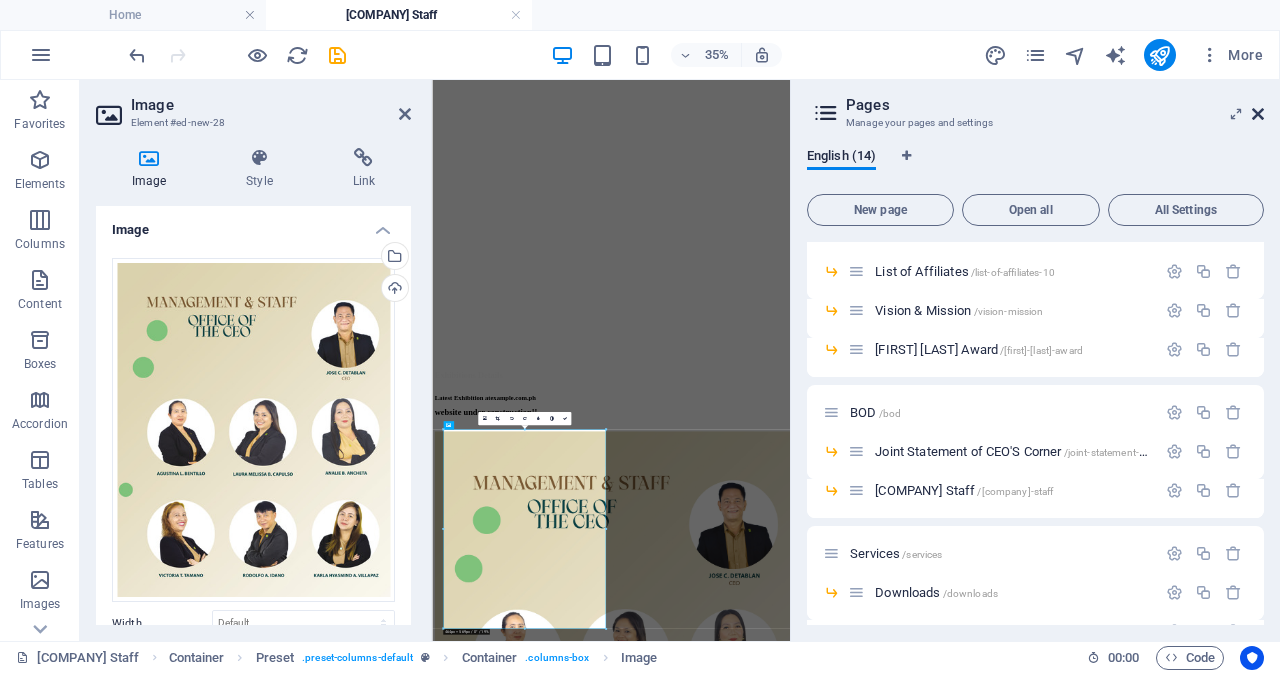 click at bounding box center [1258, 114] 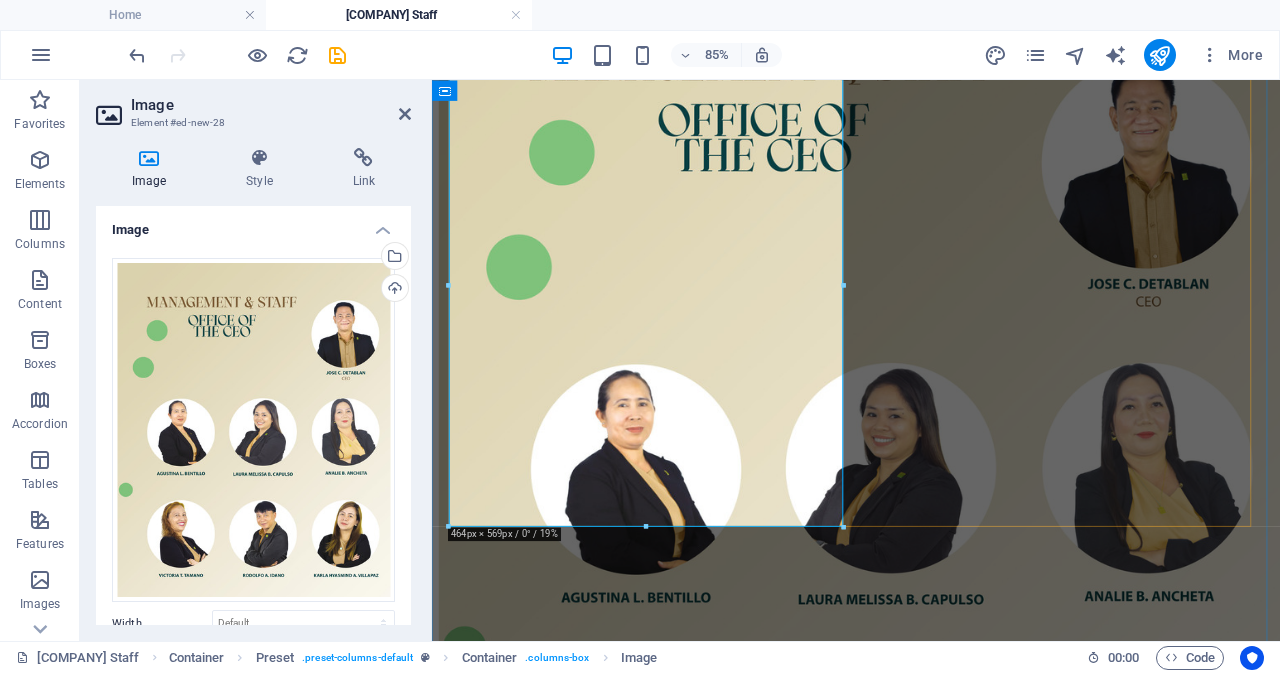 scroll, scrollTop: 700, scrollLeft: 0, axis: vertical 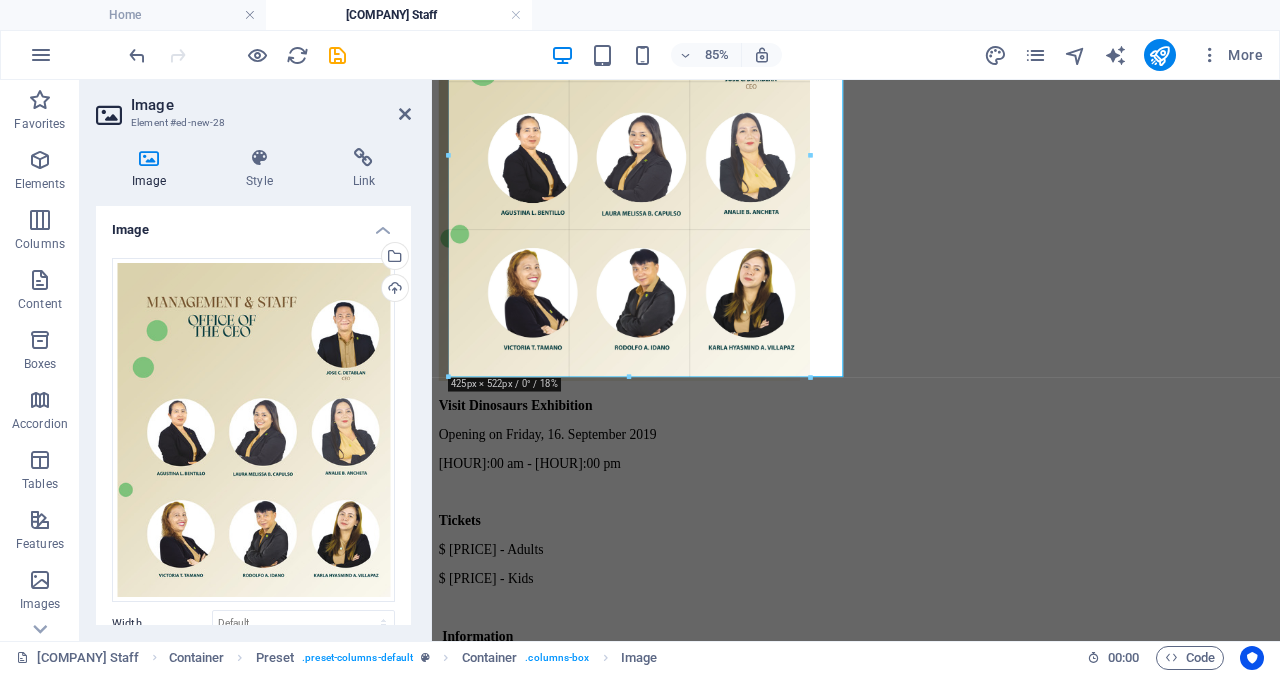 drag, startPoint x: 846, startPoint y: 416, endPoint x: 801, endPoint y: 374, distance: 61.554855 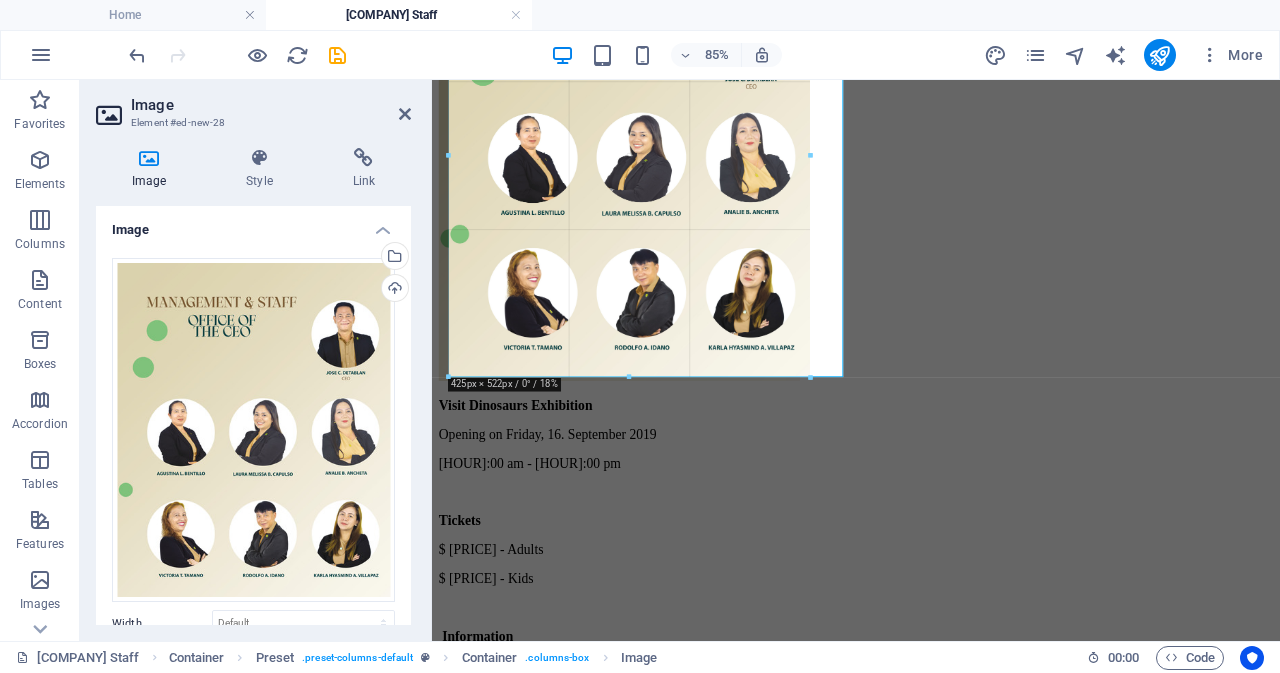 type on "425" 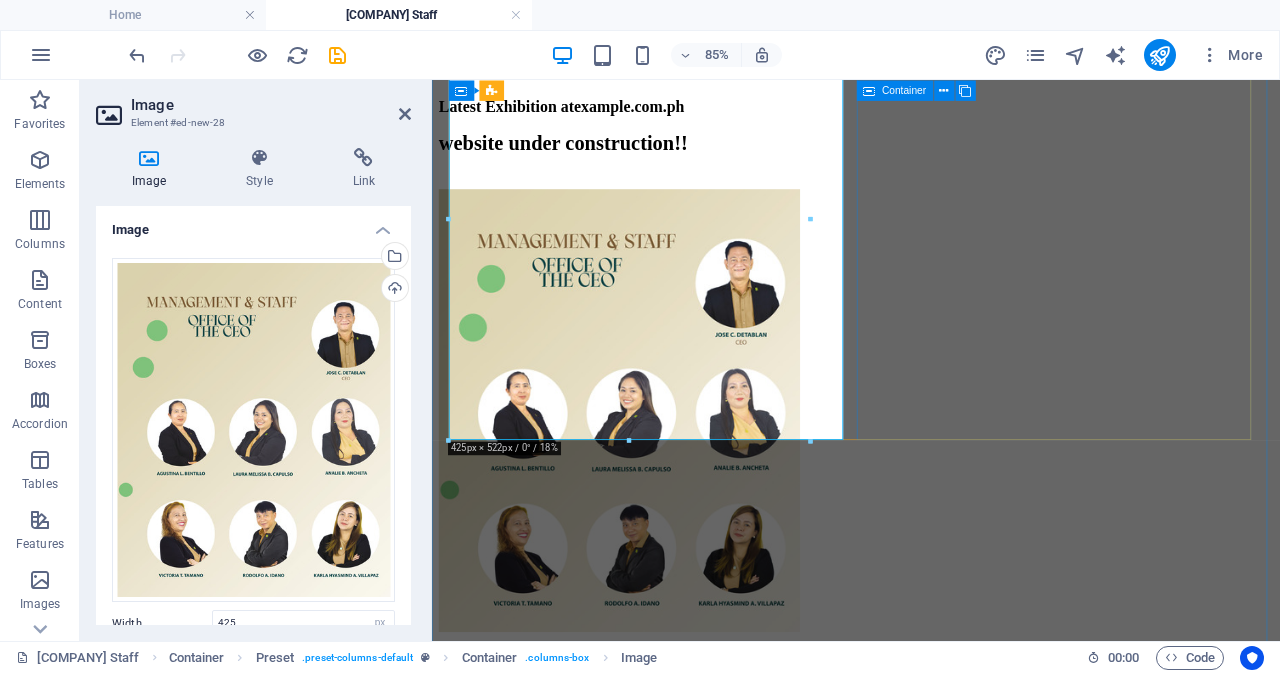scroll, scrollTop: 400, scrollLeft: 0, axis: vertical 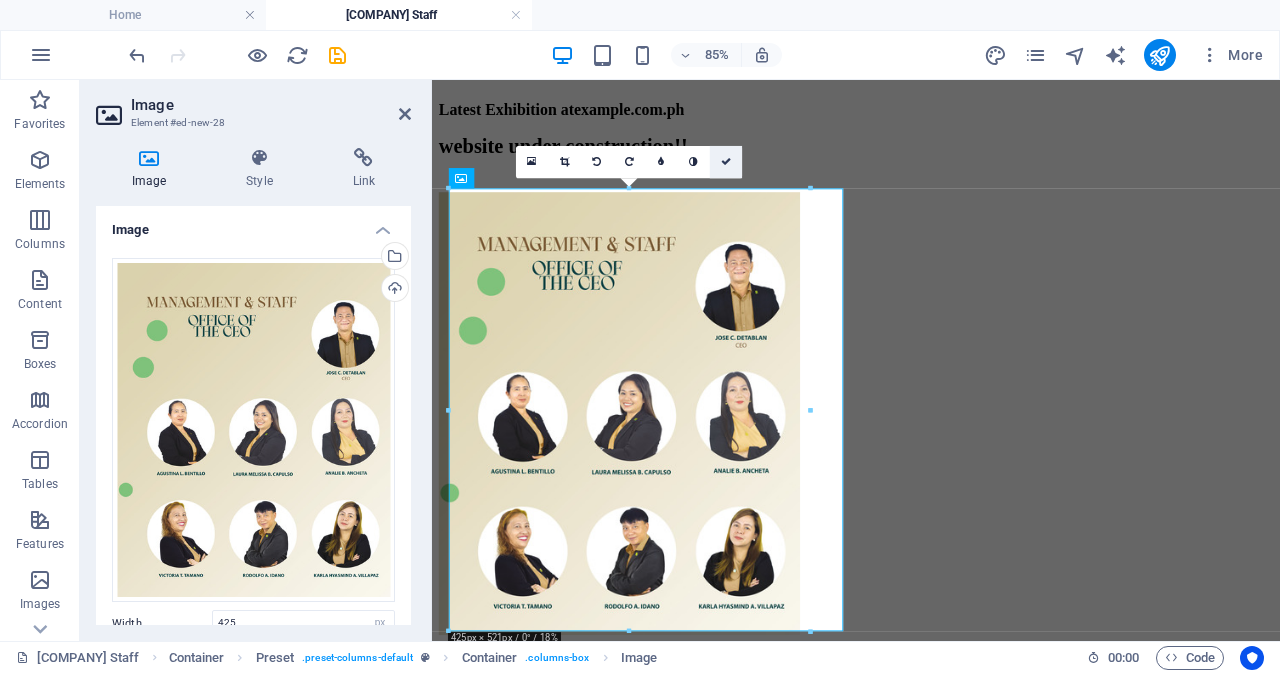 click at bounding box center [726, 162] 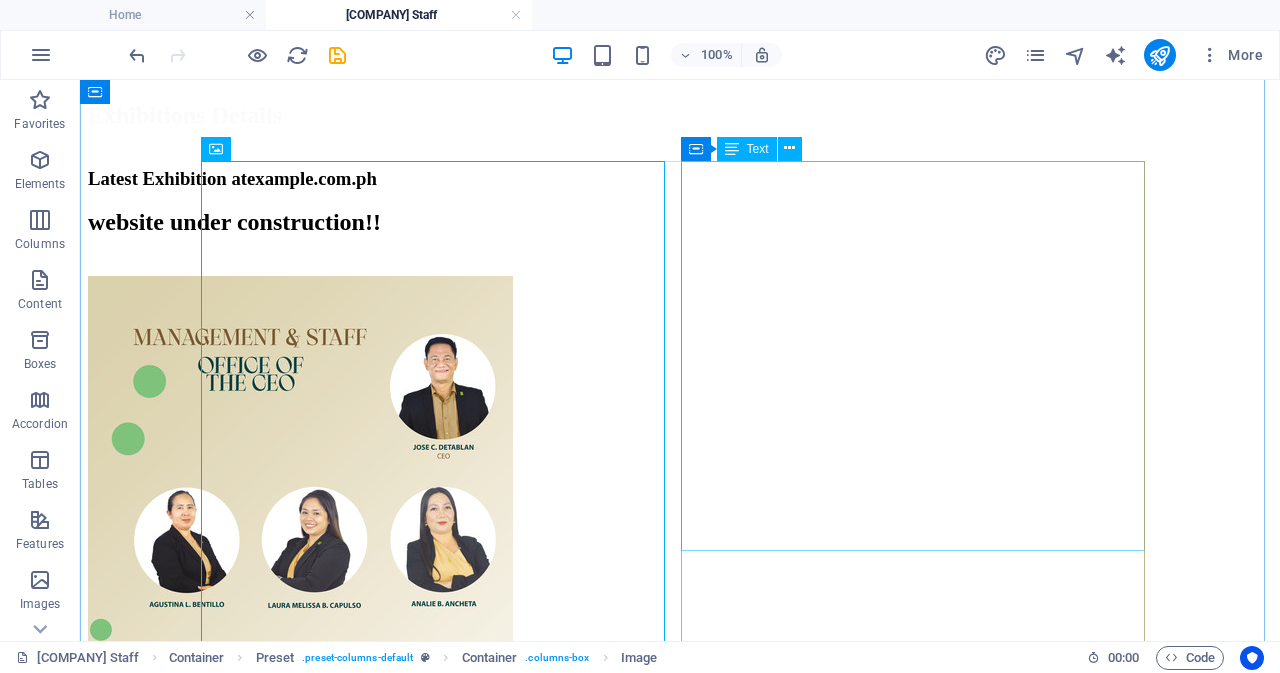 scroll, scrollTop: 251, scrollLeft: 0, axis: vertical 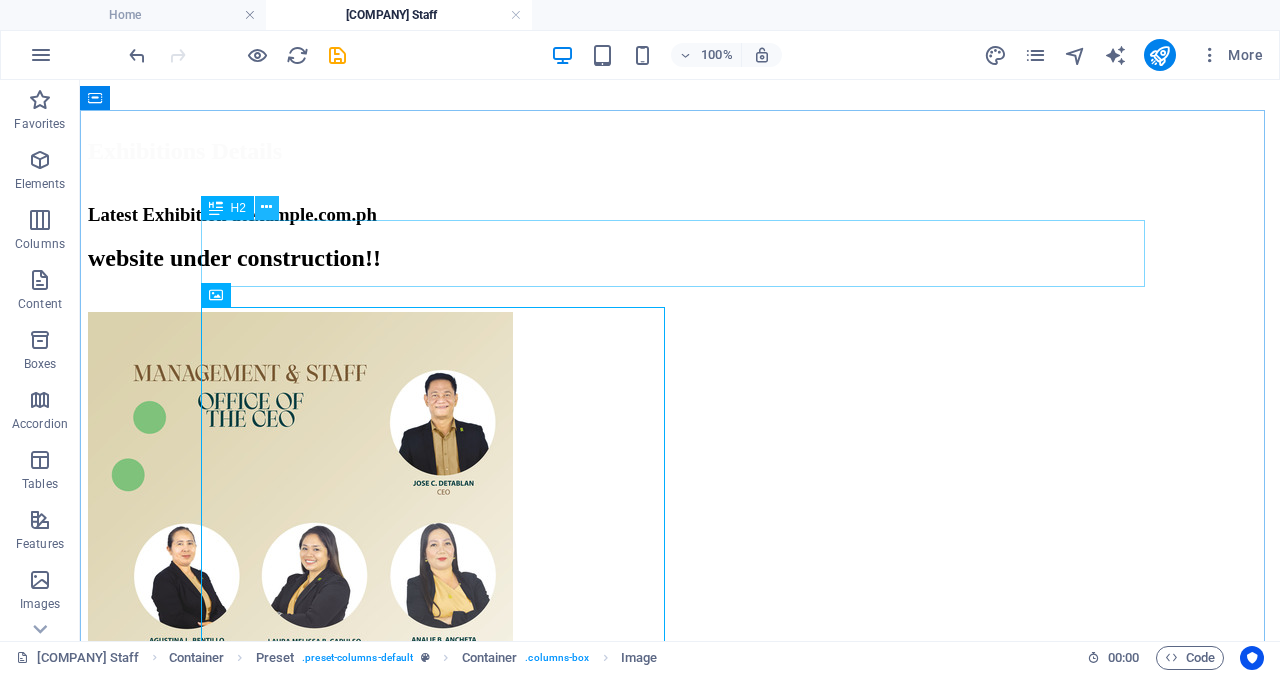click at bounding box center [266, 207] 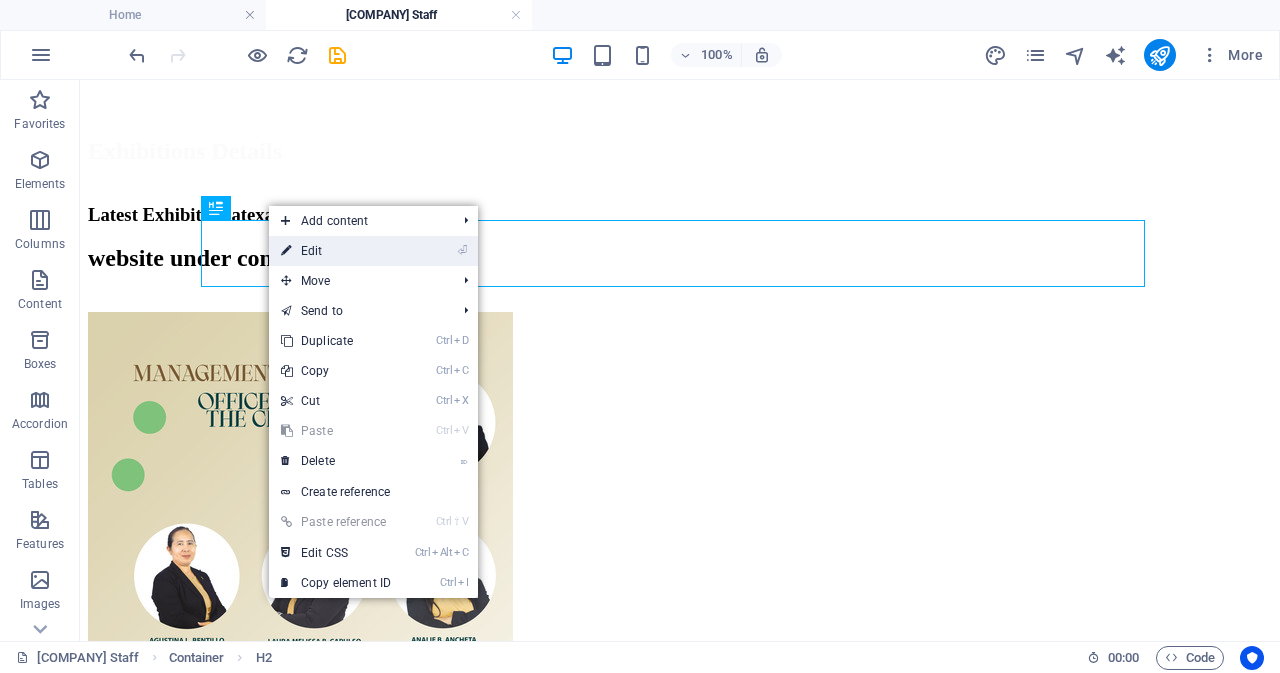 click on "⏎  Edit" at bounding box center [336, 251] 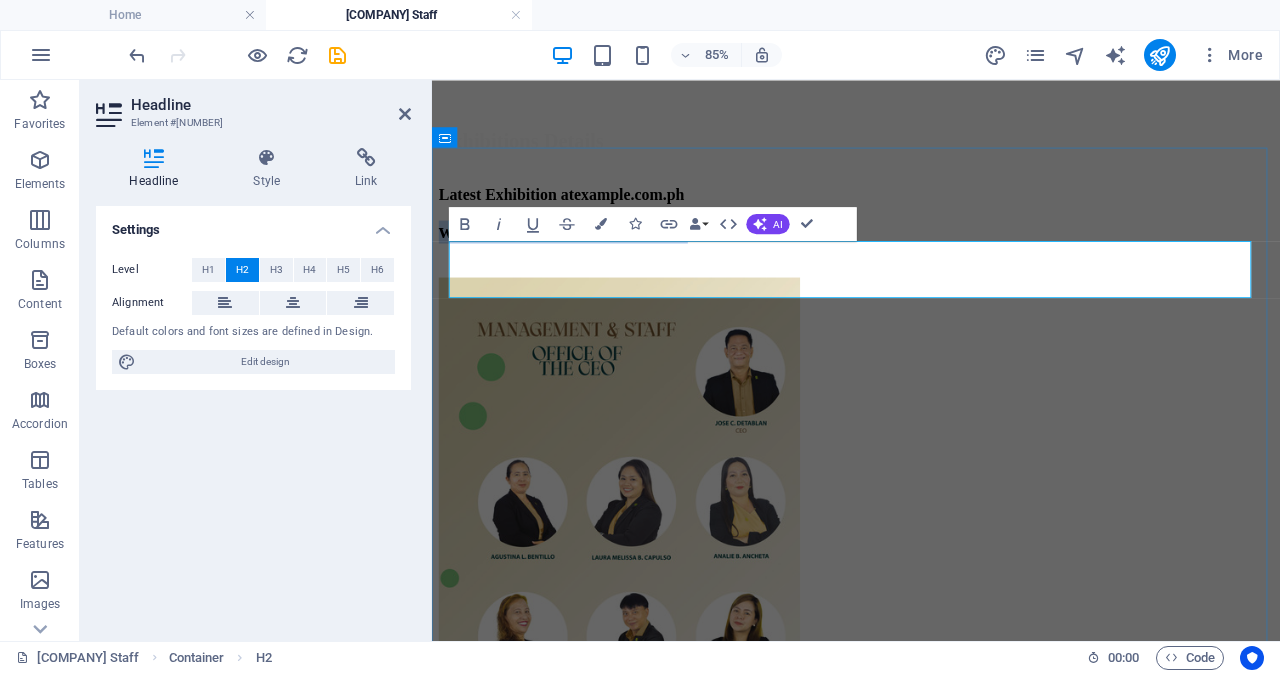 type 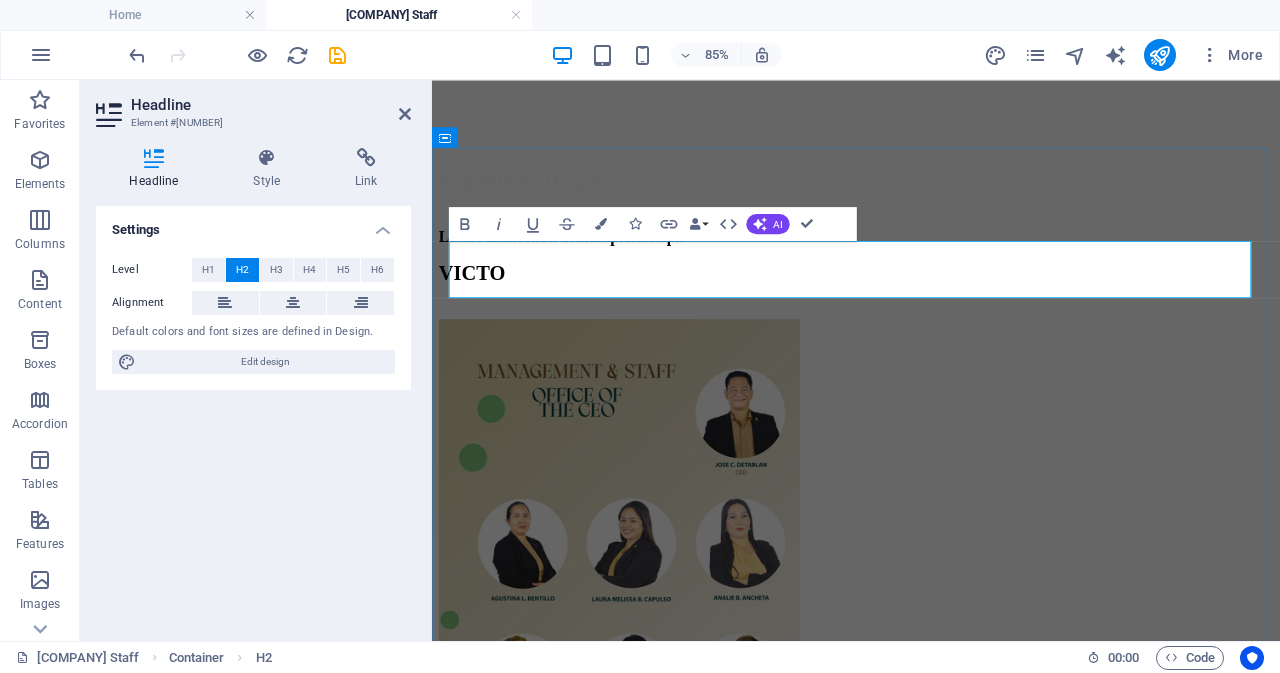 click on "VICTO" at bounding box center (931, 307) 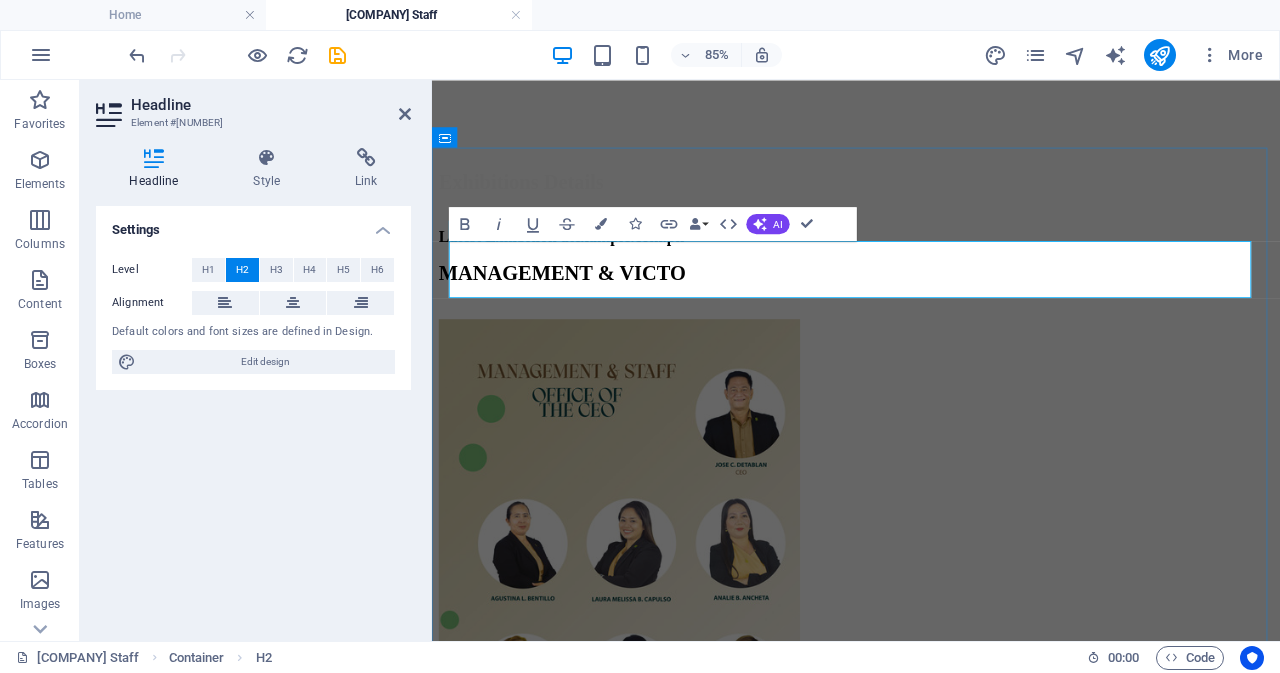 click on "MANAGEMENT & VICTO" at bounding box center (931, 307) 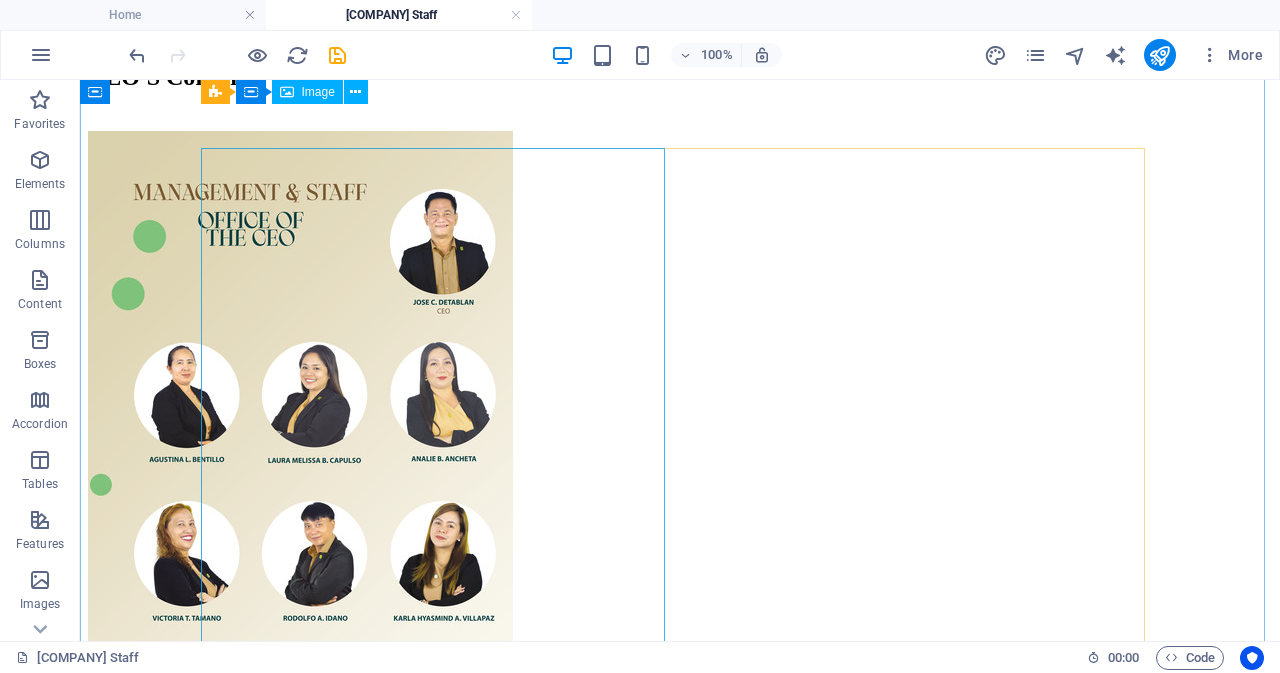 scroll, scrollTop: 402, scrollLeft: 0, axis: vertical 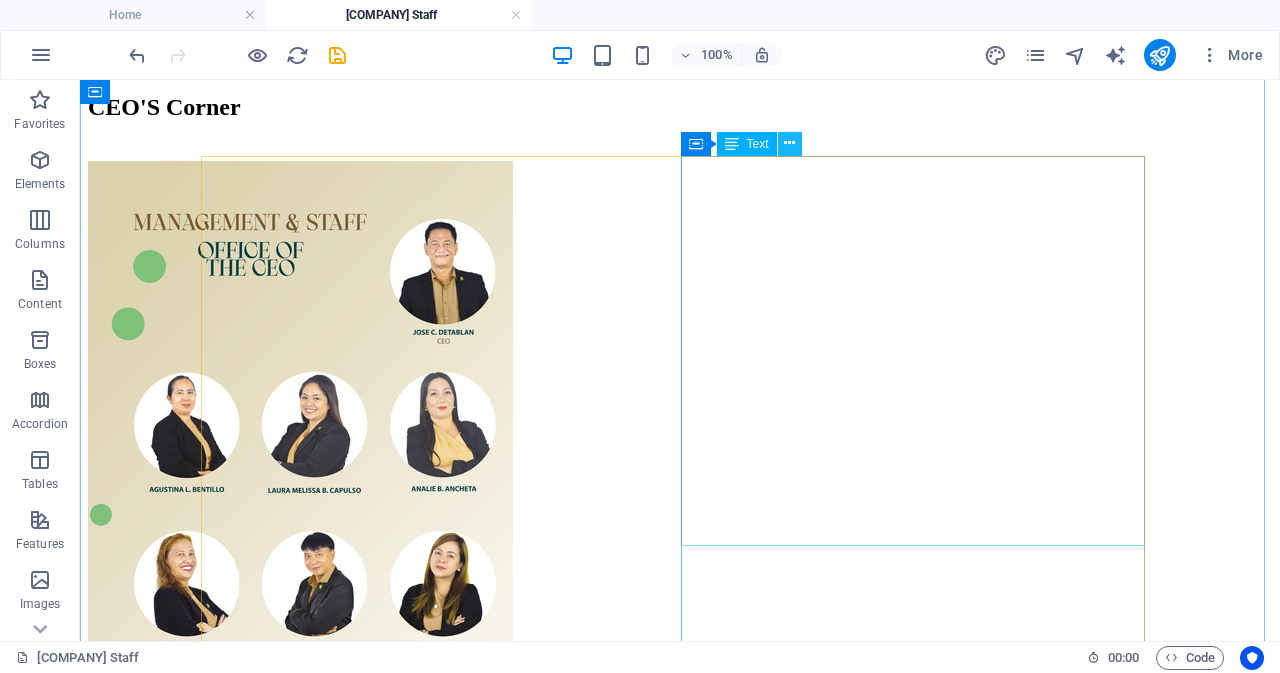 click at bounding box center [789, 143] 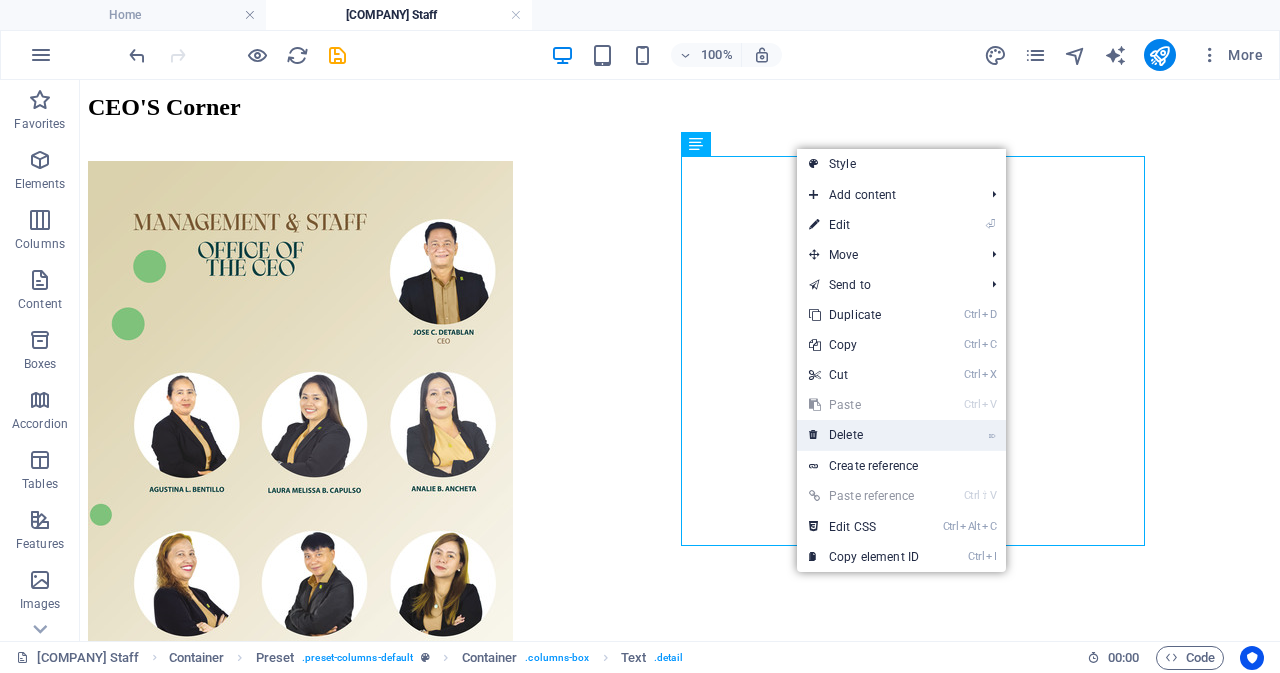click on "⌦  Delete" at bounding box center [864, 435] 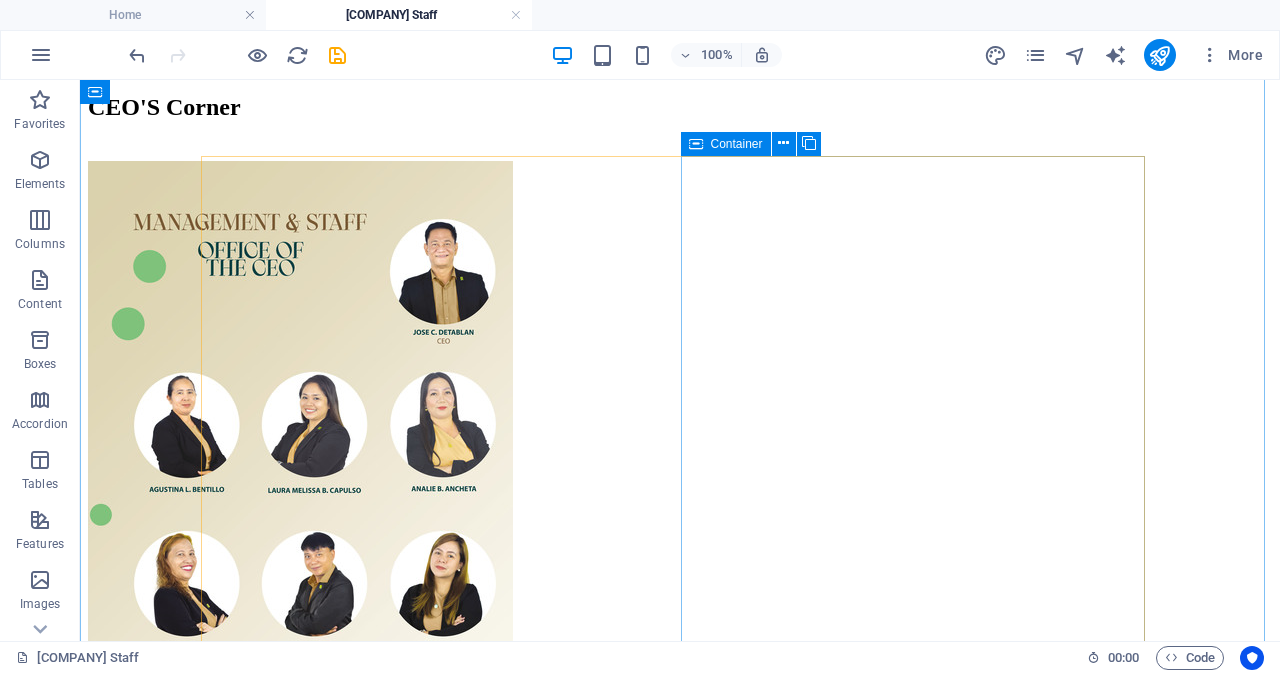 click on "Add elements" at bounding box center (621, 787) 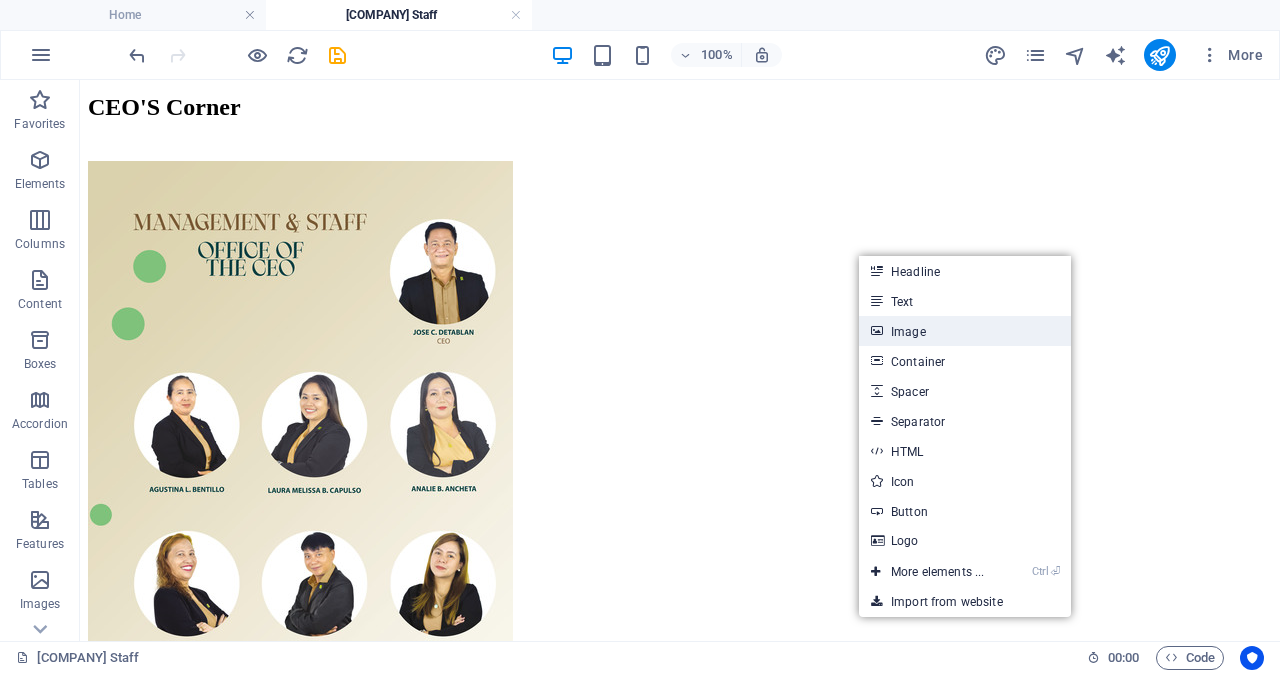 click on "Image" at bounding box center (965, 331) 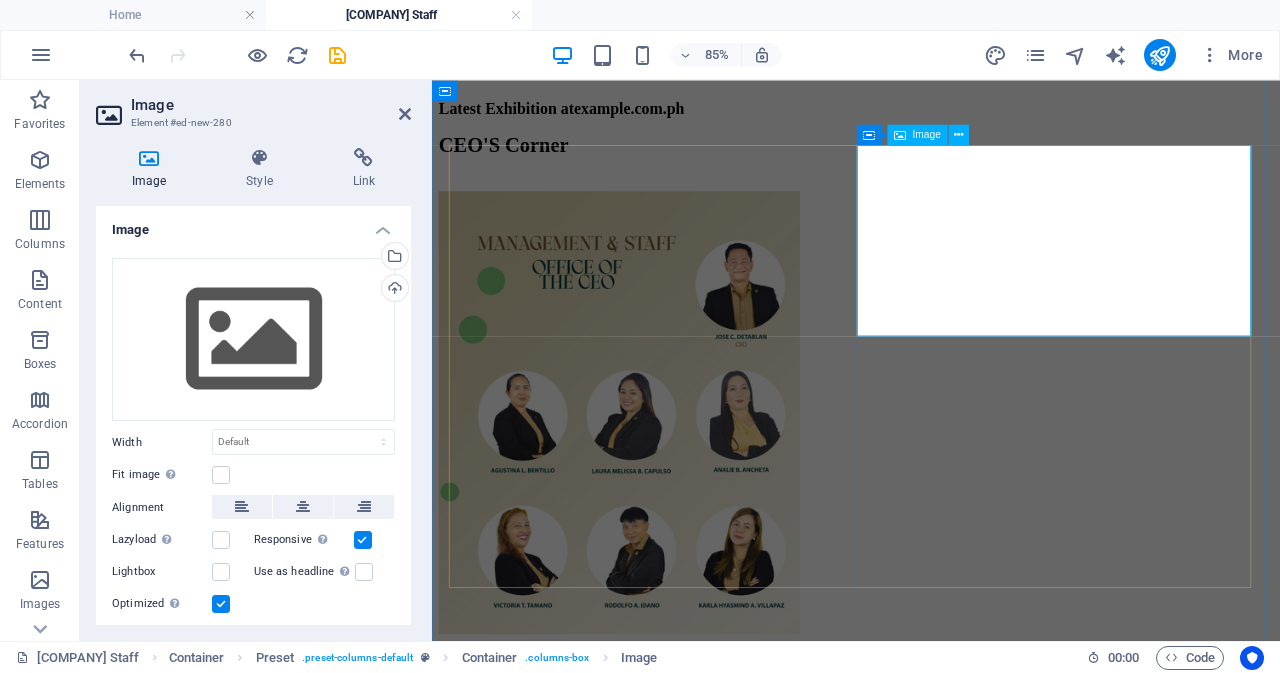scroll, scrollTop: 451, scrollLeft: 0, axis: vertical 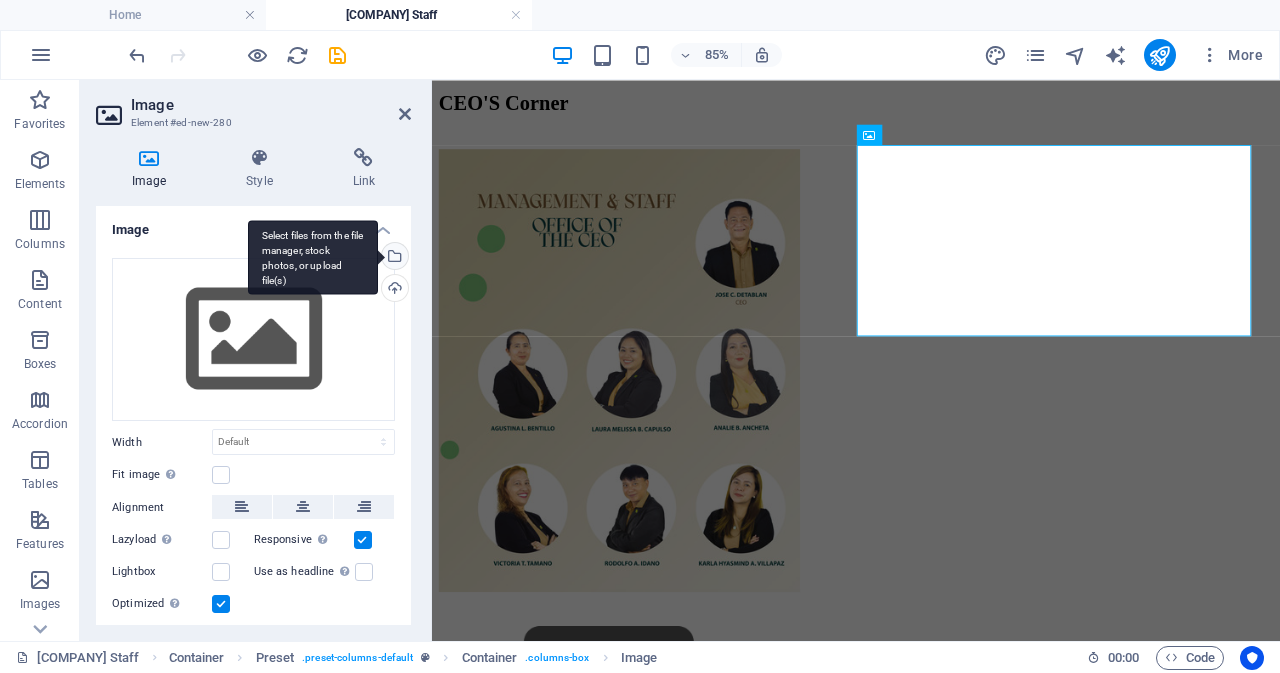 click on "Select files from the file manager, stock photos, or upload file(s)" at bounding box center [393, 258] 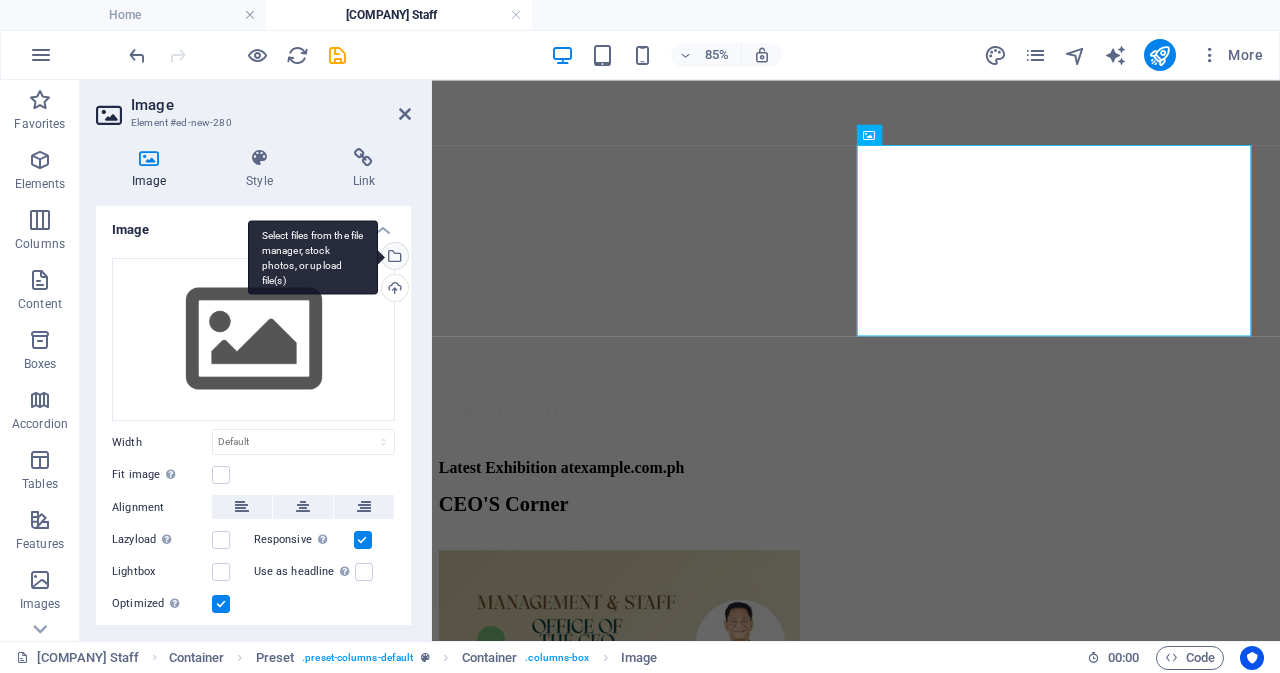 scroll, scrollTop: 907, scrollLeft: 0, axis: vertical 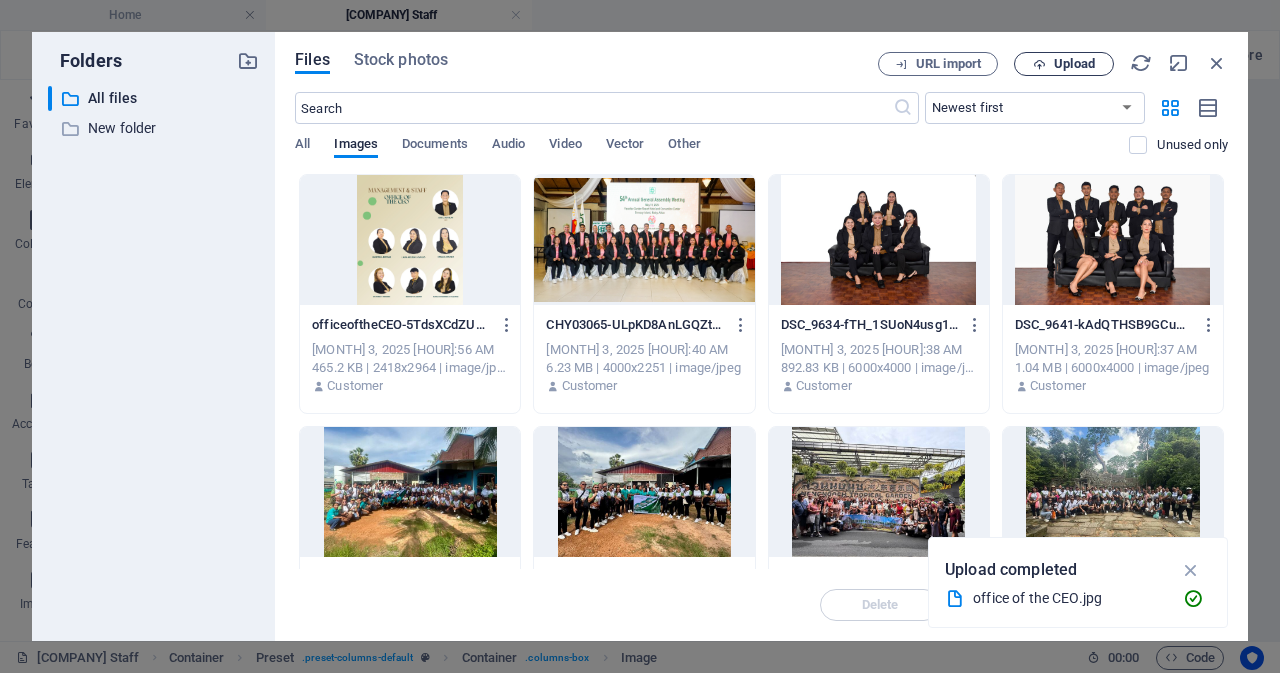 click on "Upload" at bounding box center (1074, 64) 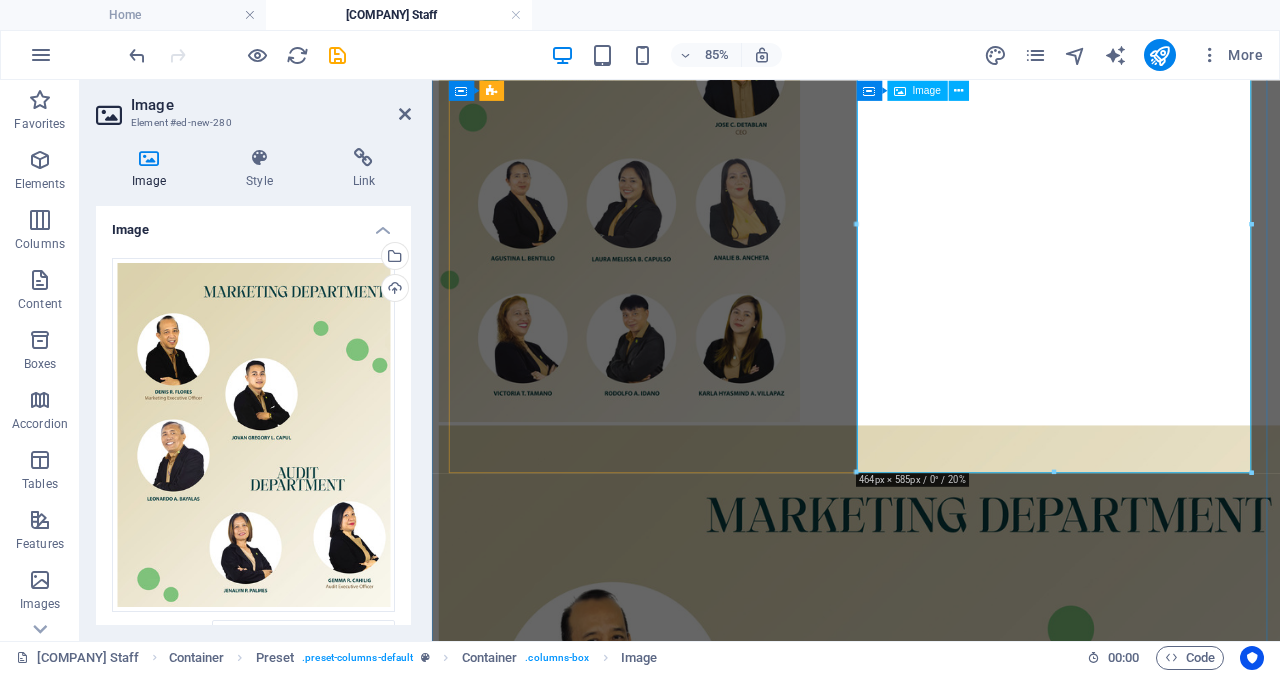 scroll, scrollTop: 551, scrollLeft: 0, axis: vertical 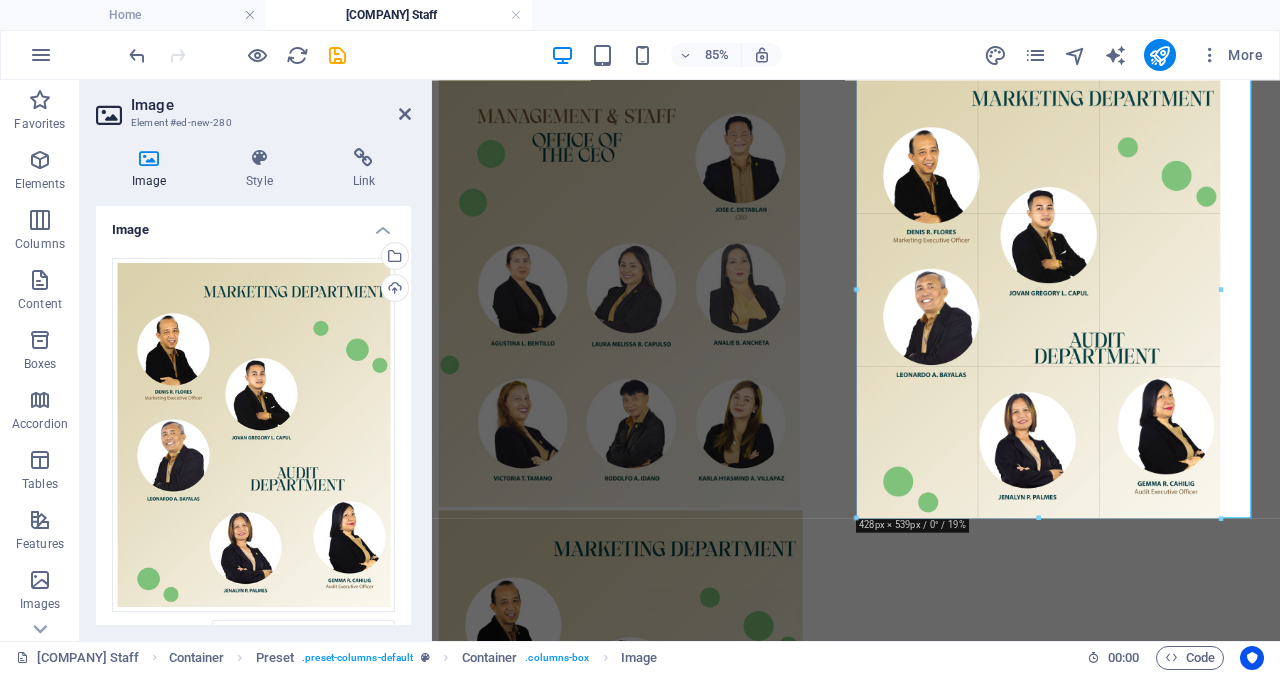 drag, startPoint x: 1249, startPoint y: 553, endPoint x: 1210, endPoint y: 503, distance: 63.411354 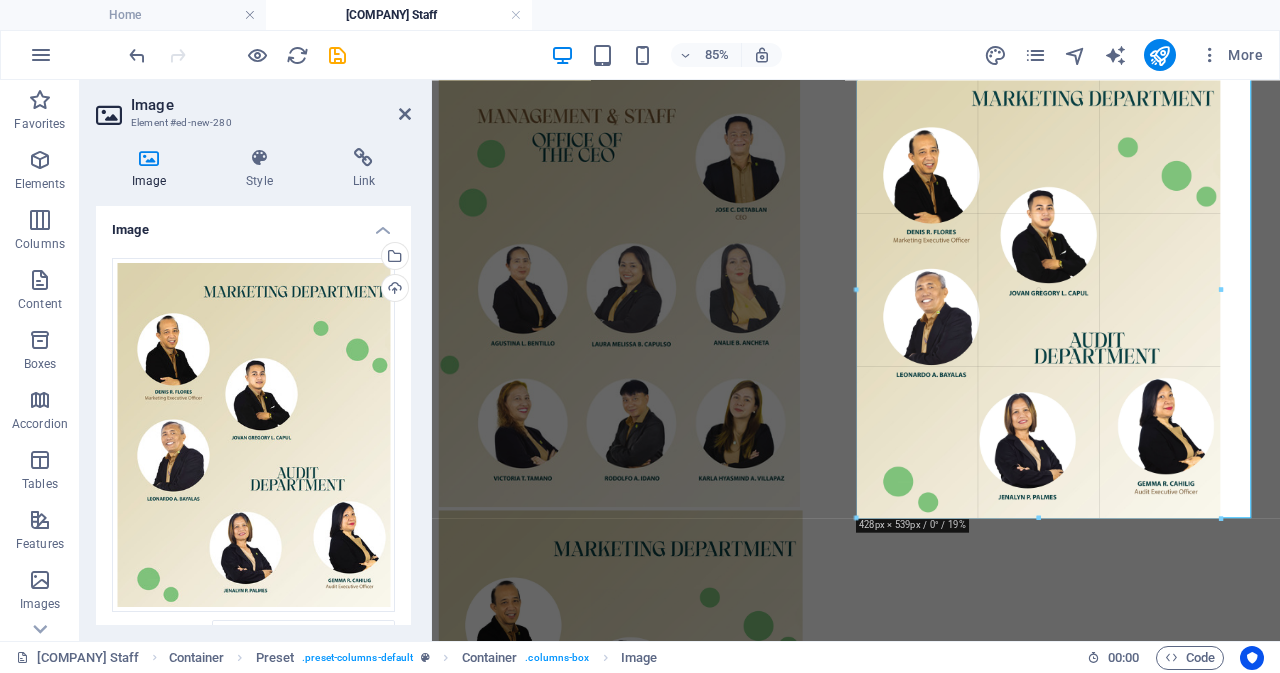type on "428" 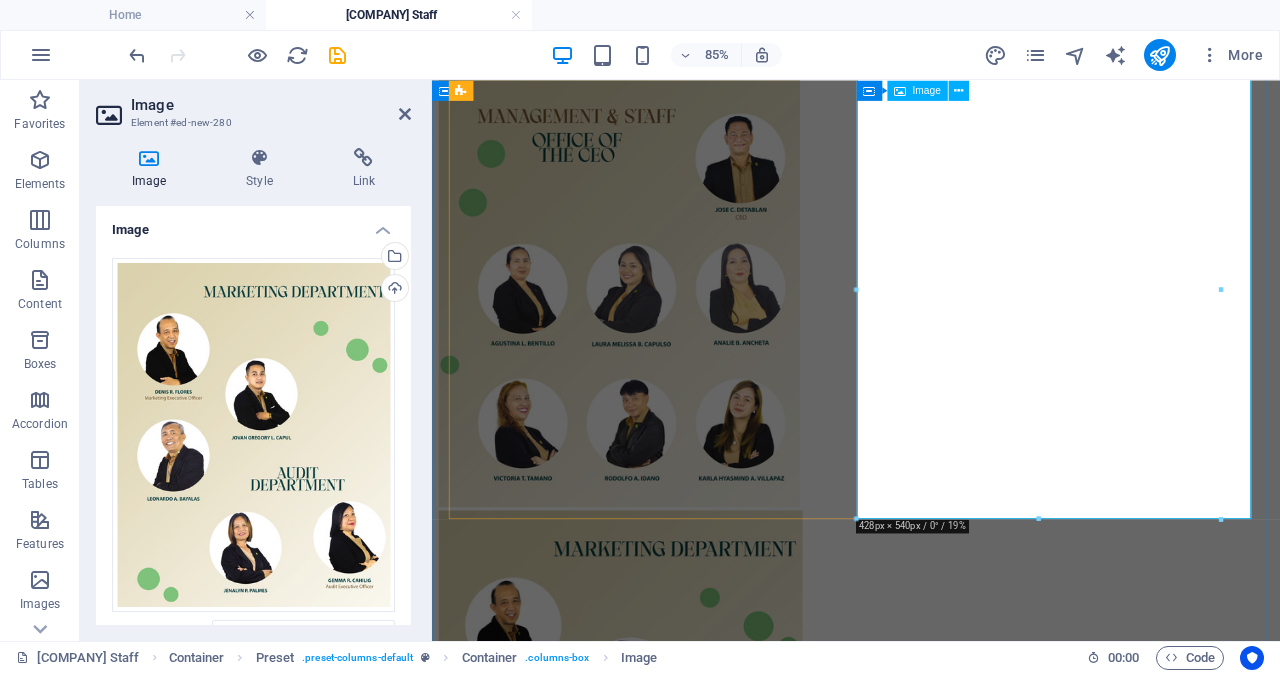 click at bounding box center [931, 858] 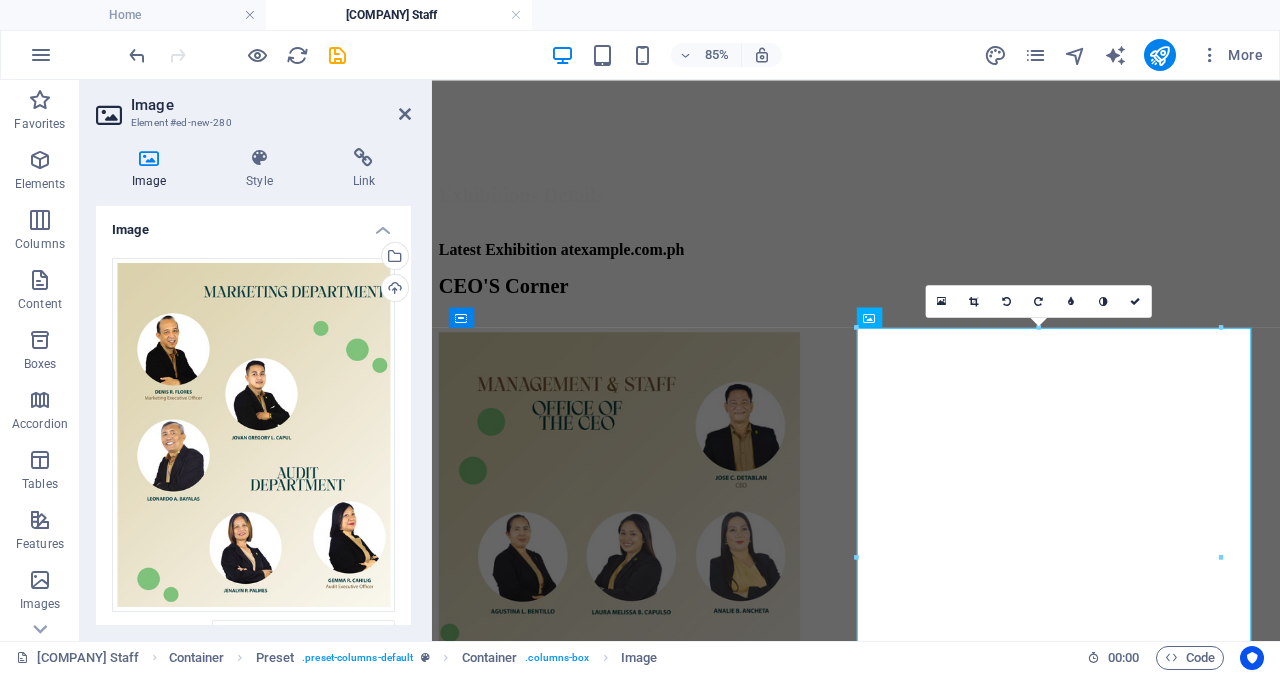 scroll, scrollTop: 351, scrollLeft: 0, axis: vertical 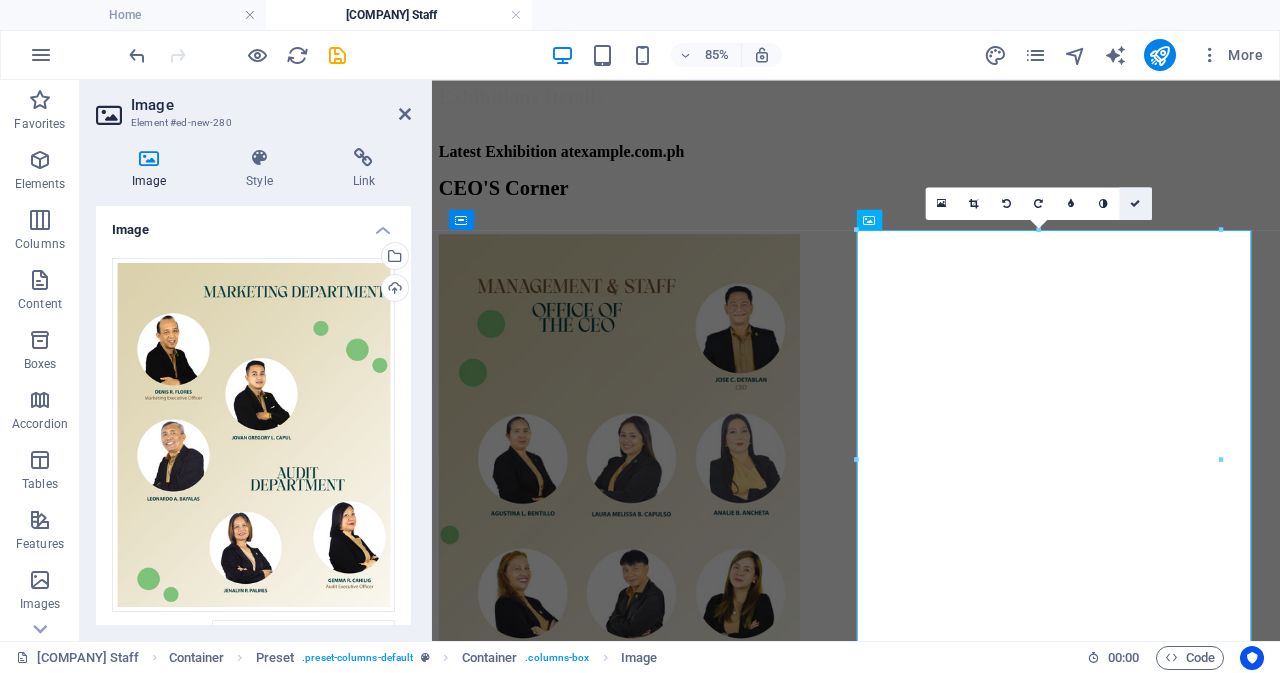 click at bounding box center (1135, 203) 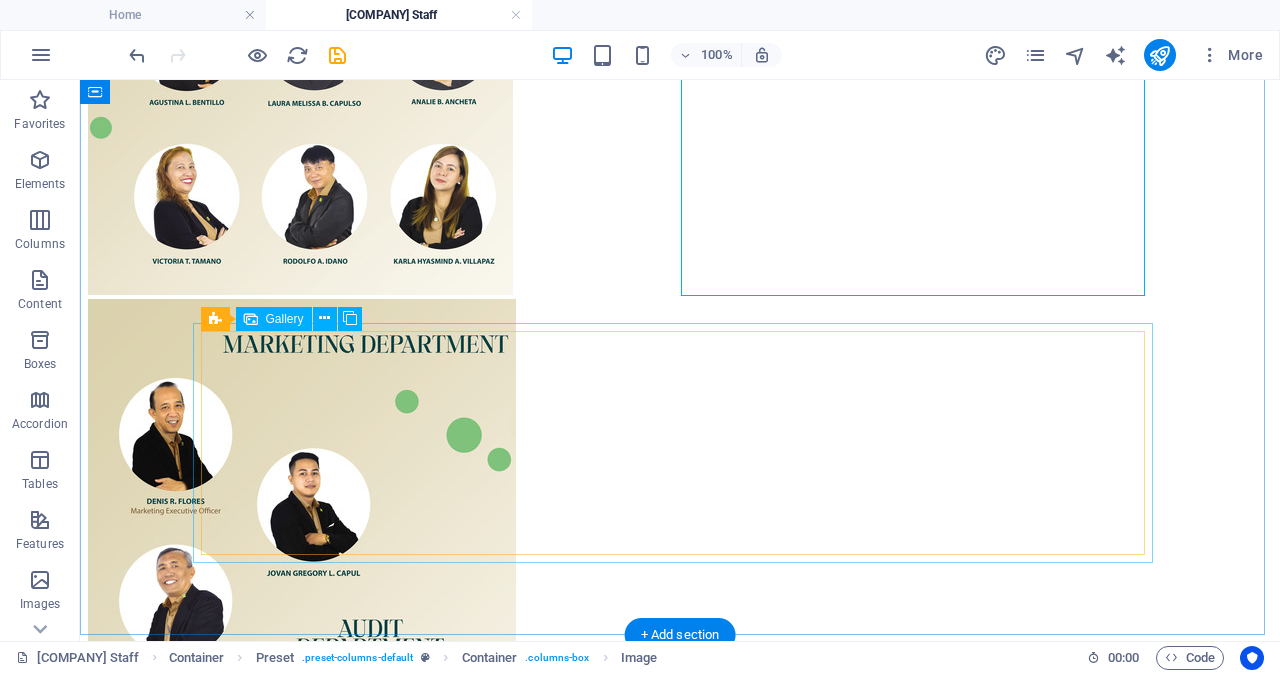 scroll, scrollTop: 802, scrollLeft: 0, axis: vertical 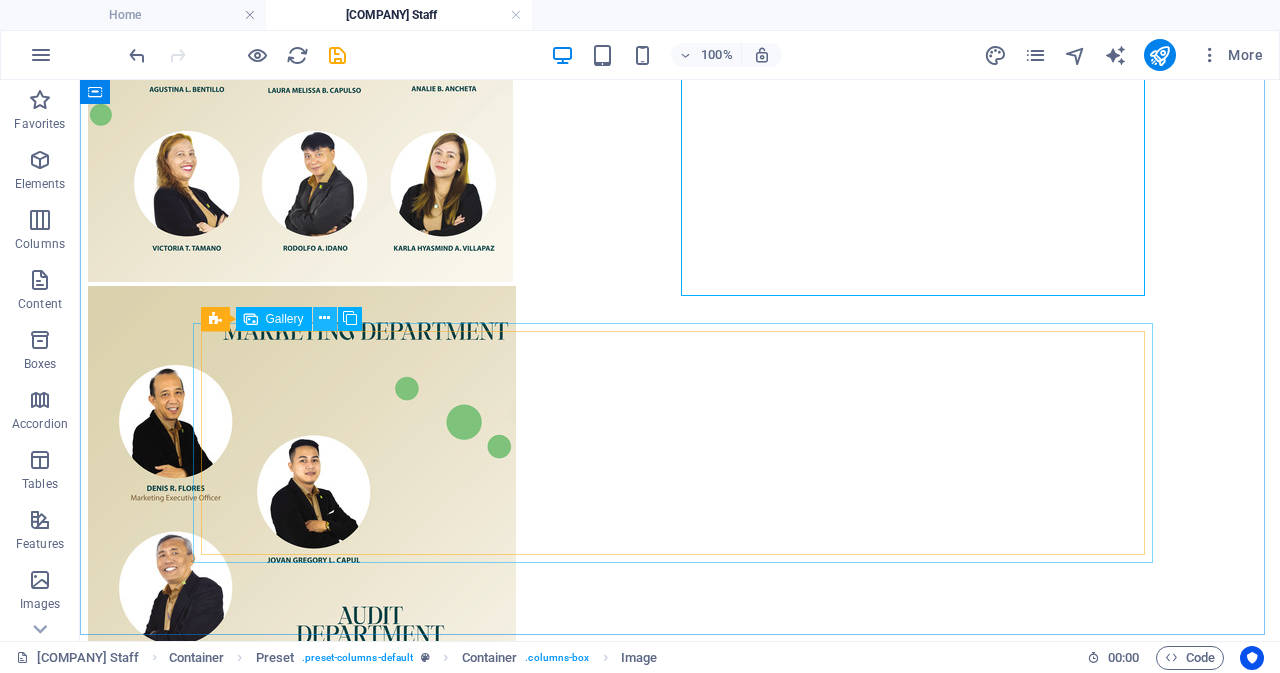 click at bounding box center (324, 318) 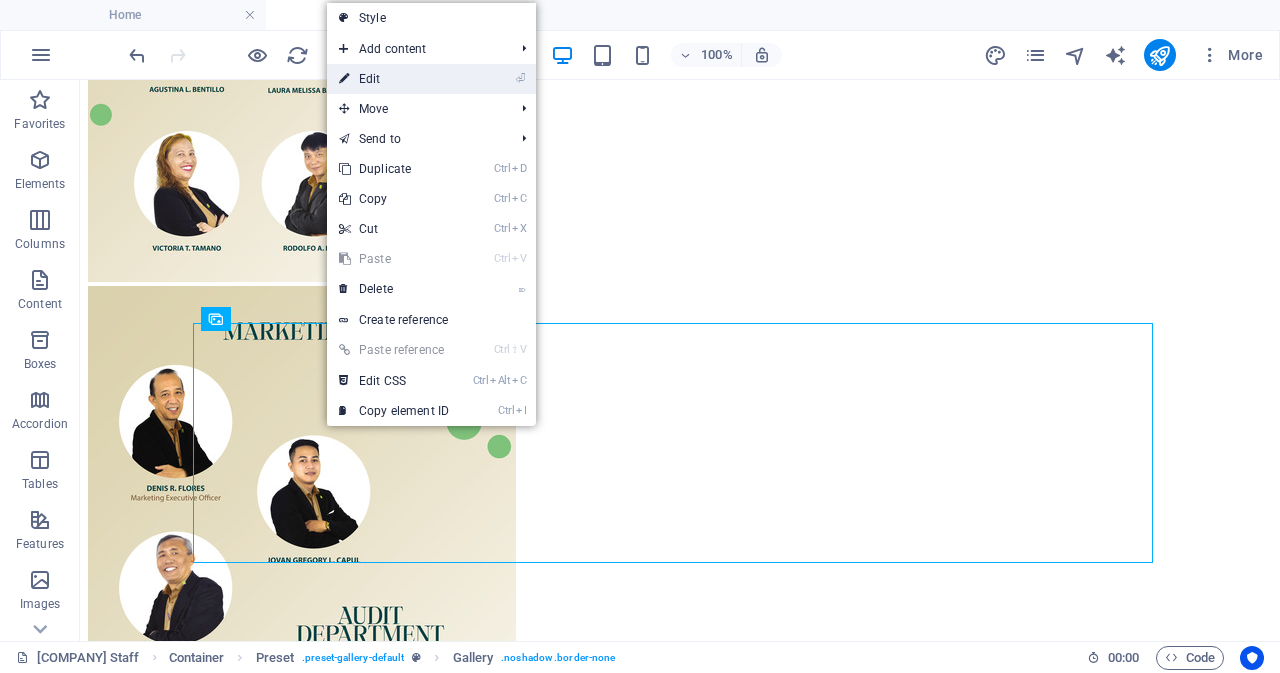 click on "⏎  Edit" at bounding box center [394, 79] 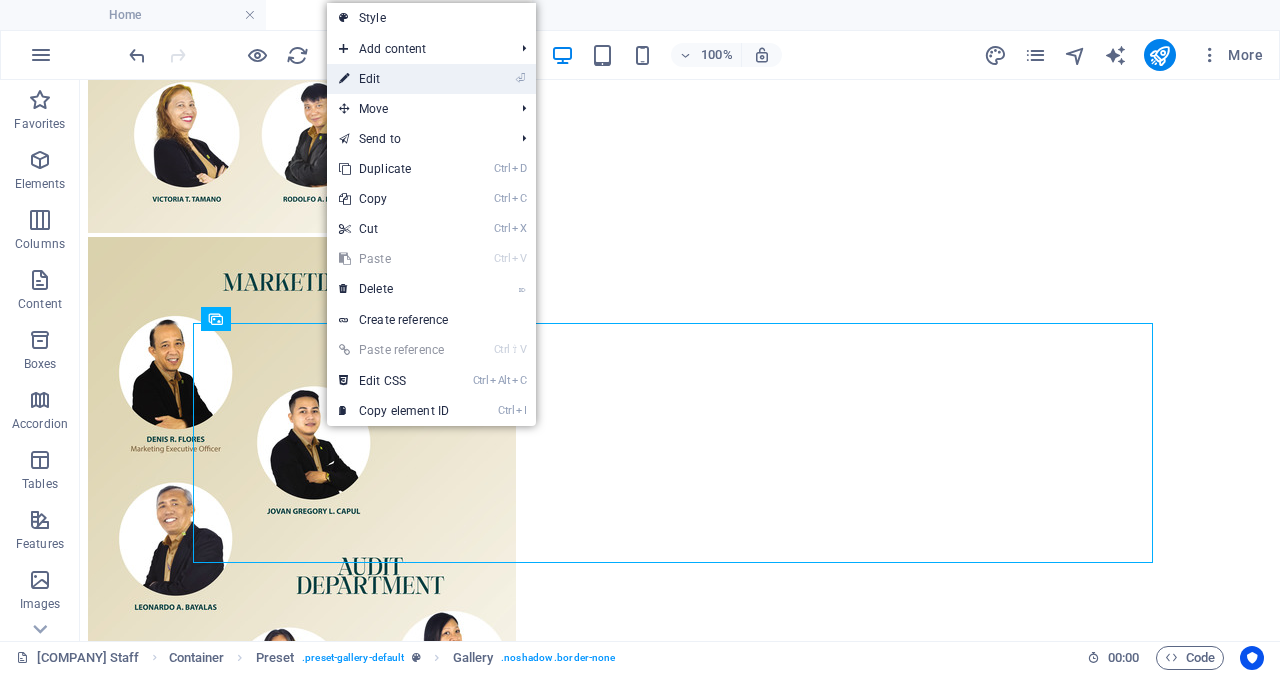 select on "4" 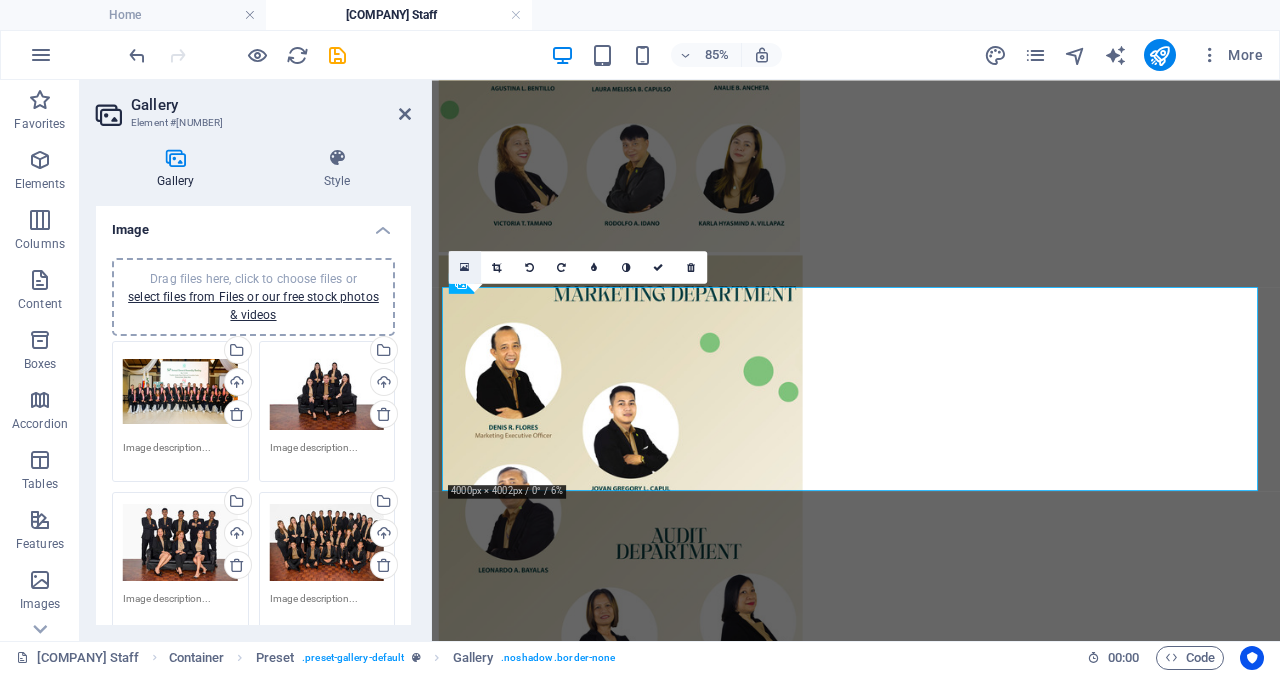 click at bounding box center [464, 267] 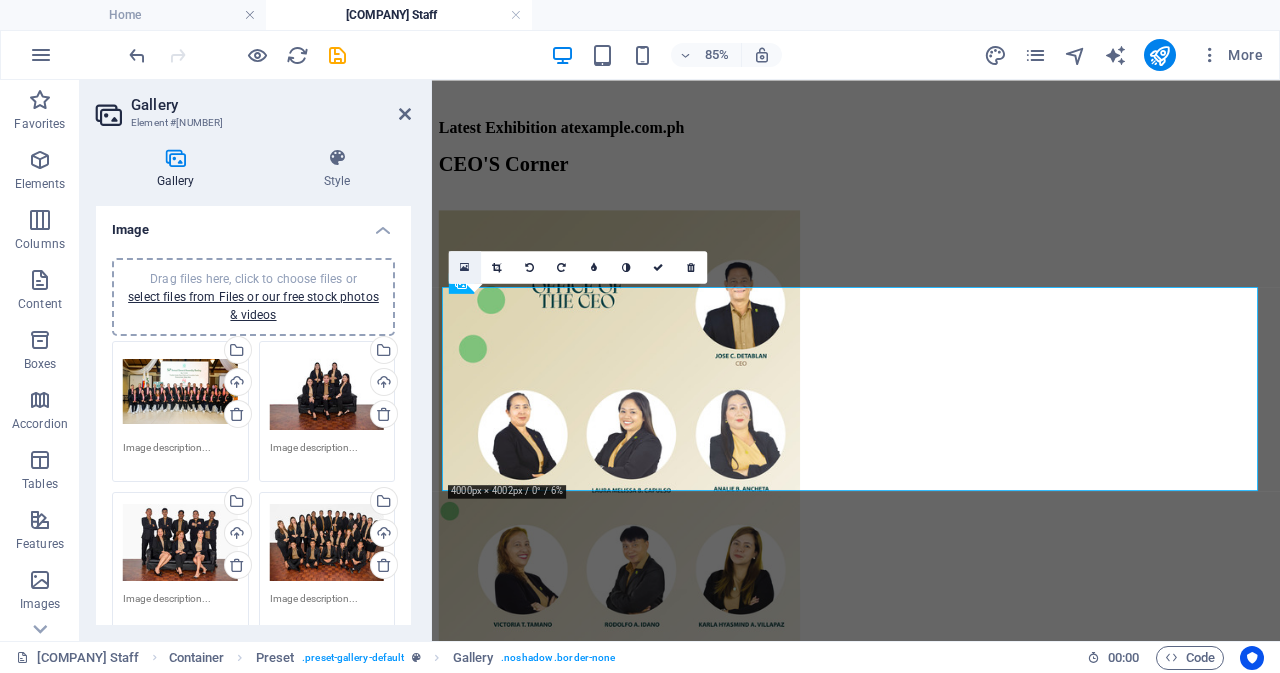 scroll, scrollTop: 926, scrollLeft: 0, axis: vertical 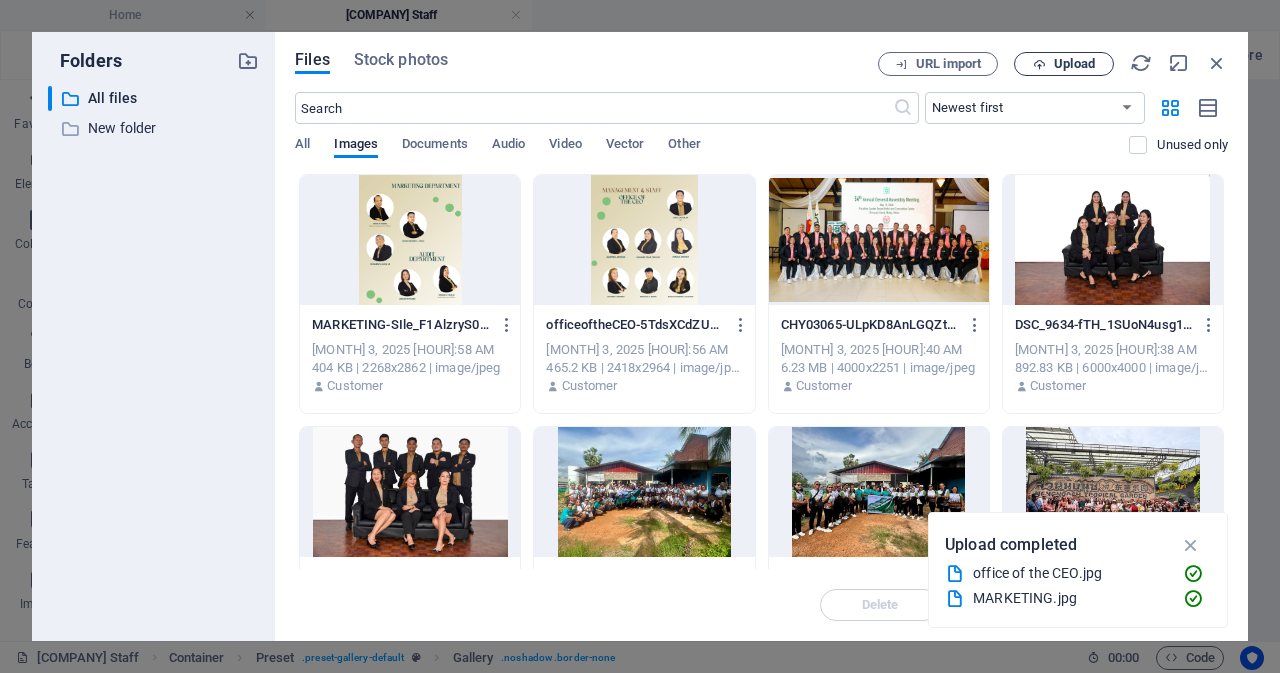 click on "Upload" at bounding box center [1074, 64] 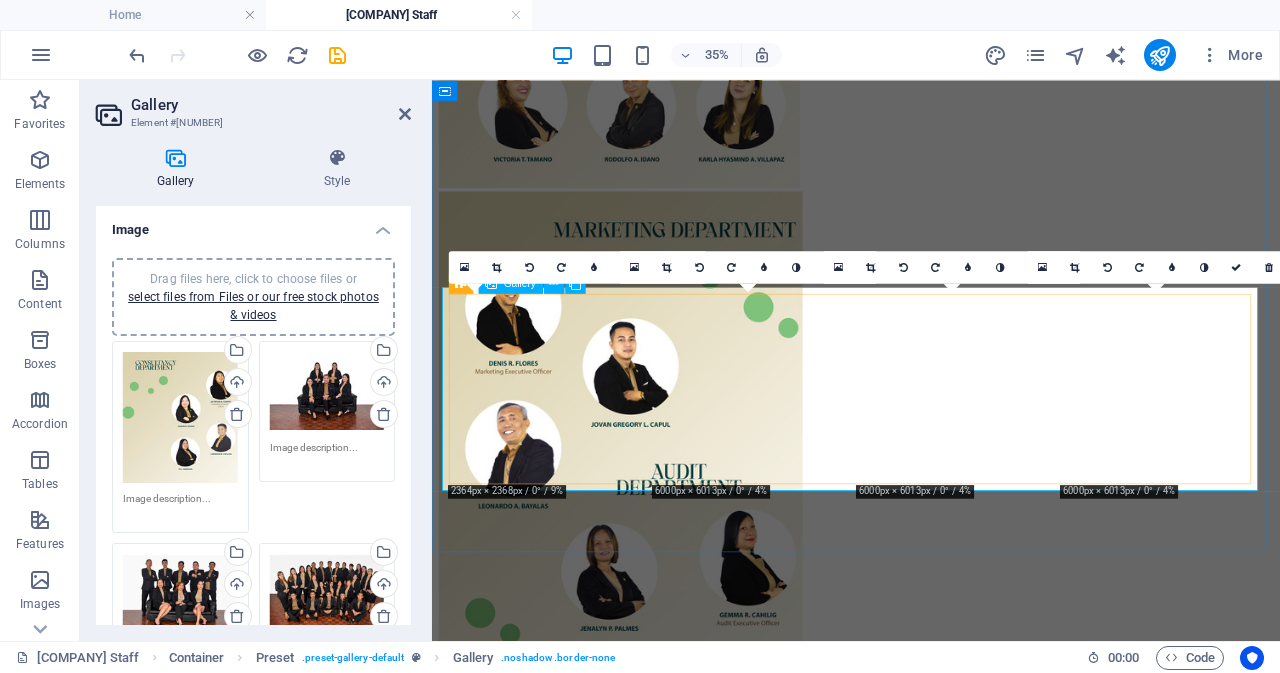 scroll, scrollTop: 851, scrollLeft: 0, axis: vertical 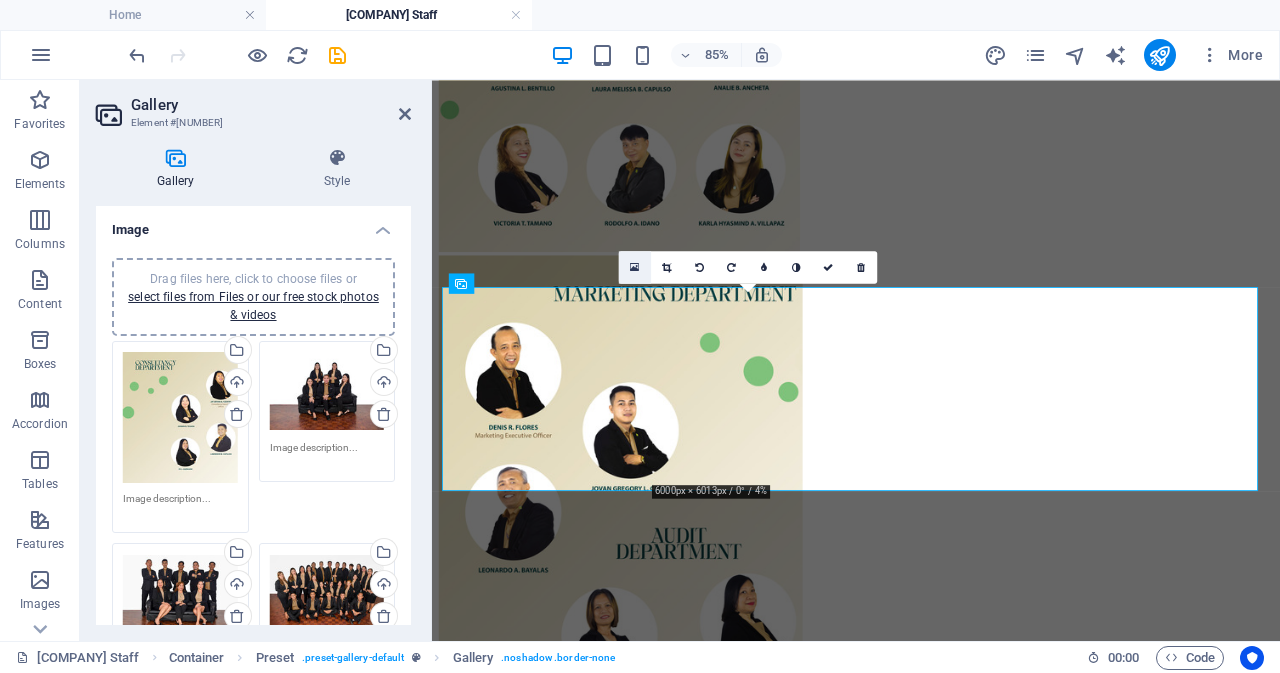click at bounding box center (634, 267) 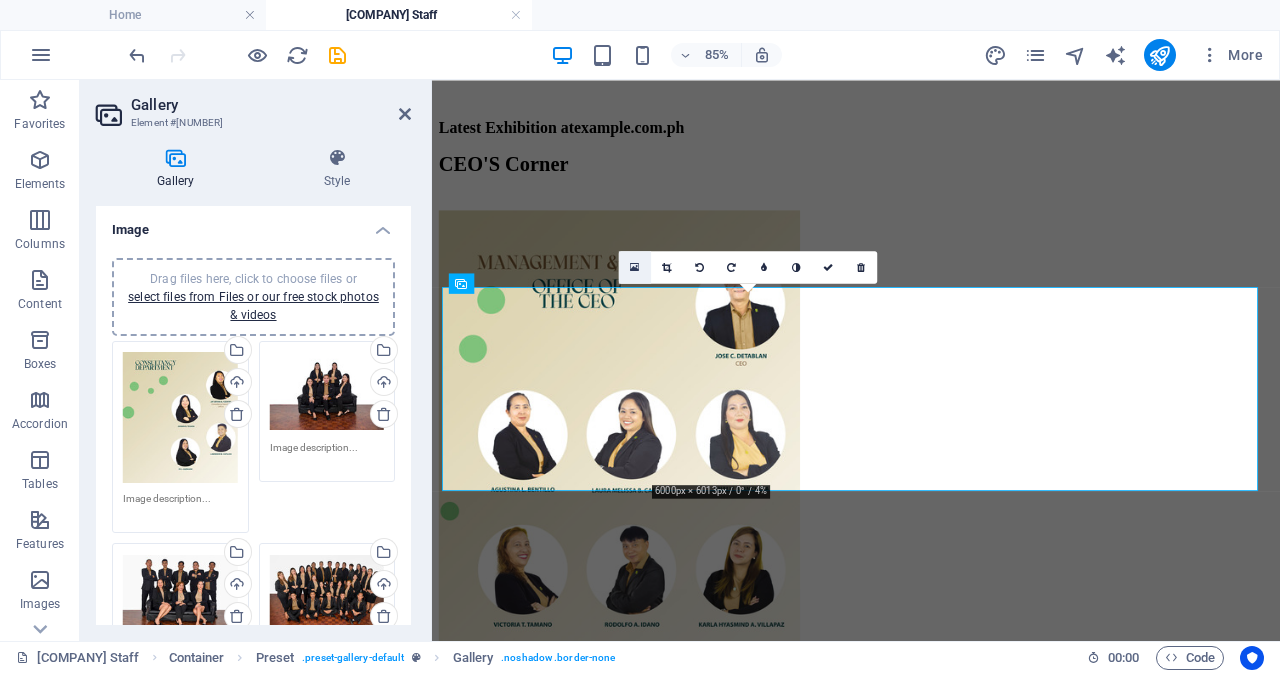 scroll, scrollTop: 926, scrollLeft: 0, axis: vertical 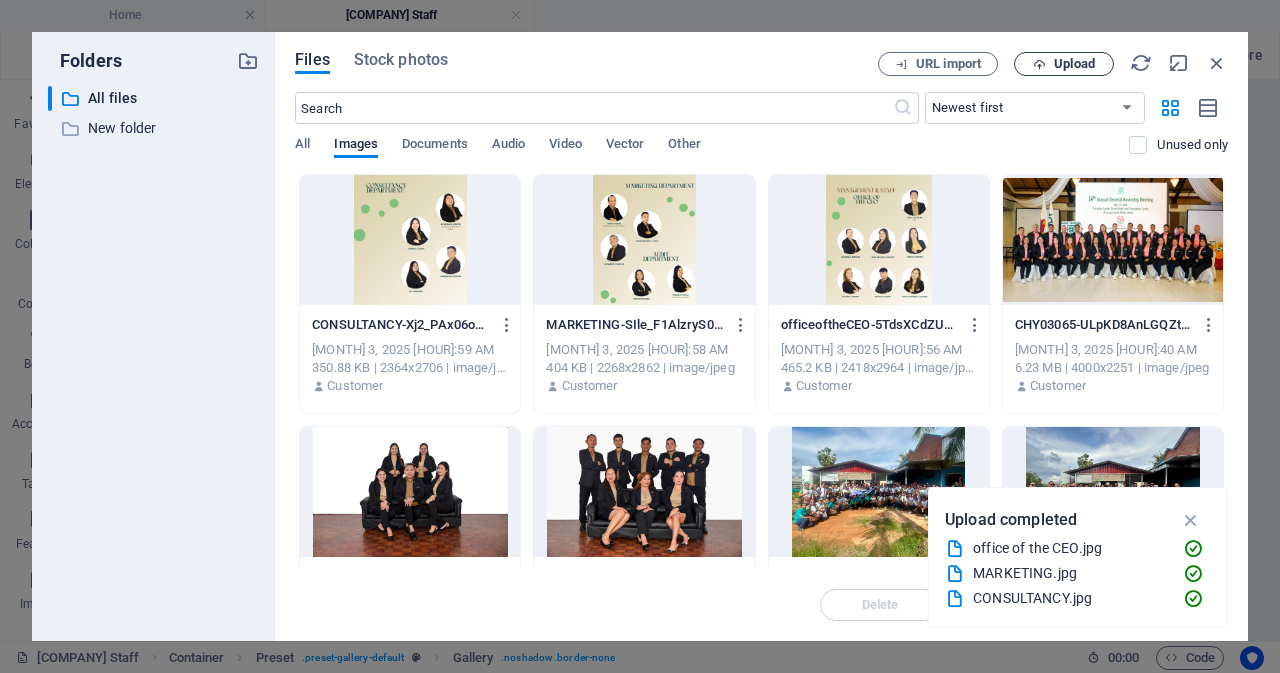 click on "Upload" at bounding box center (1064, 64) 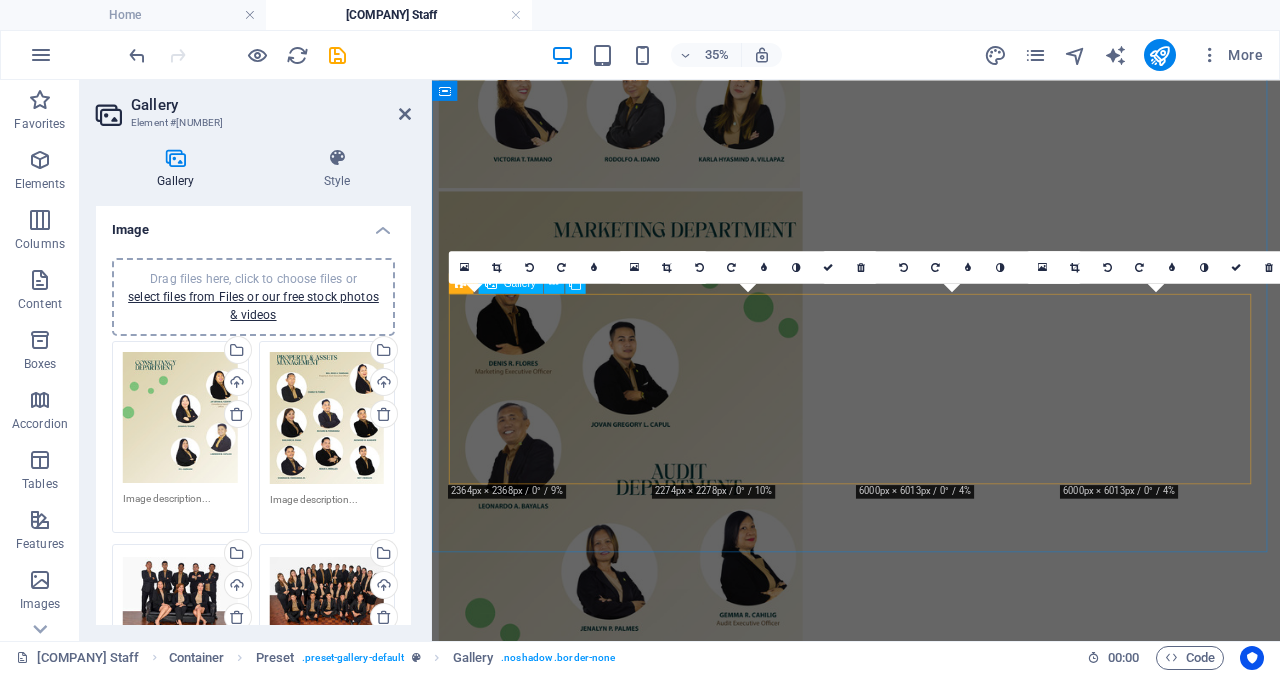 scroll, scrollTop: 851, scrollLeft: 0, axis: vertical 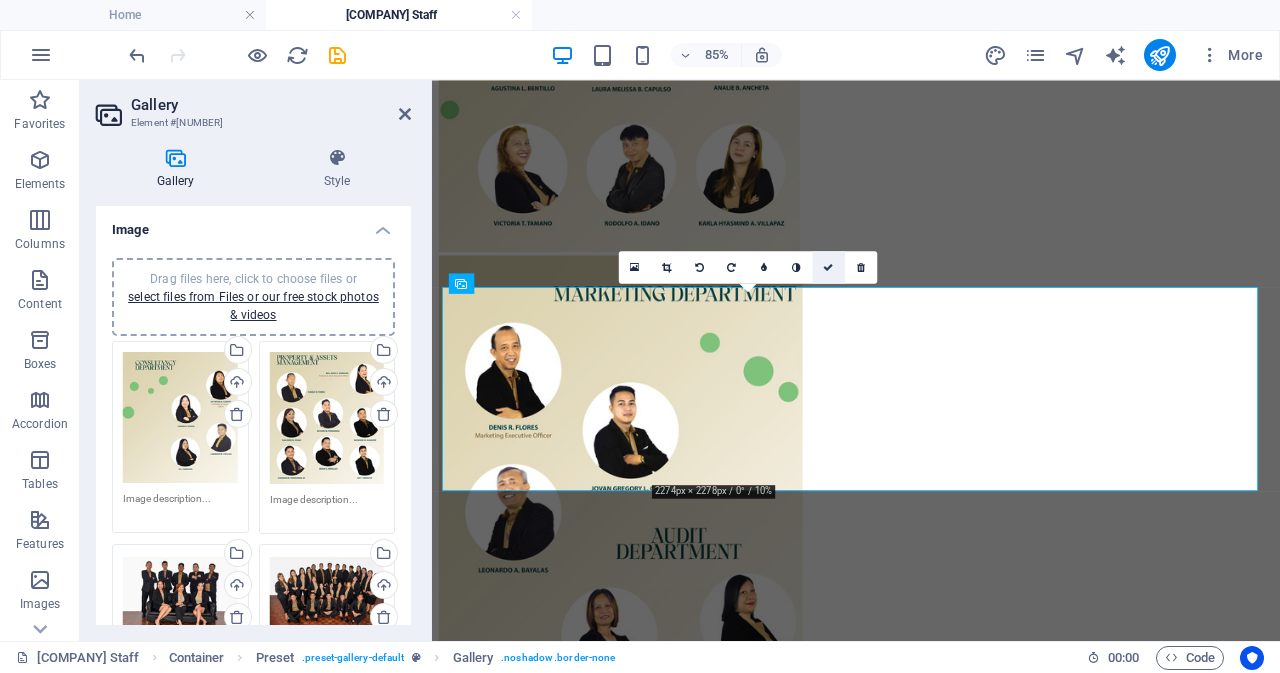 click at bounding box center (828, 267) 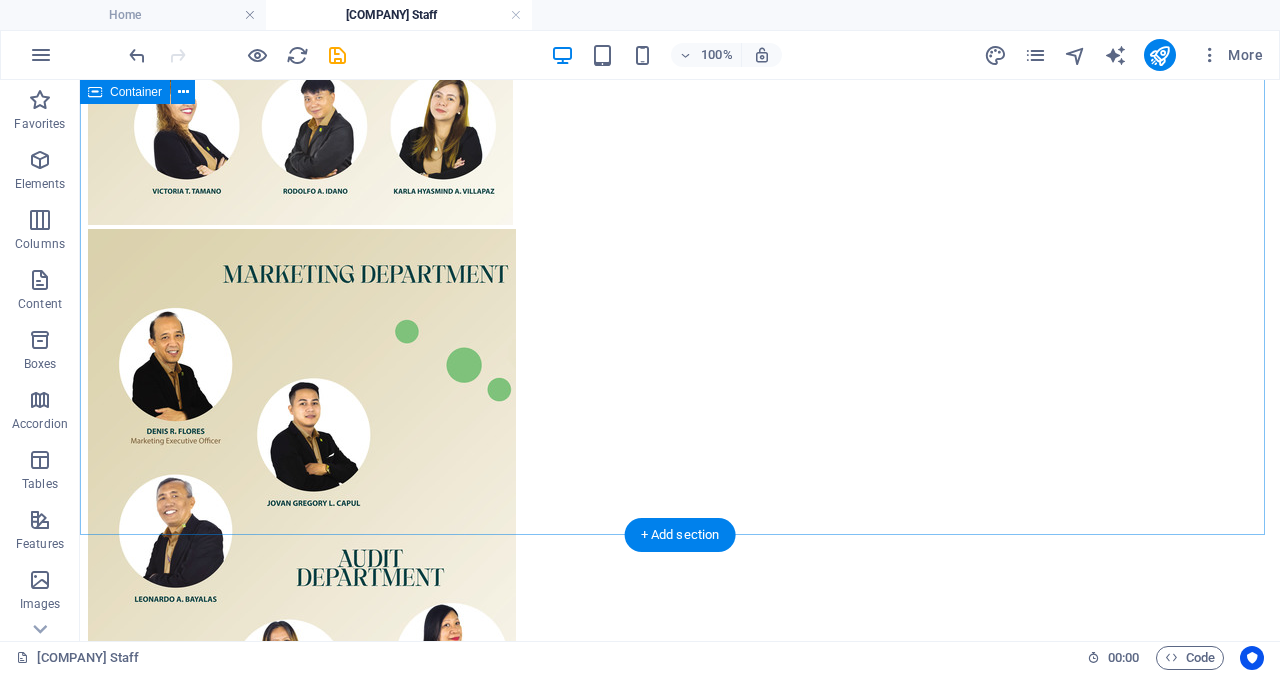 scroll, scrollTop: 802, scrollLeft: 0, axis: vertical 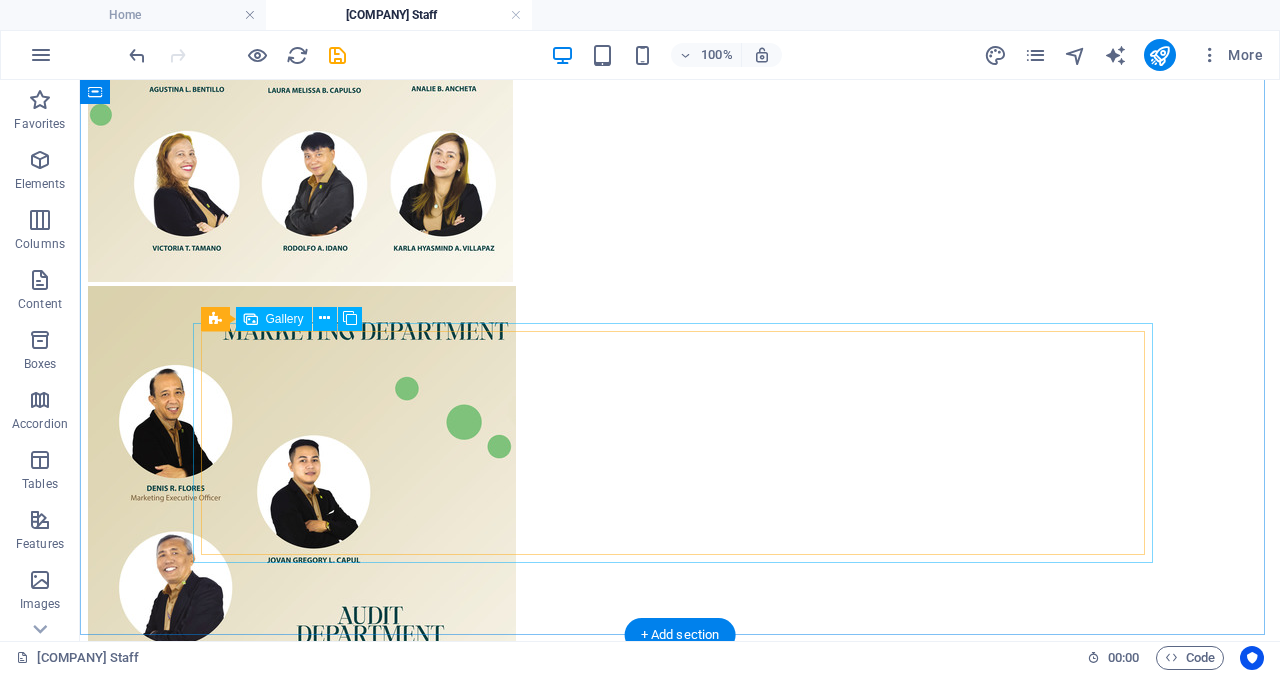 click at bounding box center [528, 2875] 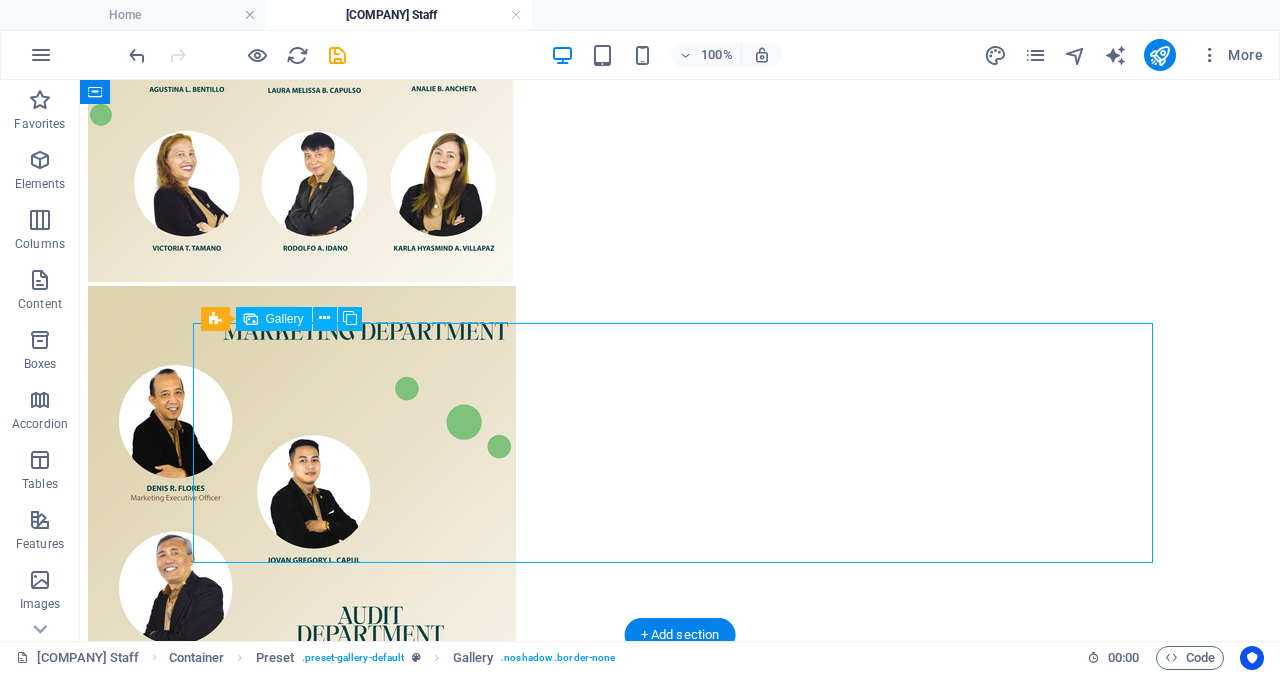 click at bounding box center [528, 2875] 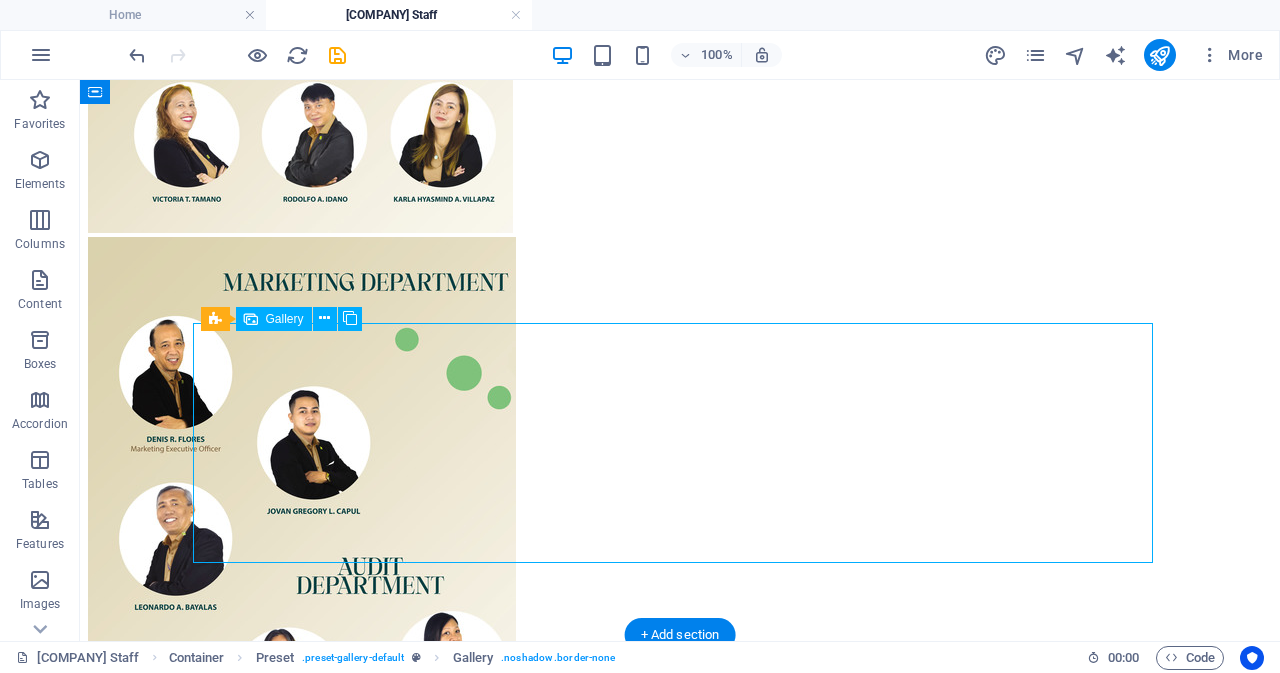 select on "4" 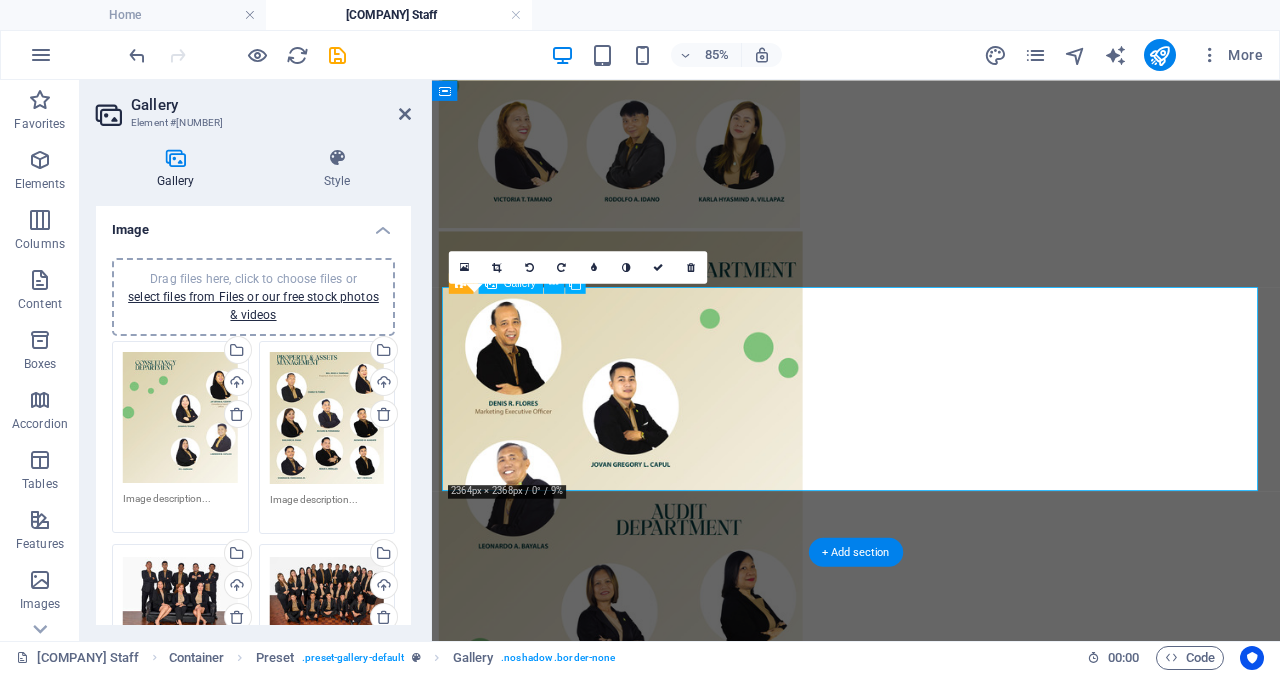 scroll, scrollTop: 1051, scrollLeft: 0, axis: vertical 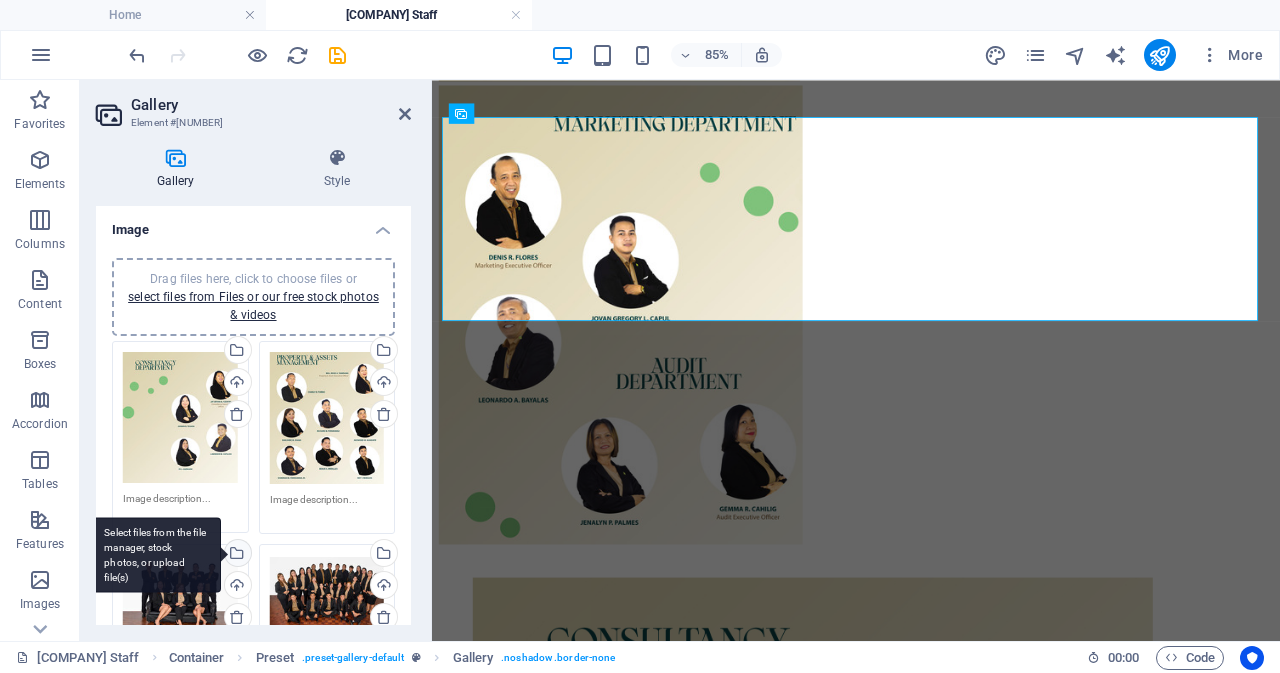 click on "Select files from the file manager, stock photos, or upload file(s)" at bounding box center [236, 555] 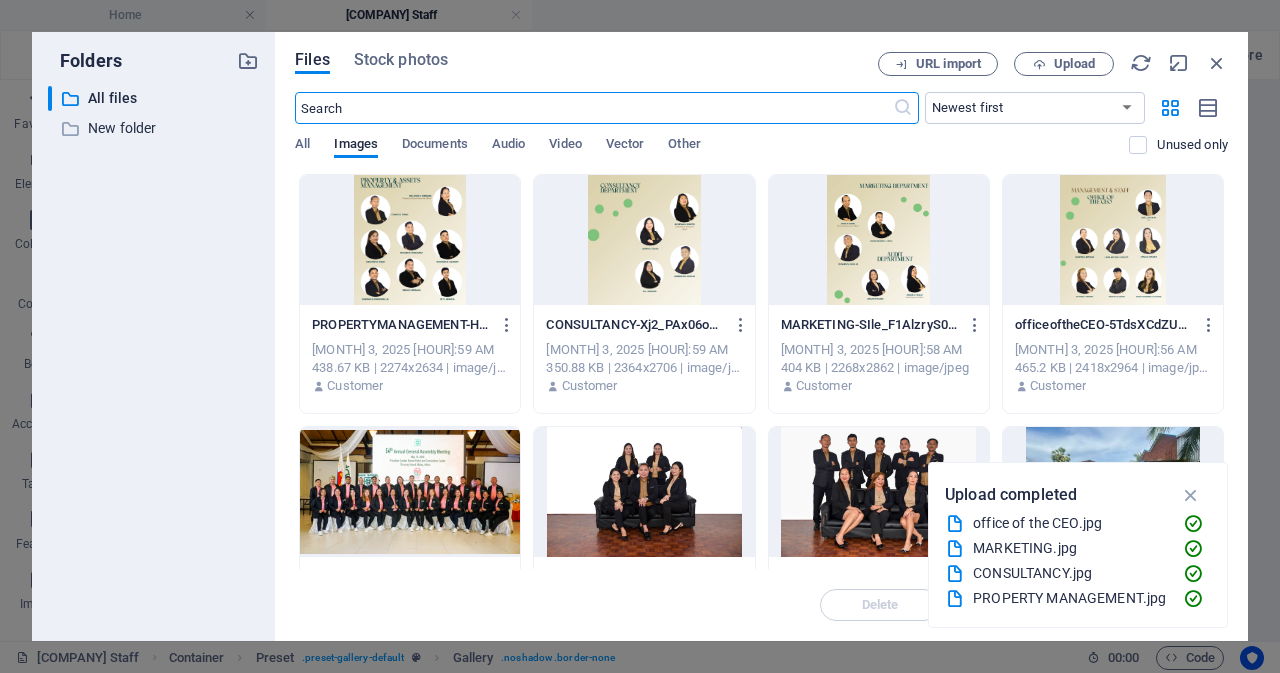 scroll, scrollTop: 926, scrollLeft: 0, axis: vertical 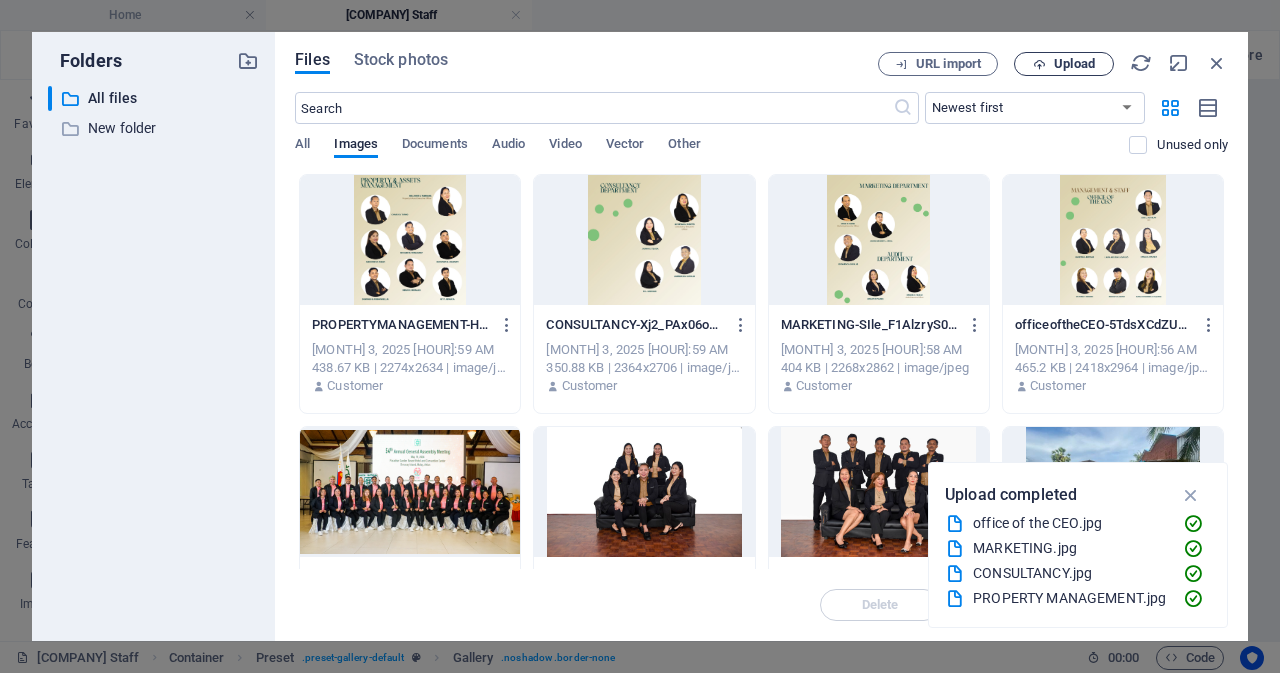click on "Upload" at bounding box center [1074, 64] 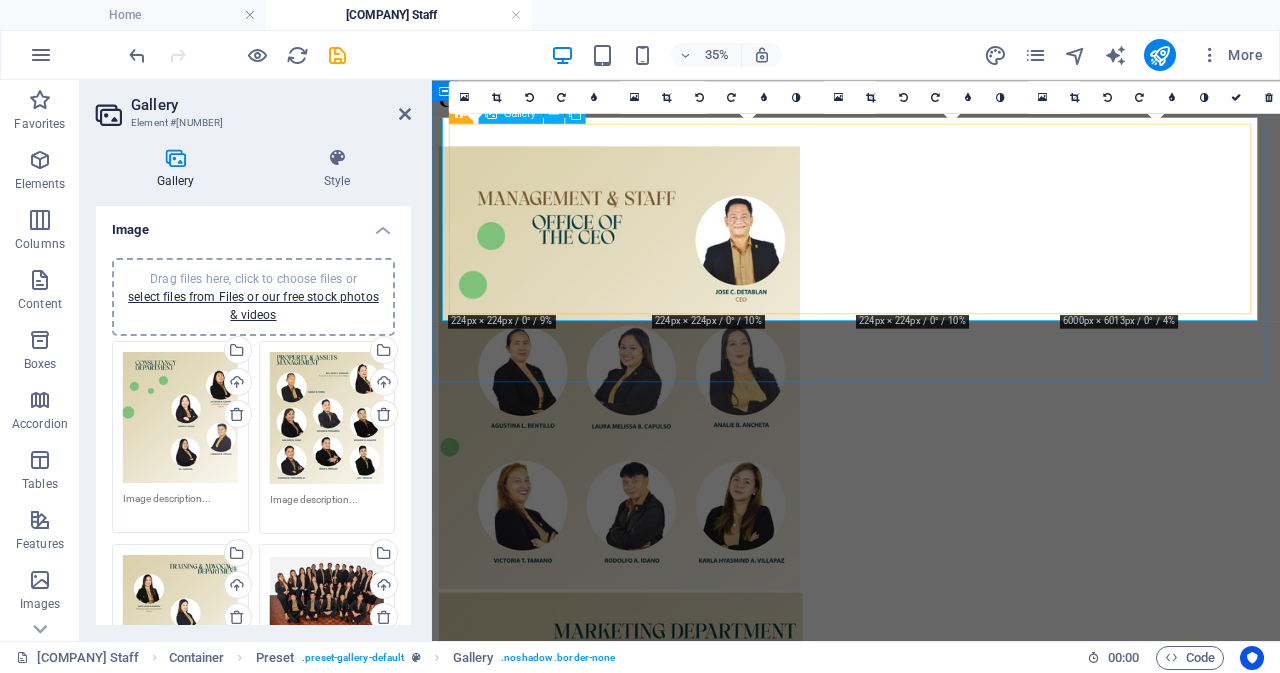scroll, scrollTop: 1051, scrollLeft: 0, axis: vertical 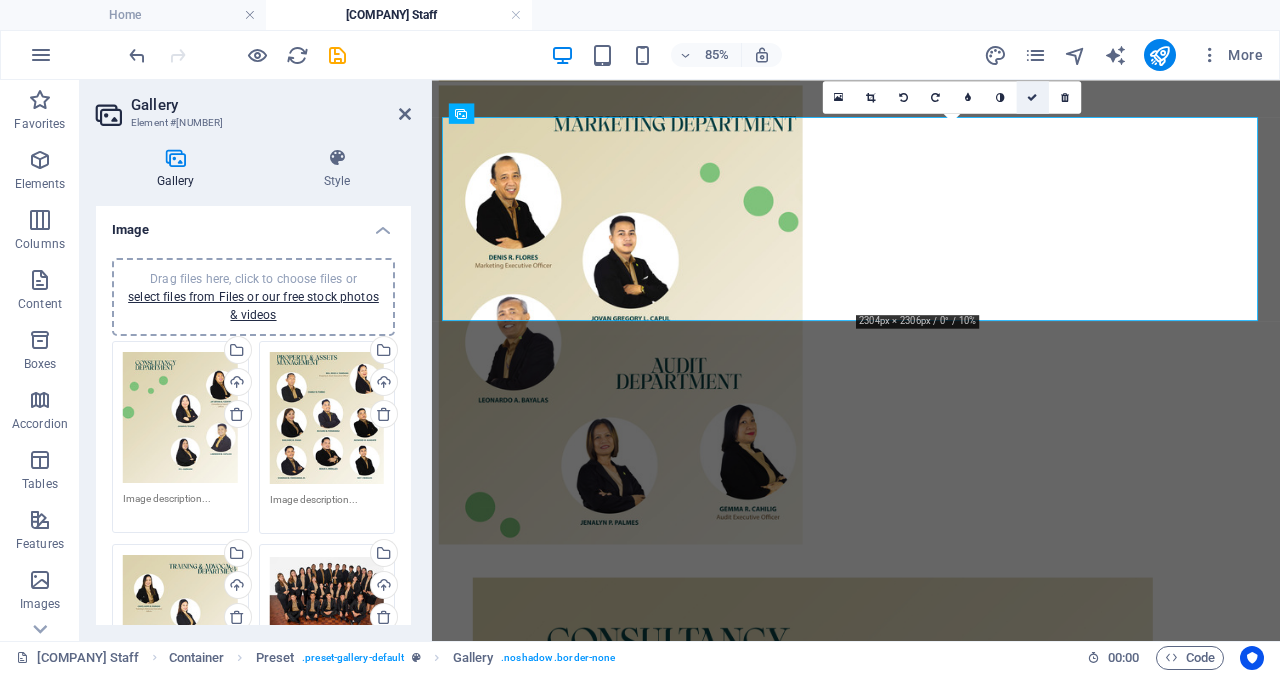 click at bounding box center [1032, 97] 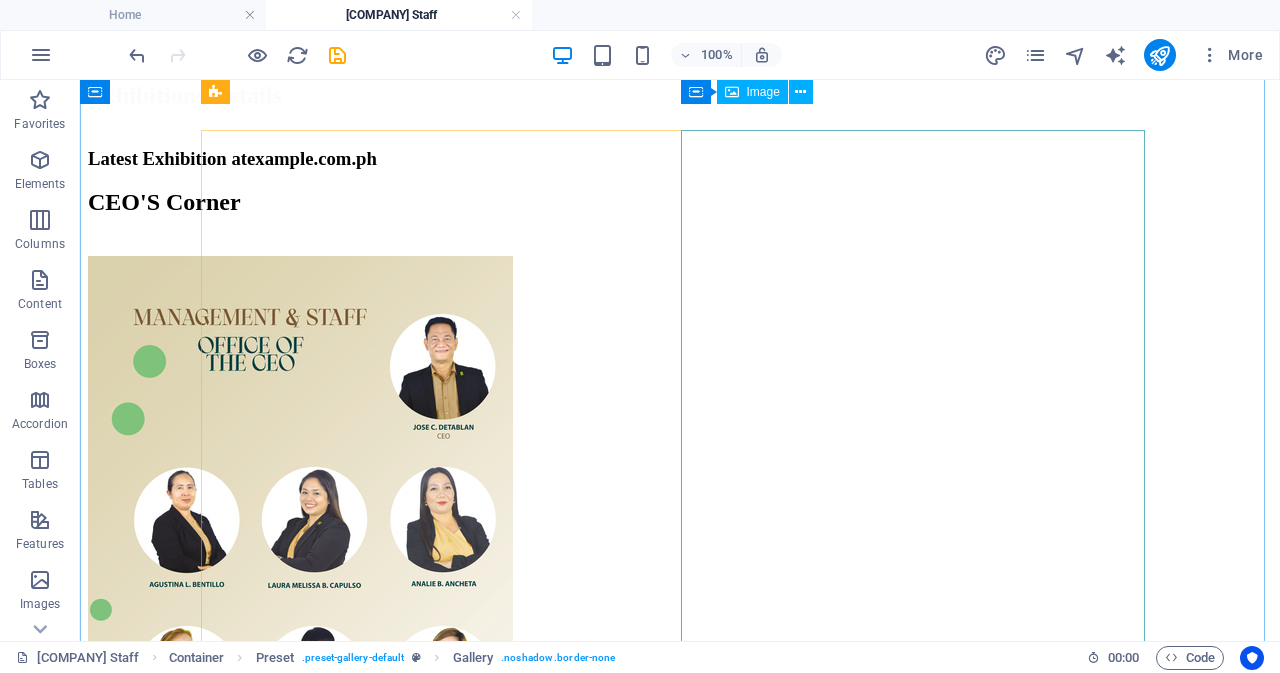 scroll, scrollTop: 302, scrollLeft: 0, axis: vertical 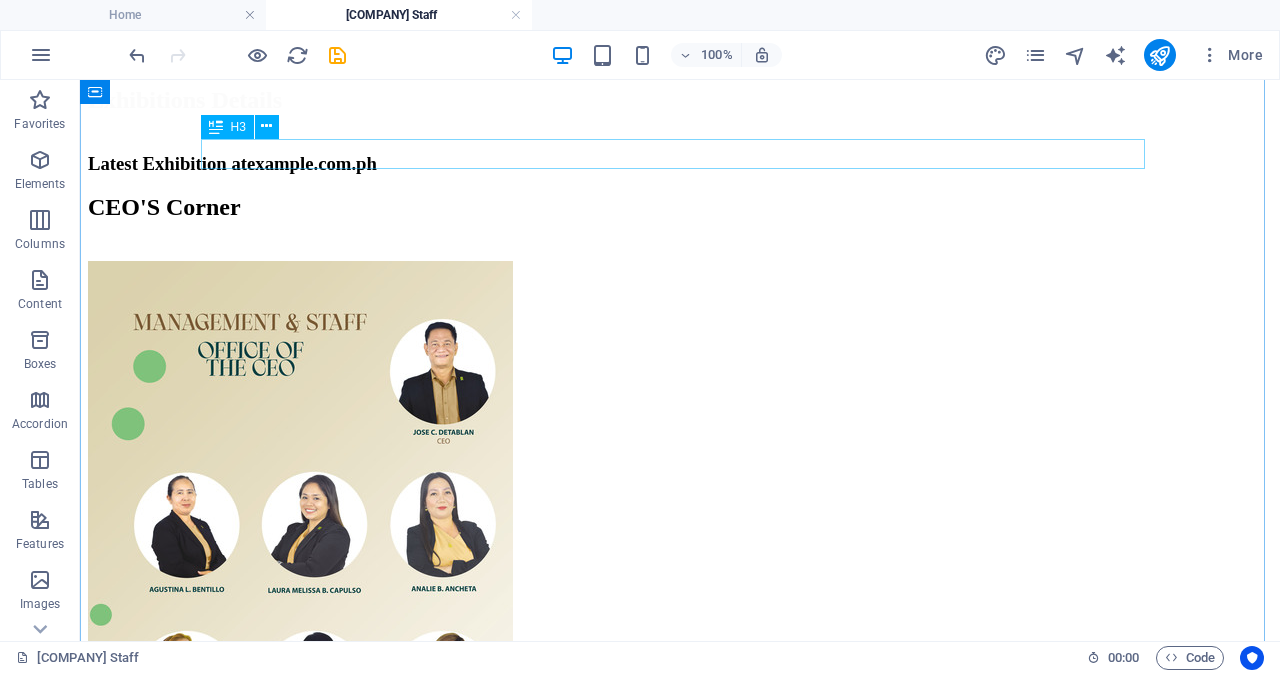 click on "Latest Exhibition at  victonational.com.ph" at bounding box center [680, 164] 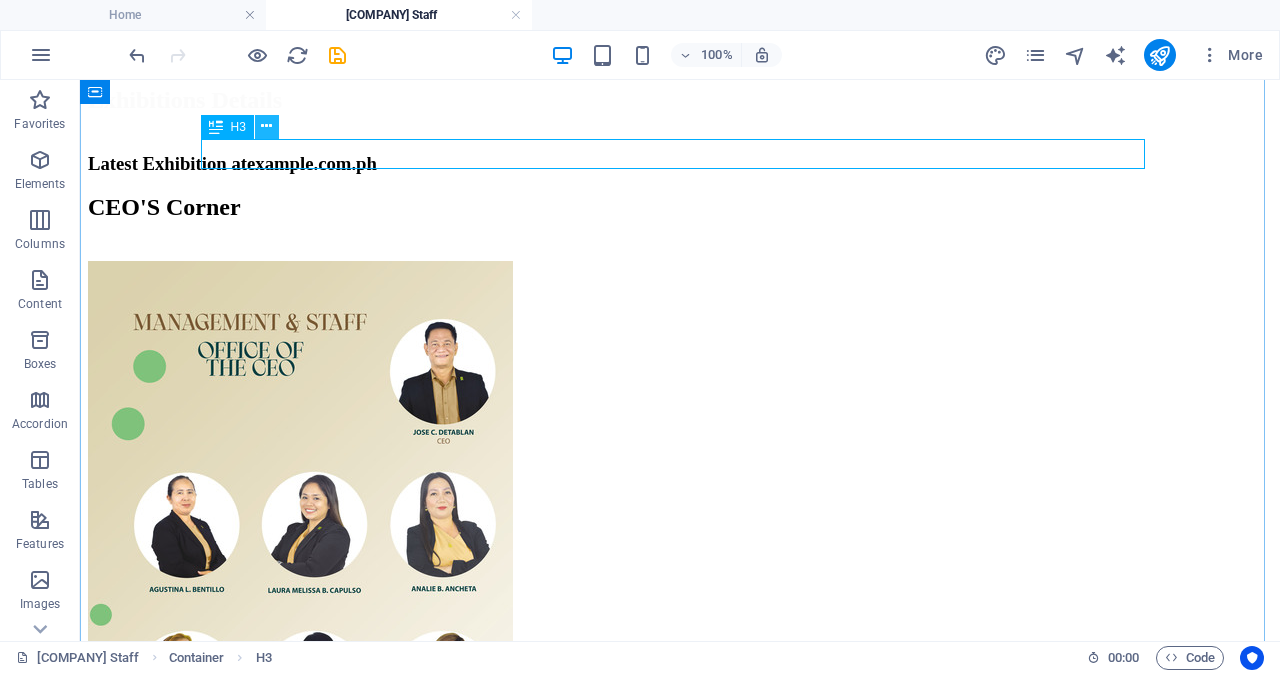 click at bounding box center (266, 126) 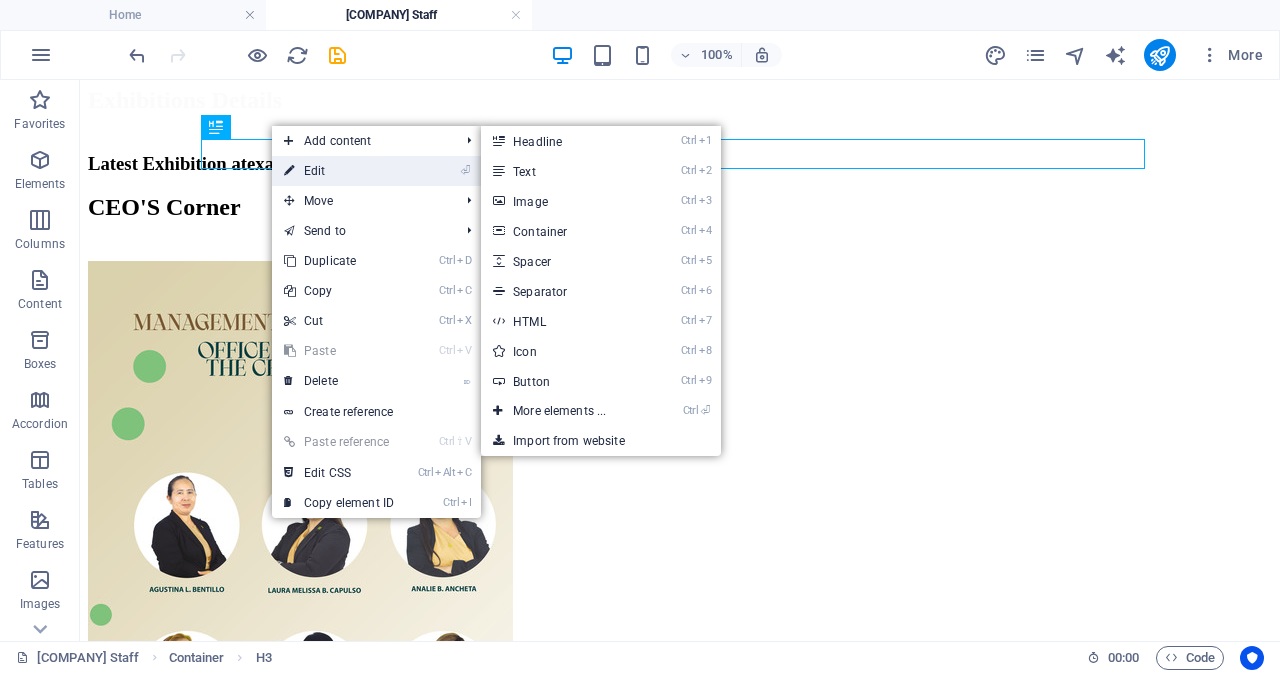 click on "⏎  Edit" at bounding box center [339, 171] 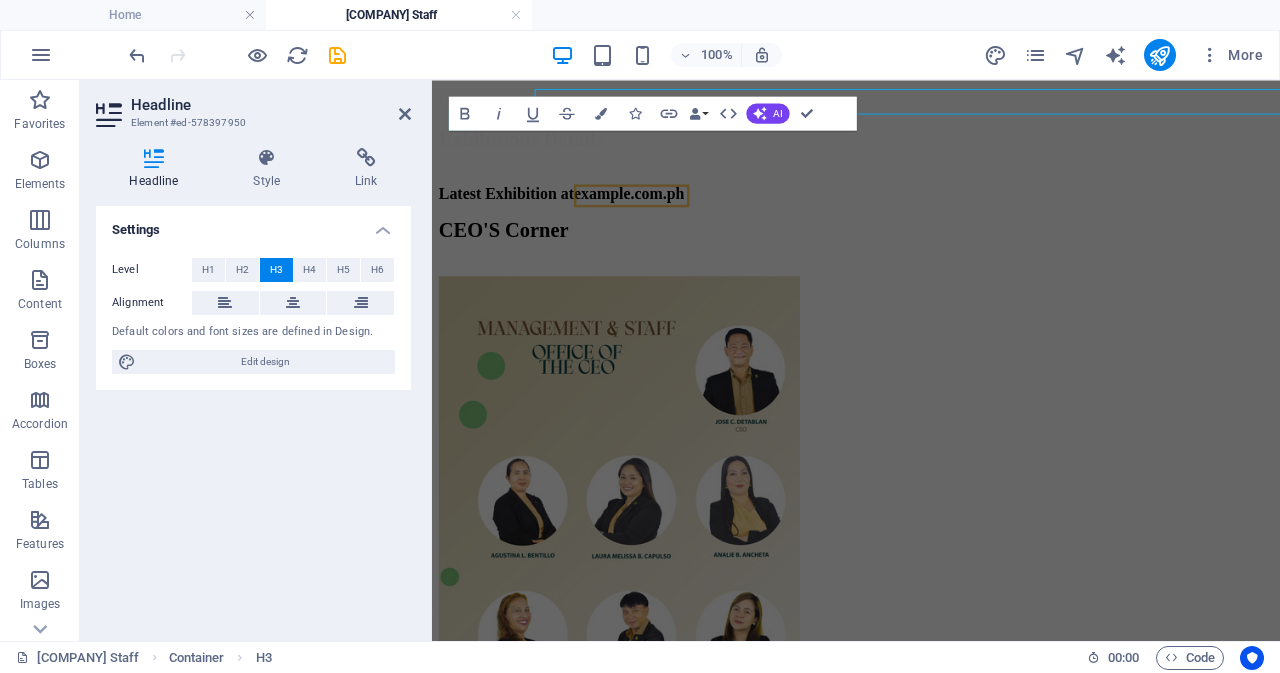 scroll, scrollTop: 351, scrollLeft: 0, axis: vertical 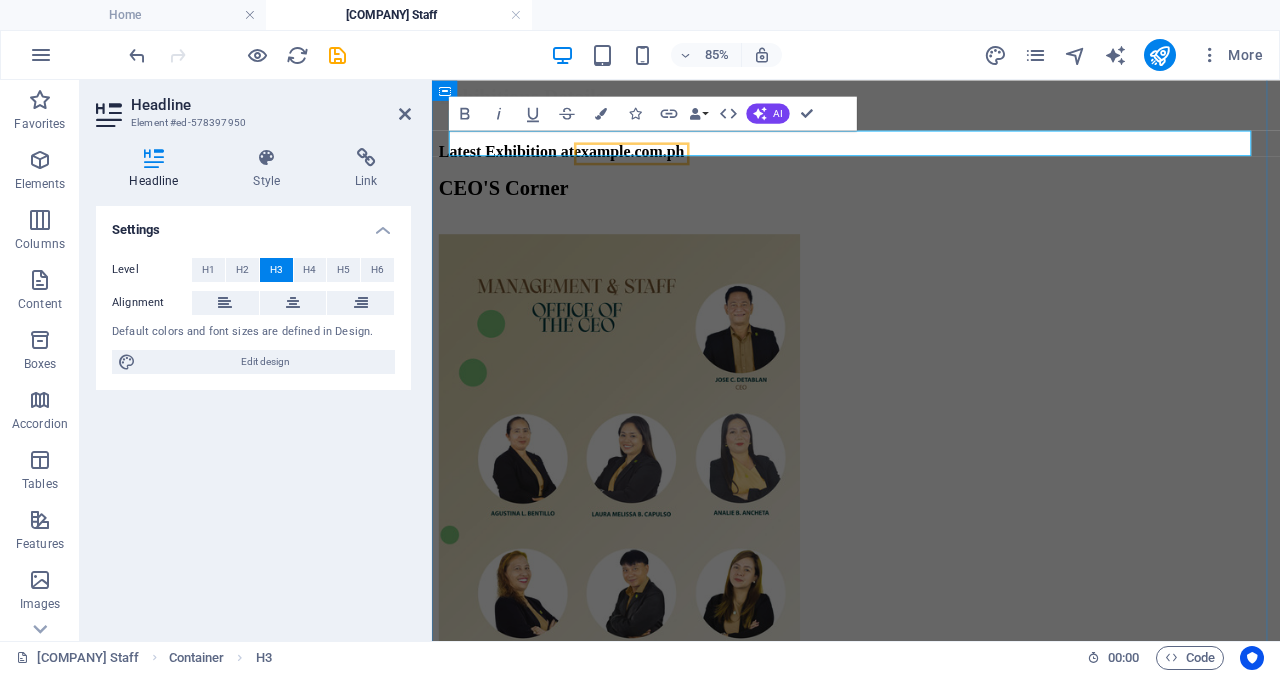 click on "Latest Exhibition at  victonational.com.ph" at bounding box center (931, 164) 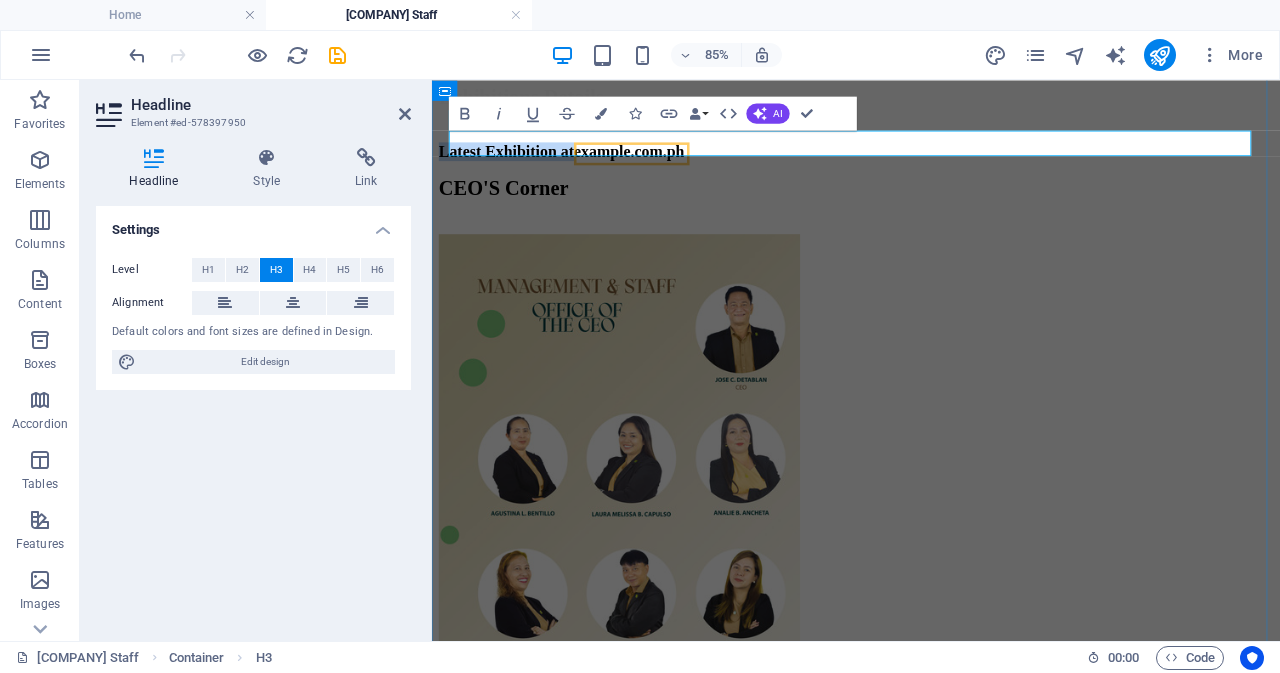 drag, startPoint x: 908, startPoint y: 151, endPoint x: 642, endPoint y: 151, distance: 266 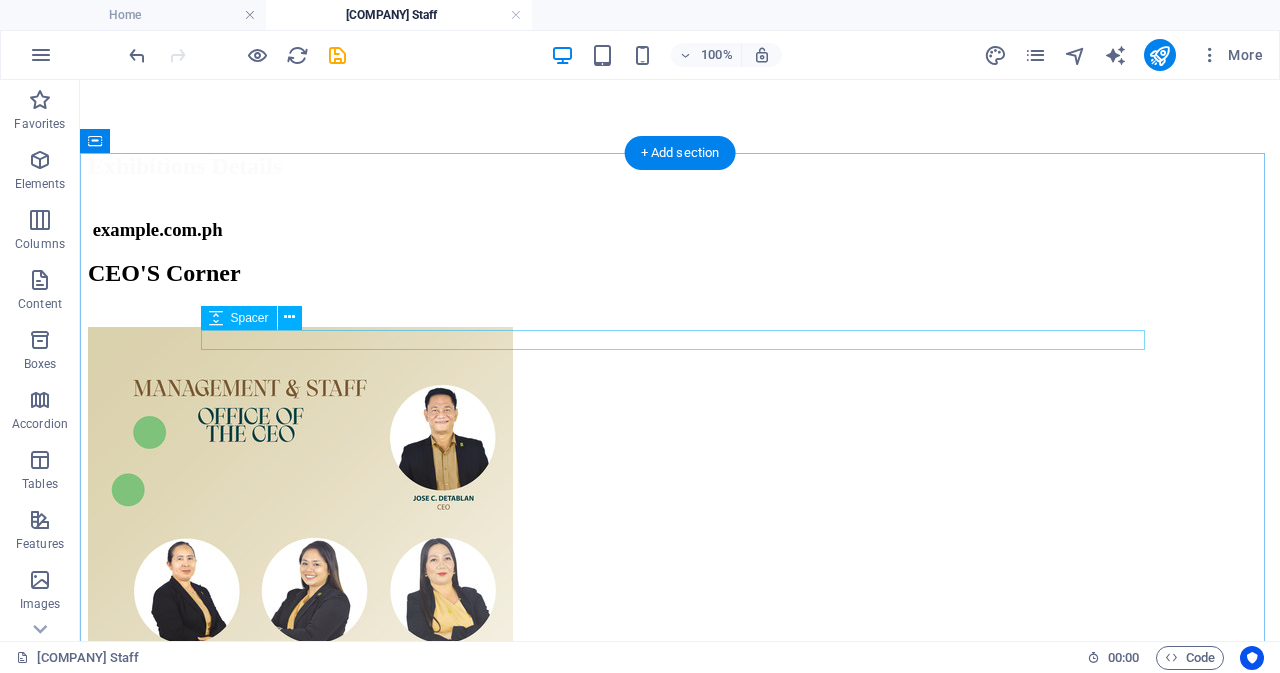 scroll, scrollTop: 202, scrollLeft: 0, axis: vertical 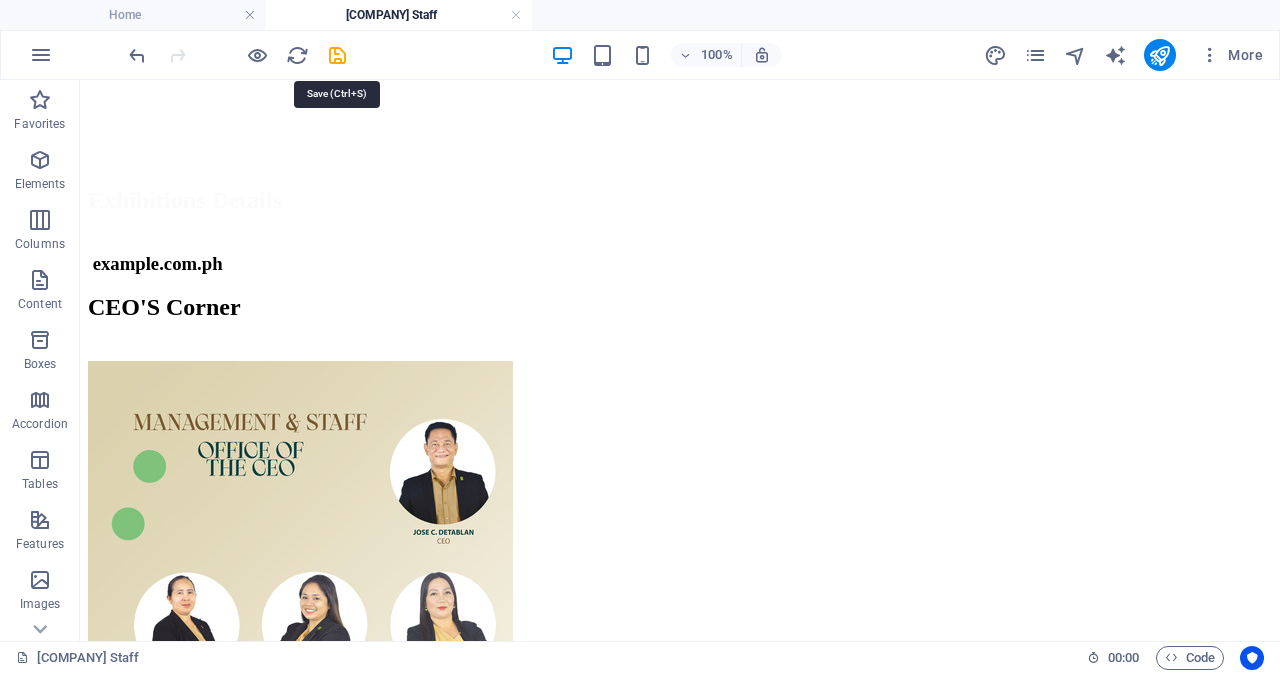 click at bounding box center (337, 55) 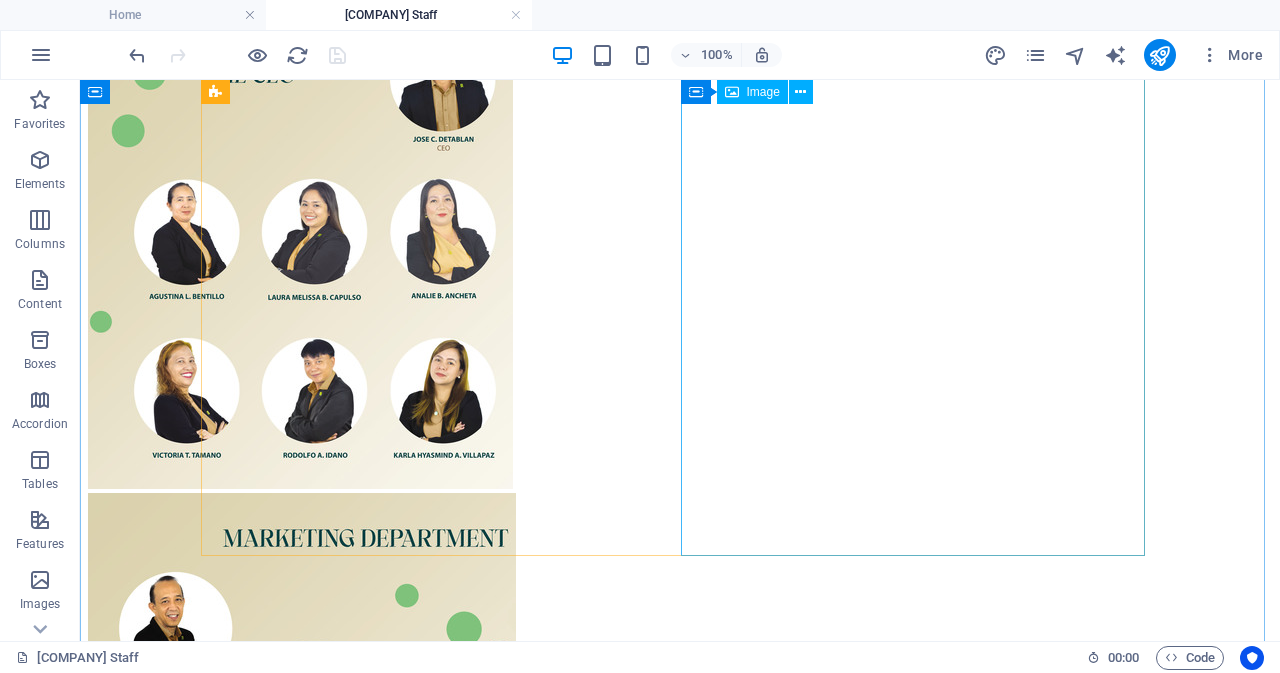 scroll, scrollTop: 502, scrollLeft: 0, axis: vertical 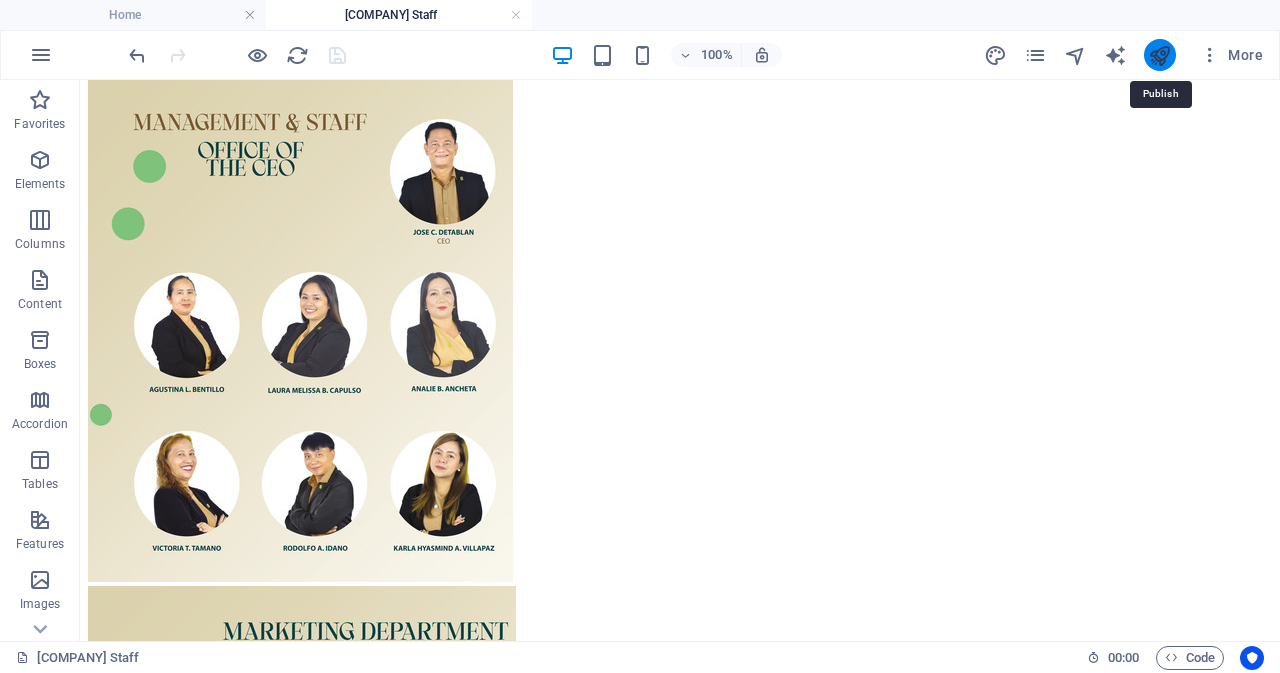click at bounding box center (1159, 55) 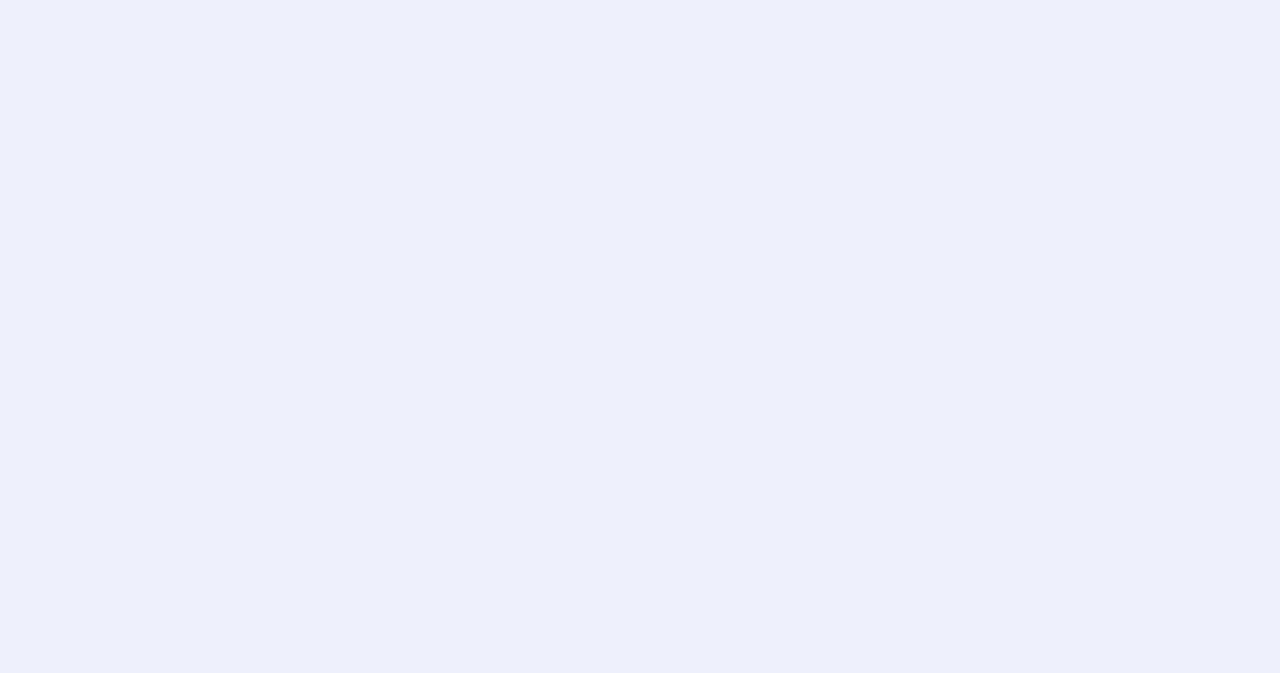scroll, scrollTop: 0, scrollLeft: 0, axis: both 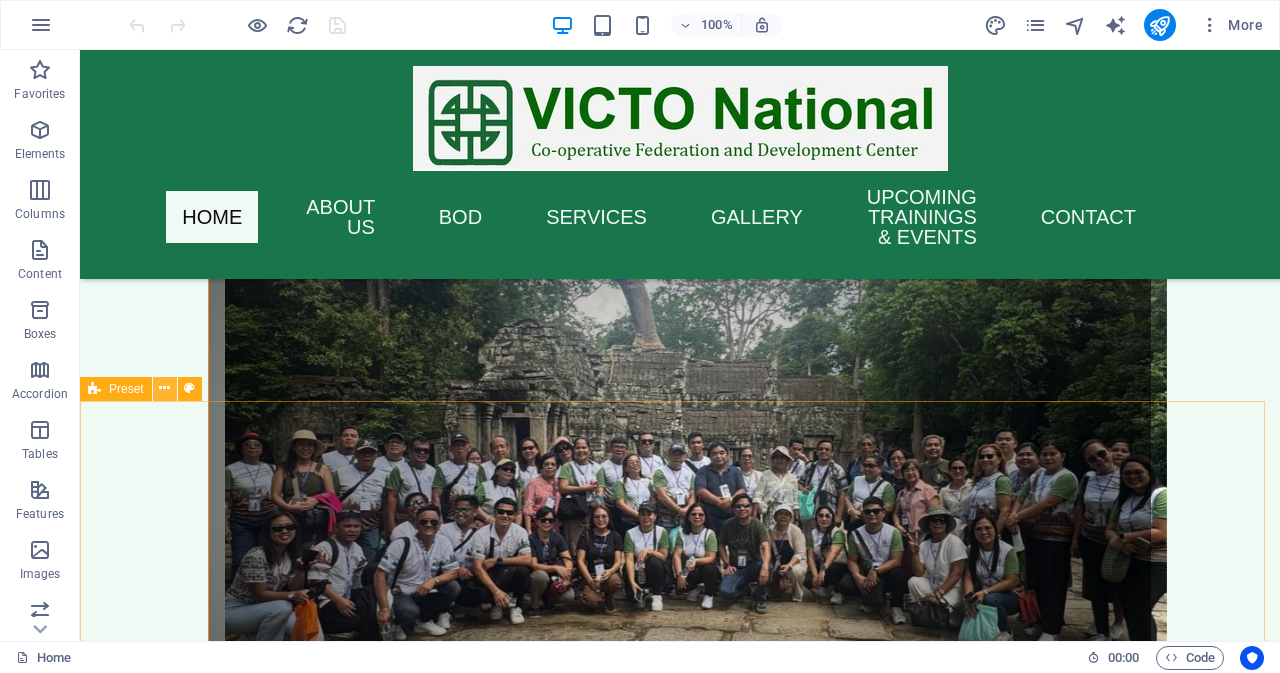 click at bounding box center (164, 388) 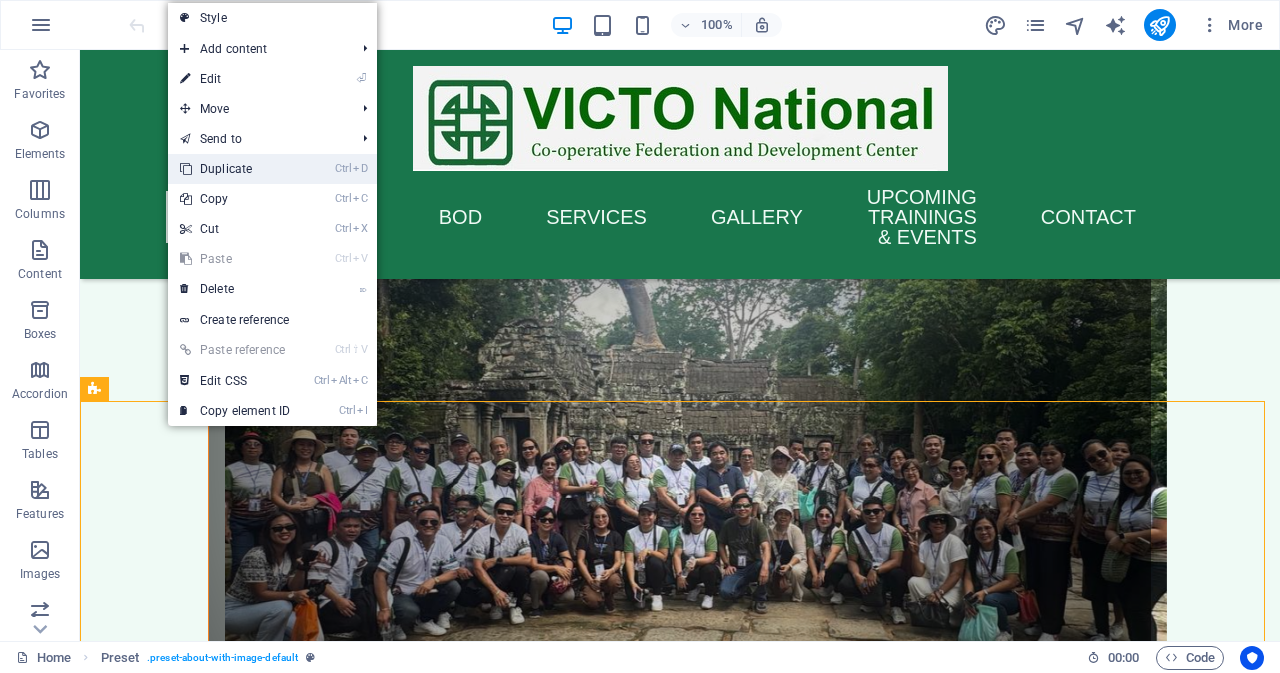click on "Ctrl D  Duplicate" at bounding box center [235, 169] 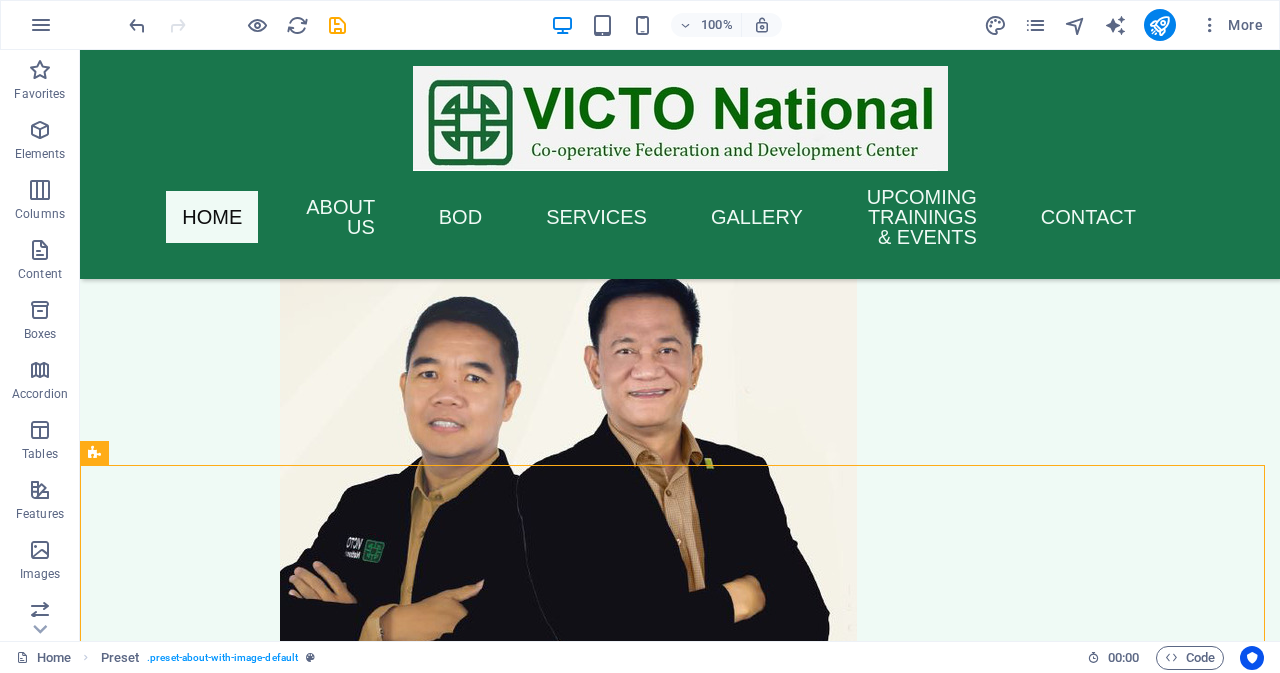scroll, scrollTop: 3998, scrollLeft: 0, axis: vertical 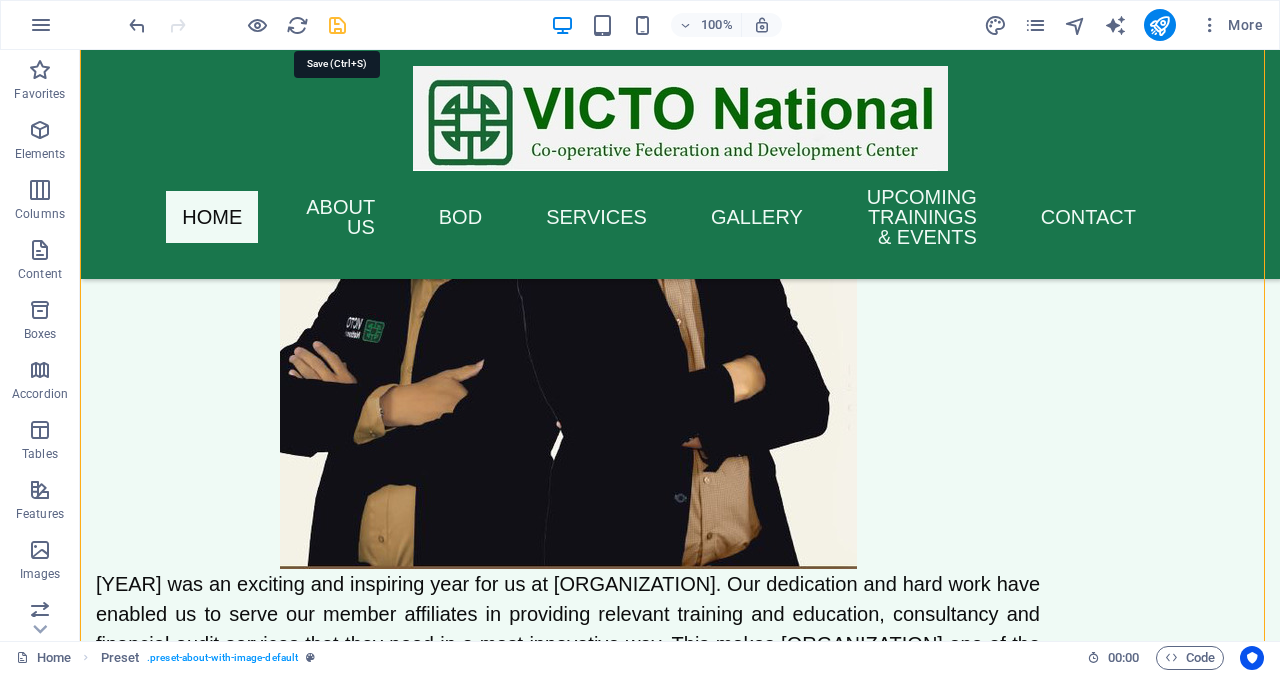 click at bounding box center [337, 25] 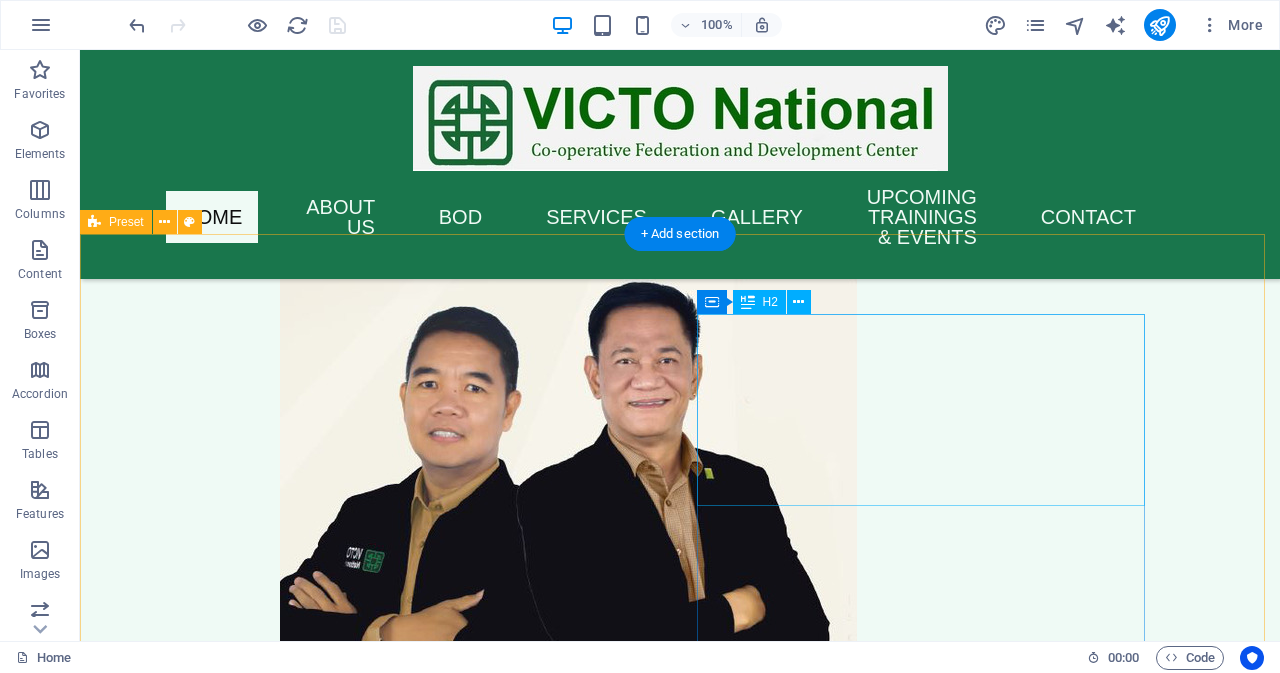 scroll, scrollTop: 3798, scrollLeft: 0, axis: vertical 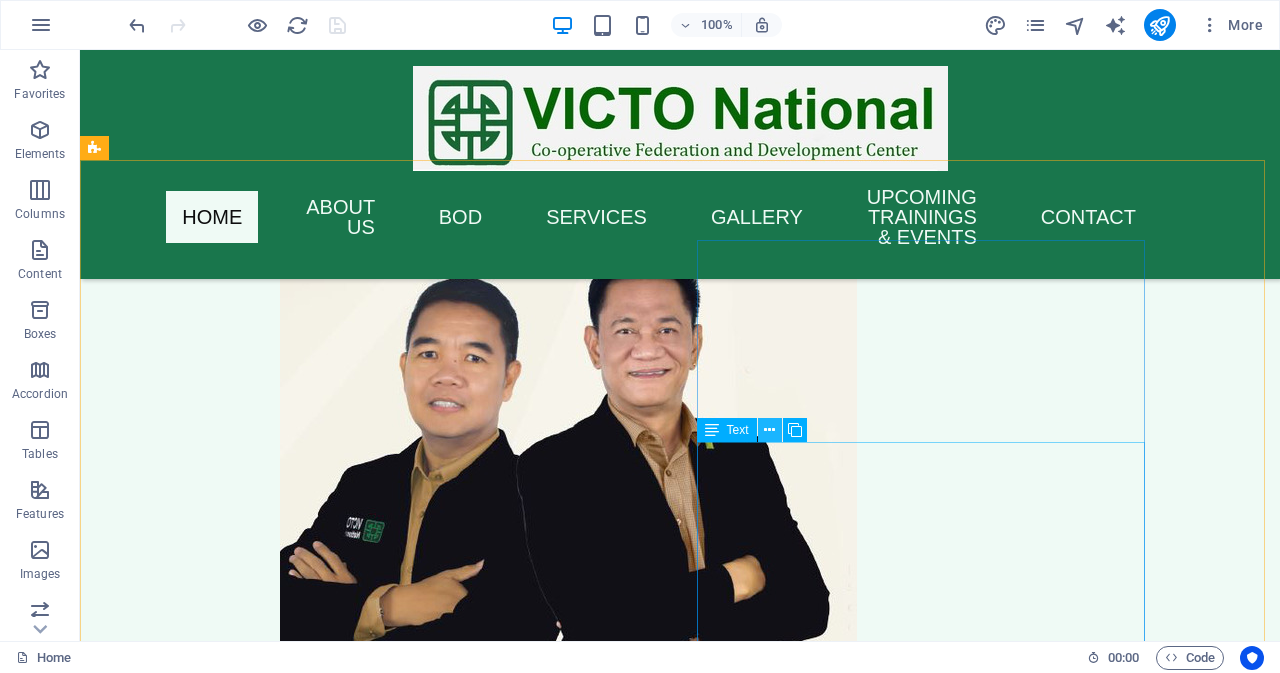 click at bounding box center [769, 430] 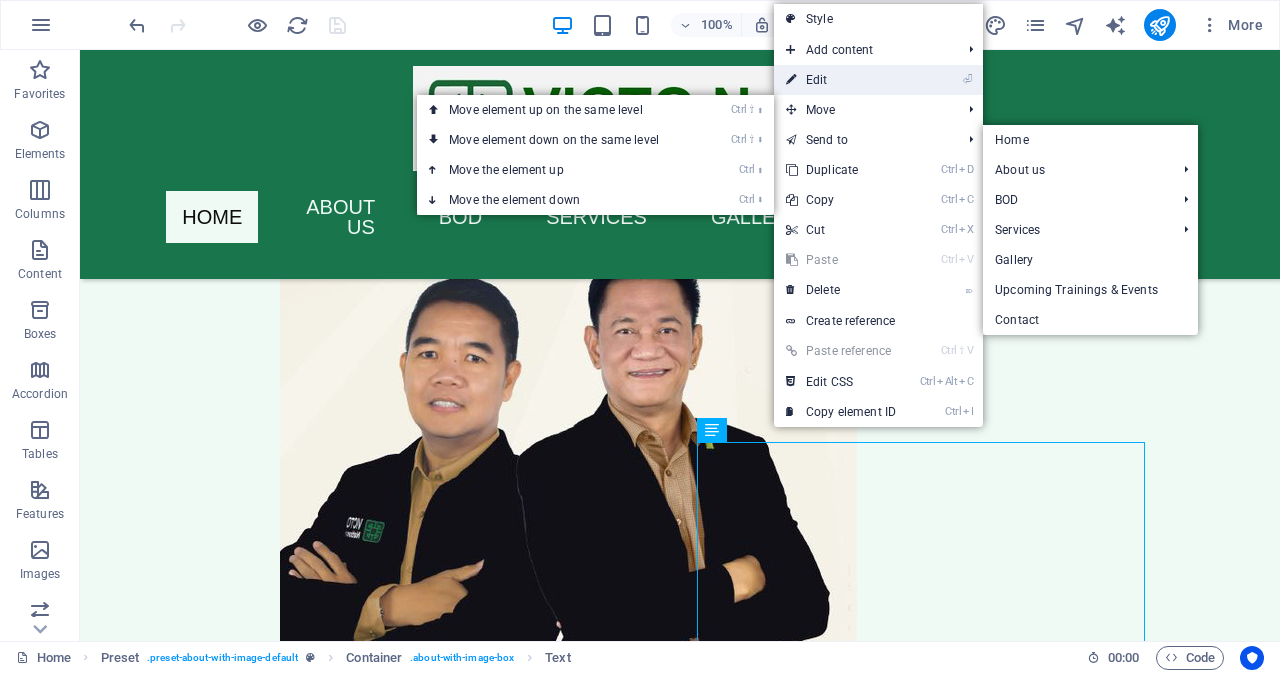 click on "⏎  Edit" at bounding box center [841, 80] 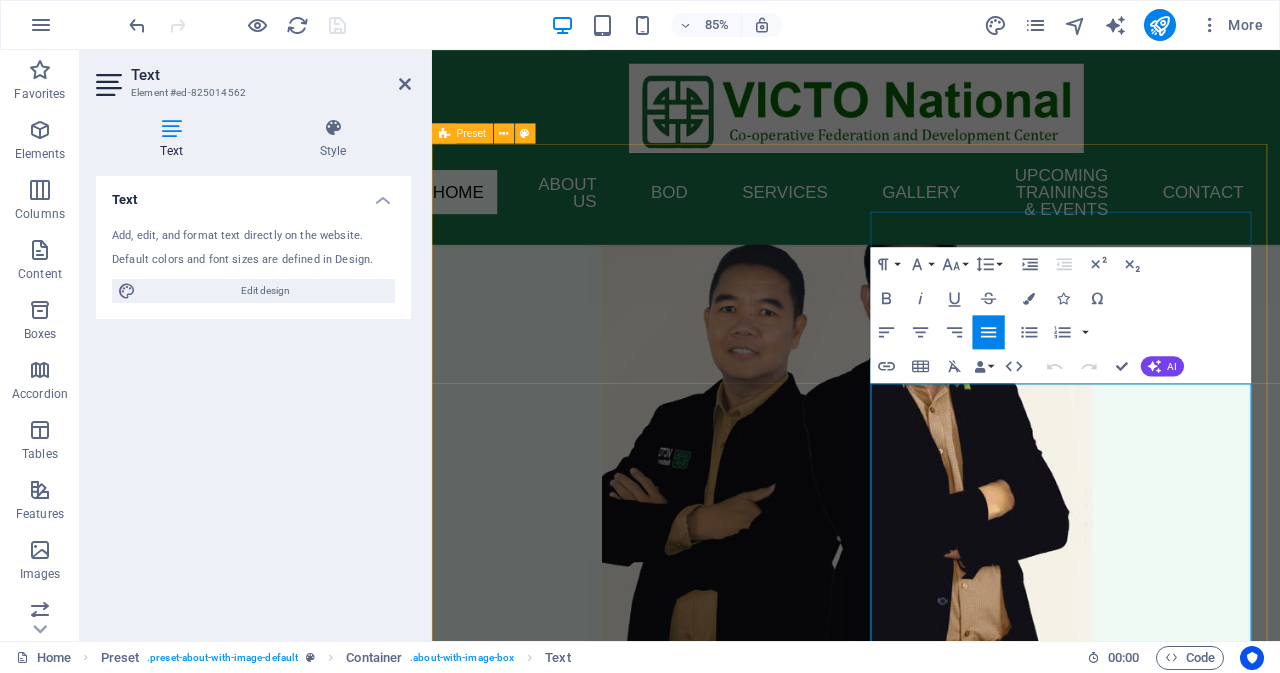 drag, startPoint x: 948, startPoint y: 454, endPoint x: 1159, endPoint y: 664, distance: 297.69278 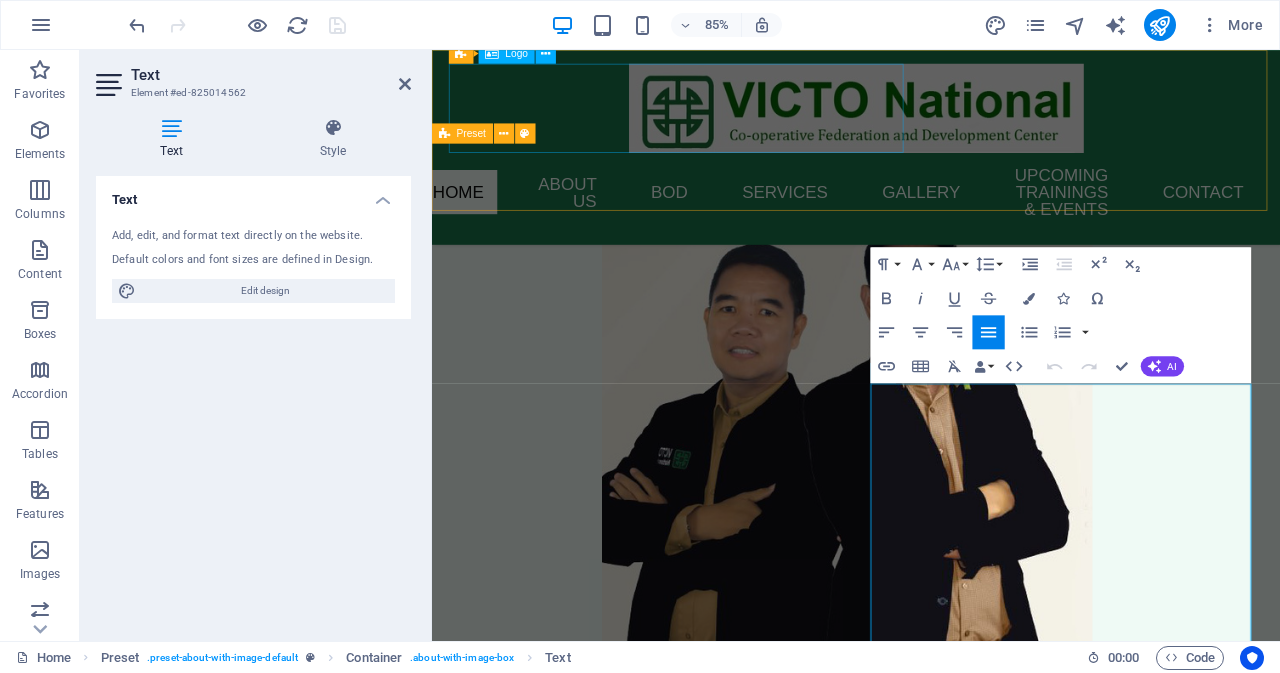 scroll, scrollTop: 41246, scrollLeft: 4, axis: both 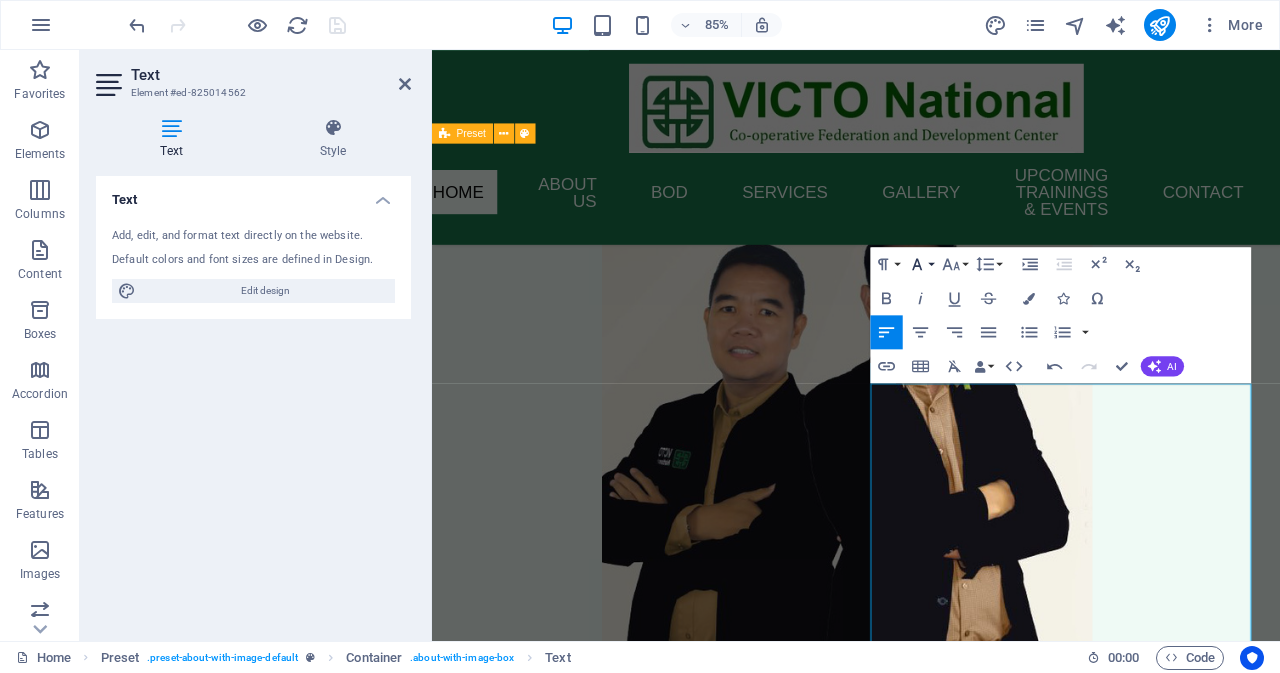 click on "Font Family" at bounding box center [920, 264] 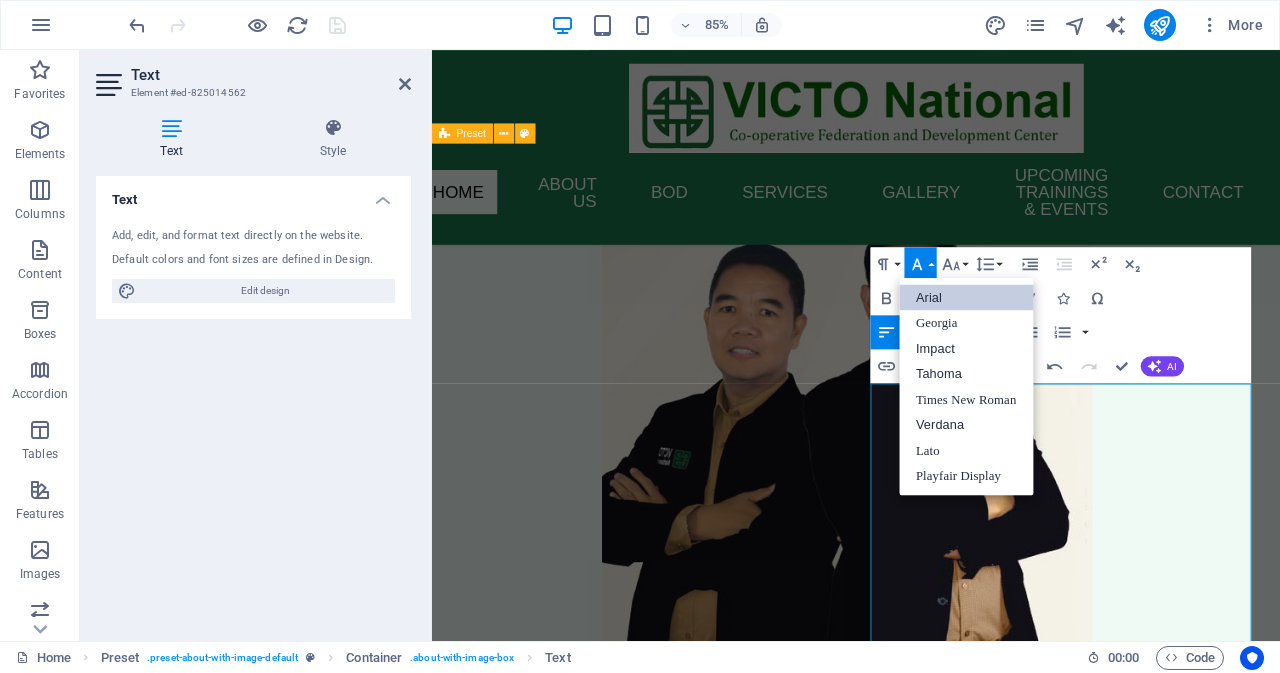 scroll, scrollTop: 0, scrollLeft: 0, axis: both 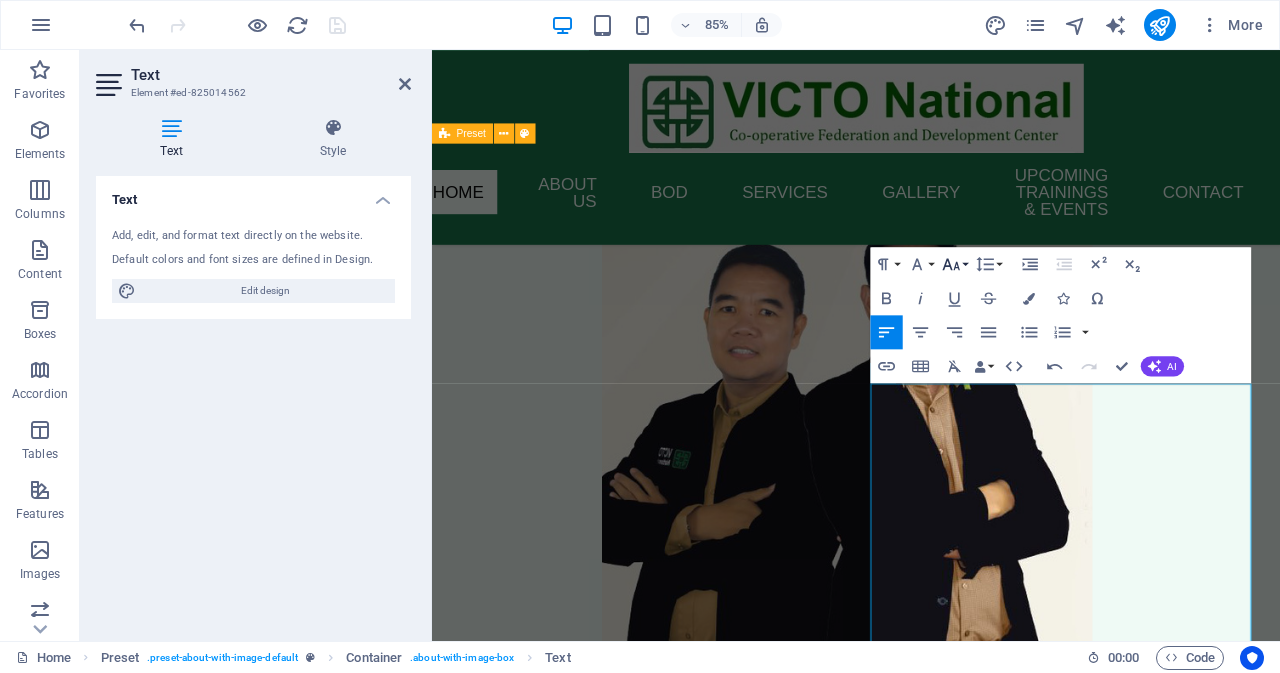 click on "Font Size" at bounding box center [954, 264] 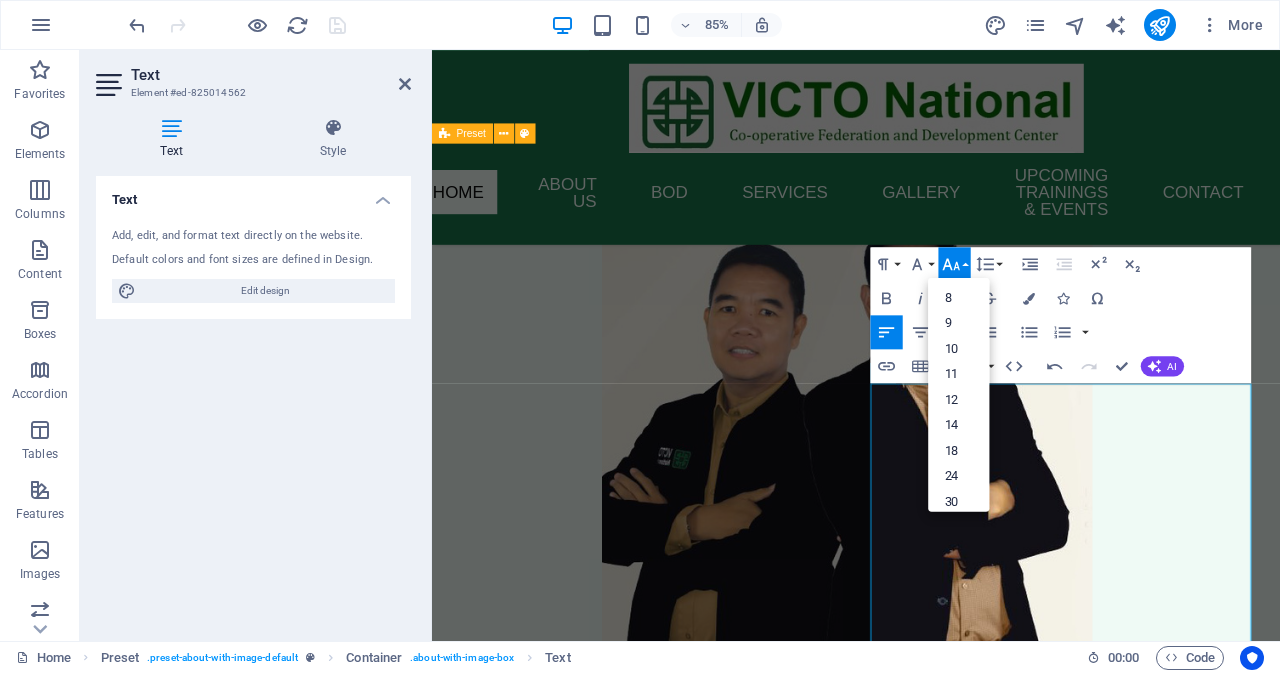 click on "Paragraph Format Normal Heading 1 Heading 2 Heading 3 Heading 4 Heading 5 Heading 6 Code Font Family Arial Georgia Impact Tahoma Times New Roman Verdana Lato Playfair Display Font Size 8 9 10 11 12 14 18 24 30 36 48 60 72 96 Line Height Default Single 1.15 1.5 Double Increase Indent Decrease Indent Superscript Subscript Bold Italic Underline Strikethrough Colors Icons Special Characters Align Left Align Center Align Right Align Justify Unordered List   Default Circle Disc Square    Ordered List   Default Lower Alpha Lower Greek Lower Roman Upper Alpha Upper Roman    Insert Link Insert Table Clear Formatting Data Bindings Company First name Last name Street ZIP code City Email Phone Mobile Fax Custom field 1 Custom field 2 Custom field 3 Custom field 4 Custom field 5 Custom field 6 HTML Undo Redo Confirm (Ctrl+⏎) AI Improve Make shorter Make longer Fix spelling & grammar Translate to English Generate text" at bounding box center [1060, 315] 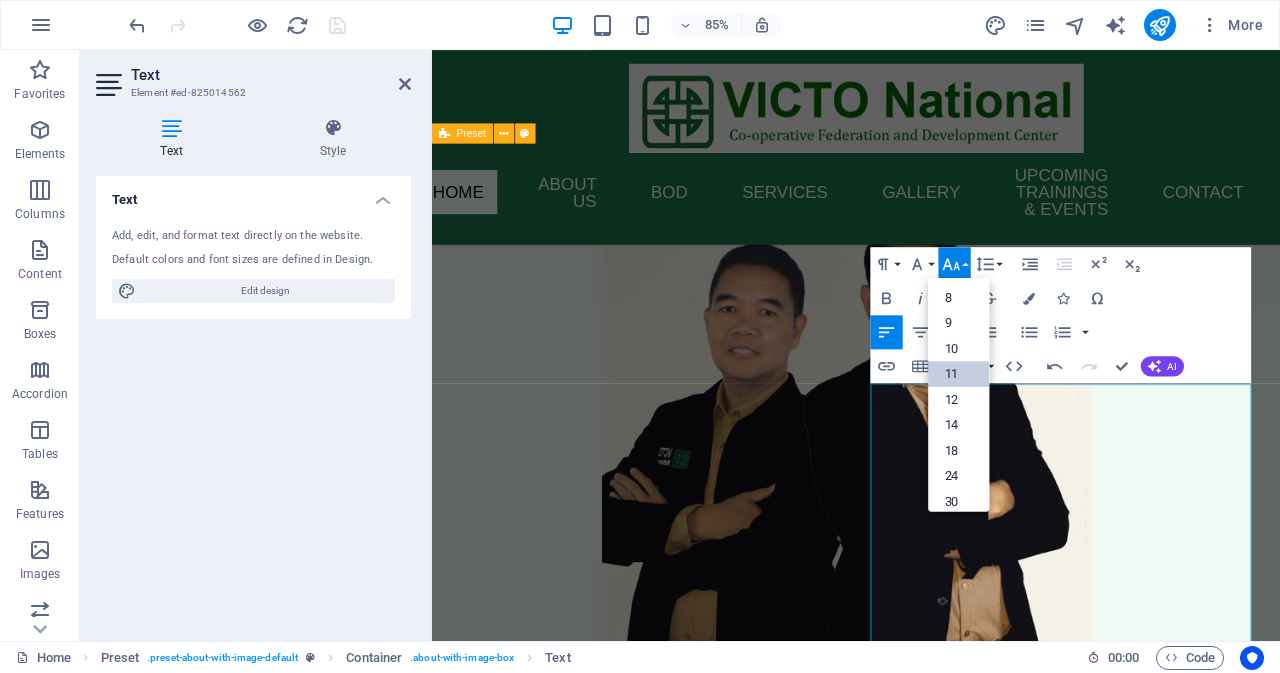 click on "11" at bounding box center (958, 374) 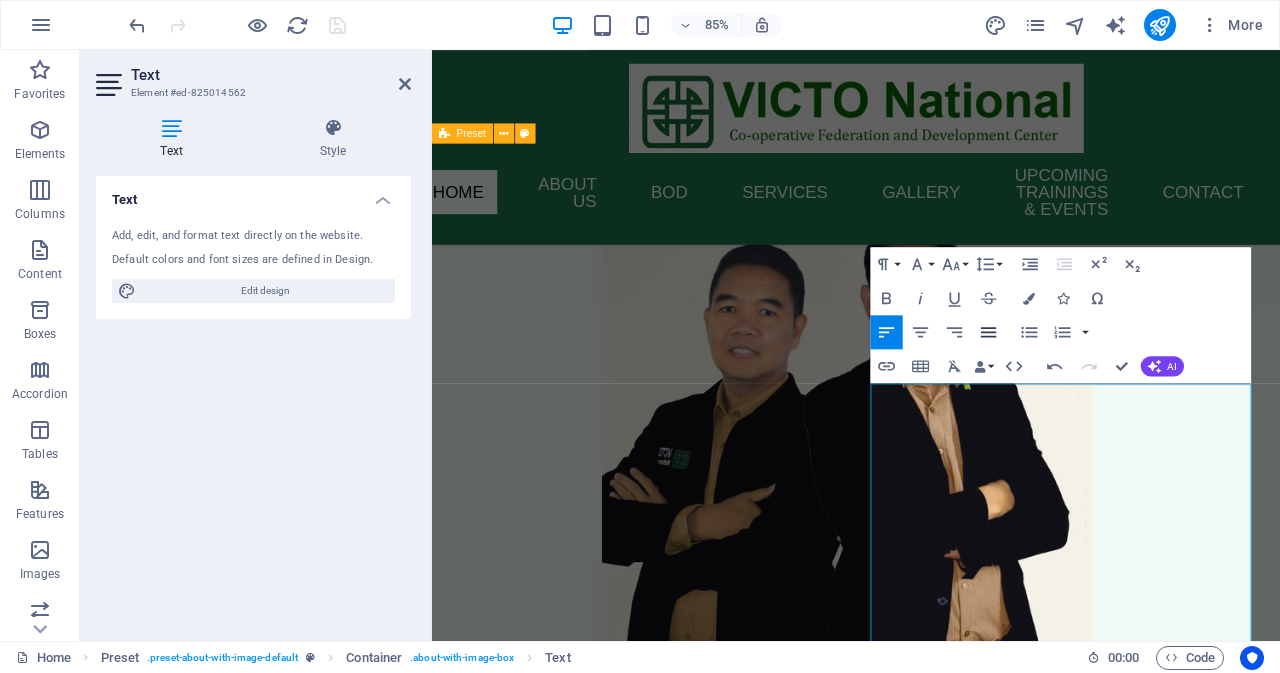 click 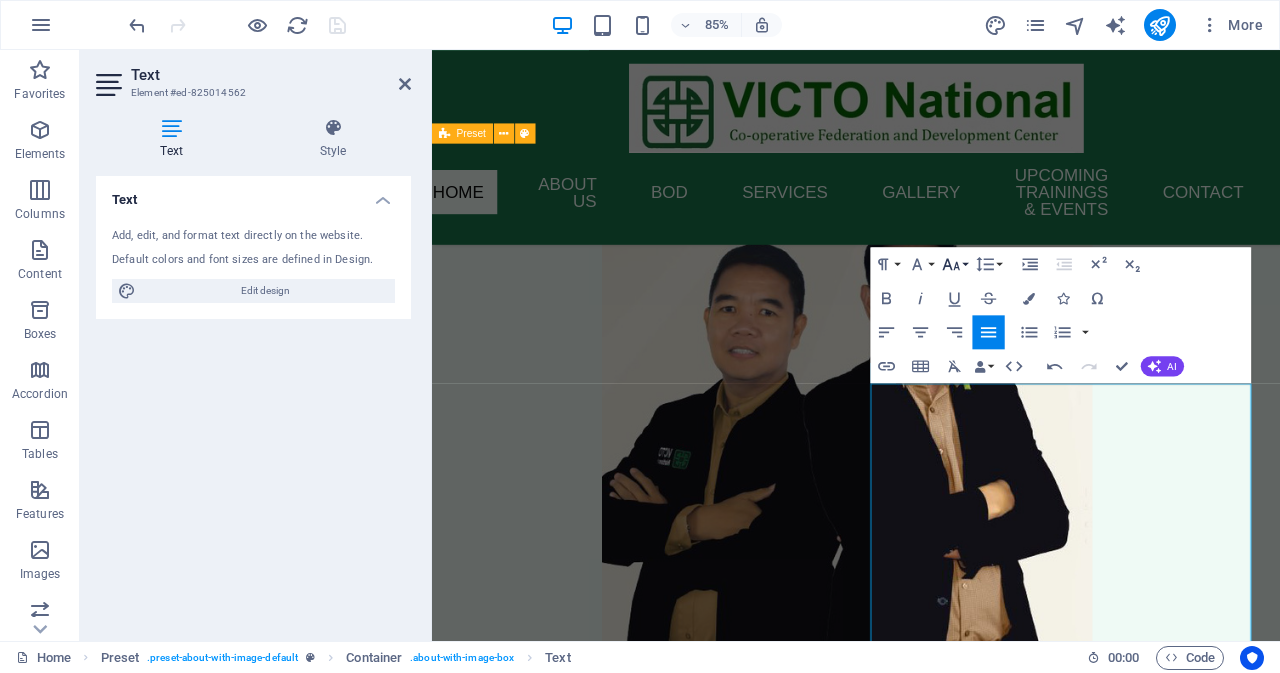 click on "Font Size" at bounding box center (954, 264) 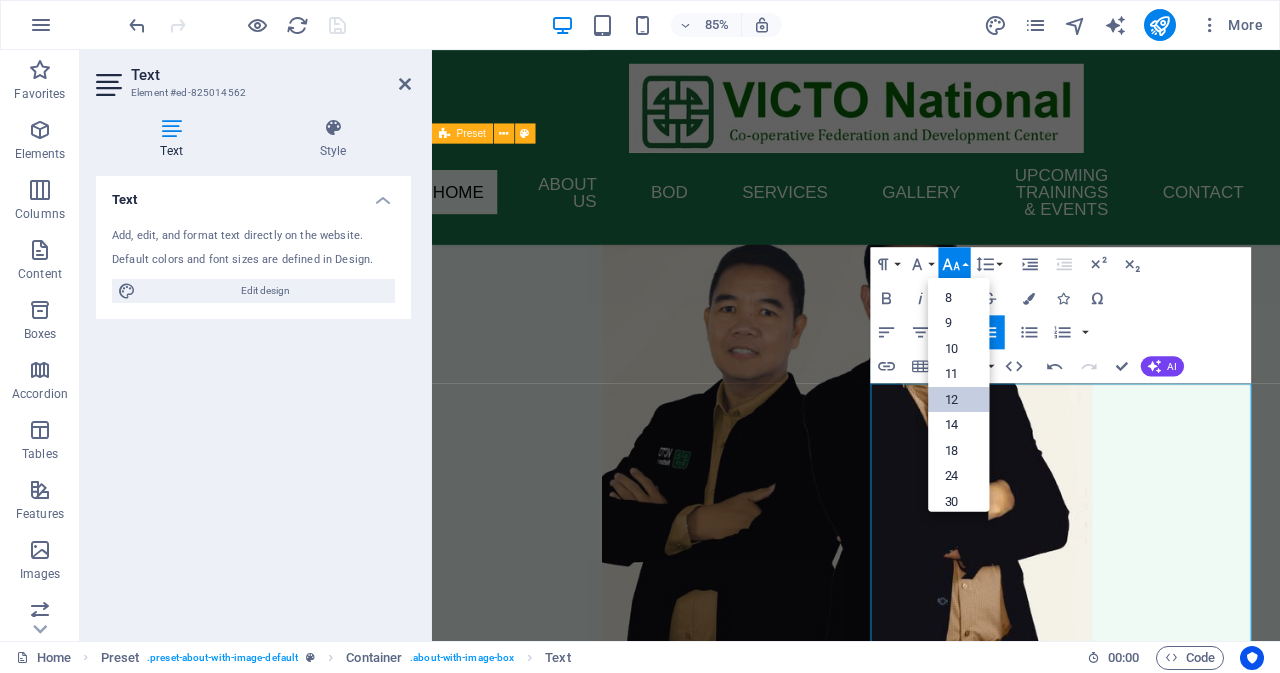 click on "12" at bounding box center [958, 400] 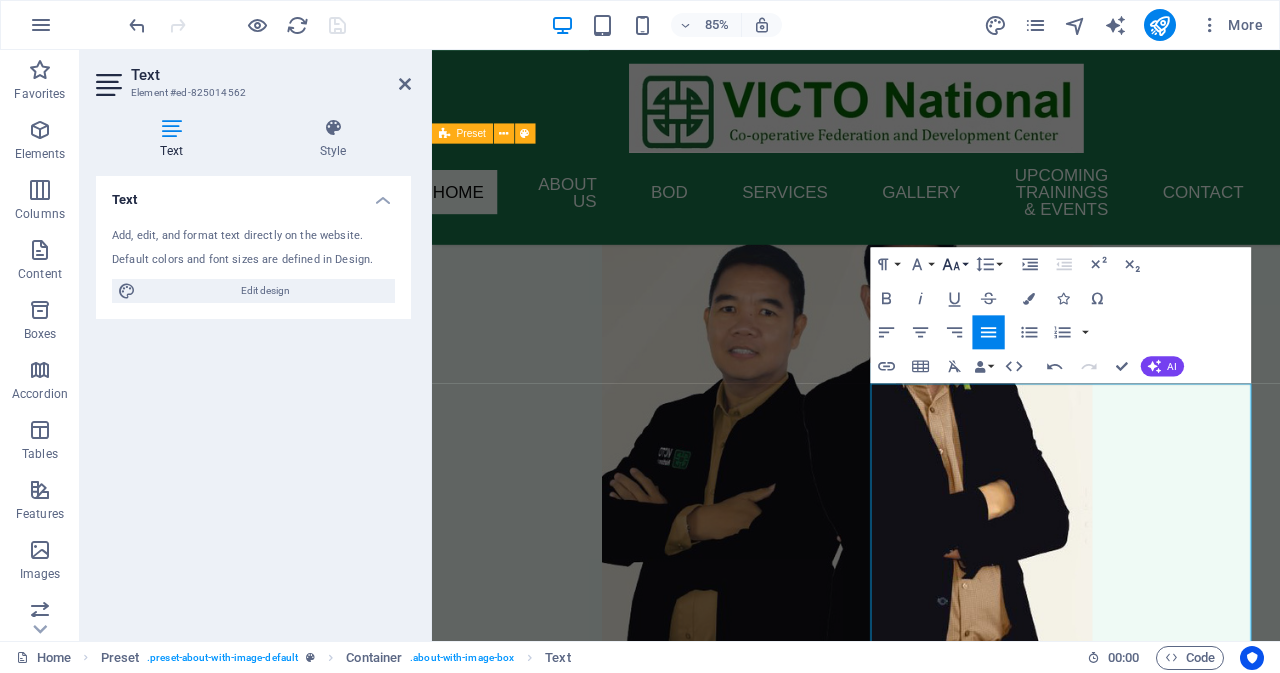 click on "Font Size" at bounding box center (954, 264) 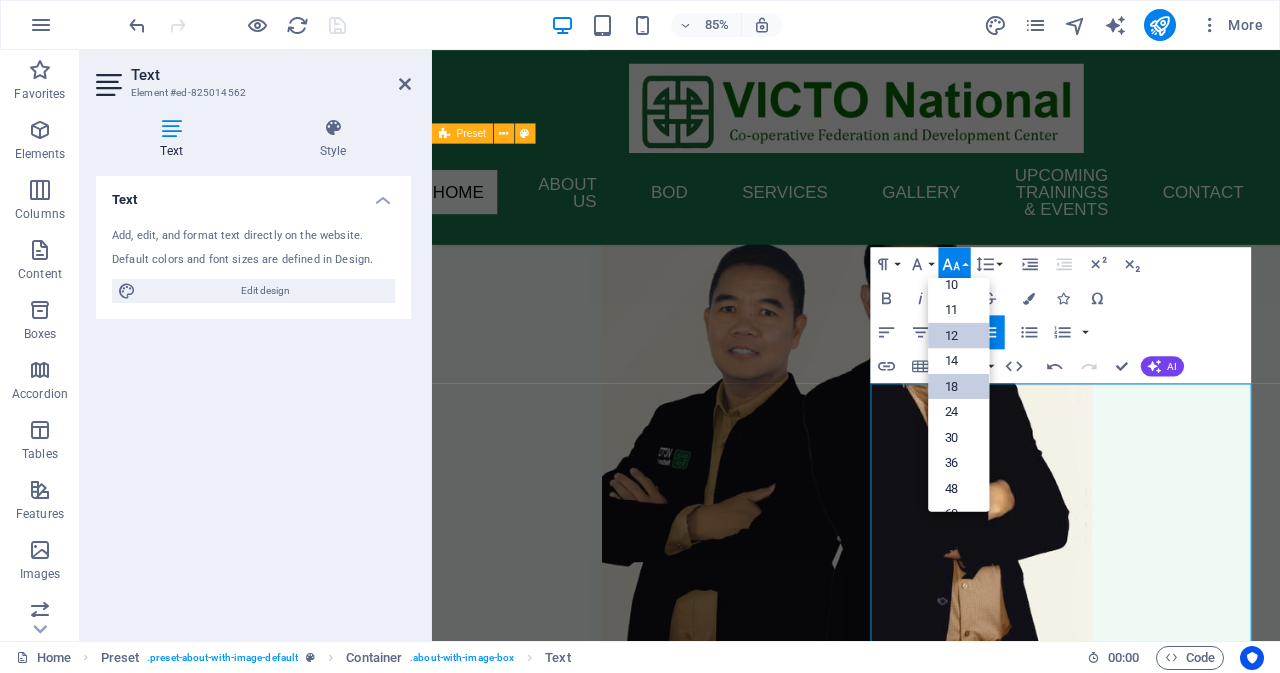 scroll, scrollTop: 43, scrollLeft: 0, axis: vertical 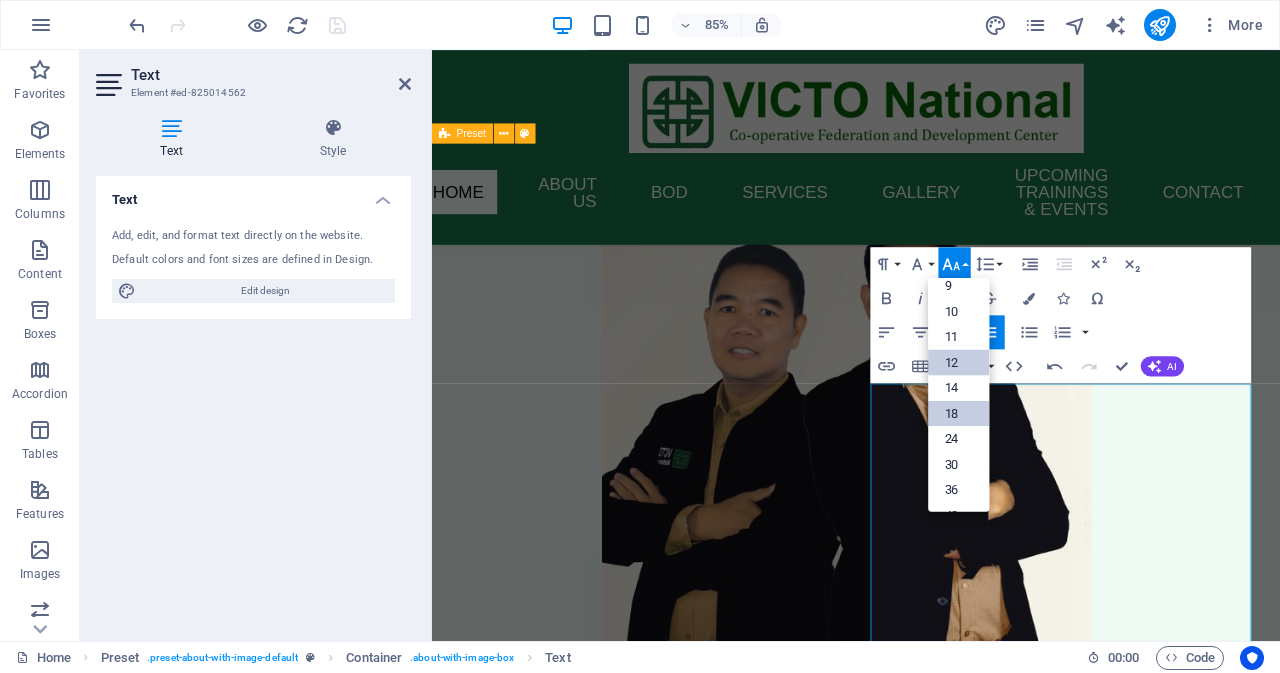 click on "18" at bounding box center [958, 414] 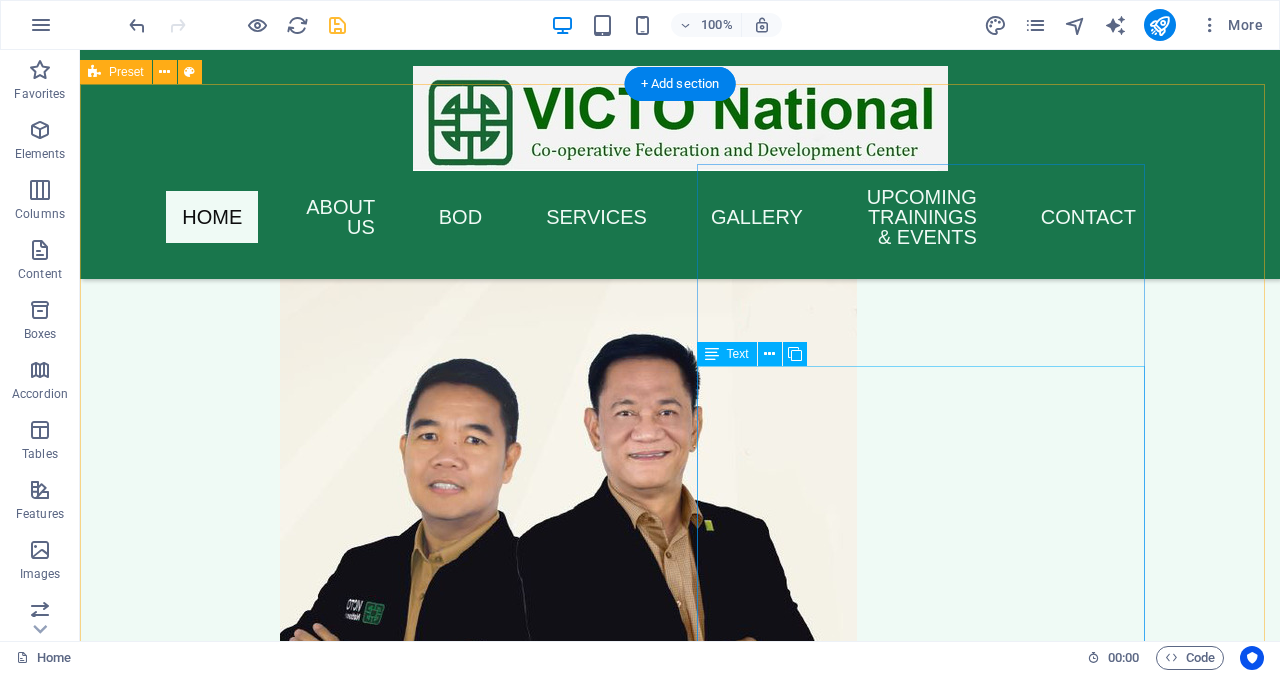 scroll, scrollTop: 3898, scrollLeft: 0, axis: vertical 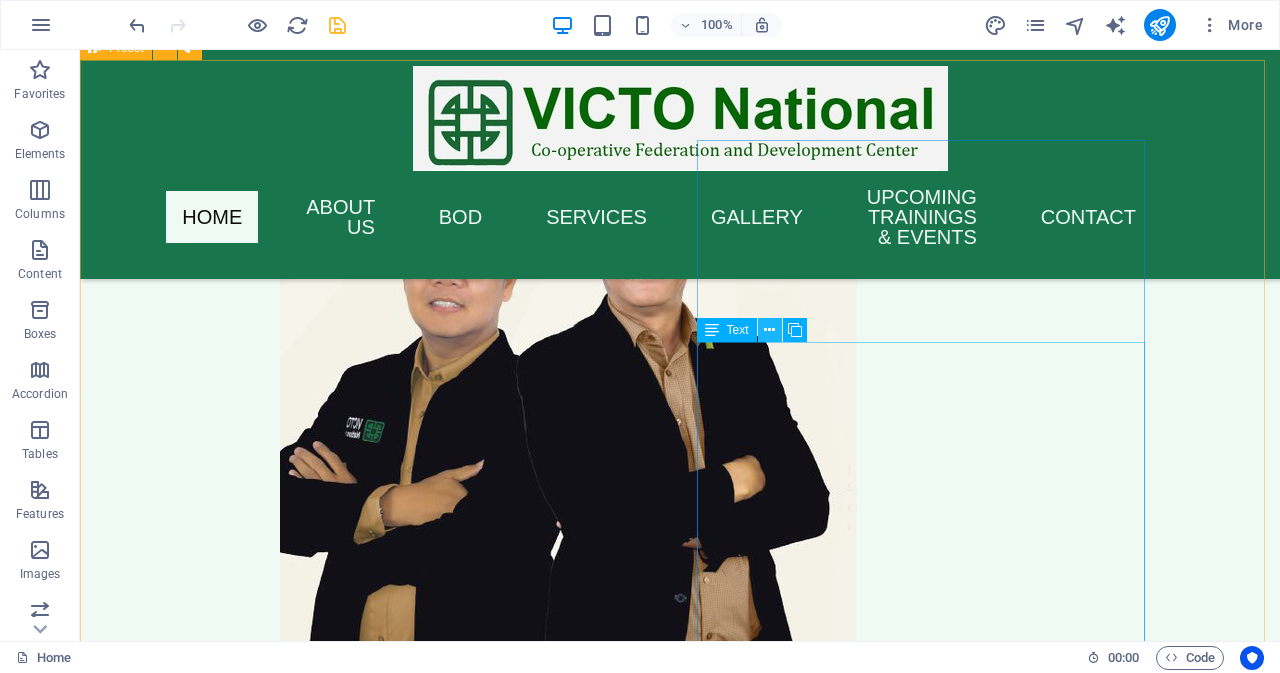 click at bounding box center [769, 330] 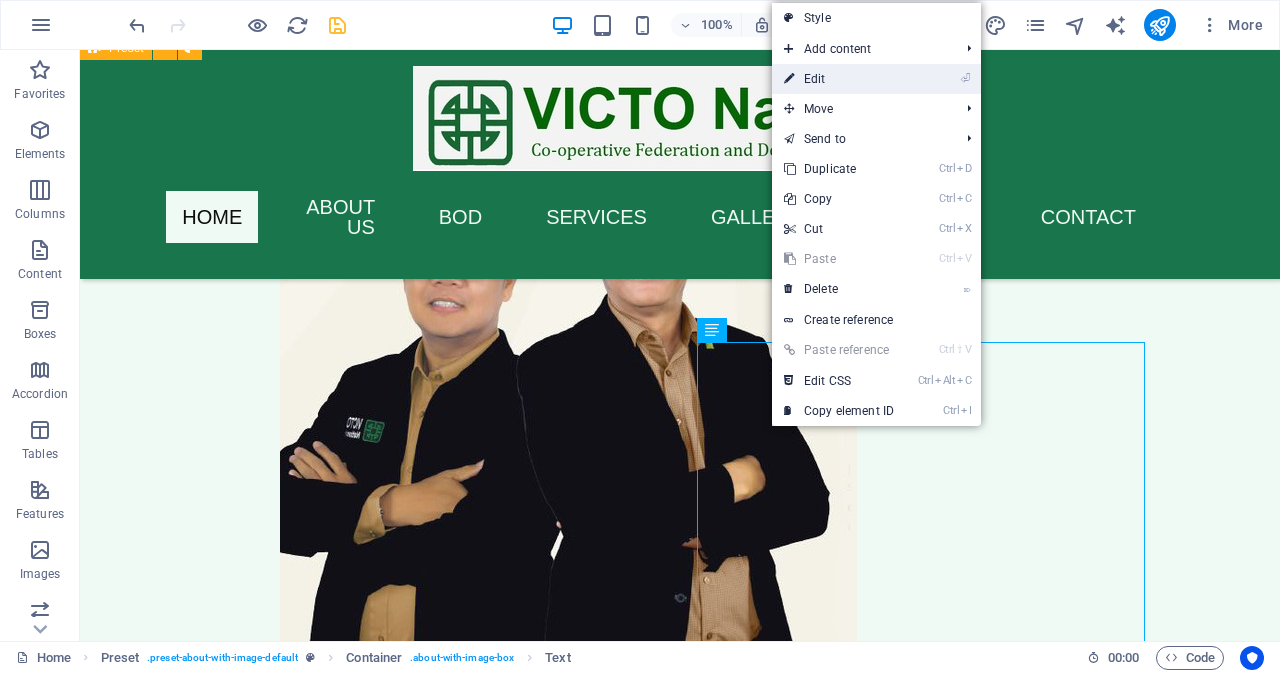 click on "⏎  Edit" at bounding box center (839, 79) 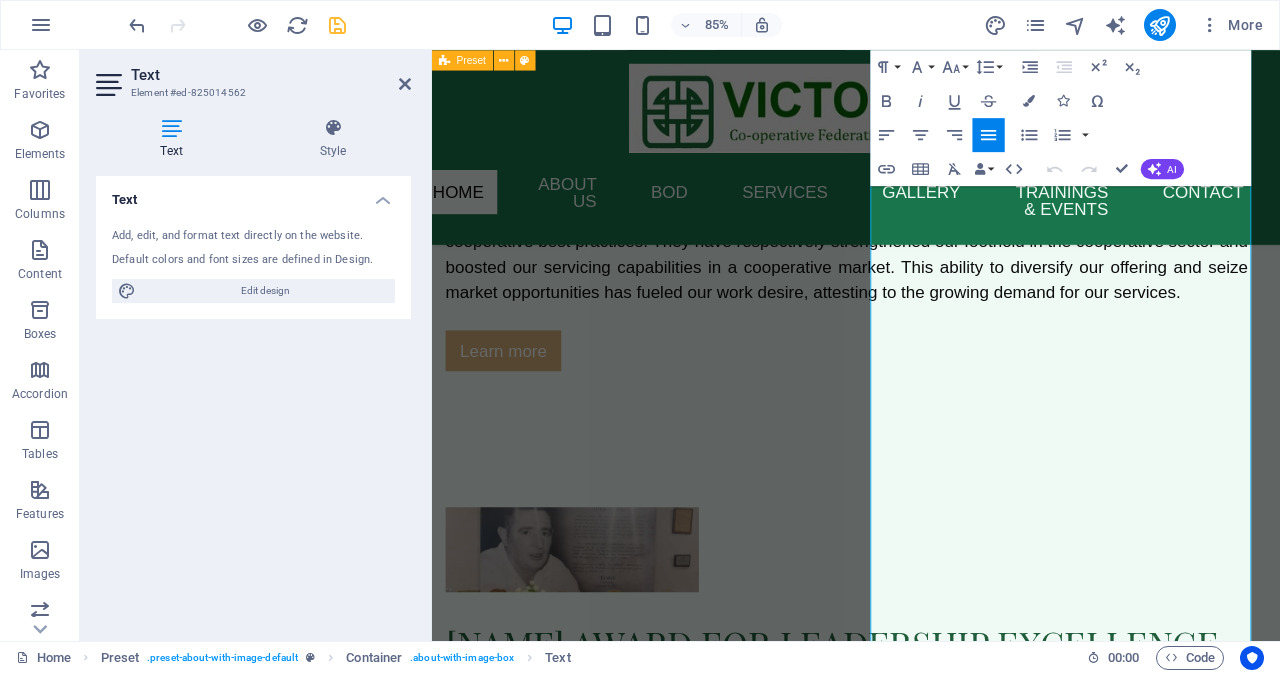 scroll, scrollTop: 4509, scrollLeft: 0, axis: vertical 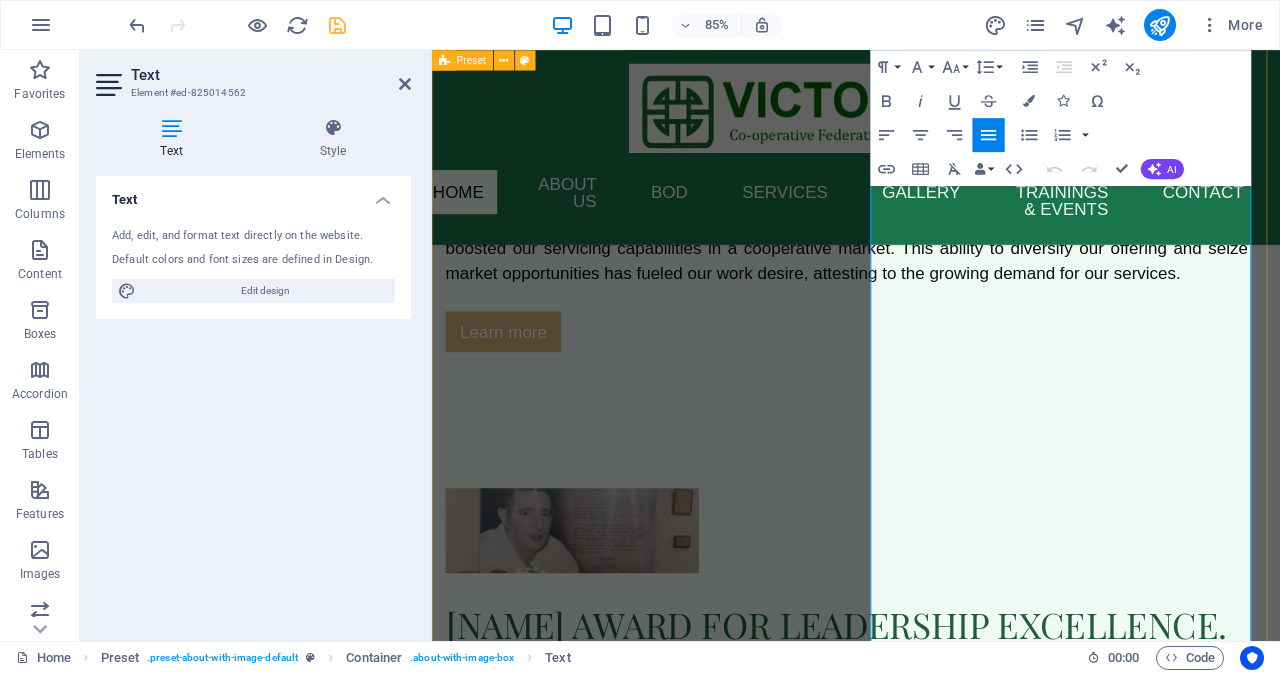 drag, startPoint x: 947, startPoint y: 355, endPoint x: 1264, endPoint y: 693, distance: 463.3929 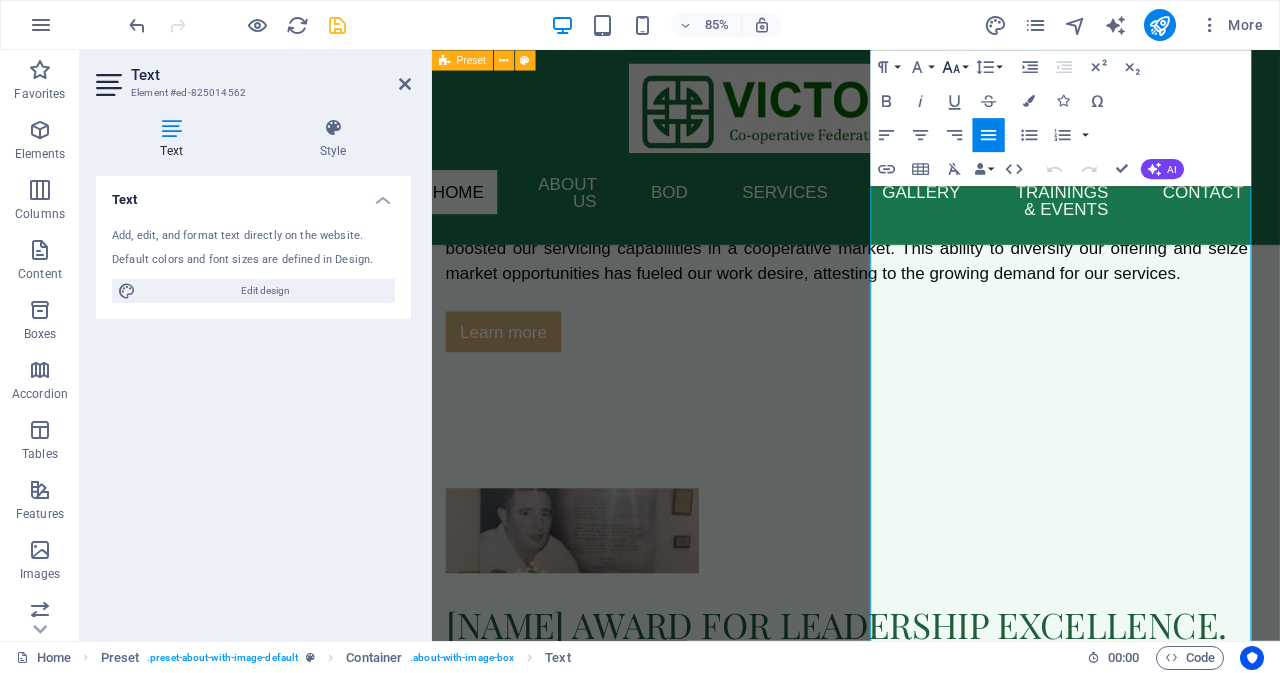click on "Font Size" at bounding box center [954, 67] 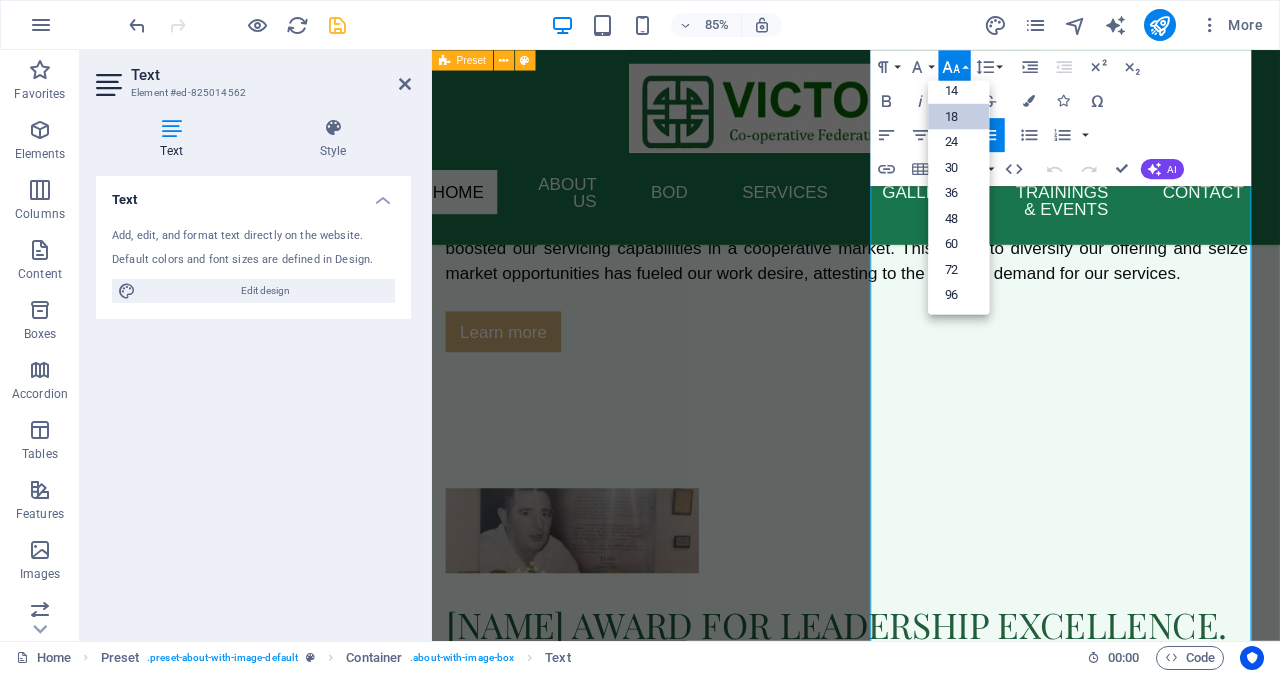 scroll, scrollTop: 161, scrollLeft: 0, axis: vertical 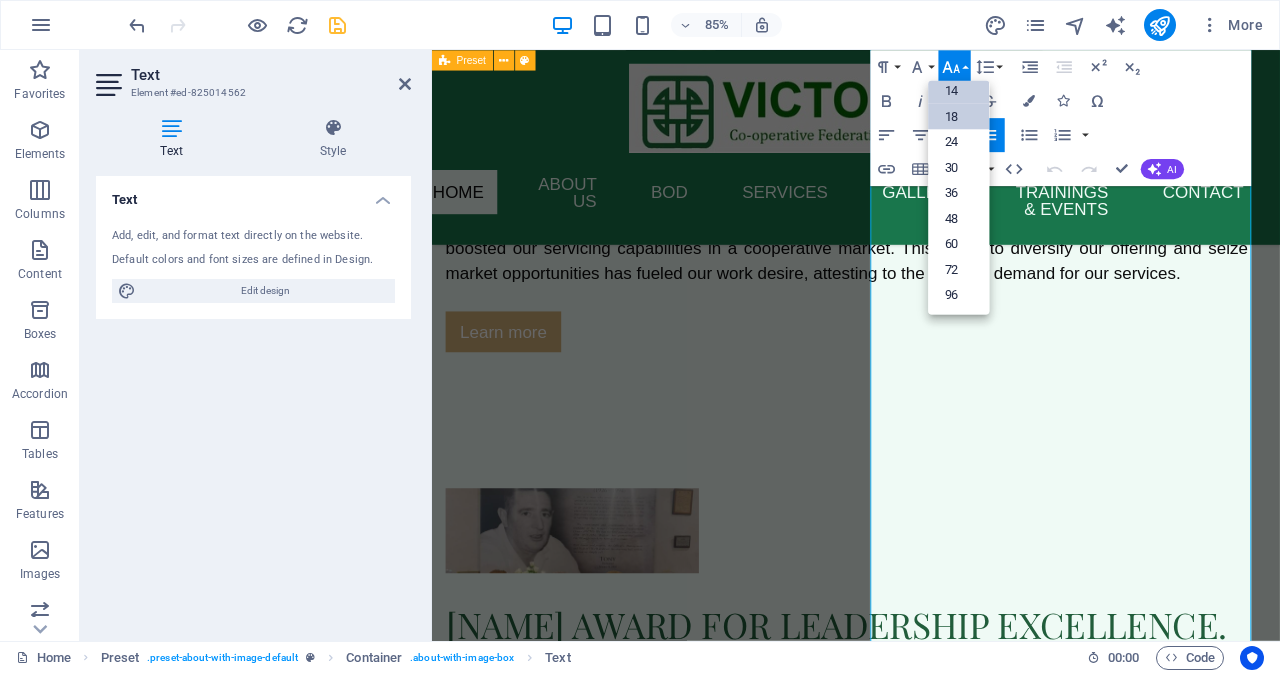 click on "14" at bounding box center (958, 91) 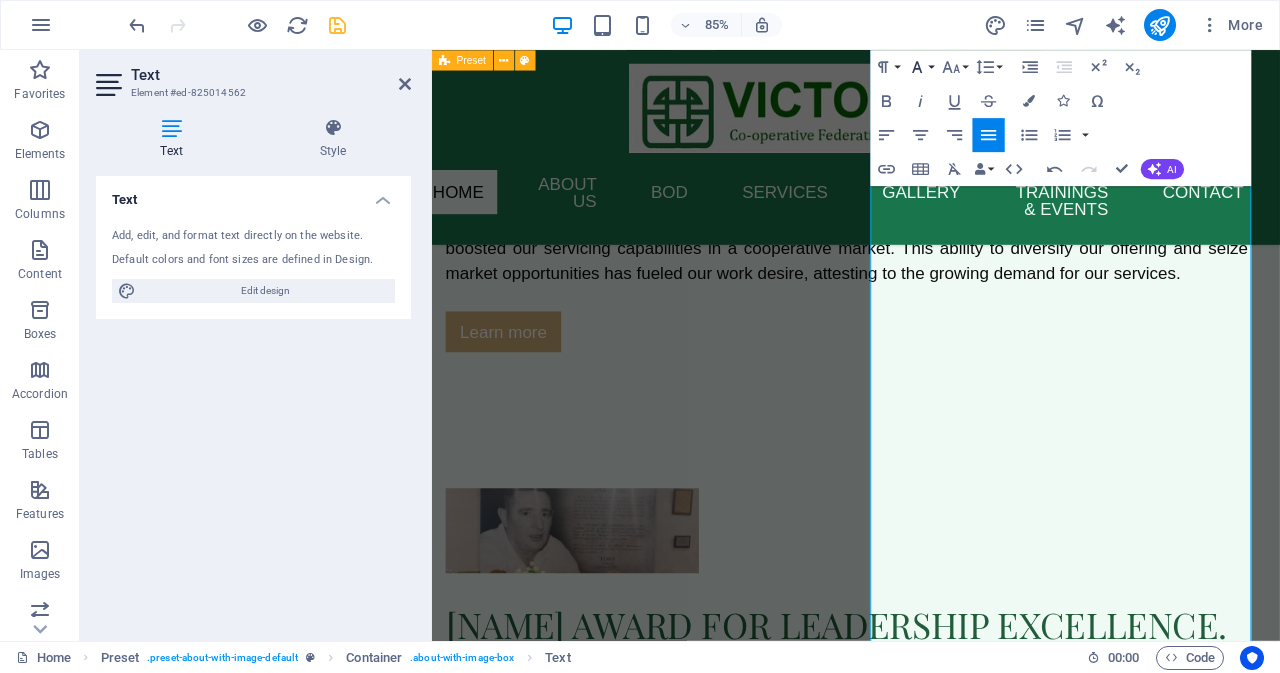 click on "Font Family" at bounding box center [920, 67] 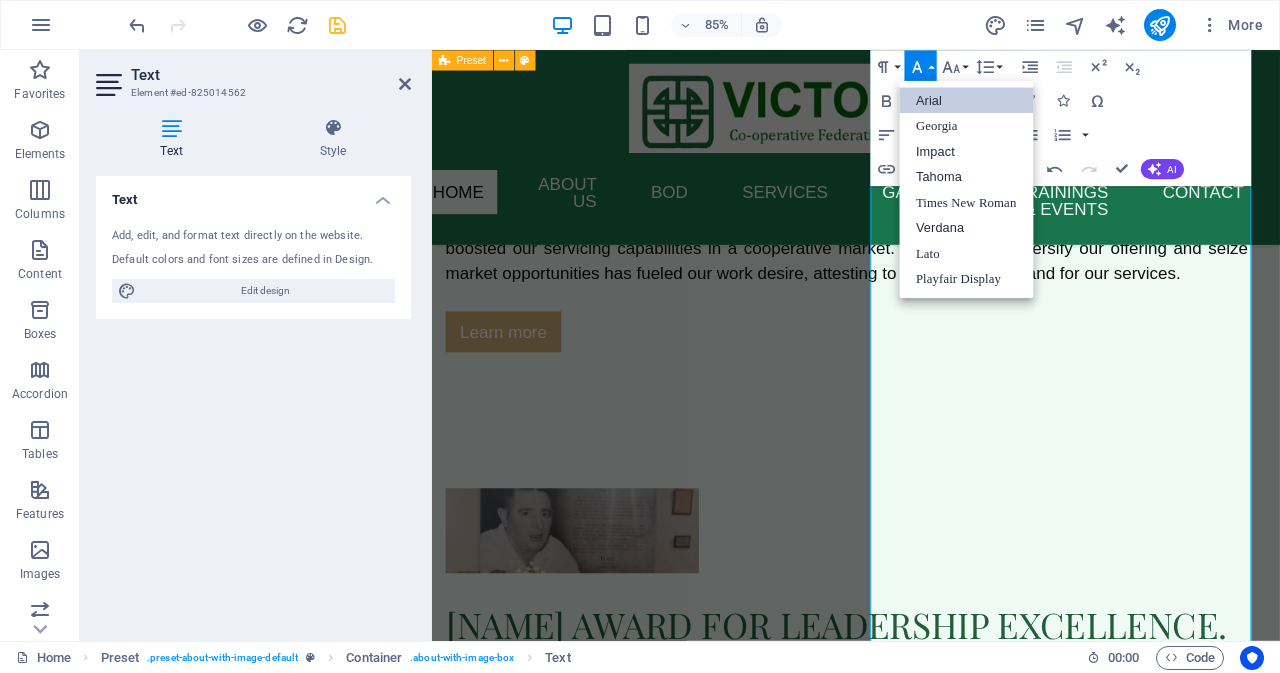 scroll, scrollTop: 0, scrollLeft: 0, axis: both 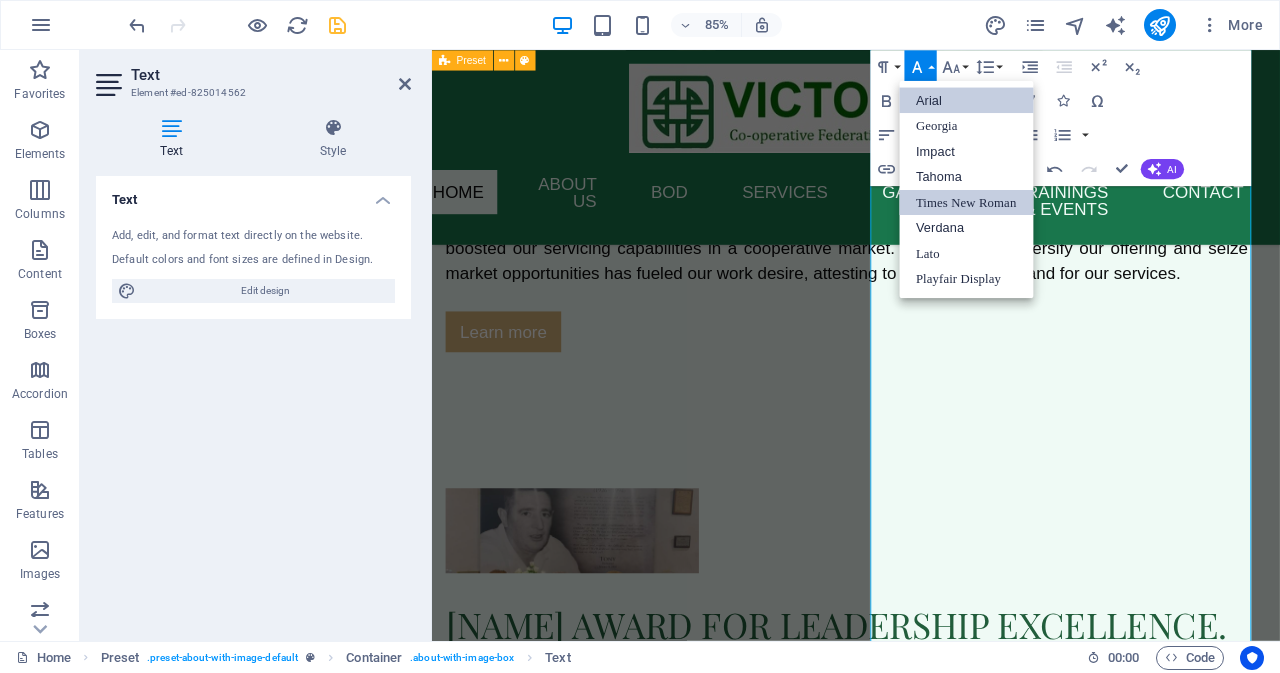 click on "Times New Roman" at bounding box center (966, 202) 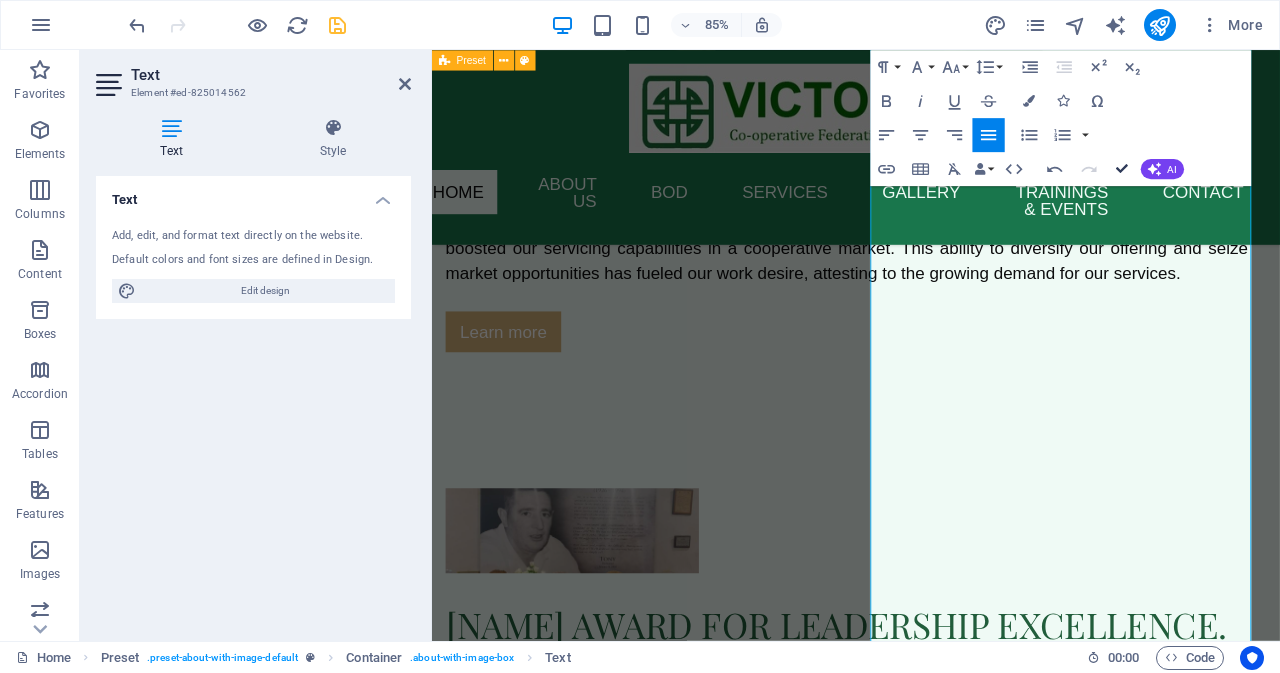 drag, startPoint x: 1120, startPoint y: 170, endPoint x: 1041, endPoint y: 125, distance: 90.91754 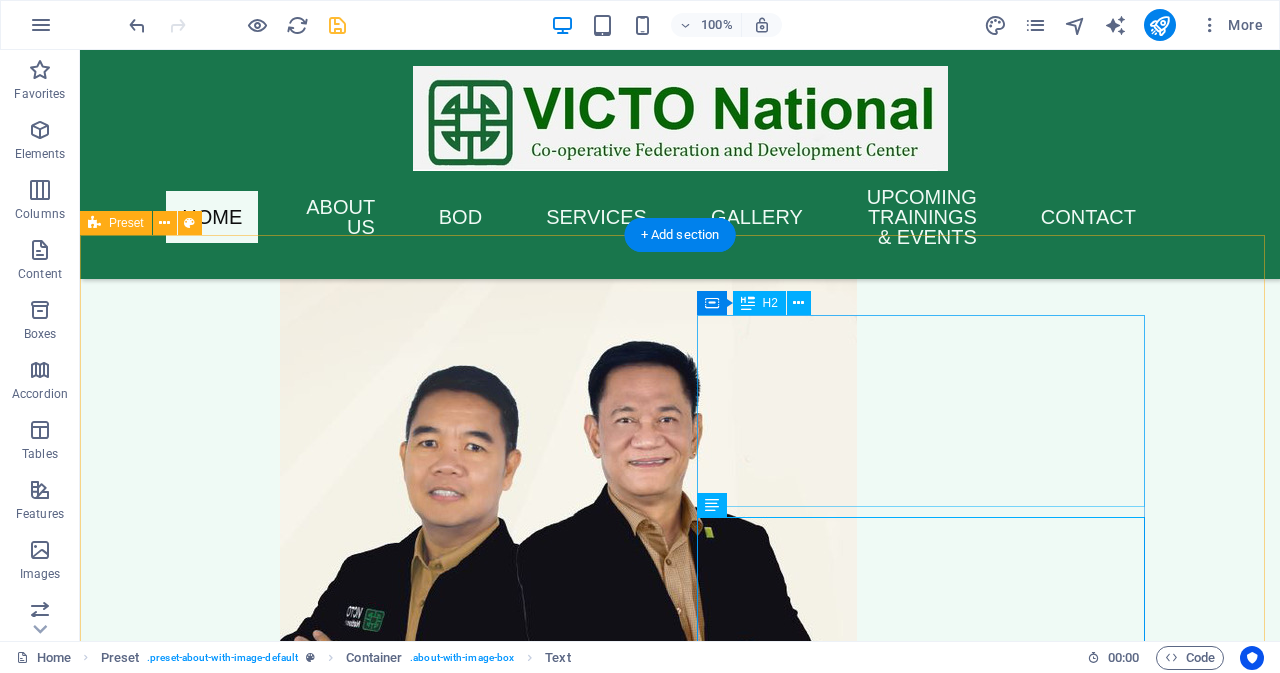 scroll, scrollTop: 3909, scrollLeft: 0, axis: vertical 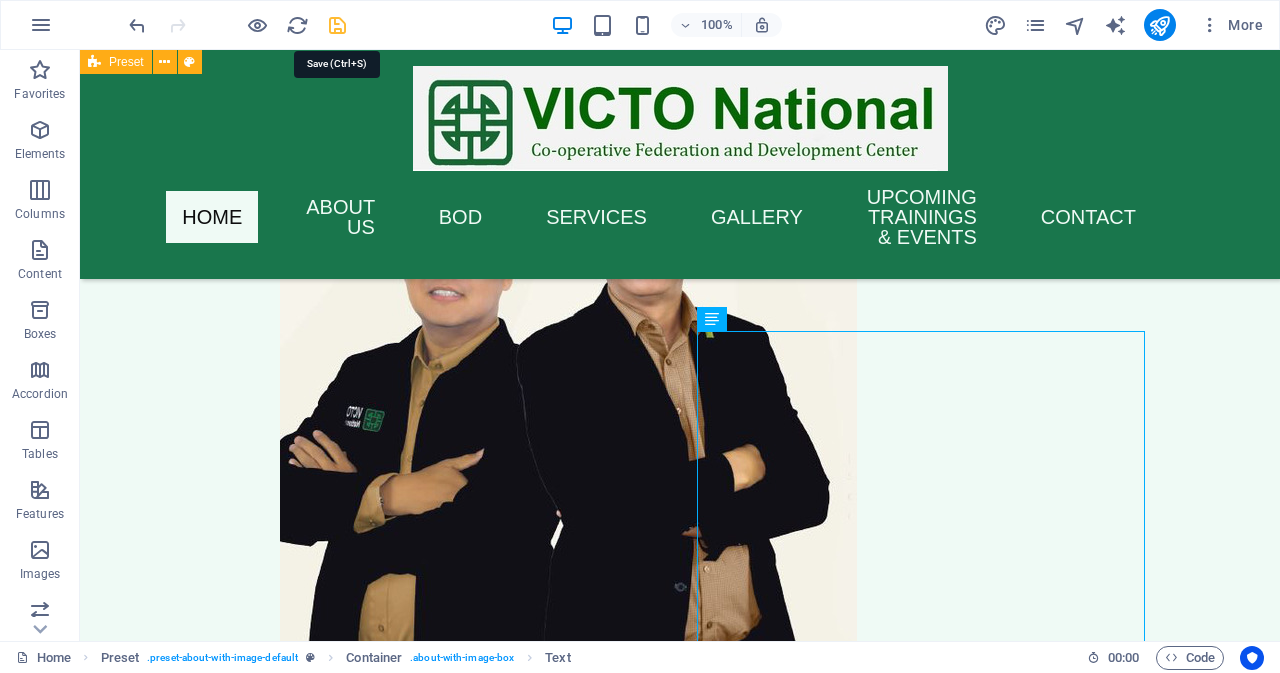 click at bounding box center (337, 25) 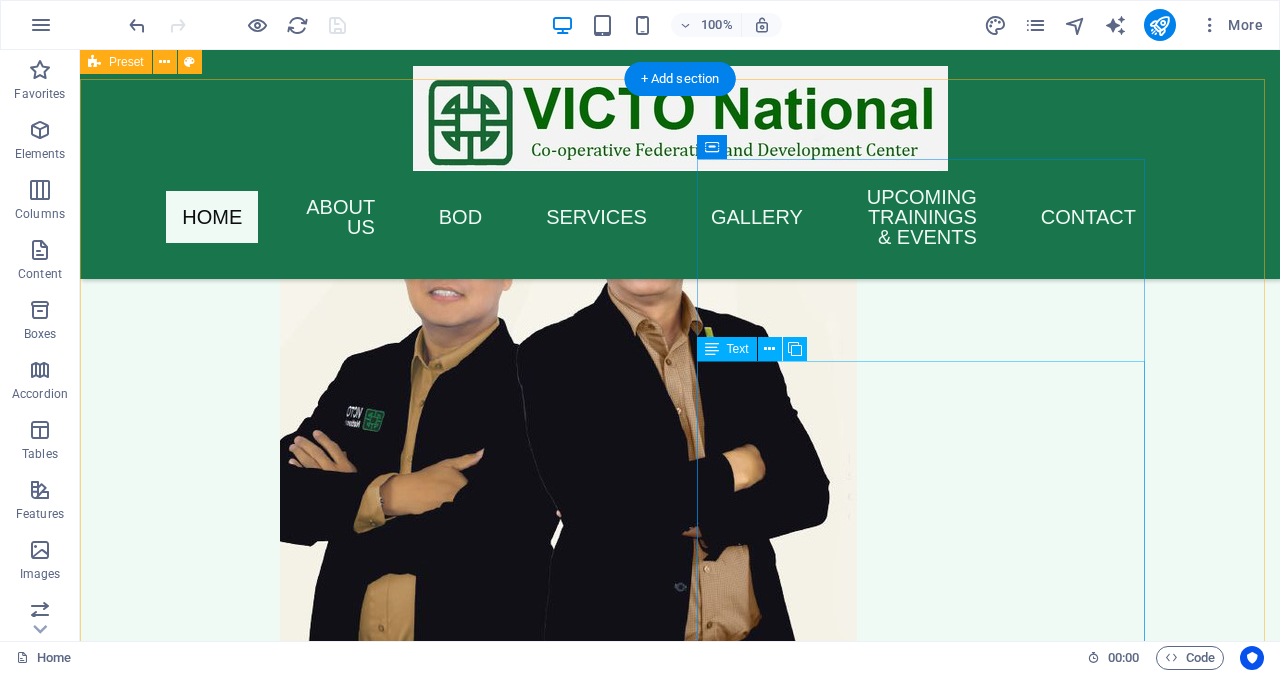 scroll, scrollTop: 3709, scrollLeft: 0, axis: vertical 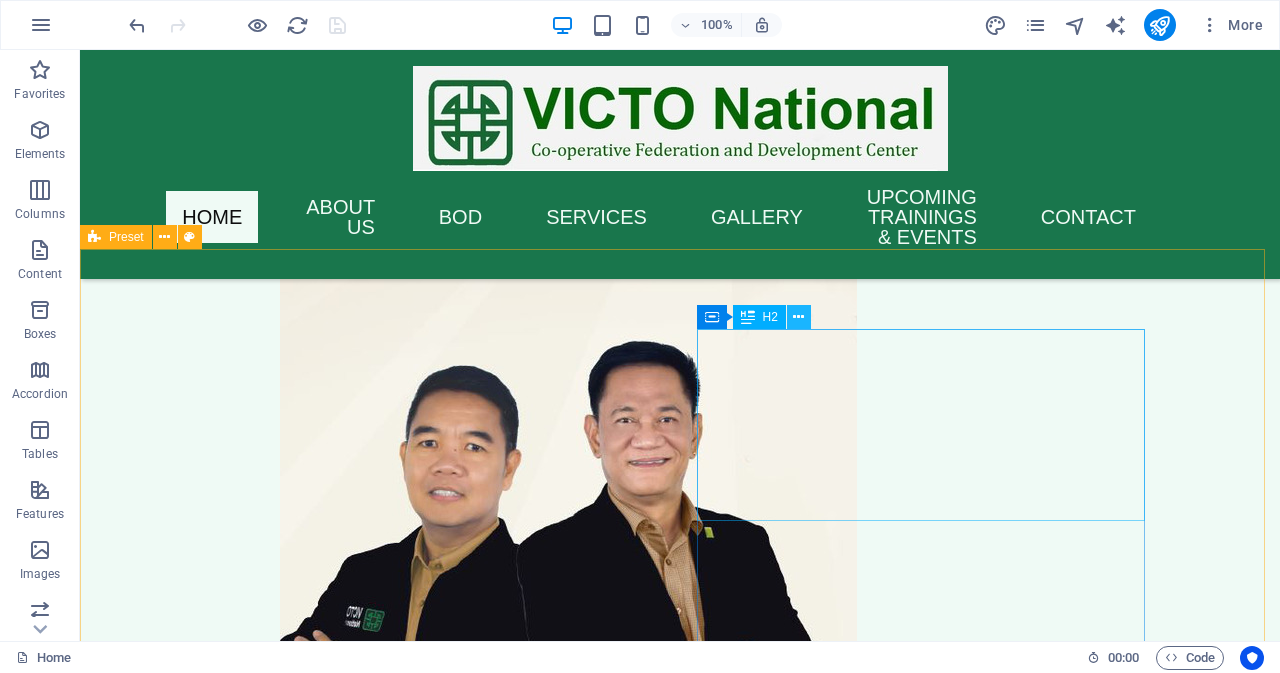 click at bounding box center (798, 317) 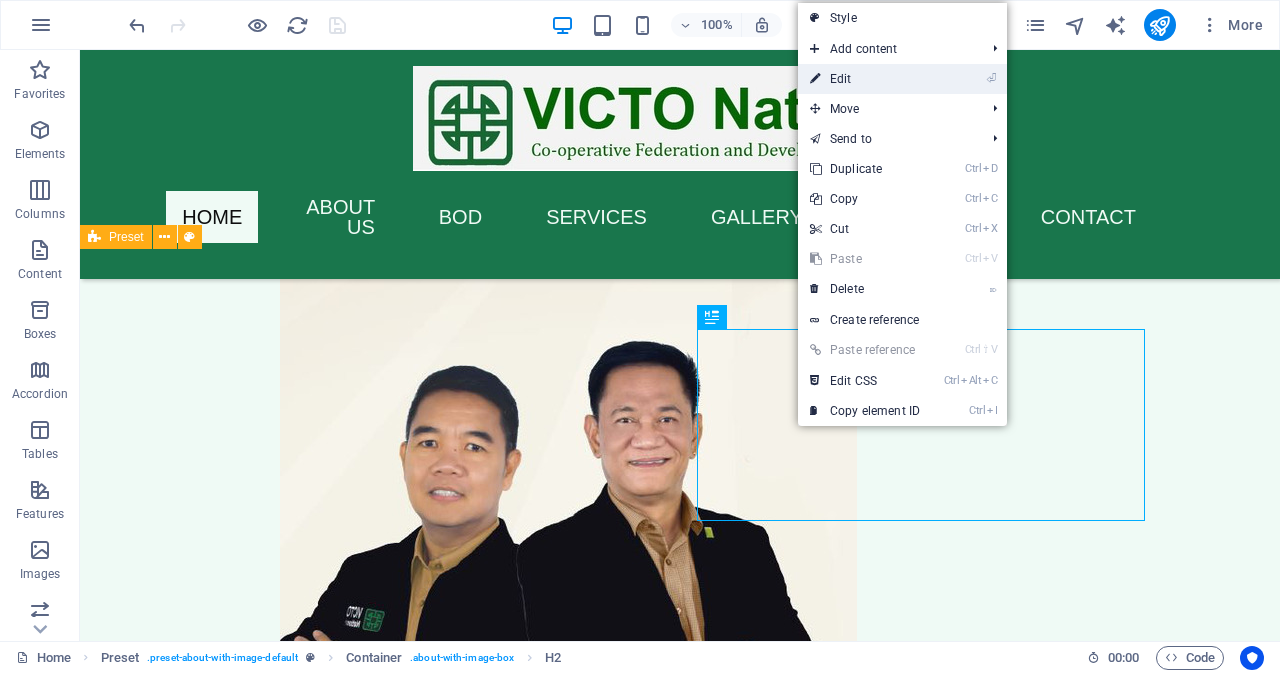 click on "⏎  Edit" at bounding box center [865, 79] 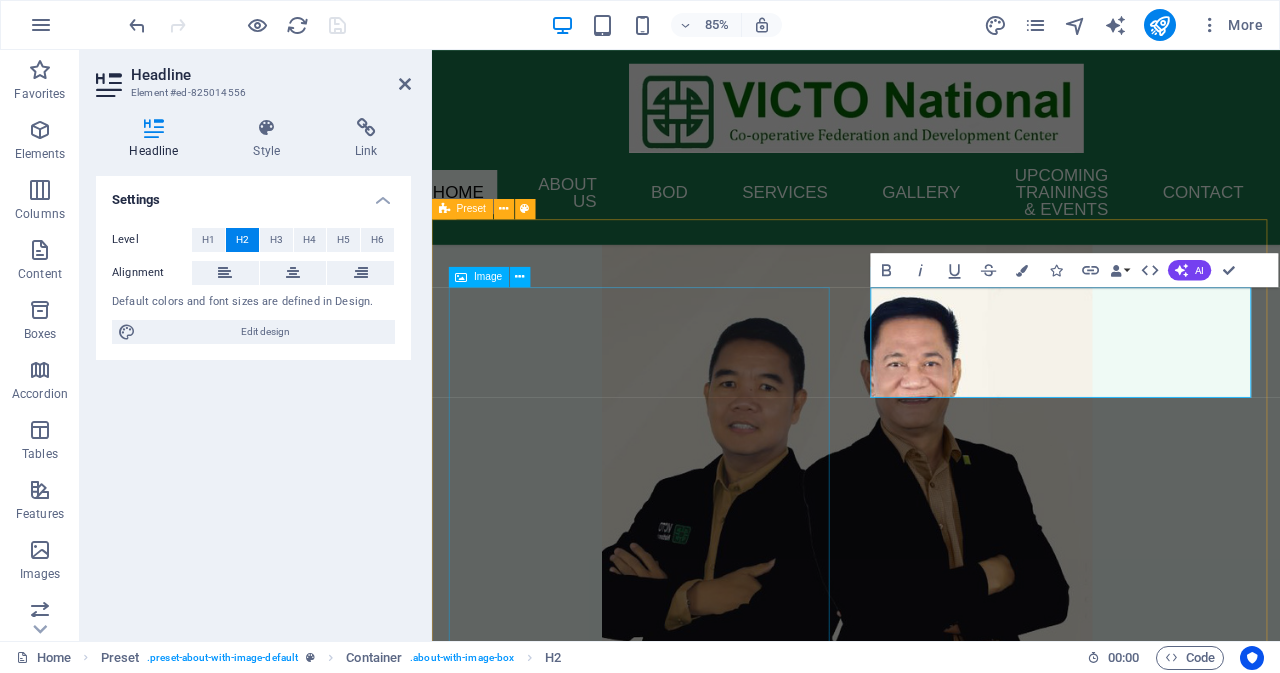 scroll, scrollTop: 86, scrollLeft: 5, axis: both 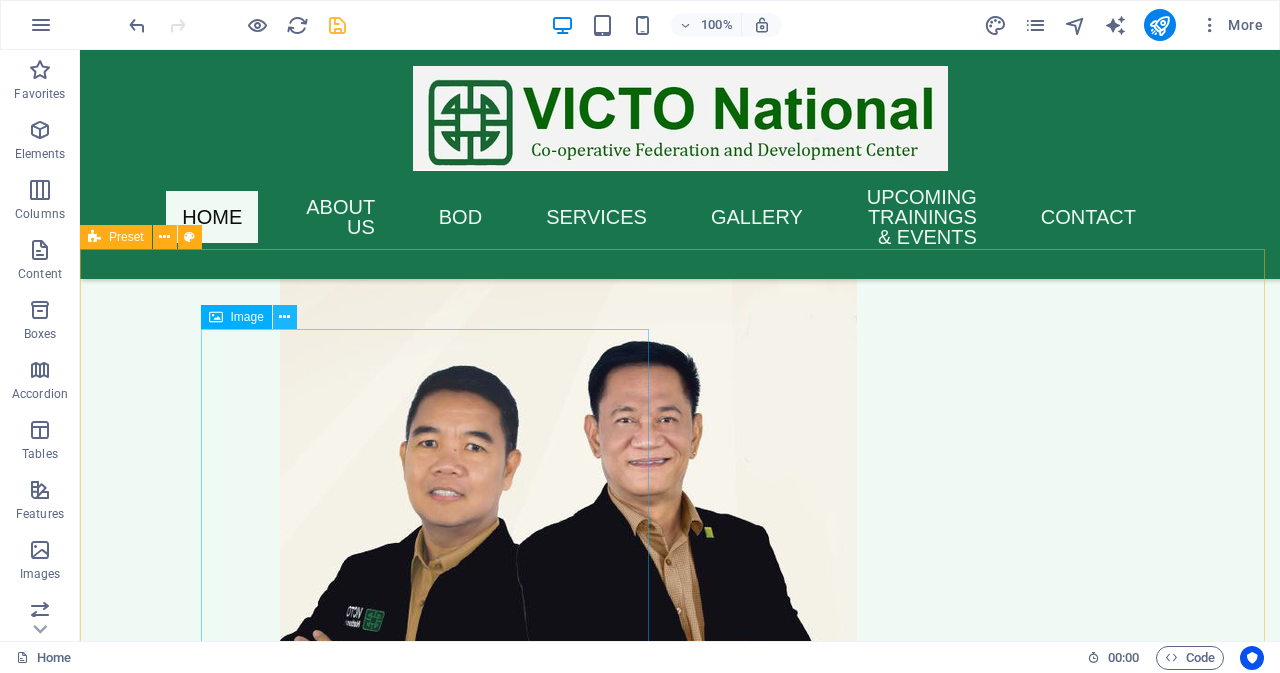 click at bounding box center [284, 317] 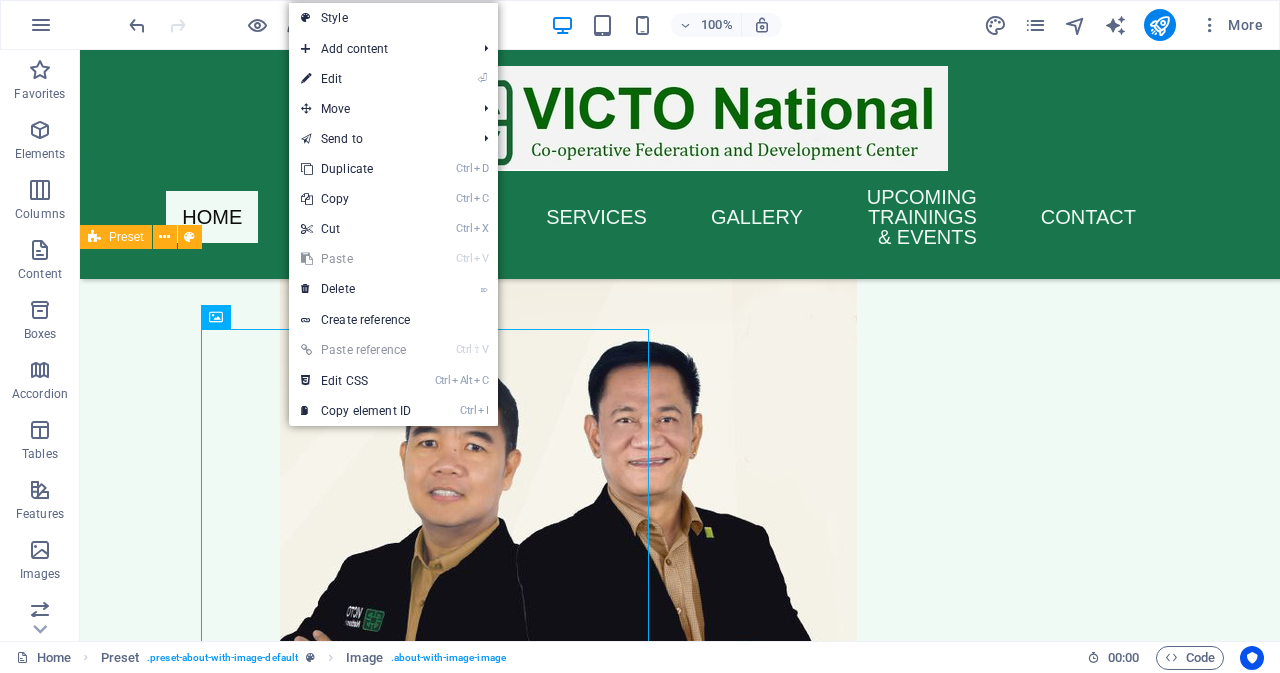 click on "⏎  Edit" at bounding box center [356, 79] 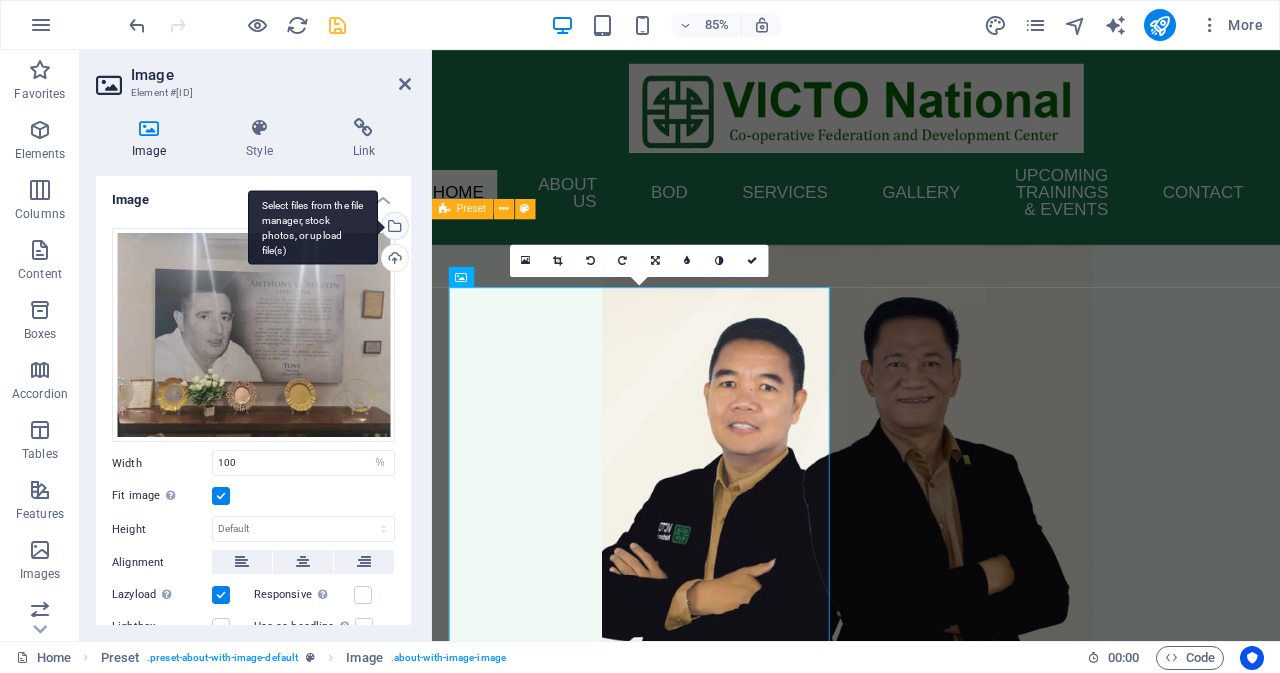 click on "Select files from the file manager, stock photos, or upload file(s)" at bounding box center [313, 227] 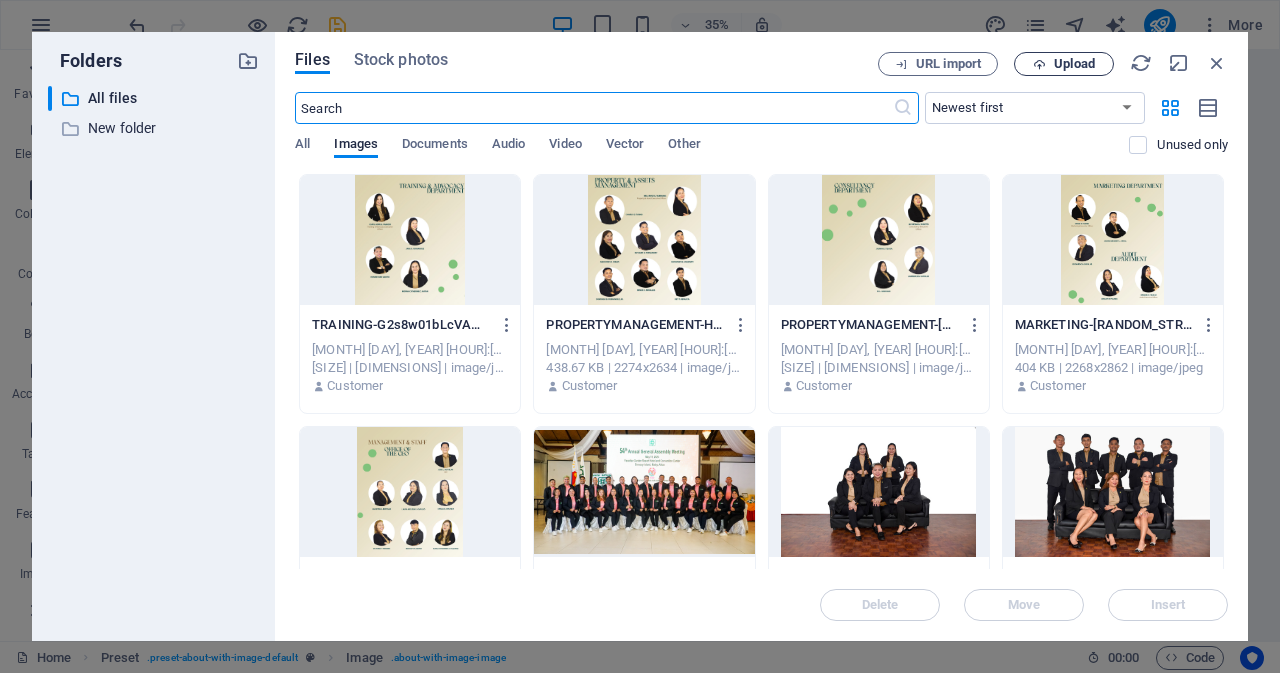click on "Upload" at bounding box center (1074, 64) 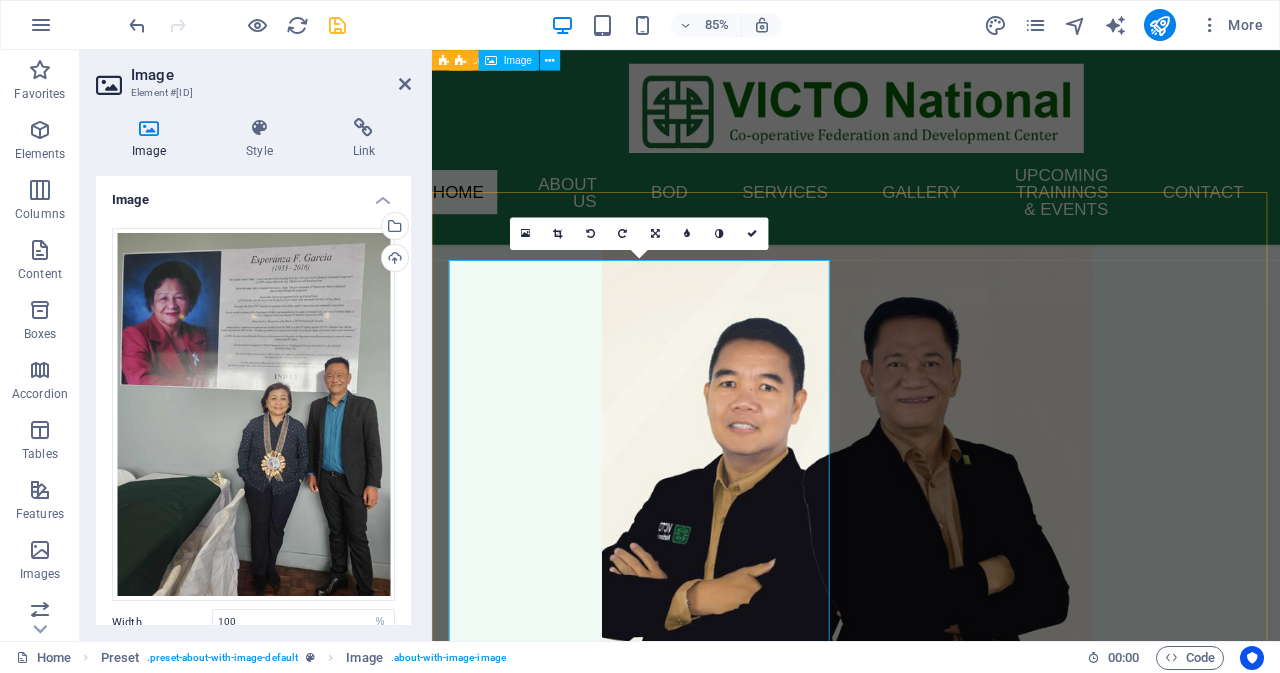 scroll, scrollTop: 3709, scrollLeft: 0, axis: vertical 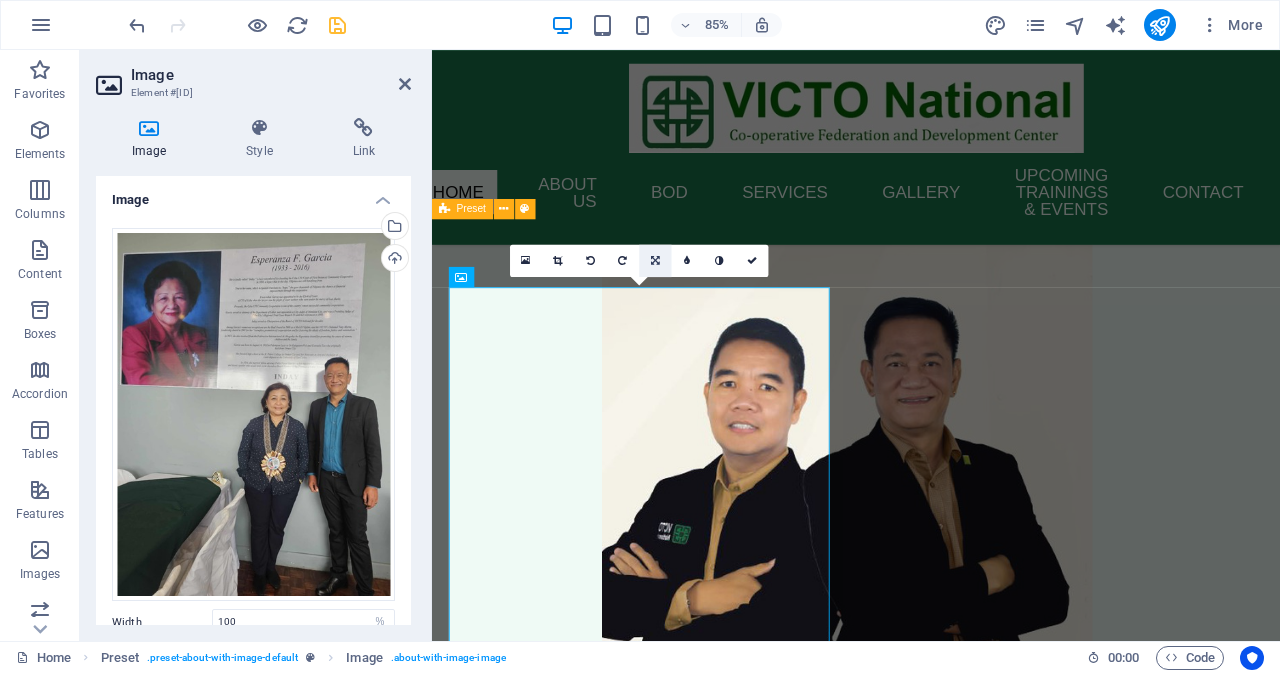 click at bounding box center (655, 261) 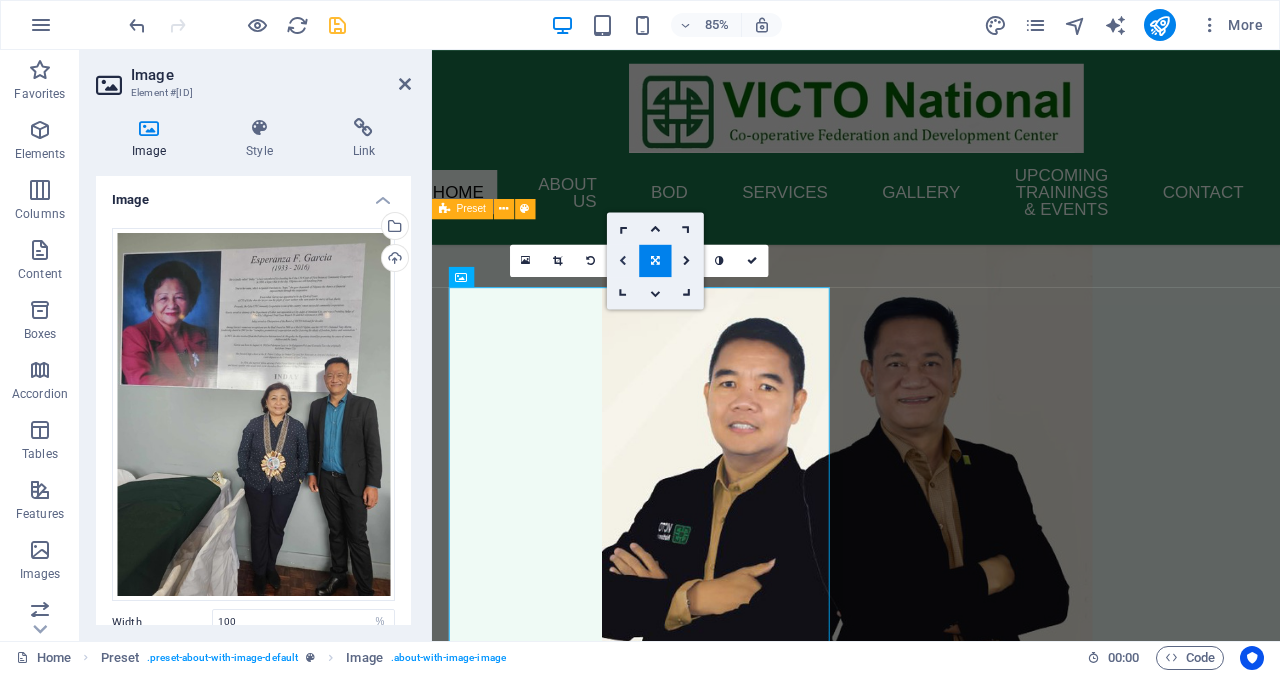 click at bounding box center [623, 261] 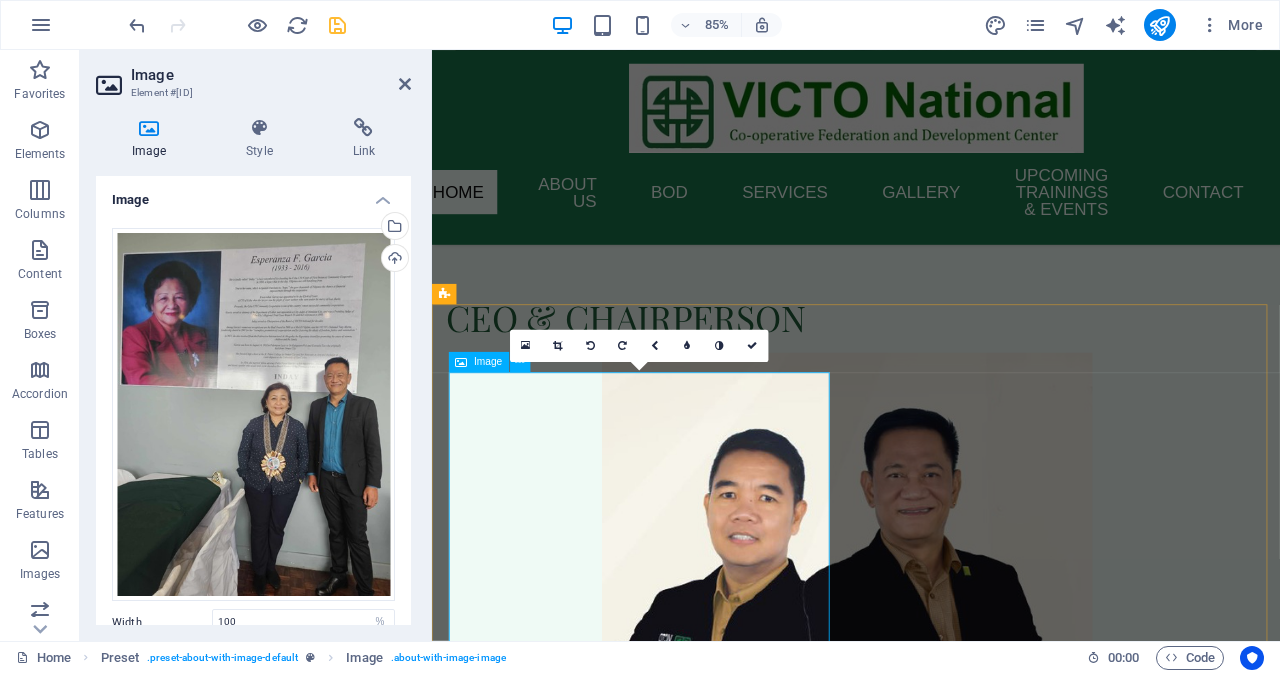 scroll, scrollTop: 3609, scrollLeft: 0, axis: vertical 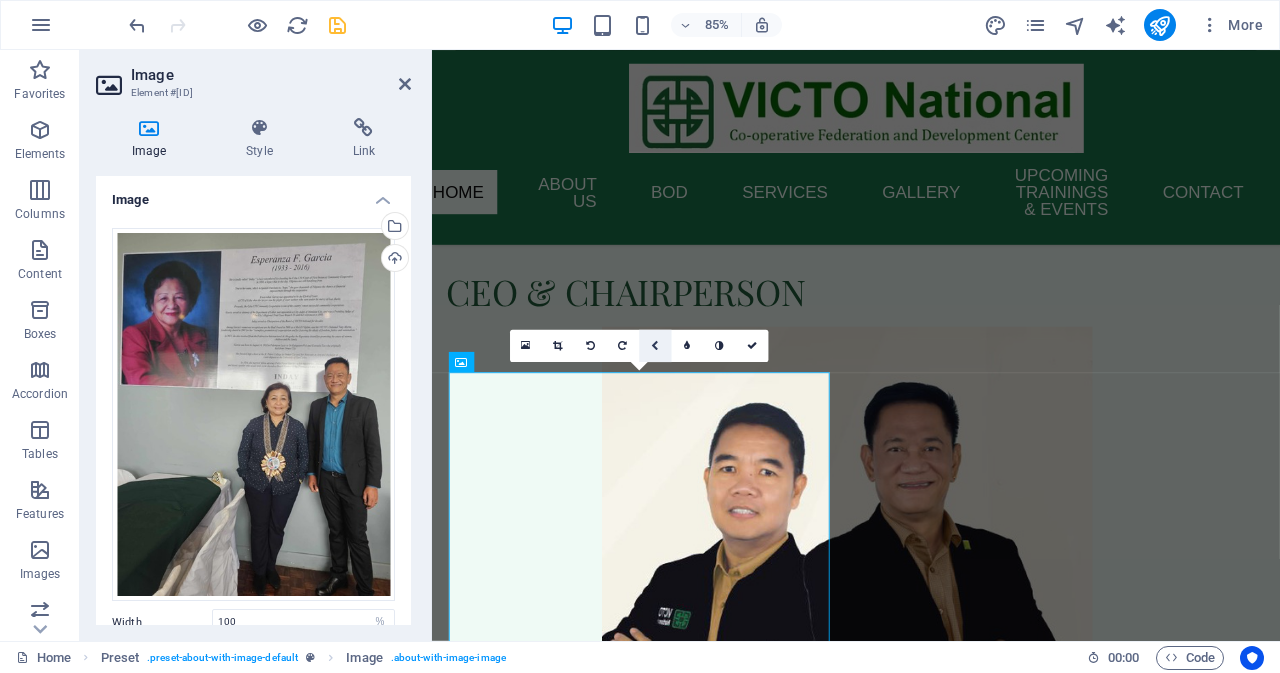 click at bounding box center (655, 346) 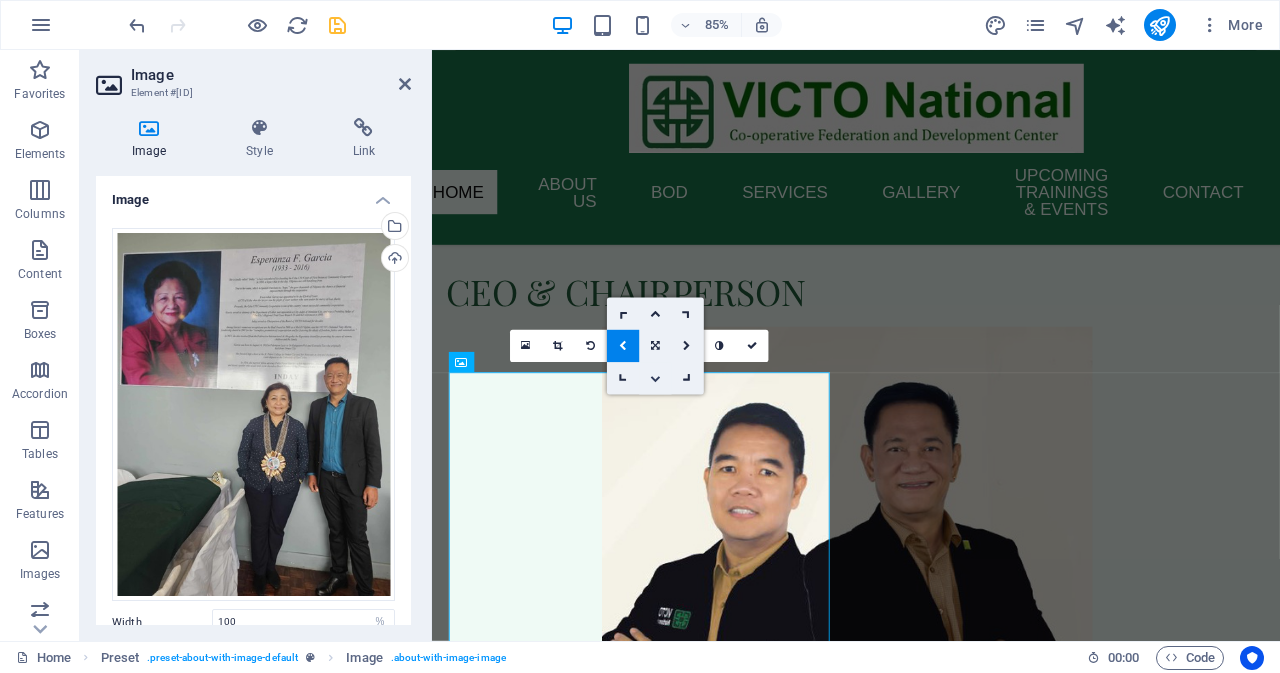 click at bounding box center (655, 378) 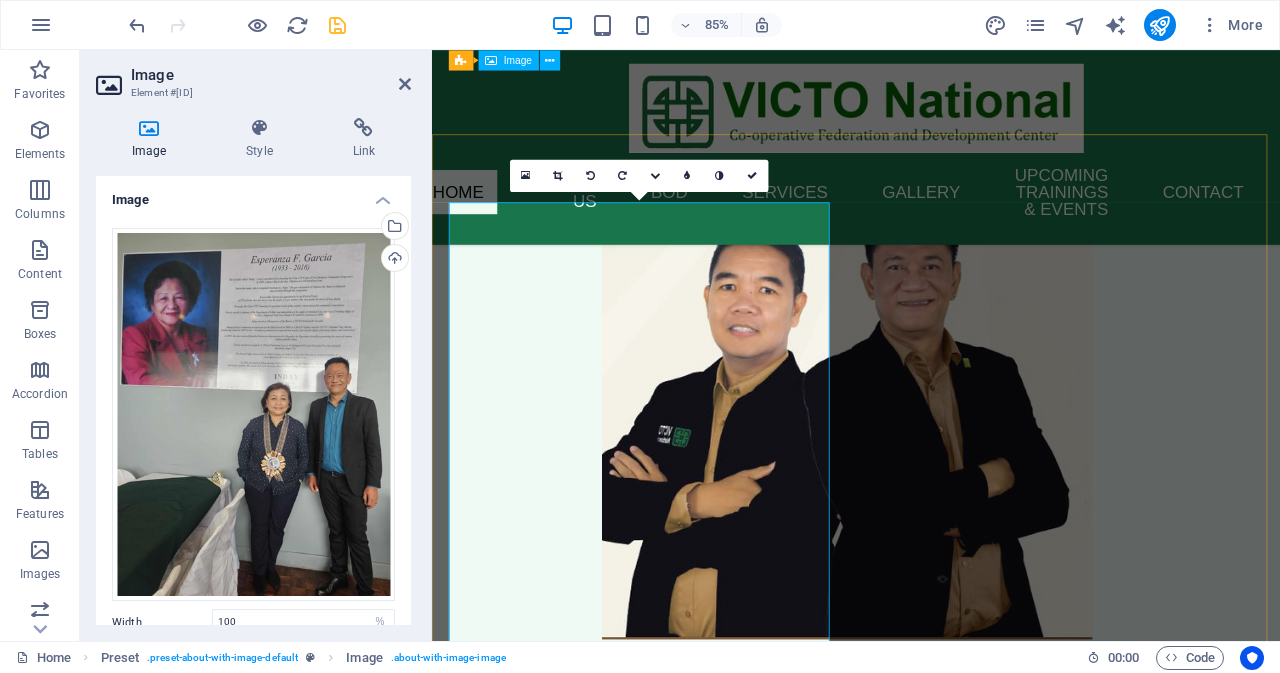 scroll, scrollTop: 3809, scrollLeft: 0, axis: vertical 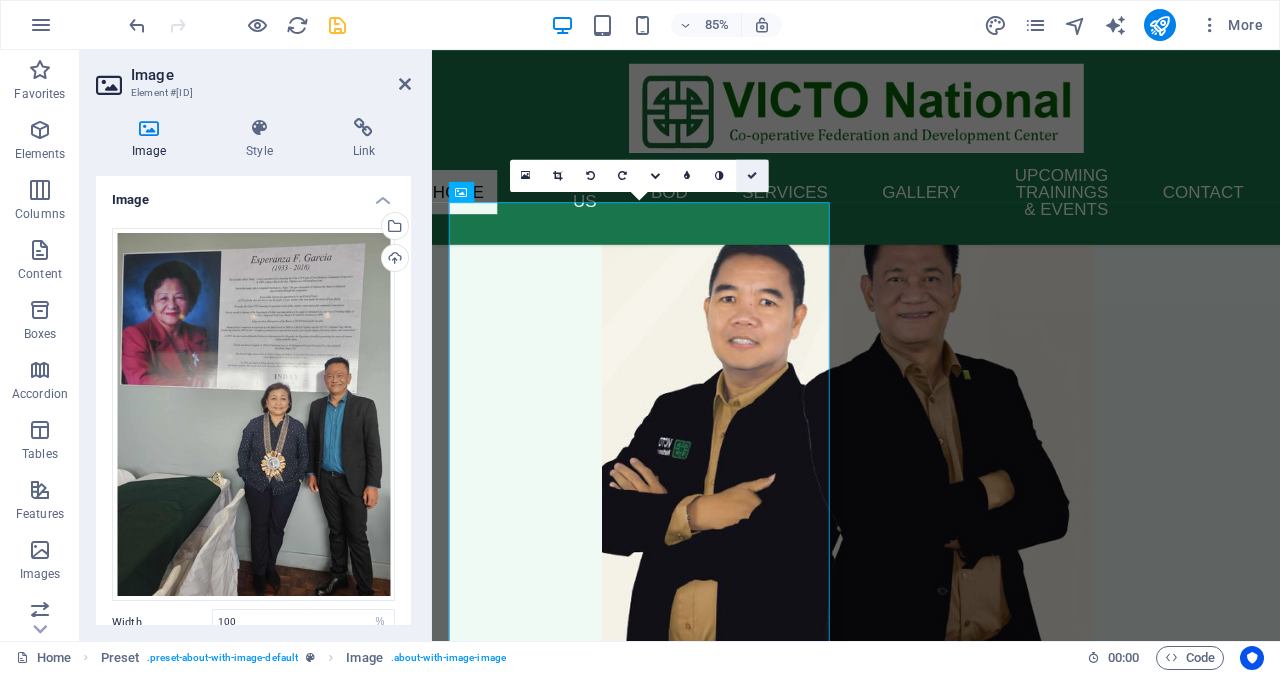 click at bounding box center (752, 176) 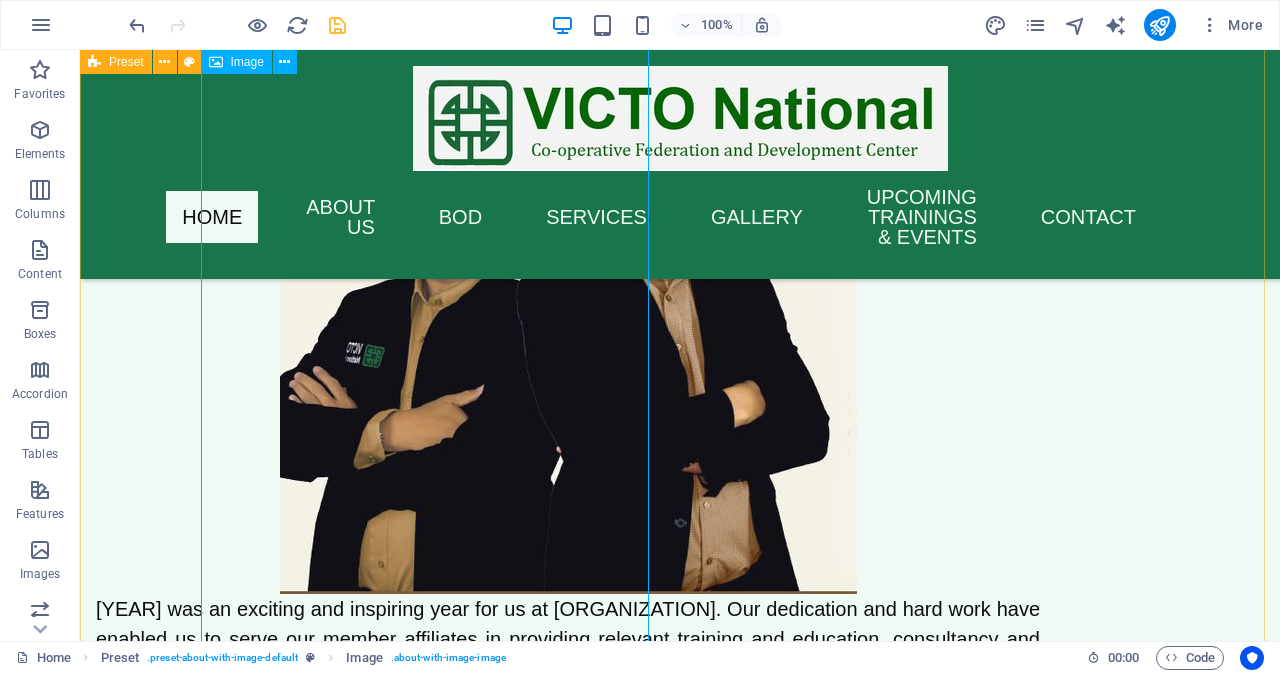 scroll, scrollTop: 3909, scrollLeft: 0, axis: vertical 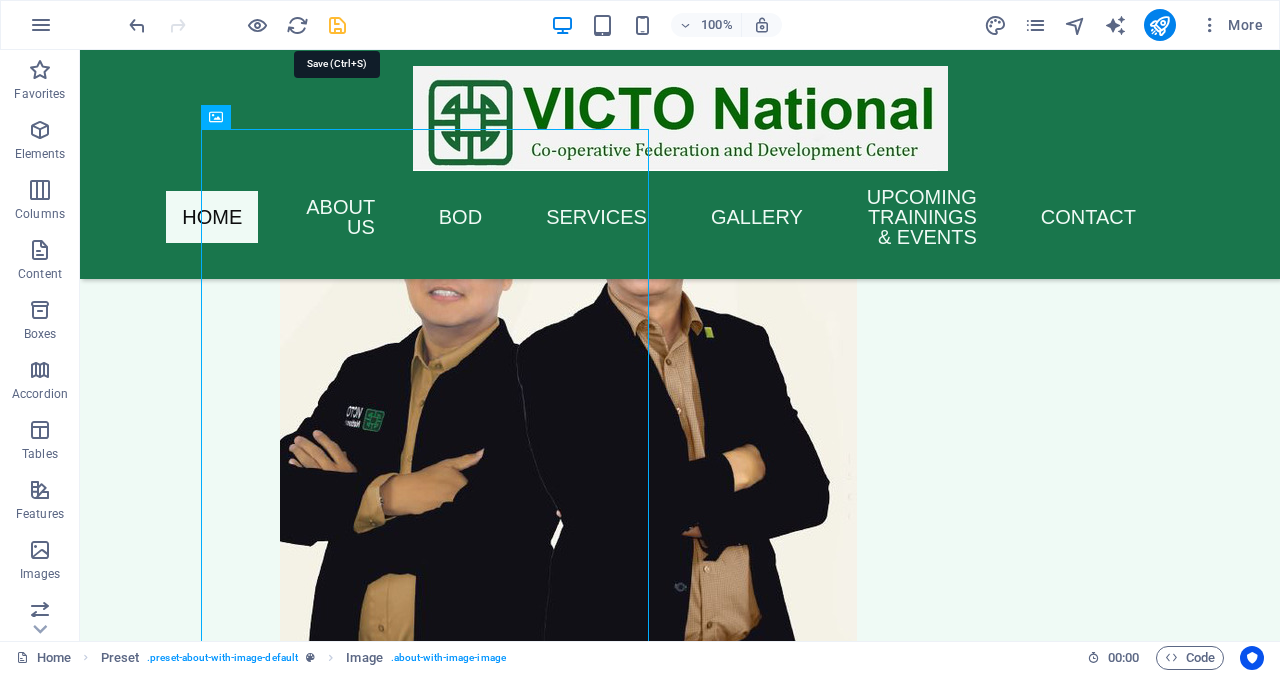 click at bounding box center [337, 25] 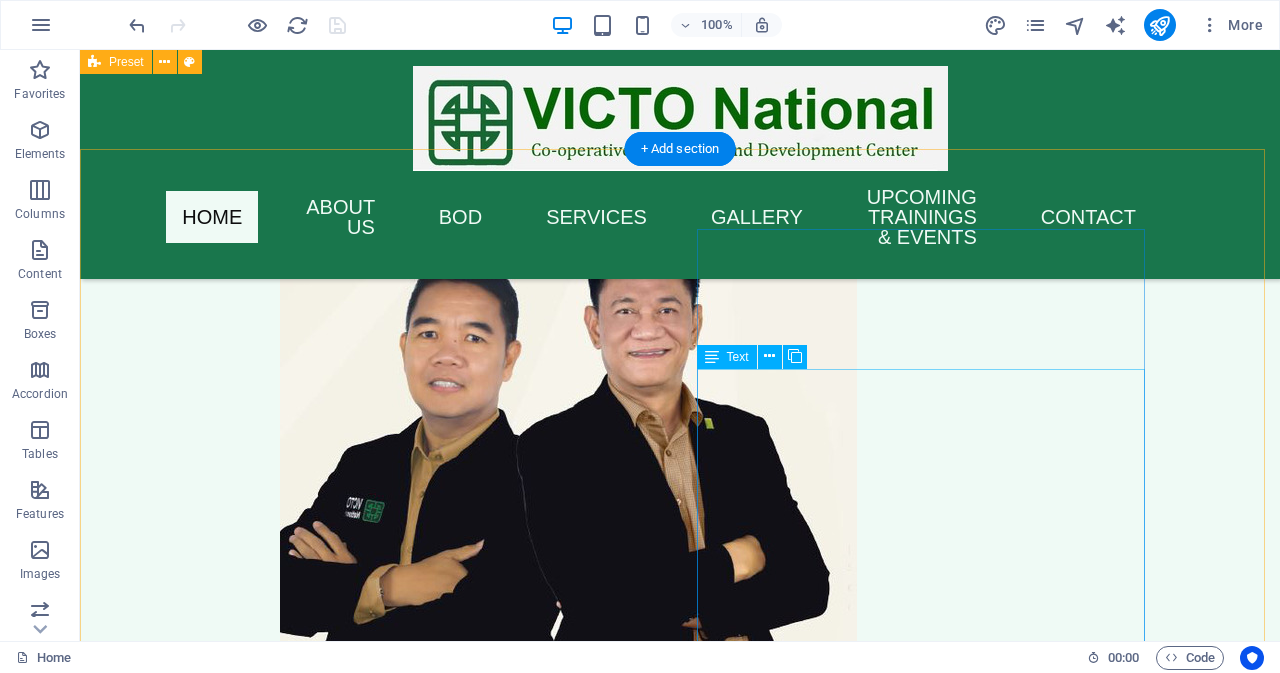 scroll, scrollTop: 3809, scrollLeft: 0, axis: vertical 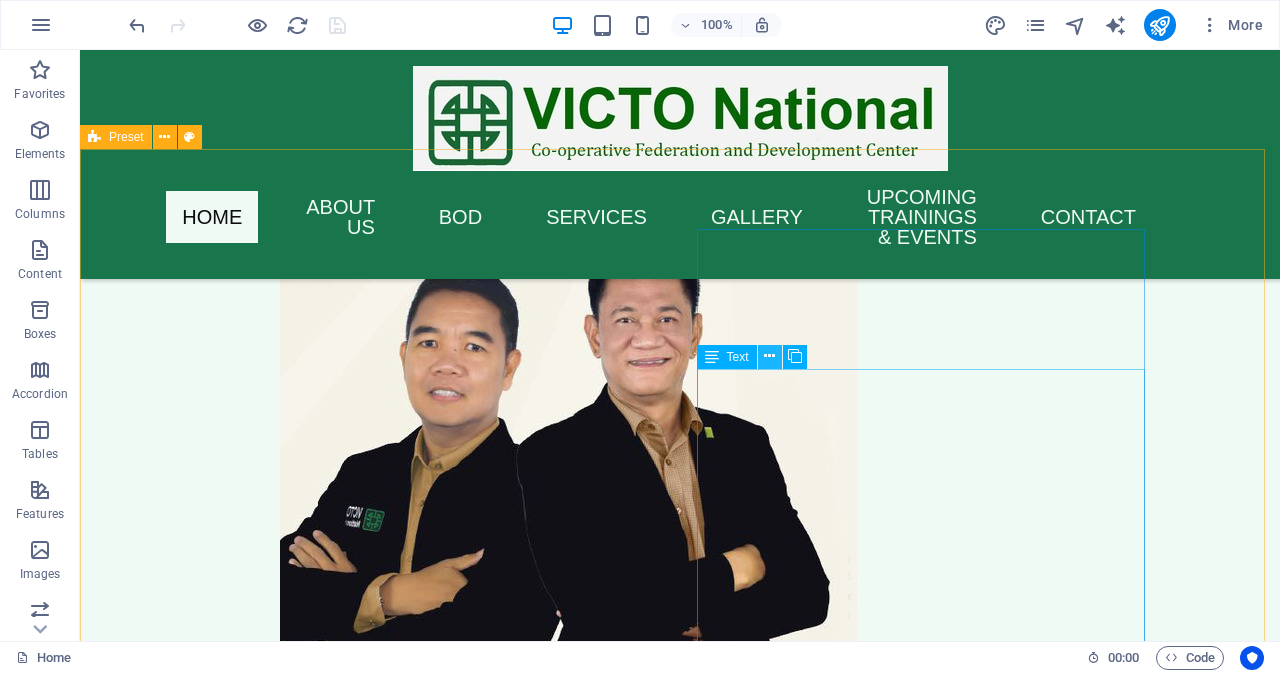 click at bounding box center (769, 356) 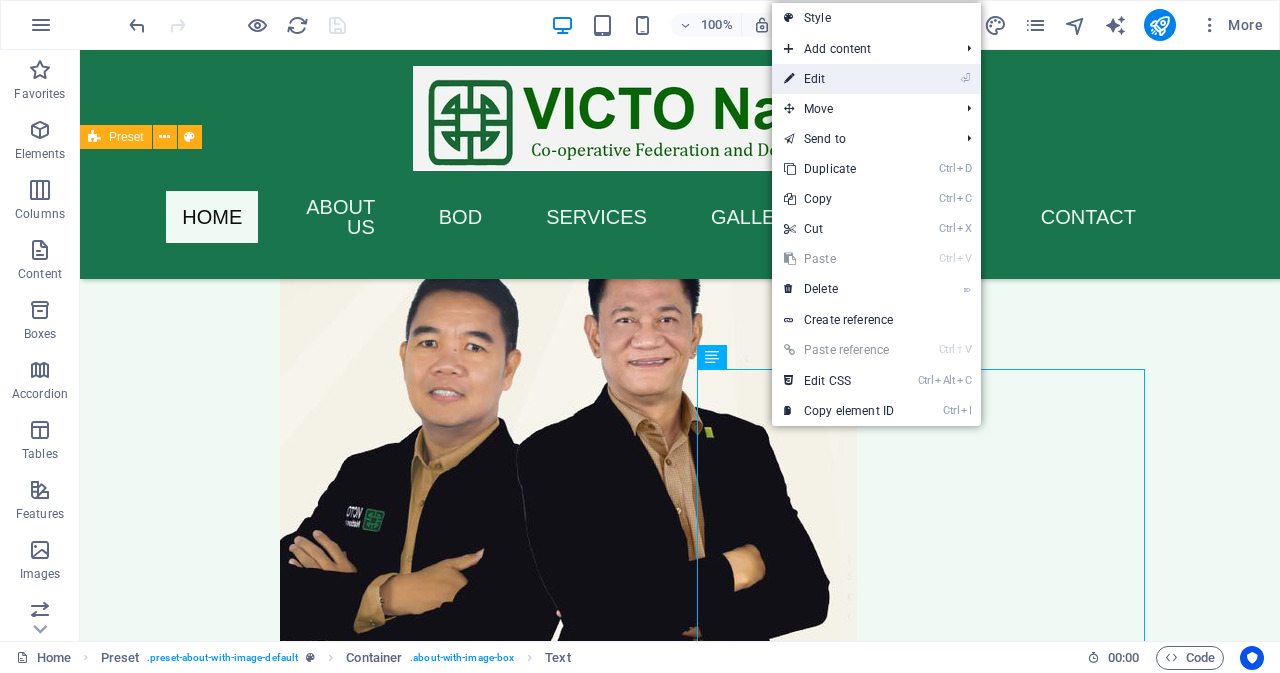 drag, startPoint x: 823, startPoint y: 79, endPoint x: 459, endPoint y: 32, distance: 367.0218 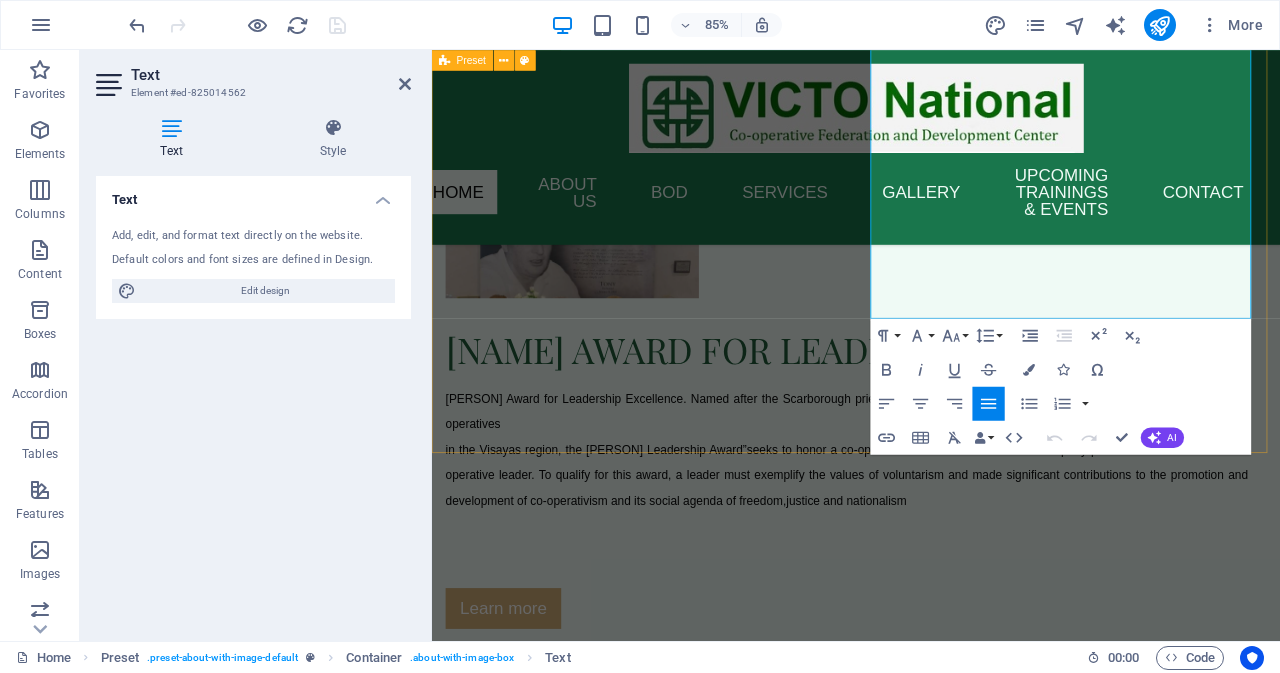 scroll, scrollTop: 4809, scrollLeft: 0, axis: vertical 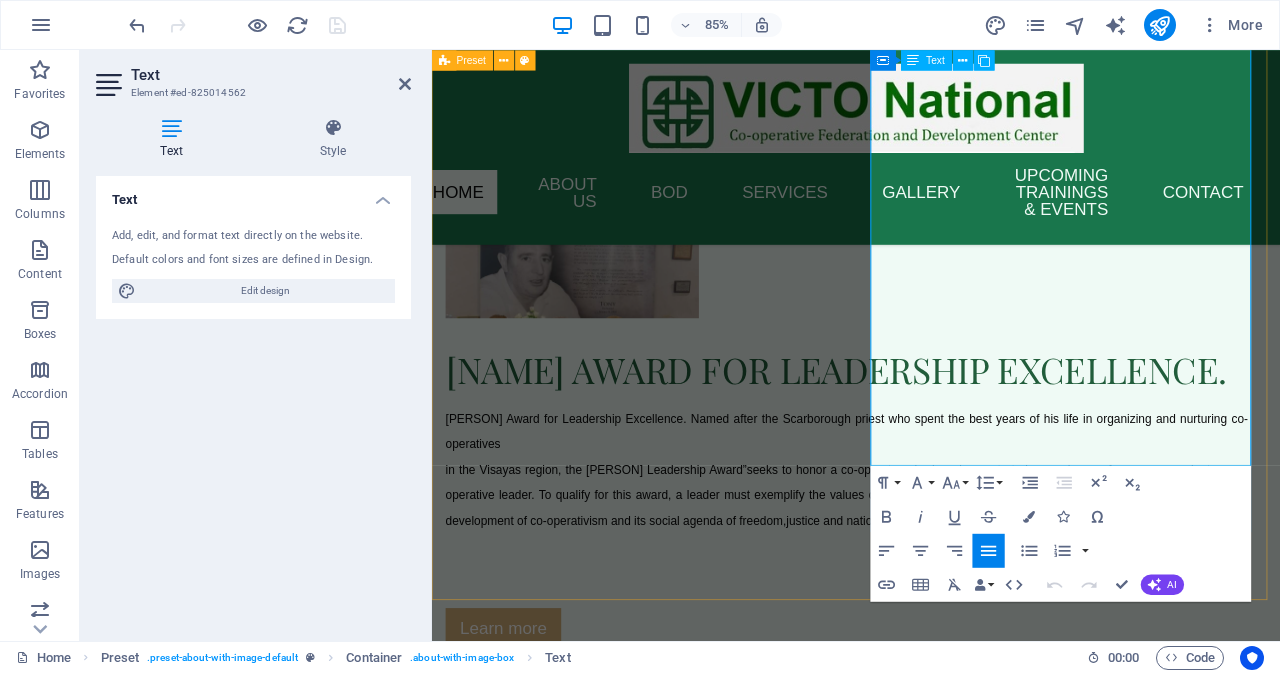 drag, startPoint x: 950, startPoint y: 382, endPoint x: 1273, endPoint y: 495, distance: 342.19586 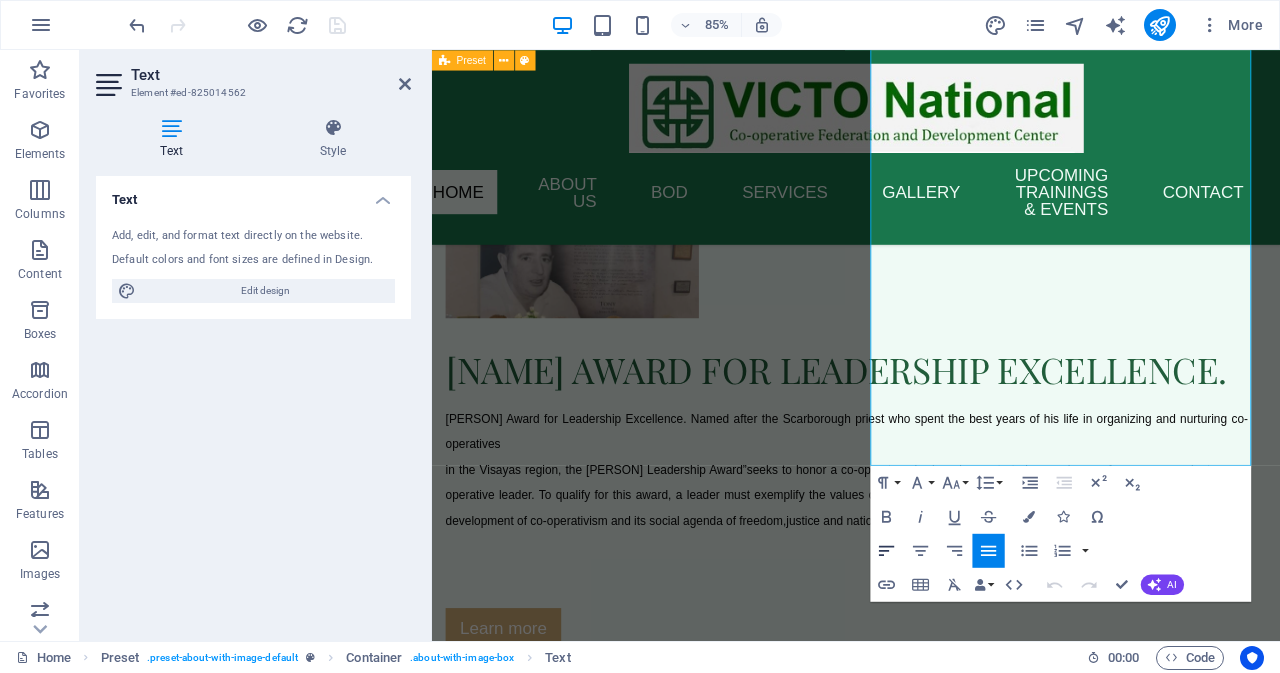 click 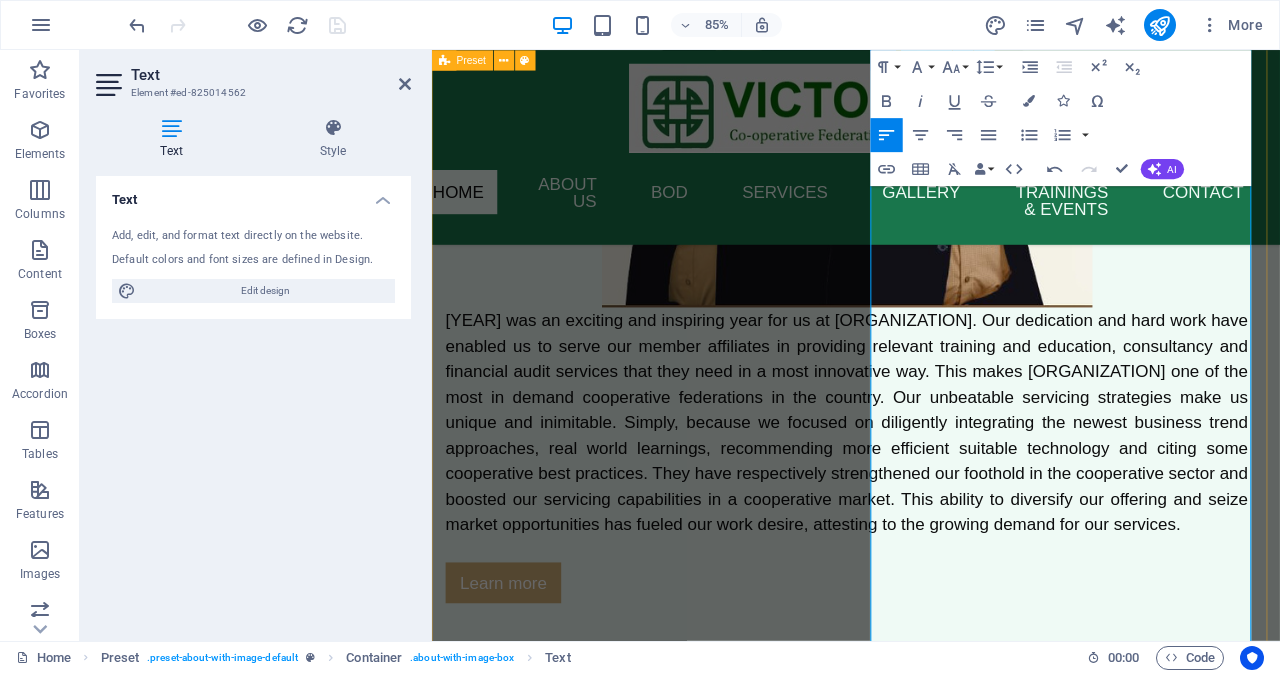 scroll, scrollTop: 4809, scrollLeft: 0, axis: vertical 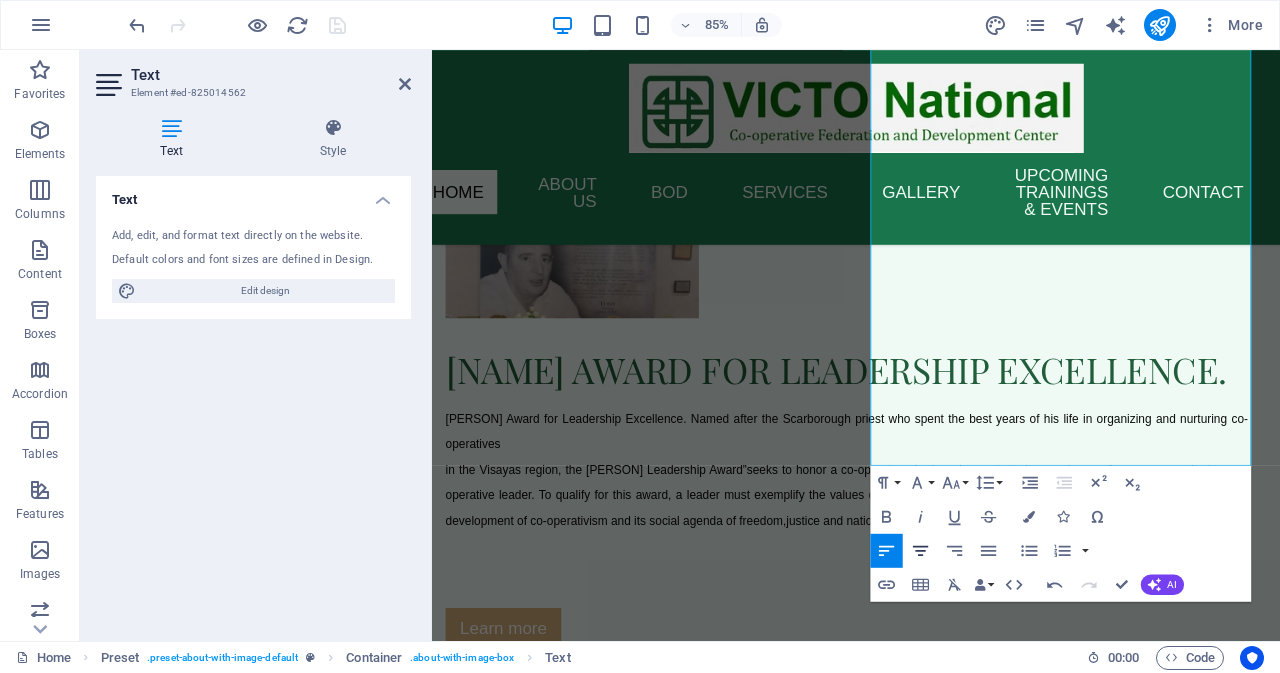 click 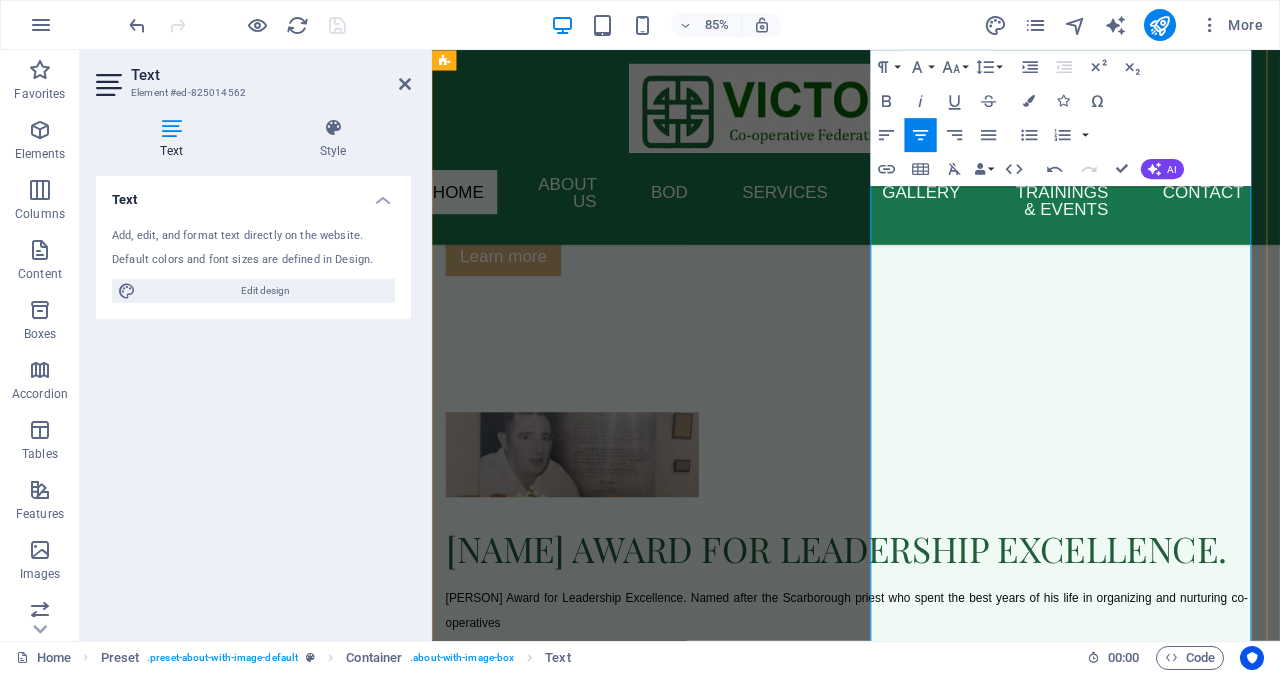 scroll, scrollTop: 4809, scrollLeft: 0, axis: vertical 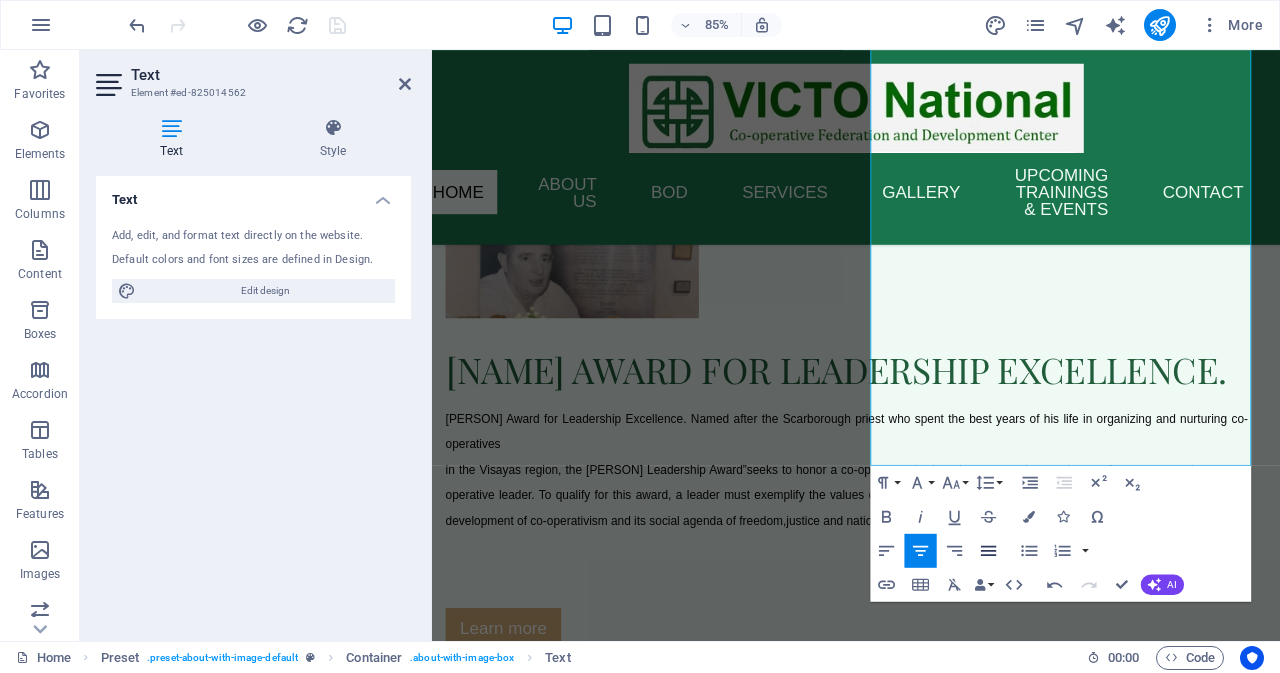 click 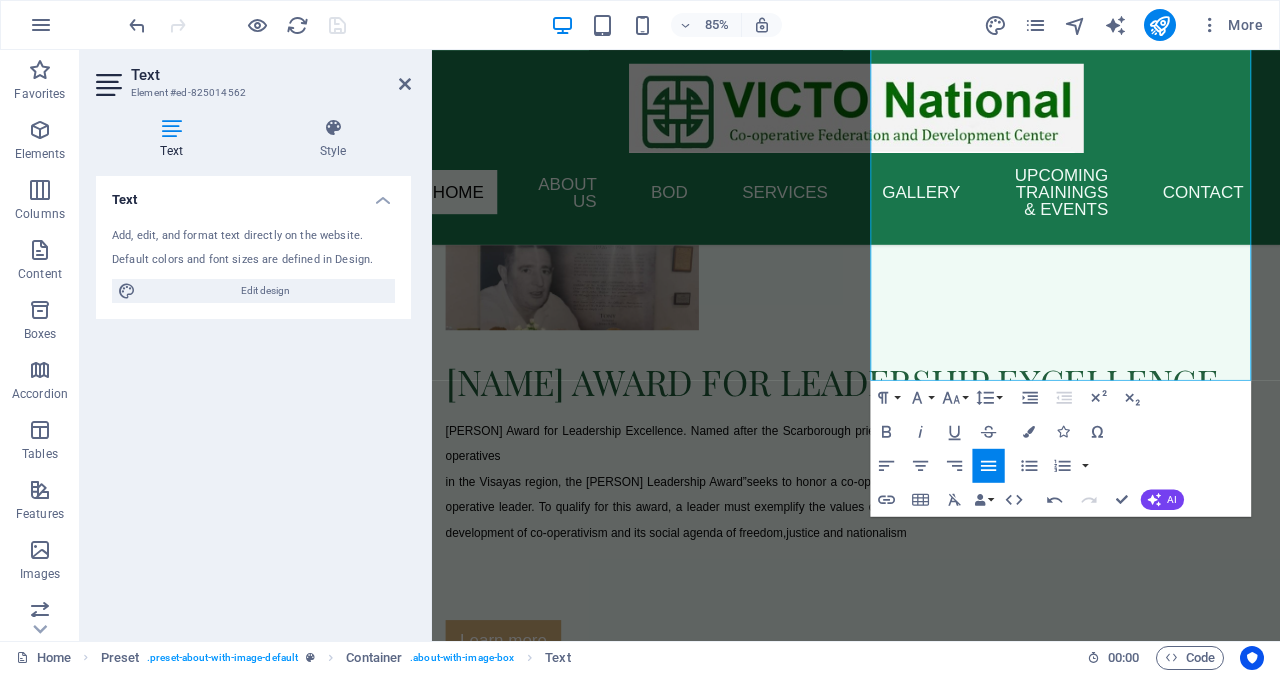 scroll, scrollTop: 4909, scrollLeft: 0, axis: vertical 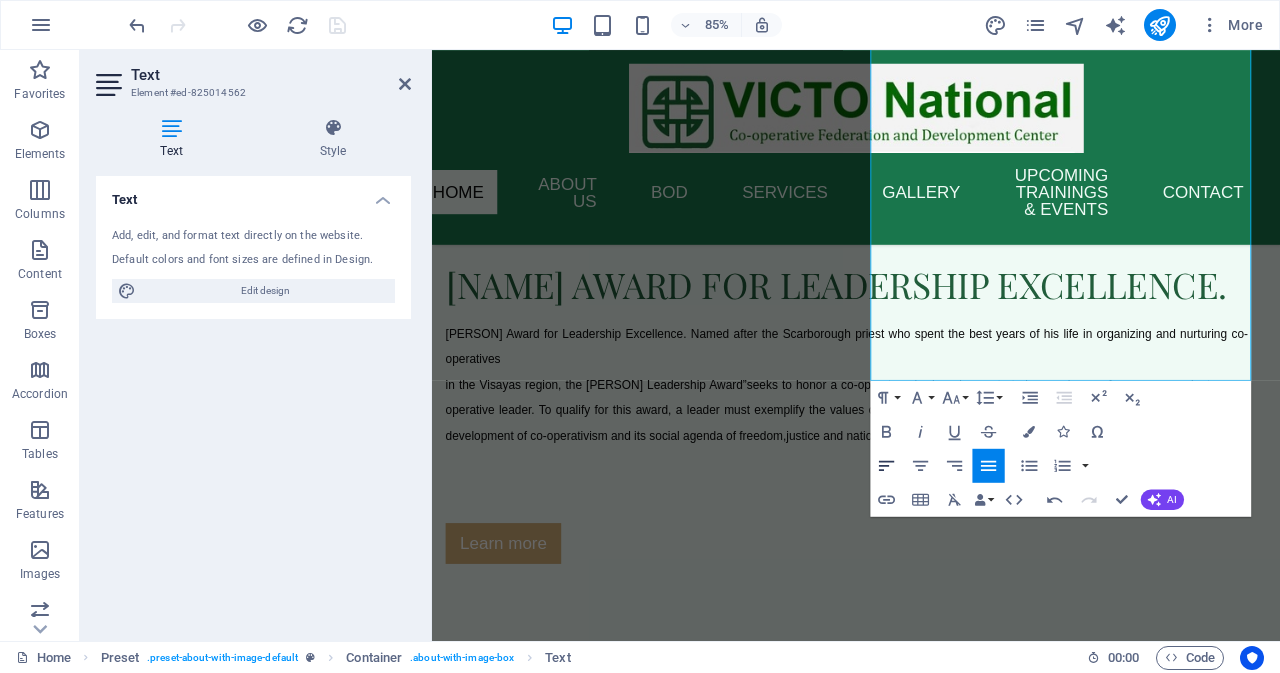 click 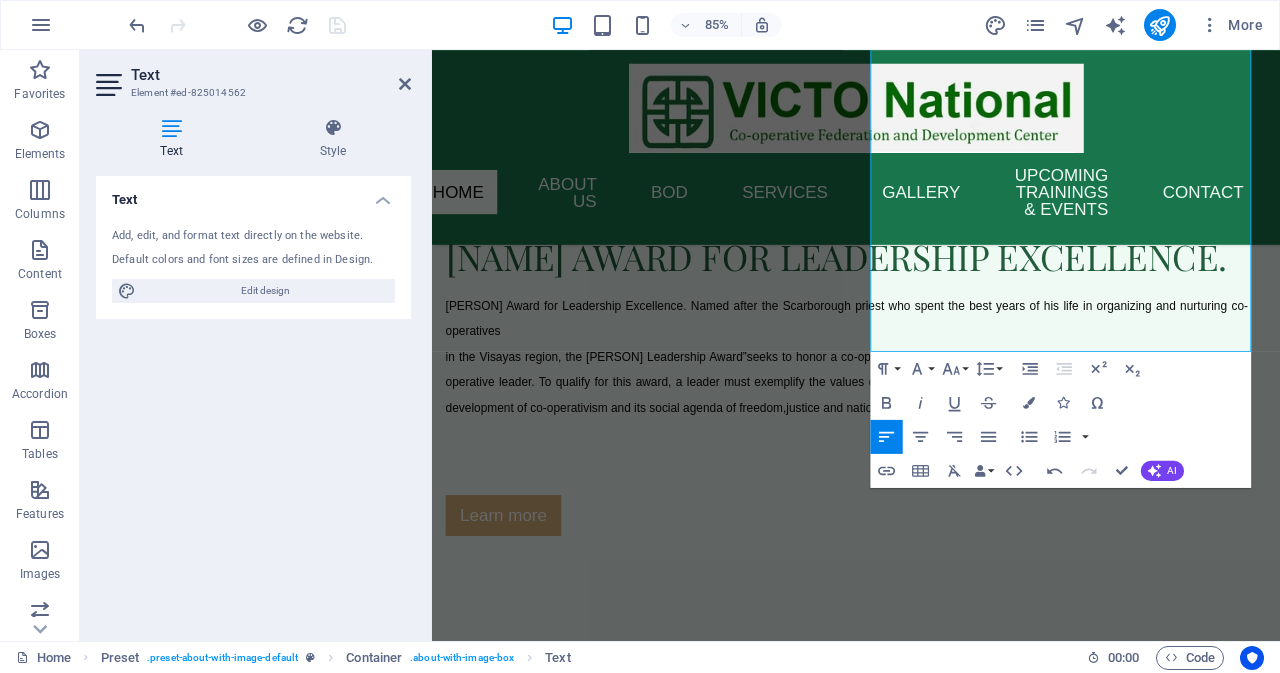 scroll, scrollTop: 5009, scrollLeft: 0, axis: vertical 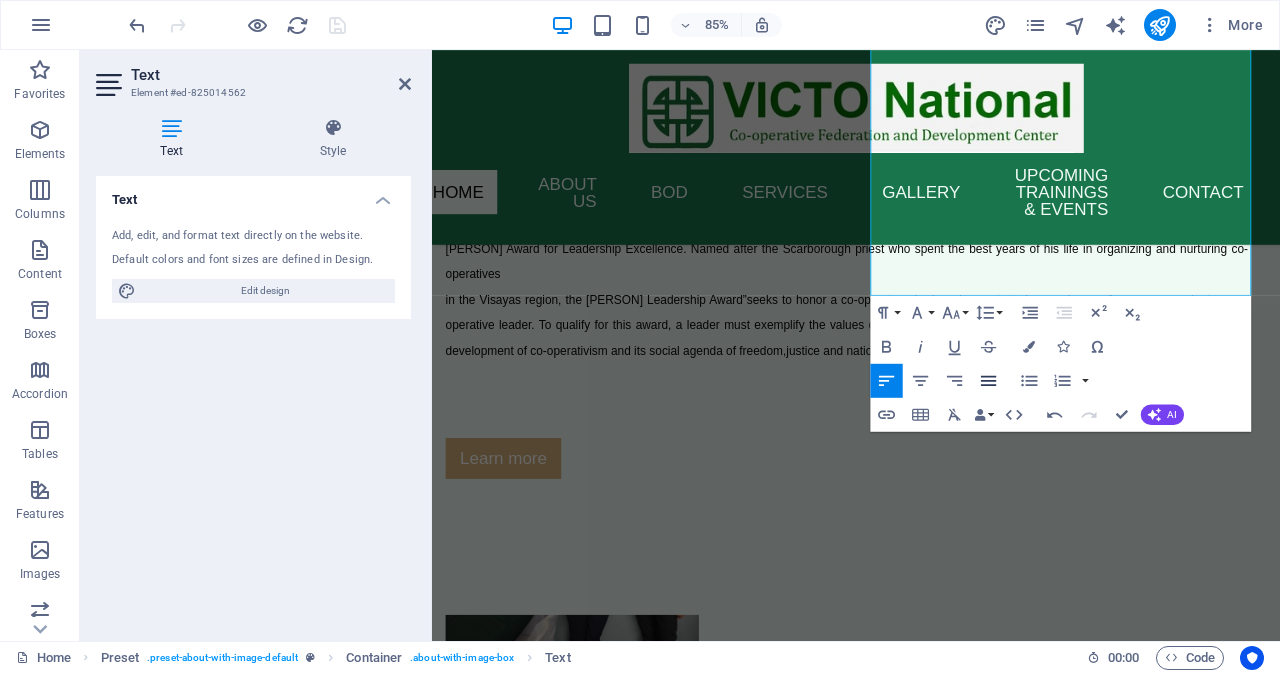 click 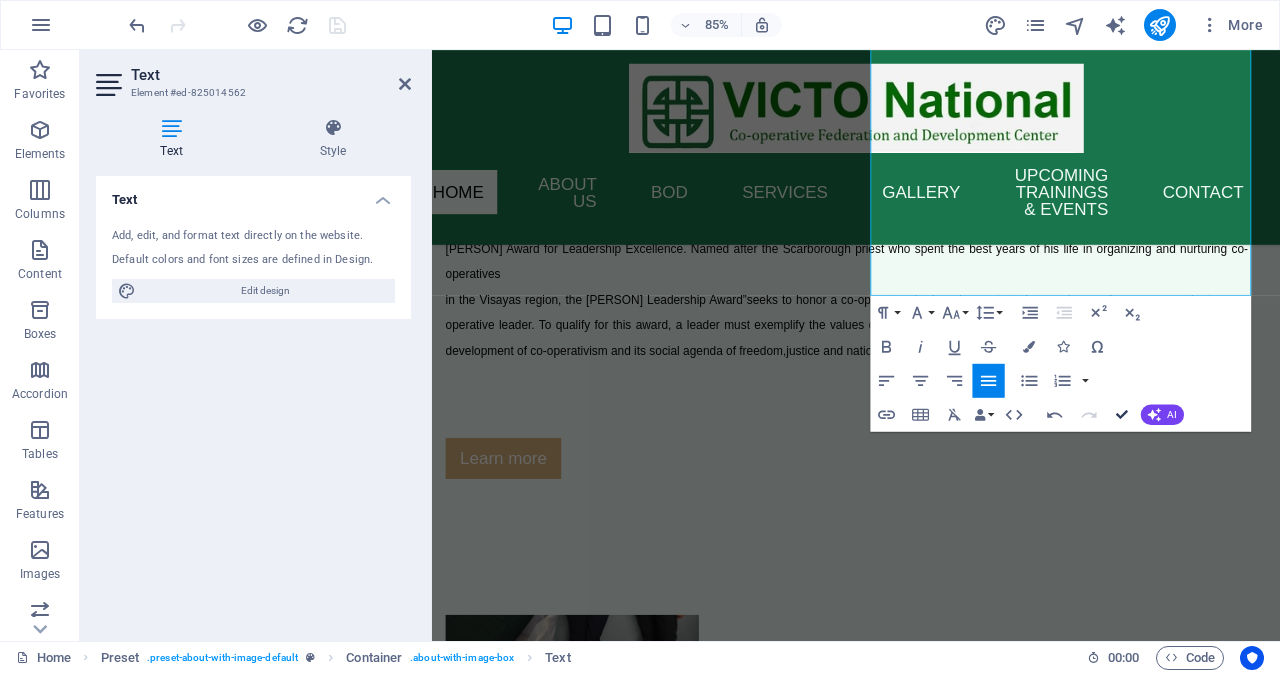 drag, startPoint x: 1123, startPoint y: 416, endPoint x: 1043, endPoint y: 364, distance: 95.41489 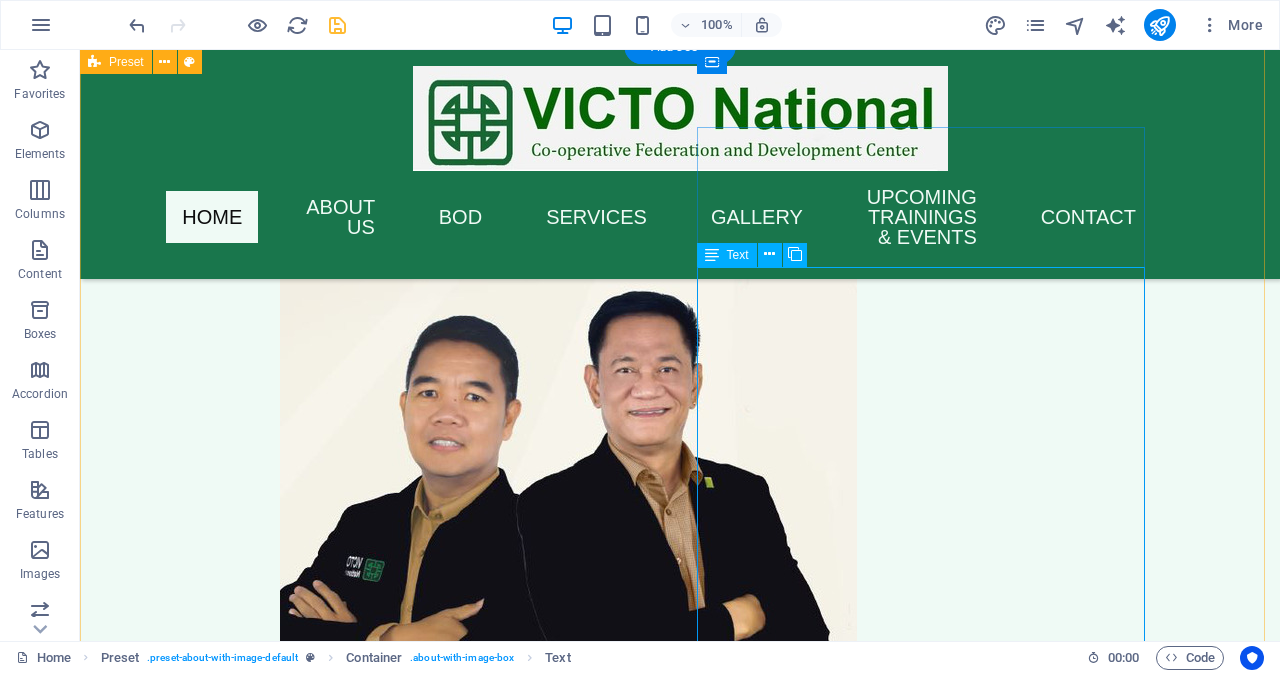 scroll, scrollTop: 3709, scrollLeft: 0, axis: vertical 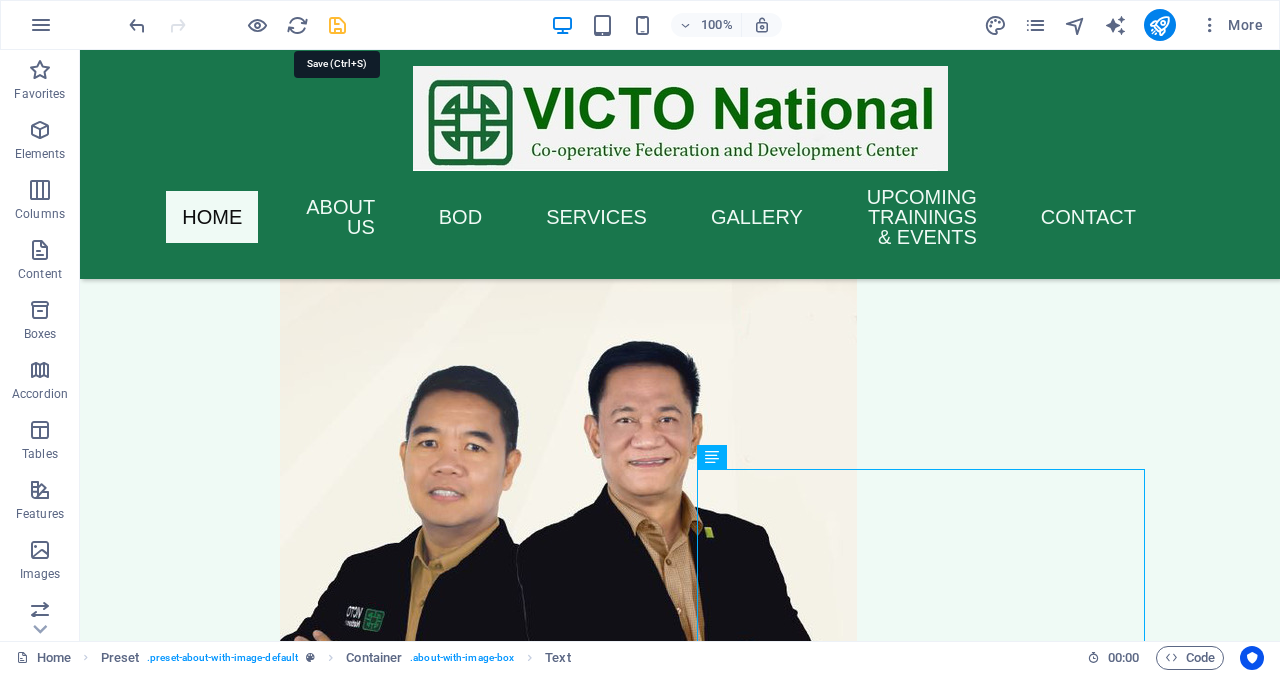 click at bounding box center [337, 25] 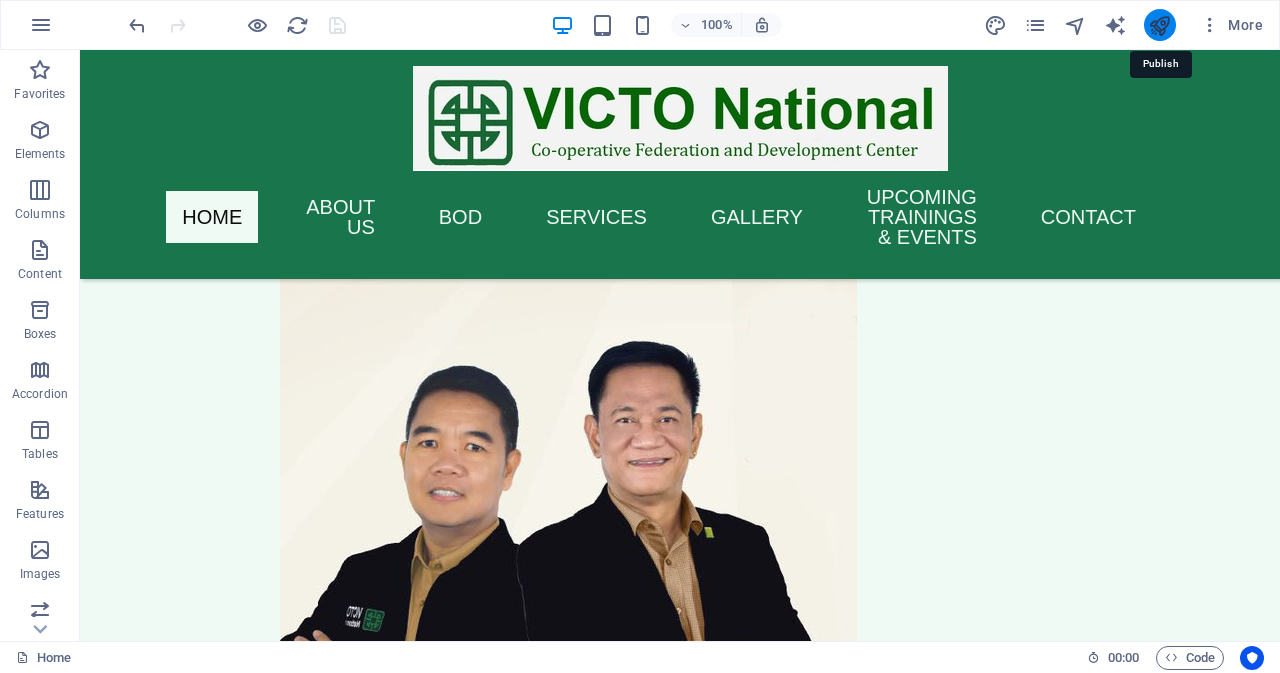 click at bounding box center [1159, 25] 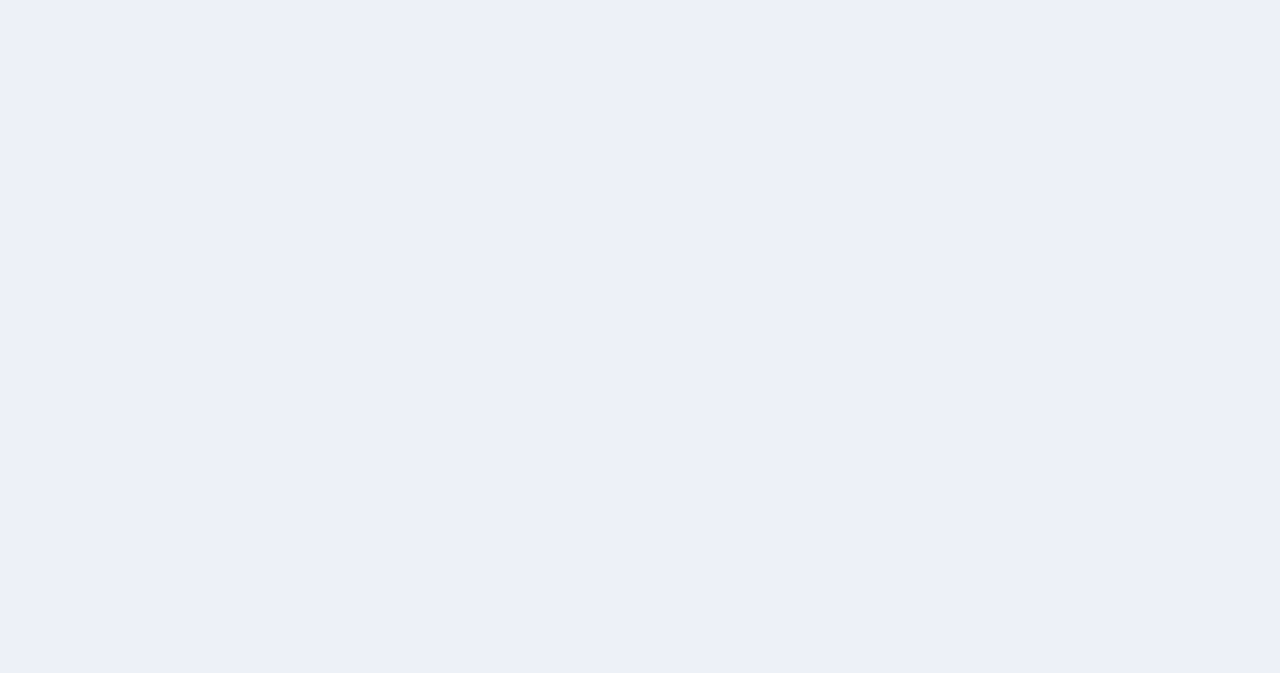 scroll, scrollTop: 0, scrollLeft: 0, axis: both 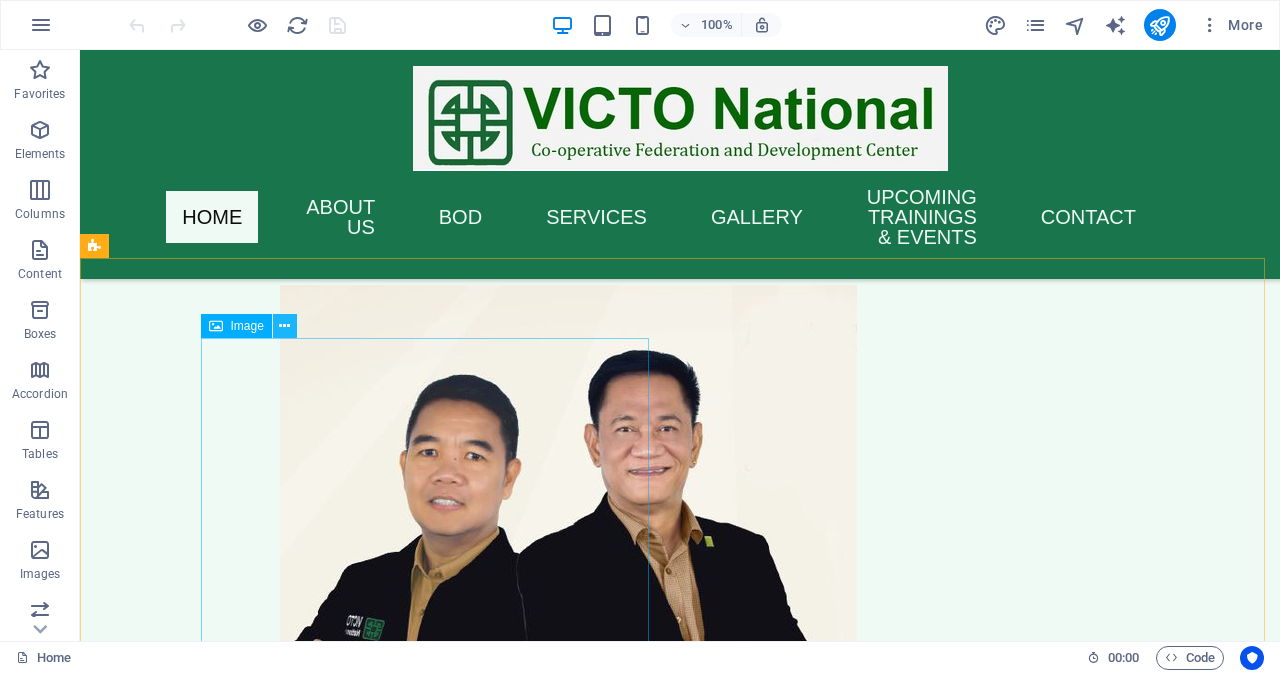 click at bounding box center (285, 326) 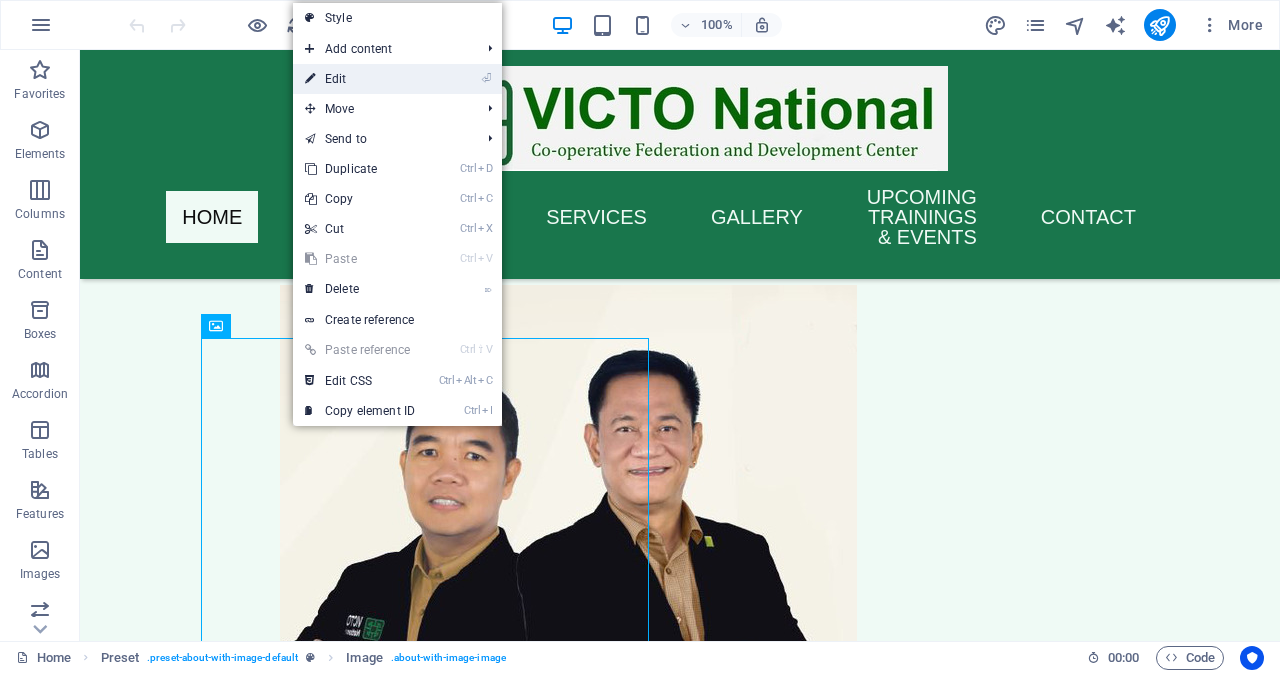 click on "⏎  Edit" at bounding box center (360, 79) 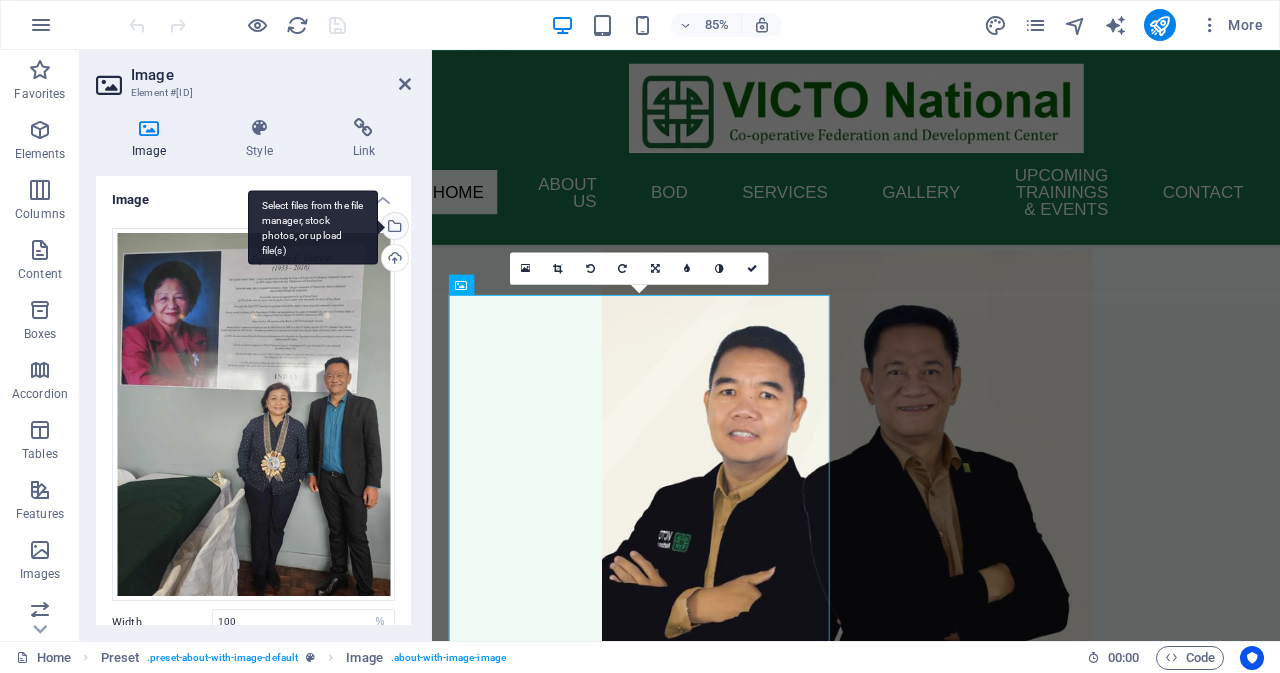 click on "Select files from the file manager, stock photos, or upload file(s)" at bounding box center [313, 227] 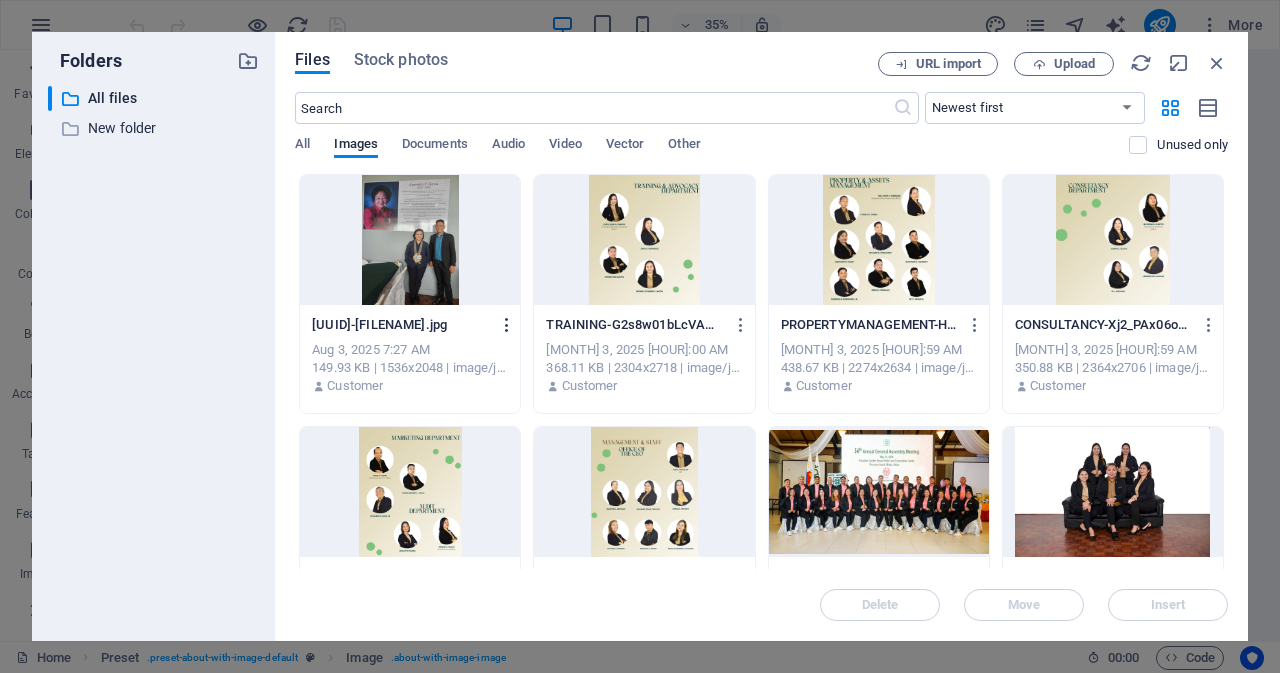 click at bounding box center (507, 325) 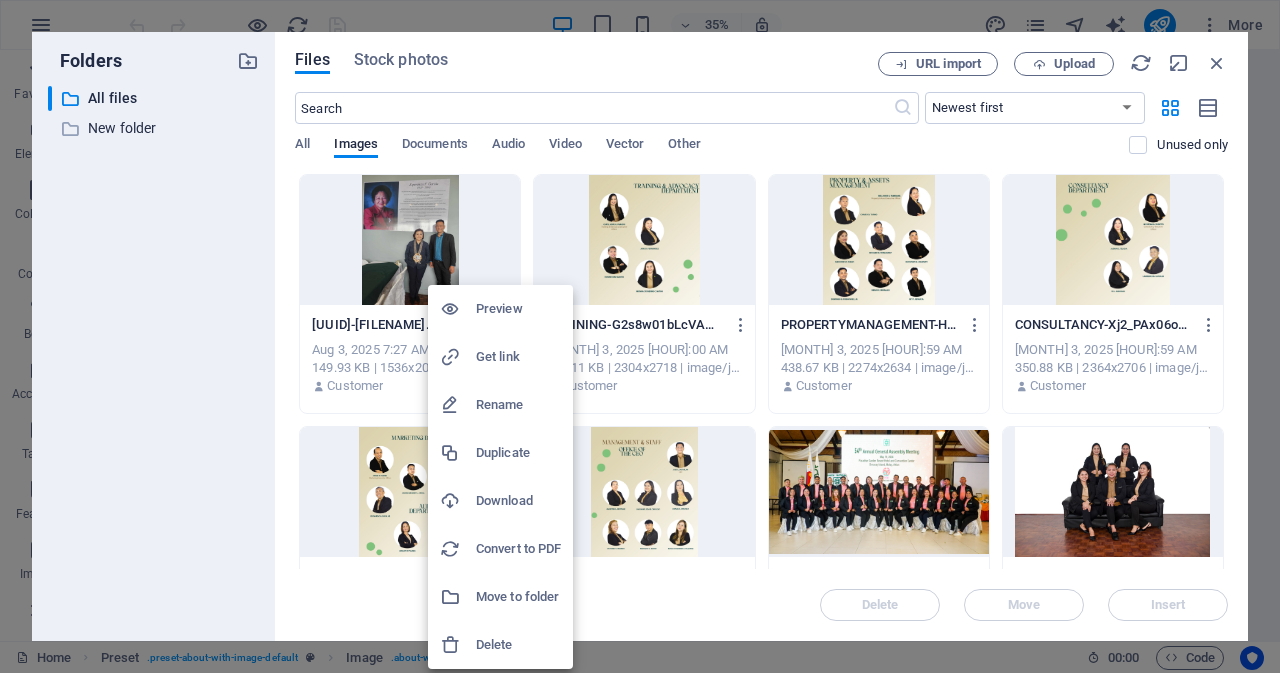 click on "Delete" at bounding box center (518, 645) 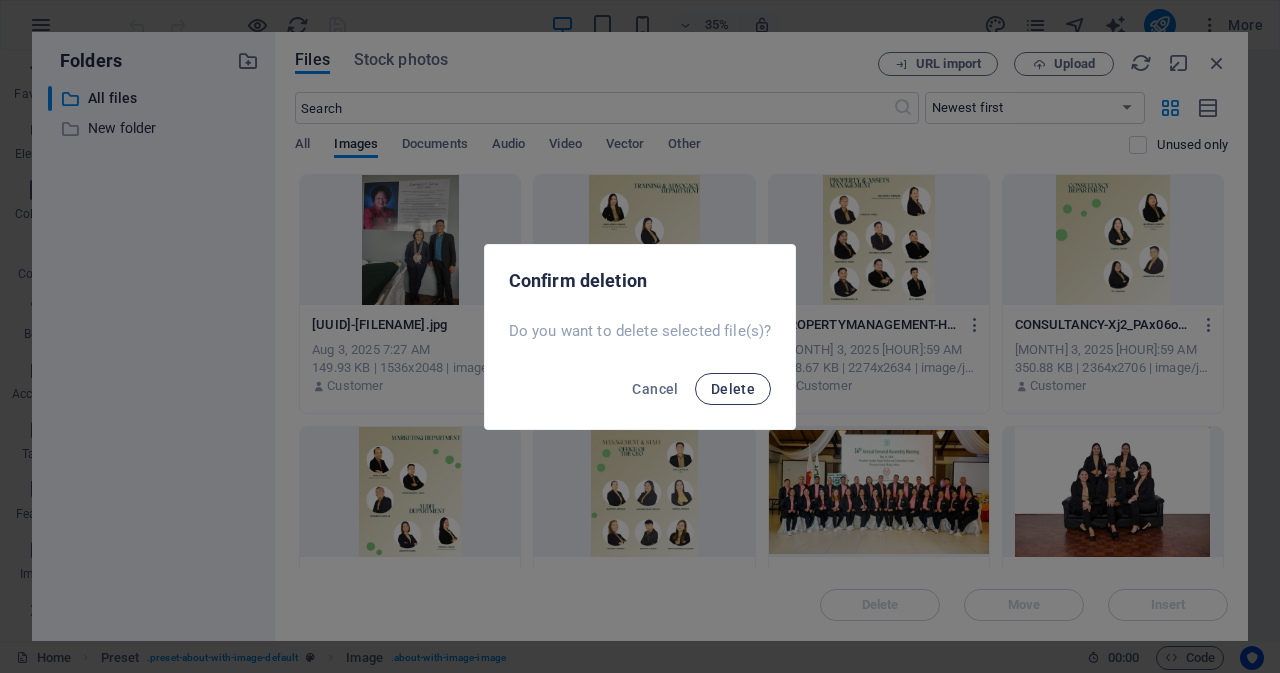 click on "Delete" at bounding box center (733, 389) 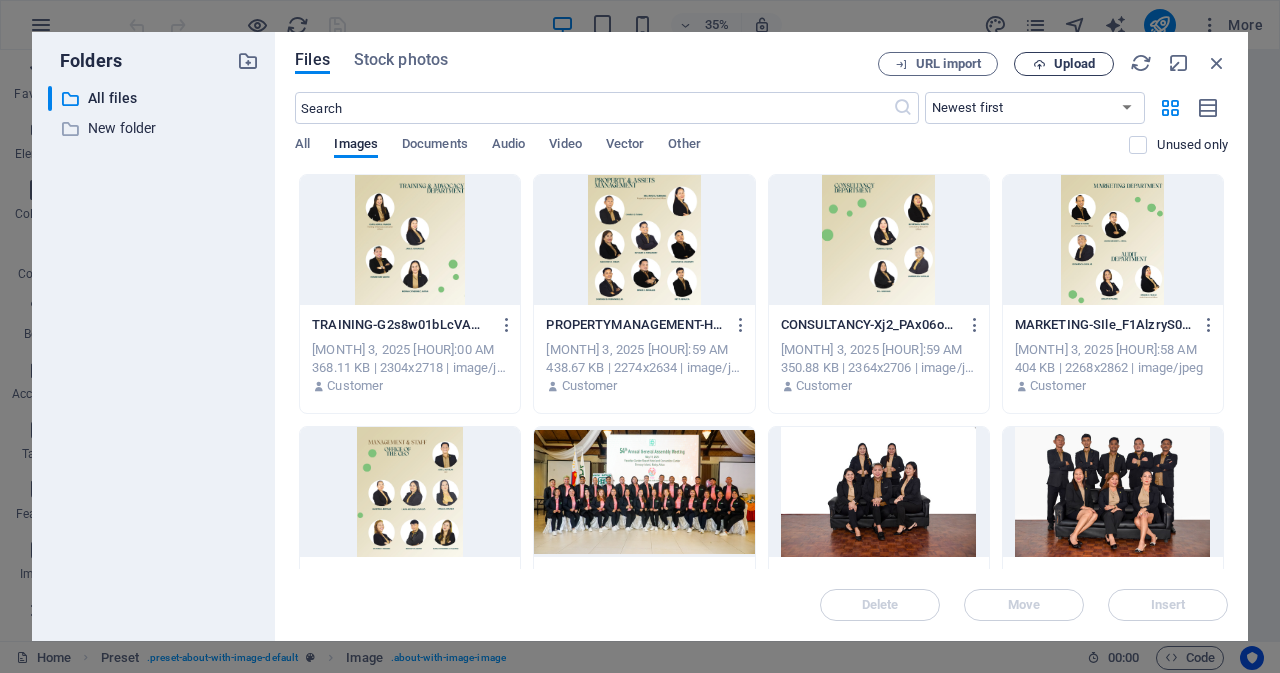 click on "Upload" at bounding box center [1074, 64] 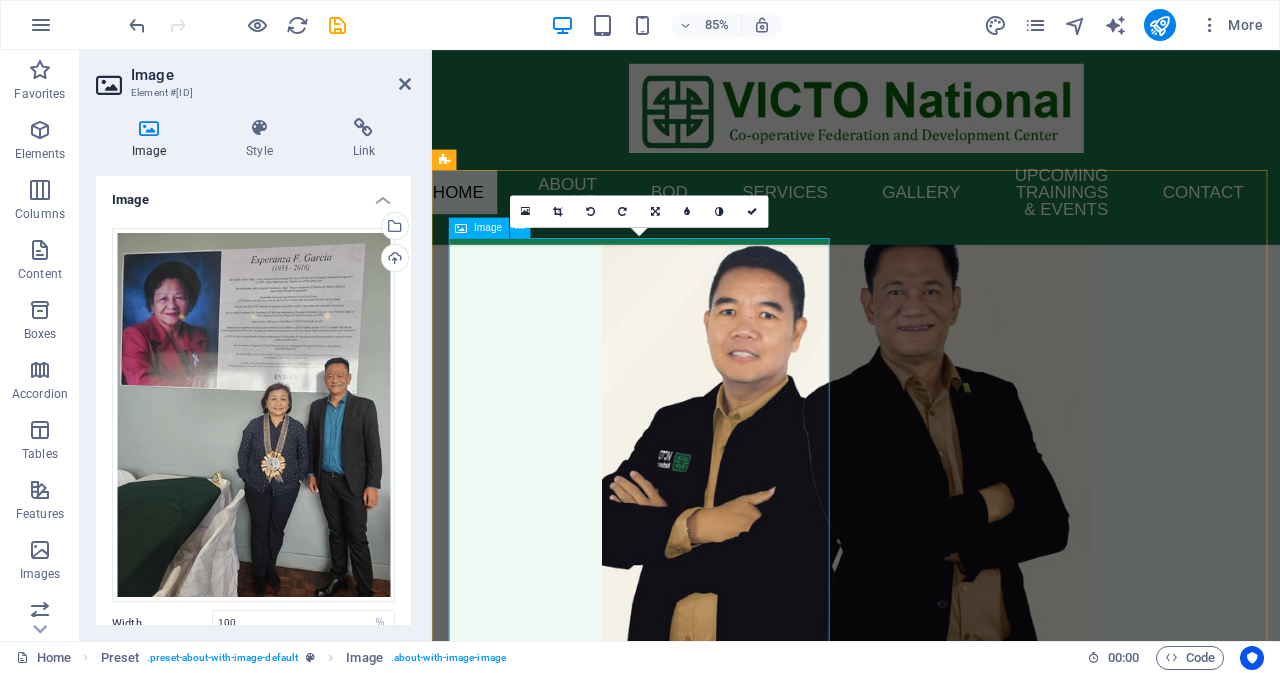 scroll, scrollTop: 3800, scrollLeft: 0, axis: vertical 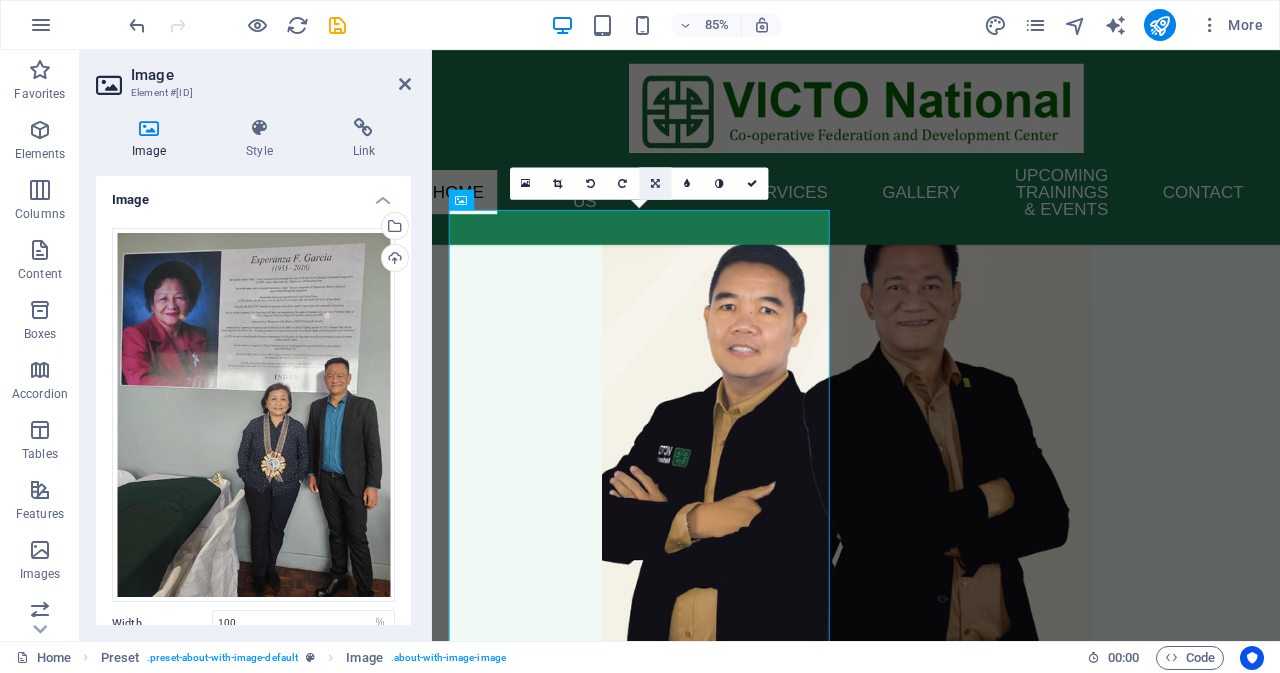 click at bounding box center (655, 183) 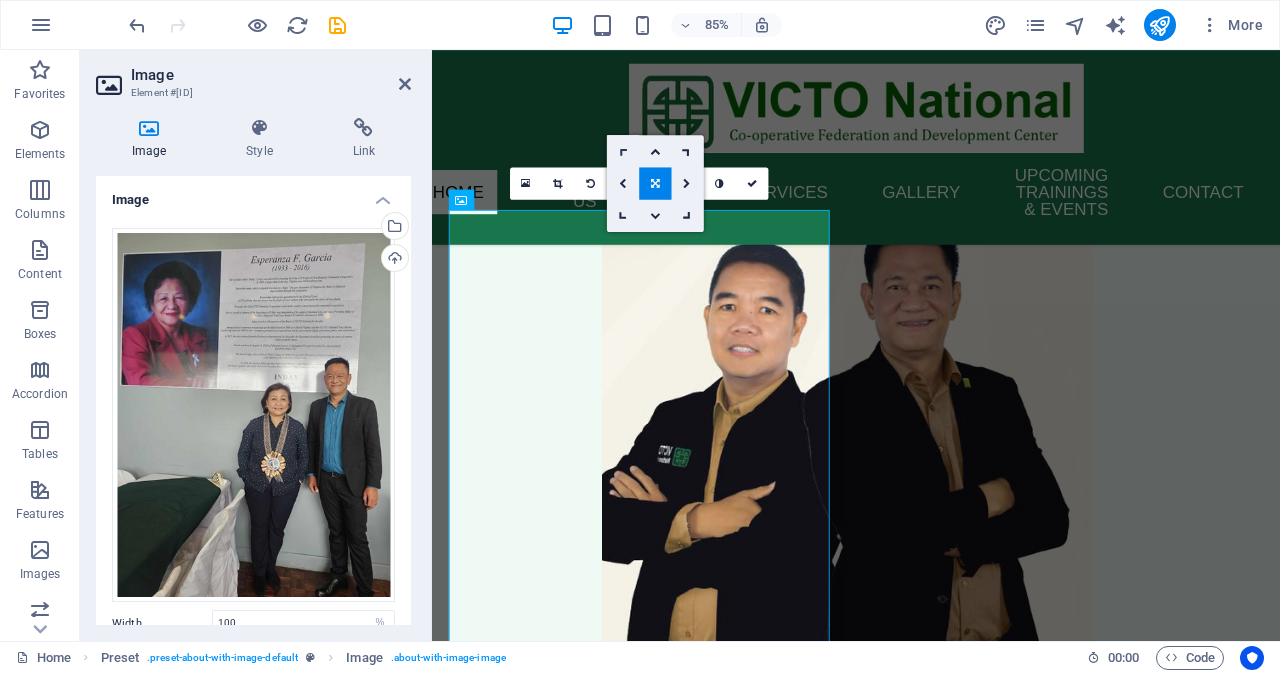 click at bounding box center (623, 151) 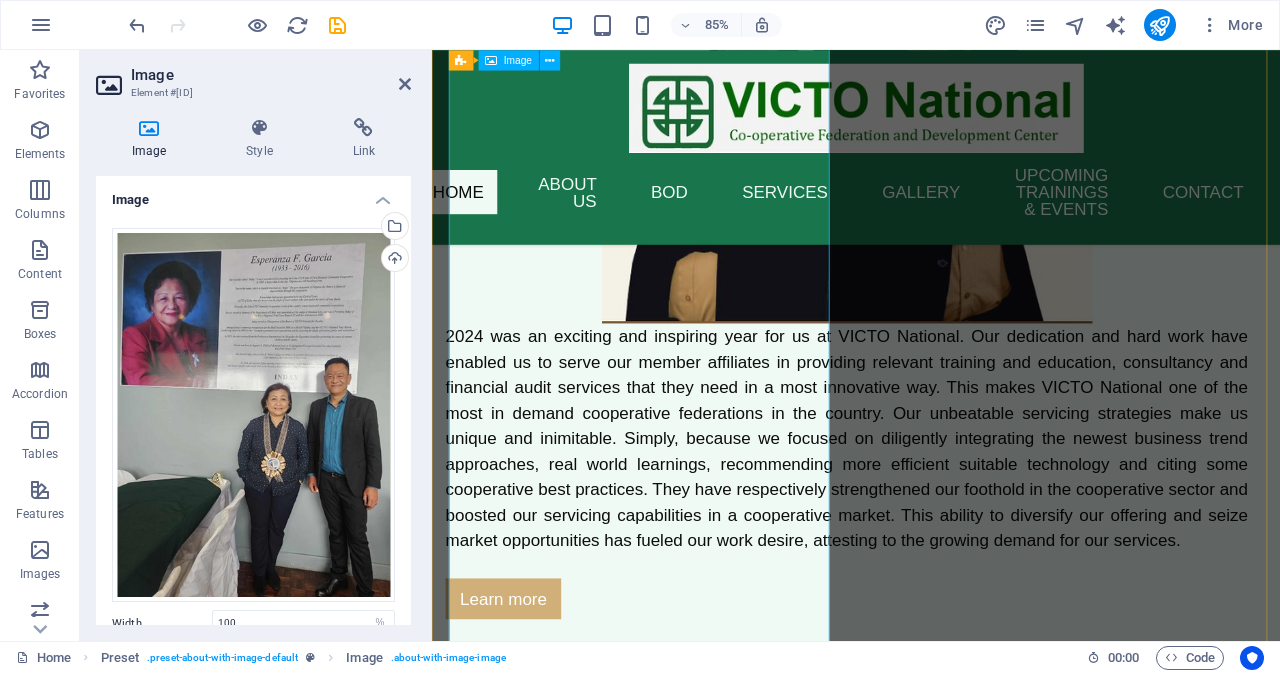 scroll, scrollTop: 3800, scrollLeft: 0, axis: vertical 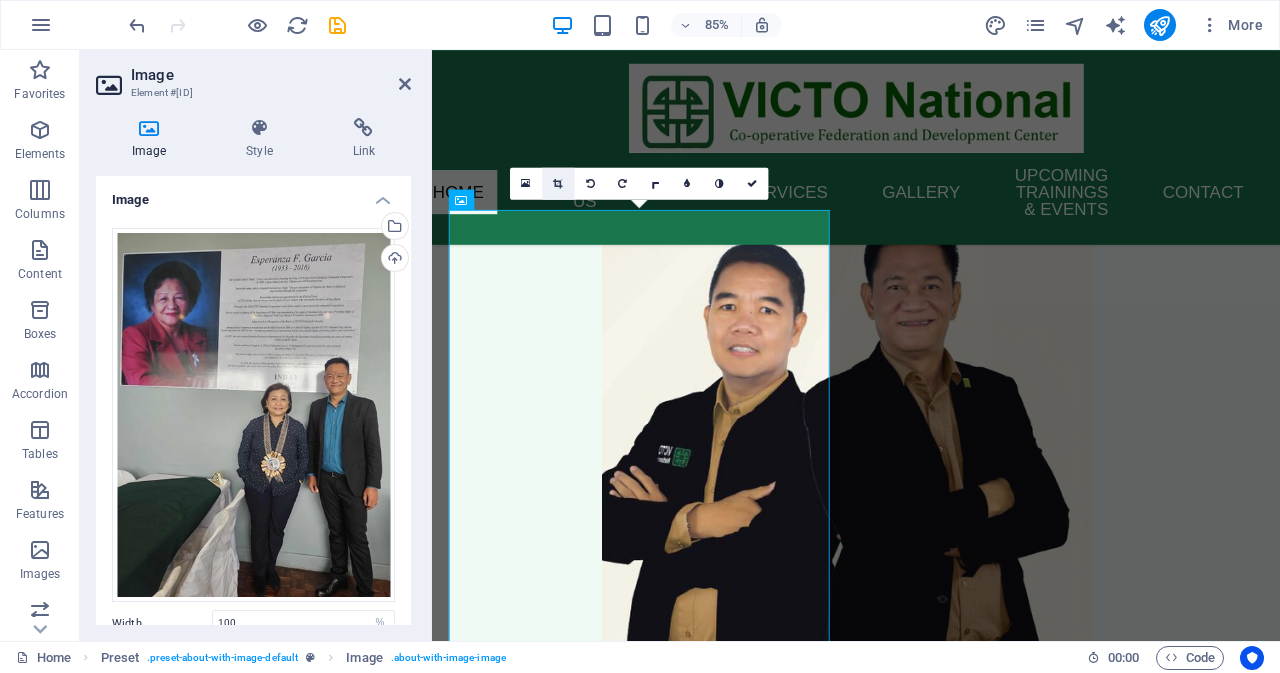 click at bounding box center [557, 183] 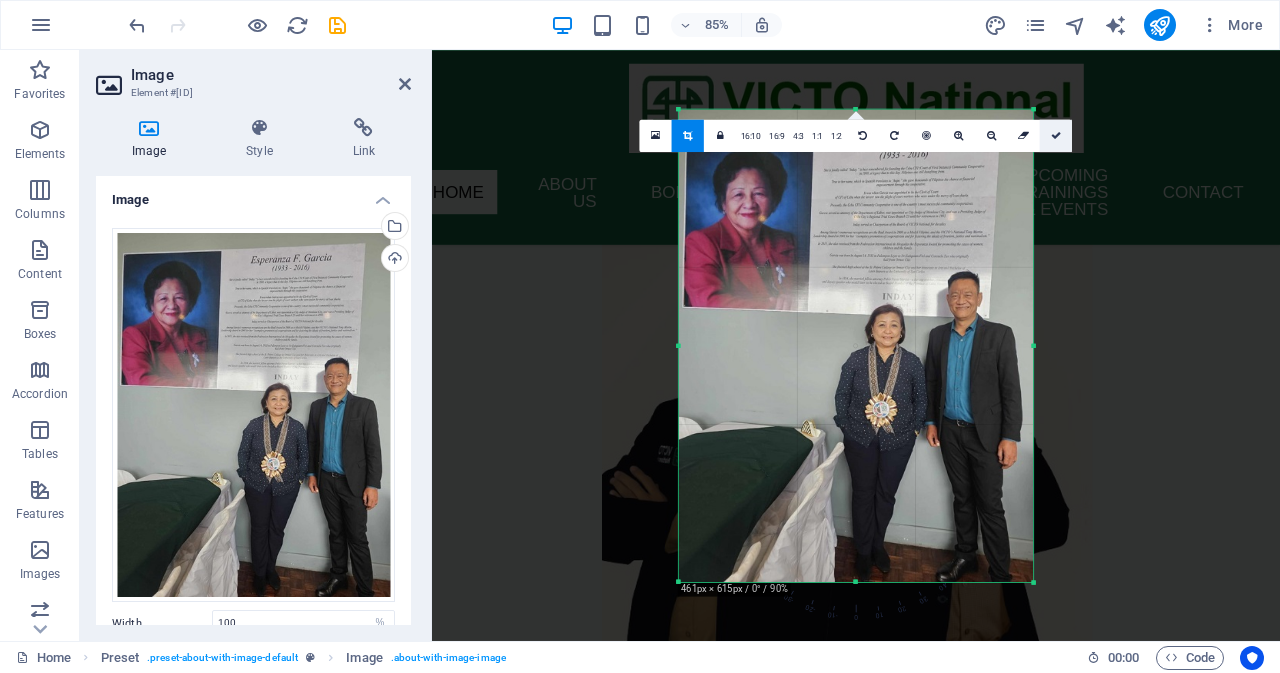 click at bounding box center [1056, 135] 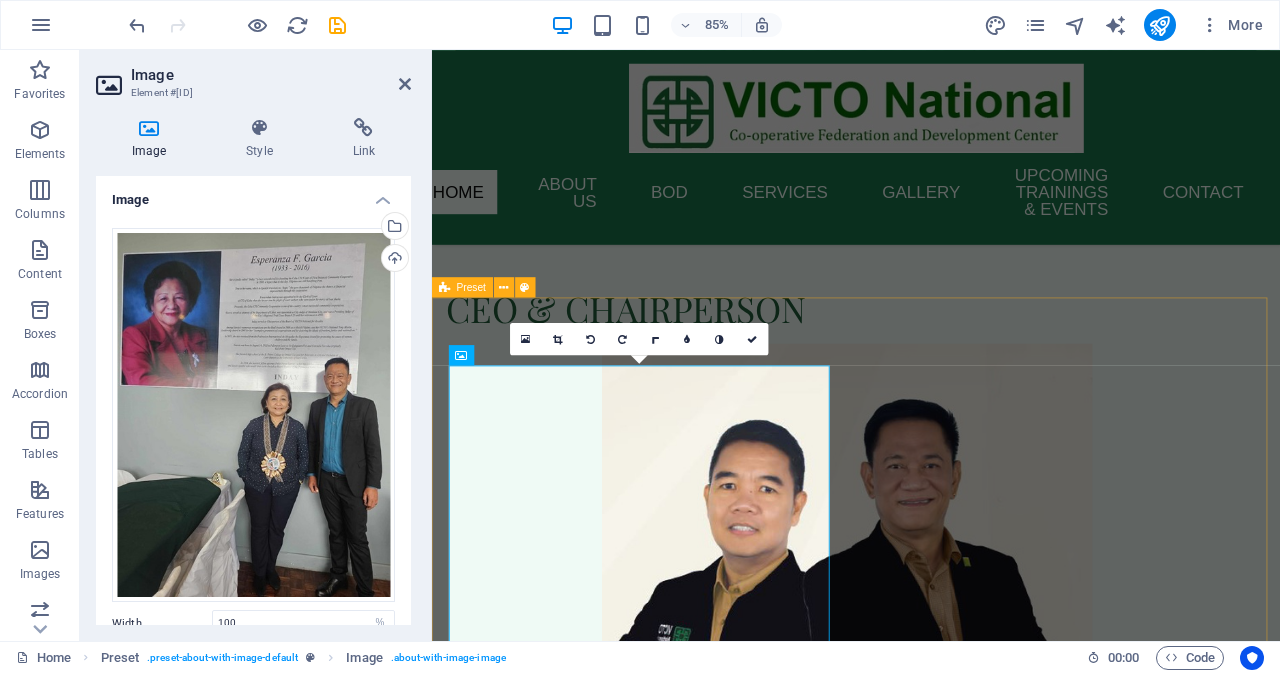 scroll, scrollTop: 3500, scrollLeft: 0, axis: vertical 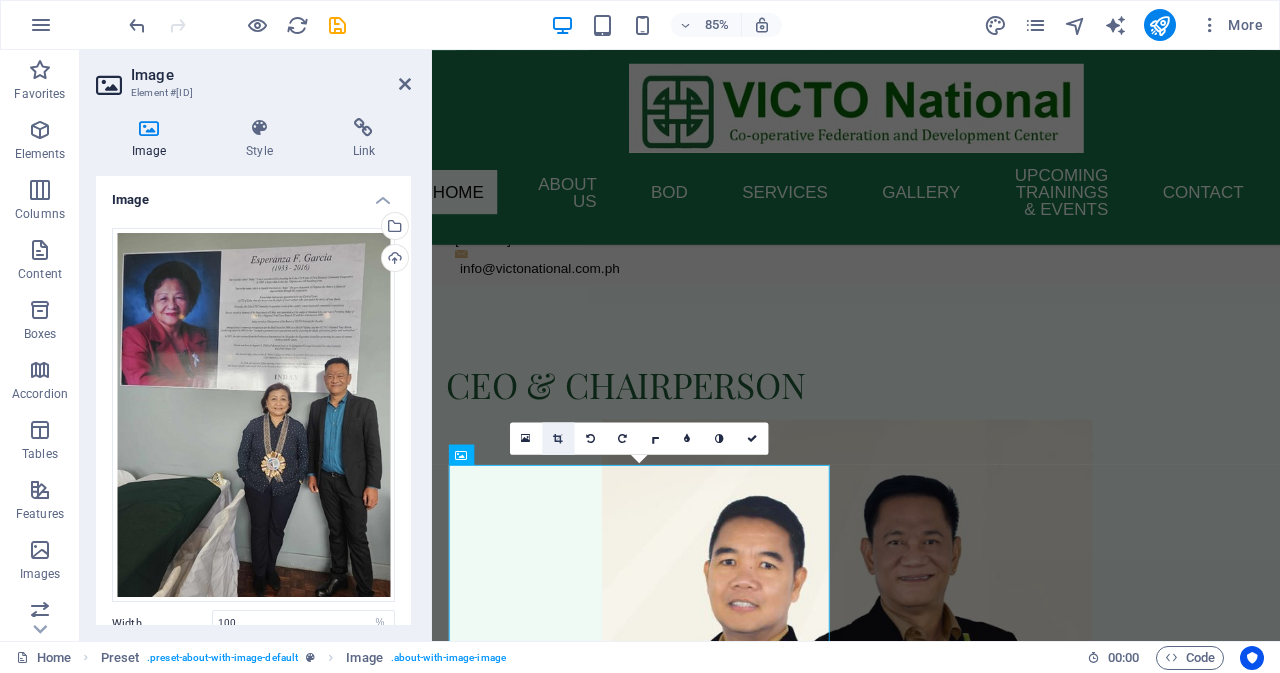 click at bounding box center (557, 438) 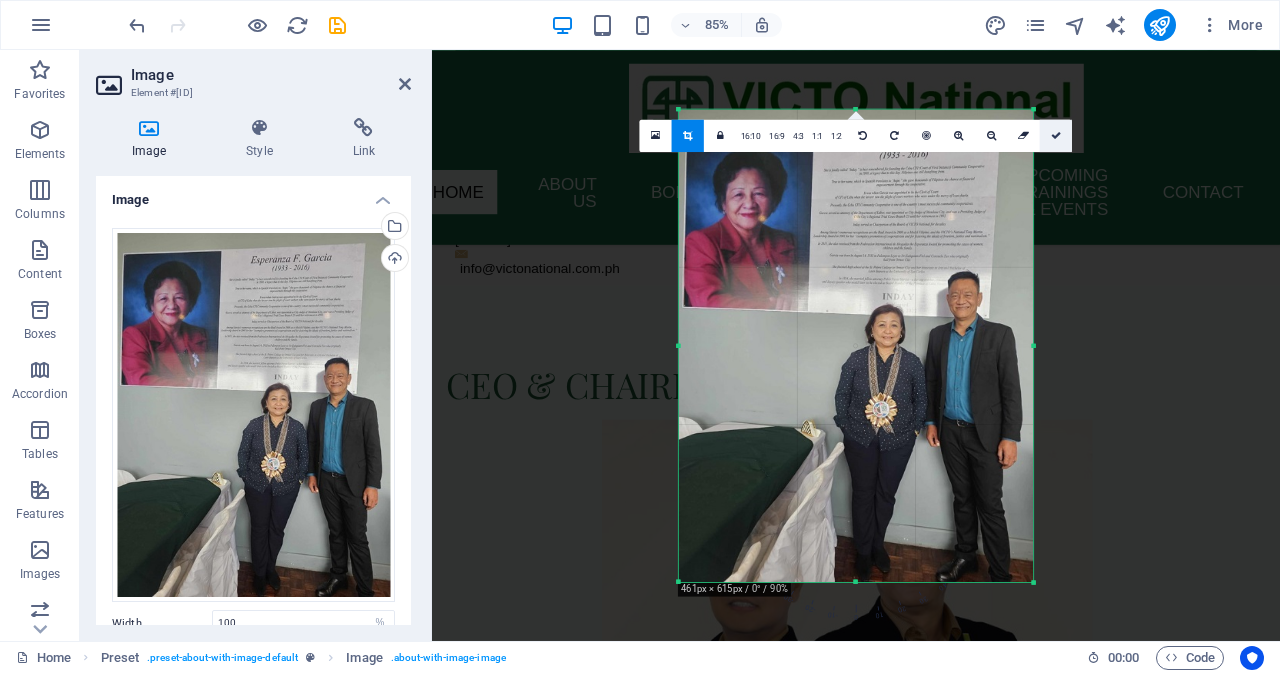 click at bounding box center (1056, 135) 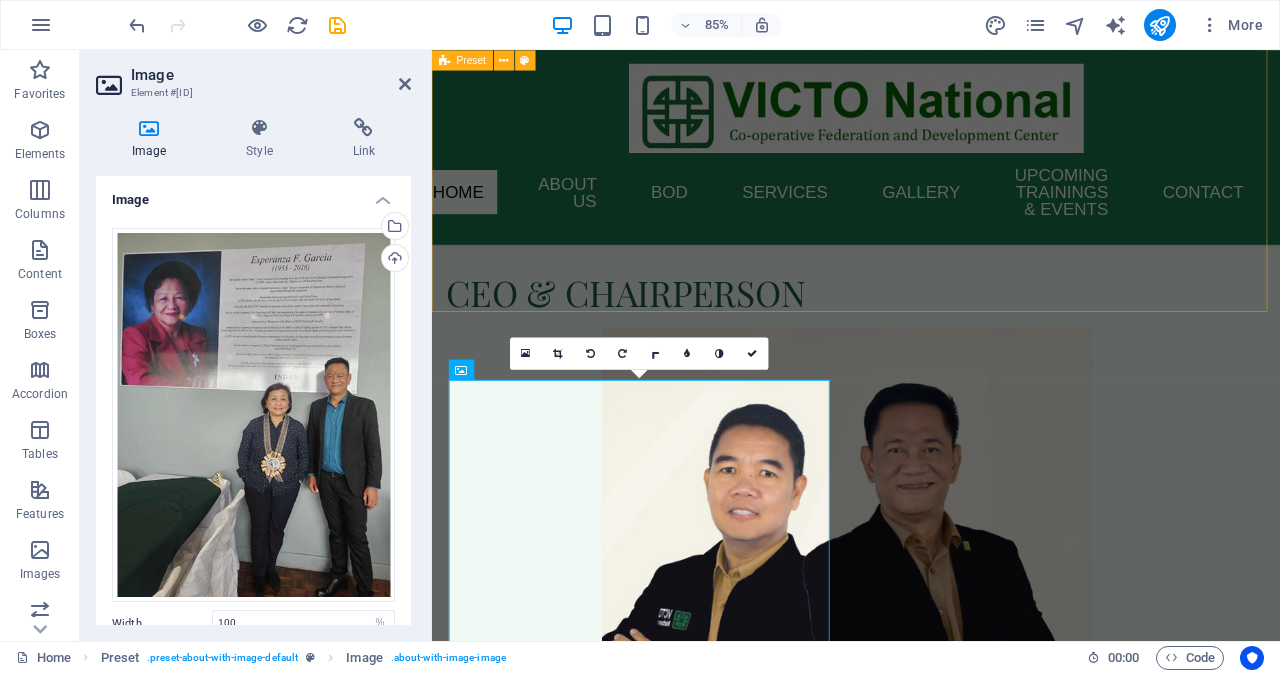 scroll, scrollTop: 3600, scrollLeft: 0, axis: vertical 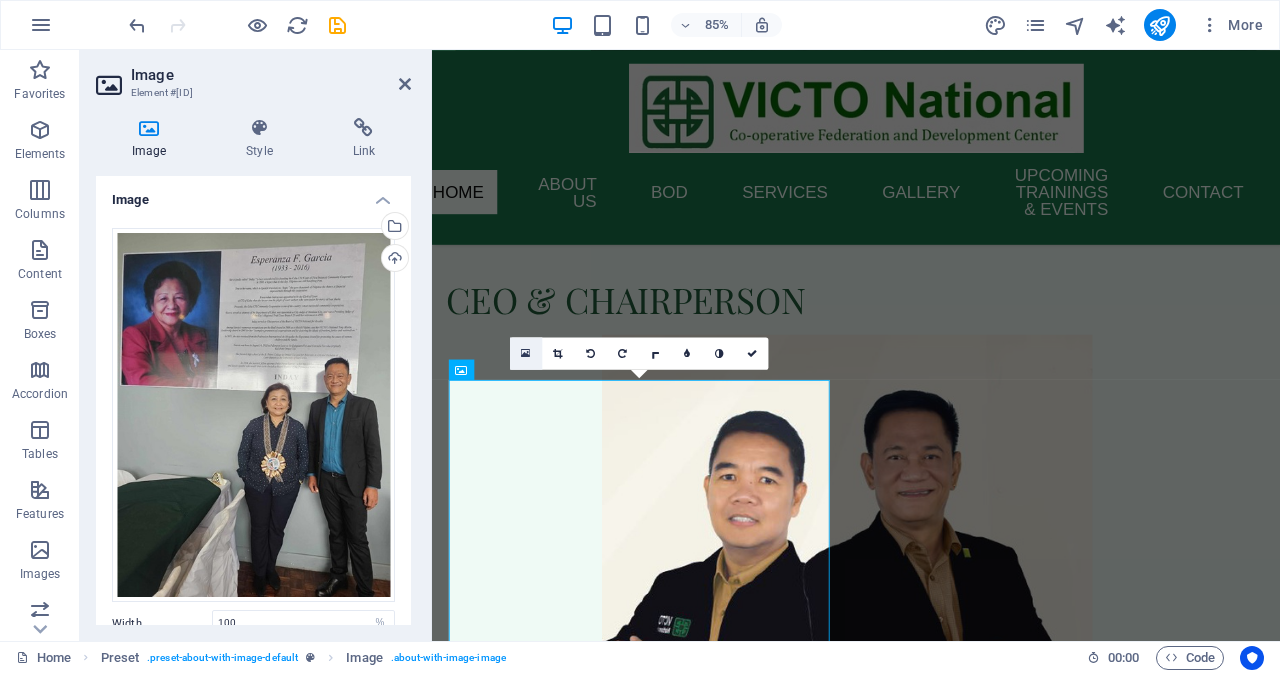 click at bounding box center [526, 353] 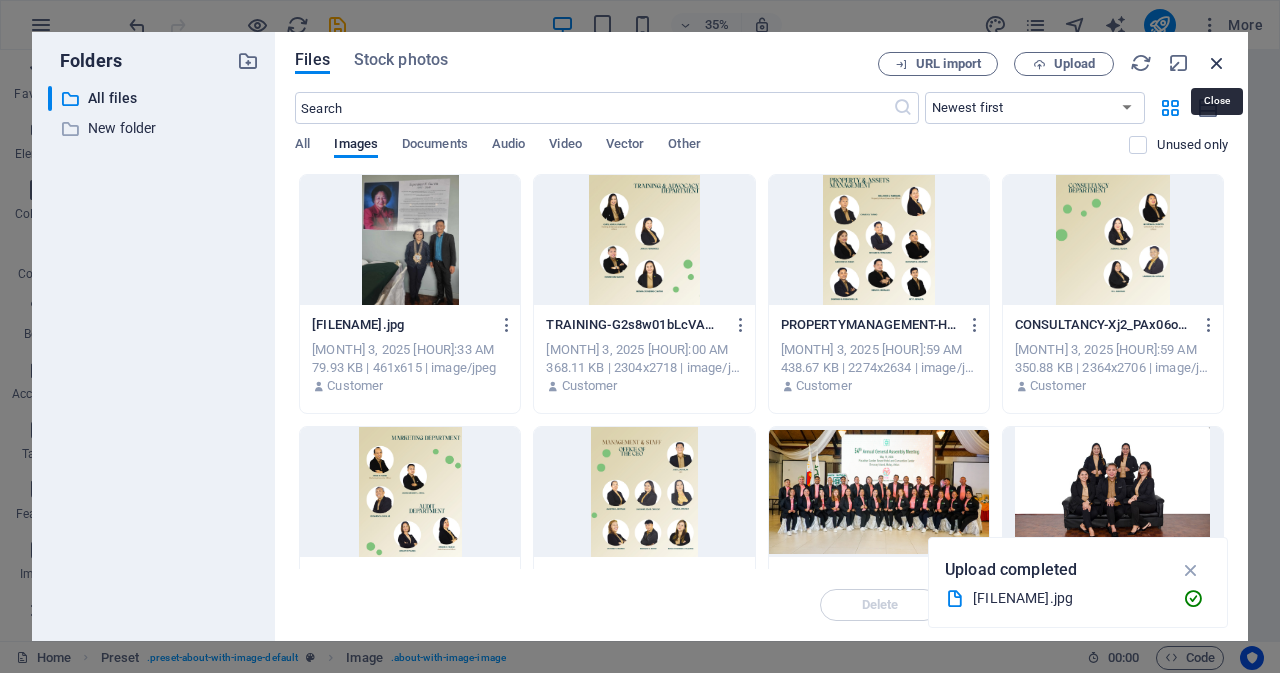 drag, startPoint x: 1220, startPoint y: 61, endPoint x: 1210, endPoint y: 66, distance: 11.18034 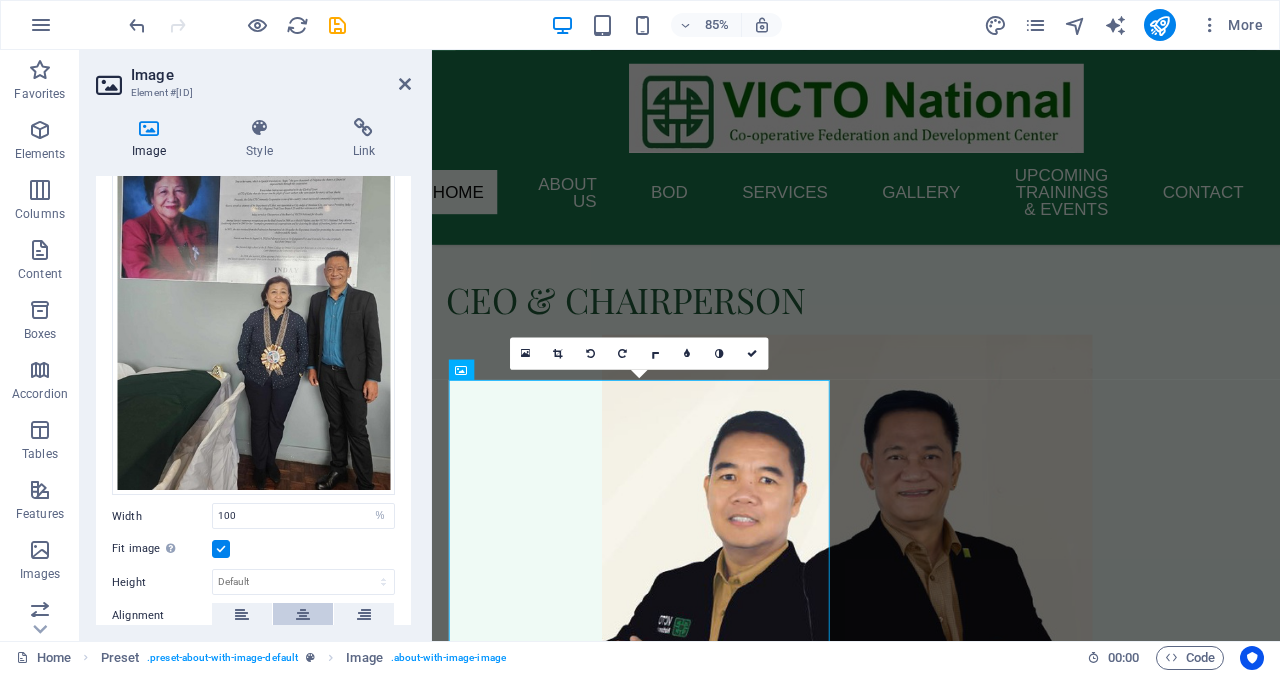 scroll, scrollTop: 300, scrollLeft: 0, axis: vertical 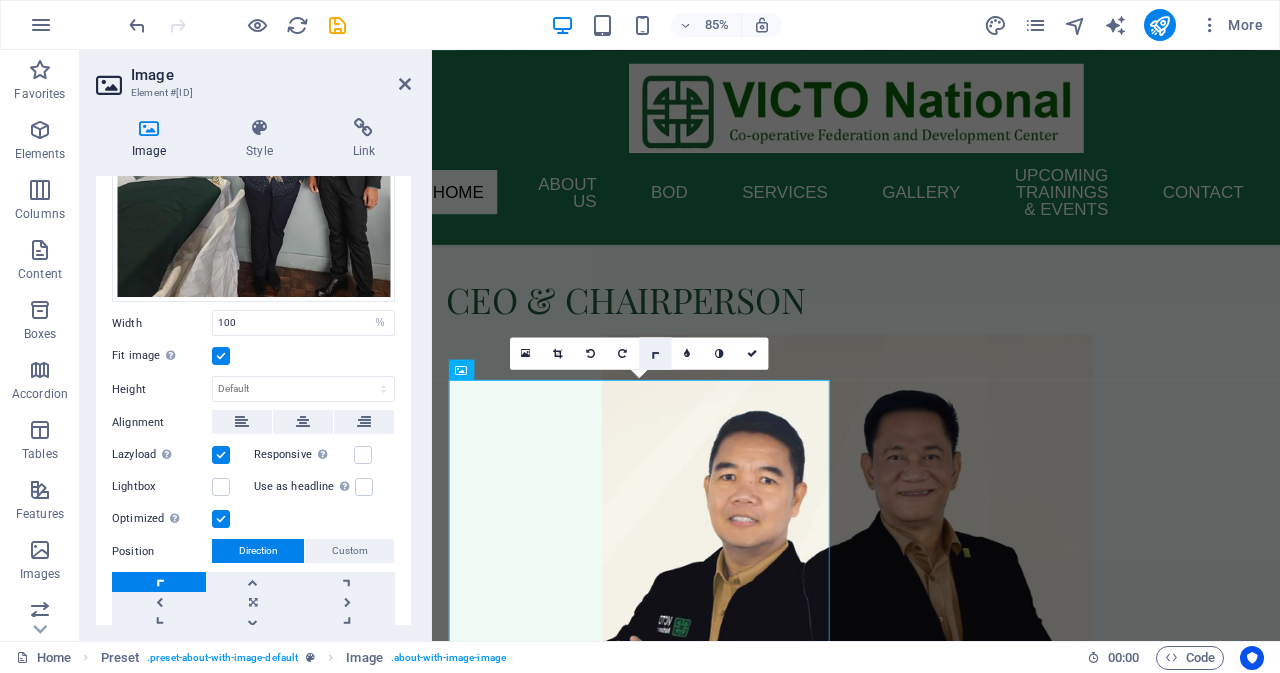 click at bounding box center (655, 353) 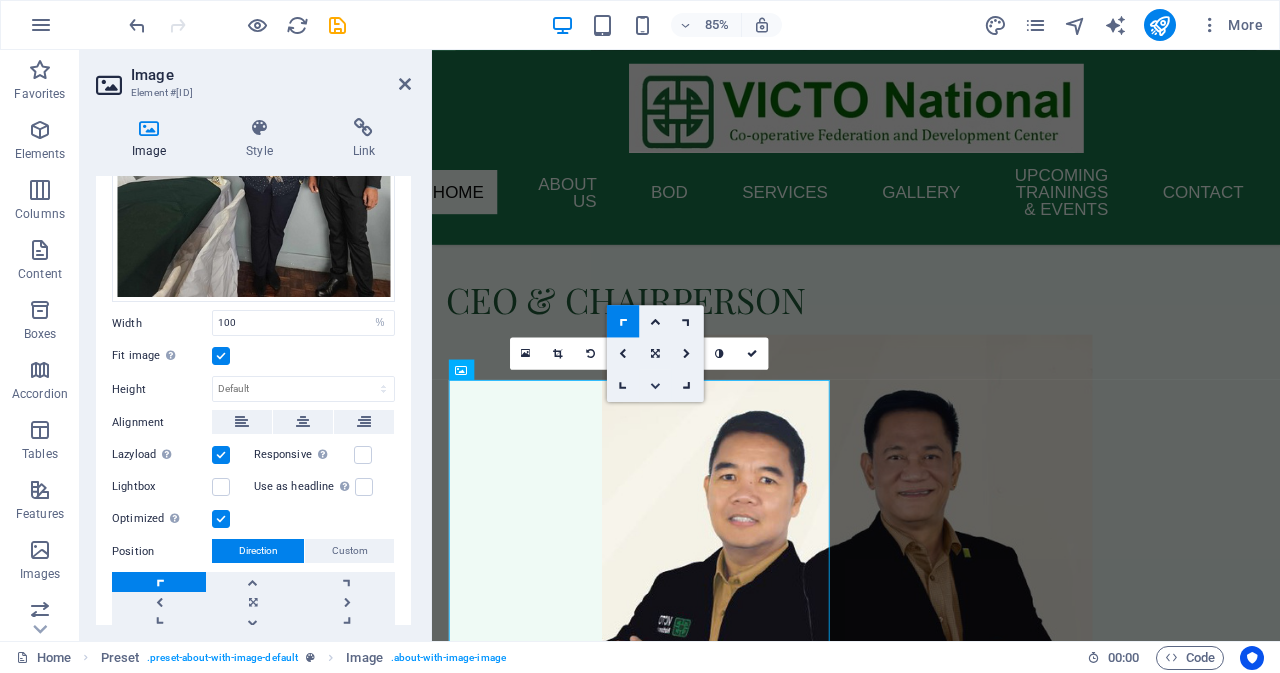 click at bounding box center [655, 386] 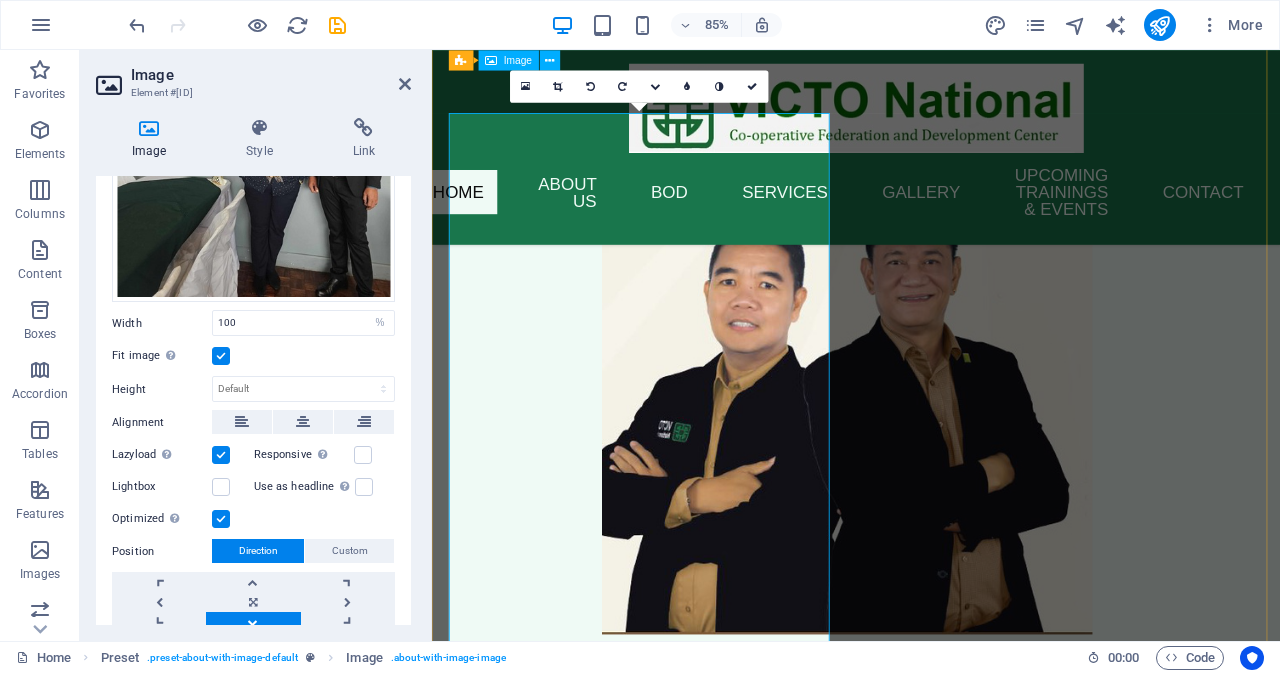 scroll, scrollTop: 3800, scrollLeft: 0, axis: vertical 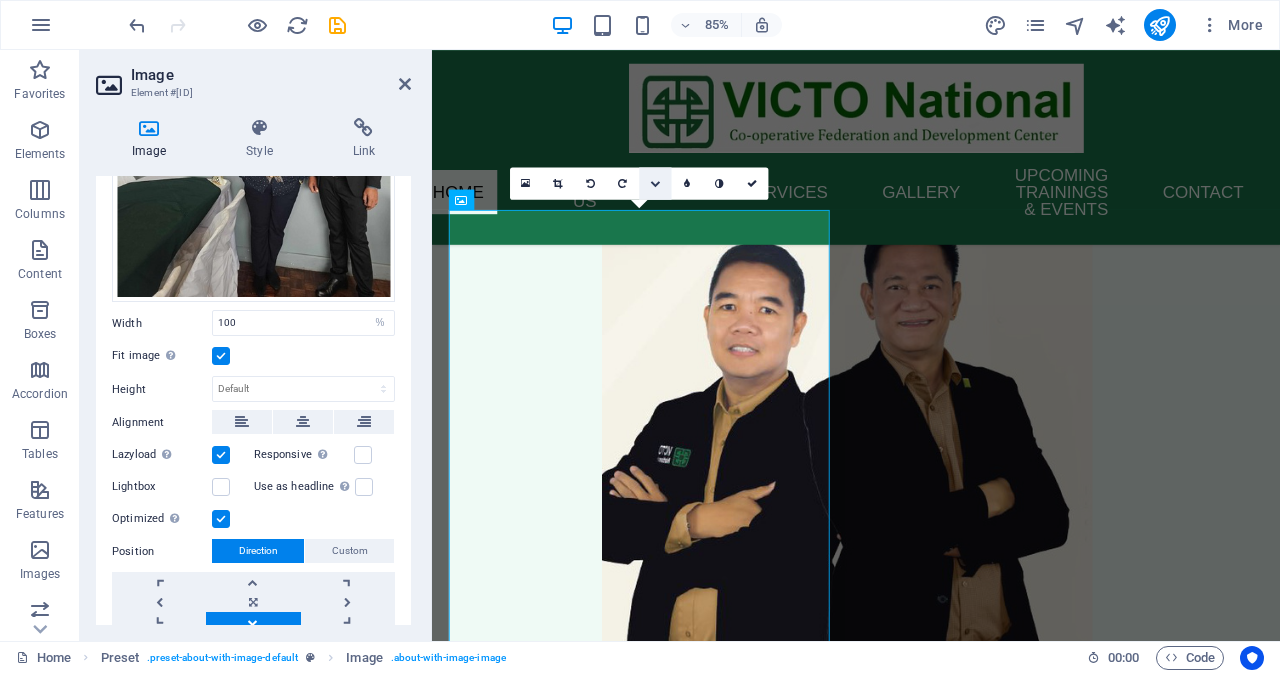click at bounding box center (655, 183) 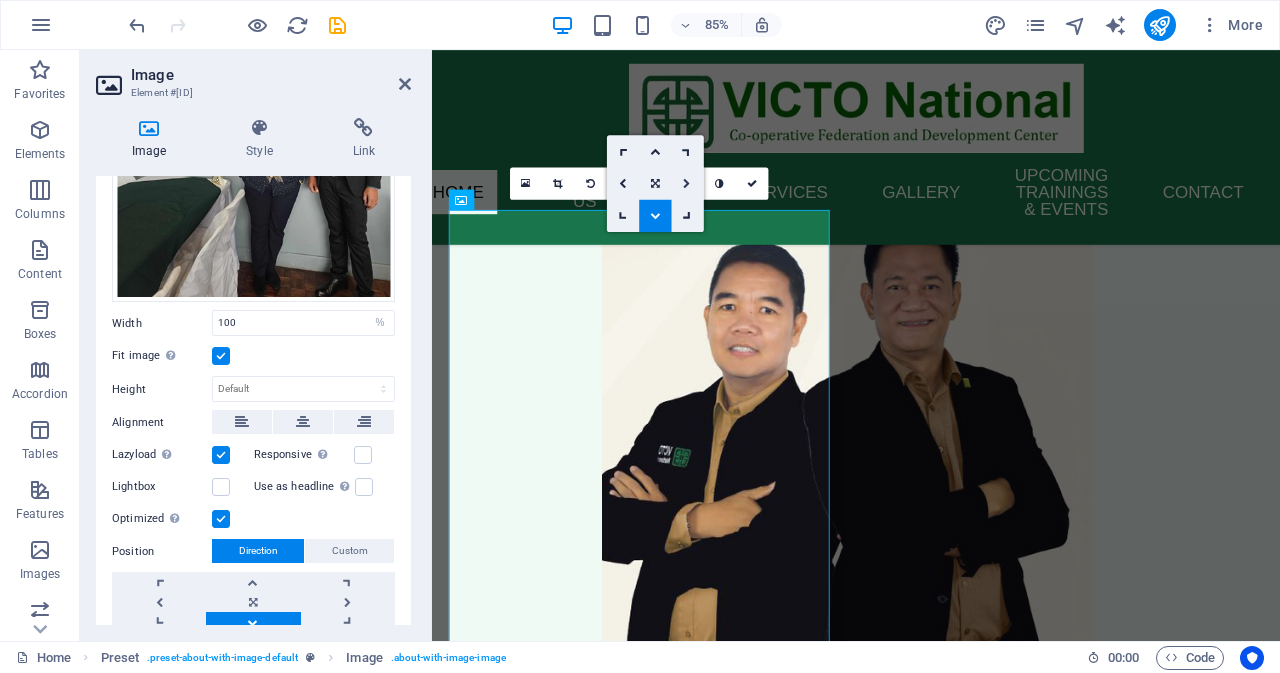 click at bounding box center (688, 183) 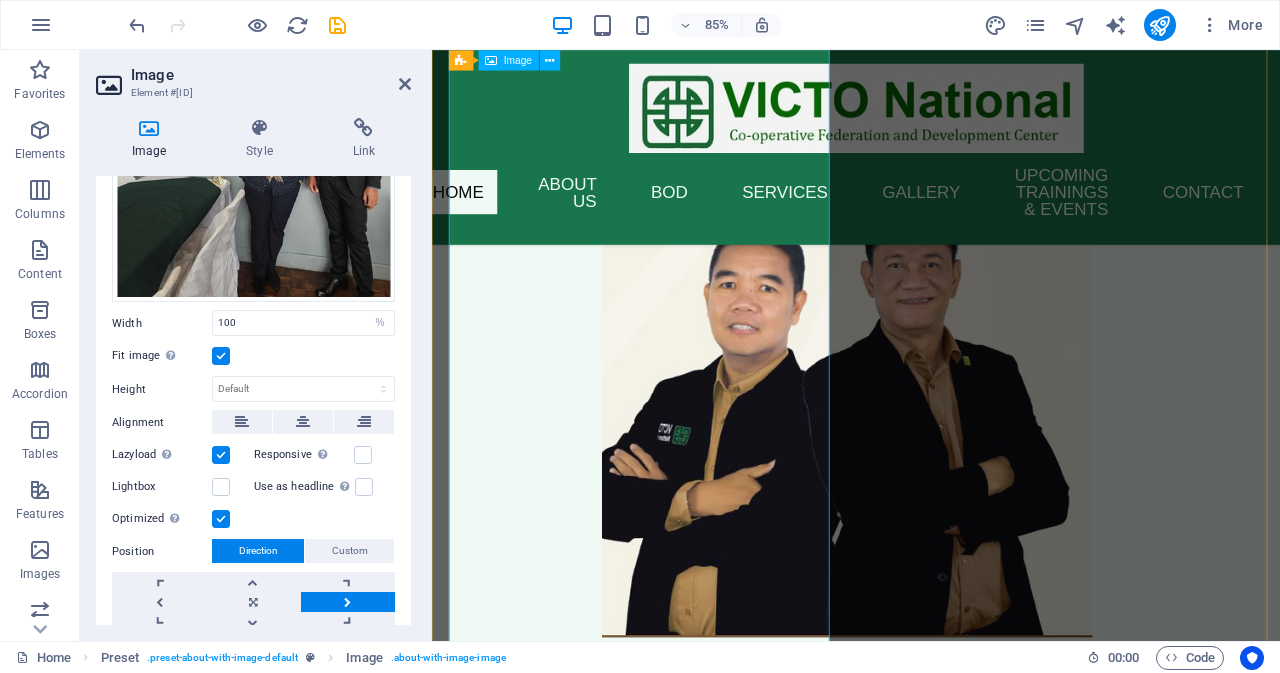 scroll, scrollTop: 3800, scrollLeft: 0, axis: vertical 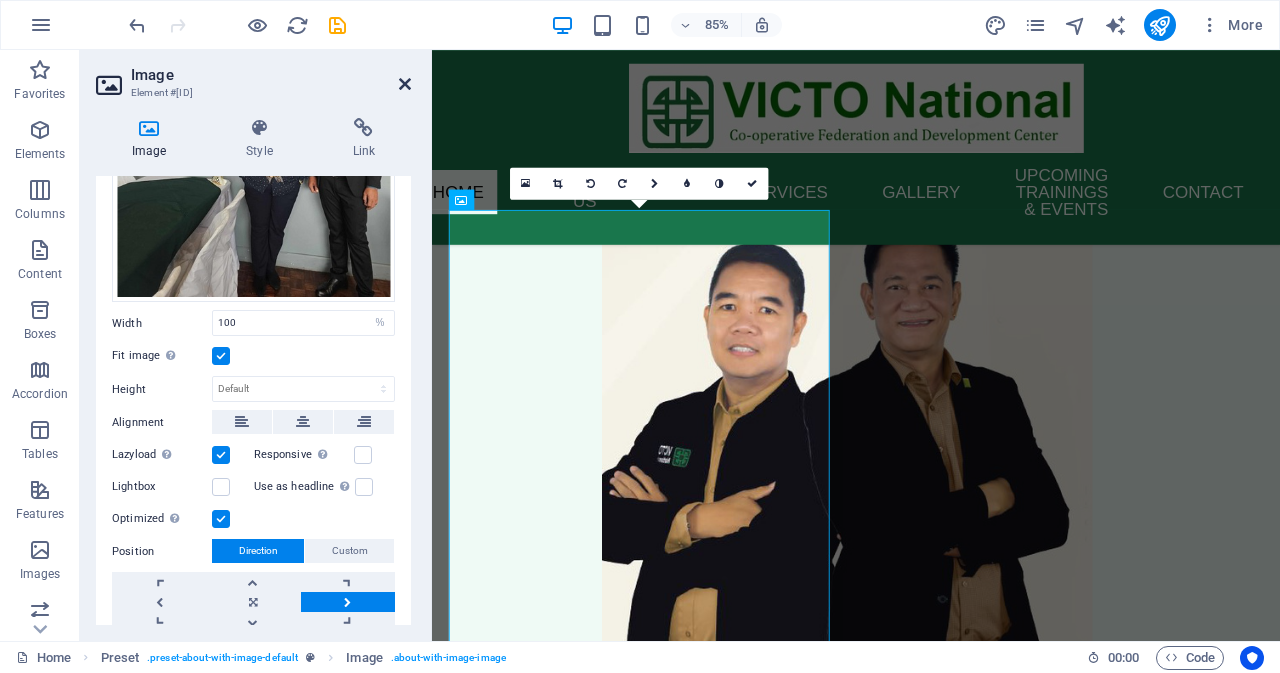 click at bounding box center [405, 84] 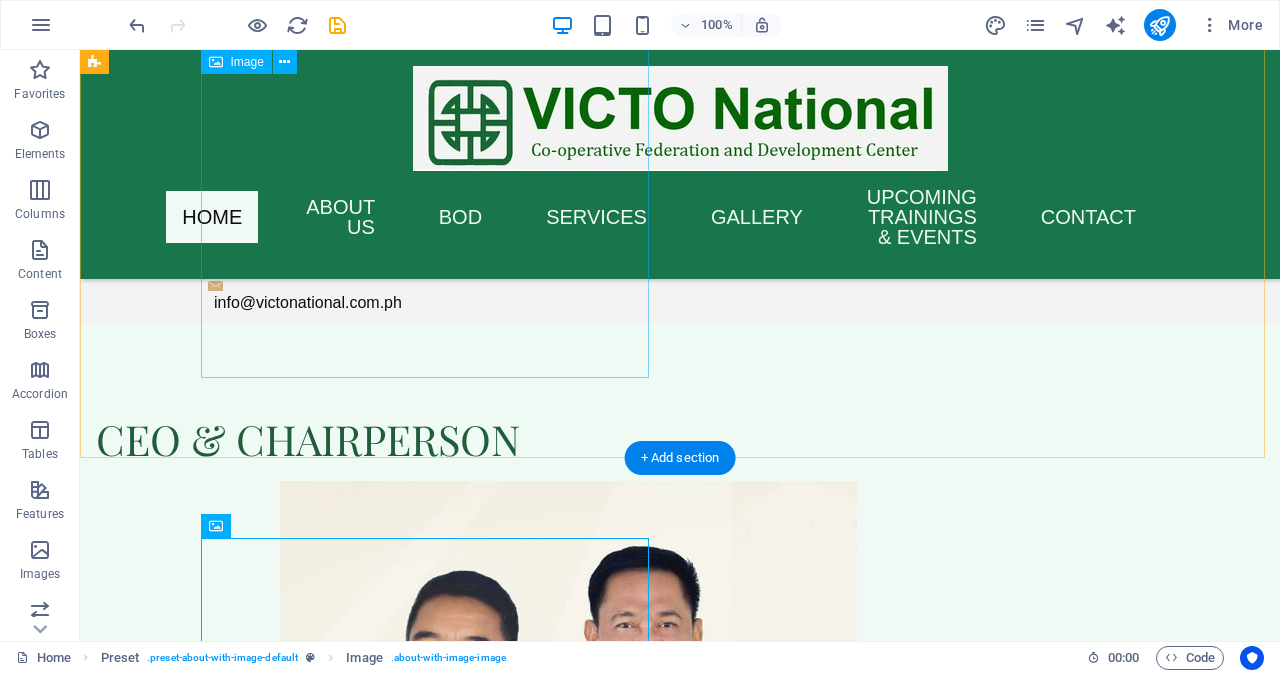 scroll, scrollTop: 3500, scrollLeft: 0, axis: vertical 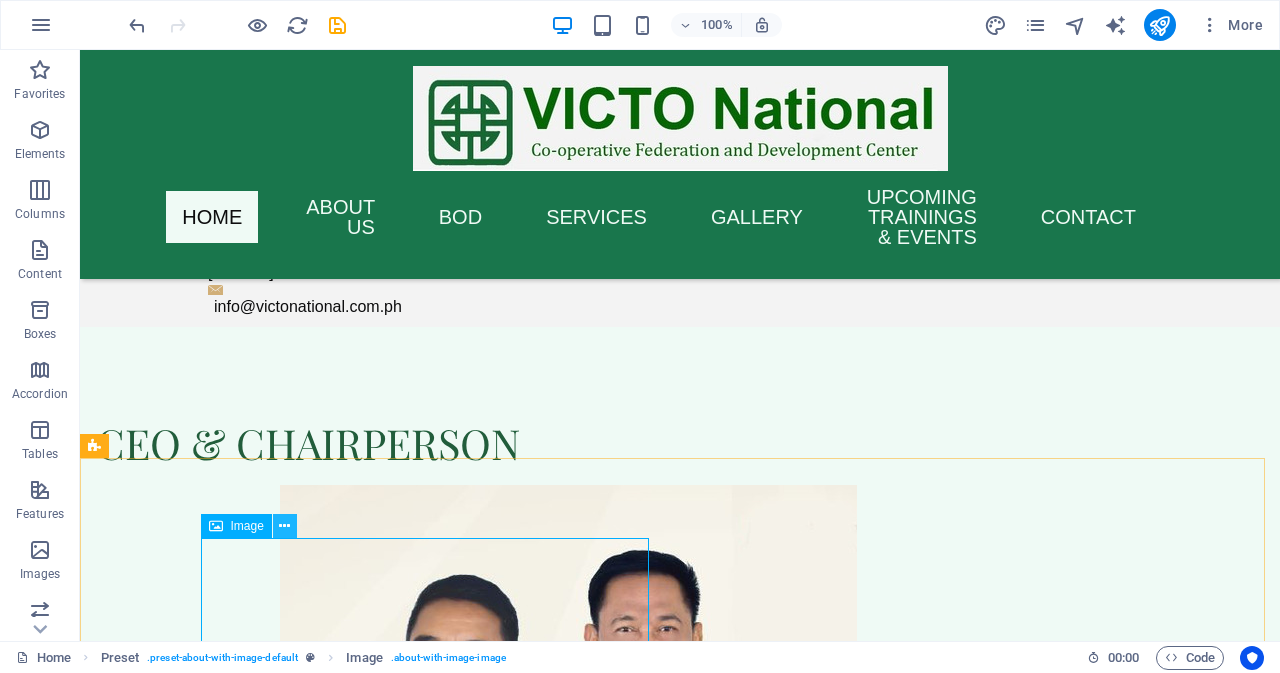click at bounding box center (284, 526) 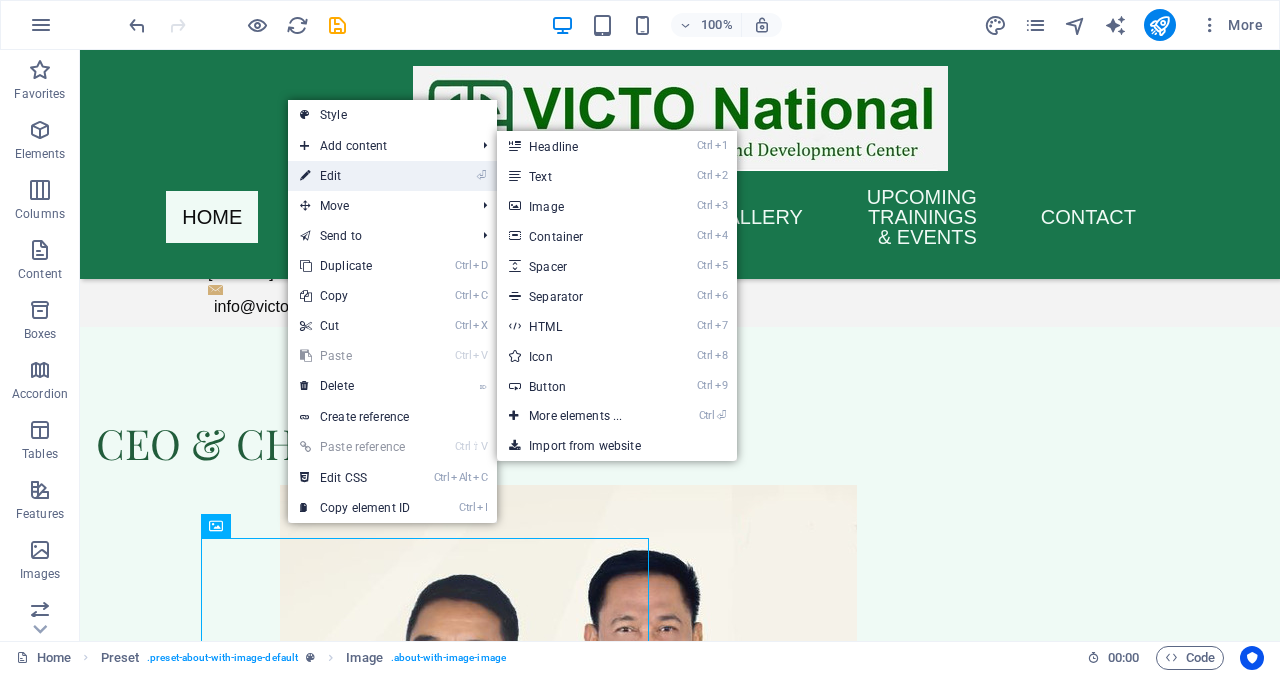 click on "⏎  Edit" at bounding box center [355, 176] 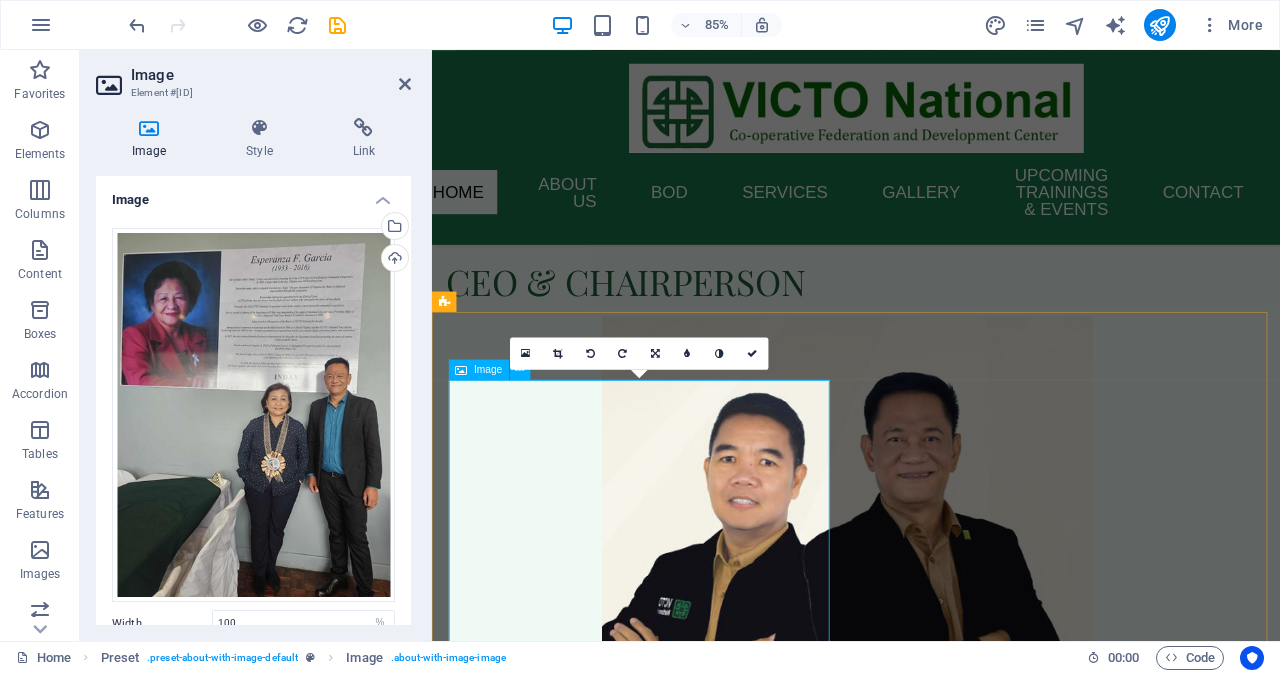 scroll, scrollTop: 3600, scrollLeft: 0, axis: vertical 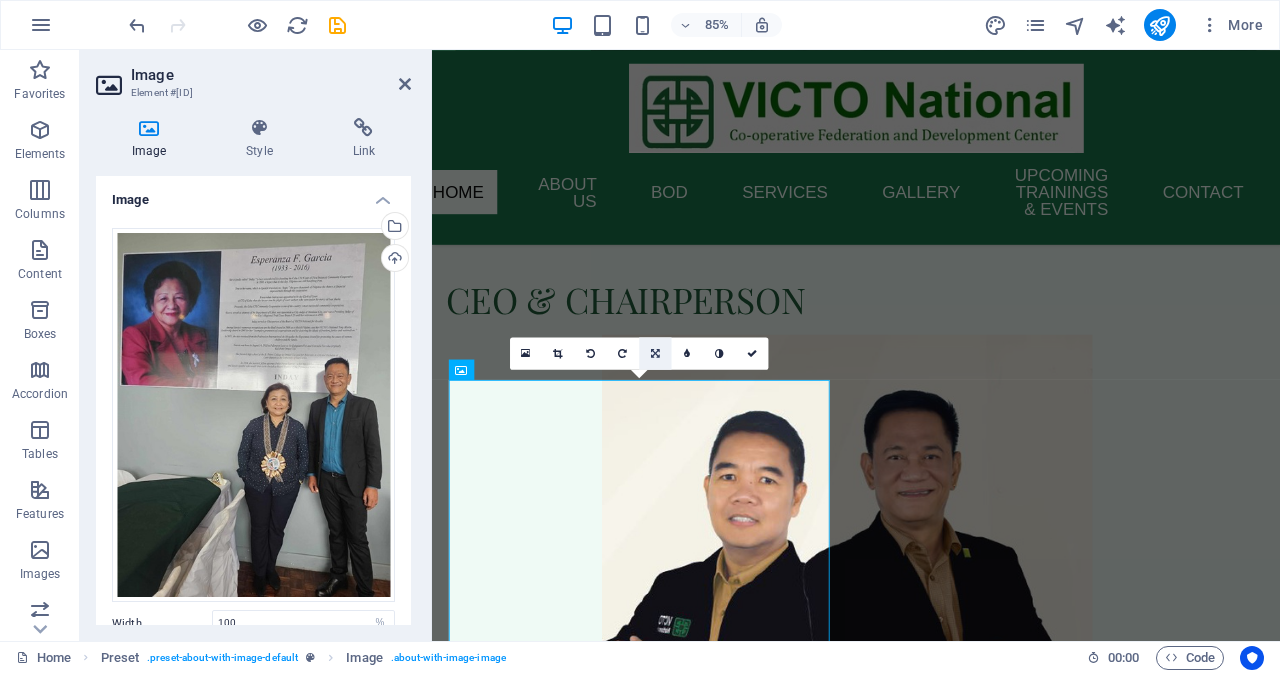 click at bounding box center (655, 353) 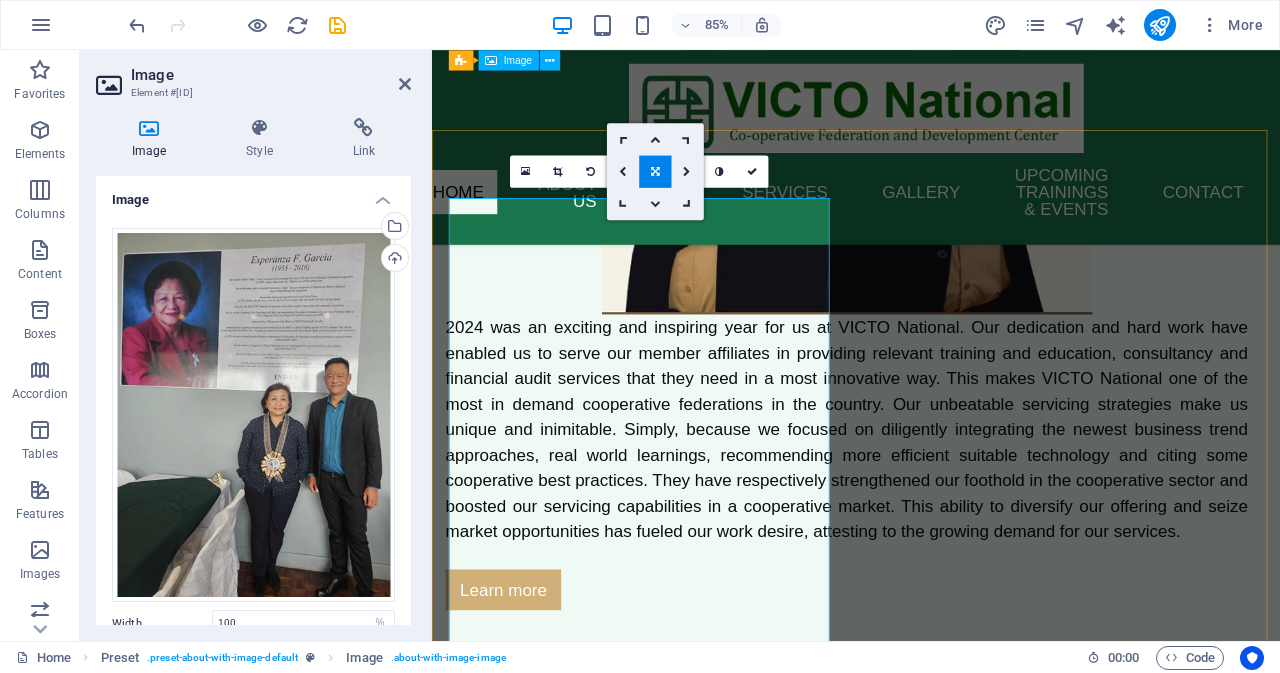 scroll, scrollTop: 3800, scrollLeft: 0, axis: vertical 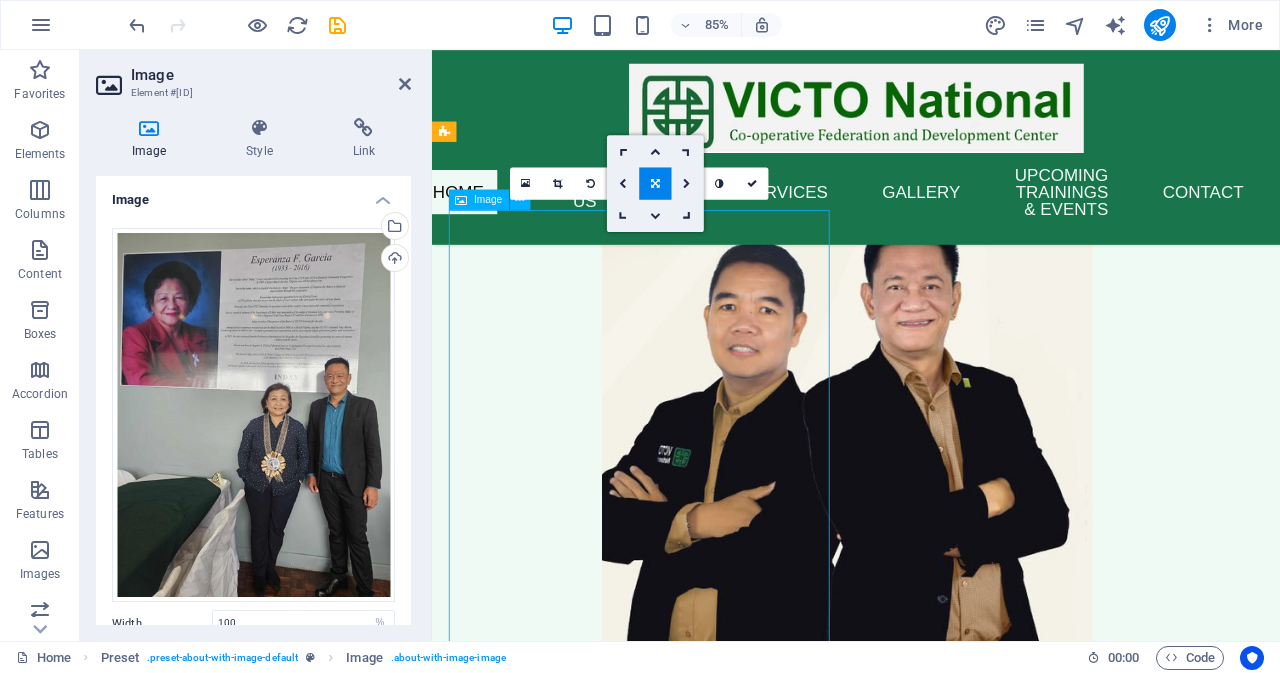 drag, startPoint x: 629, startPoint y: 492, endPoint x: 683, endPoint y: 487, distance: 54.230988 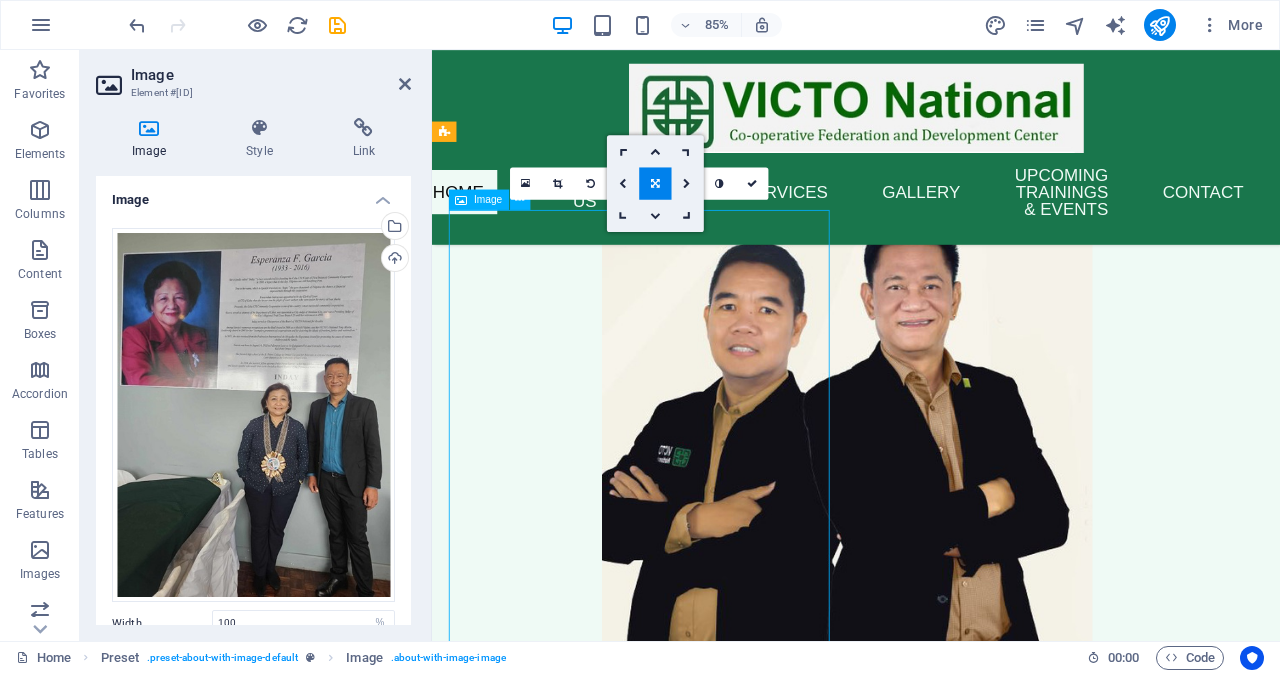 click at bounding box center [597, 2036] 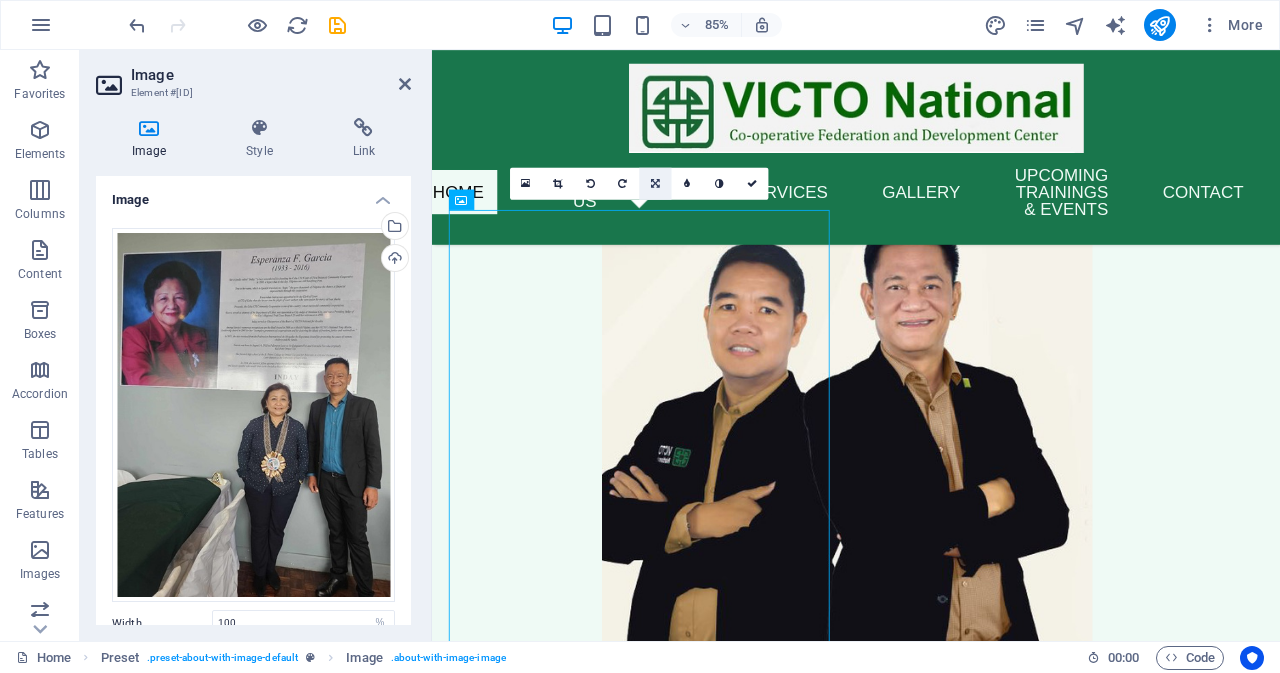 click at bounding box center (655, 183) 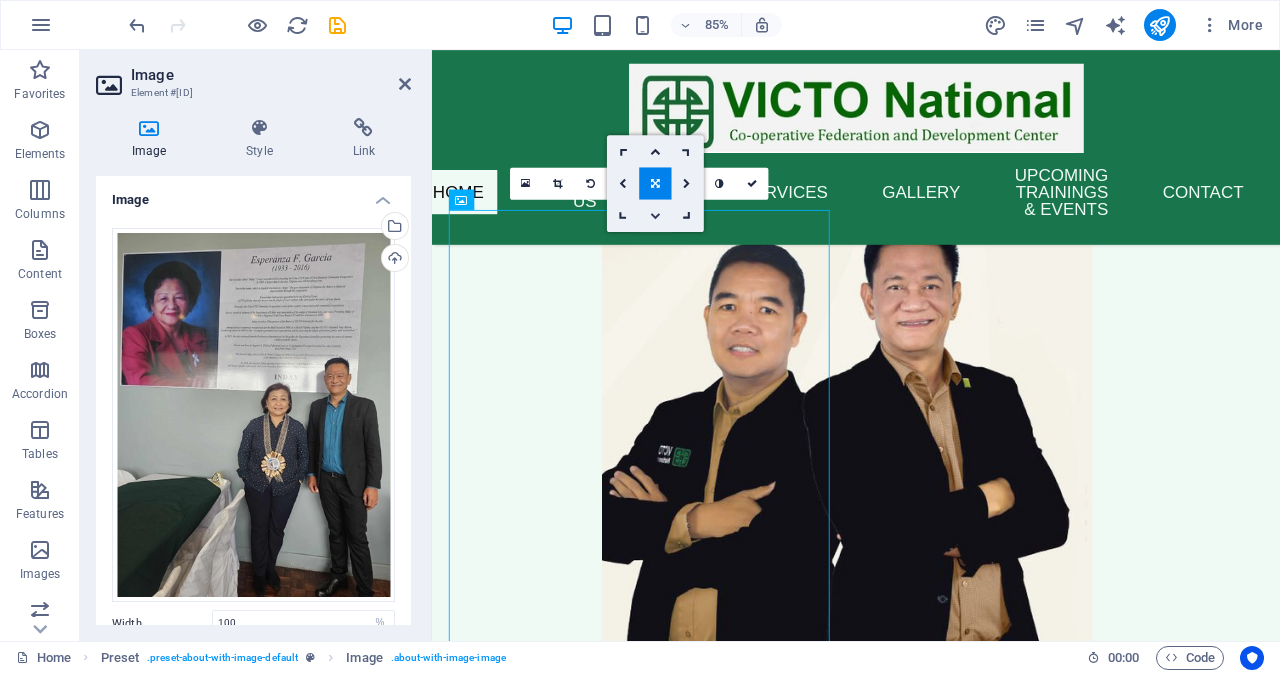 click at bounding box center (655, 216) 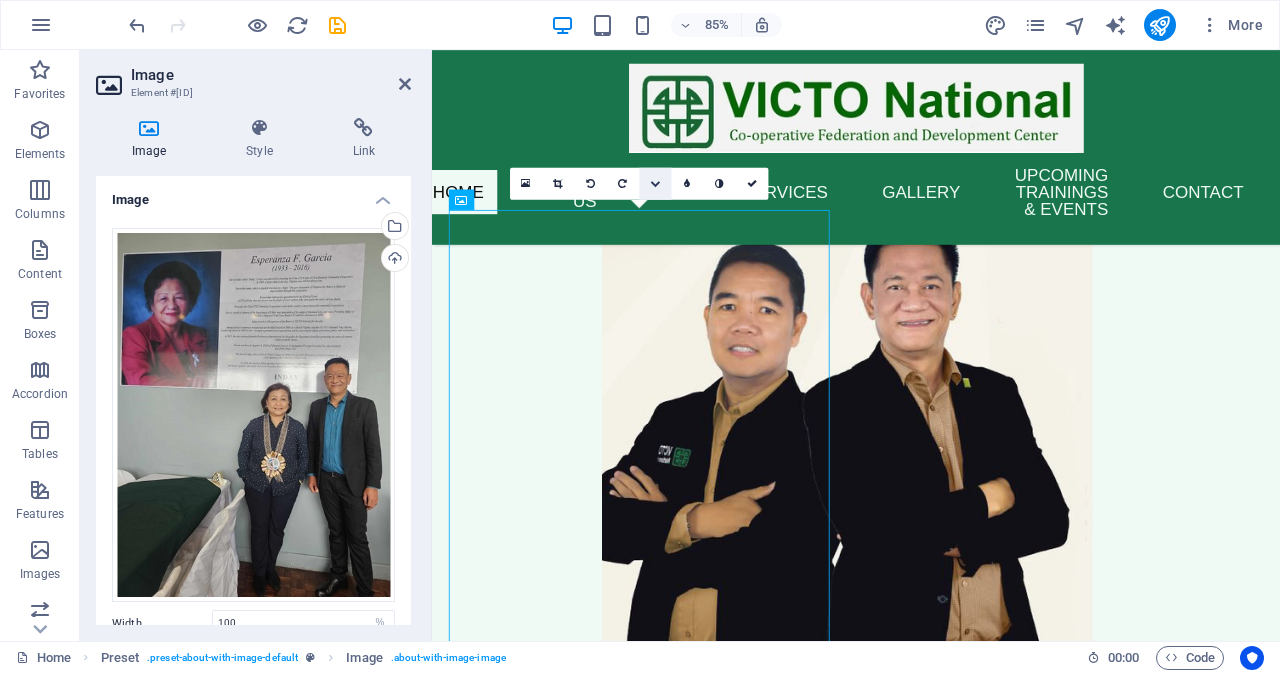 click at bounding box center [655, 183] 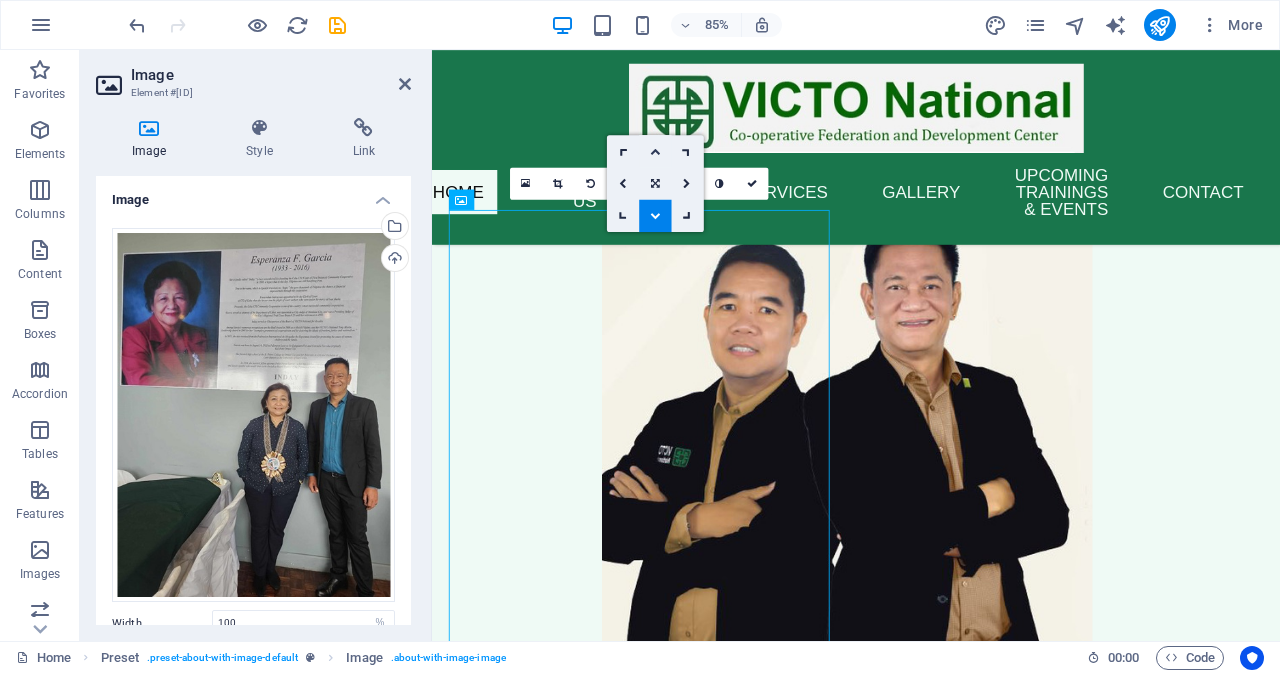 click at bounding box center [655, 151] 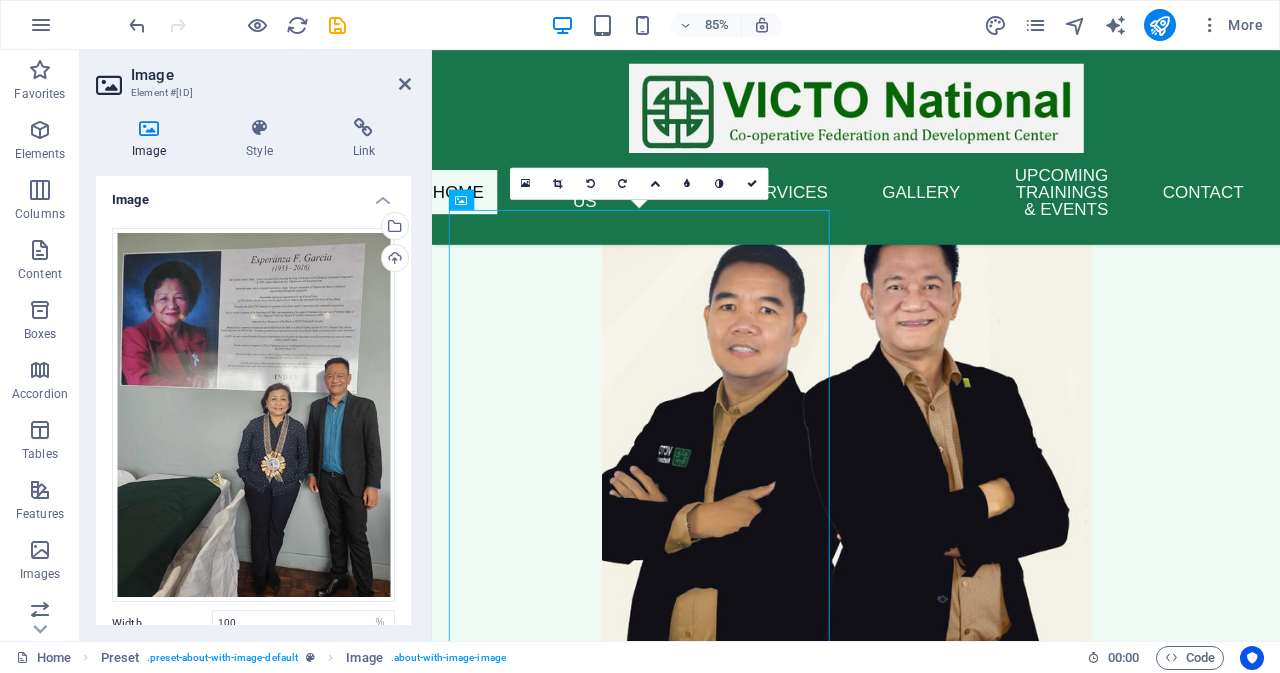 click at bounding box center [655, 183] 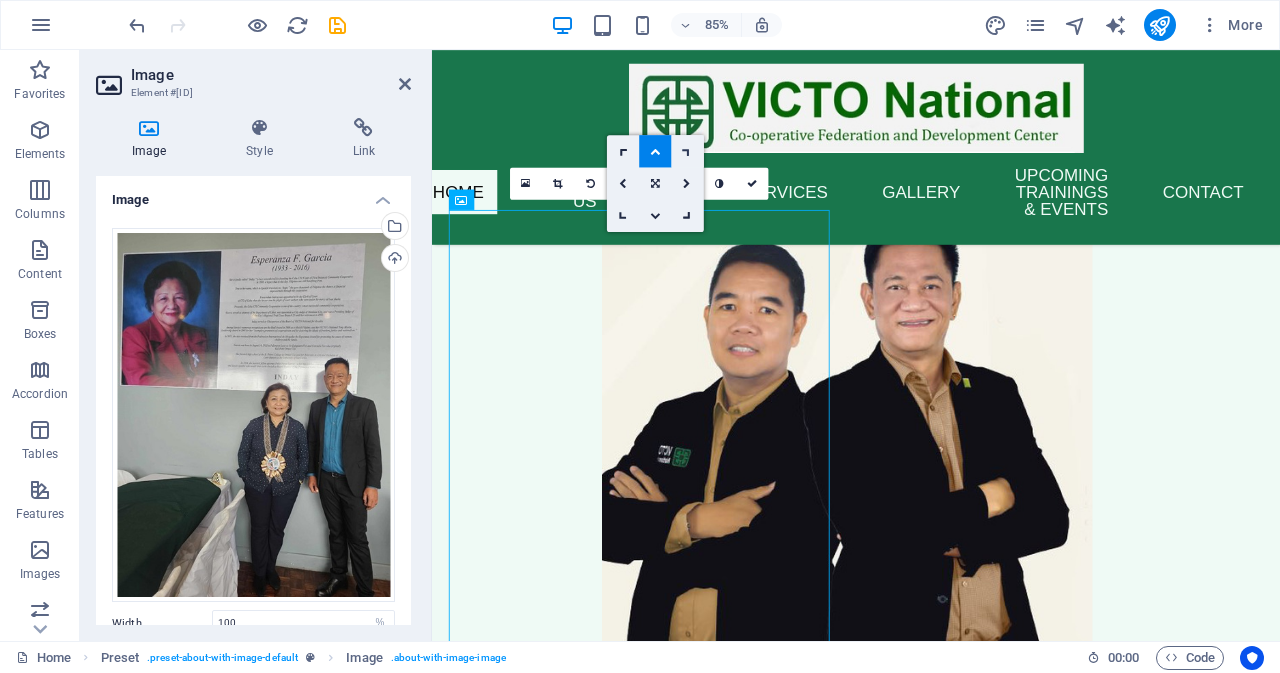 click at bounding box center (687, 151) 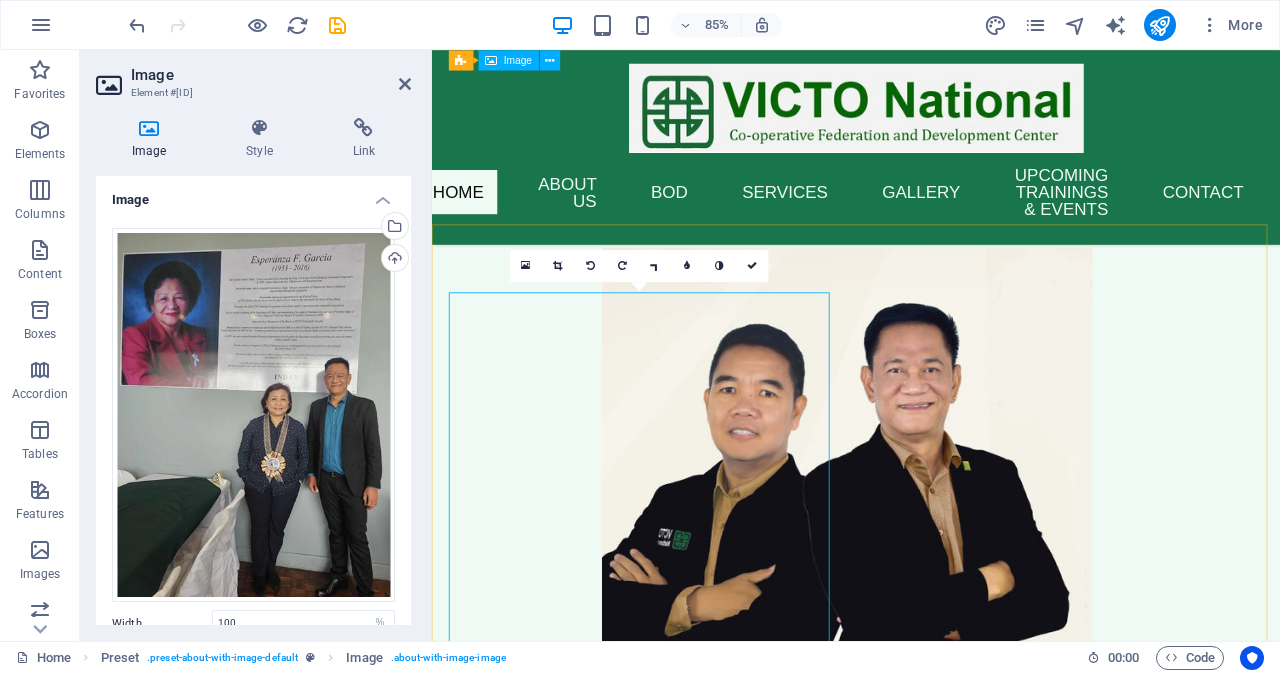 scroll, scrollTop: 3700, scrollLeft: 0, axis: vertical 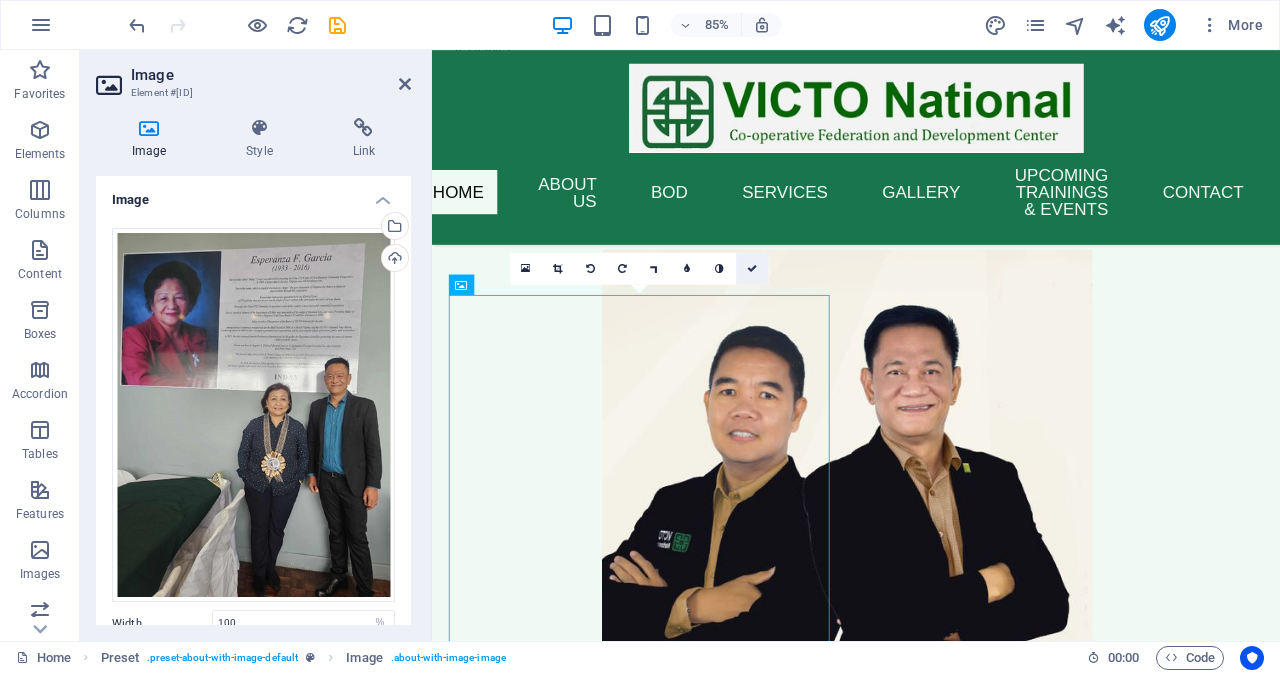 click at bounding box center [752, 268] 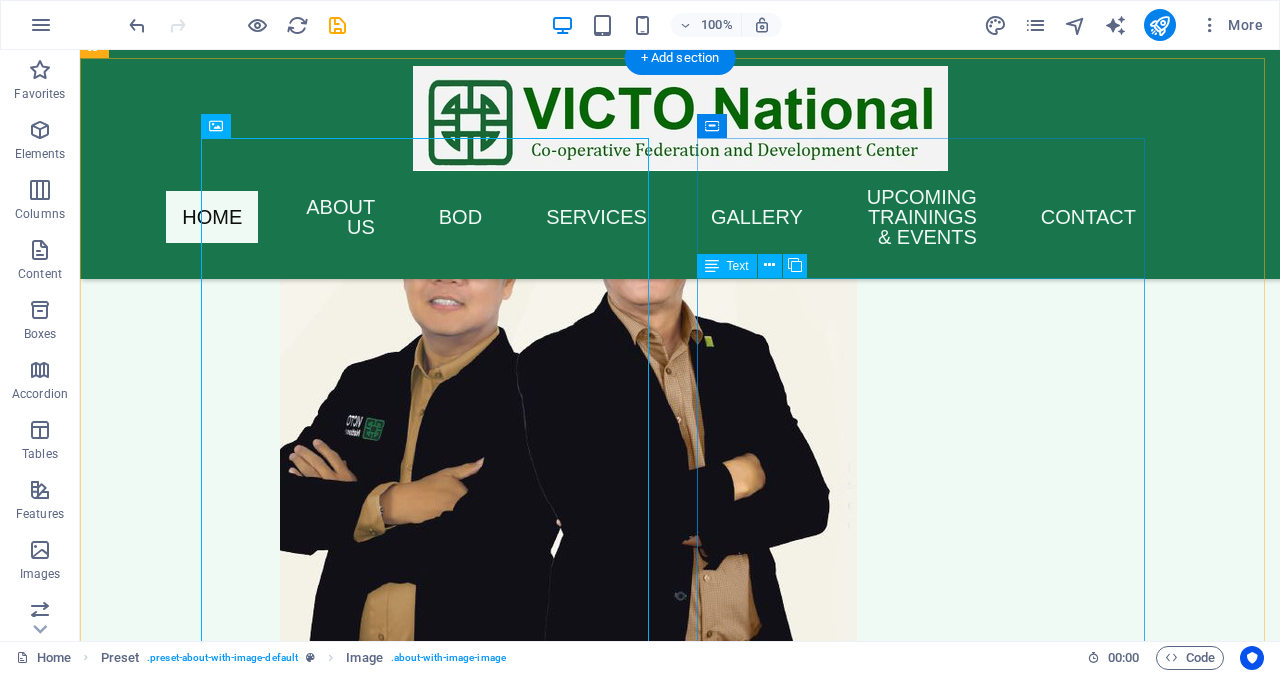 scroll, scrollTop: 3800, scrollLeft: 0, axis: vertical 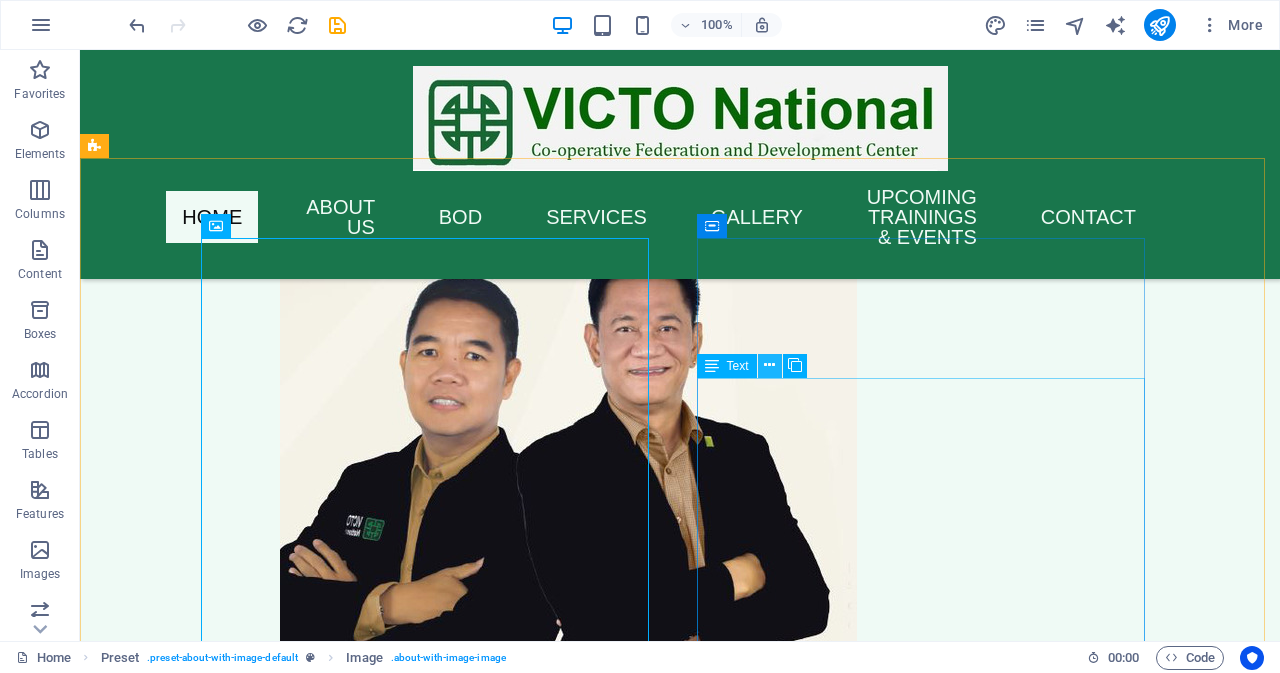 click at bounding box center [769, 365] 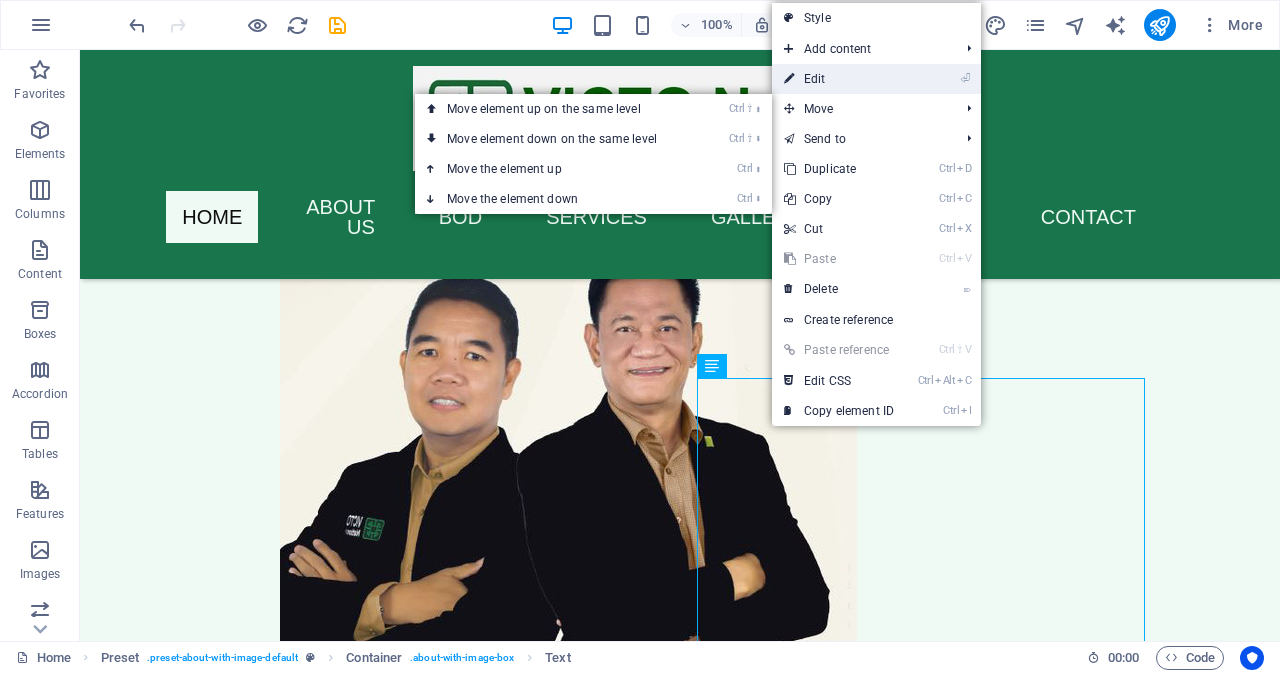 click on "⏎  Edit" at bounding box center (839, 79) 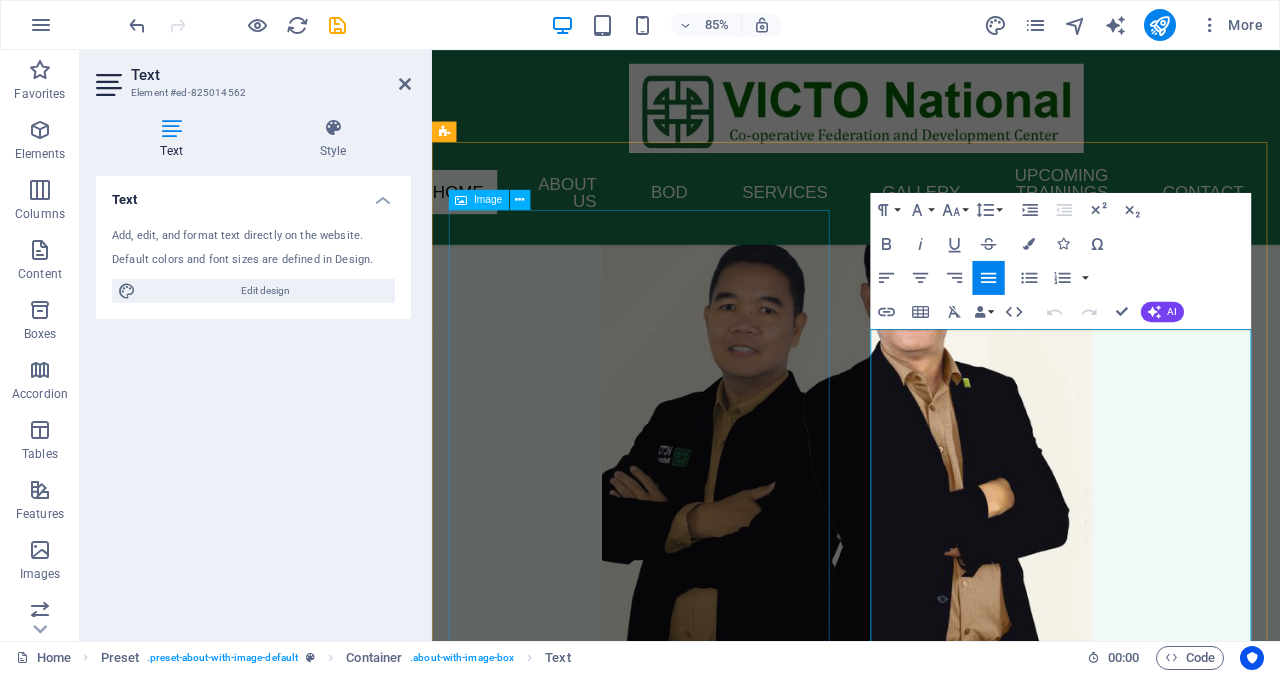 click at bounding box center (597, 2036) 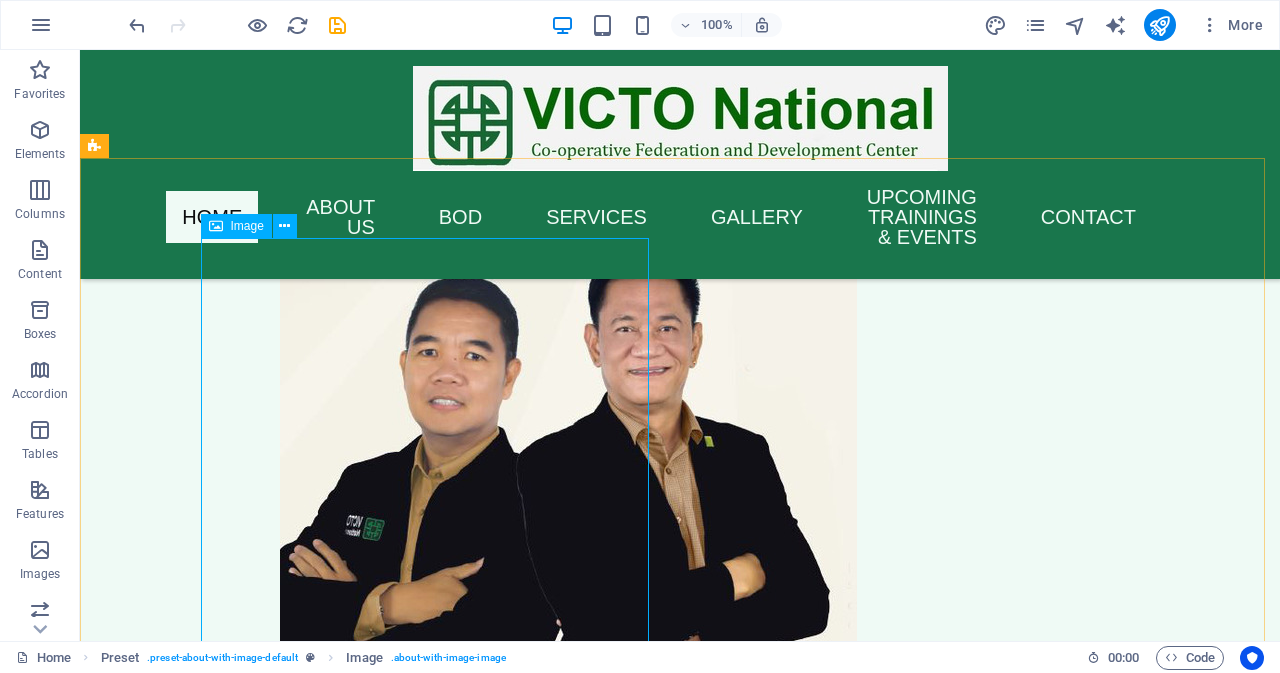 click at bounding box center (216, 226) 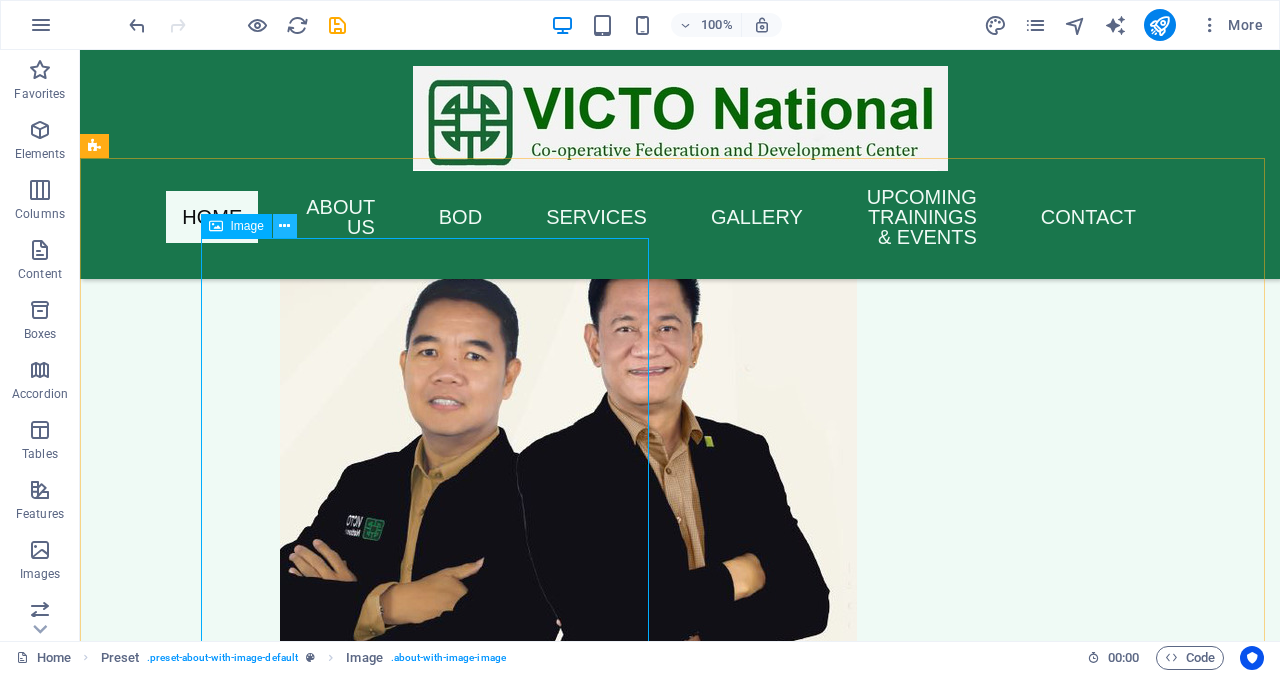 click at bounding box center (284, 226) 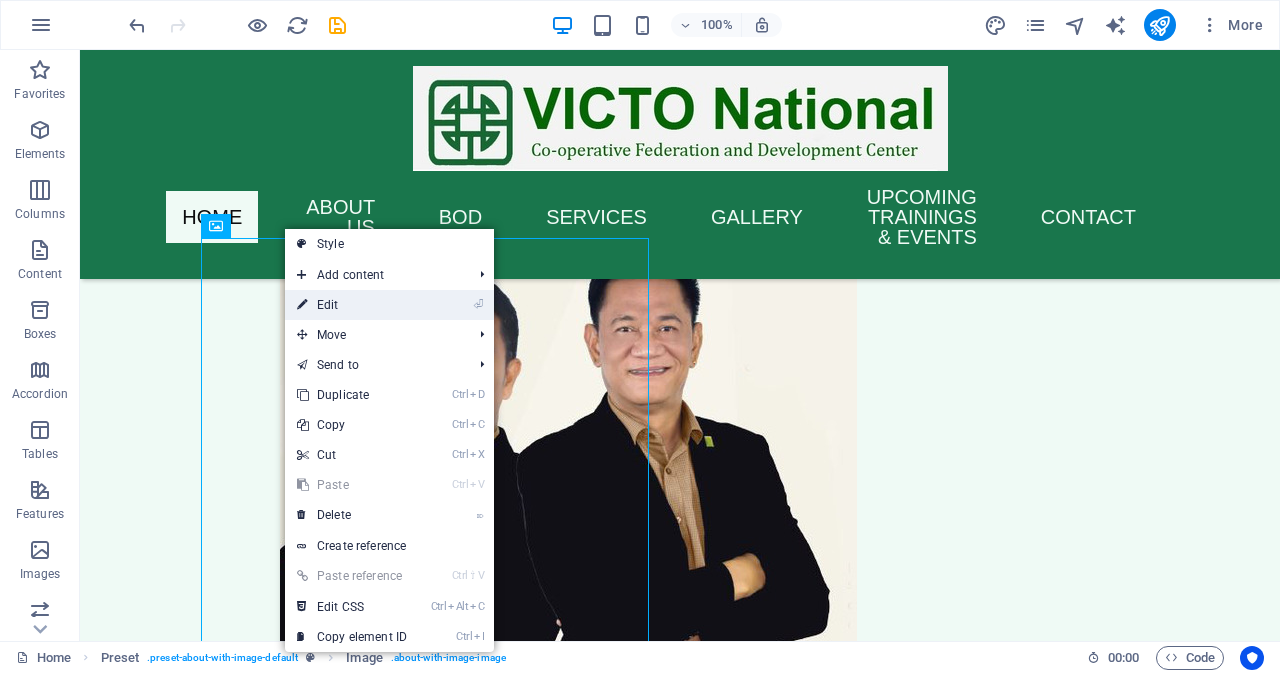click on "⏎  Edit" at bounding box center (352, 305) 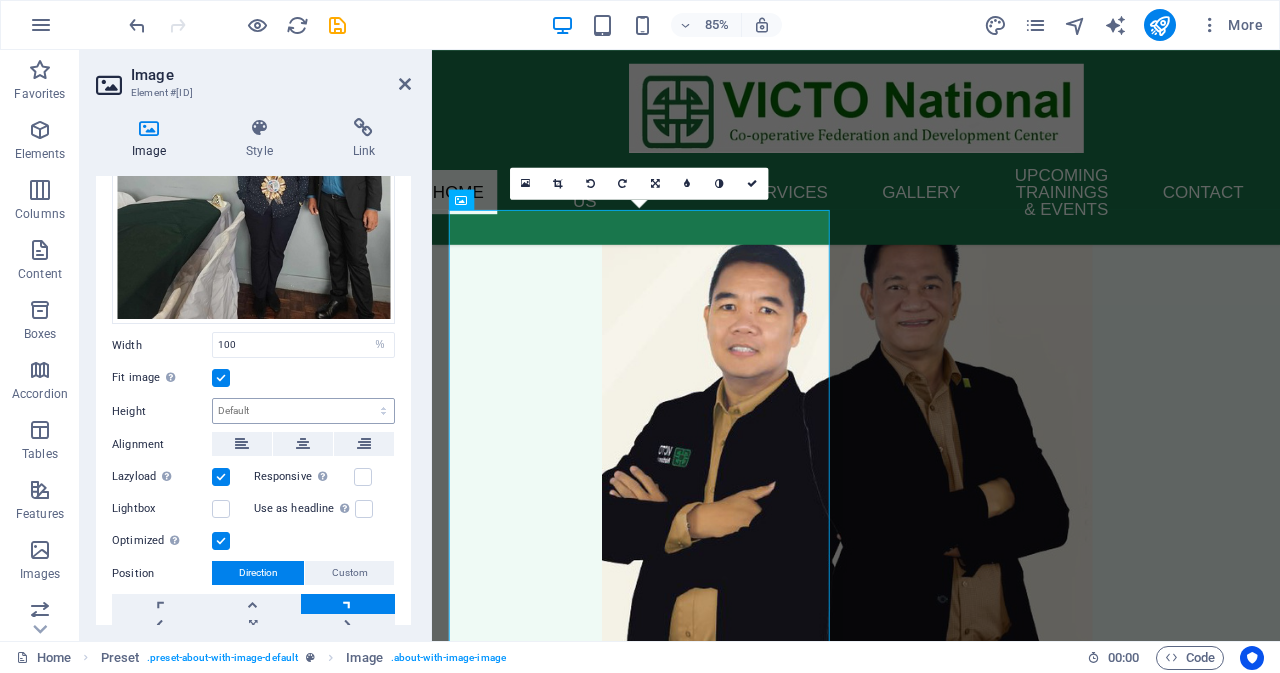 scroll, scrollTop: 366, scrollLeft: 0, axis: vertical 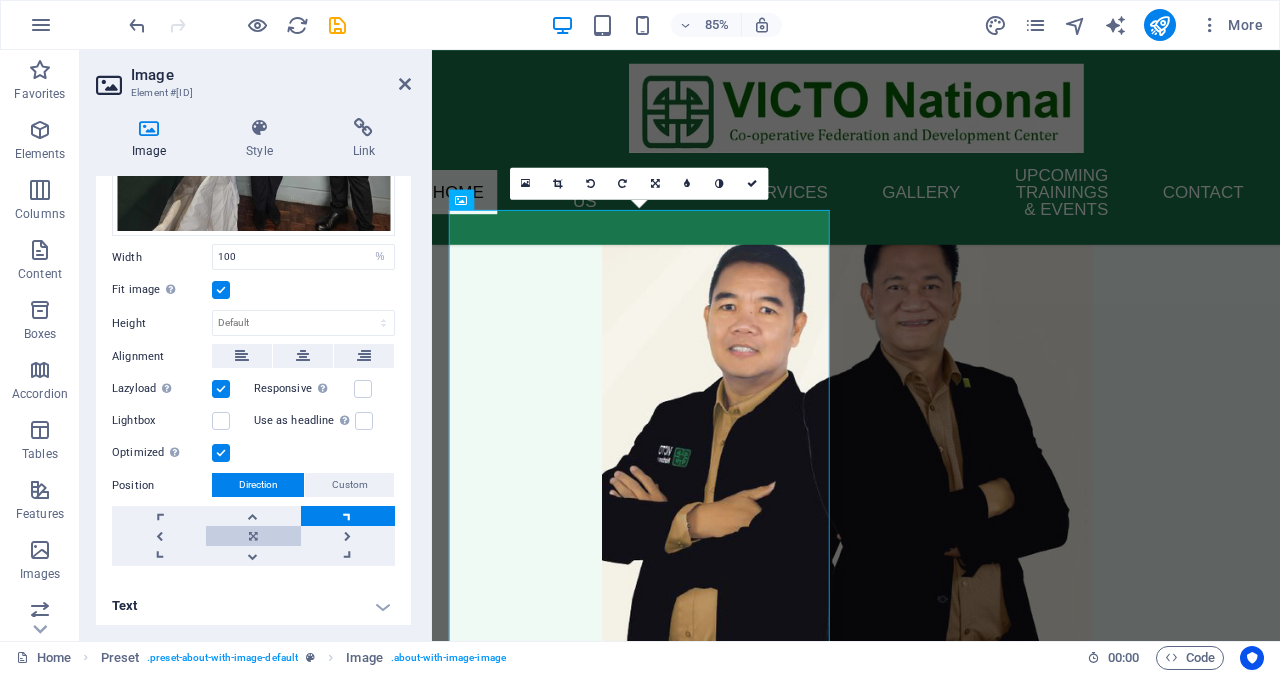click at bounding box center [253, 536] 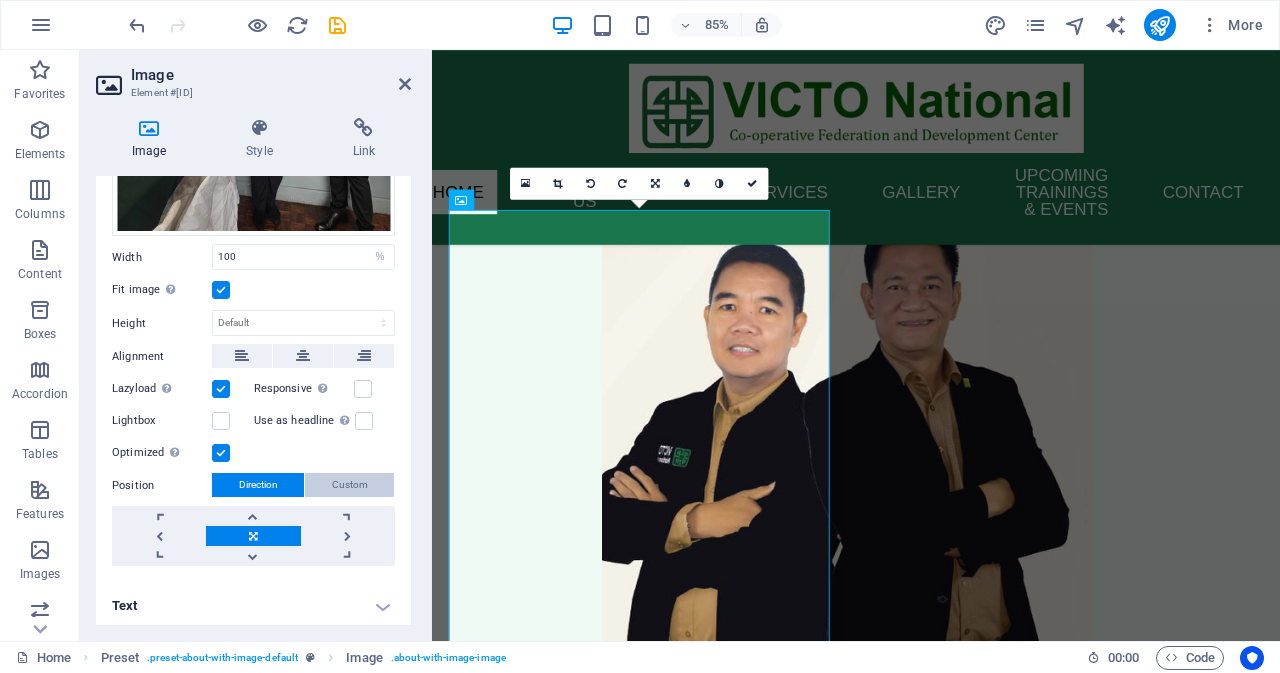 click on "Custom" at bounding box center (350, 485) 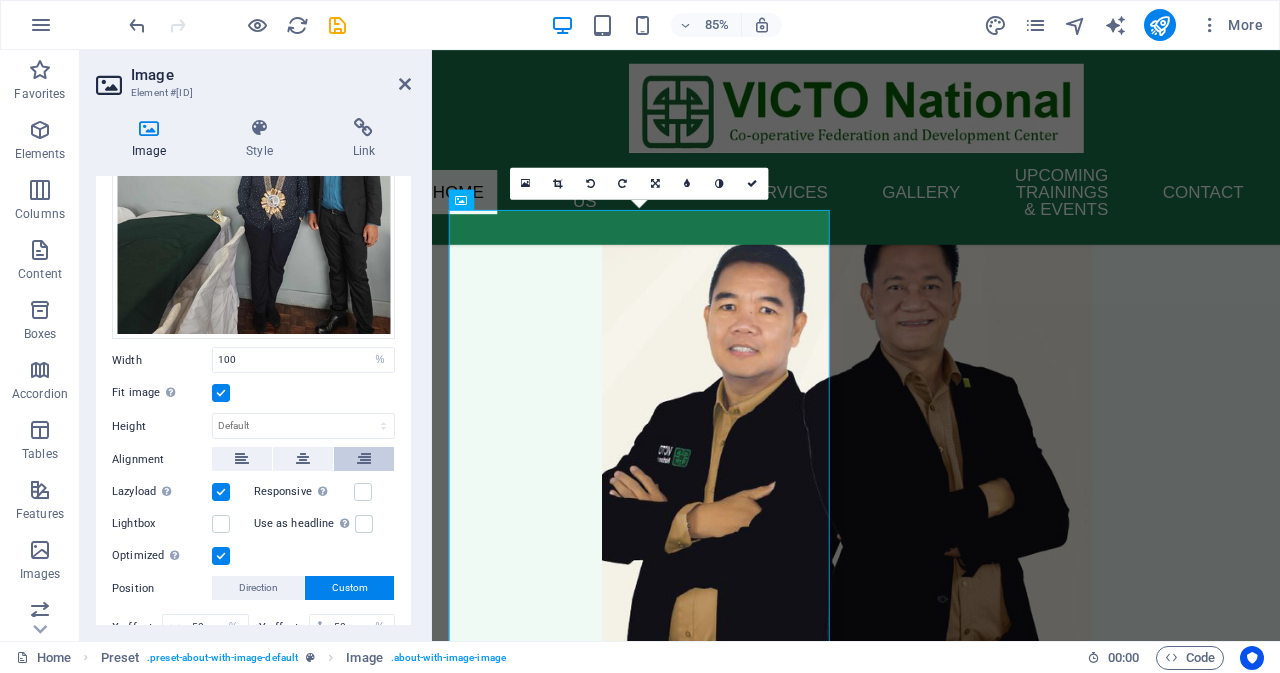 scroll, scrollTop: 342, scrollLeft: 0, axis: vertical 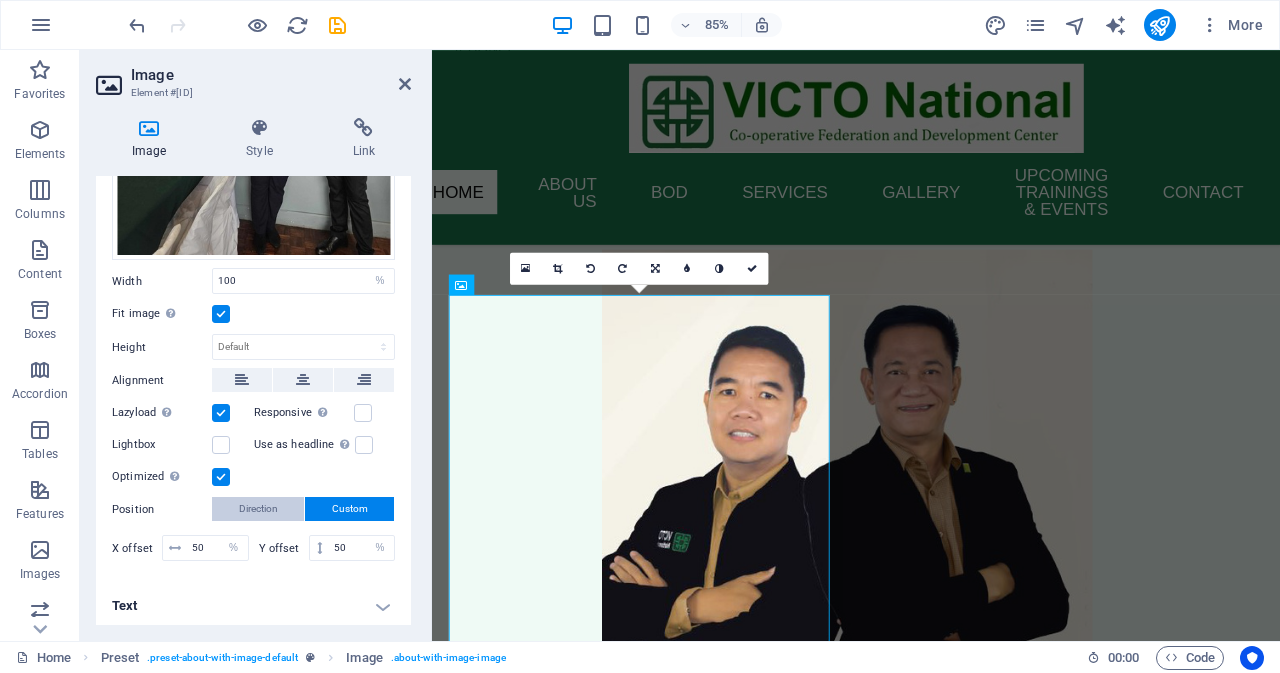 click on "Direction" at bounding box center (258, 509) 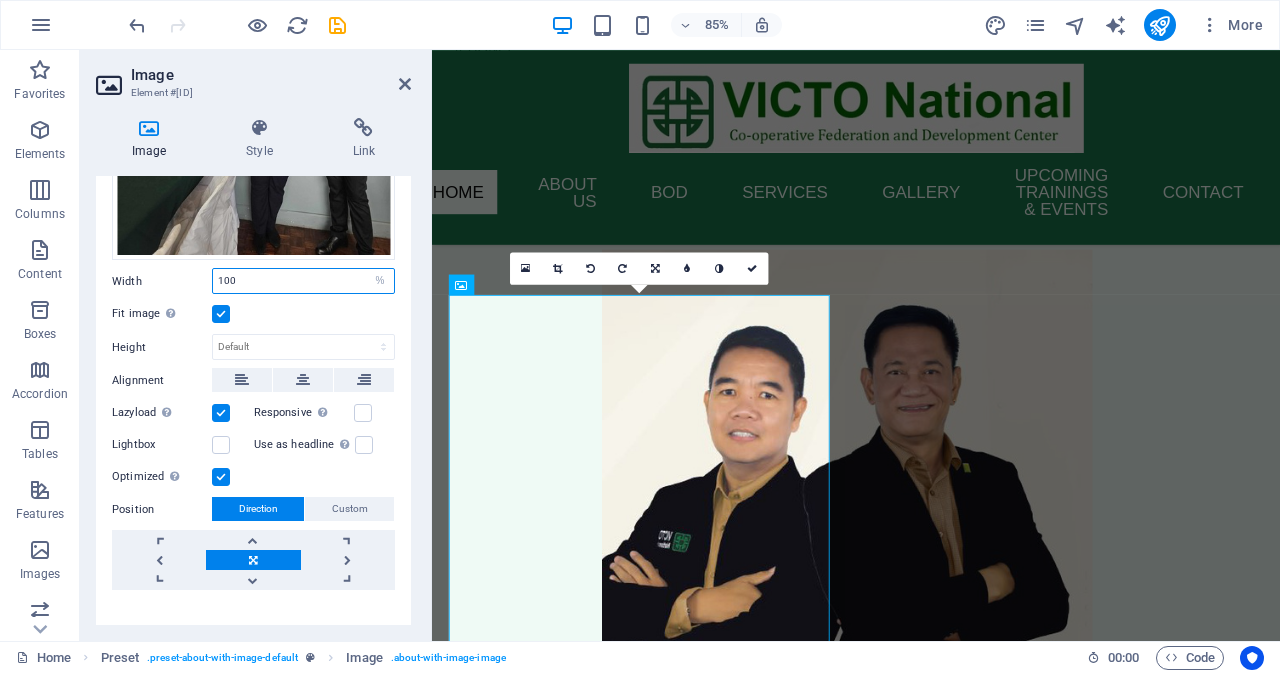 click on "100" at bounding box center [303, 281] 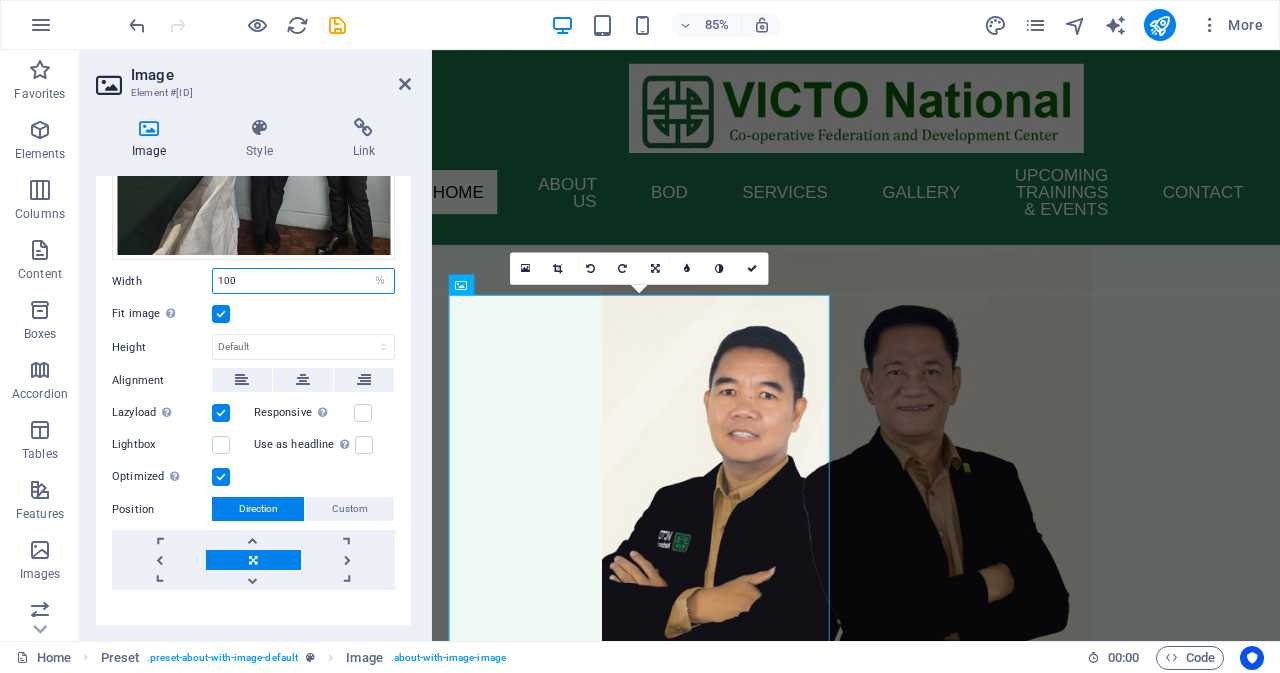drag, startPoint x: 243, startPoint y: 273, endPoint x: 212, endPoint y: 275, distance: 31.06445 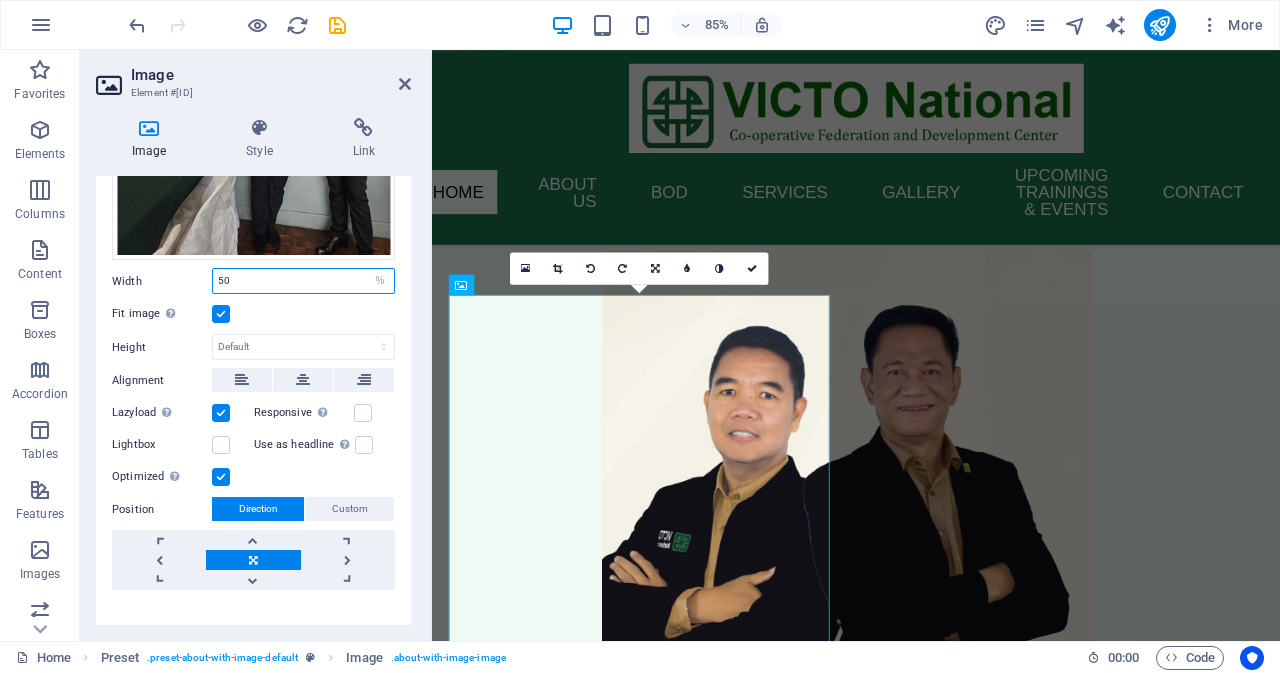 type on "50" 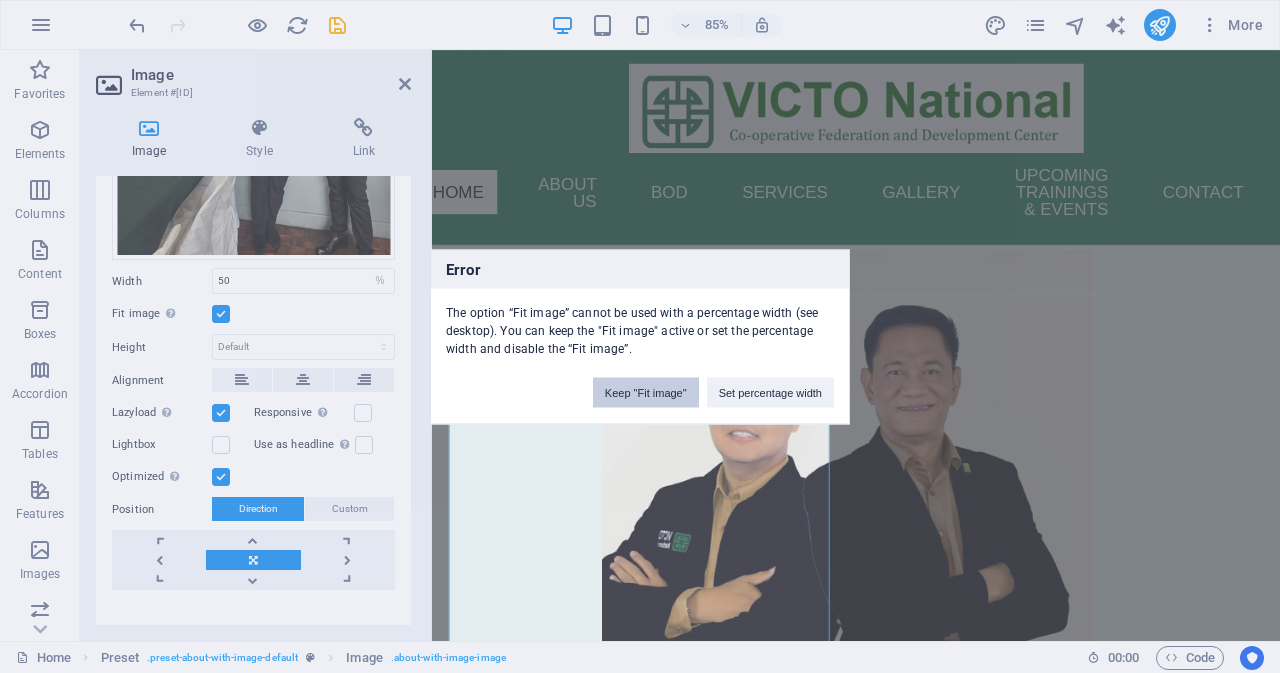 drag, startPoint x: 663, startPoint y: 394, endPoint x: 194, endPoint y: 465, distance: 474.34375 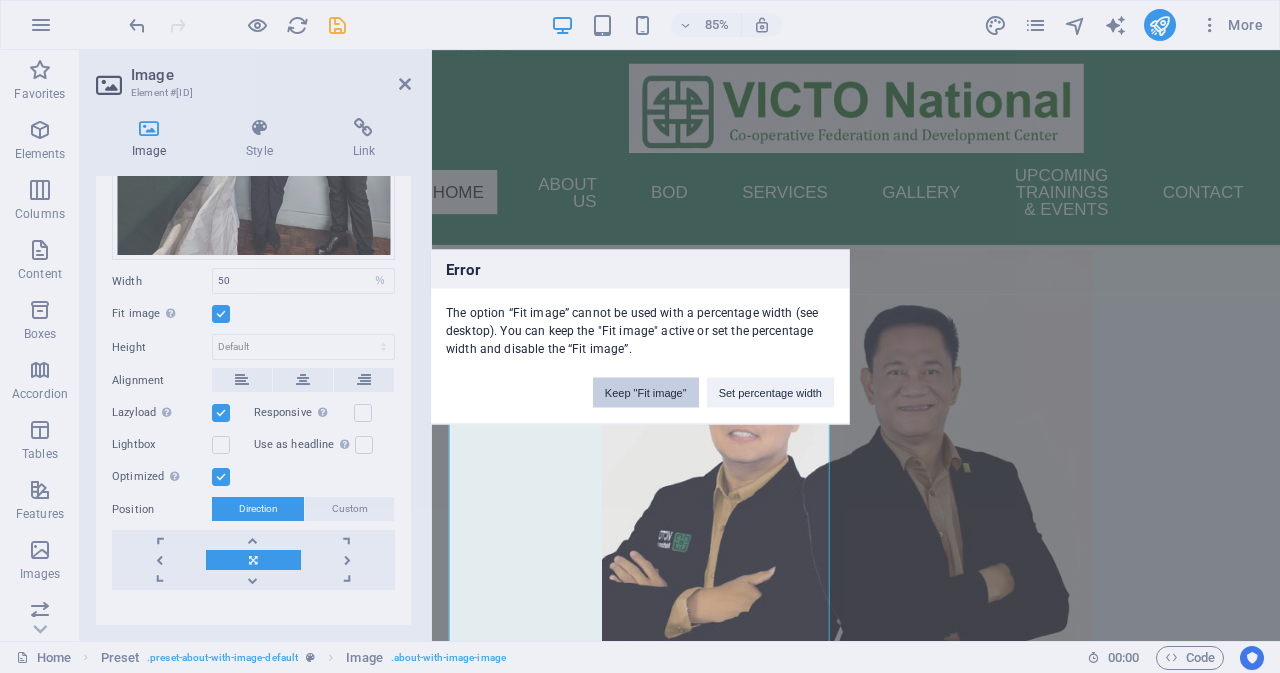 click on "Keep "Fit image"" at bounding box center [646, 392] 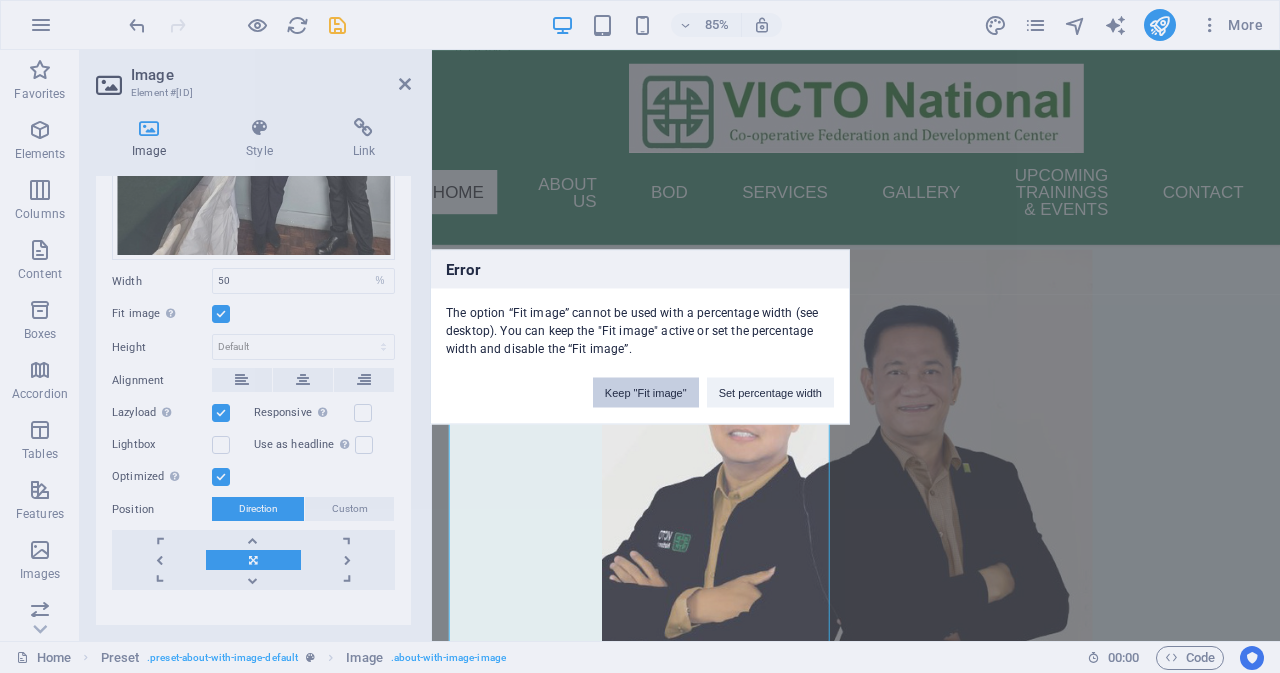 select on "DISABLED_OPTION_VALUE" 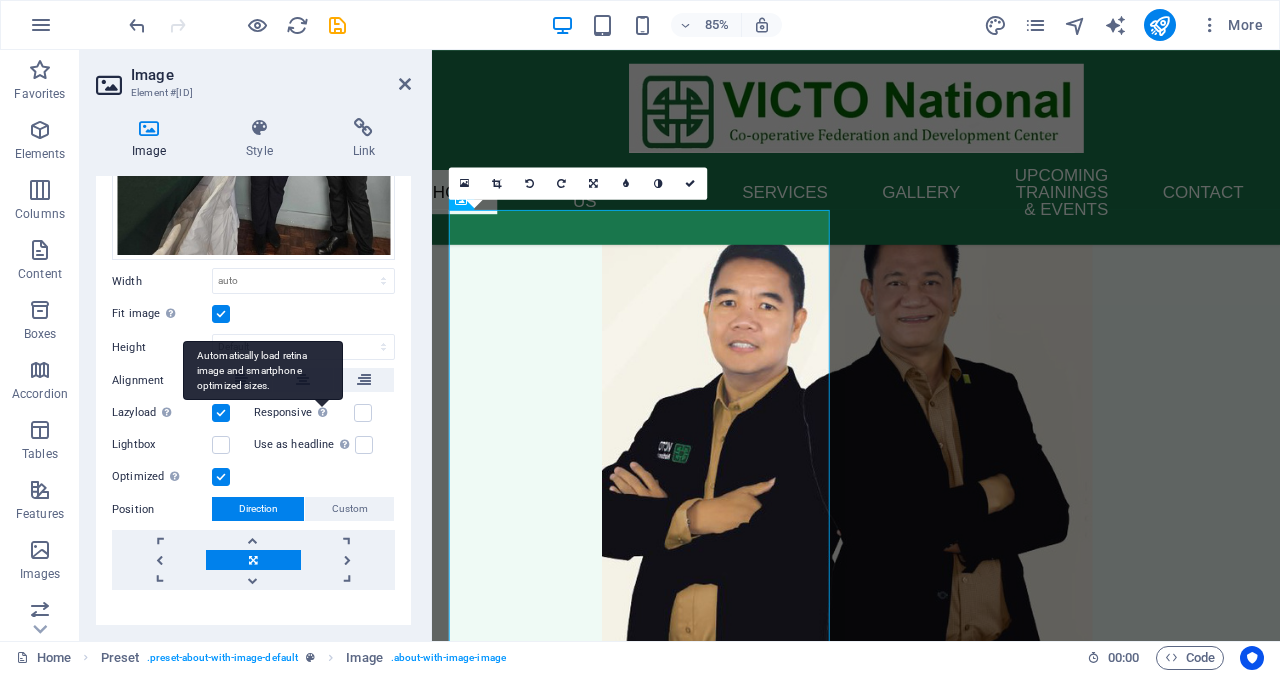 scroll, scrollTop: 3800, scrollLeft: 0, axis: vertical 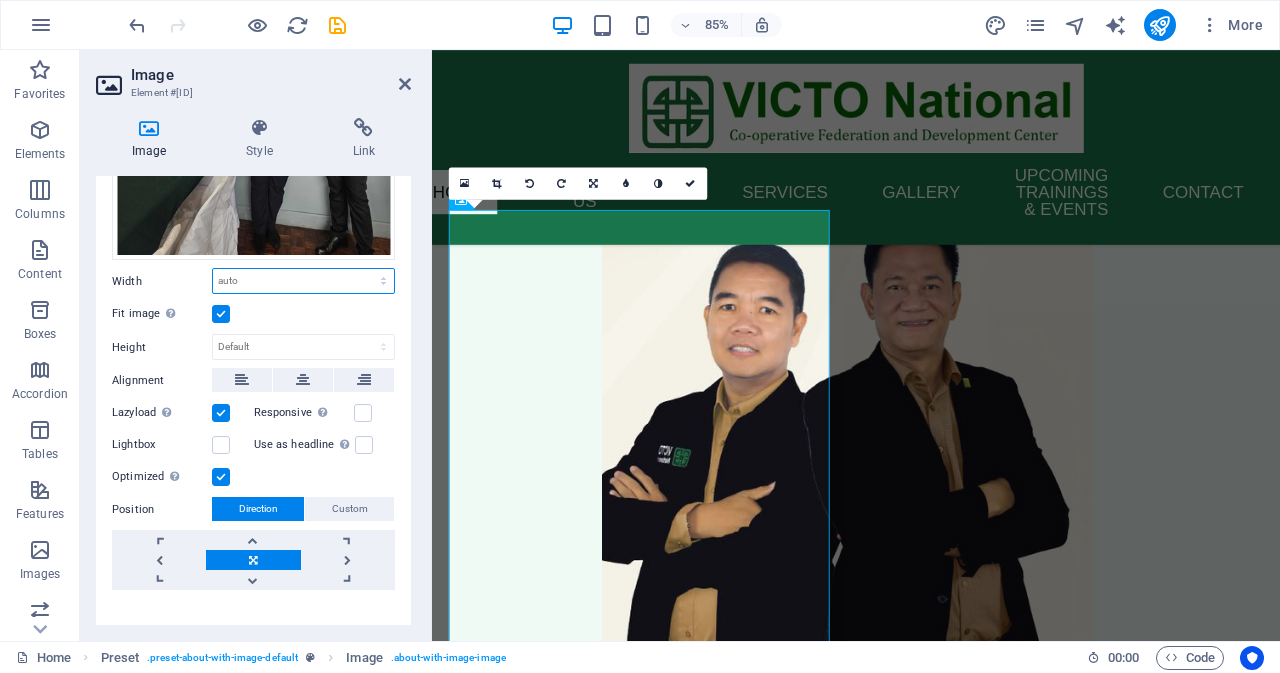 click on "Default auto px rem % em vh vw" at bounding box center (303, 281) 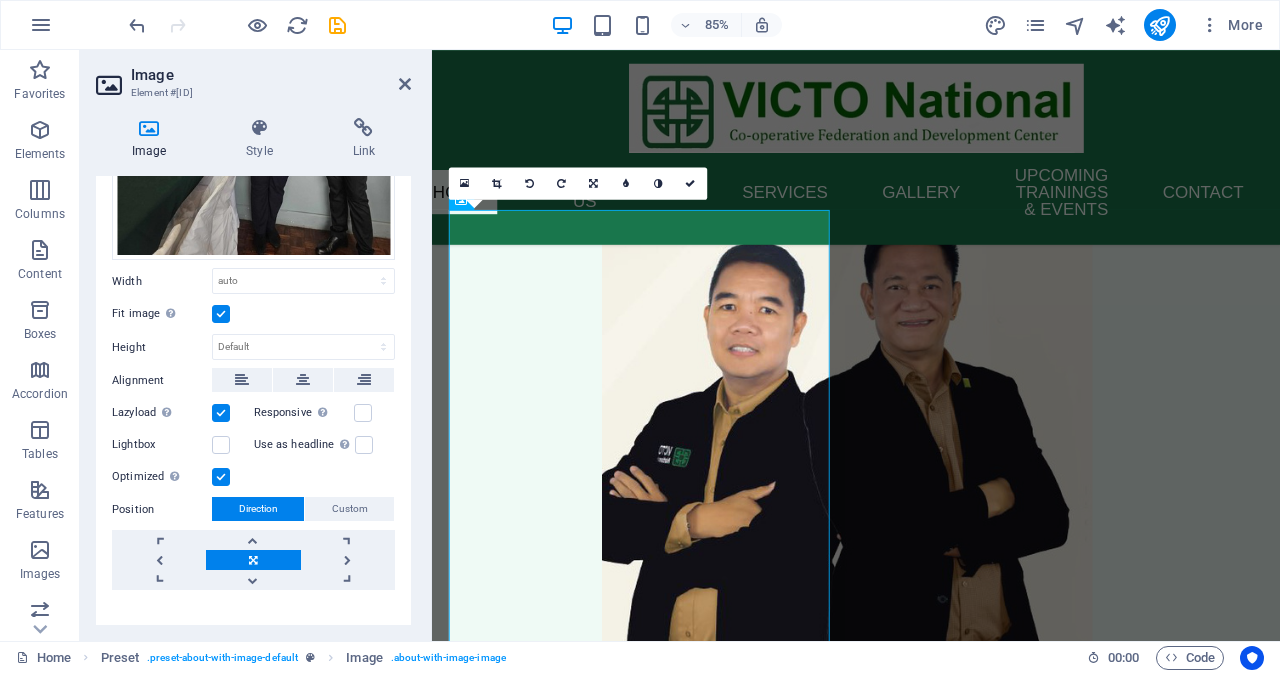 click on "Width Default auto px rem % em vh vw" at bounding box center [253, 281] 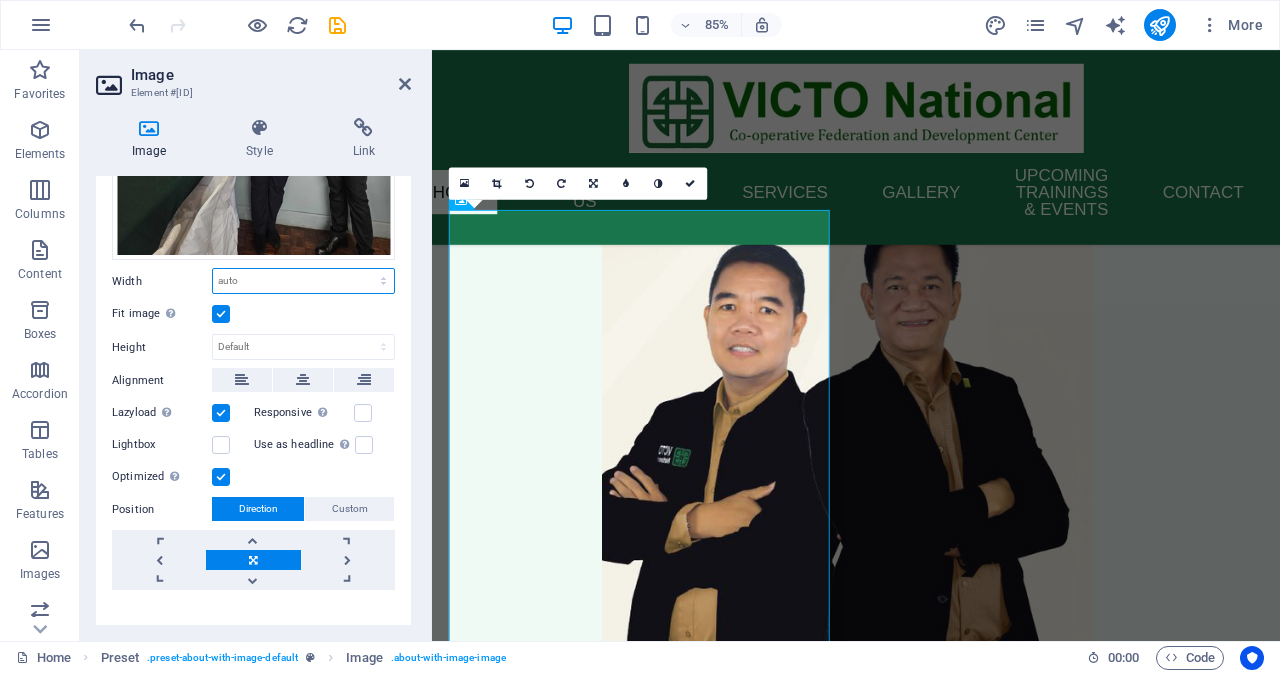 click on "Default auto px rem % em vh vw" at bounding box center [303, 281] 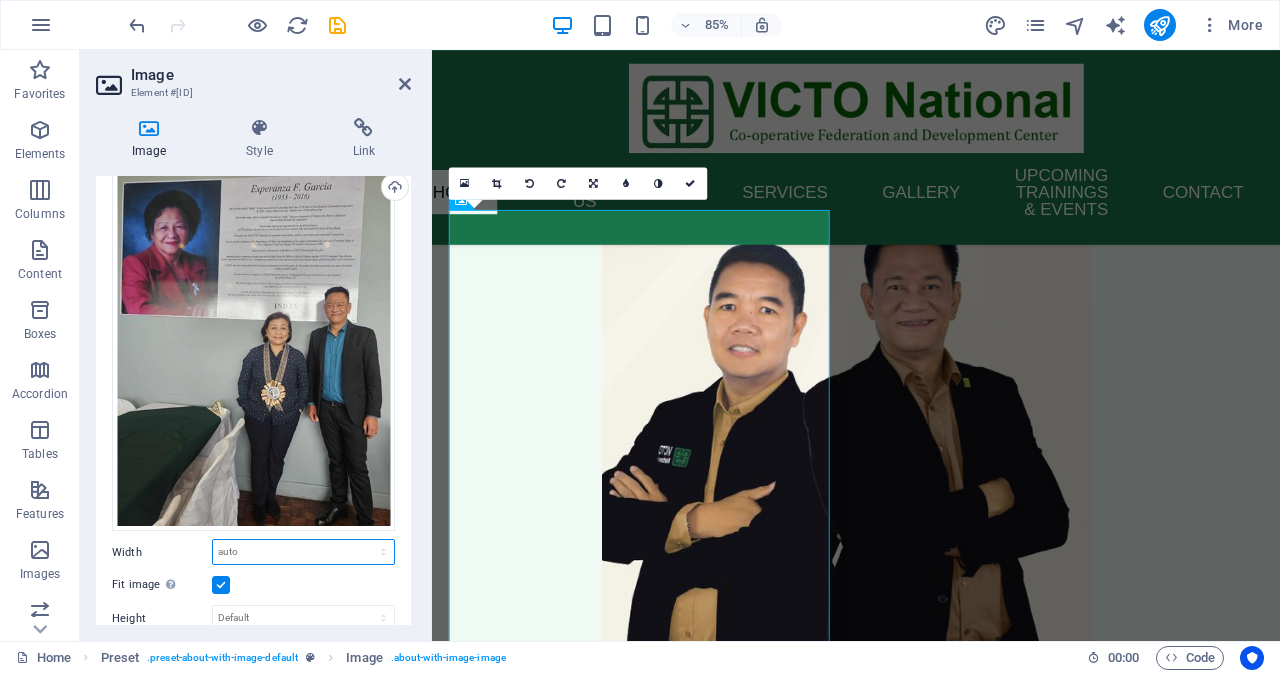 scroll, scrollTop: 200, scrollLeft: 0, axis: vertical 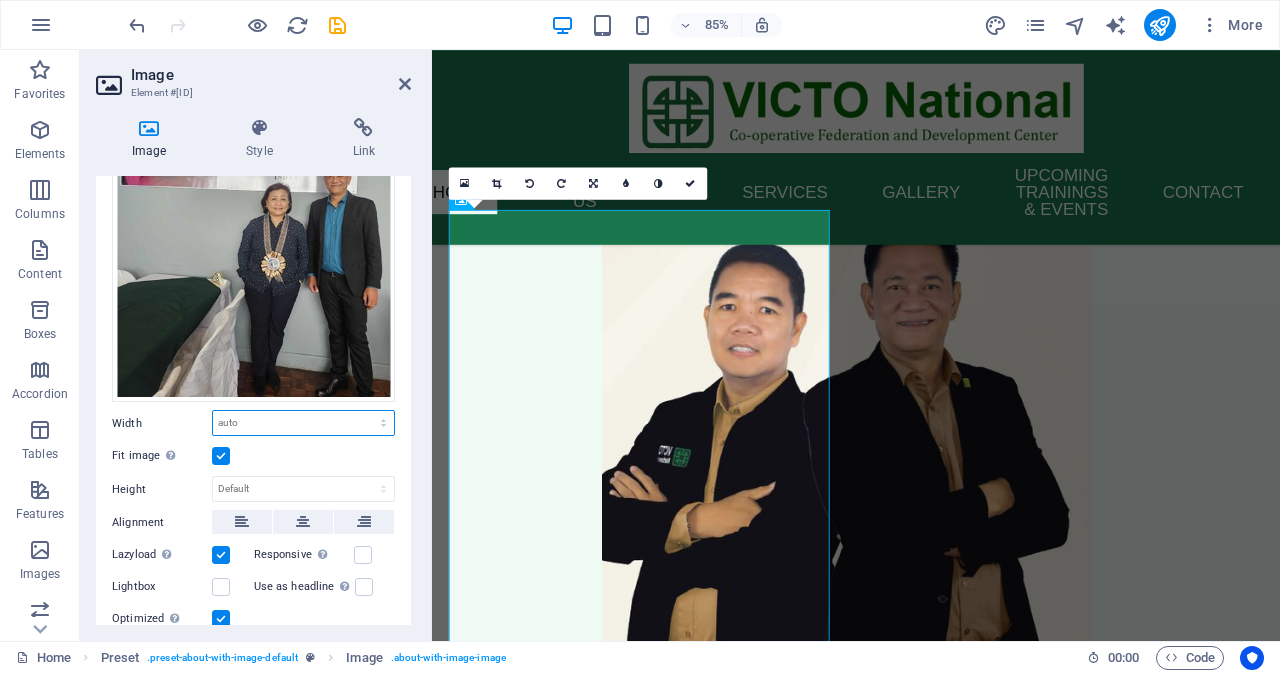 click on "Default auto px rem % em vh vw" at bounding box center (303, 423) 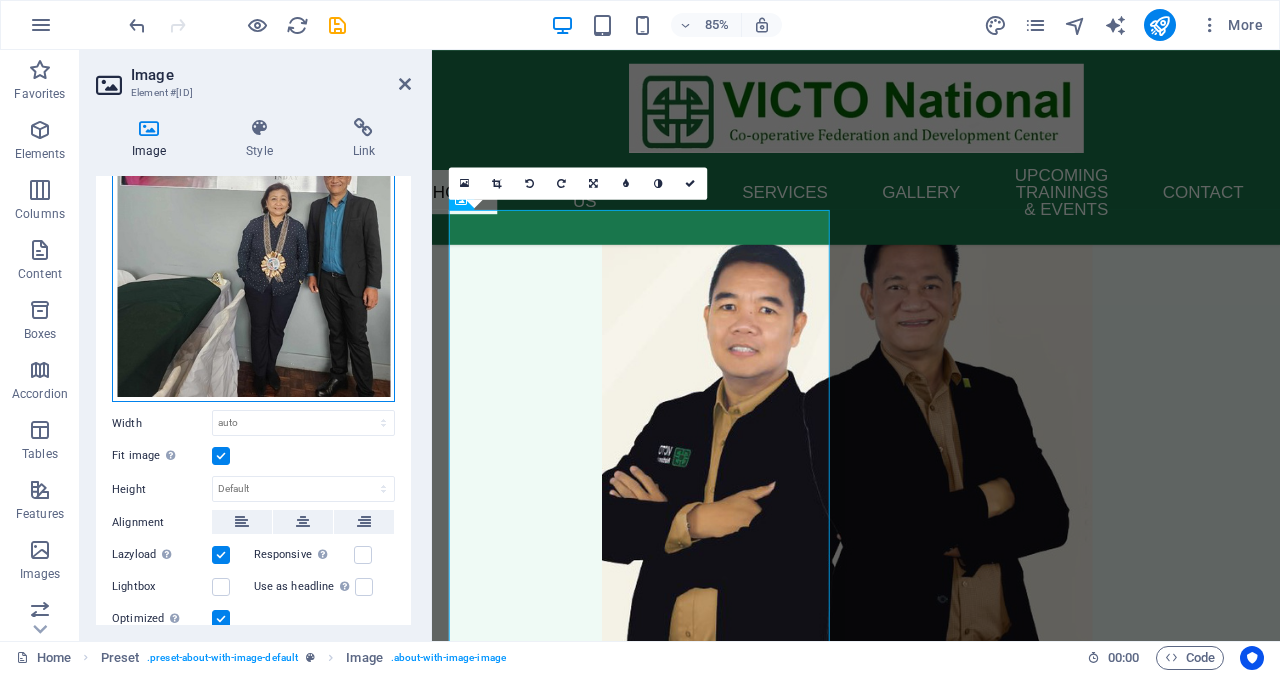 click on "Drag files here, click to choose files or select files from Files or our free stock photos & videos" at bounding box center [253, 215] 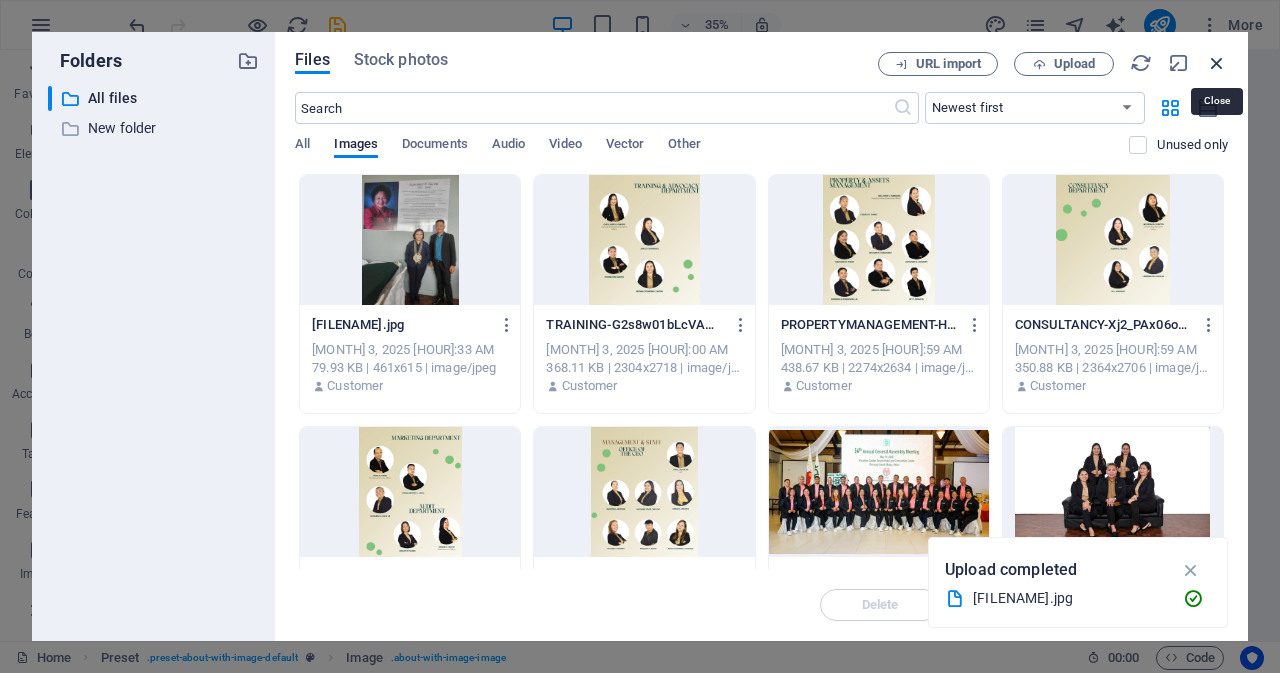 drag, startPoint x: 1208, startPoint y: 61, endPoint x: 896, endPoint y: 15, distance: 315.3728 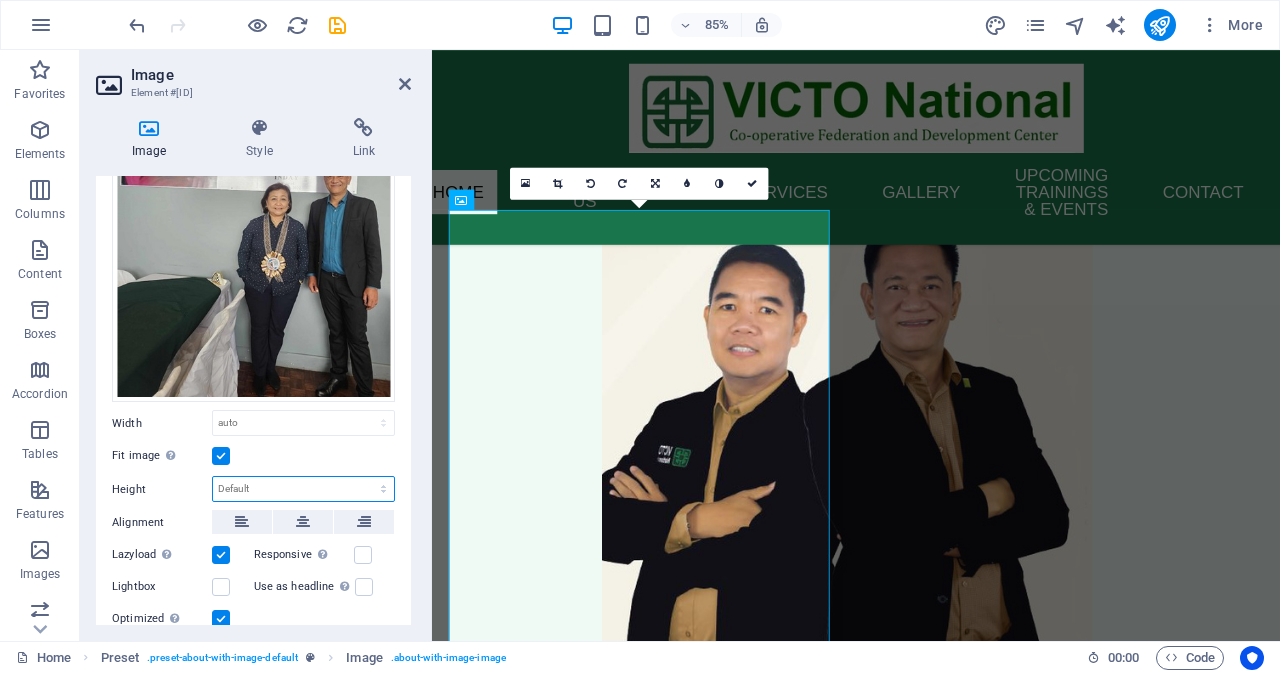 click on "Default auto px" at bounding box center [303, 489] 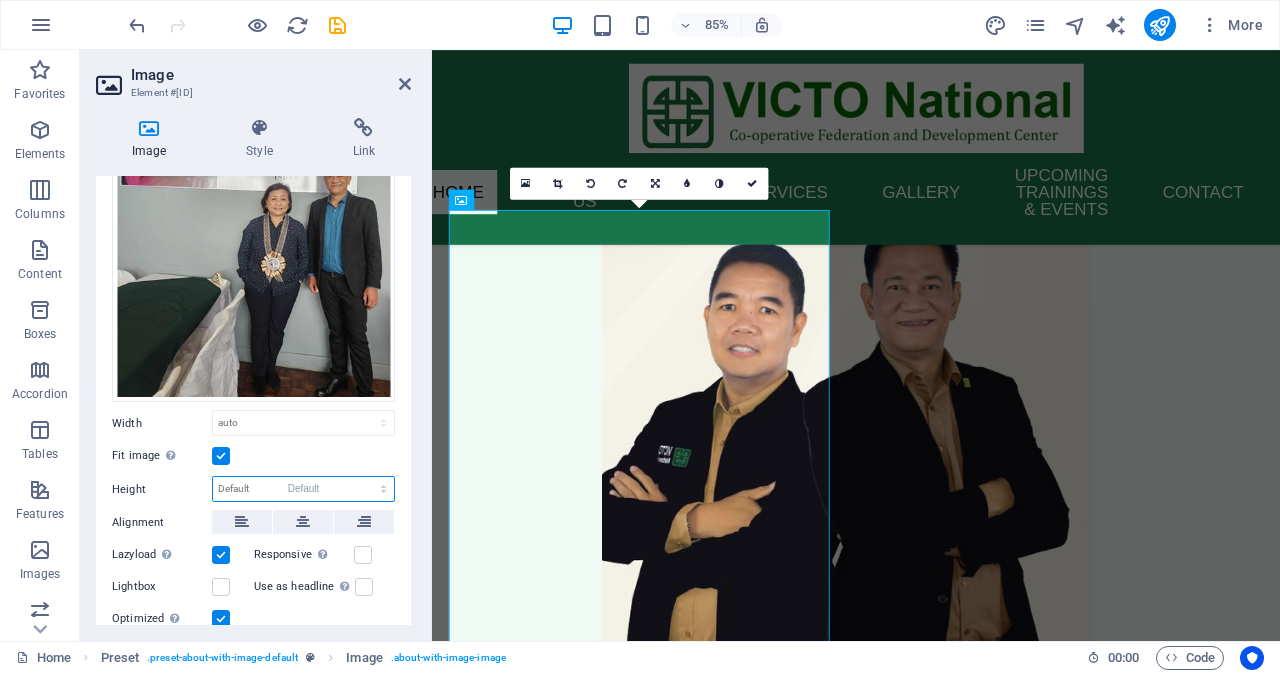 click on "Default auto px" at bounding box center (303, 489) 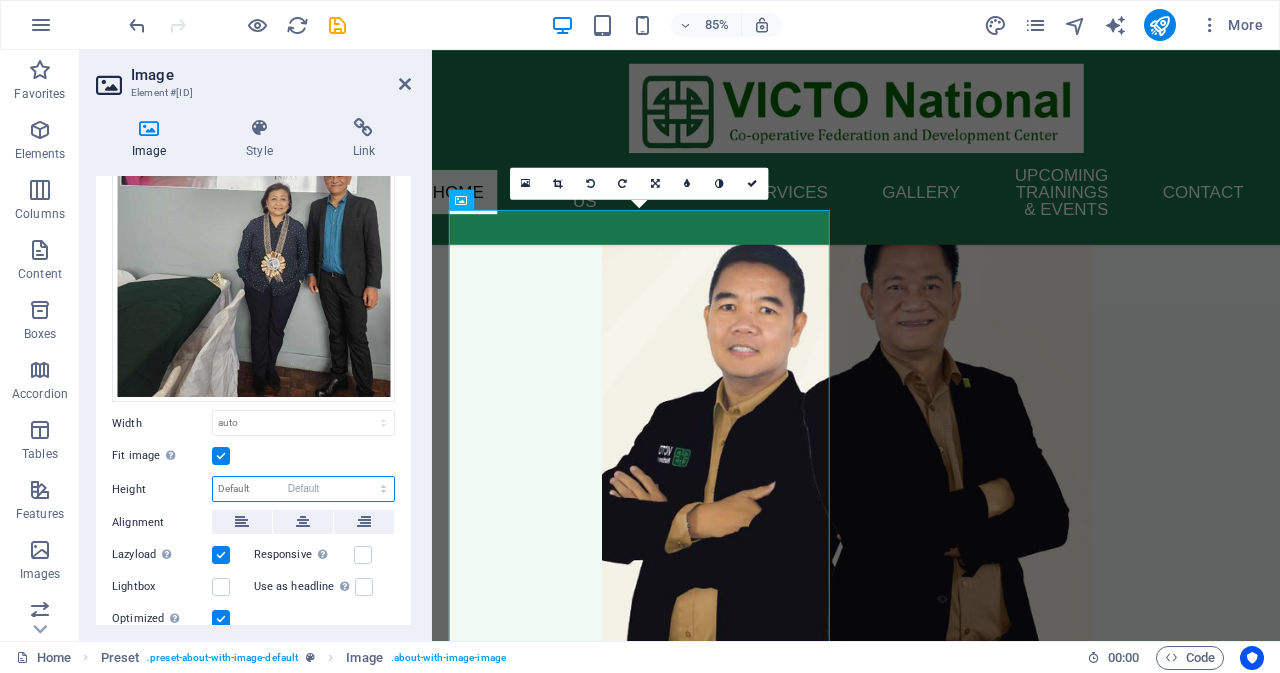 select on "DISABLED_OPTION_VALUE" 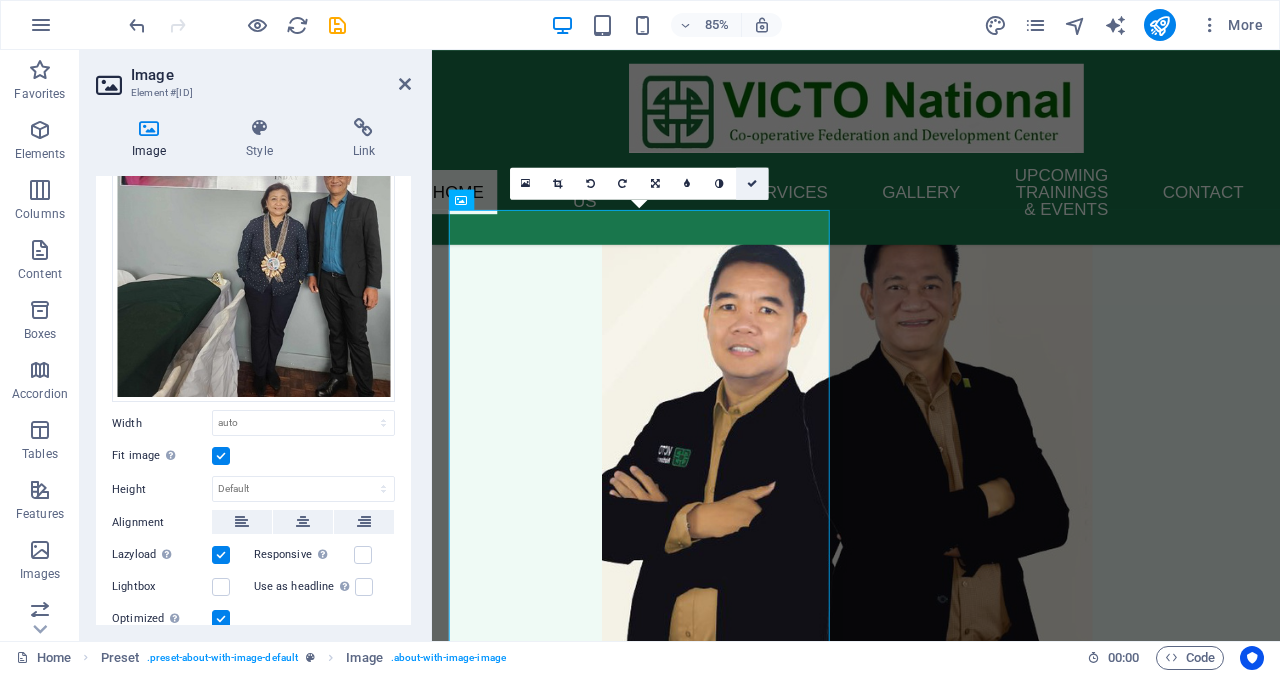 click at bounding box center (752, 183) 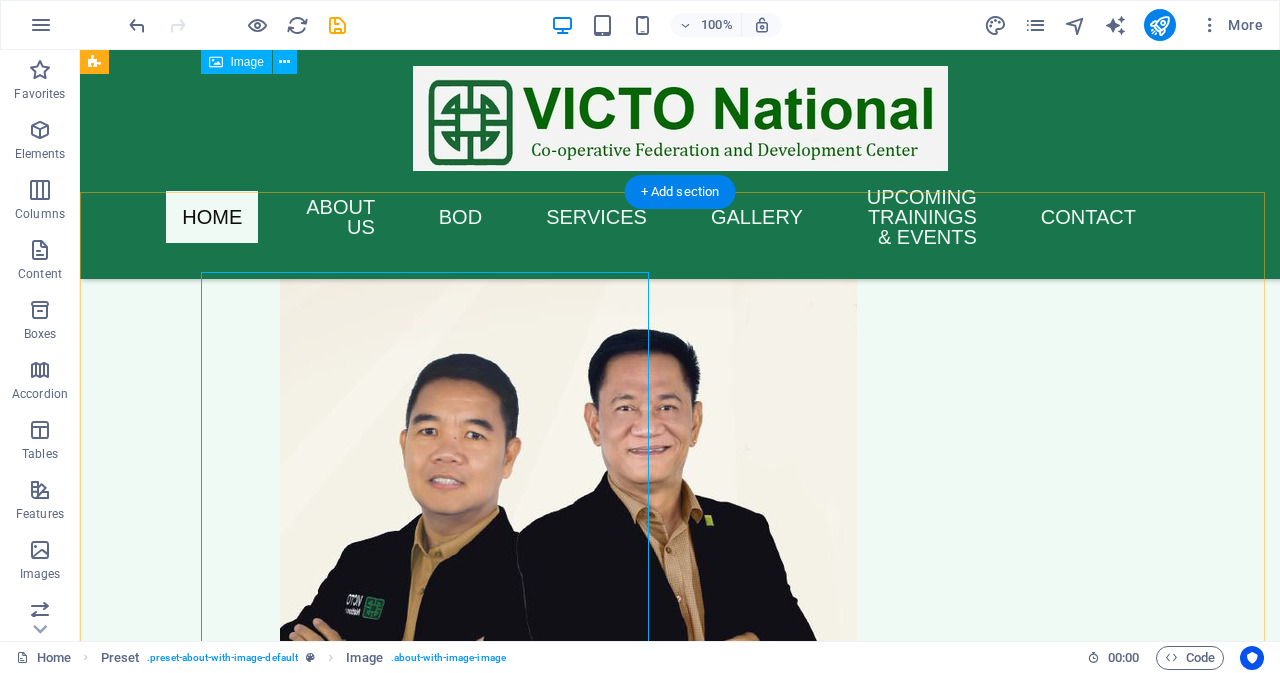 scroll, scrollTop: 3700, scrollLeft: 0, axis: vertical 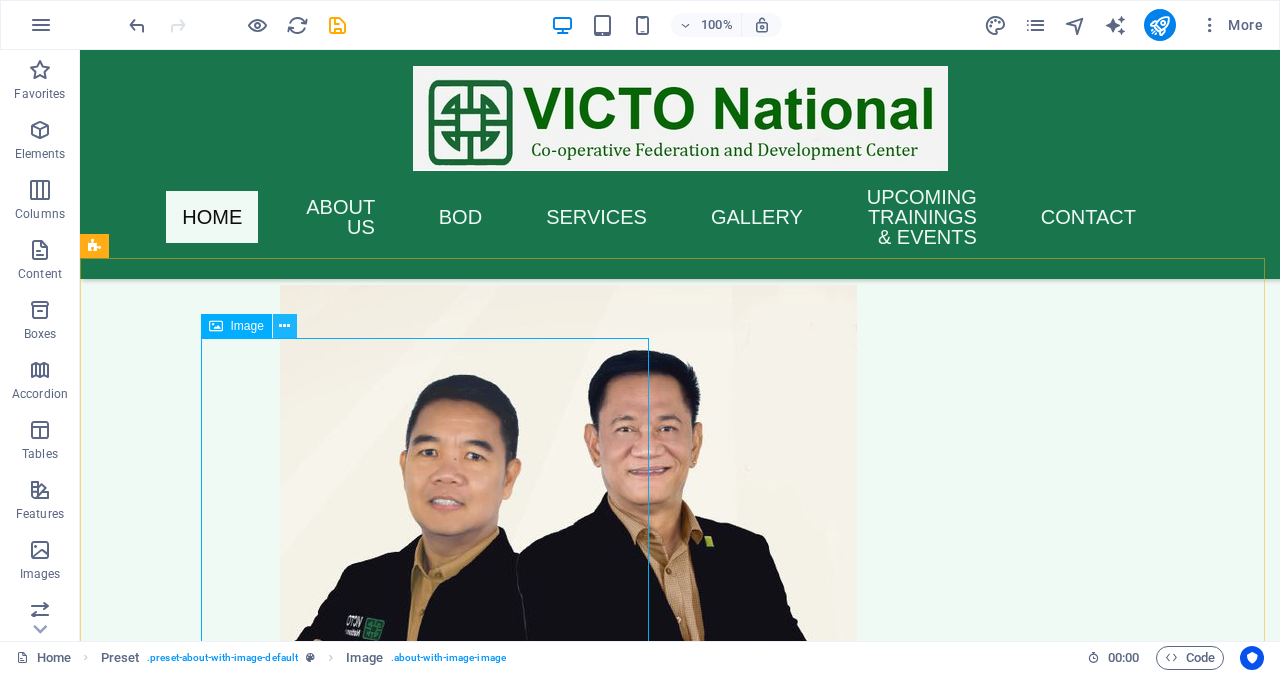 click at bounding box center (284, 326) 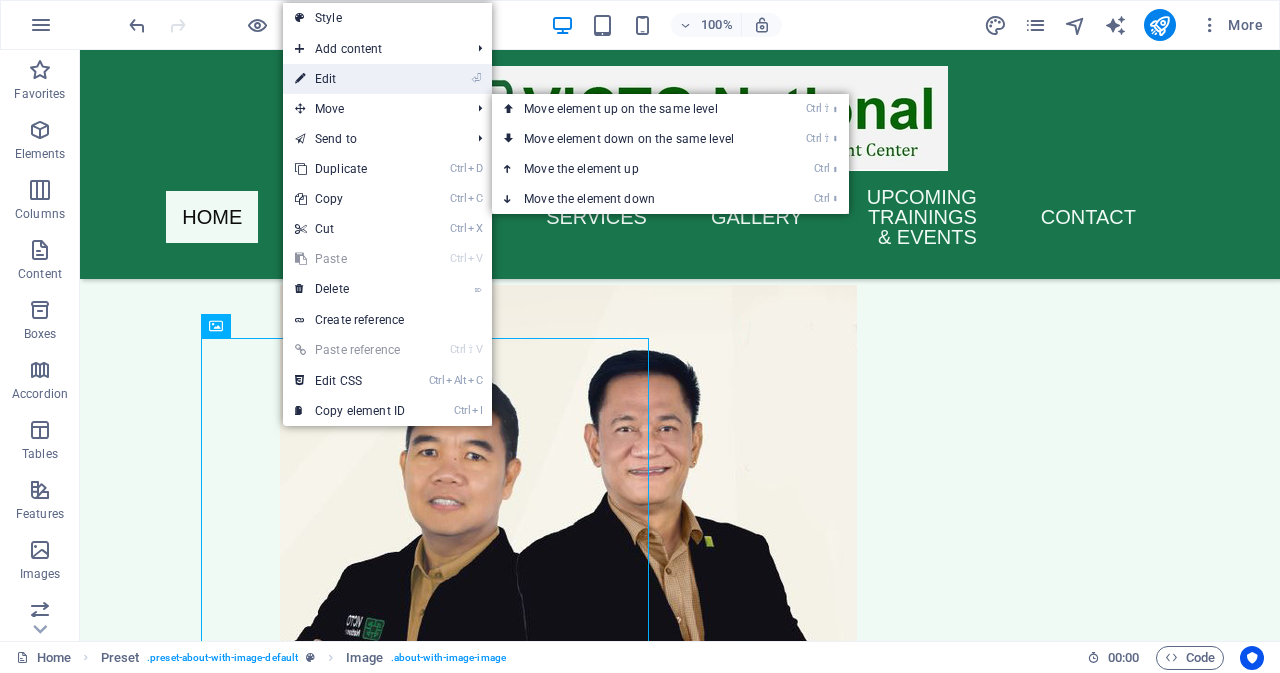 click on "⏎  Edit" at bounding box center [350, 79] 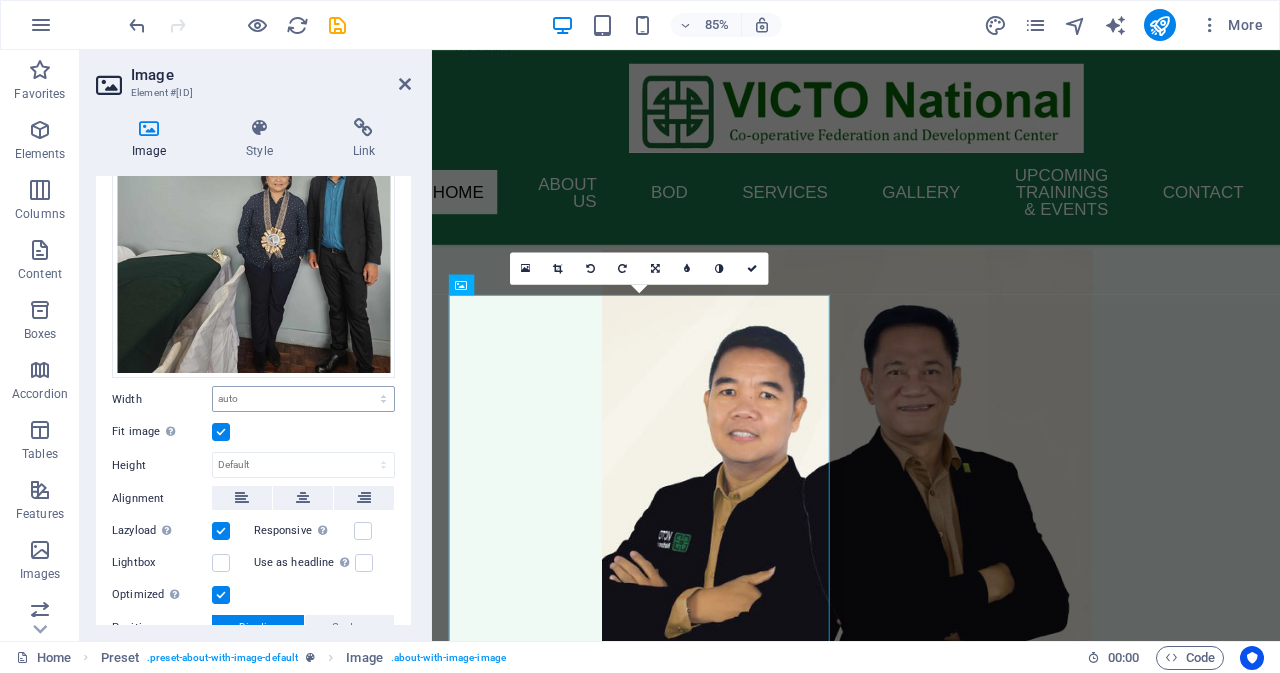 scroll, scrollTop: 366, scrollLeft: 0, axis: vertical 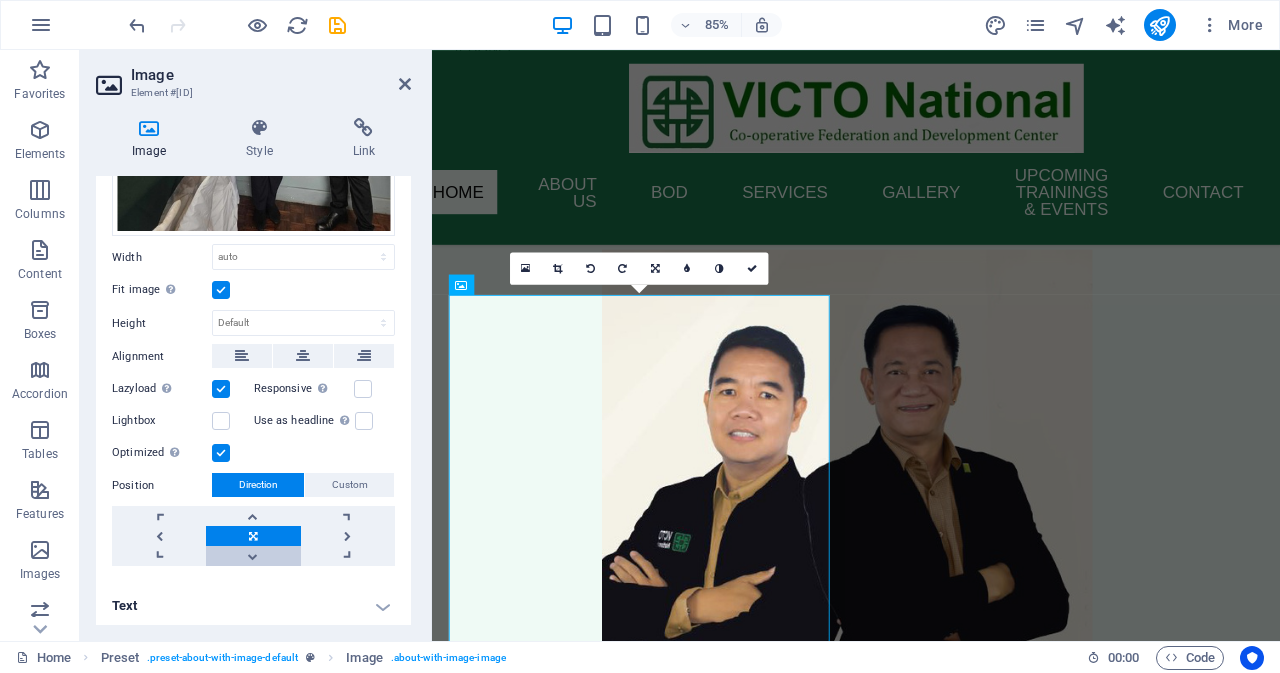 click at bounding box center [253, 556] 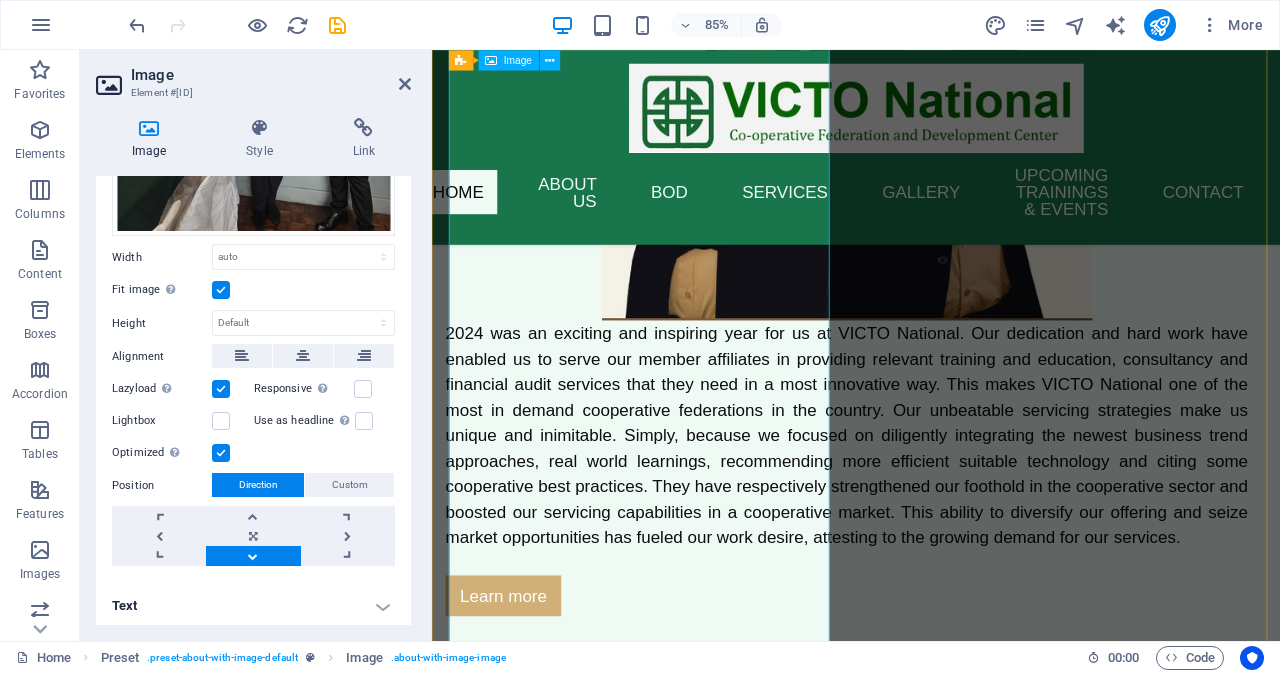 scroll, scrollTop: 4200, scrollLeft: 0, axis: vertical 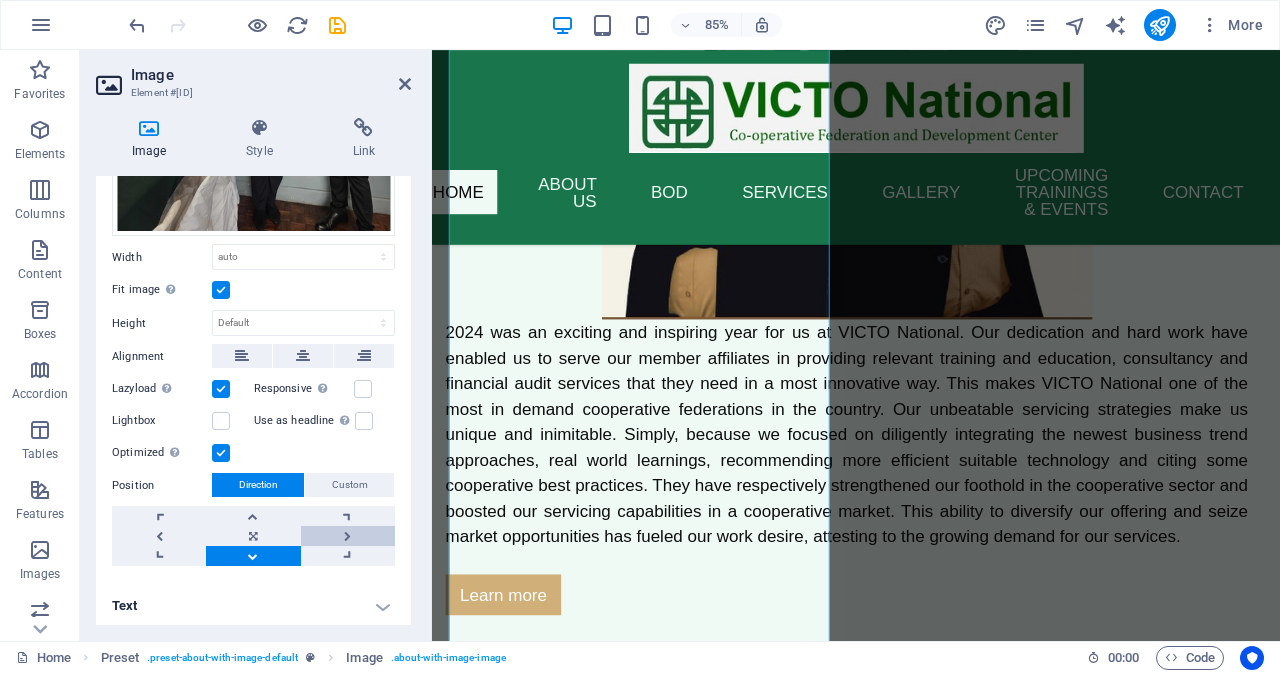 click at bounding box center [348, 536] 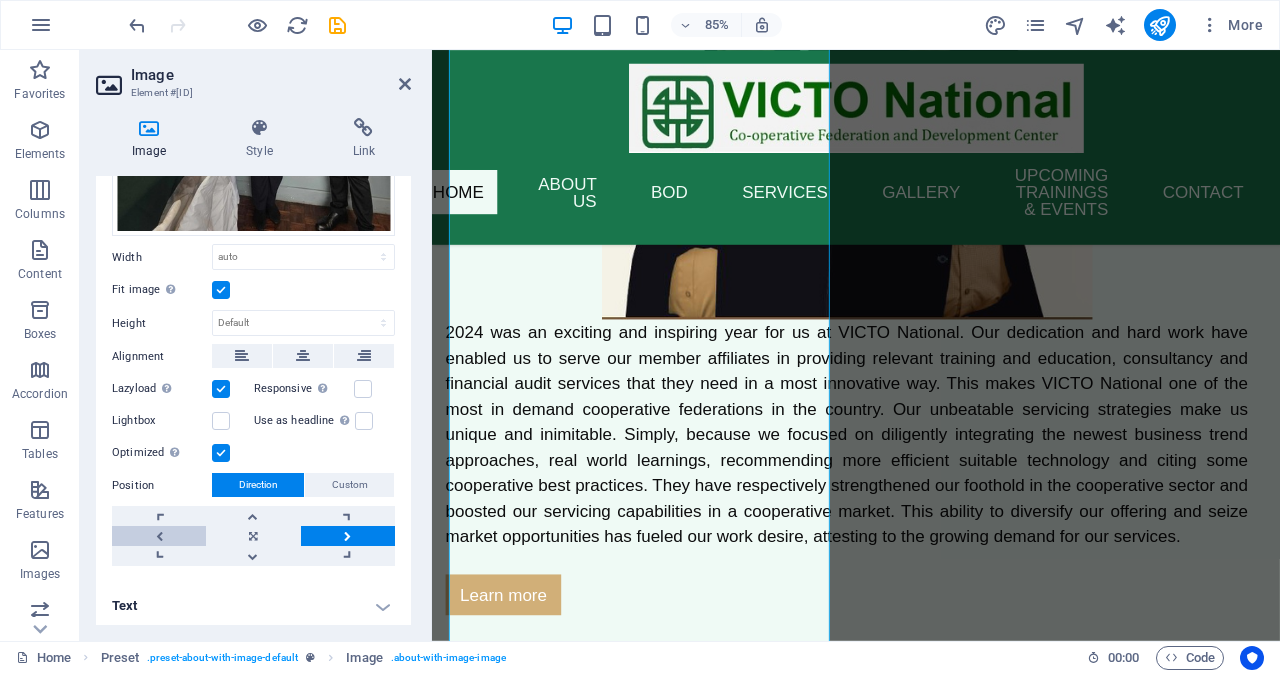 click at bounding box center [159, 536] 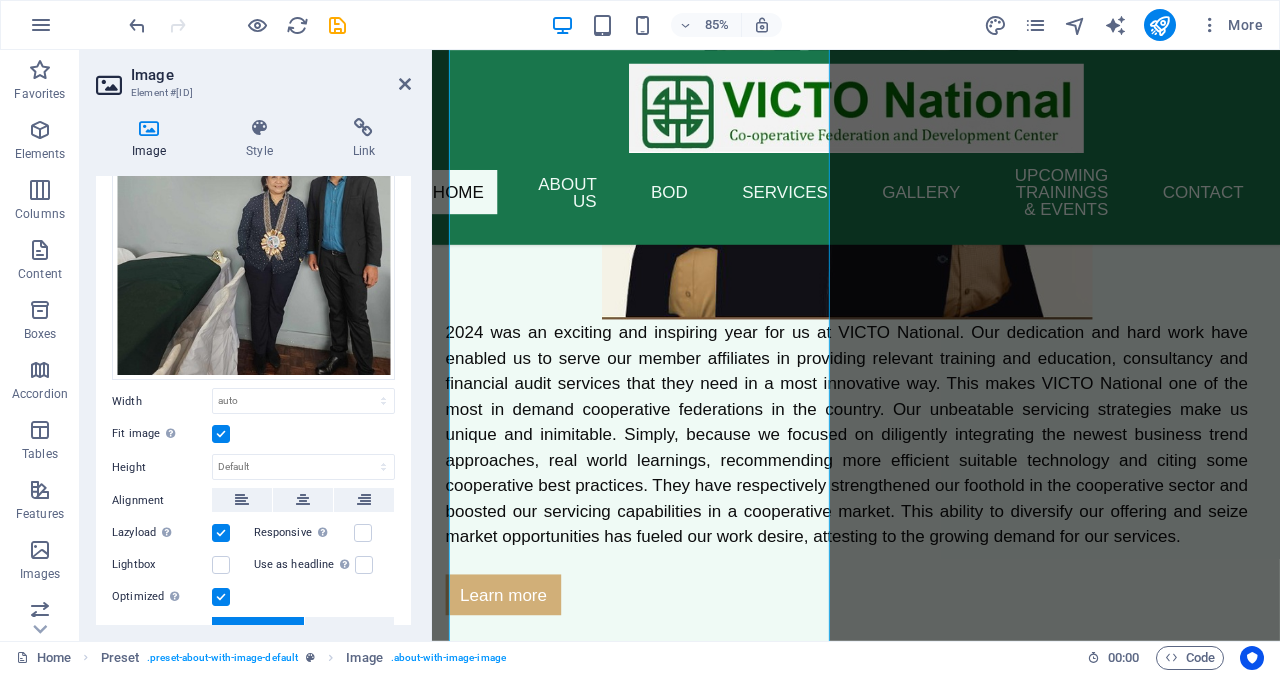 scroll, scrollTop: 300, scrollLeft: 0, axis: vertical 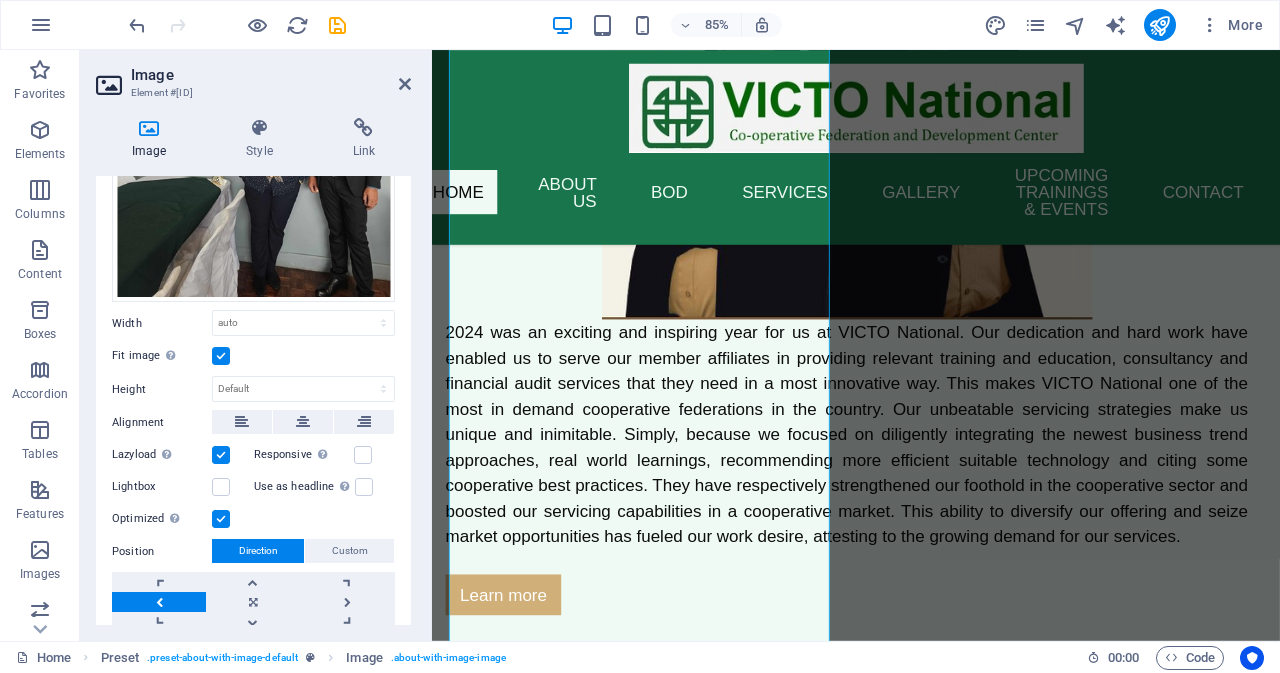 click on "Optimized Images are compressed to improve page speed." at bounding box center [253, 519] 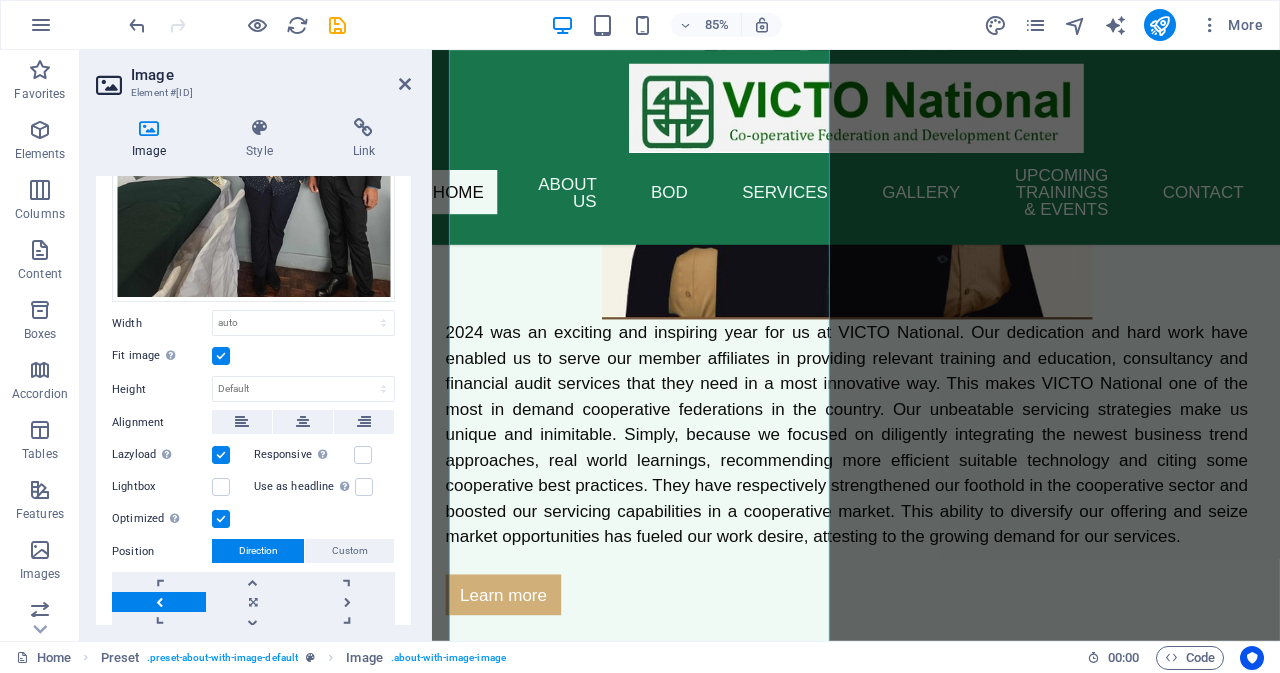click at bounding box center [221, 519] 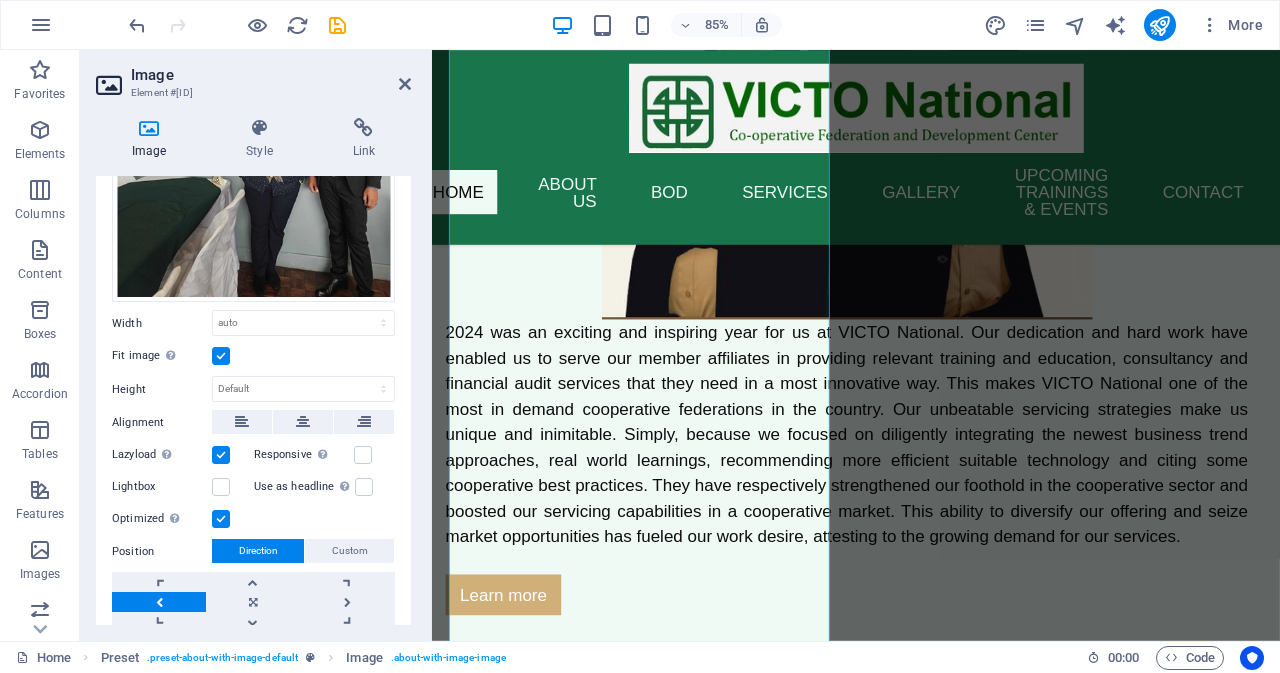 click on "Optimized Images are compressed to improve page speed." at bounding box center (0, 0) 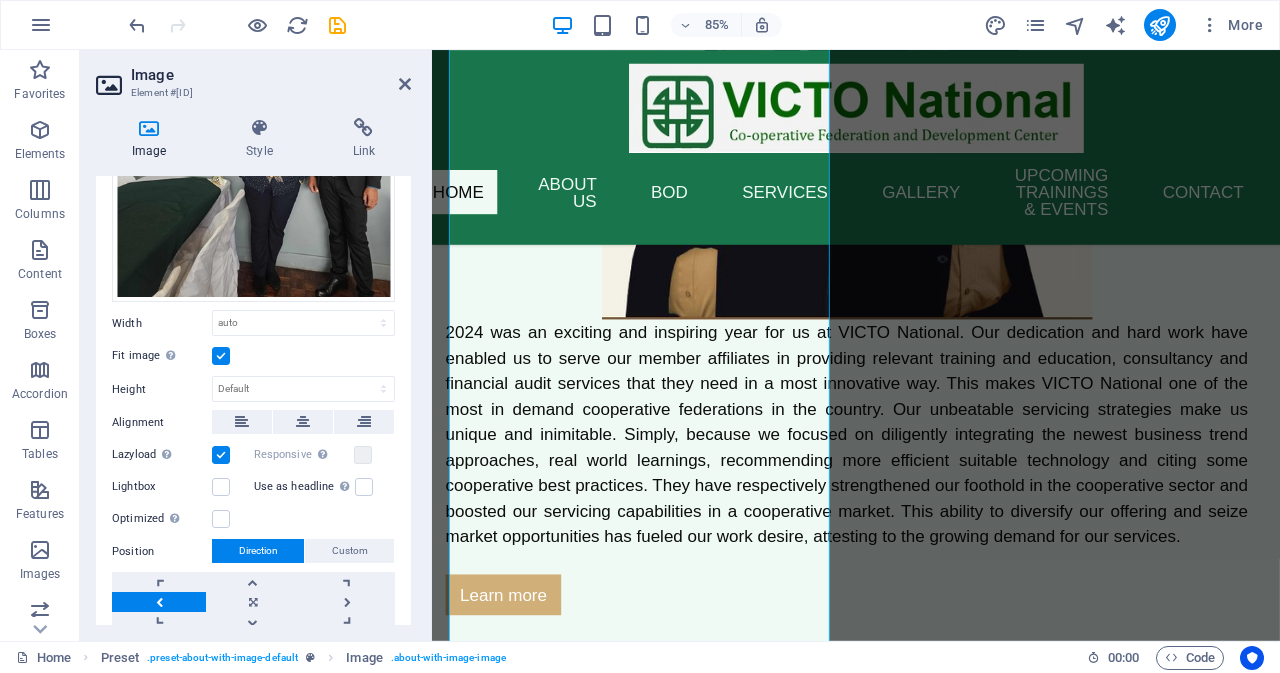 click at bounding box center [159, 602] 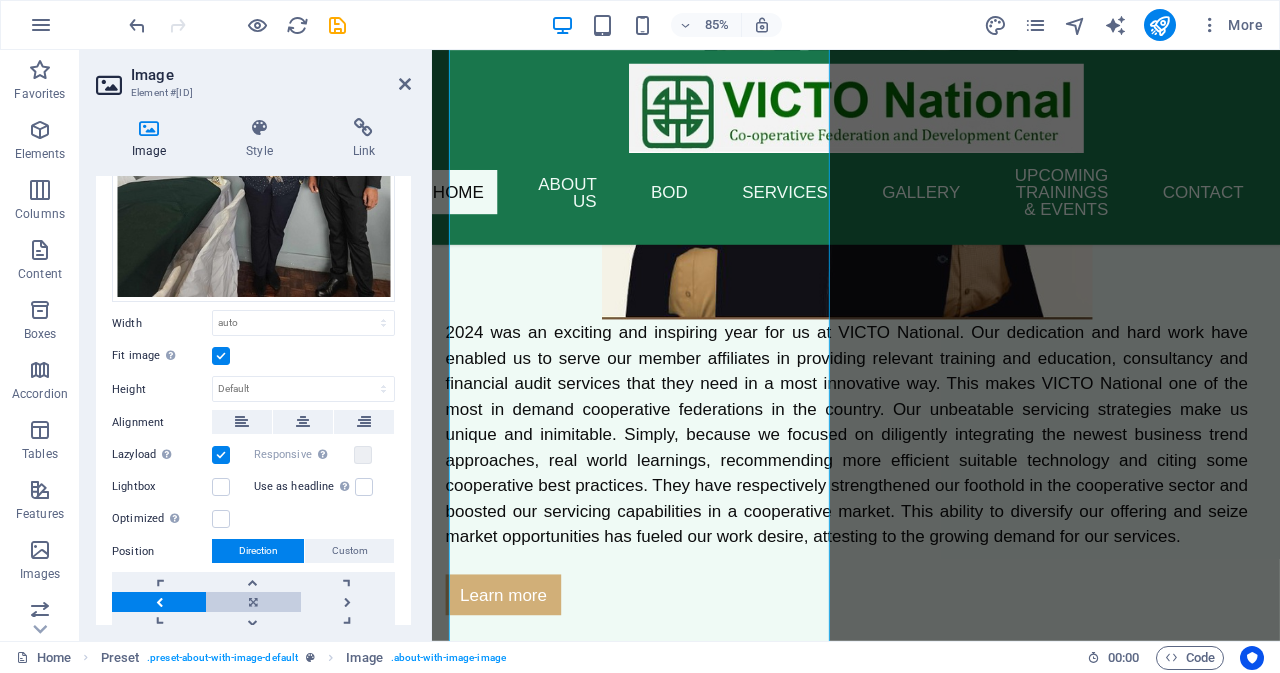 click at bounding box center (253, 602) 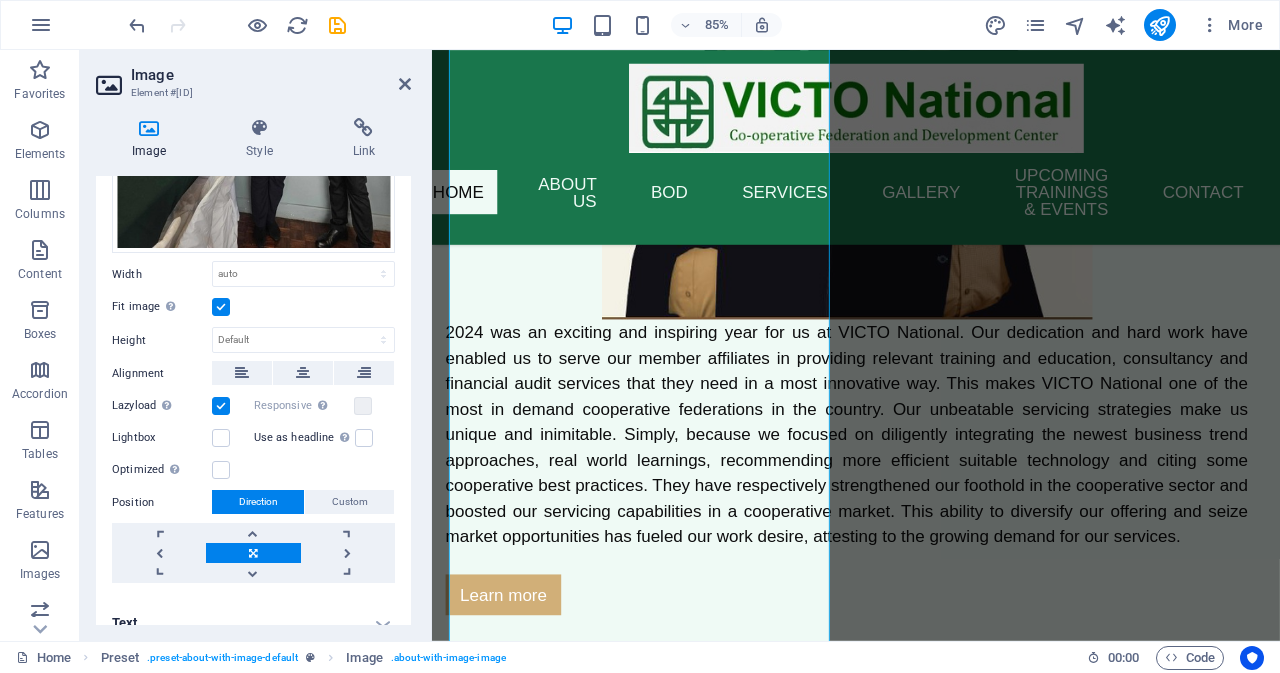 scroll, scrollTop: 366, scrollLeft: 0, axis: vertical 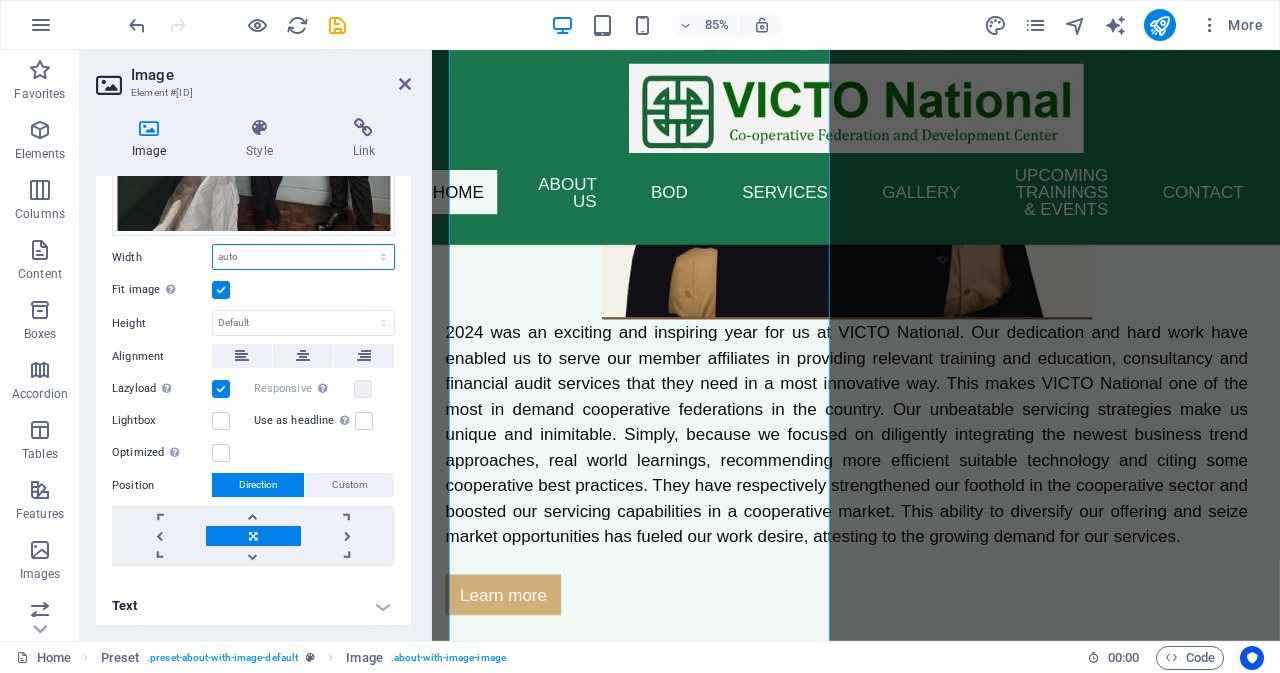 click on "Default auto px rem % em vh vw" at bounding box center [303, 257] 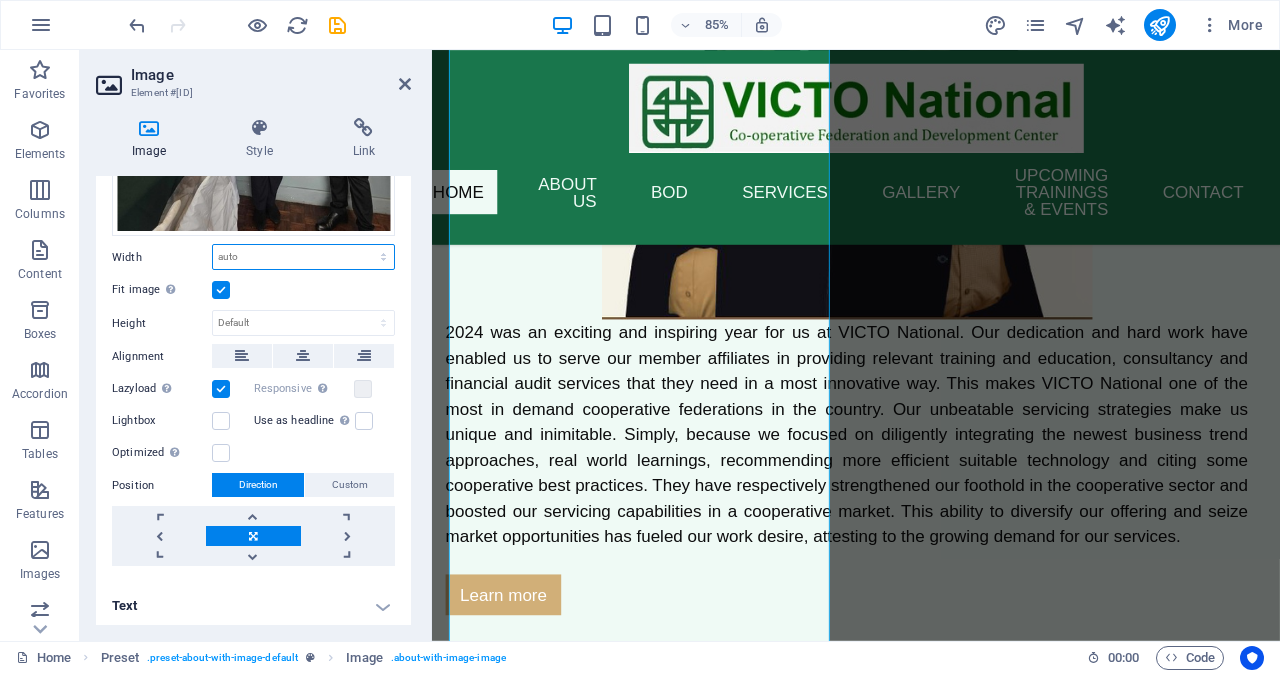 select on "%" 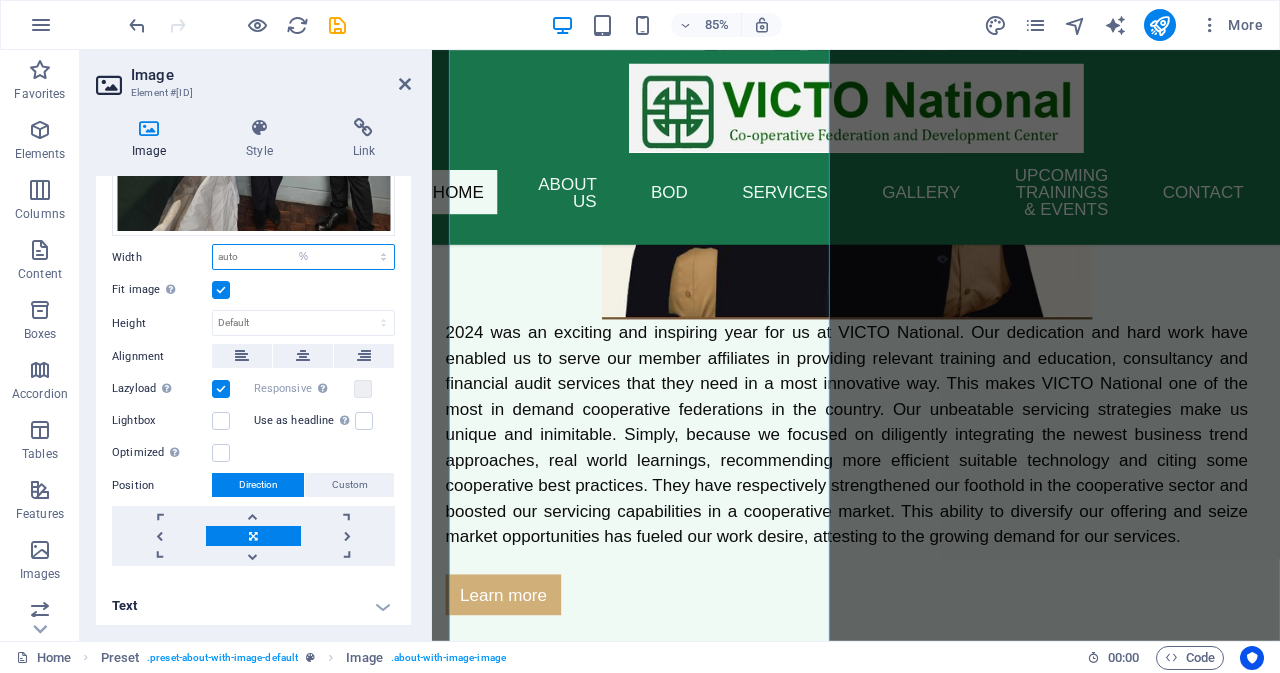 click on "Default auto px rem % em vh vw" at bounding box center [303, 257] 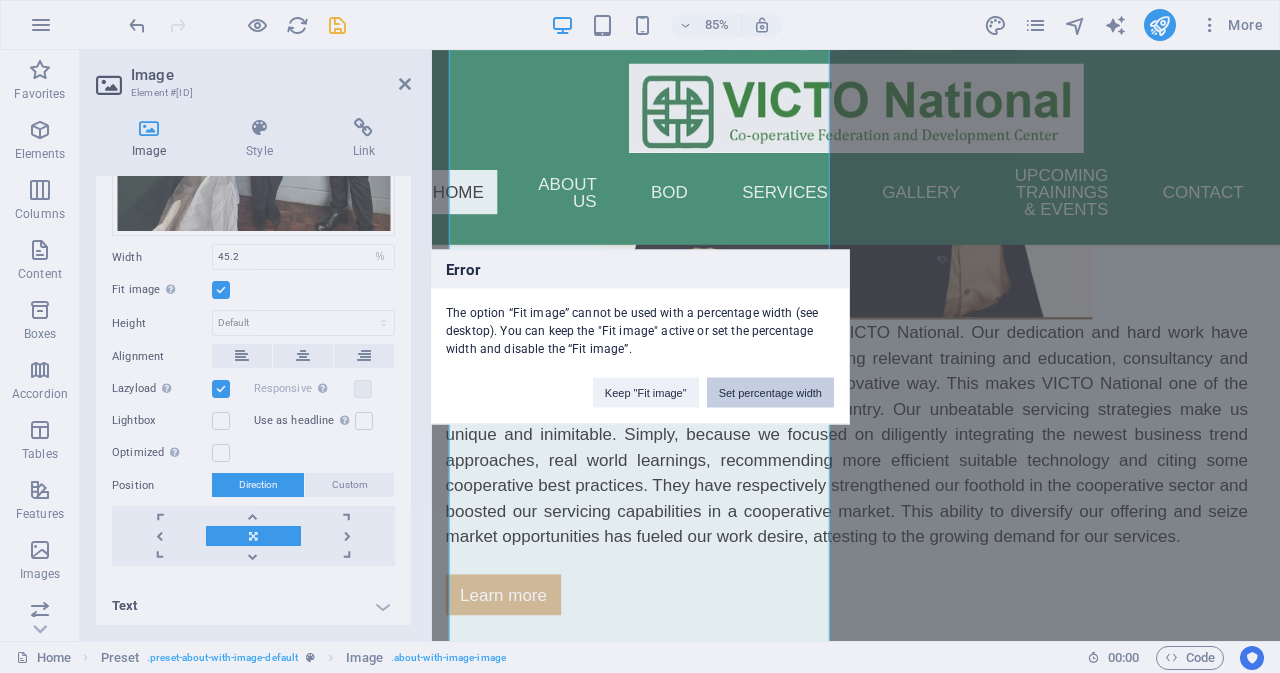 drag, startPoint x: 762, startPoint y: 397, endPoint x: 388, endPoint y: 407, distance: 374.13367 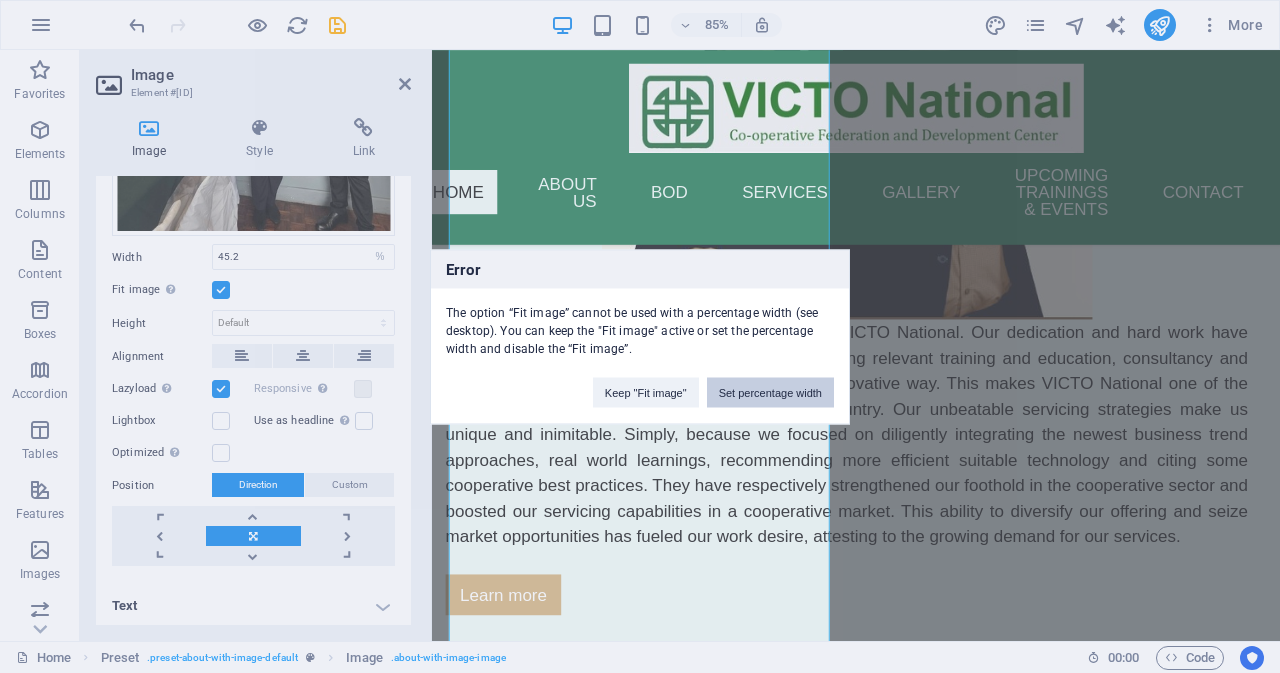 click on "Set percentage width" at bounding box center (770, 392) 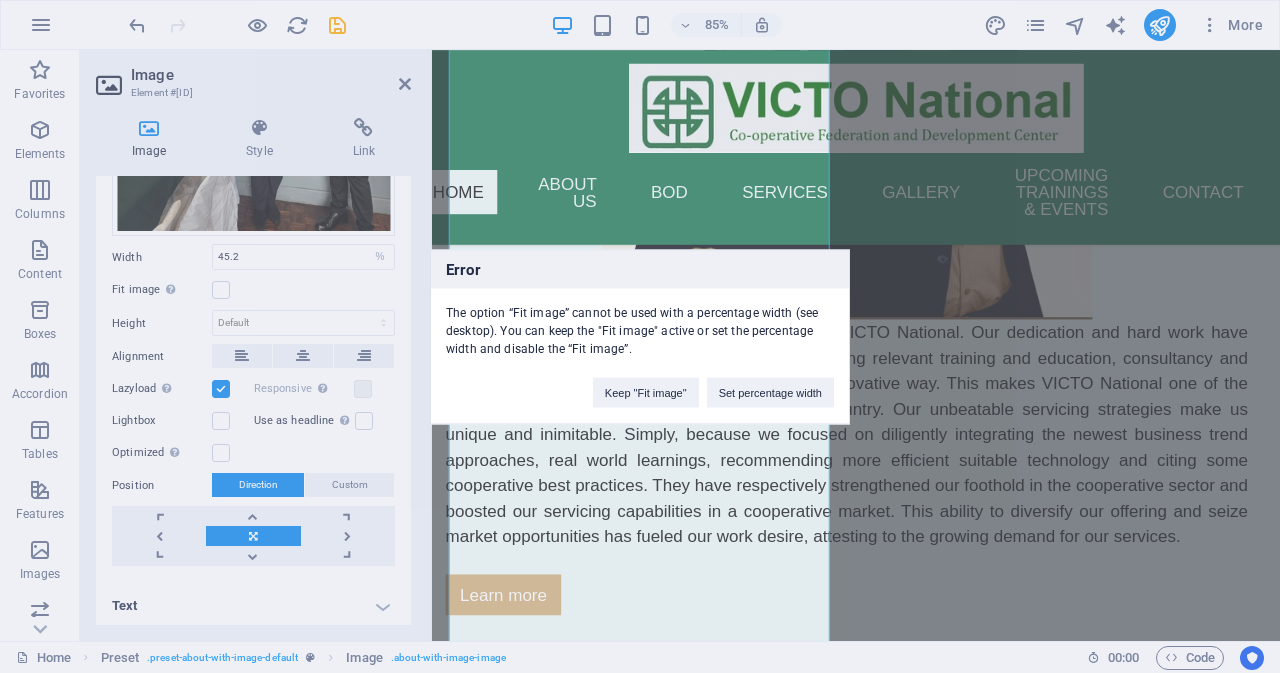 scroll, scrollTop: 231, scrollLeft: 0, axis: vertical 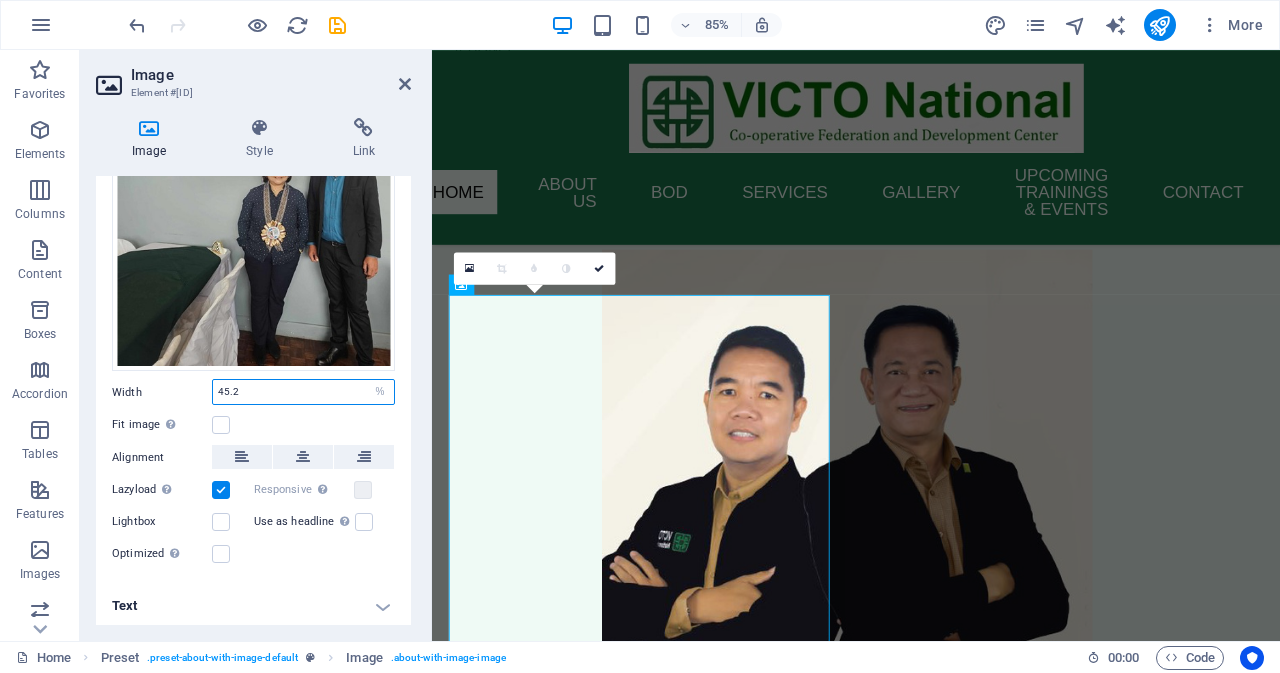 click on "45.2" at bounding box center [303, 392] 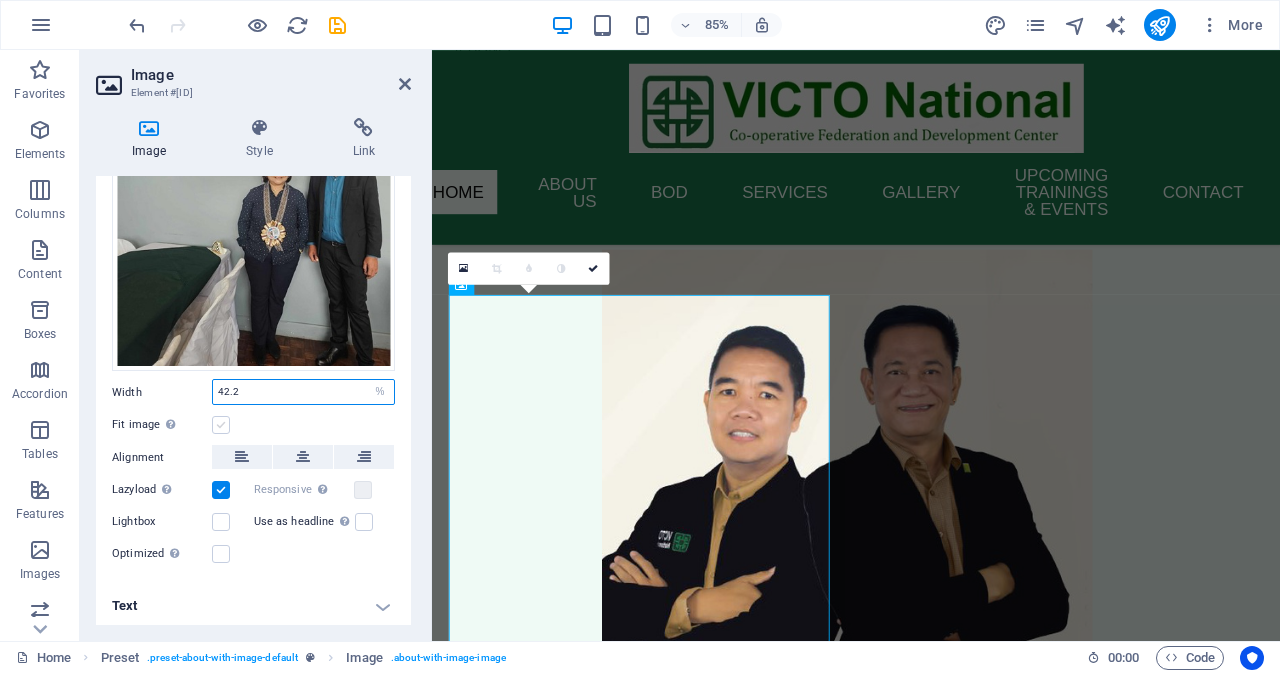 type on "42.2" 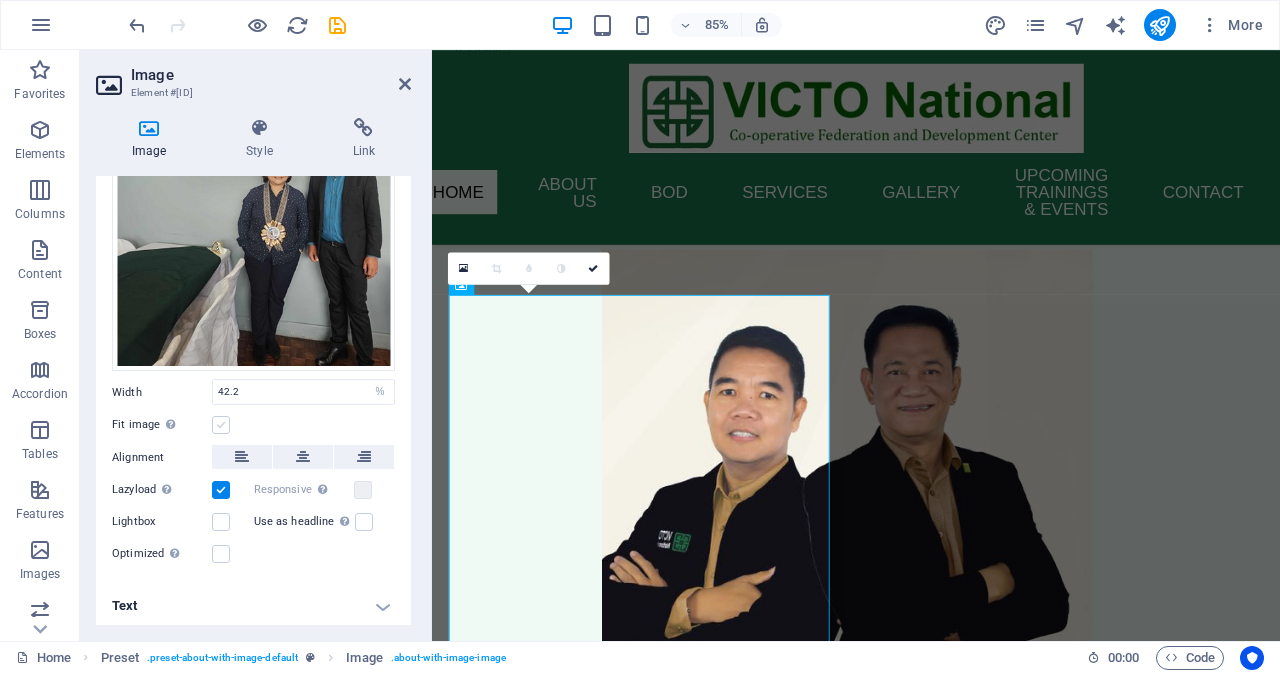 click at bounding box center [221, 425] 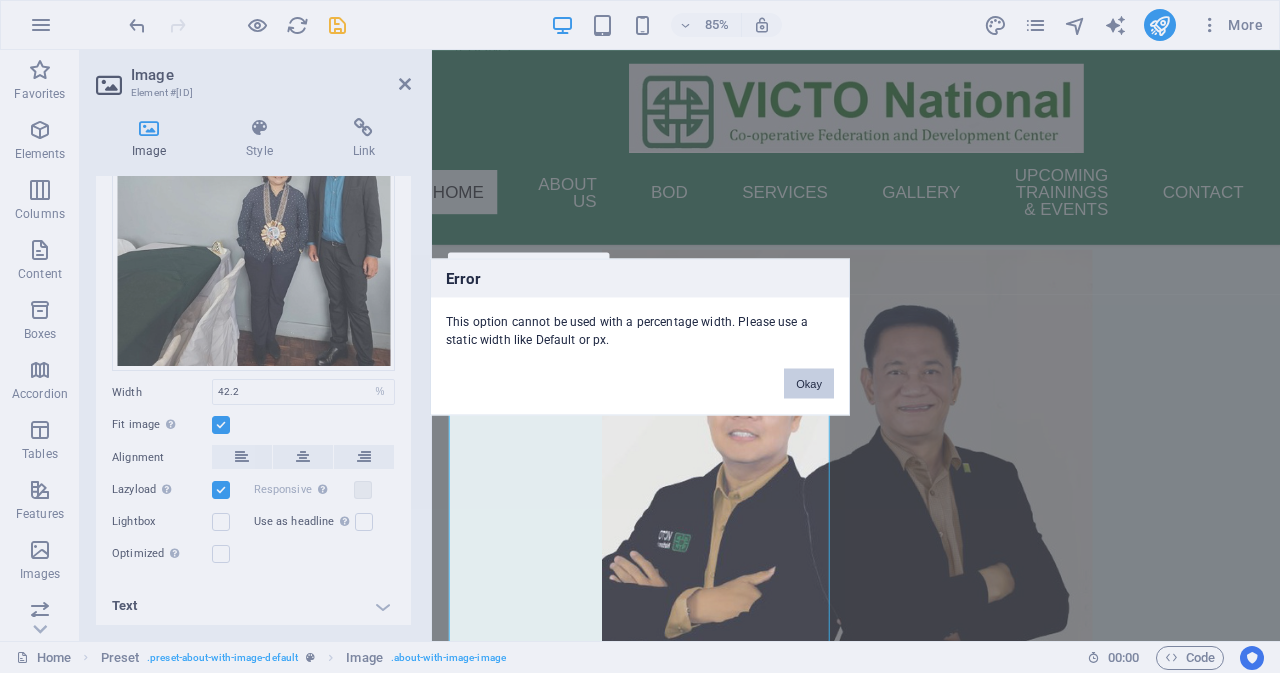 click on "Okay" at bounding box center [809, 383] 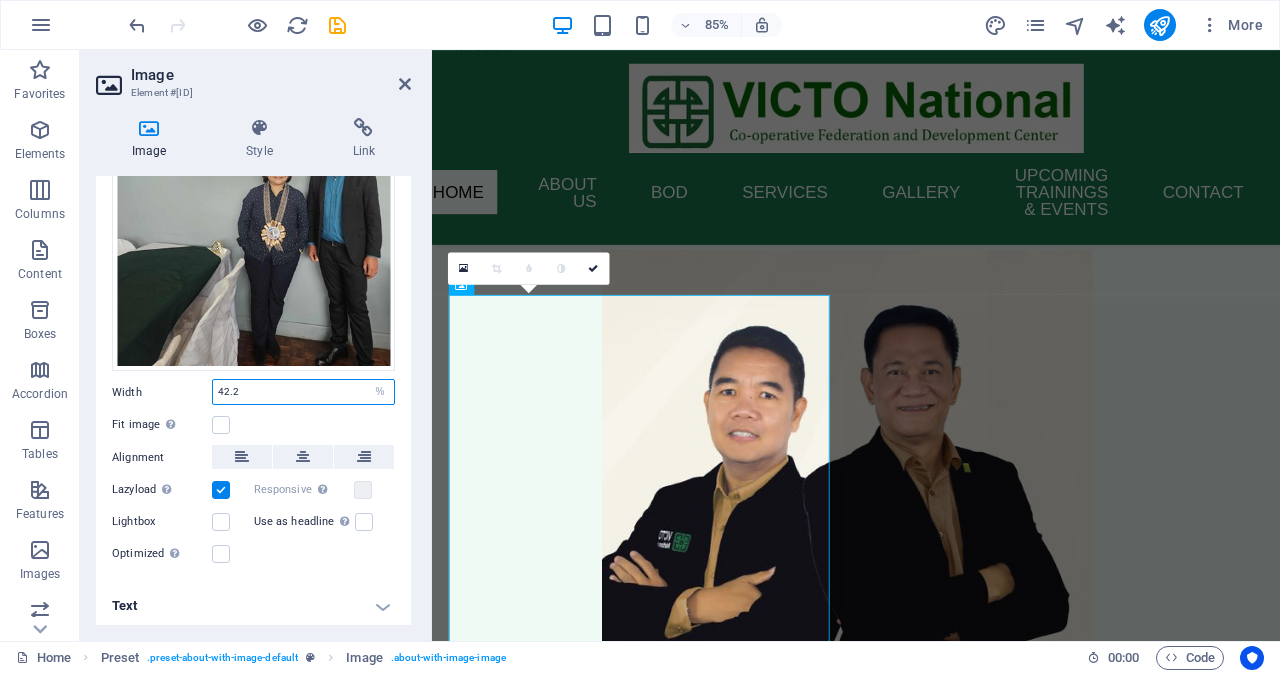 click on "42.2" at bounding box center (303, 392) 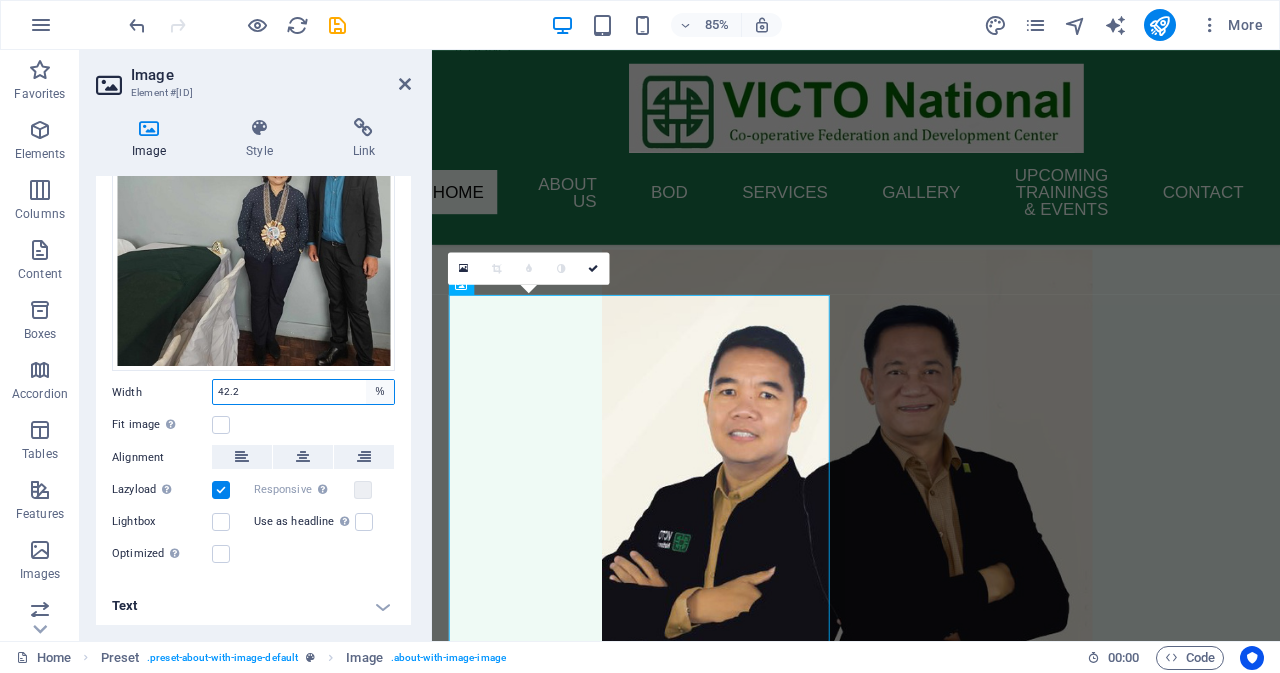 click on "Default auto px rem % em vh vw" at bounding box center [380, 392] 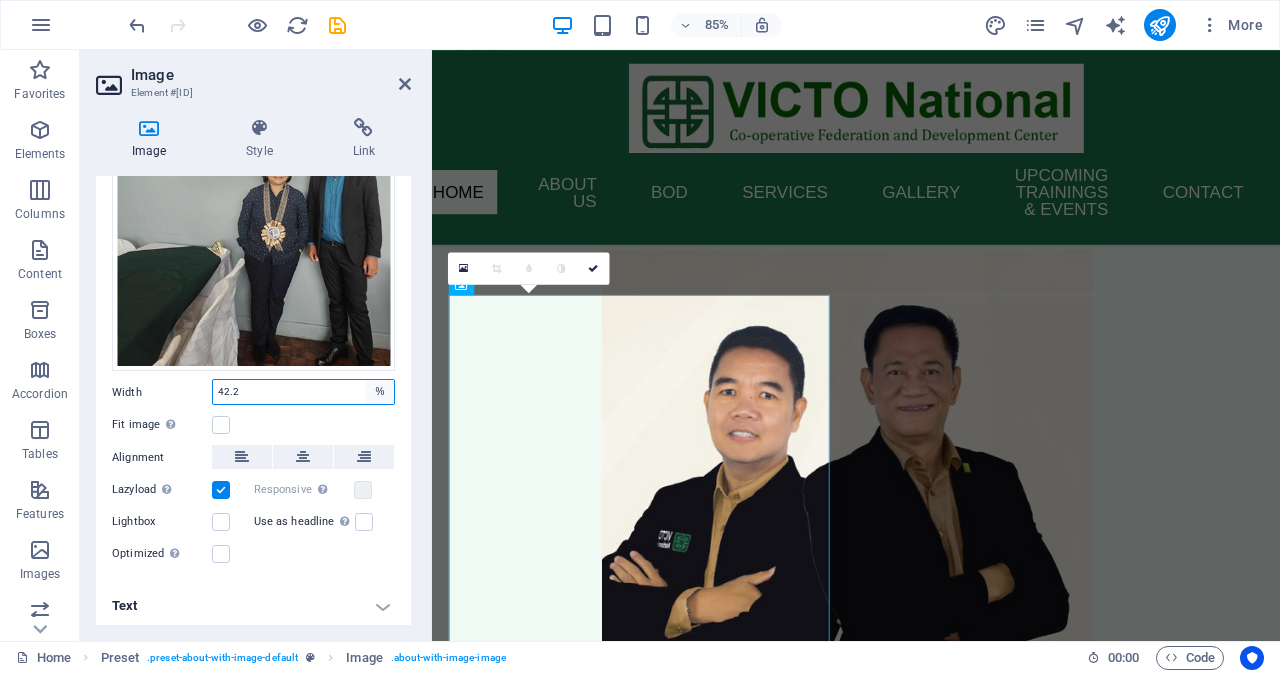 select on "auto" 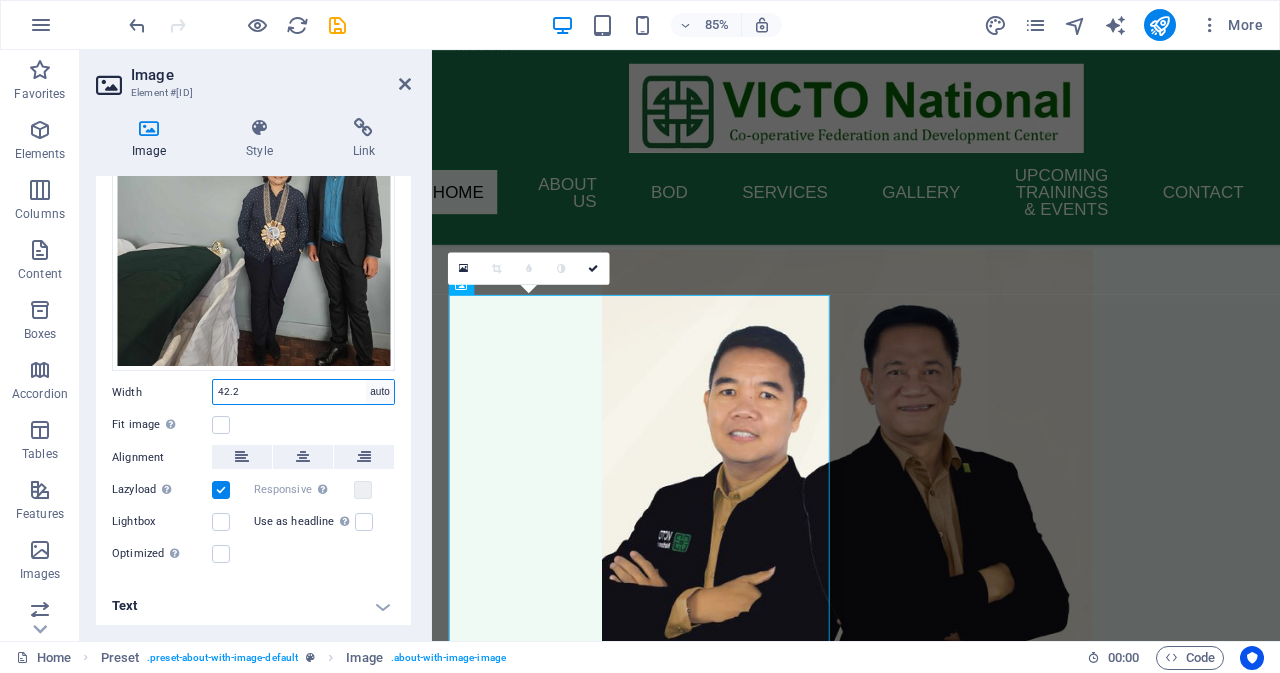 click on "Default auto px rem % em vh vw" at bounding box center (380, 392) 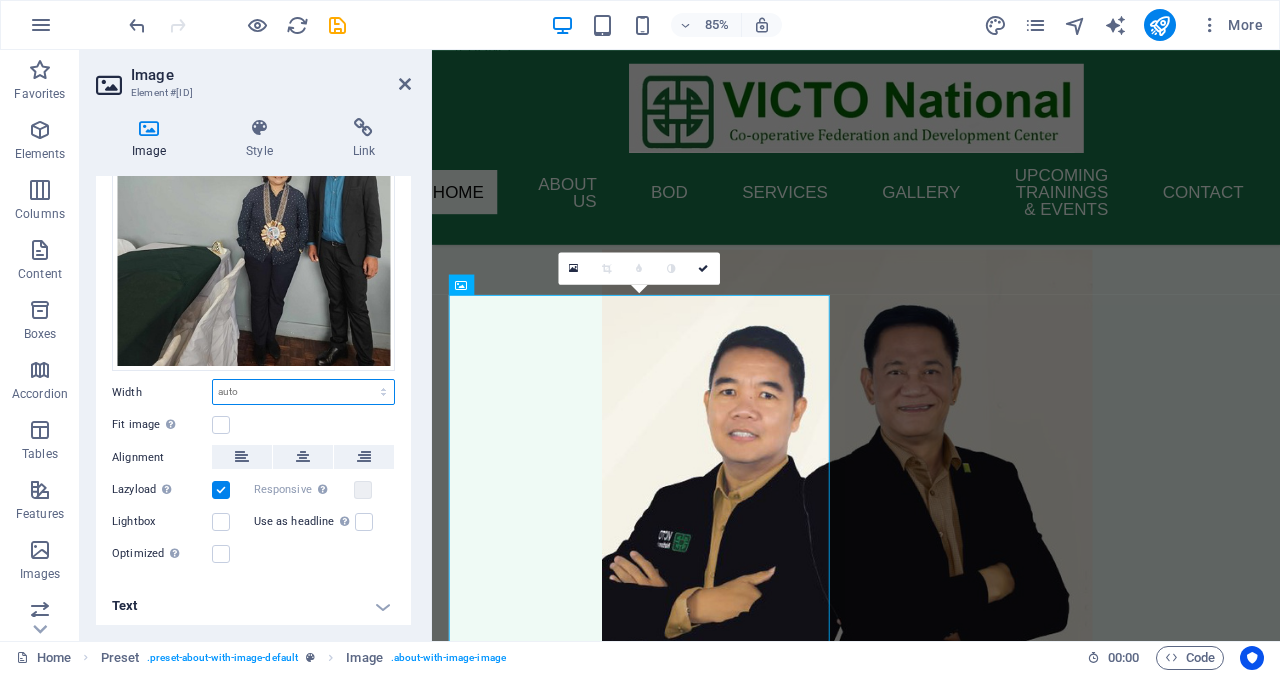 click on "Default auto px rem % em vh vw" at bounding box center (303, 392) 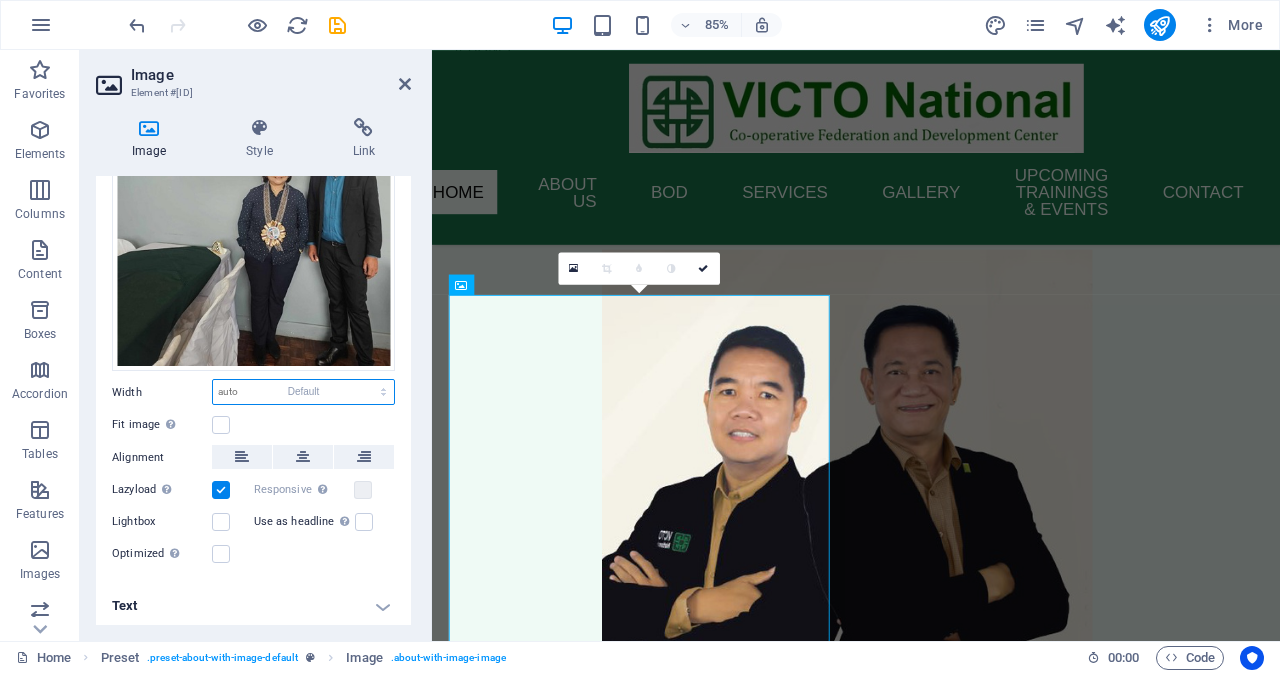 click on "Default auto px rem % em vh vw" at bounding box center [303, 392] 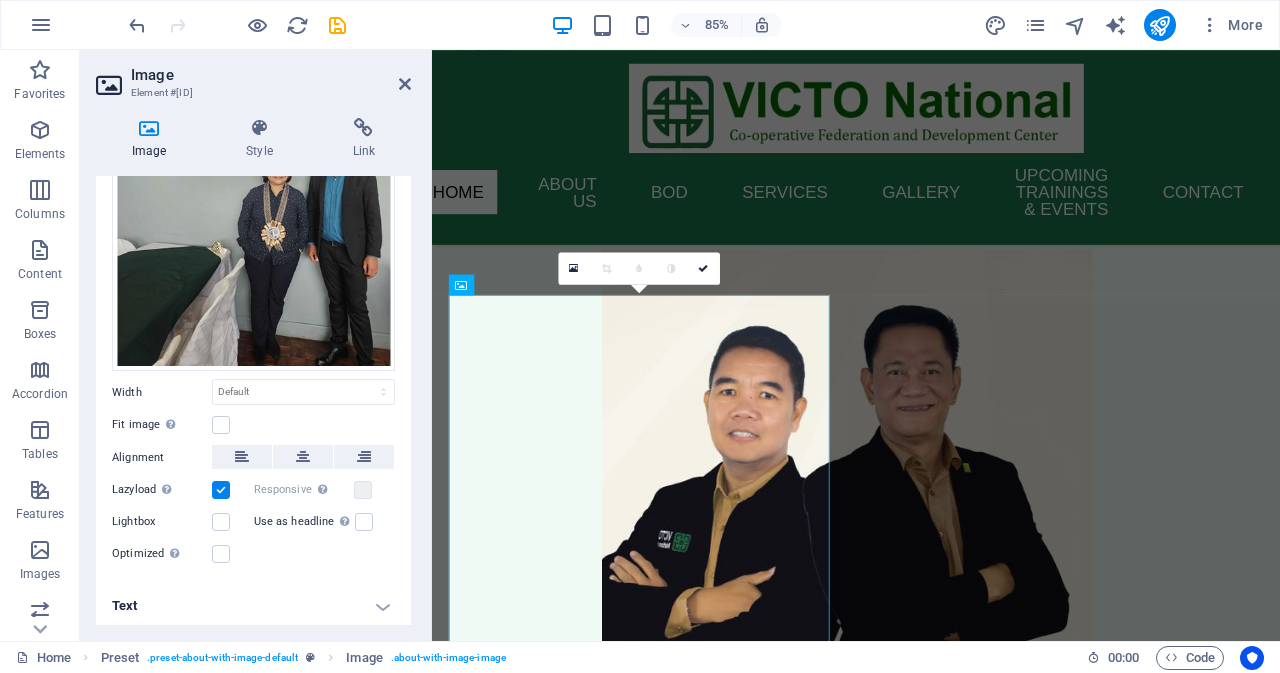 click at bounding box center [221, 490] 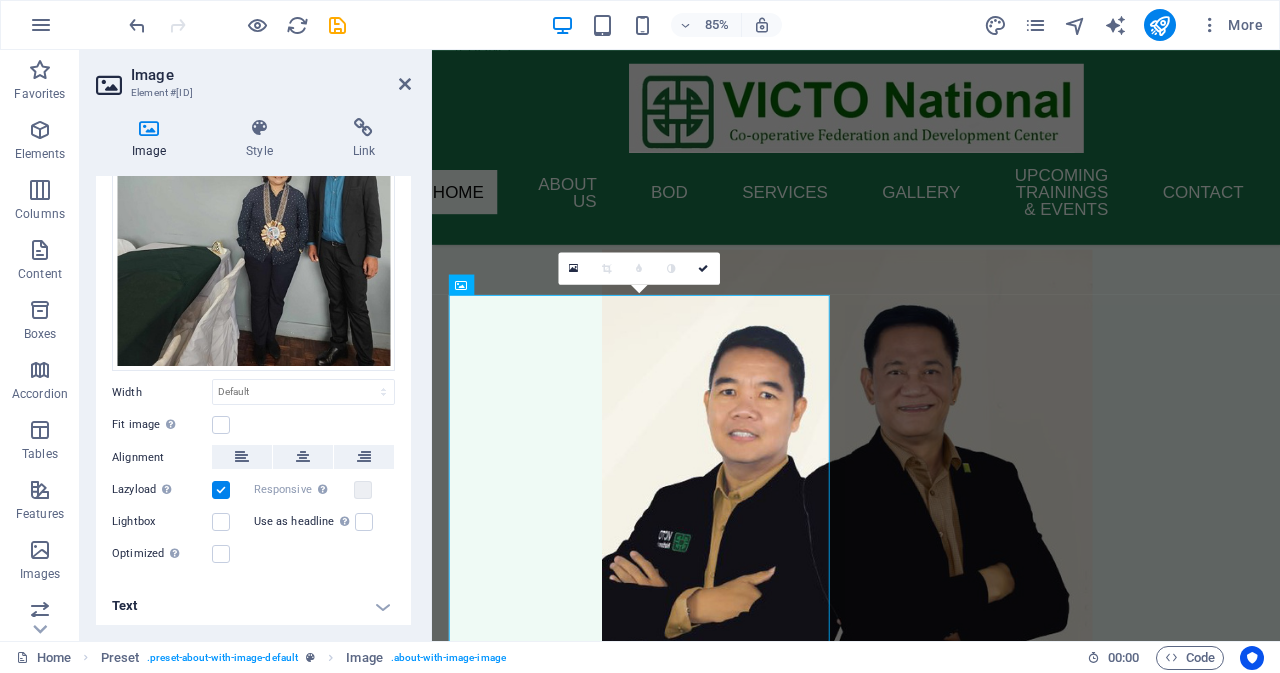 click on "Lazyload Loading images after the page loads improves page speed." at bounding box center [0, 0] 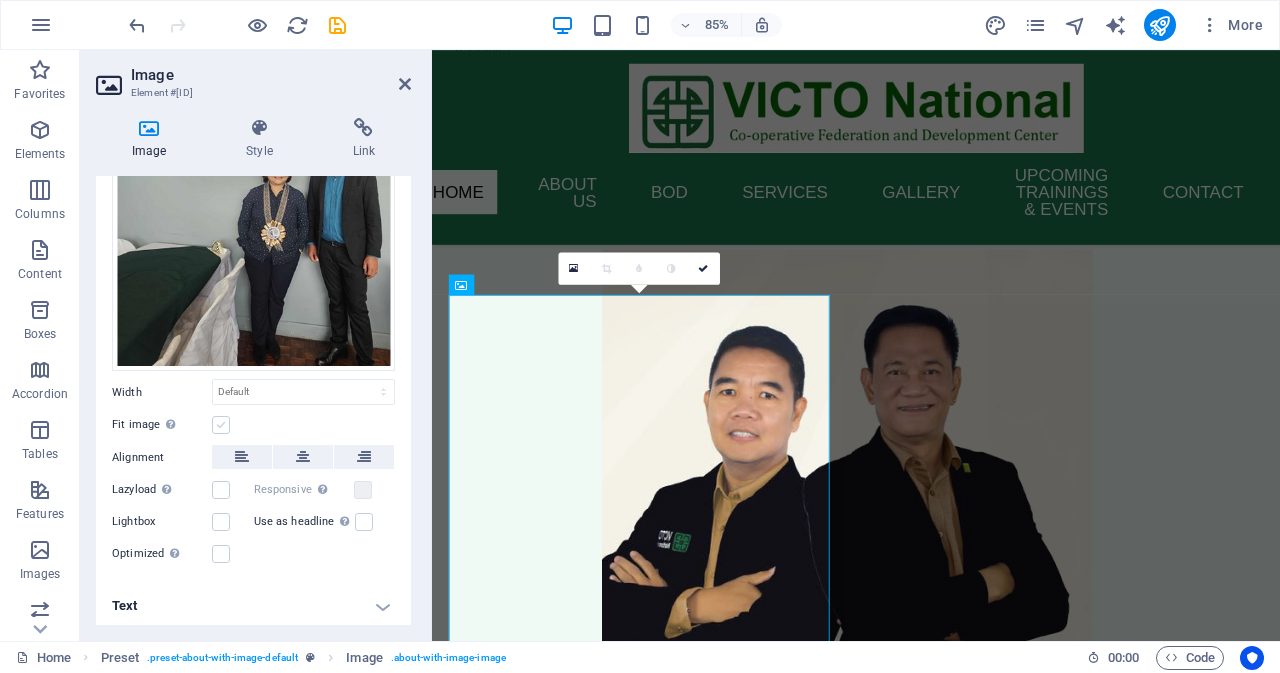 click at bounding box center [221, 425] 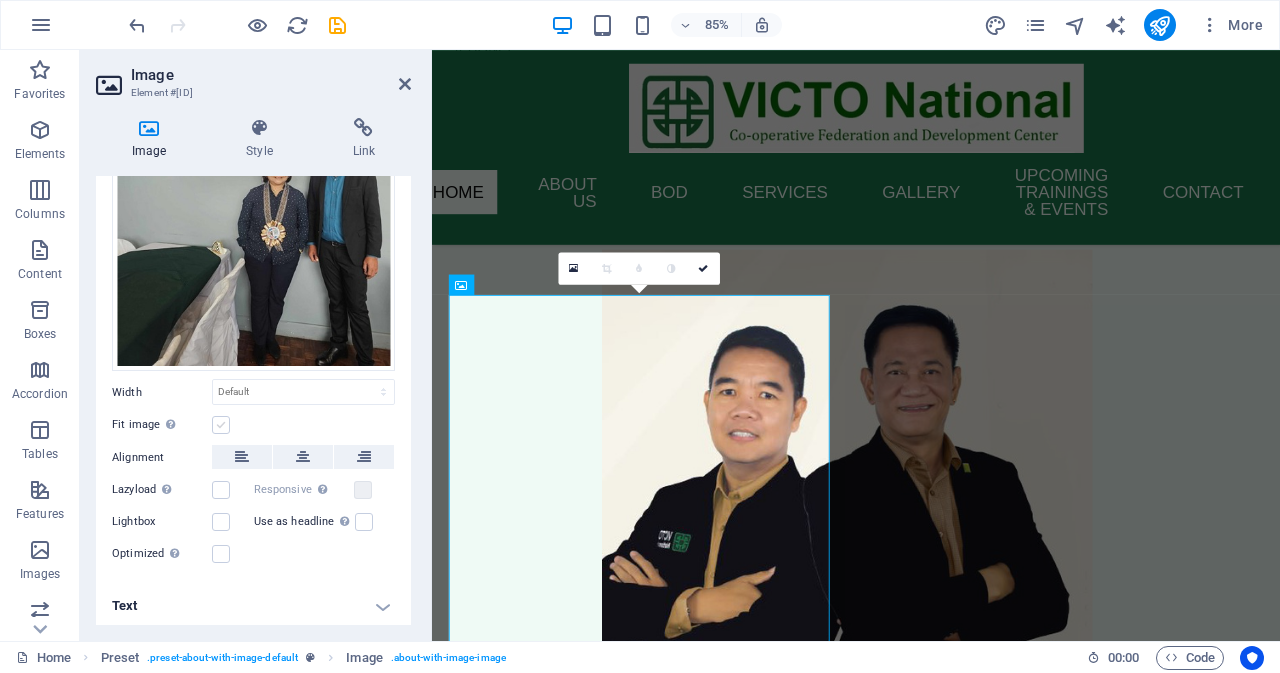 click on "Fit image Automatically fit image to a fixed width and height" at bounding box center (0, 0) 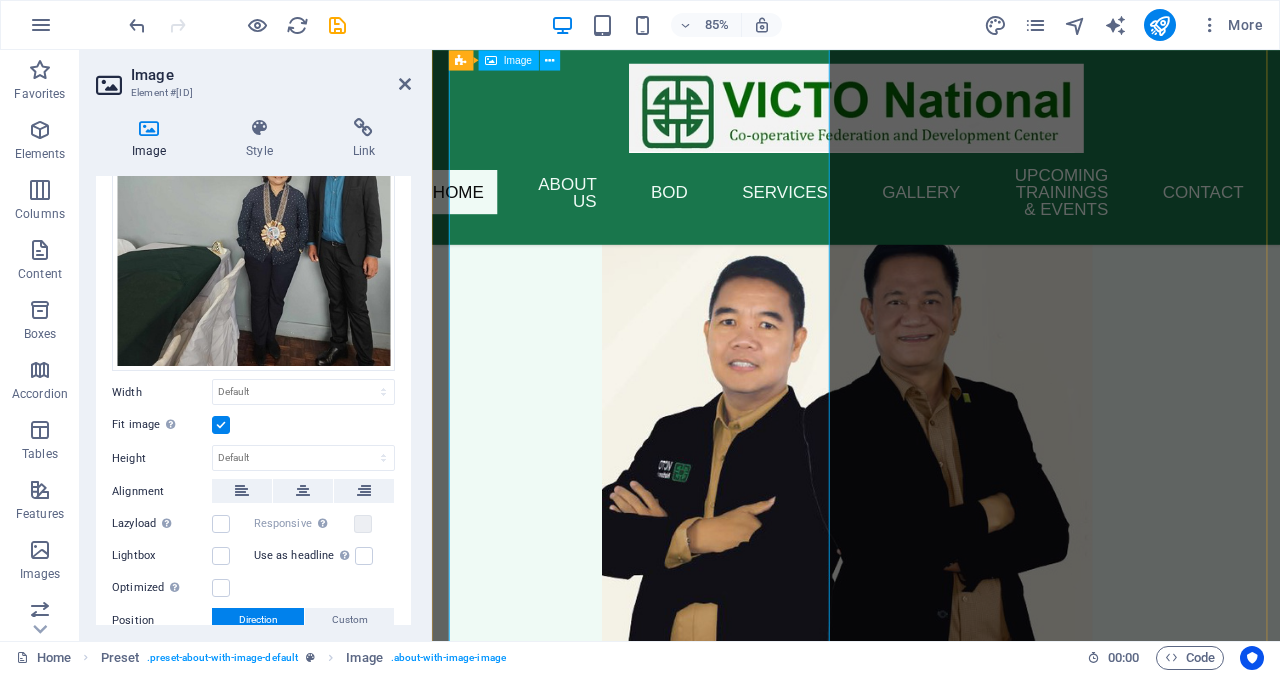 scroll, scrollTop: 3500, scrollLeft: 0, axis: vertical 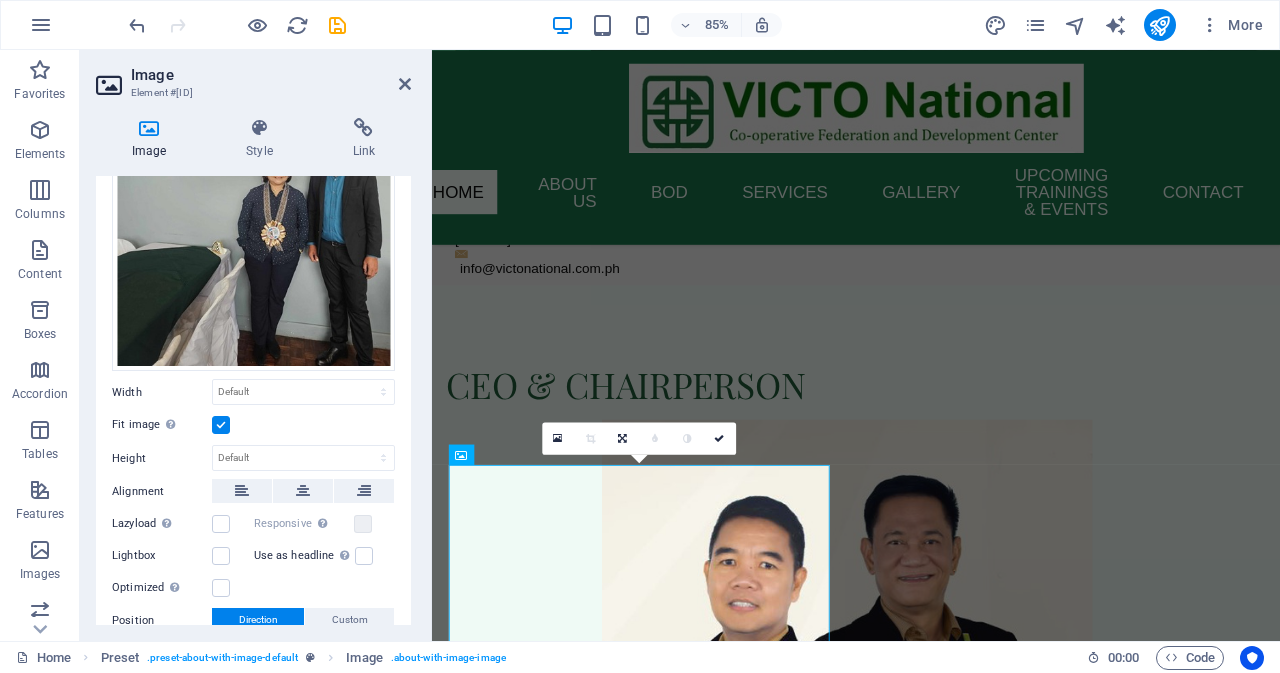 click at bounding box center (221, 425) 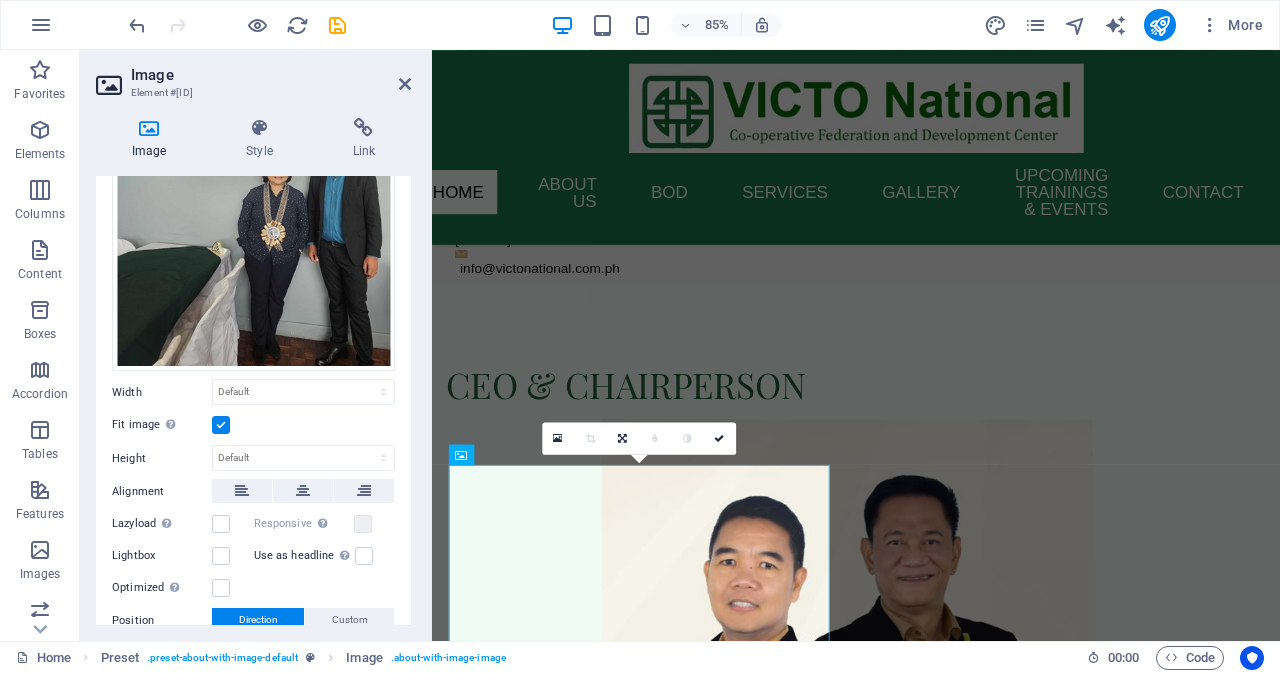 click on "Fit image Automatically fit image to a fixed width and height" at bounding box center (0, 0) 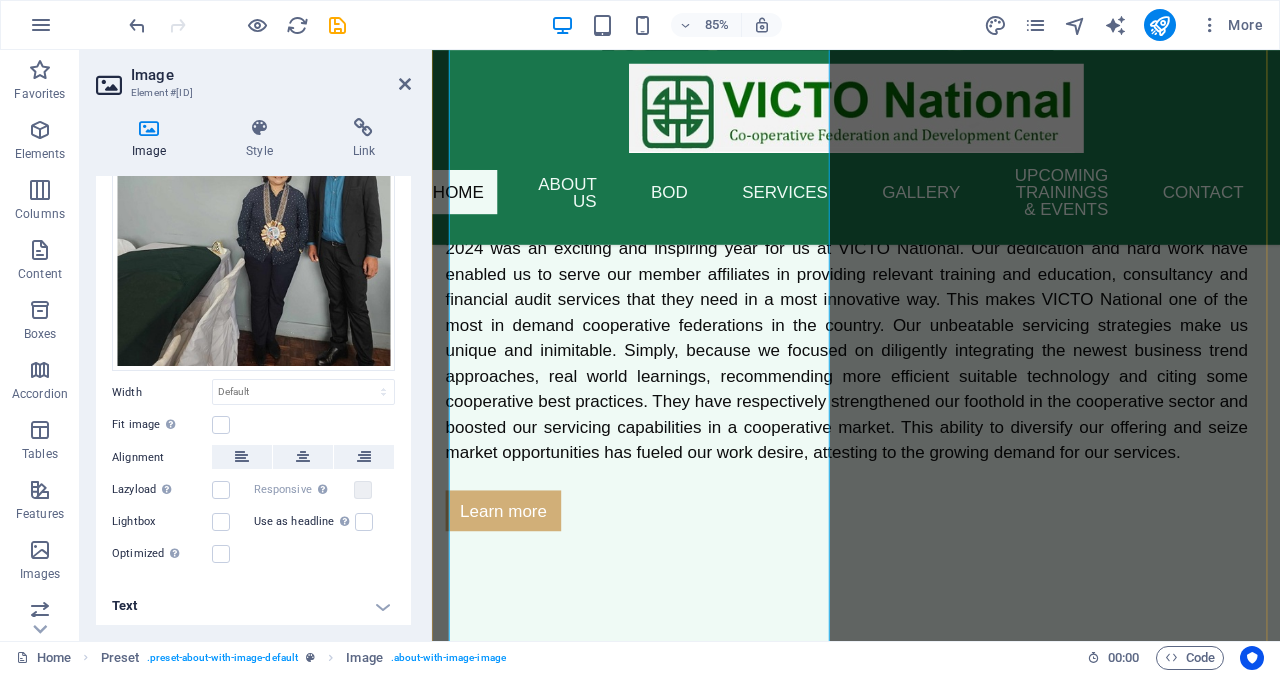 scroll, scrollTop: 4300, scrollLeft: 0, axis: vertical 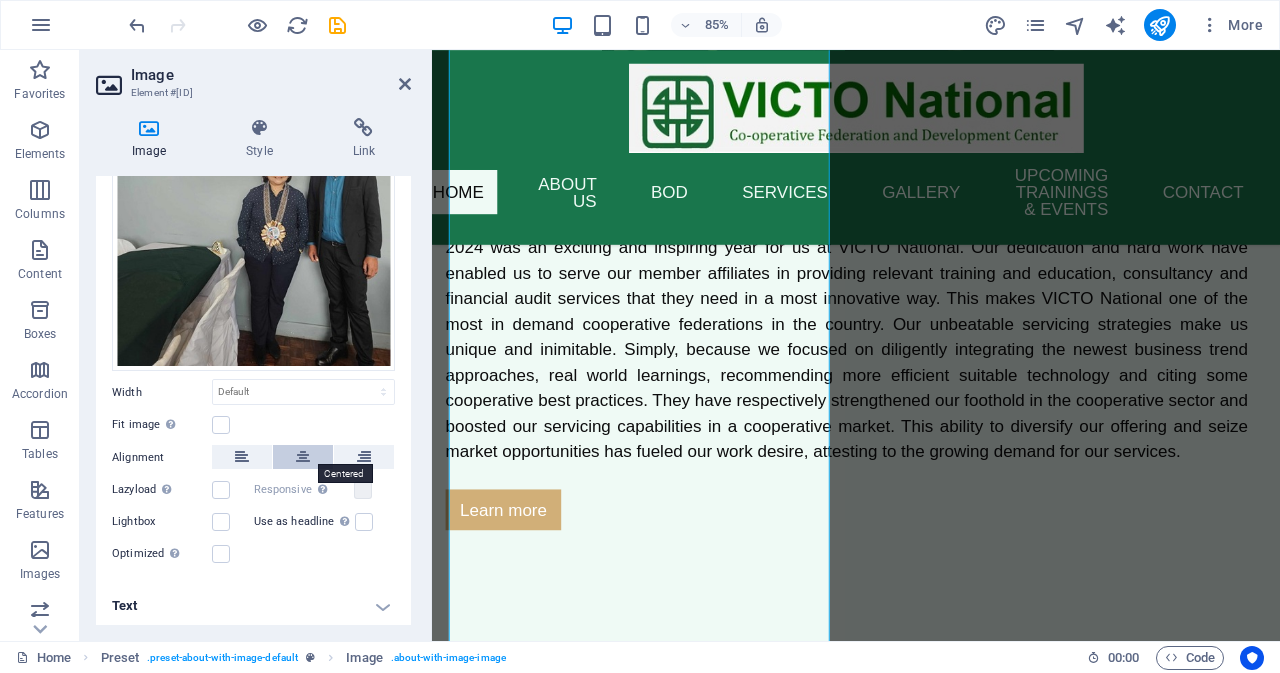 click at bounding box center [303, 457] 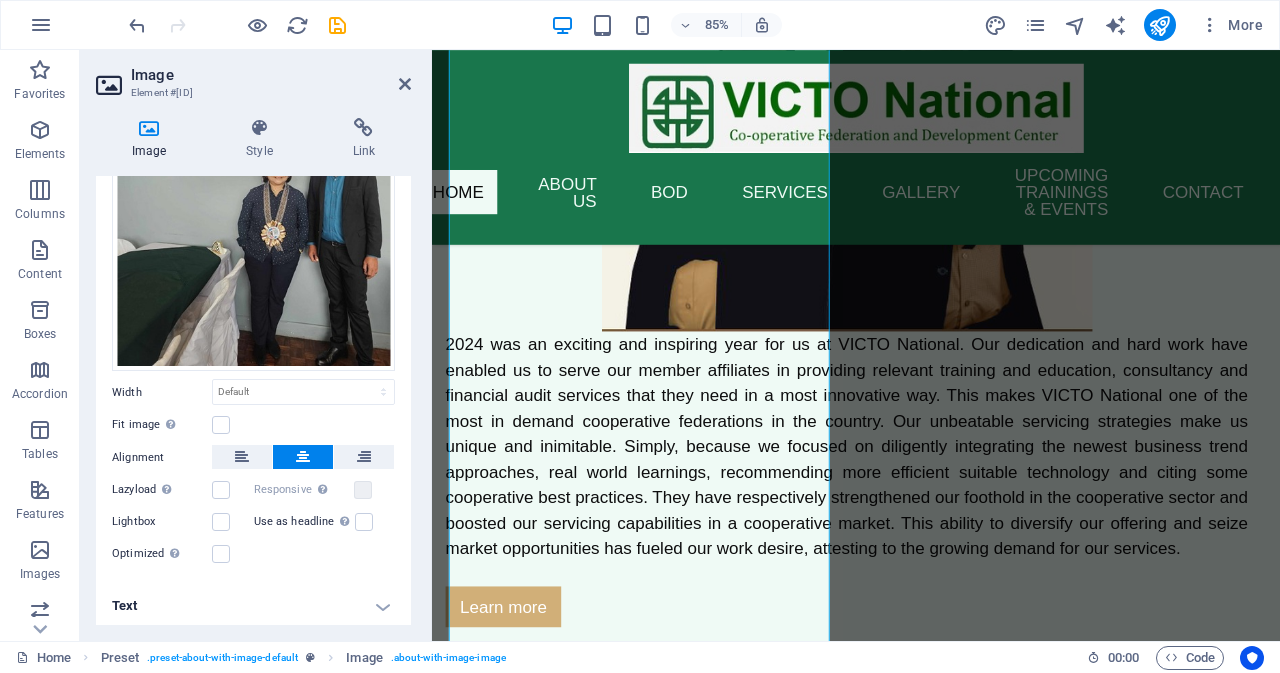 scroll, scrollTop: 4200, scrollLeft: 0, axis: vertical 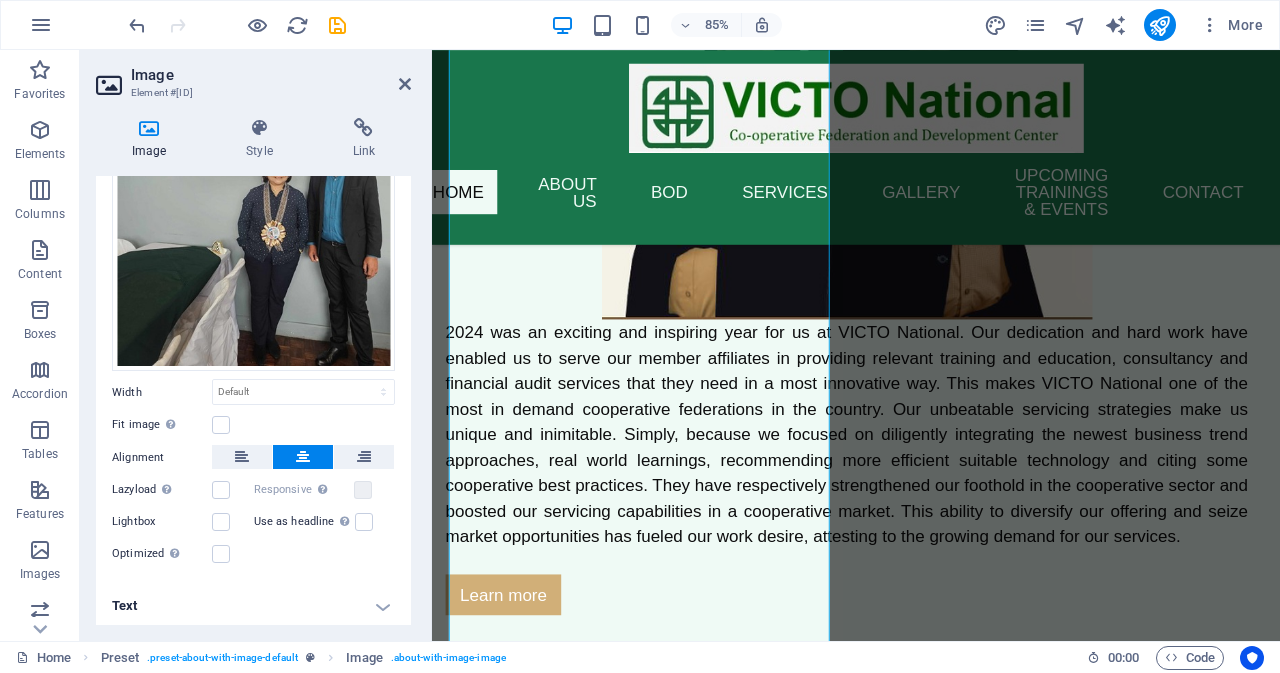 click at bounding box center (303, 457) 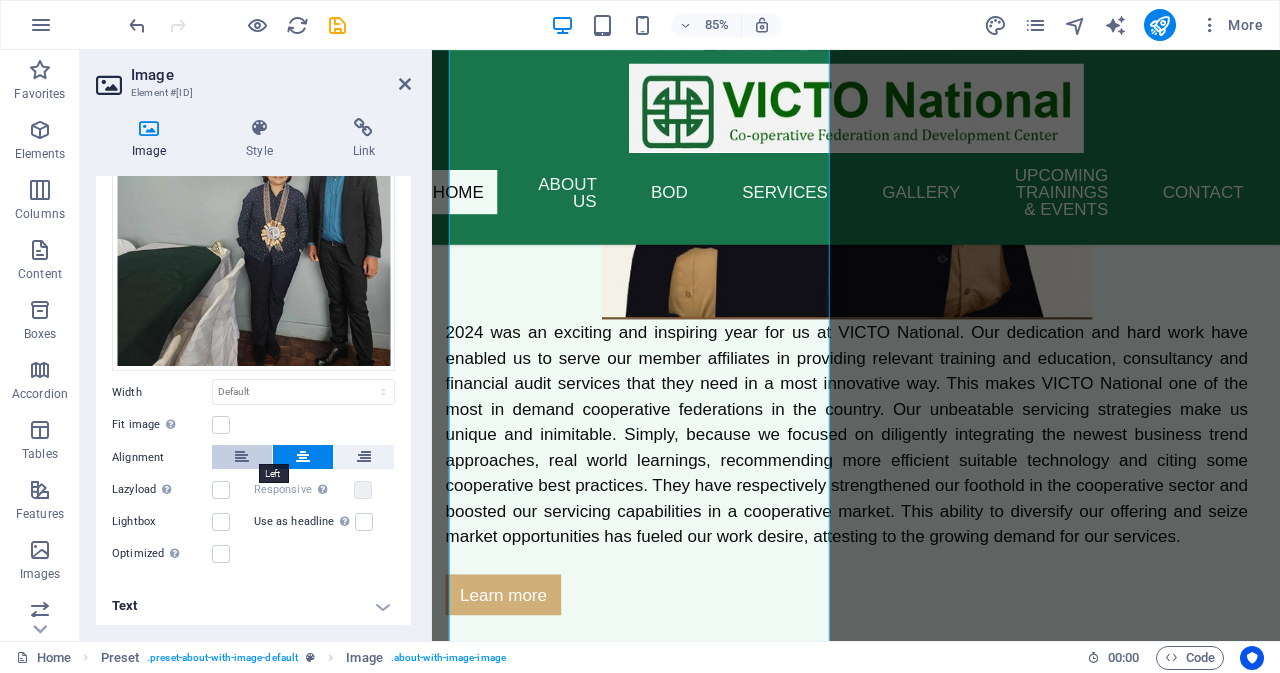 click at bounding box center [242, 457] 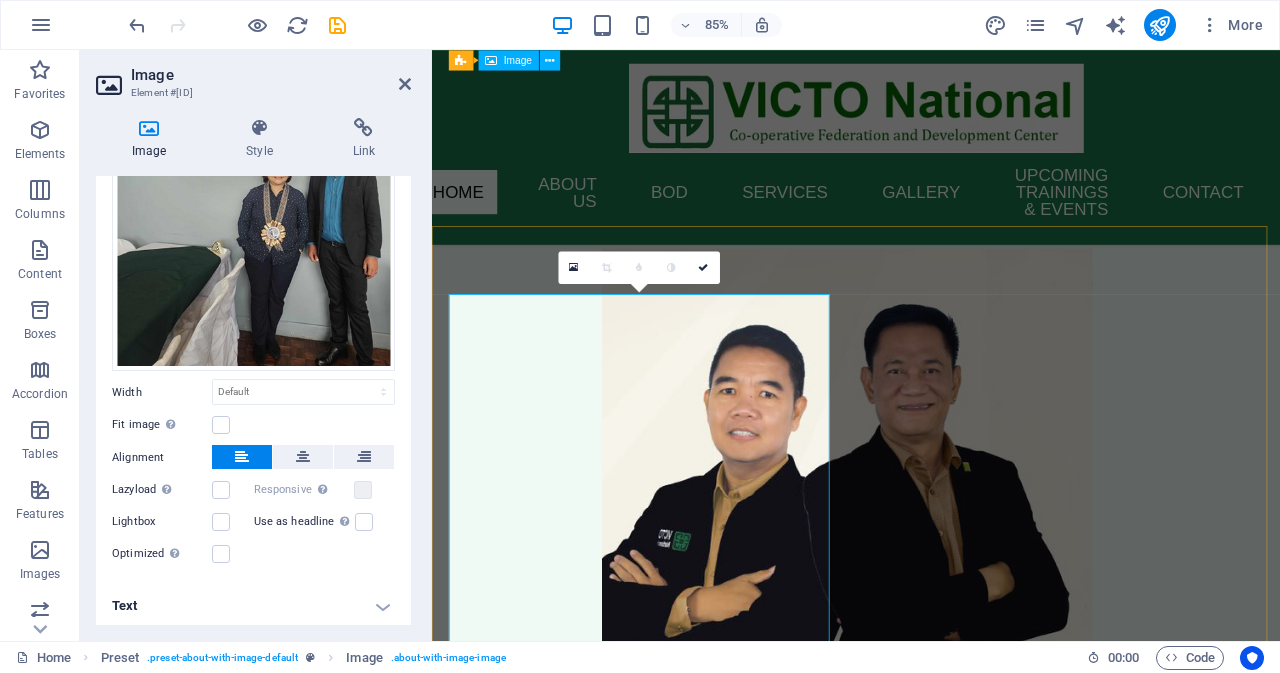 scroll, scrollTop: 3700, scrollLeft: 0, axis: vertical 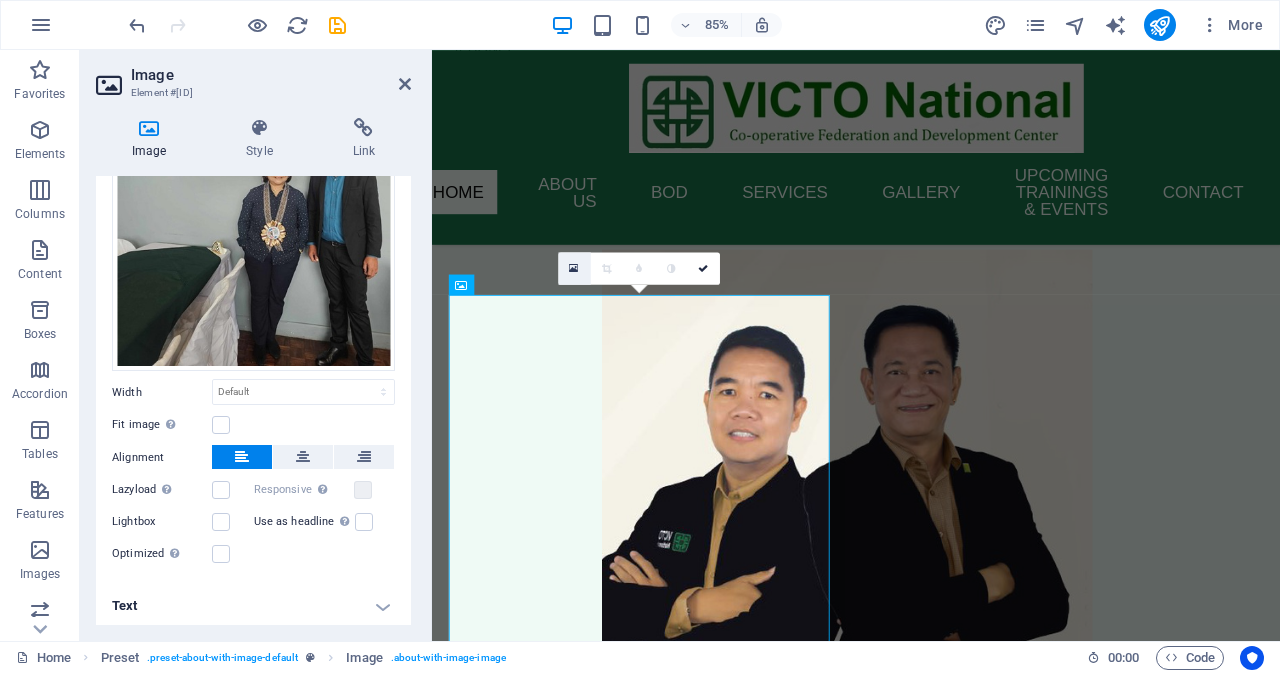 click at bounding box center (574, 269) 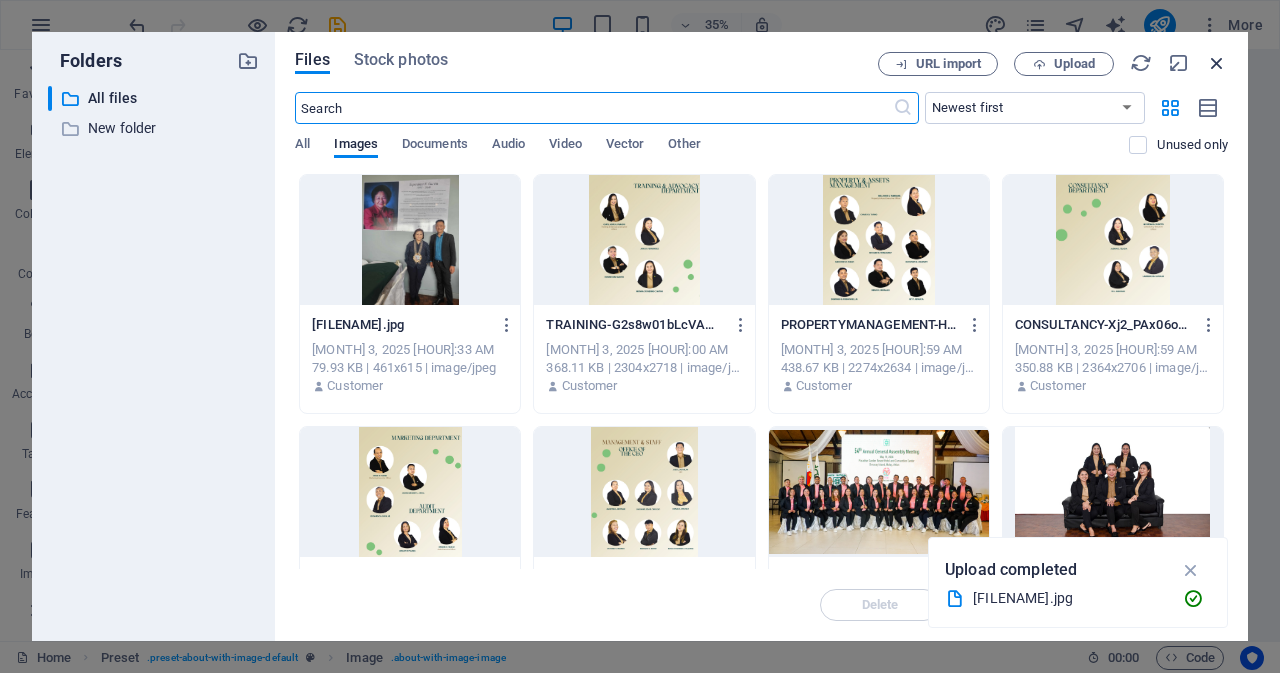 click at bounding box center [1217, 63] 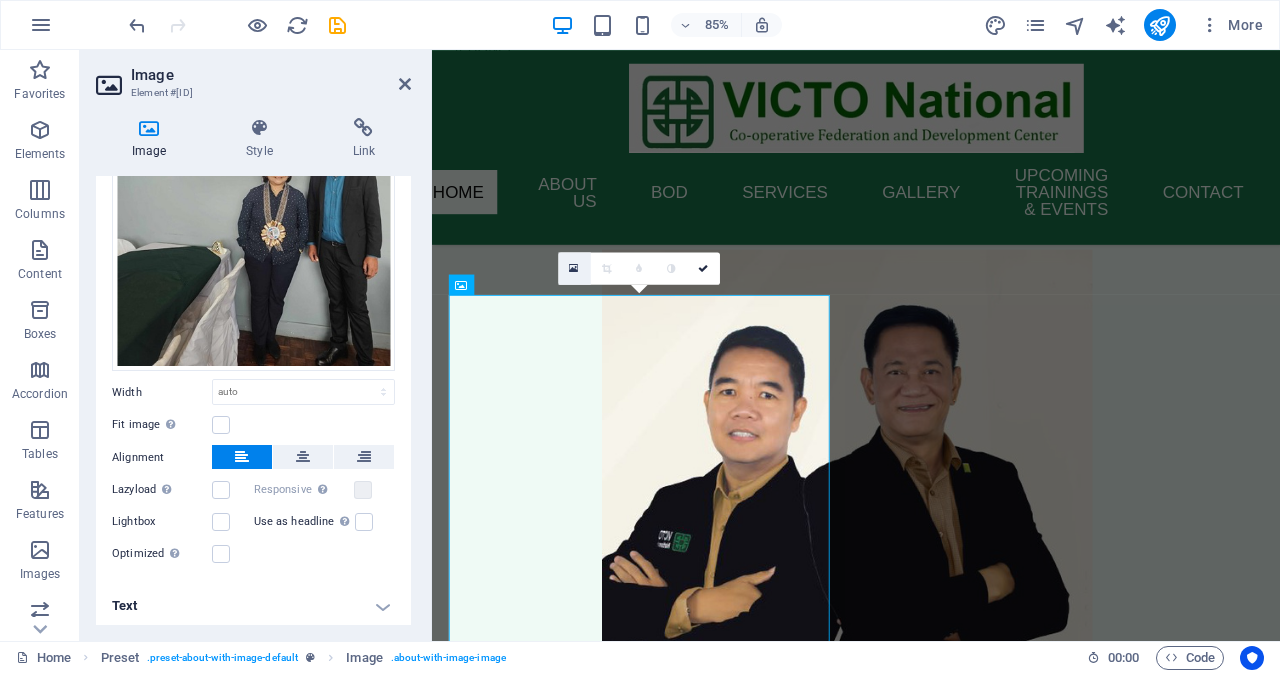 click at bounding box center [574, 269] 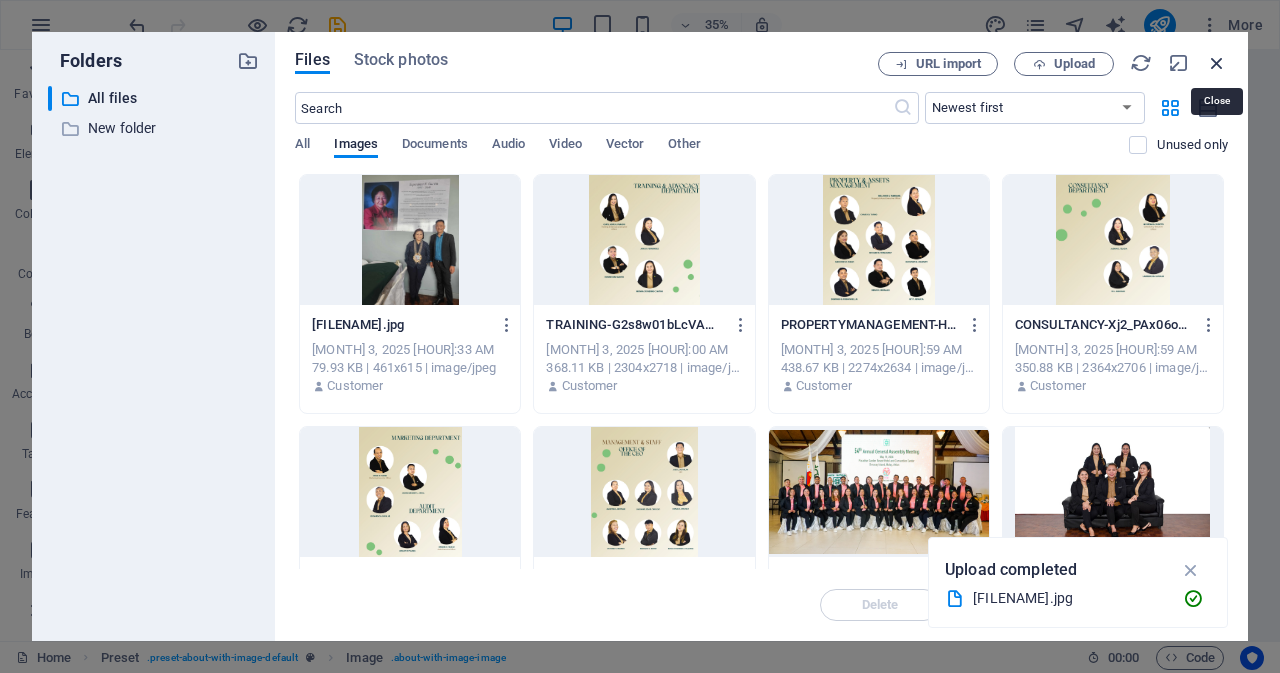 click at bounding box center (1217, 63) 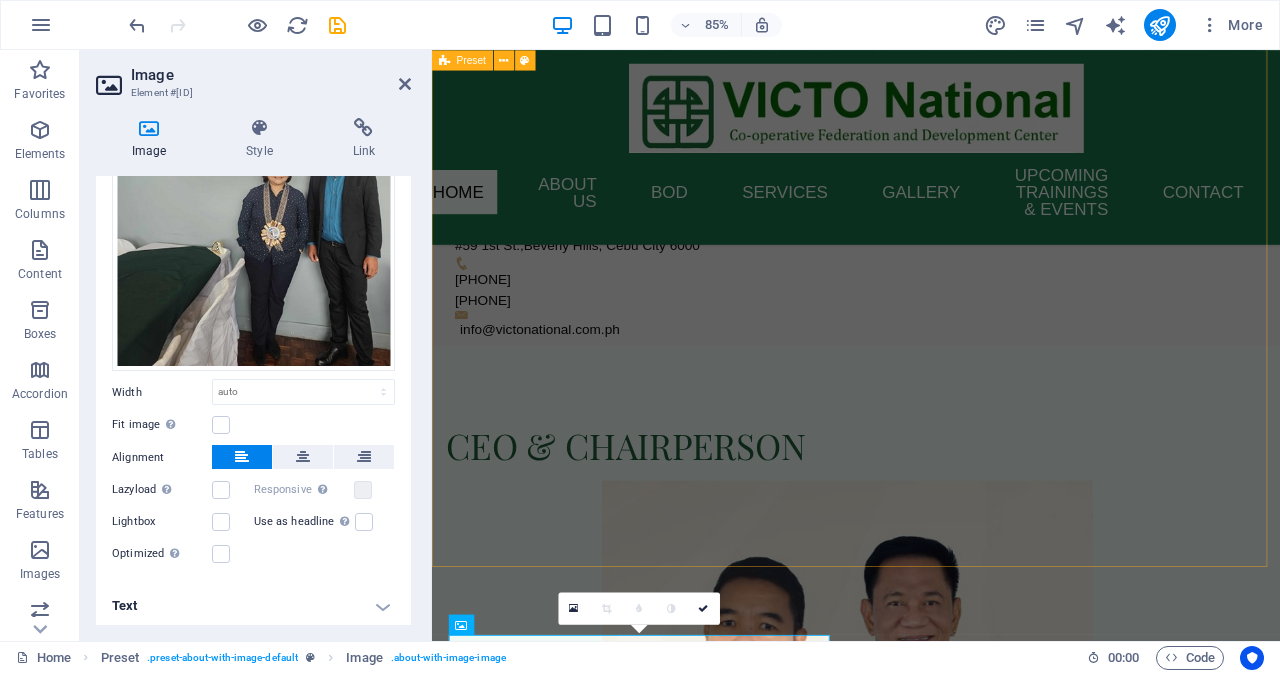 scroll, scrollTop: 3300, scrollLeft: 0, axis: vertical 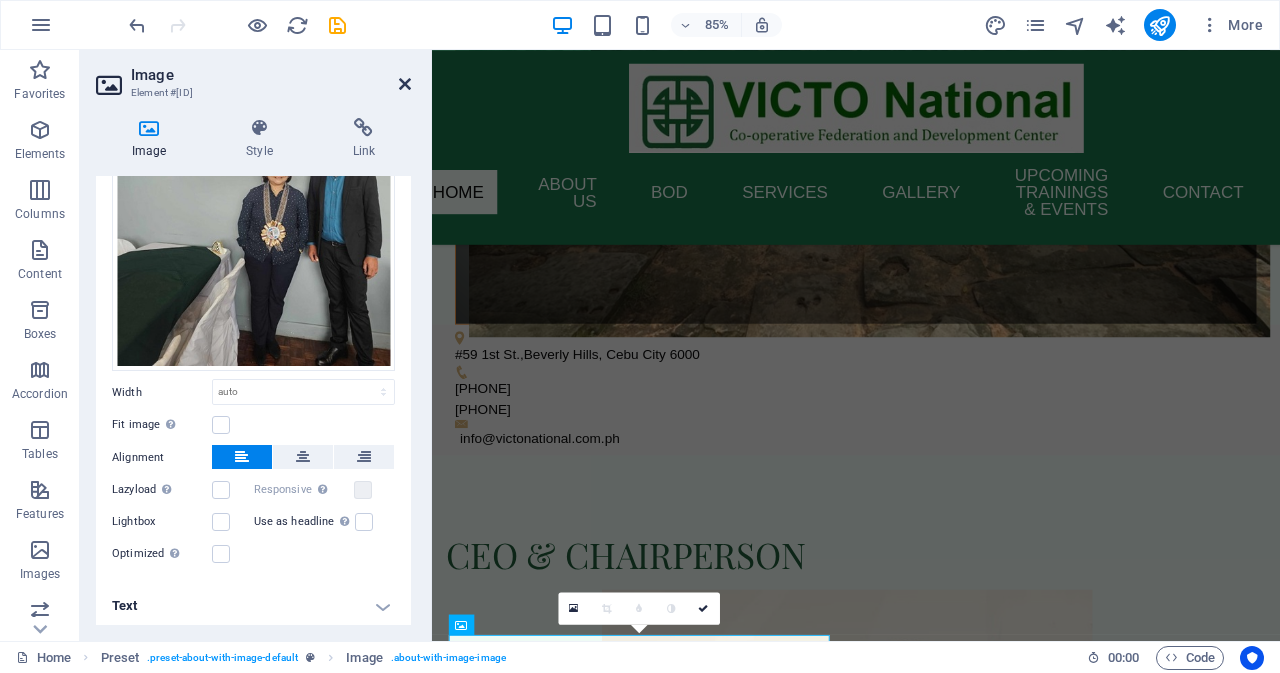 click at bounding box center (405, 84) 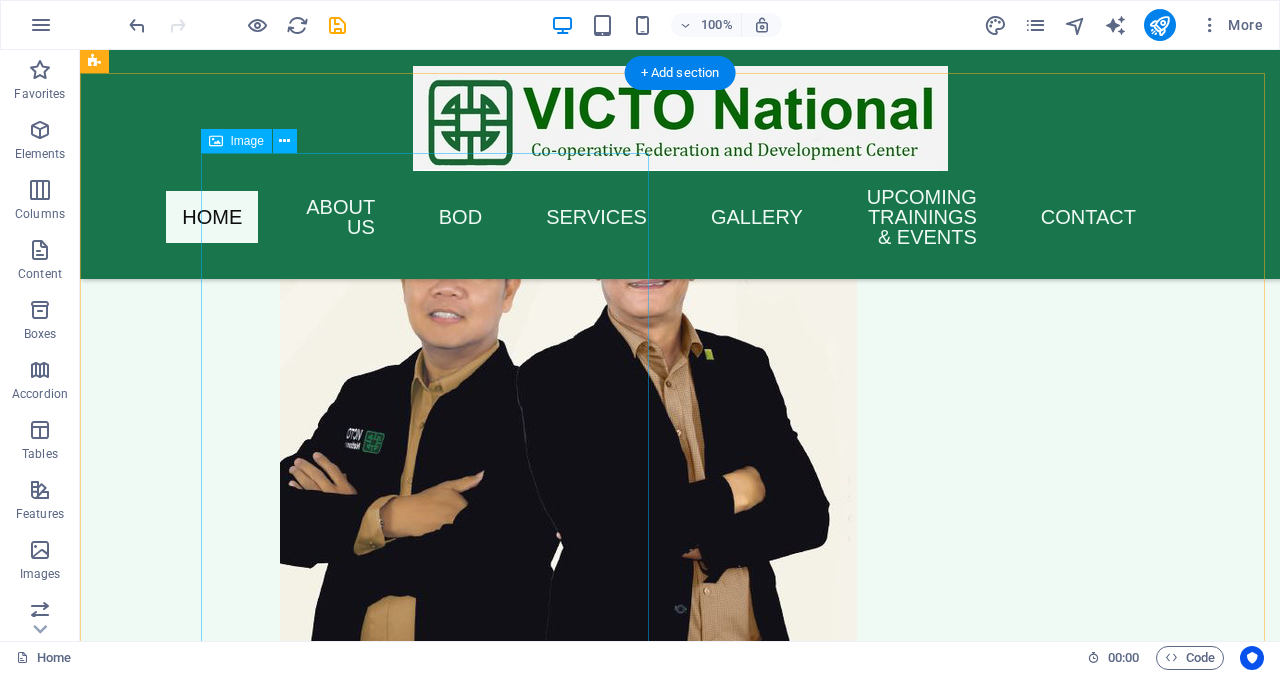 scroll, scrollTop: 3687, scrollLeft: 0, axis: vertical 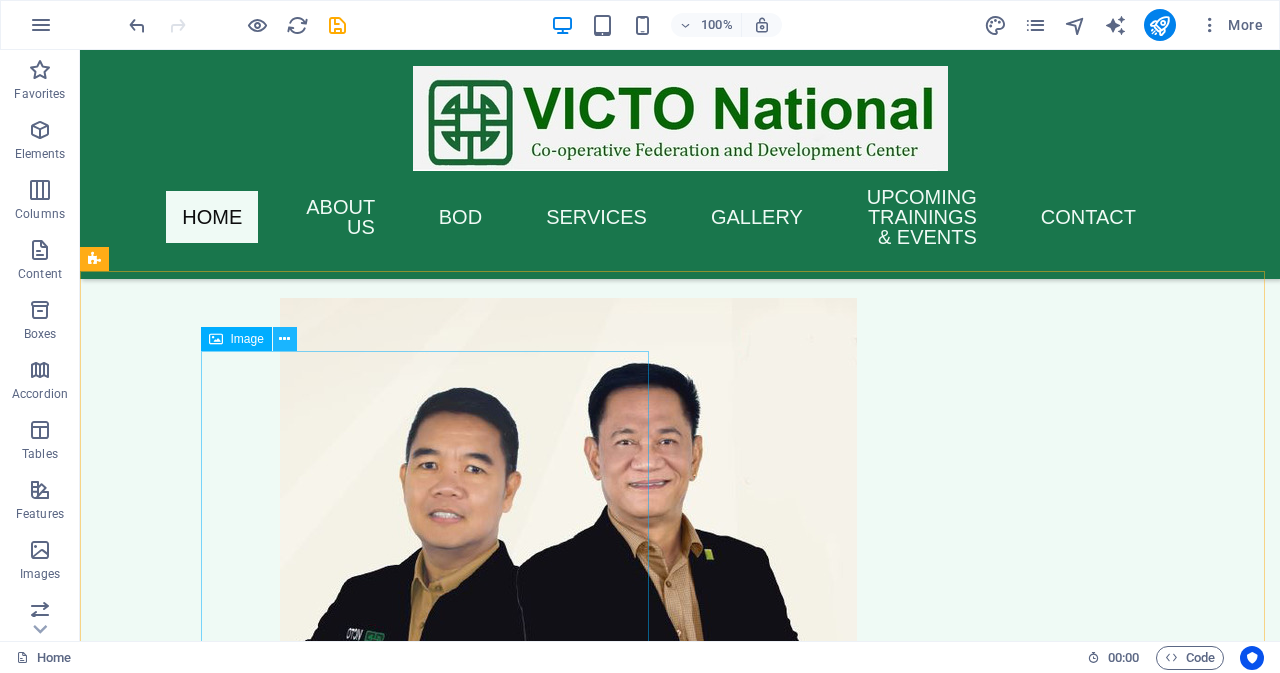 click at bounding box center (285, 339) 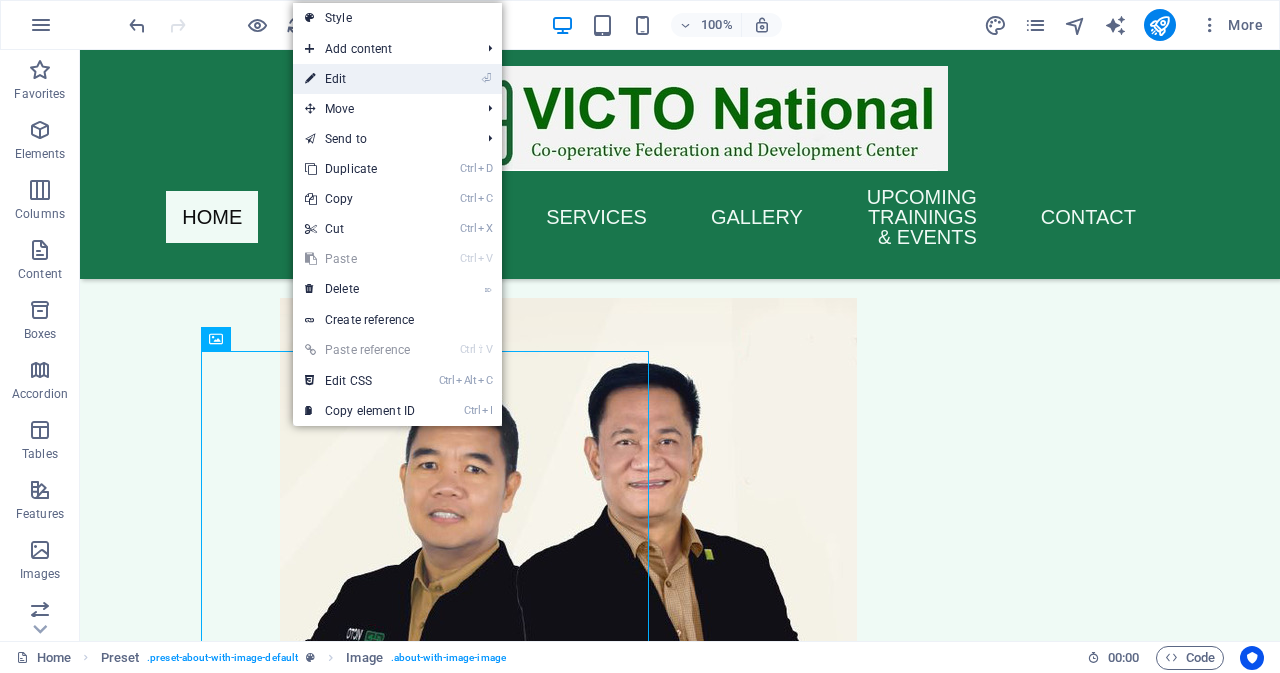 click on "⏎  Edit" at bounding box center [360, 79] 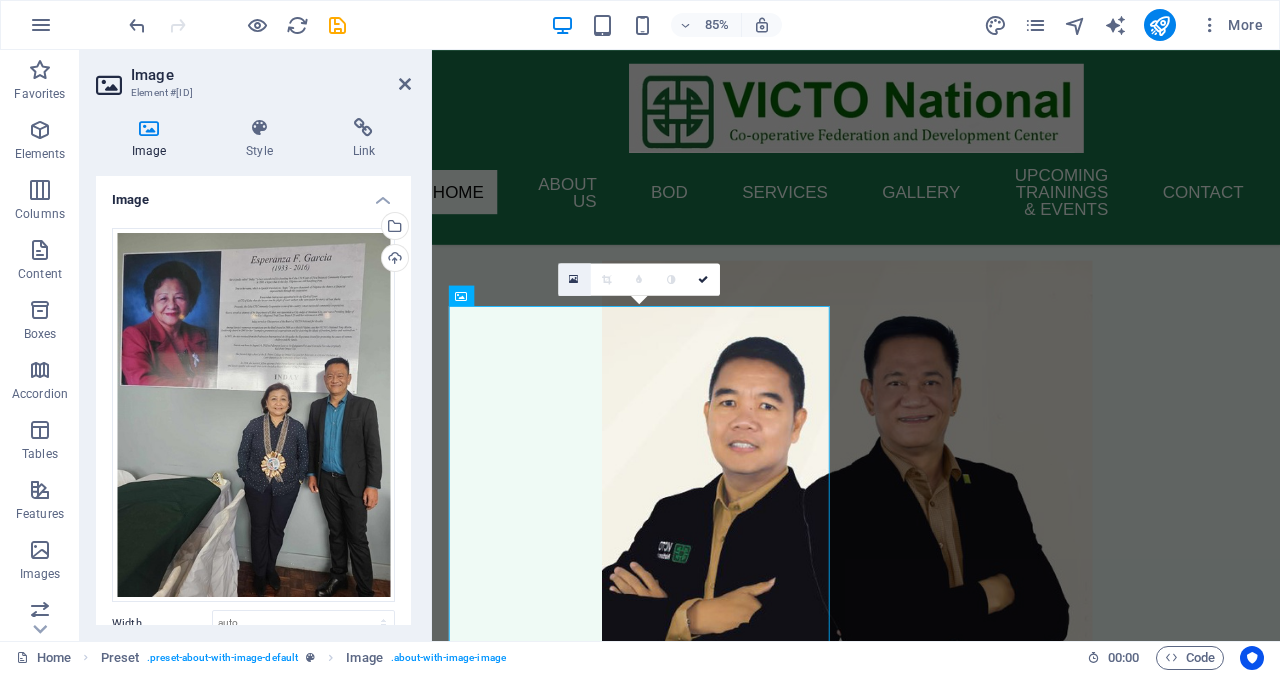 click at bounding box center [574, 280] 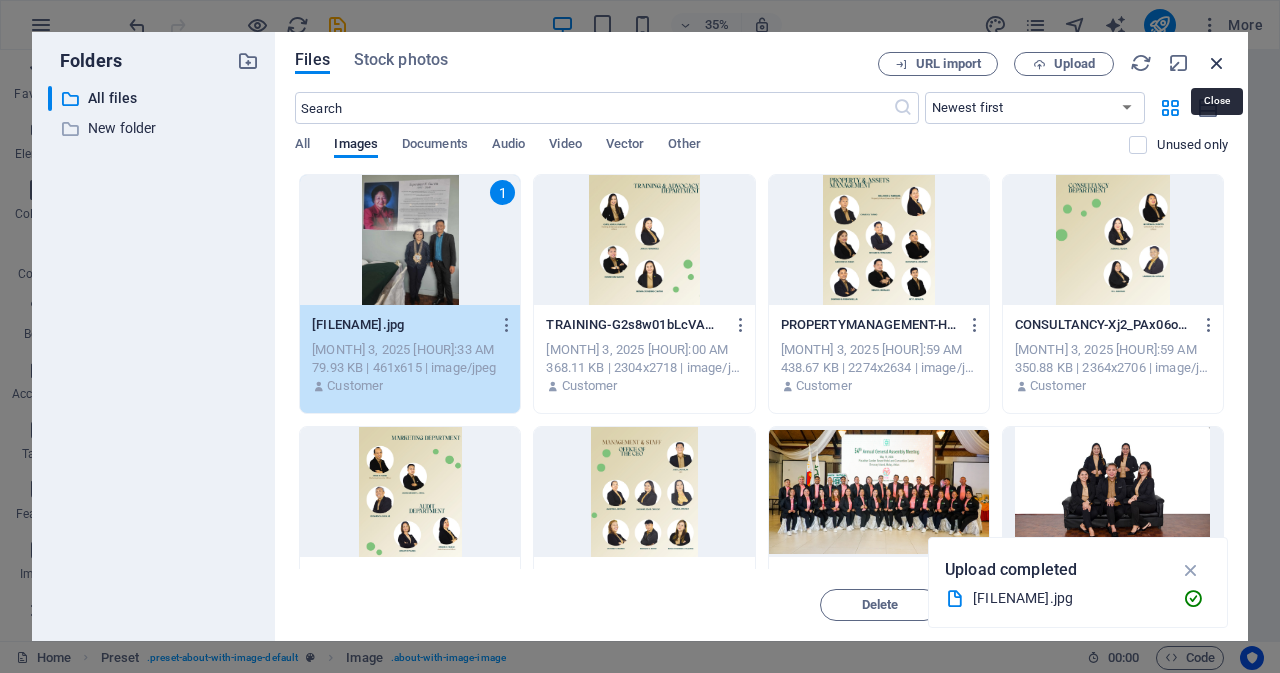 click at bounding box center (1217, 63) 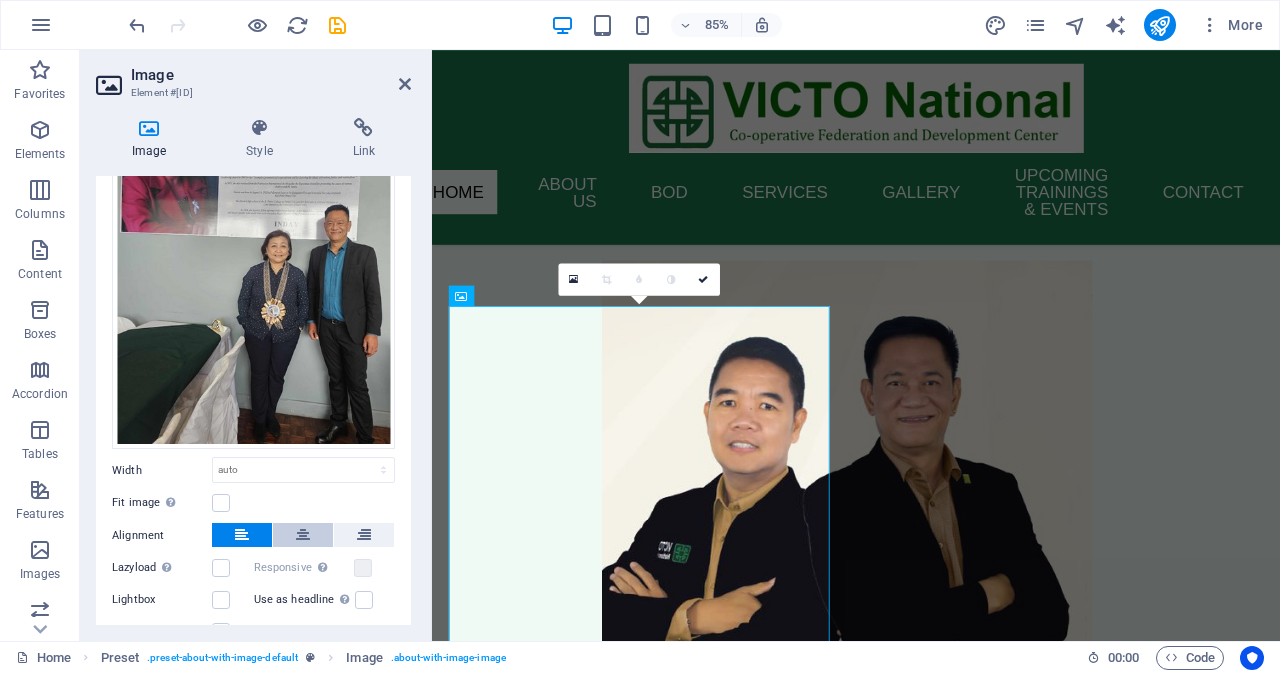 scroll, scrollTop: 231, scrollLeft: 0, axis: vertical 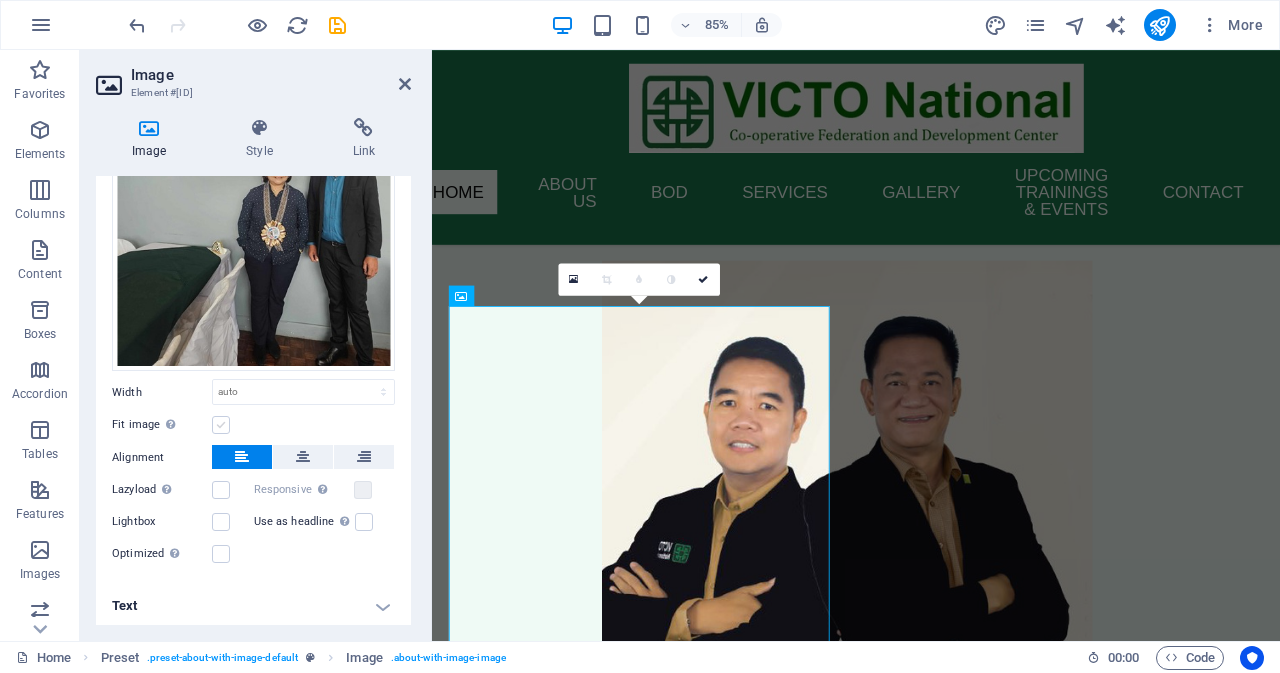 click at bounding box center (221, 425) 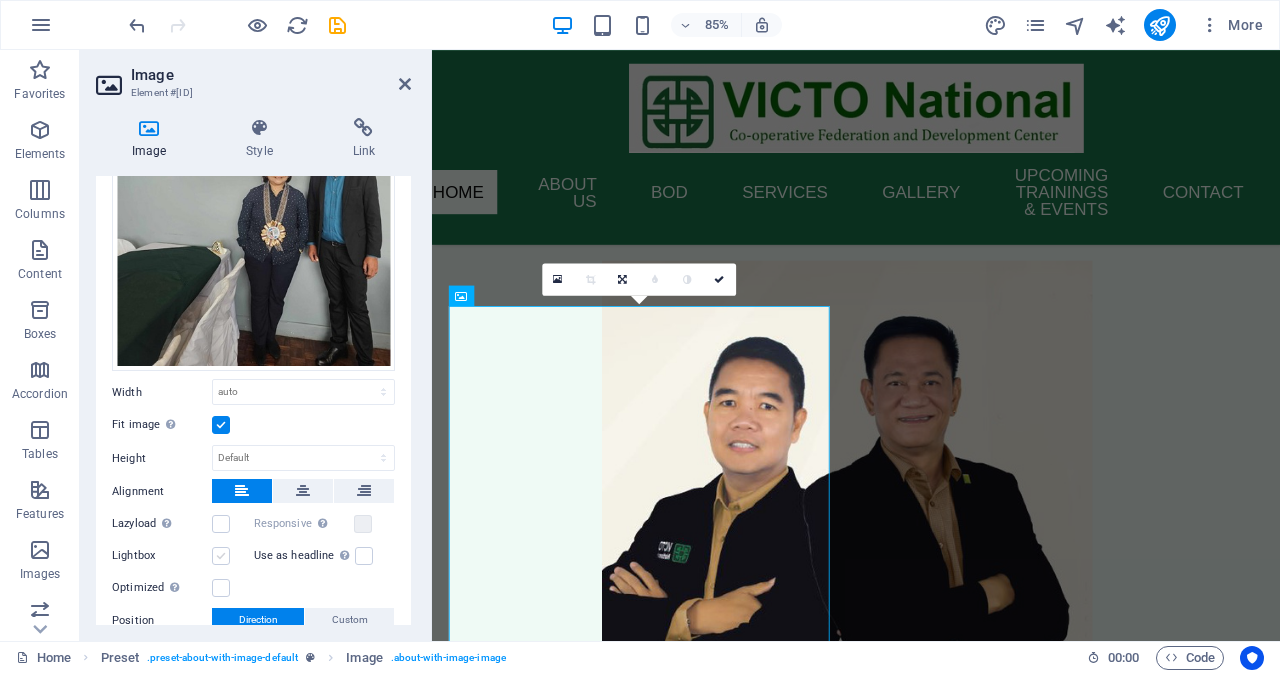 click at bounding box center (221, 556) 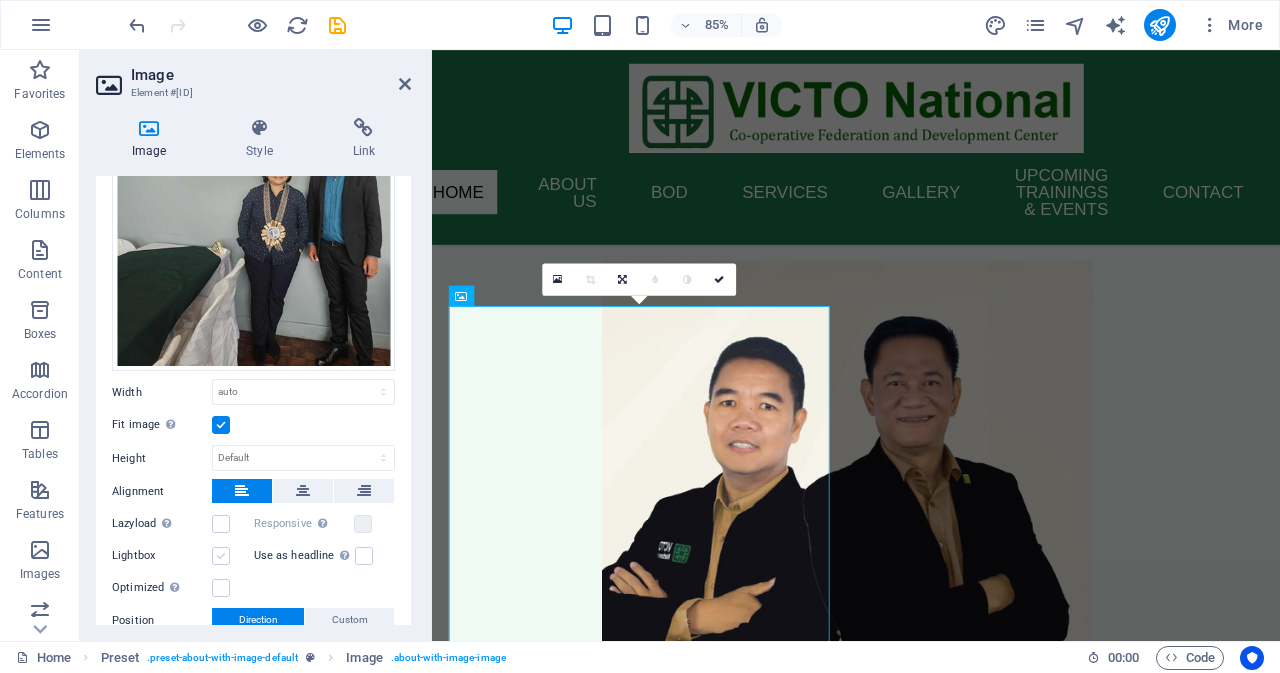 click on "Lightbox" at bounding box center (0, 0) 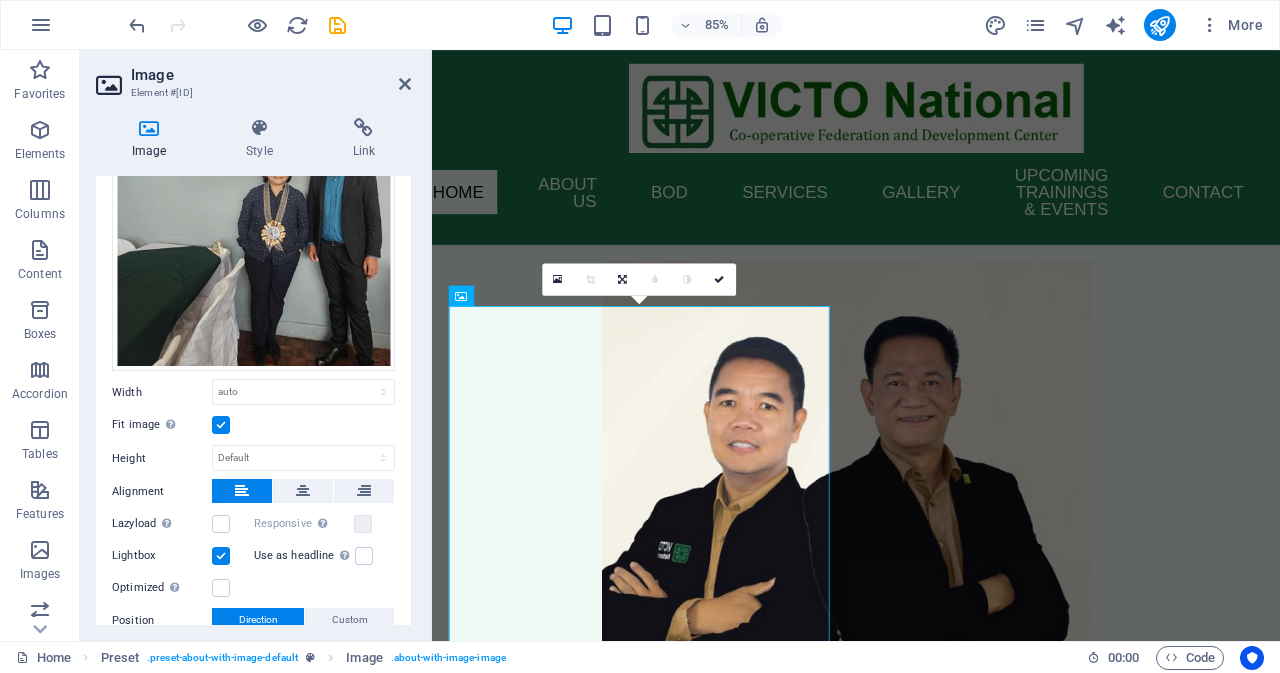 click at bounding box center (221, 556) 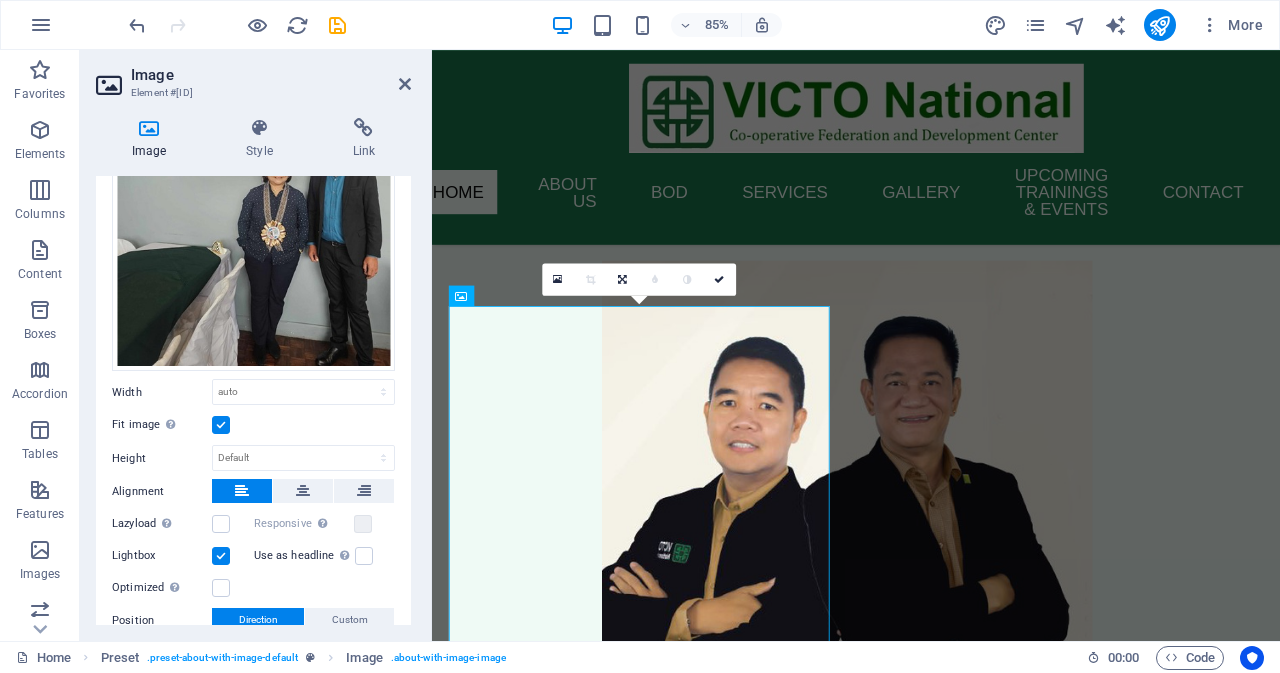 click on "Lightbox" at bounding box center [0, 0] 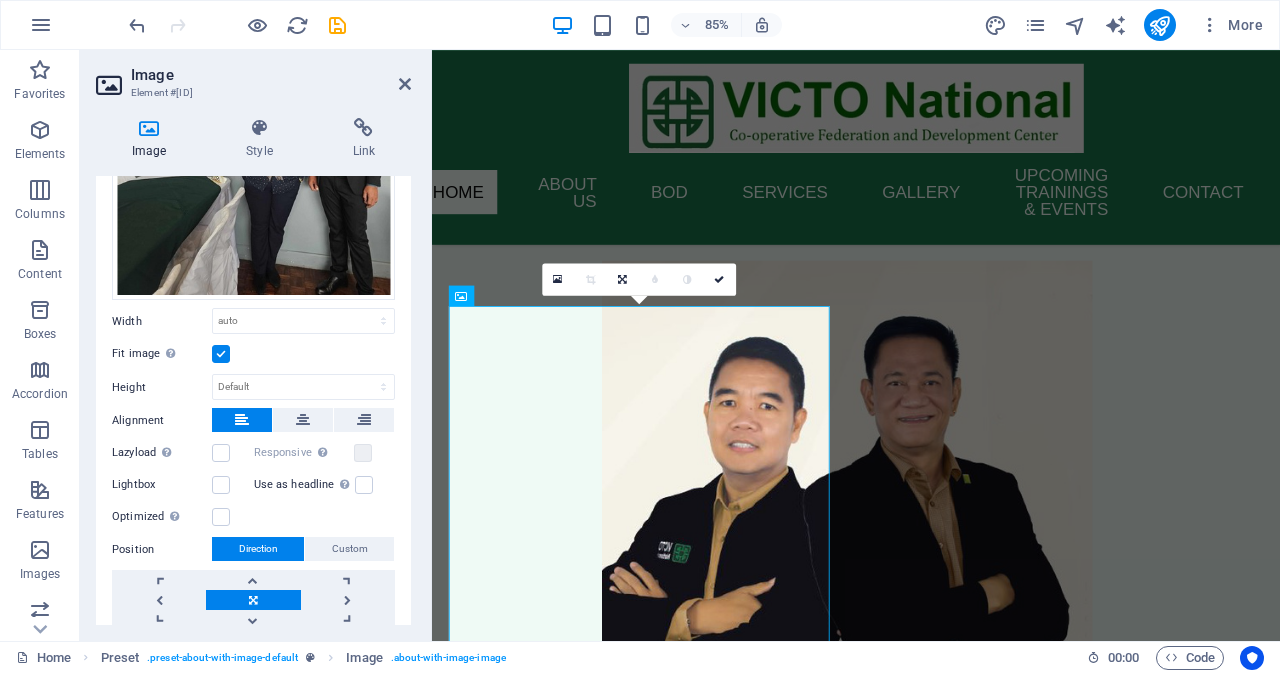 scroll, scrollTop: 331, scrollLeft: 0, axis: vertical 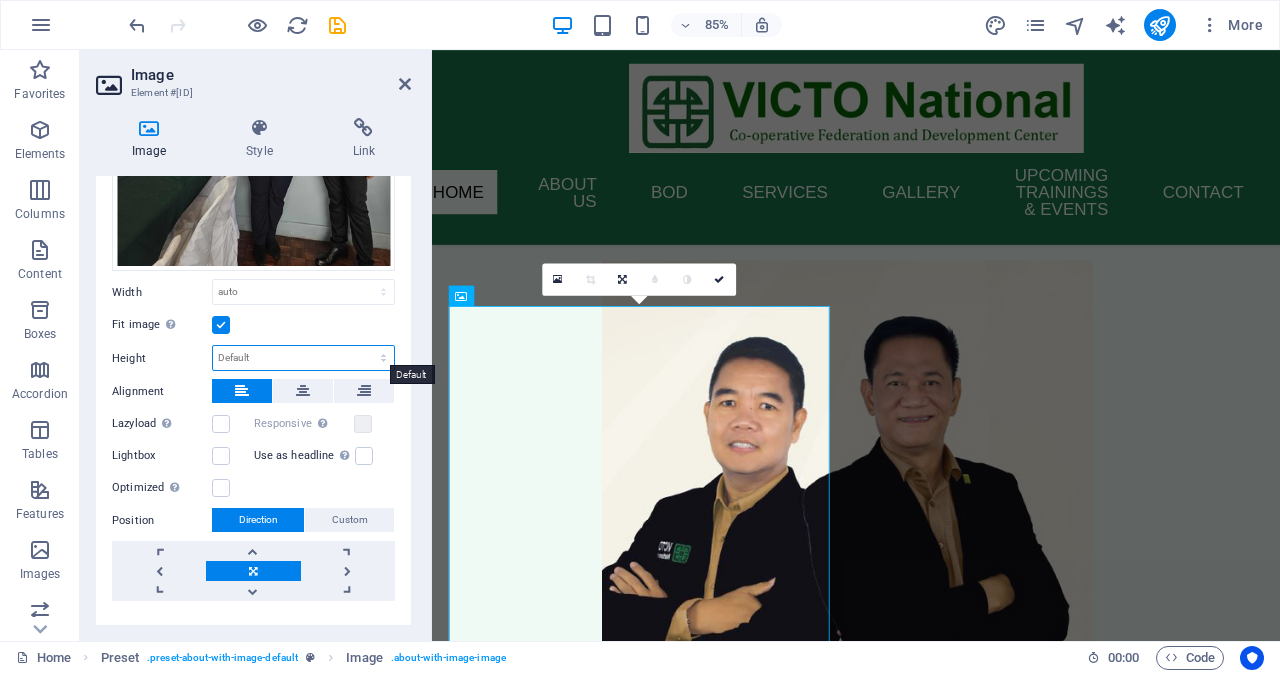 click on "Default auto px" at bounding box center [303, 358] 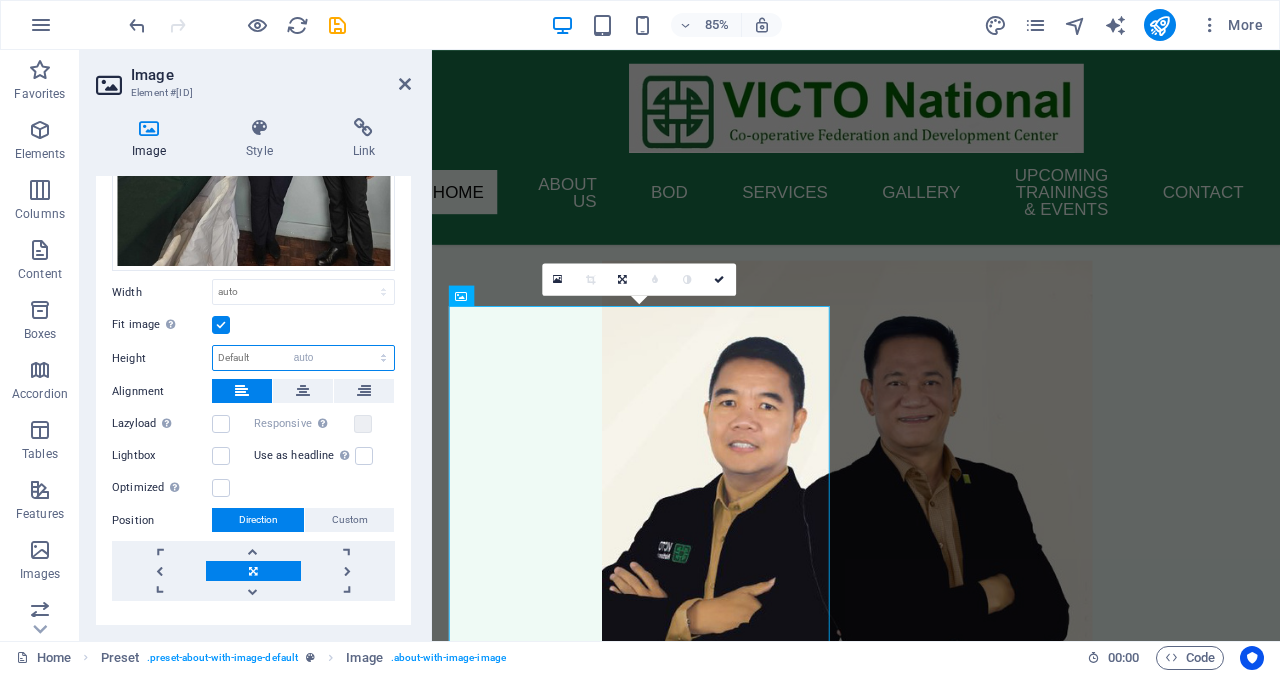 click on "Default auto px" at bounding box center [303, 358] 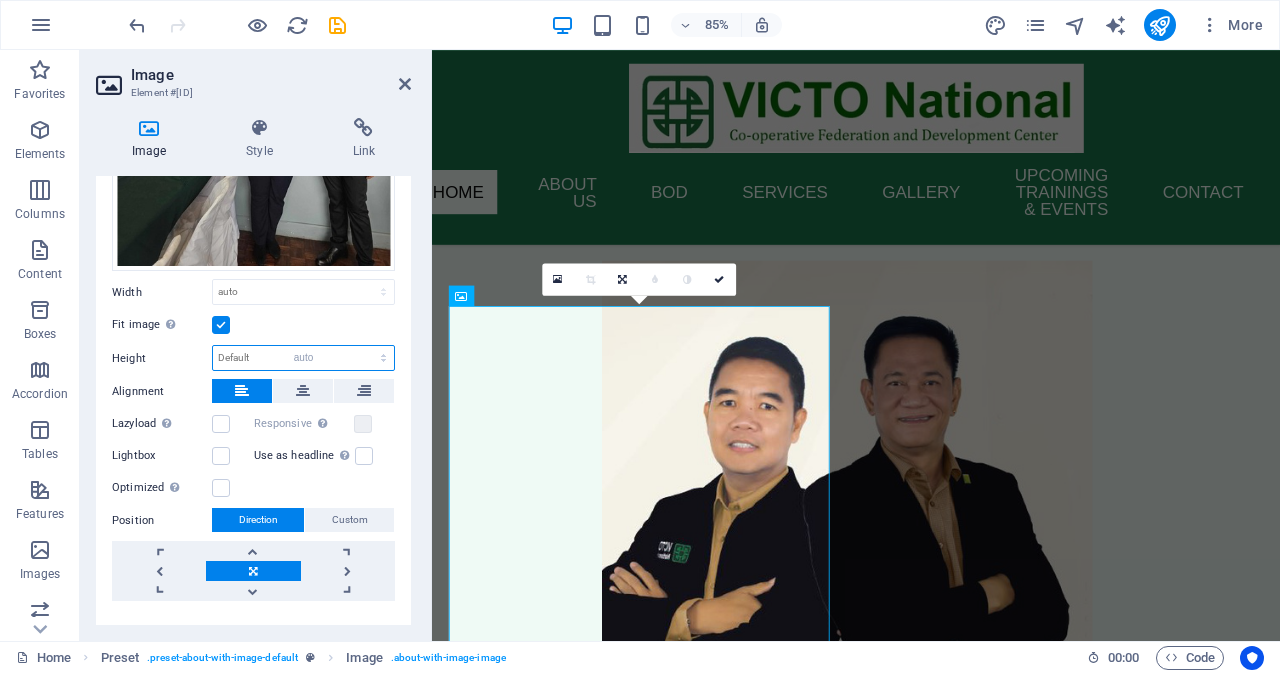 select on "DISABLED_OPTION_VALUE" 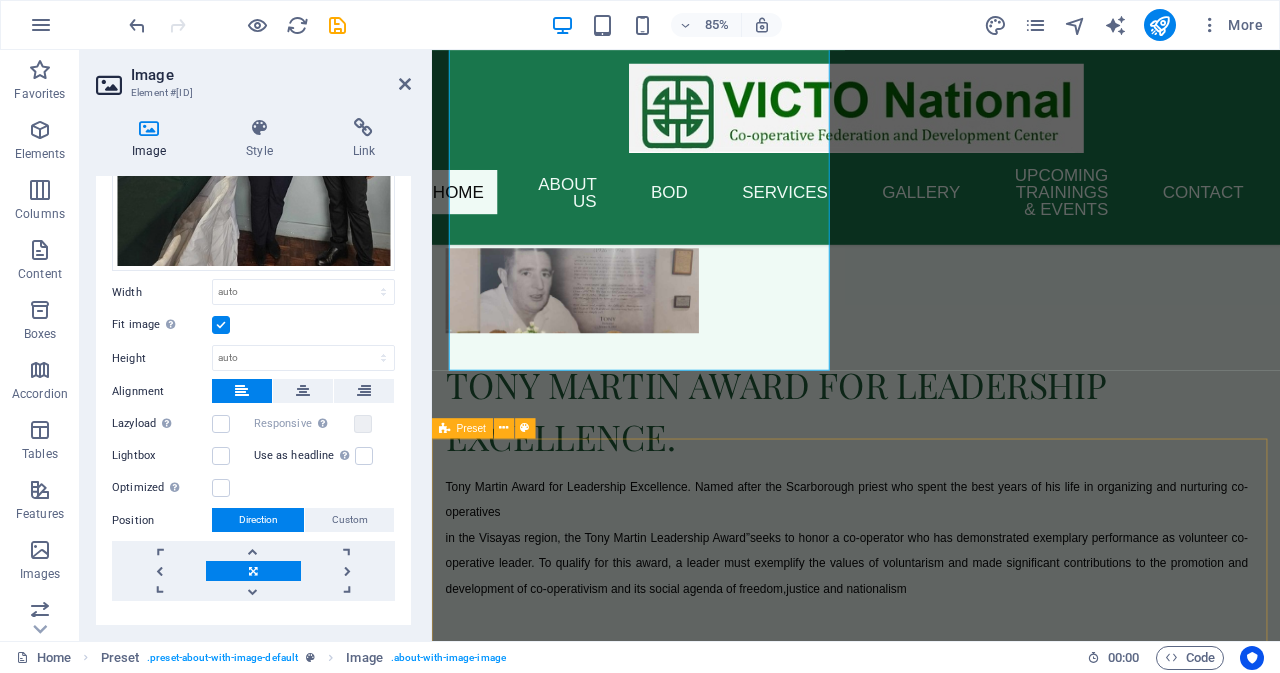 scroll, scrollTop: 4787, scrollLeft: 0, axis: vertical 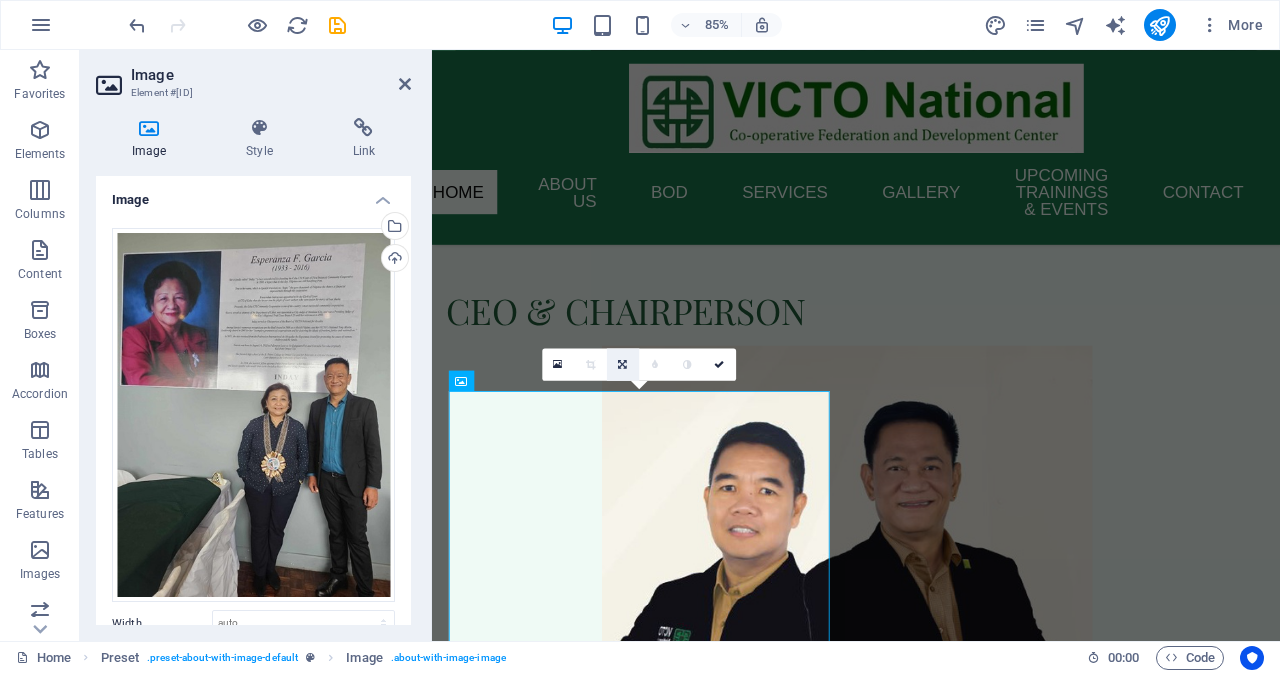 click at bounding box center (623, 364) 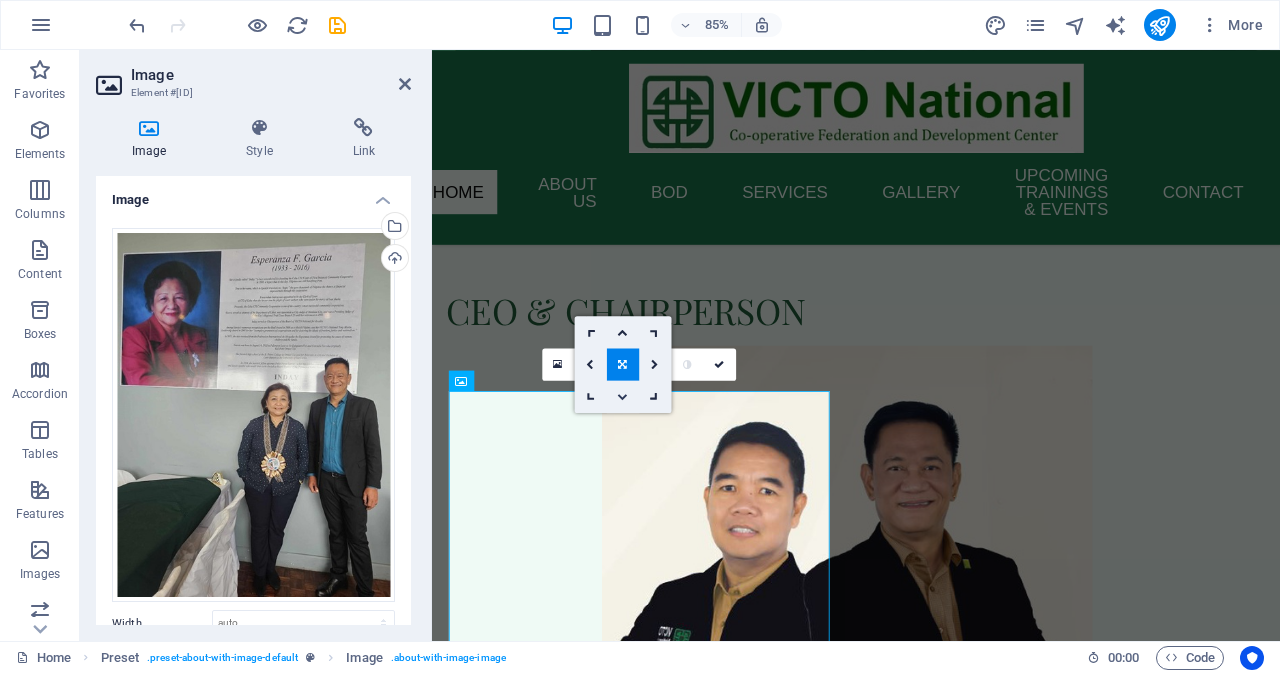 click at bounding box center (623, 397) 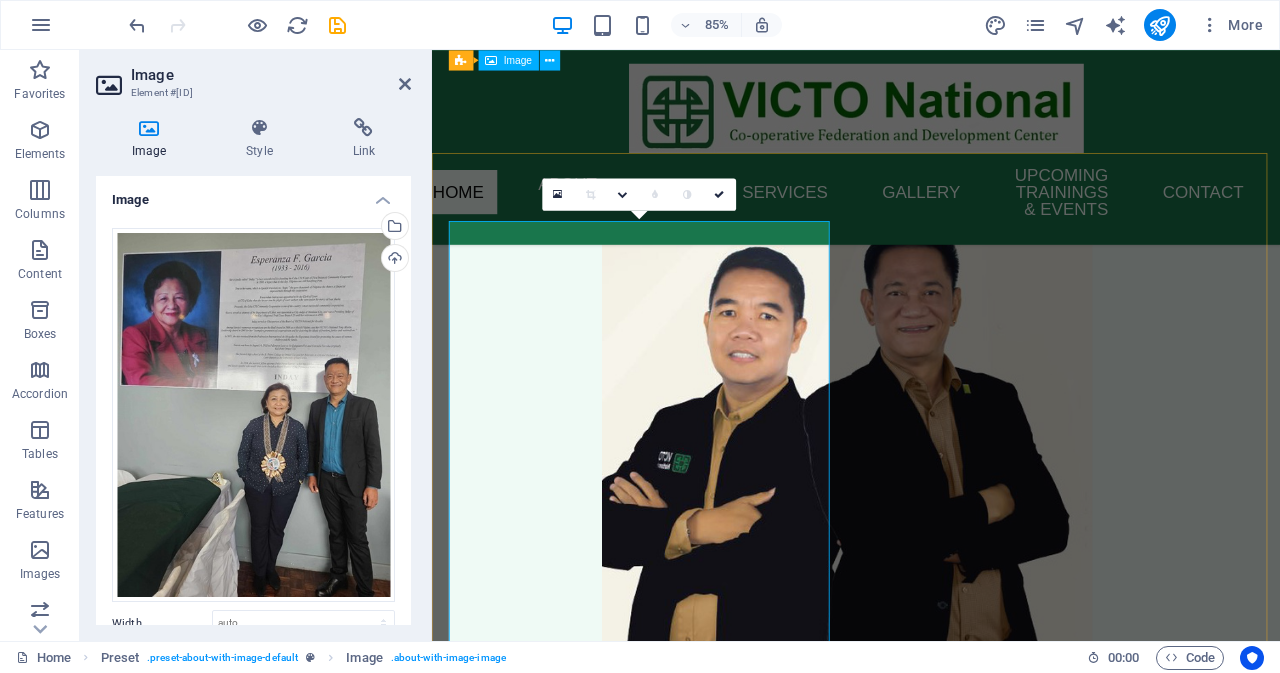 scroll, scrollTop: 3787, scrollLeft: 0, axis: vertical 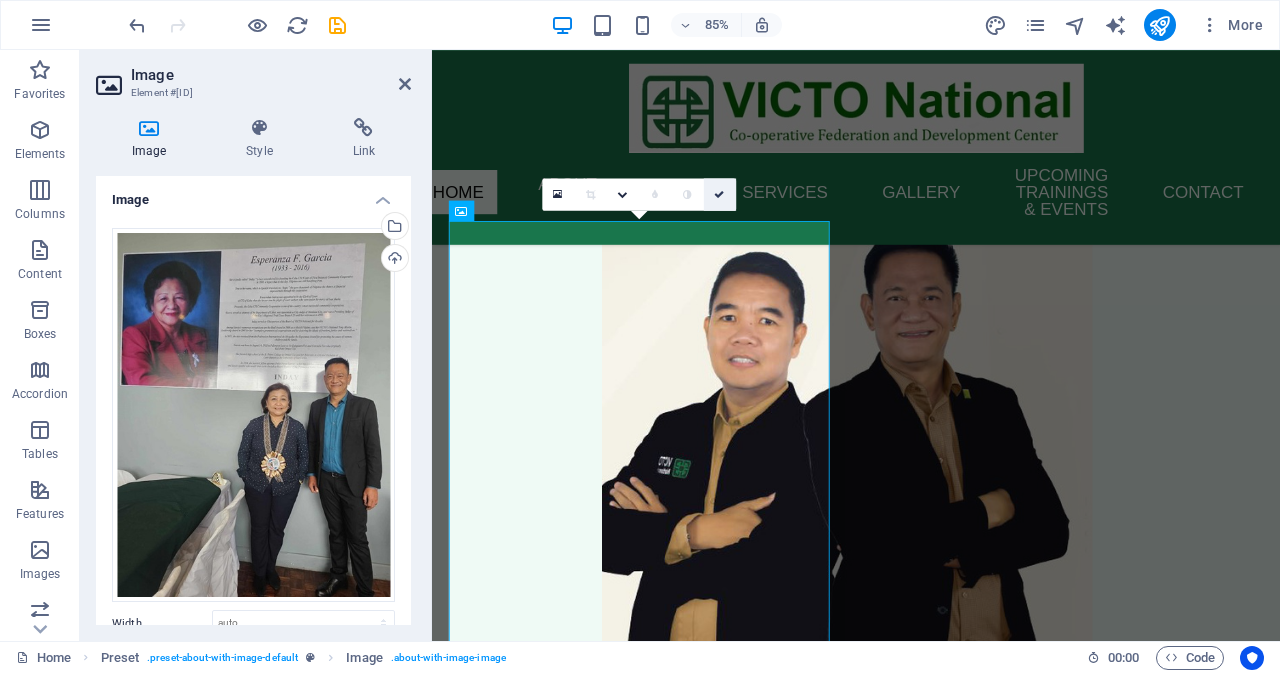 click at bounding box center (720, 194) 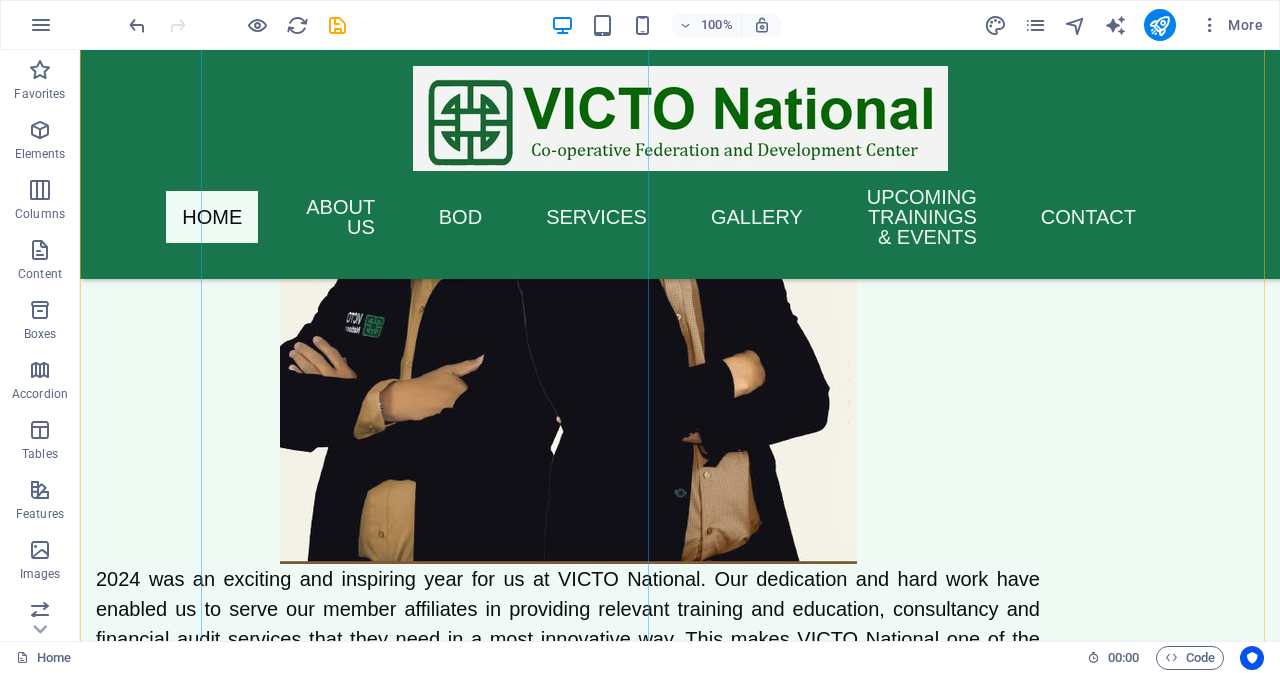scroll, scrollTop: 4187, scrollLeft: 0, axis: vertical 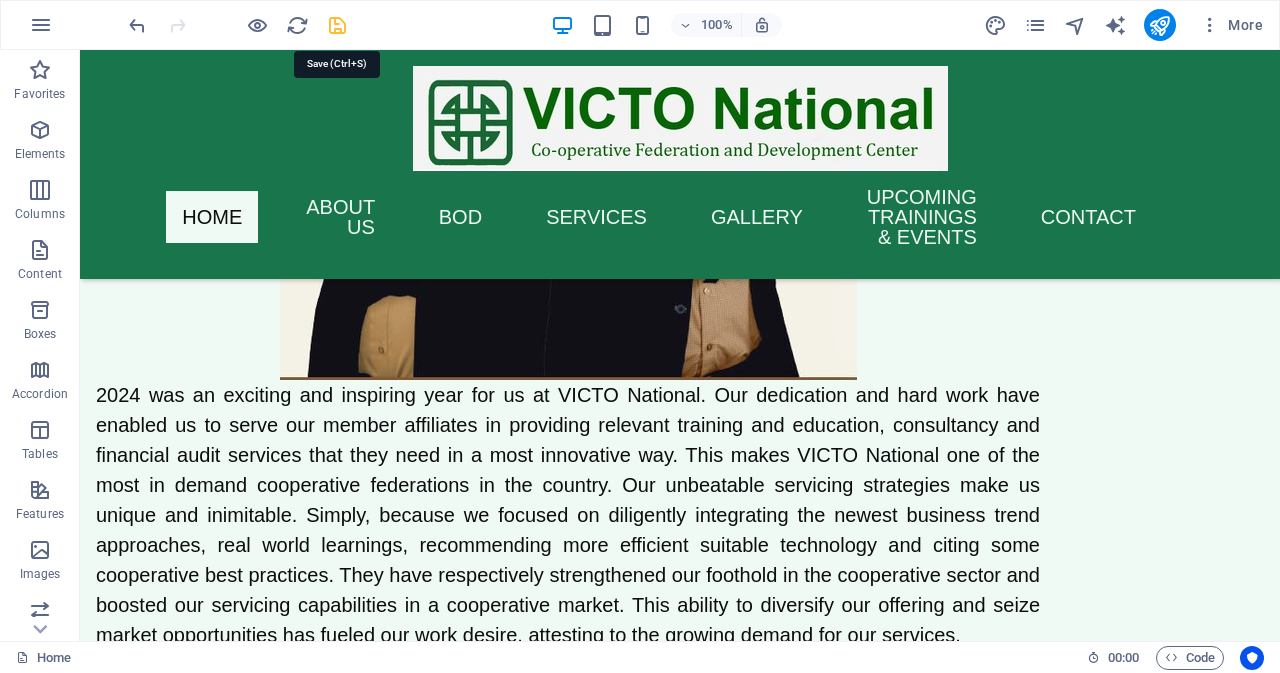 click at bounding box center (337, 25) 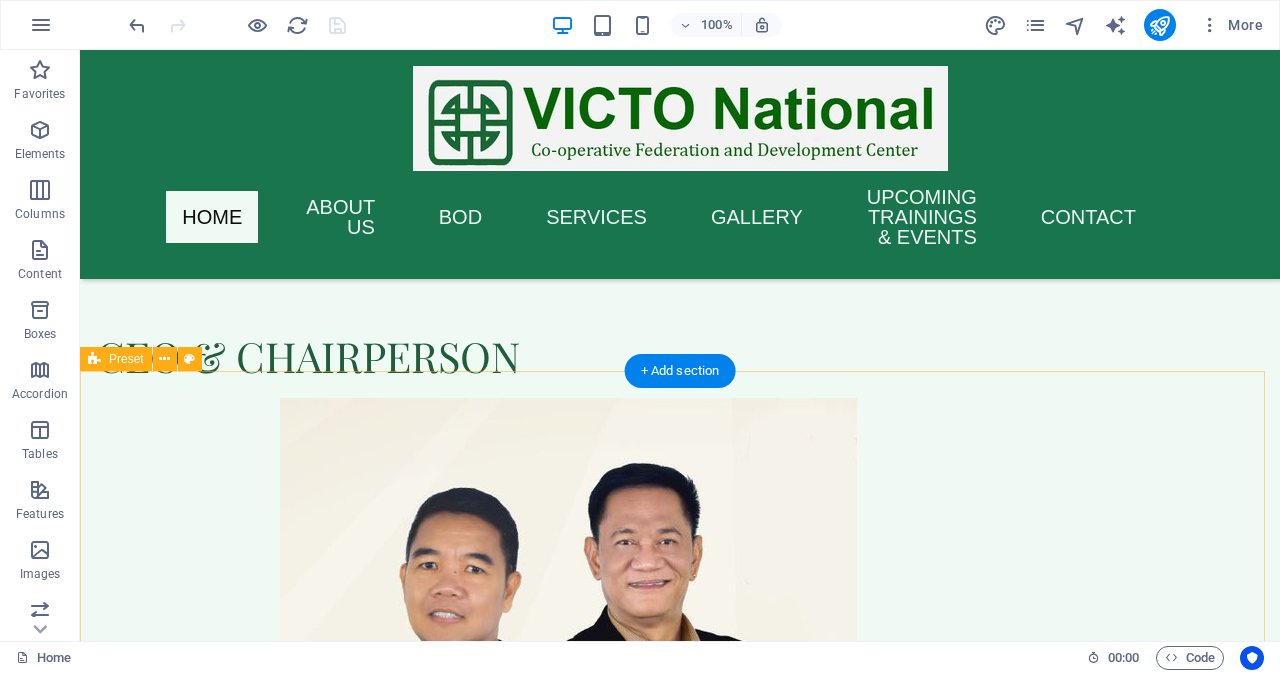 scroll, scrollTop: 3787, scrollLeft: 0, axis: vertical 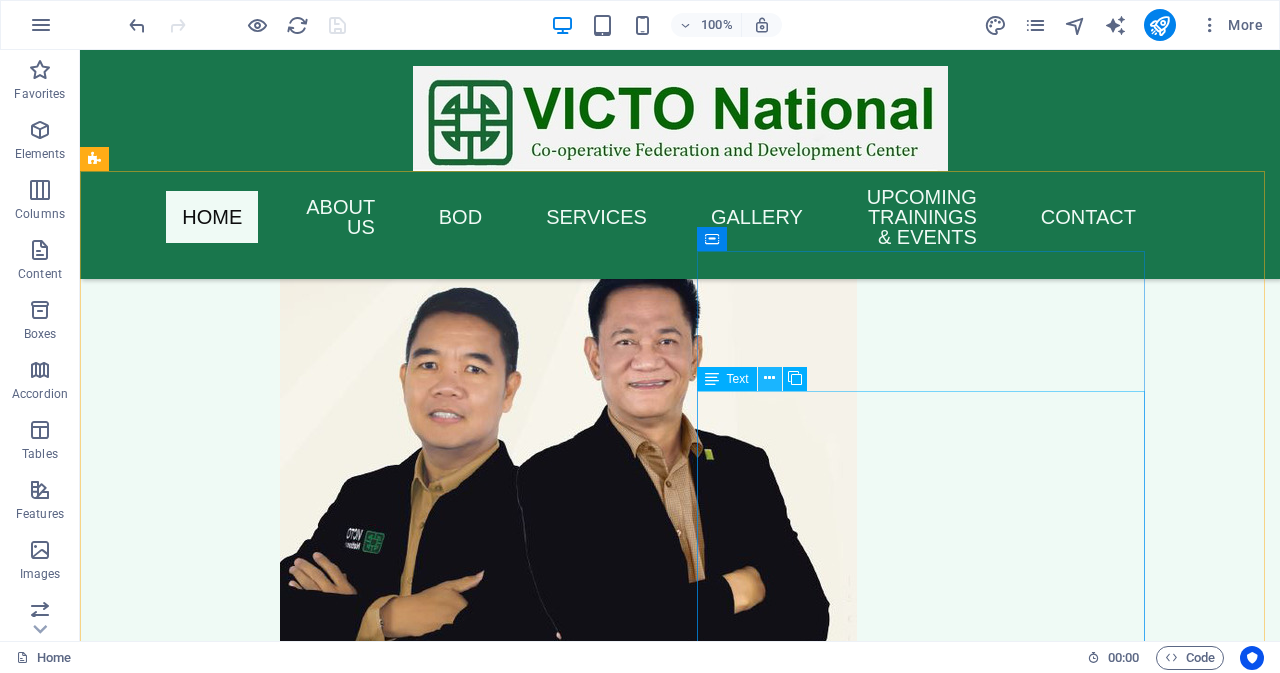 click at bounding box center (769, 378) 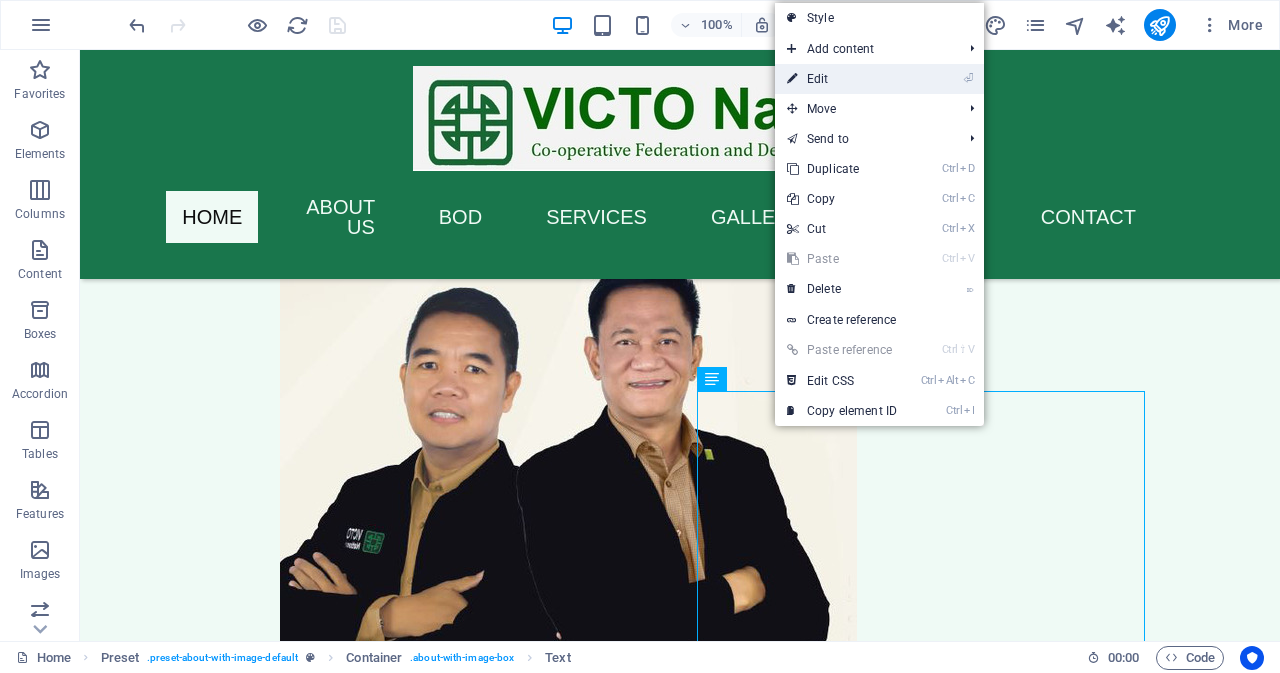 click on "⏎  Edit" at bounding box center (842, 79) 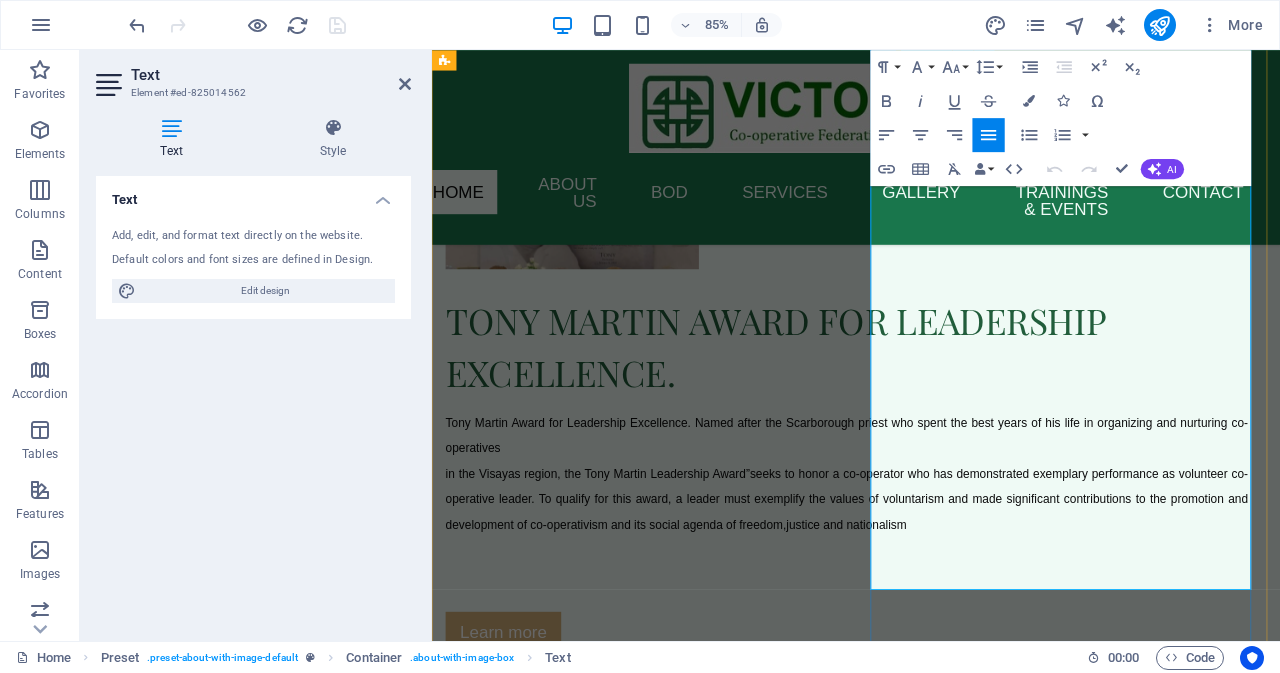 scroll, scrollTop: 4887, scrollLeft: 0, axis: vertical 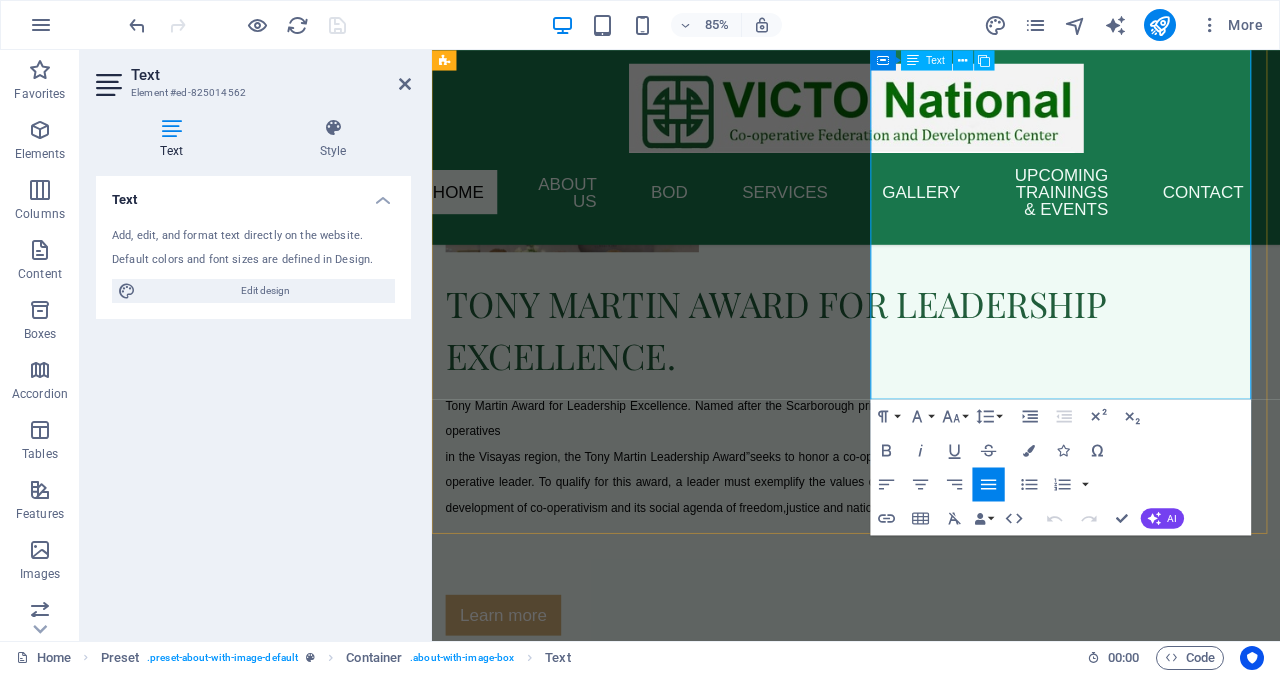 drag, startPoint x: 954, startPoint y: 399, endPoint x: 1299, endPoint y: 398, distance: 345.00143 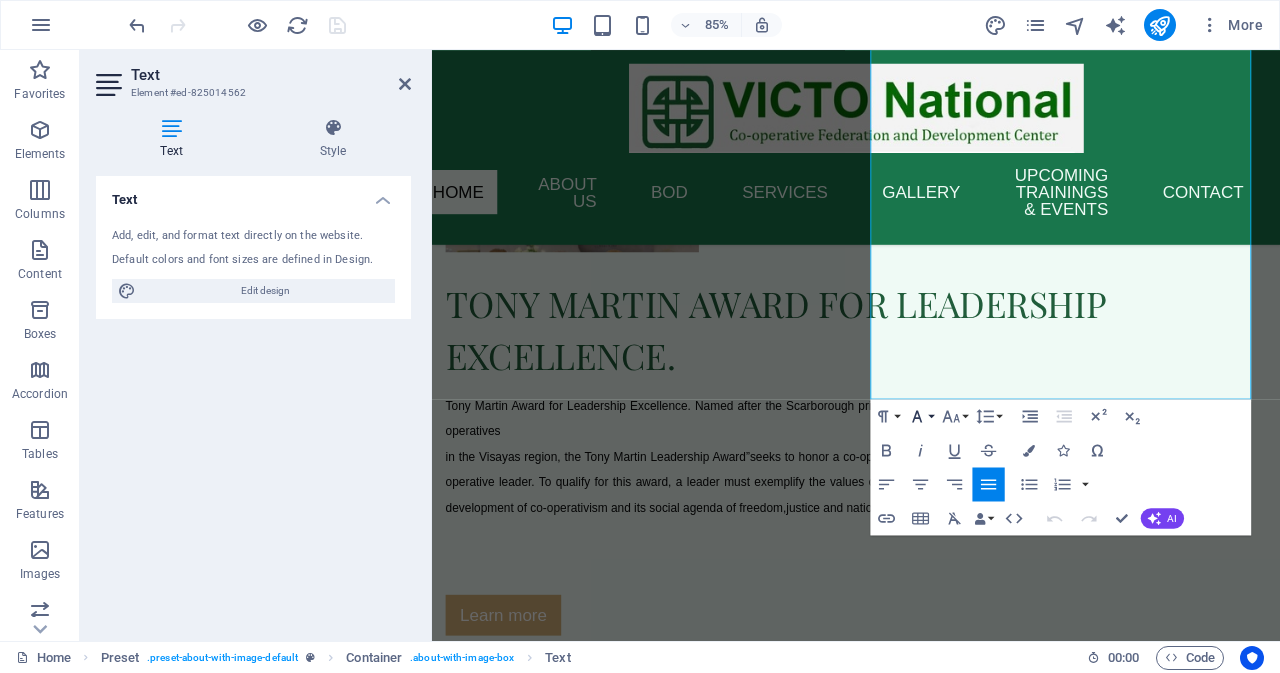 click 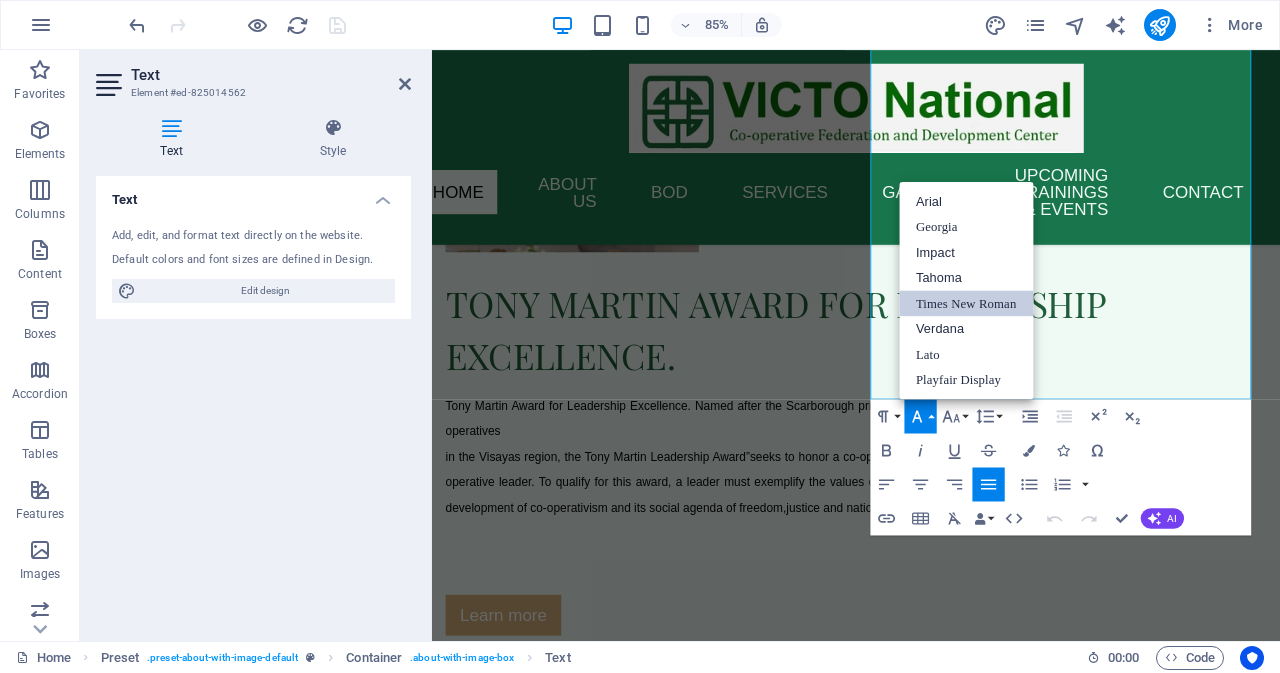 scroll, scrollTop: 0, scrollLeft: 0, axis: both 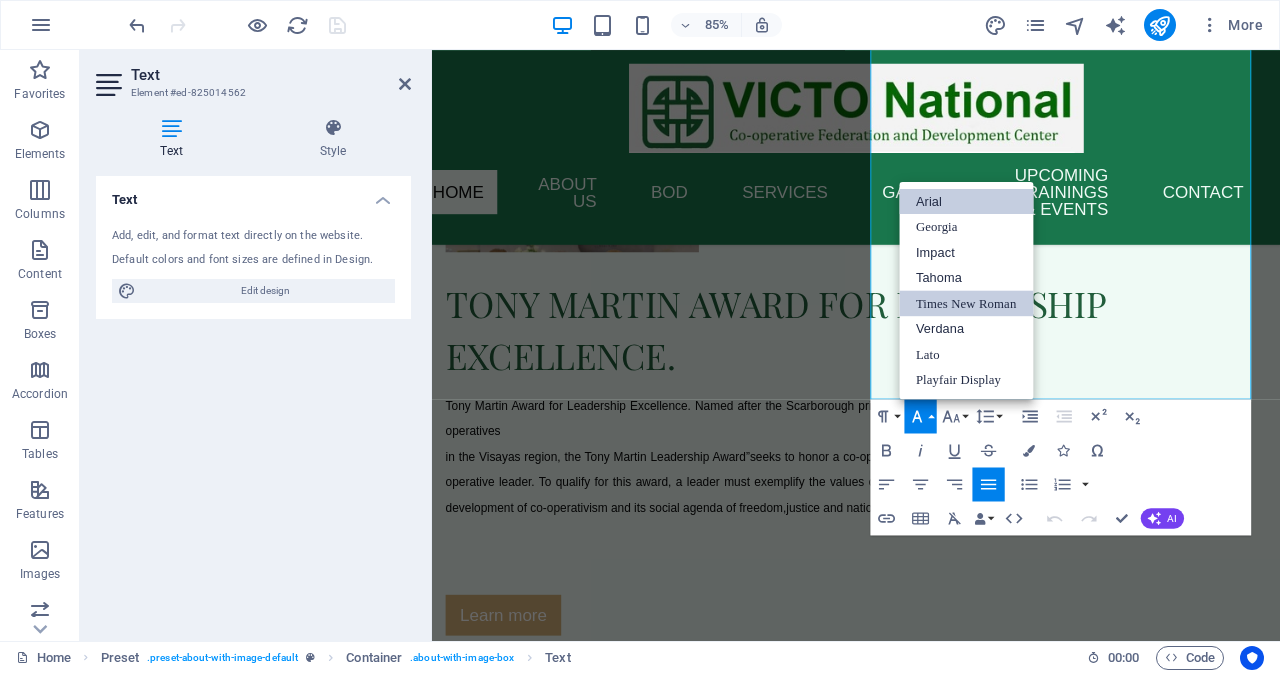 click on "Arial" at bounding box center (966, 201) 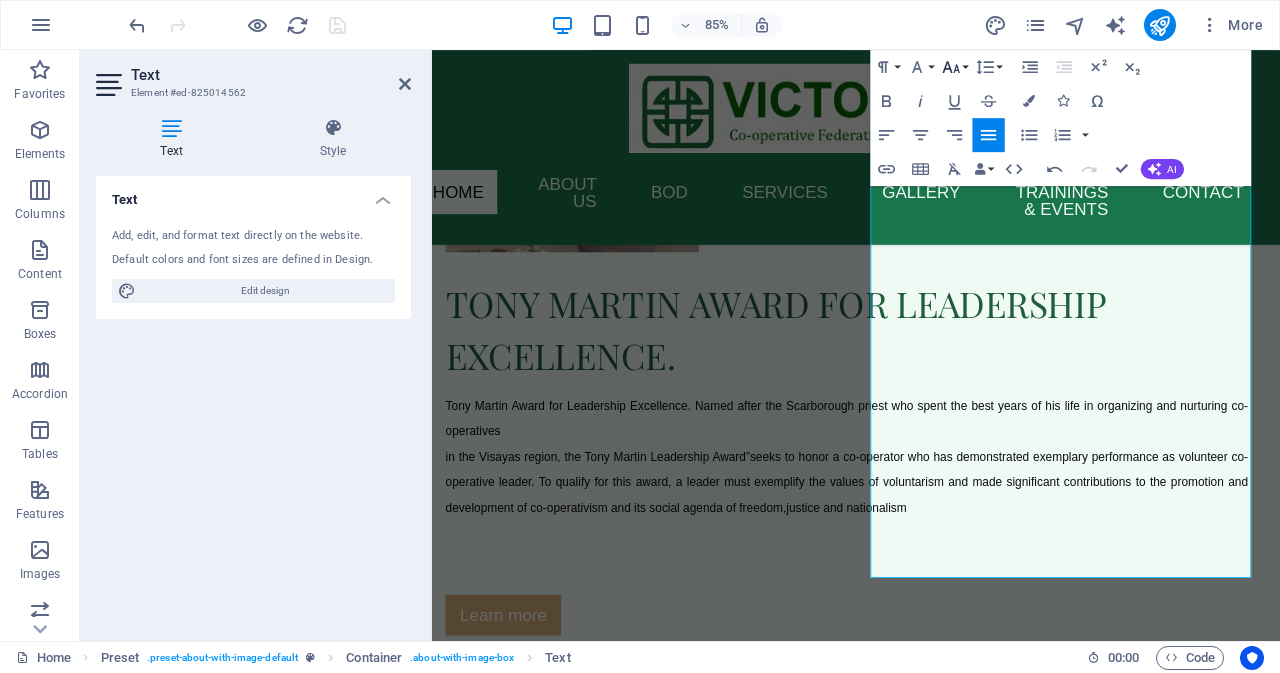 click on "Font Size" at bounding box center (954, 67) 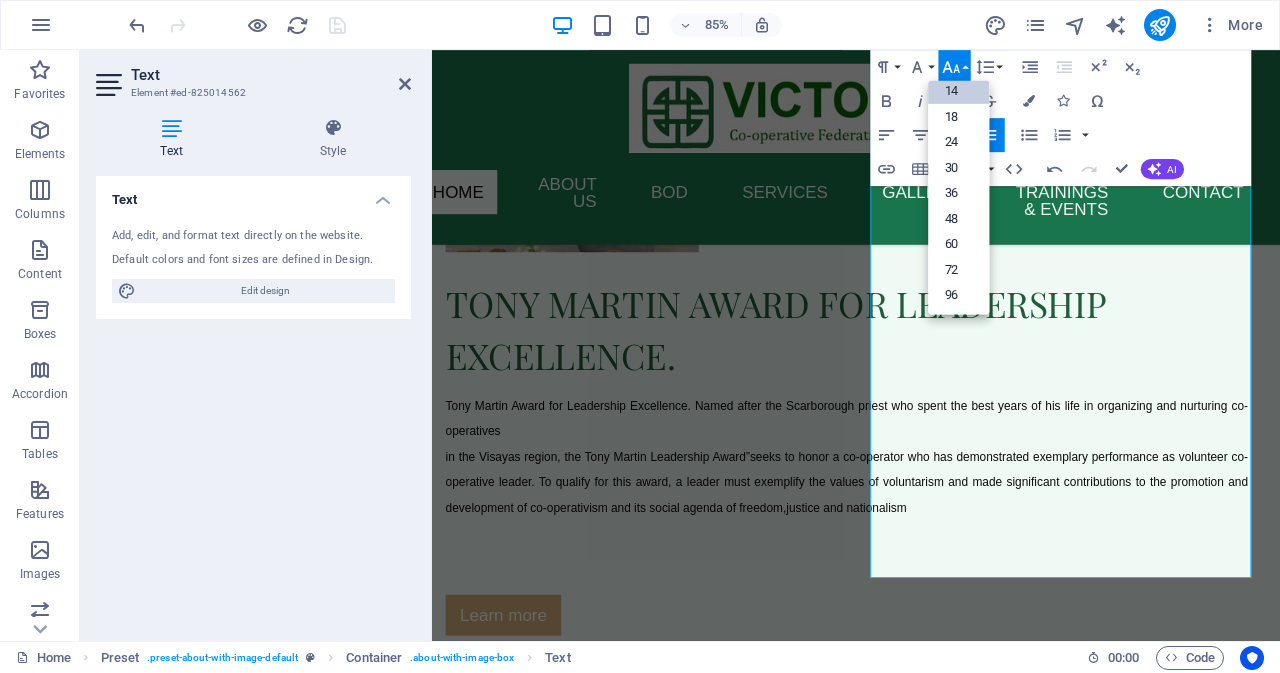 scroll, scrollTop: 161, scrollLeft: 0, axis: vertical 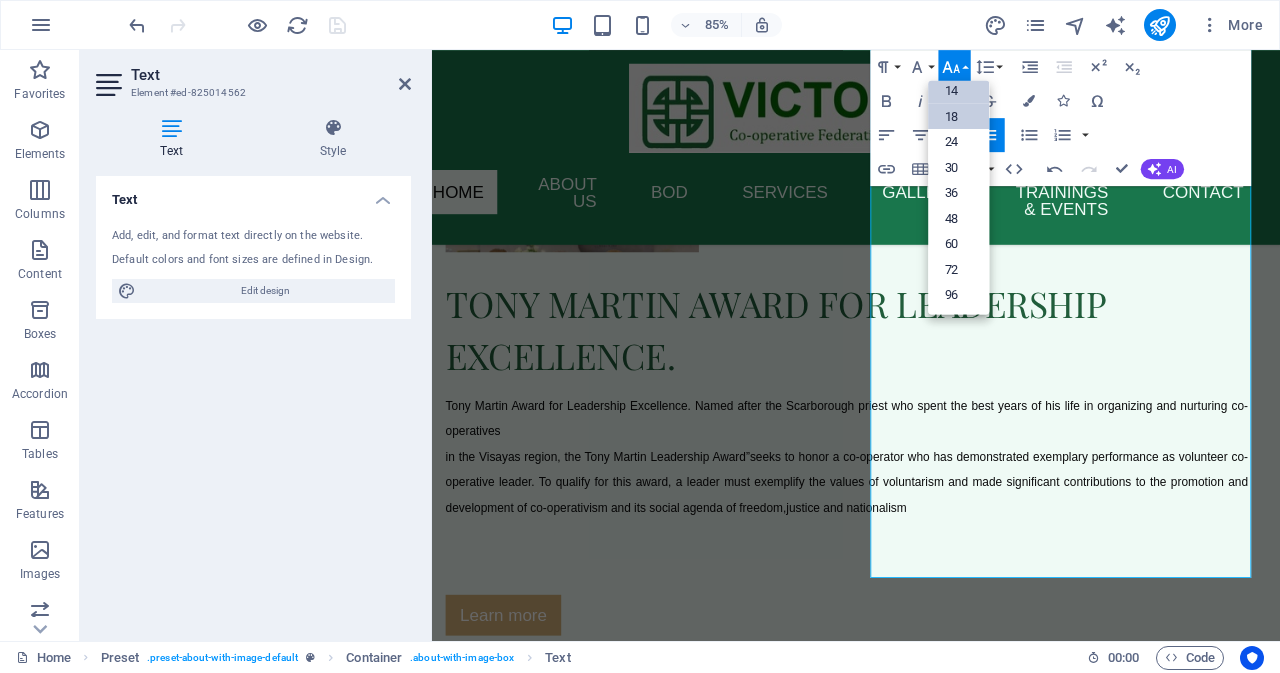 click on "18" at bounding box center [958, 117] 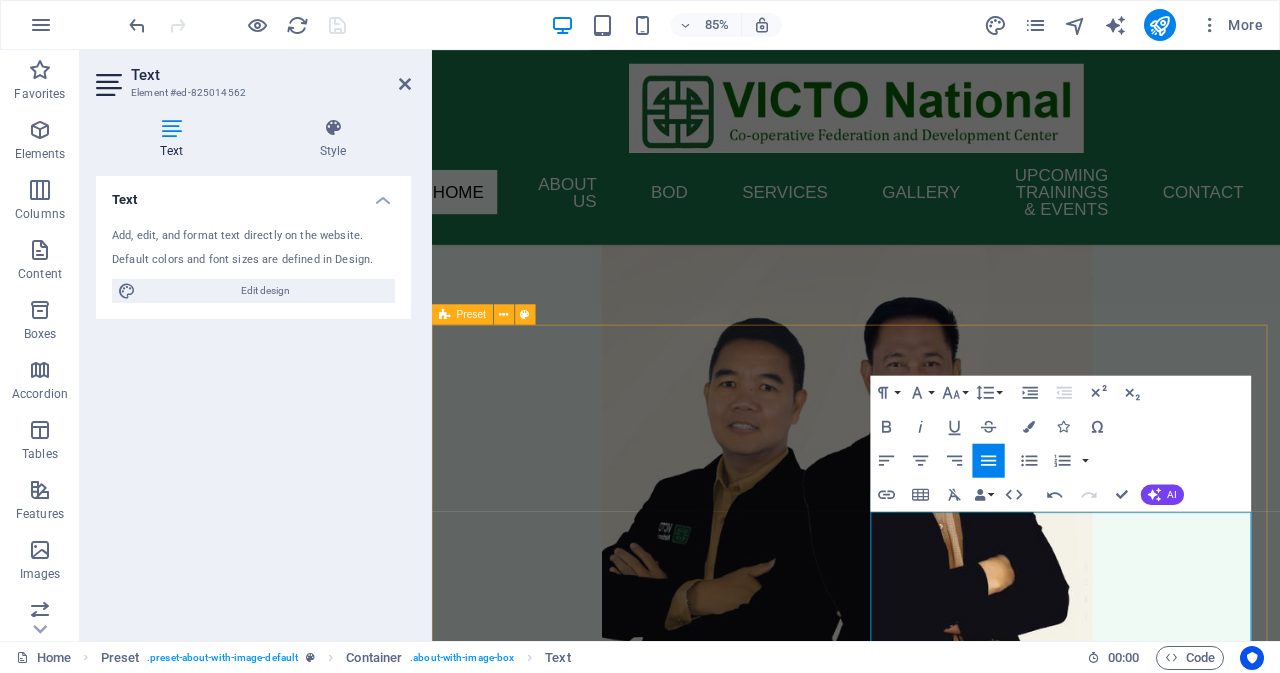scroll, scrollTop: 3987, scrollLeft: 0, axis: vertical 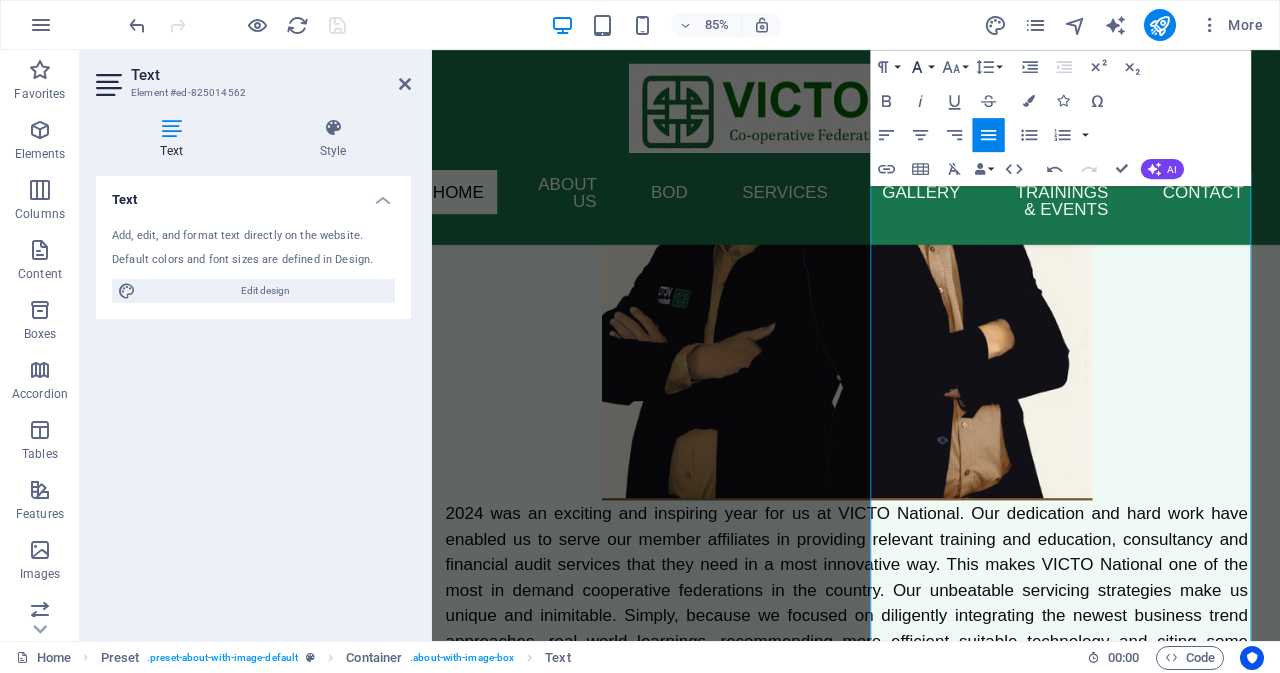 click on "Font Family" at bounding box center (920, 67) 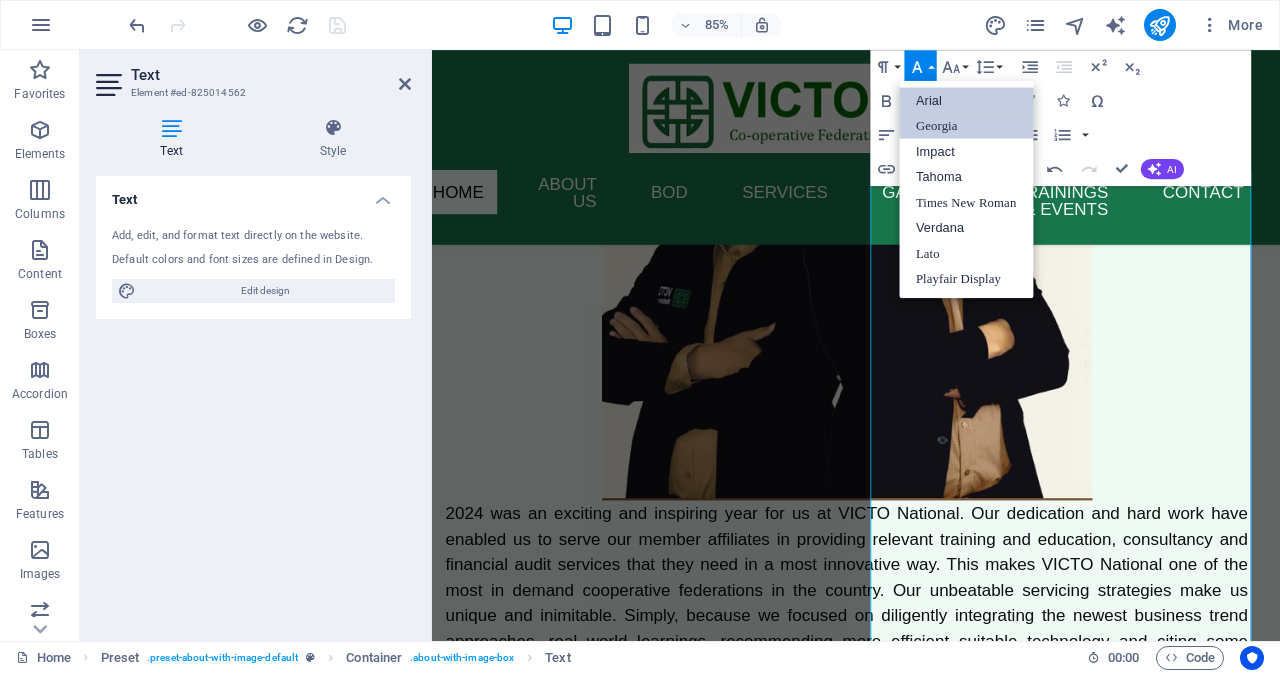 scroll, scrollTop: 0, scrollLeft: 0, axis: both 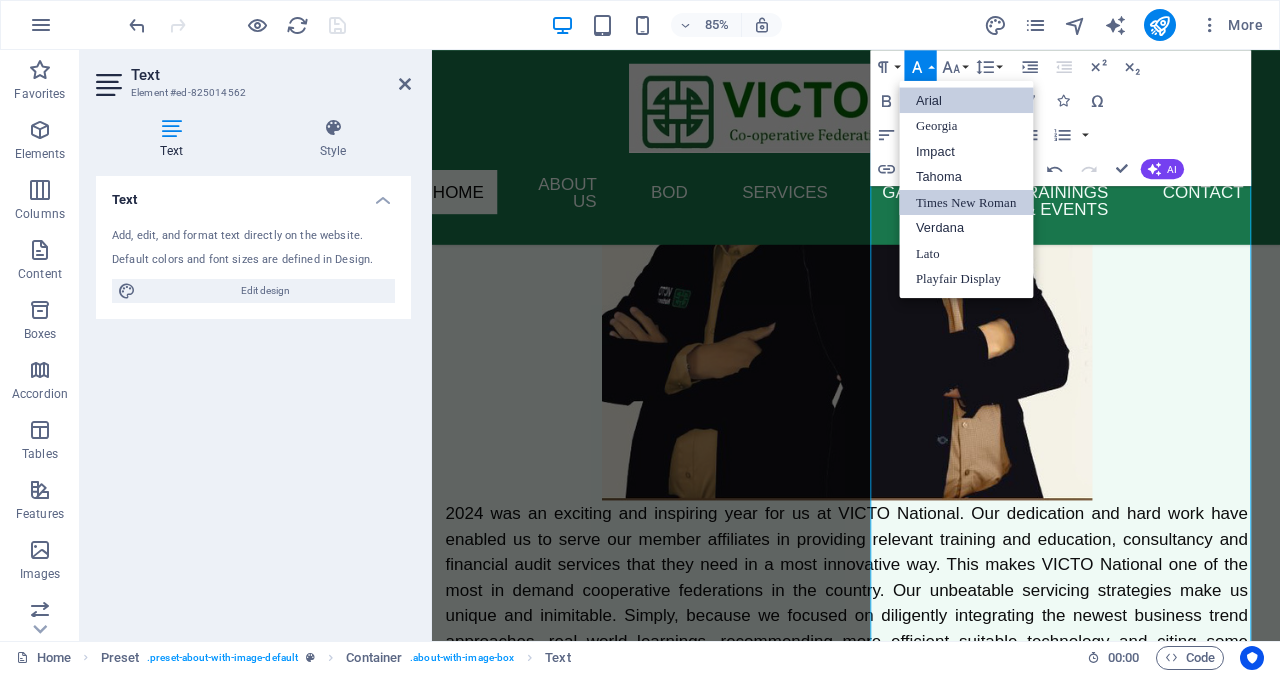 click on "Times New Roman" at bounding box center (966, 202) 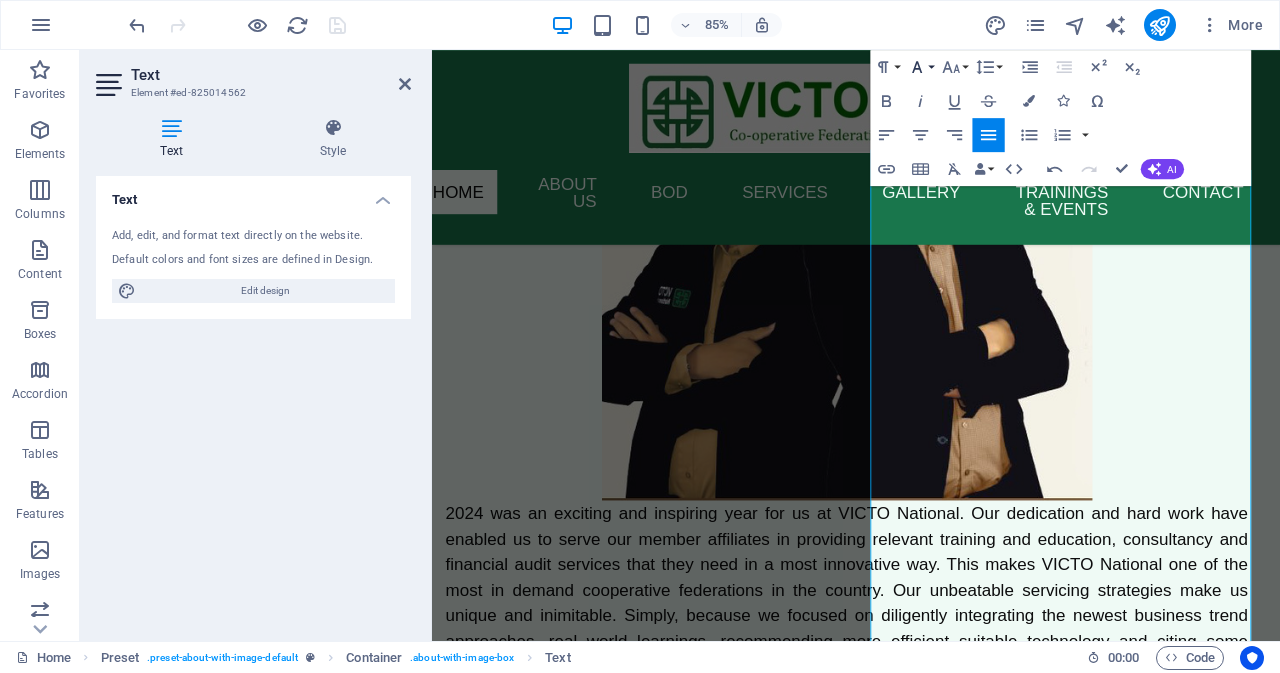 click on "Font Family" at bounding box center (920, 67) 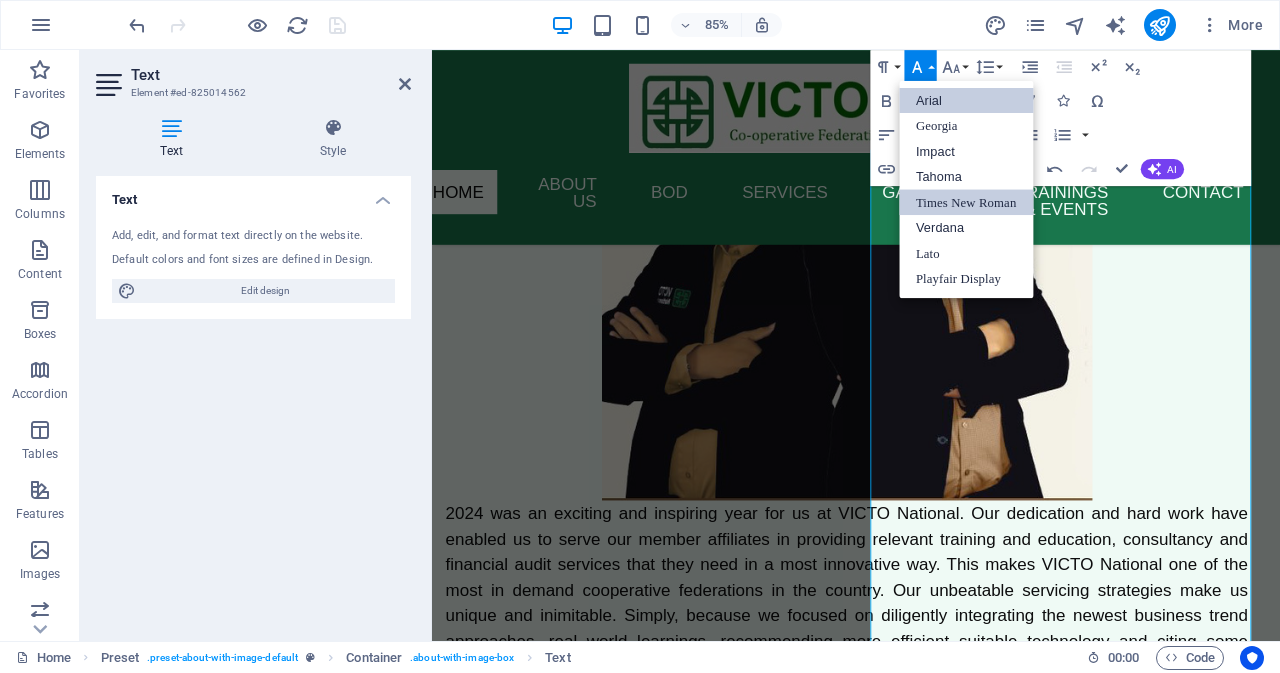scroll, scrollTop: 0, scrollLeft: 0, axis: both 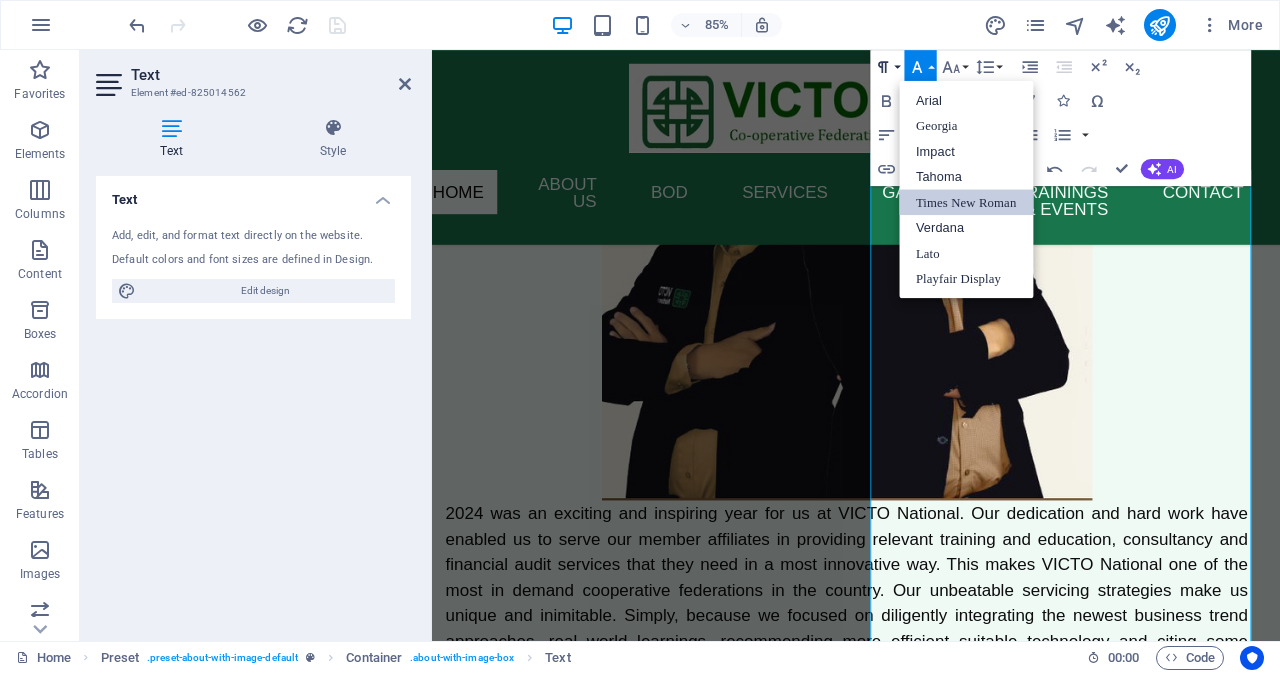 click on "Paragraph Format" at bounding box center (886, 67) 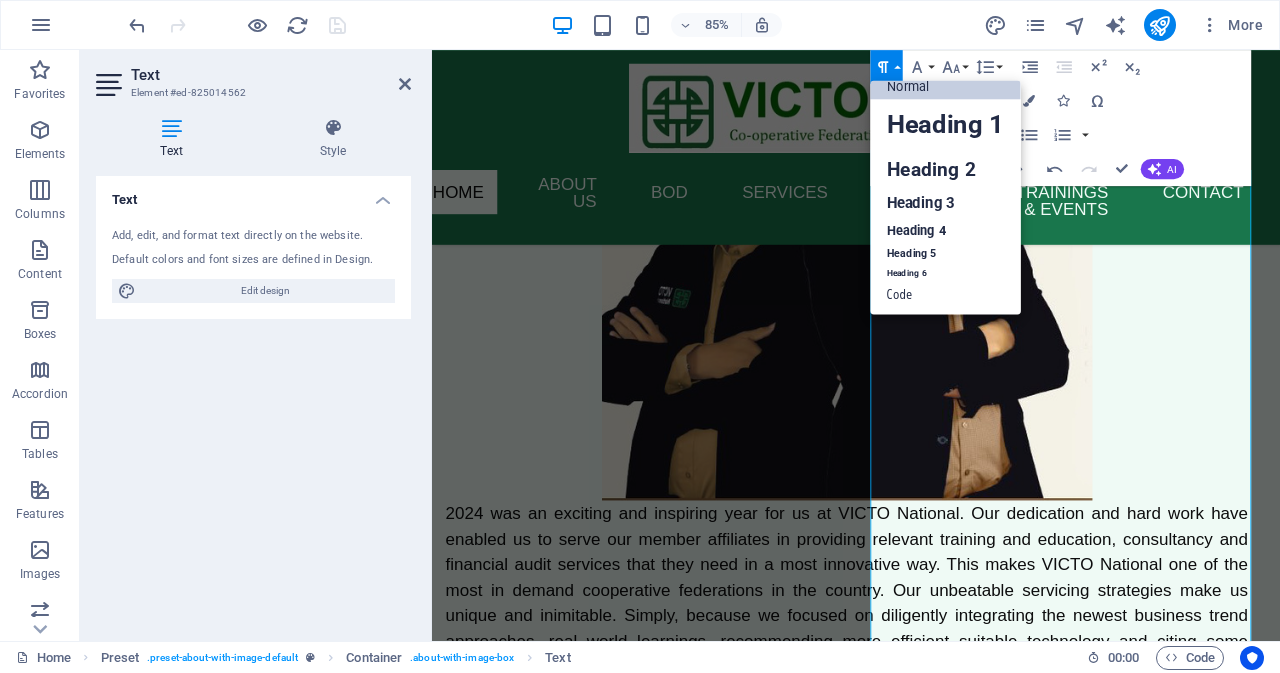 scroll, scrollTop: 16, scrollLeft: 0, axis: vertical 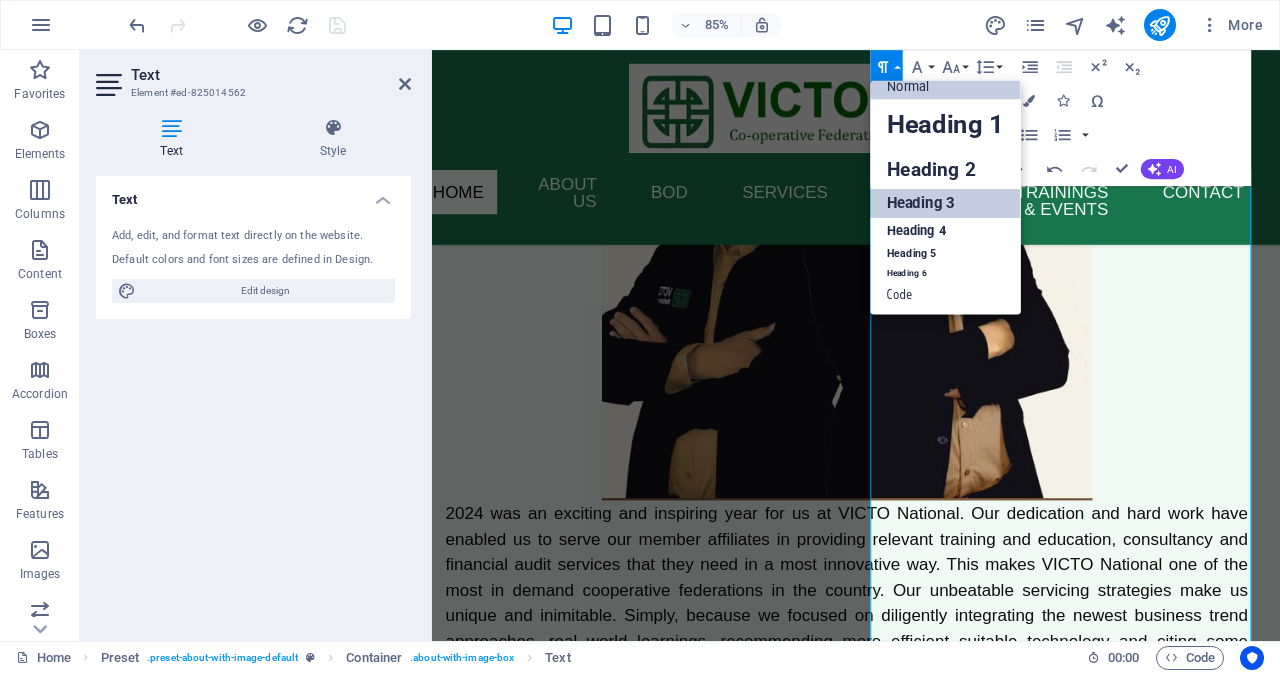 click on "Heading 3" at bounding box center (945, 204) 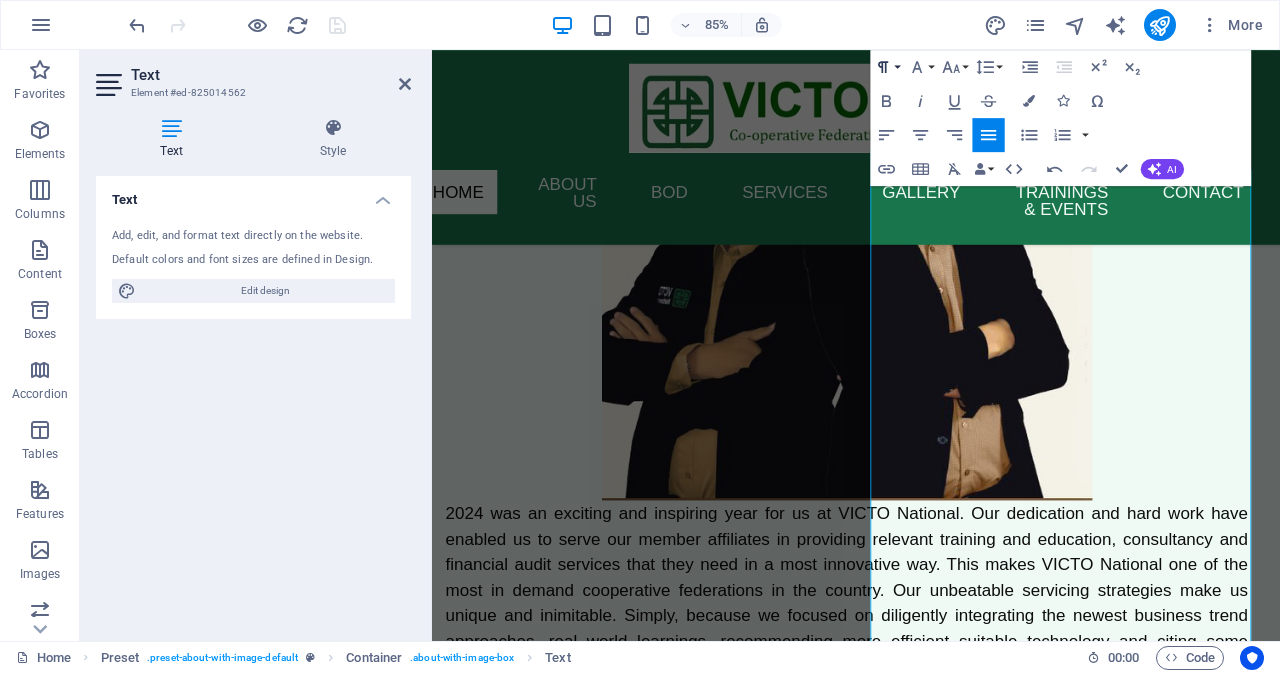 click on "Paragraph Format" at bounding box center (886, 67) 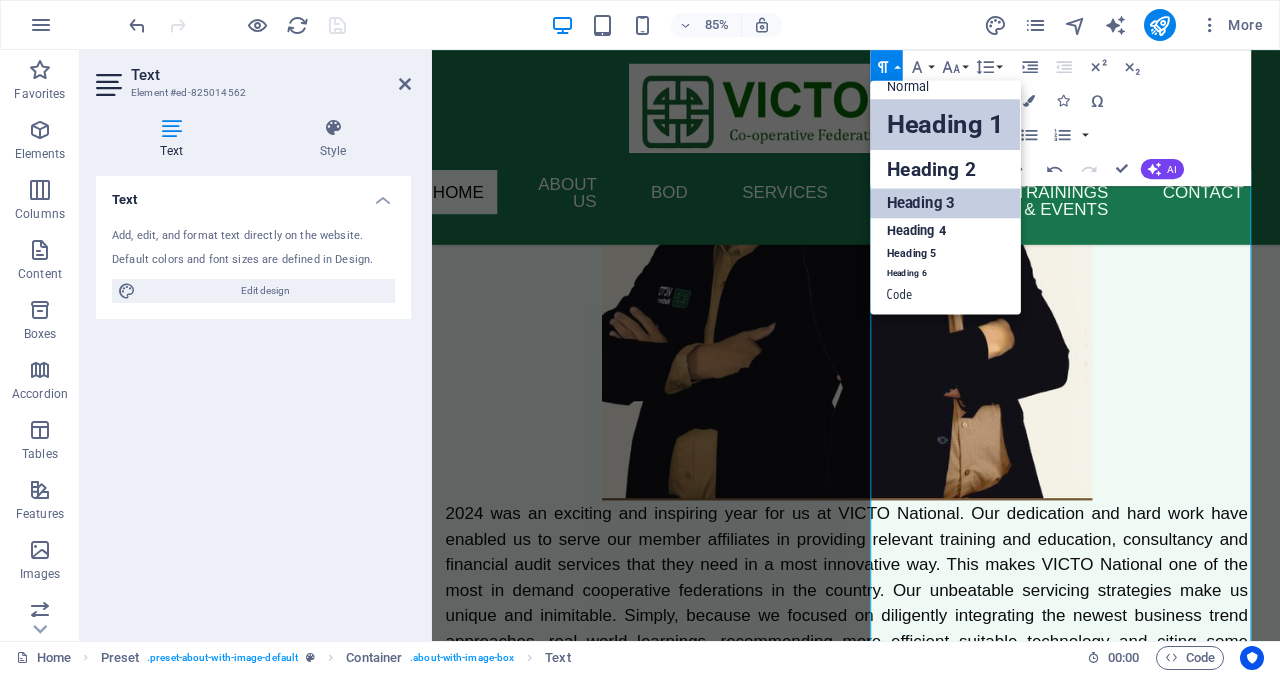scroll, scrollTop: 16, scrollLeft: 0, axis: vertical 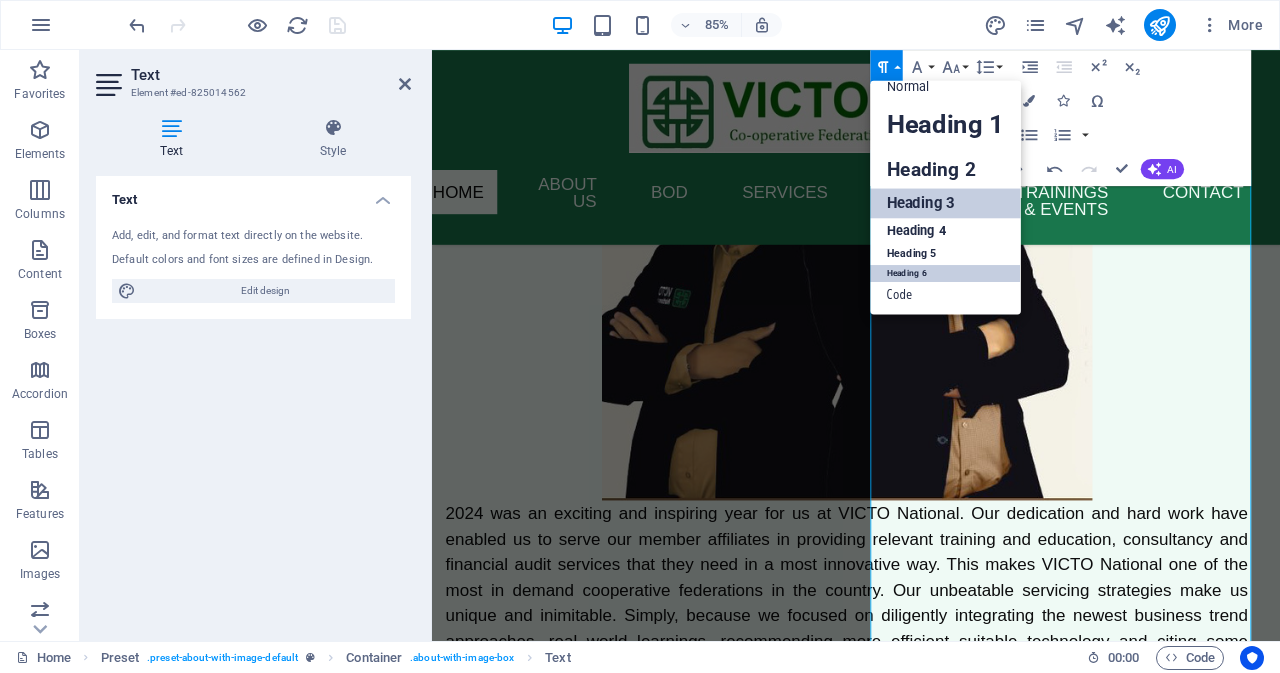 click on "Heading 6" at bounding box center (945, 273) 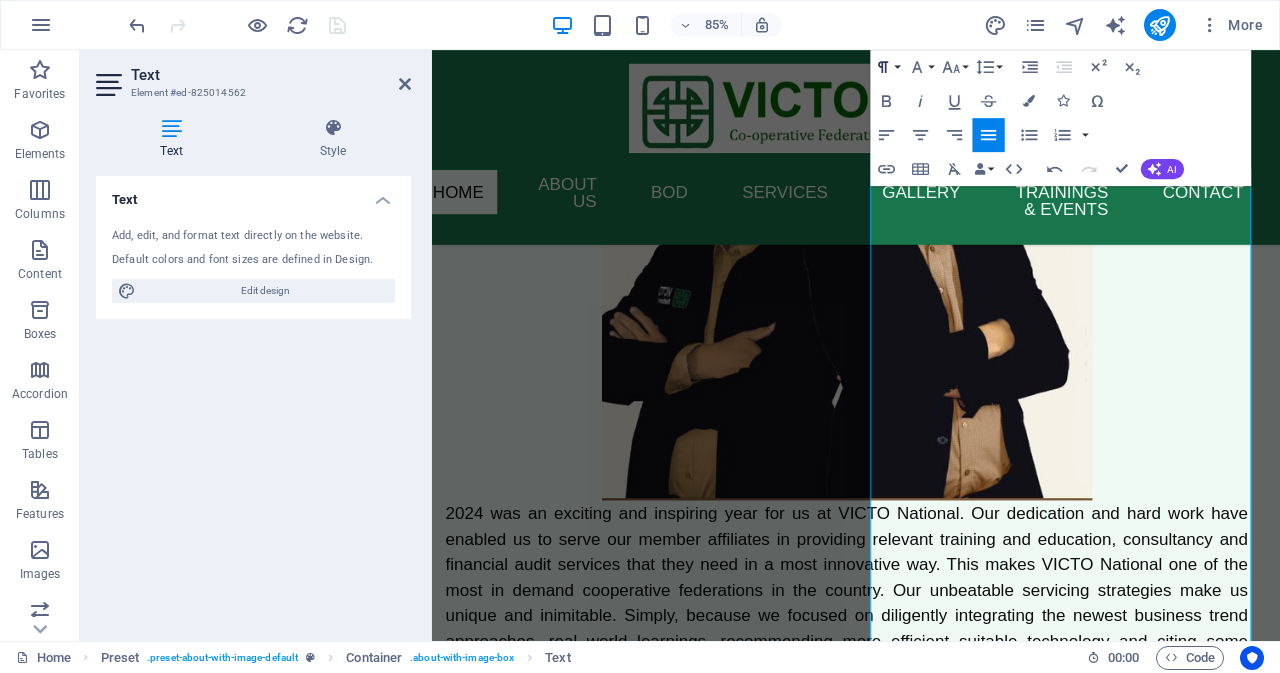 click on "Paragraph Format" at bounding box center [886, 67] 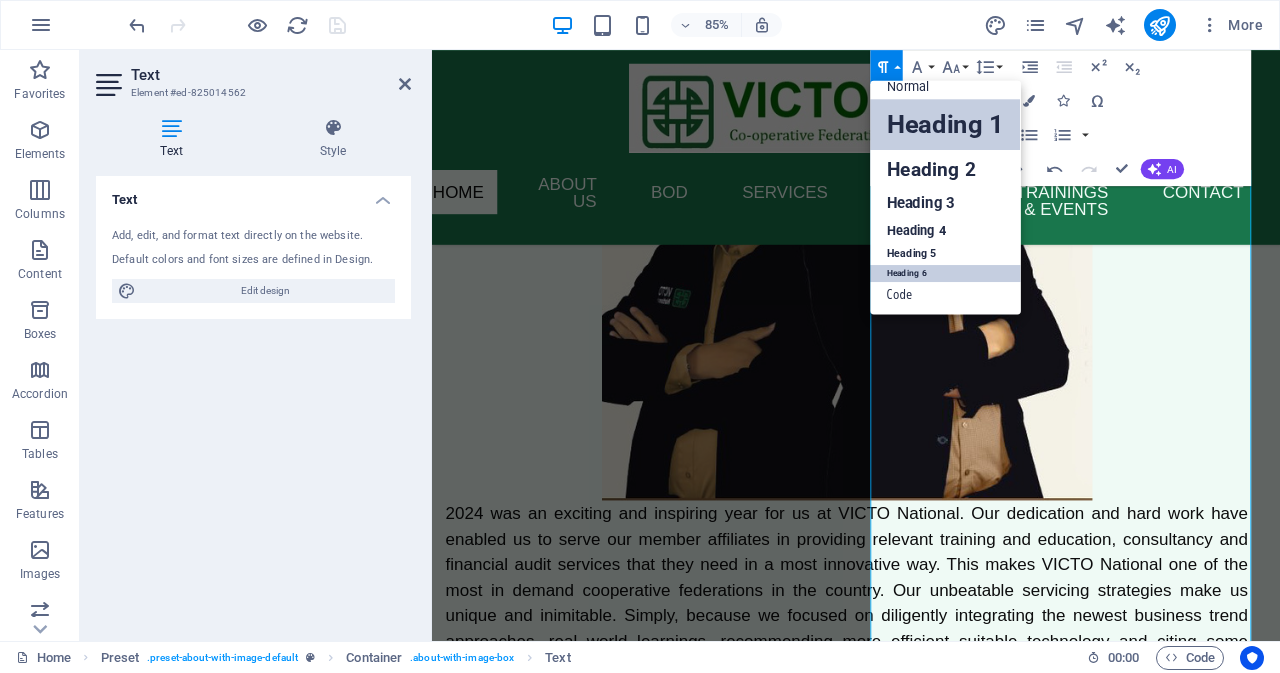 scroll, scrollTop: 16, scrollLeft: 0, axis: vertical 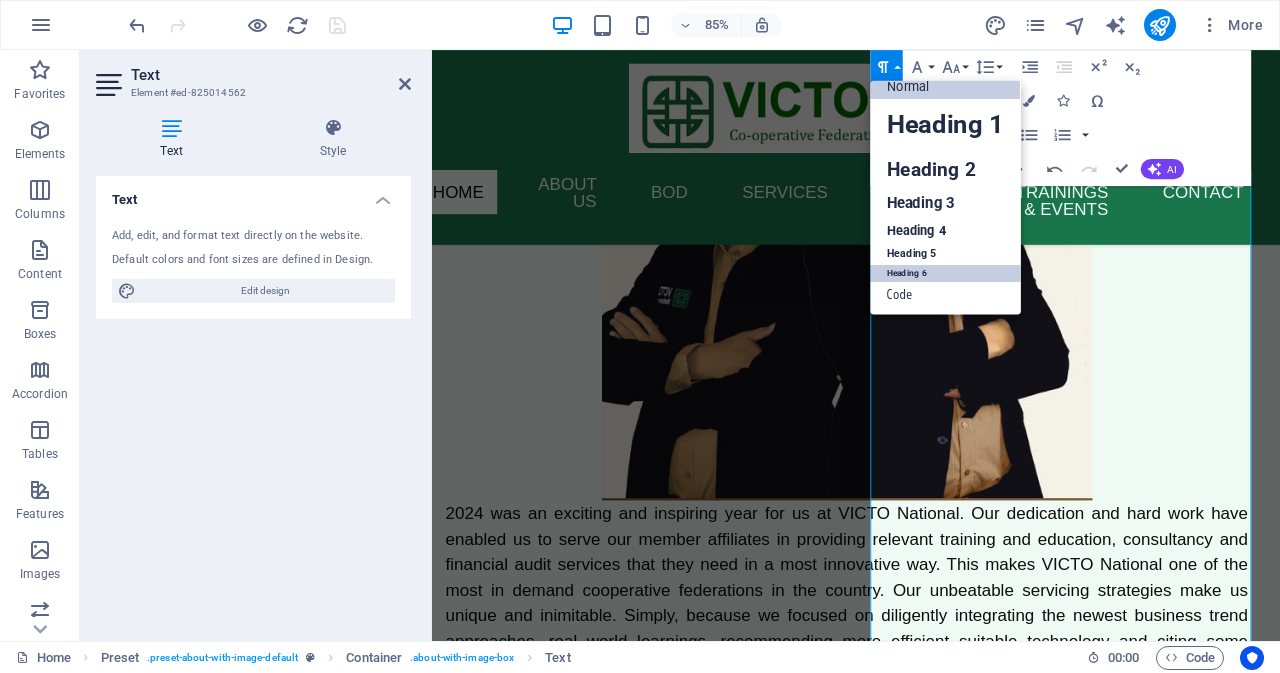 click on "Normal" at bounding box center [945, 87] 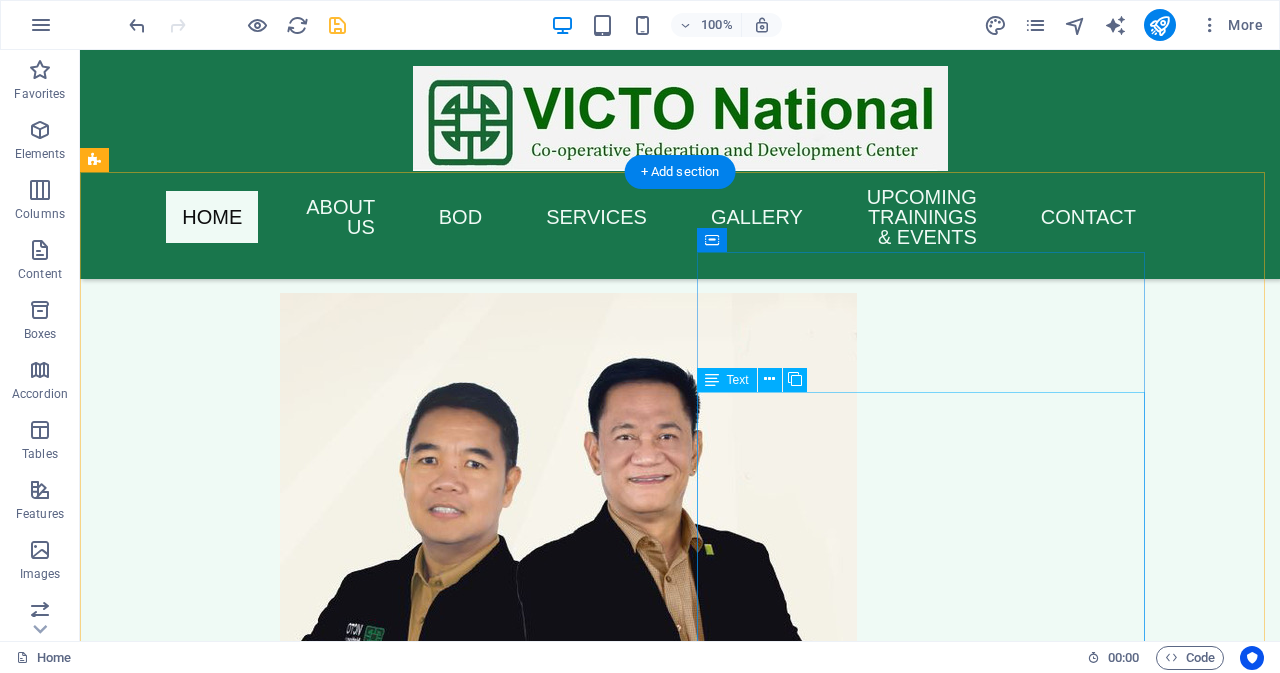 scroll, scrollTop: 3787, scrollLeft: 0, axis: vertical 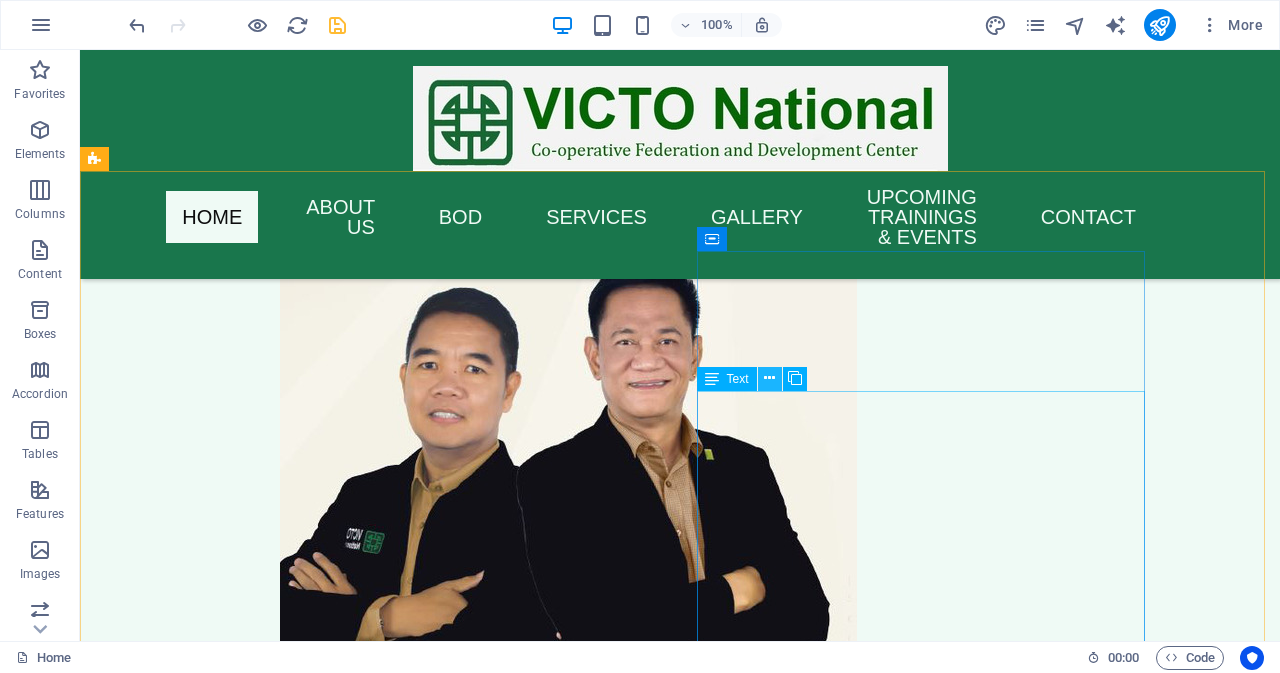 click at bounding box center (769, 378) 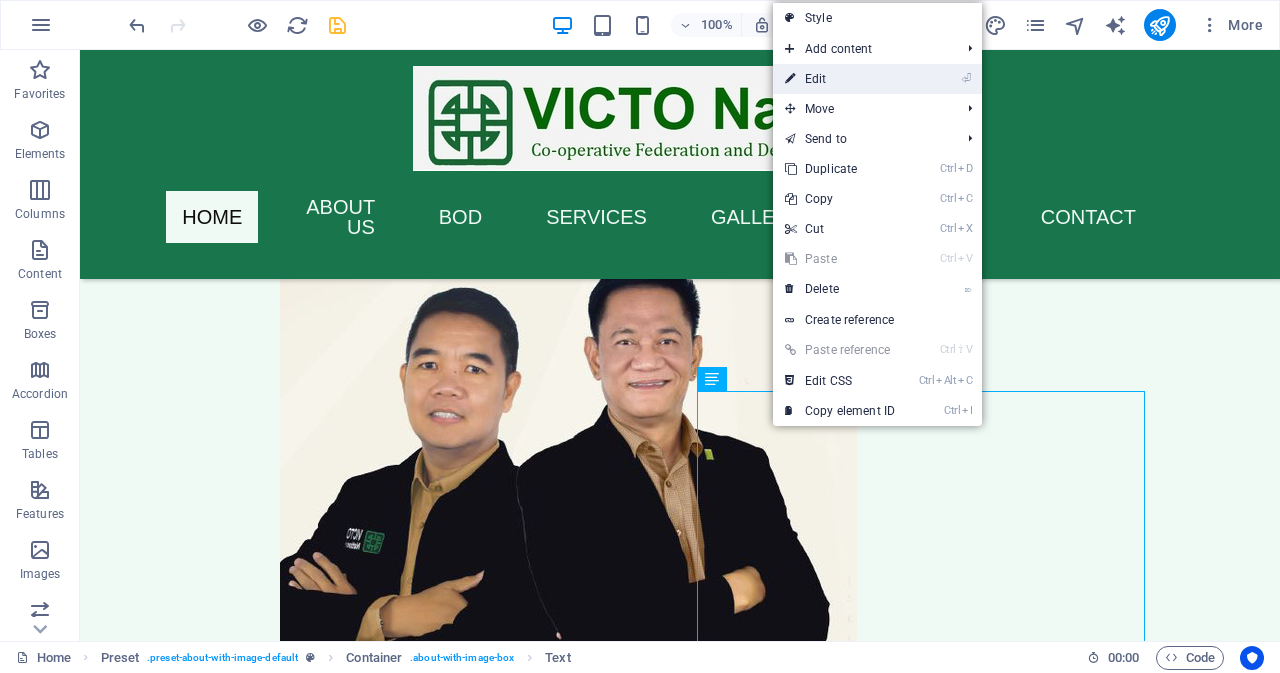 drag, startPoint x: 816, startPoint y: 72, endPoint x: 455, endPoint y: 97, distance: 361.86462 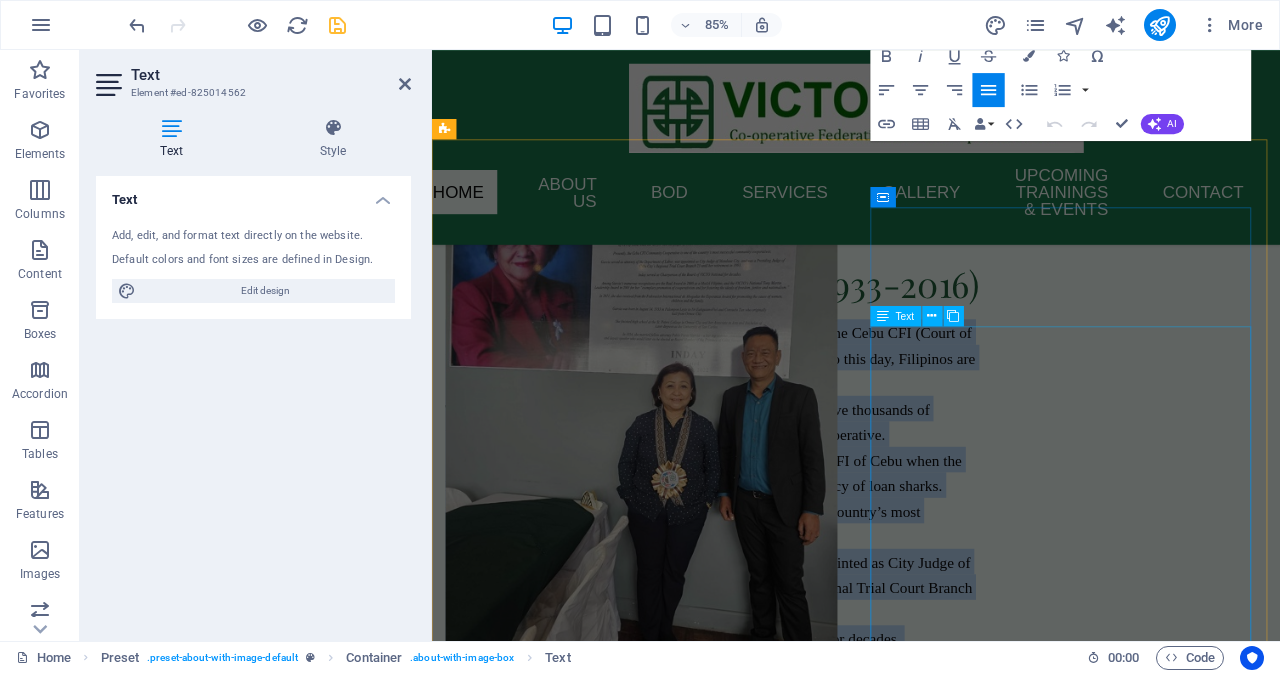 drag, startPoint x: 949, startPoint y: 407, endPoint x: 1271, endPoint y: 459, distance: 326.17172 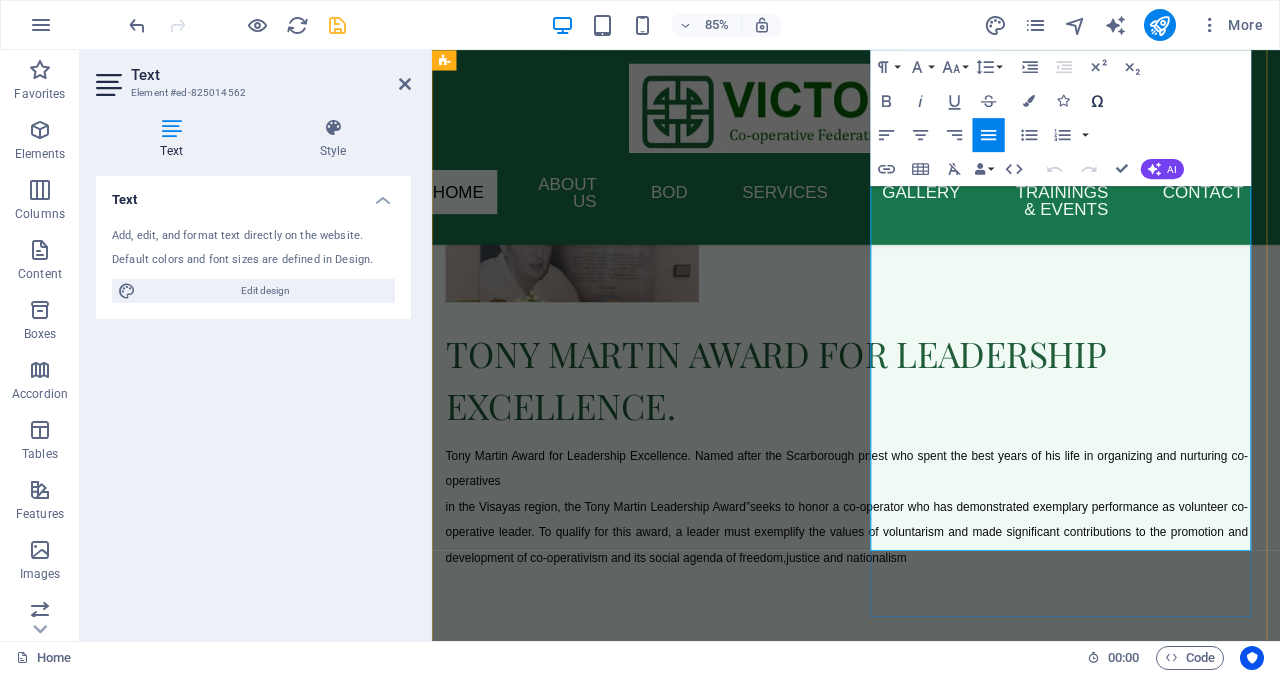 scroll, scrollTop: 4821, scrollLeft: 0, axis: vertical 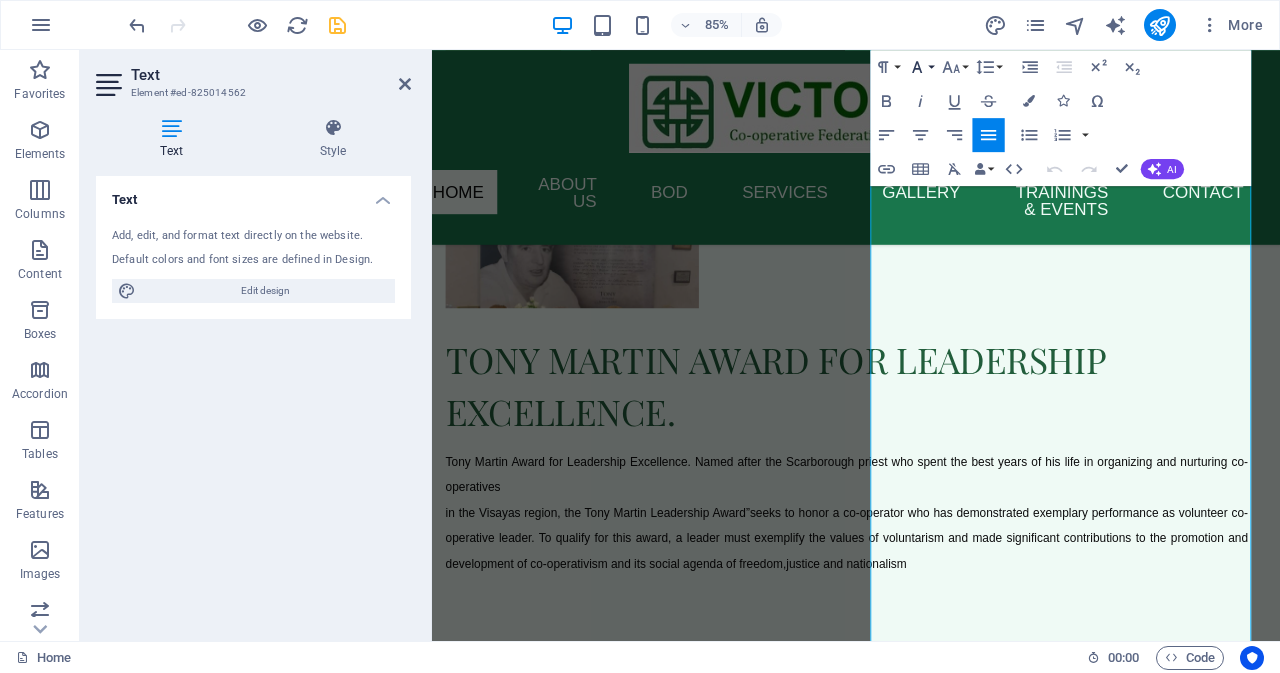 click on "Font Family" at bounding box center [920, 67] 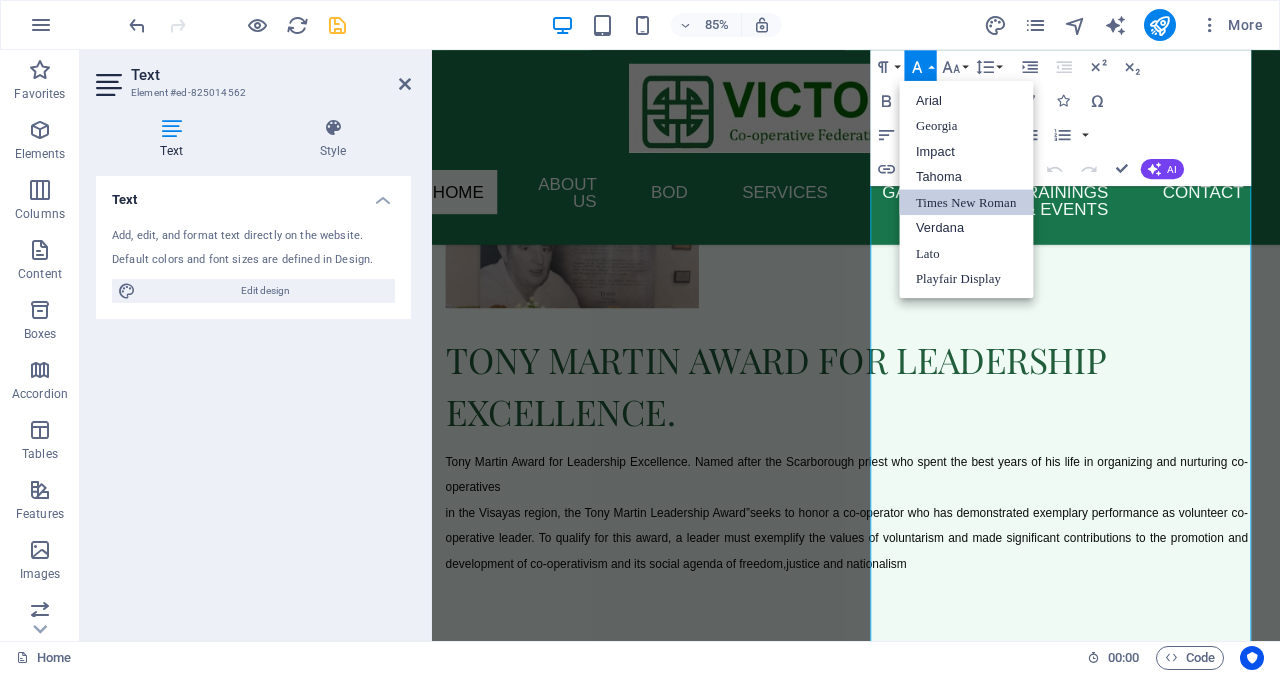 scroll, scrollTop: 0, scrollLeft: 0, axis: both 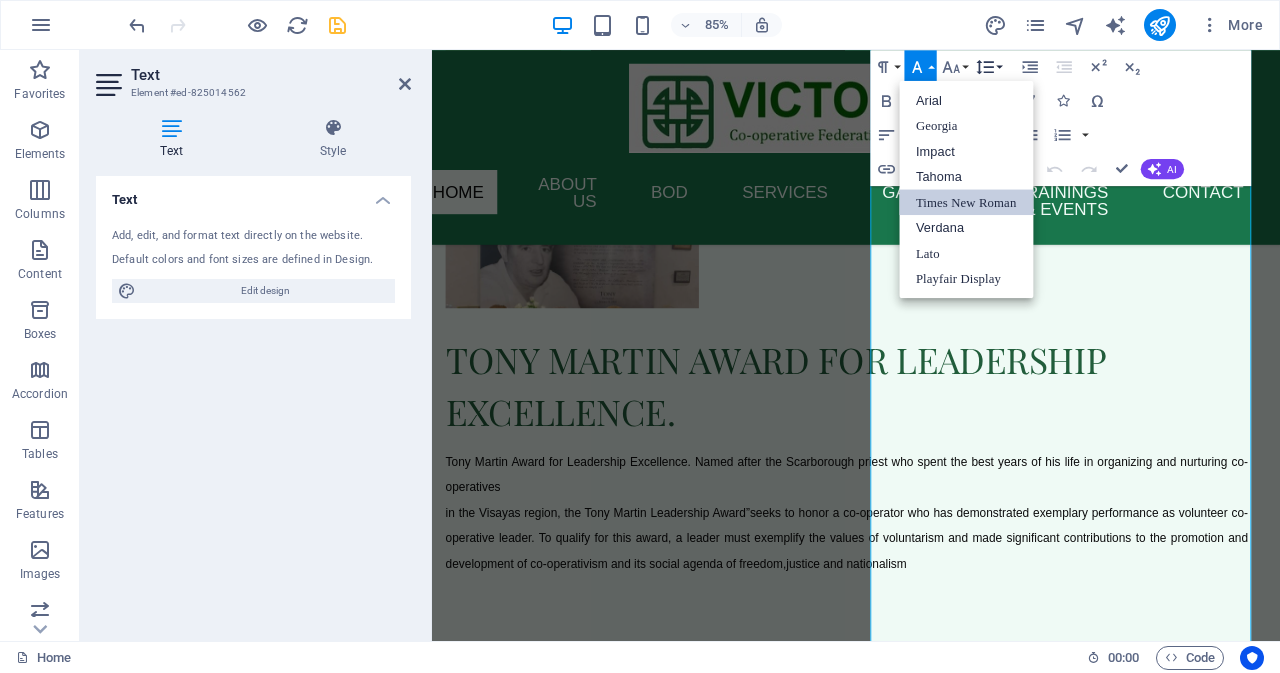 click on "Line Height" at bounding box center (988, 67) 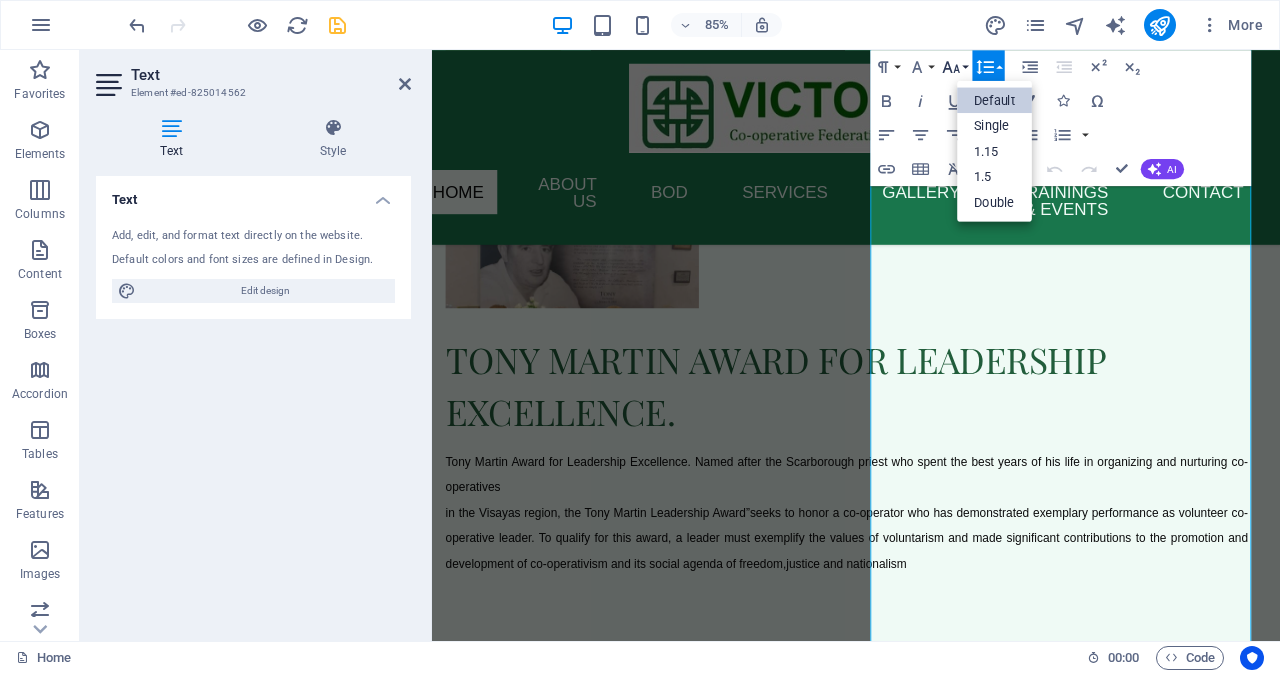 scroll, scrollTop: 0, scrollLeft: 0, axis: both 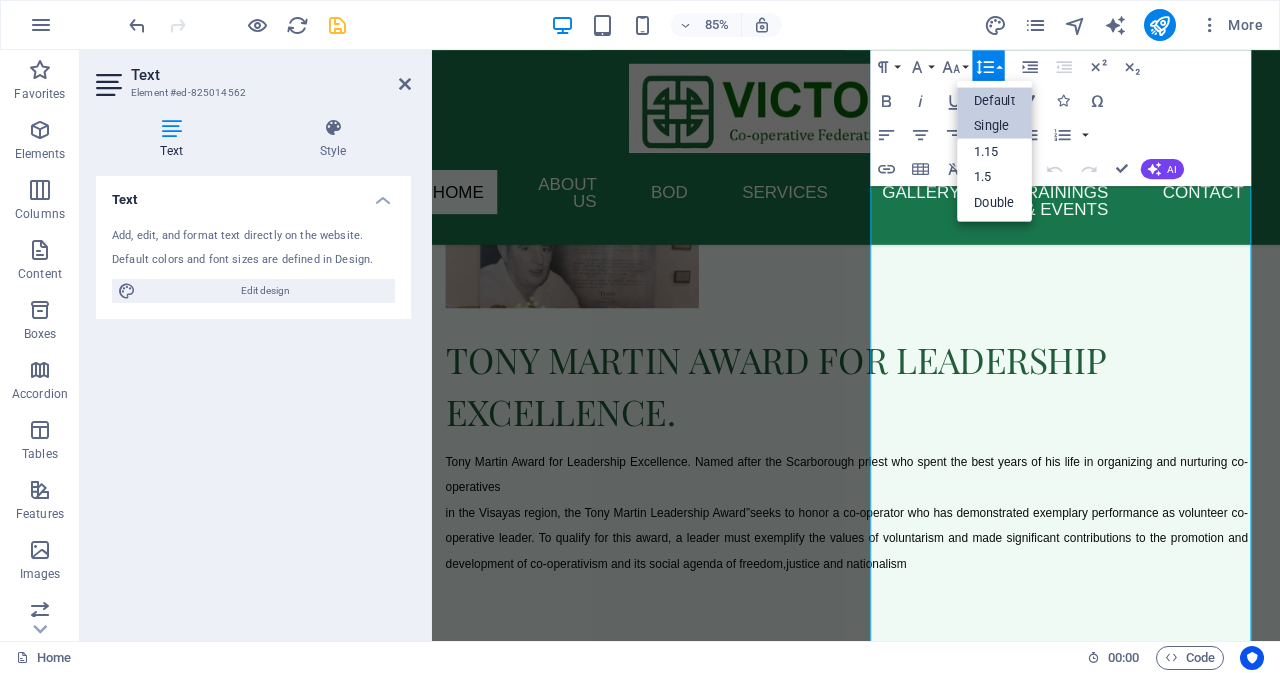 click on "Single" at bounding box center [995, 125] 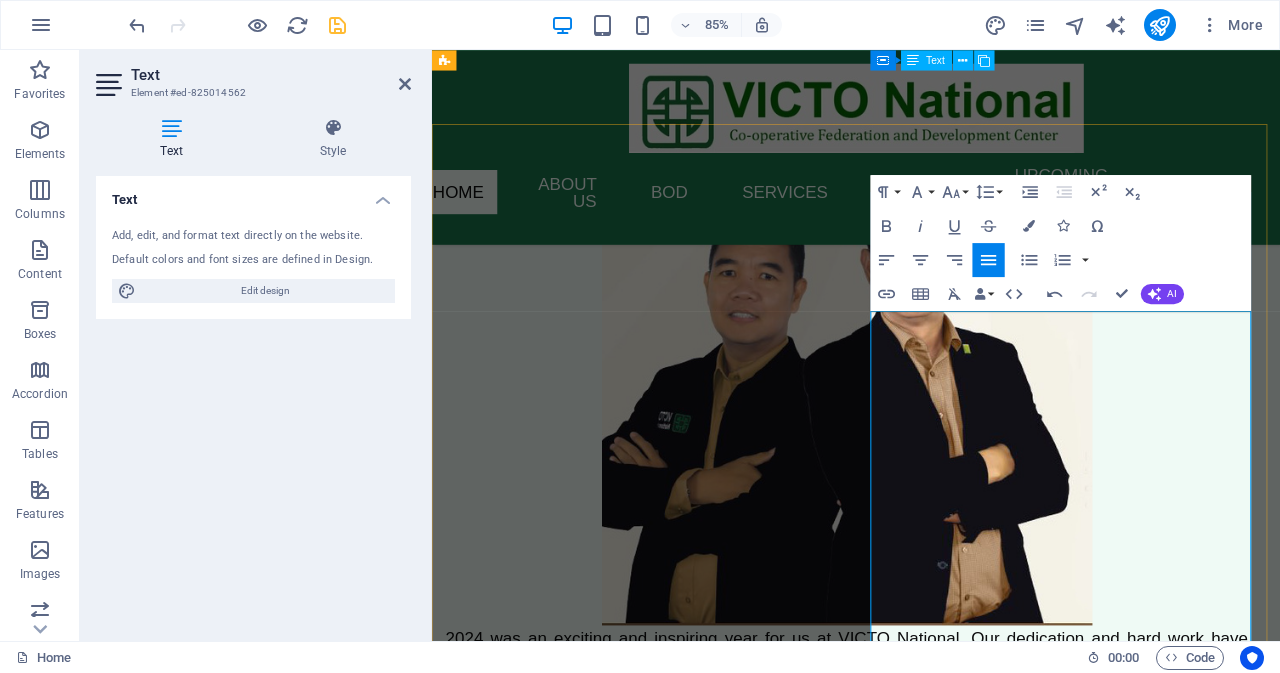 scroll, scrollTop: 3821, scrollLeft: 0, axis: vertical 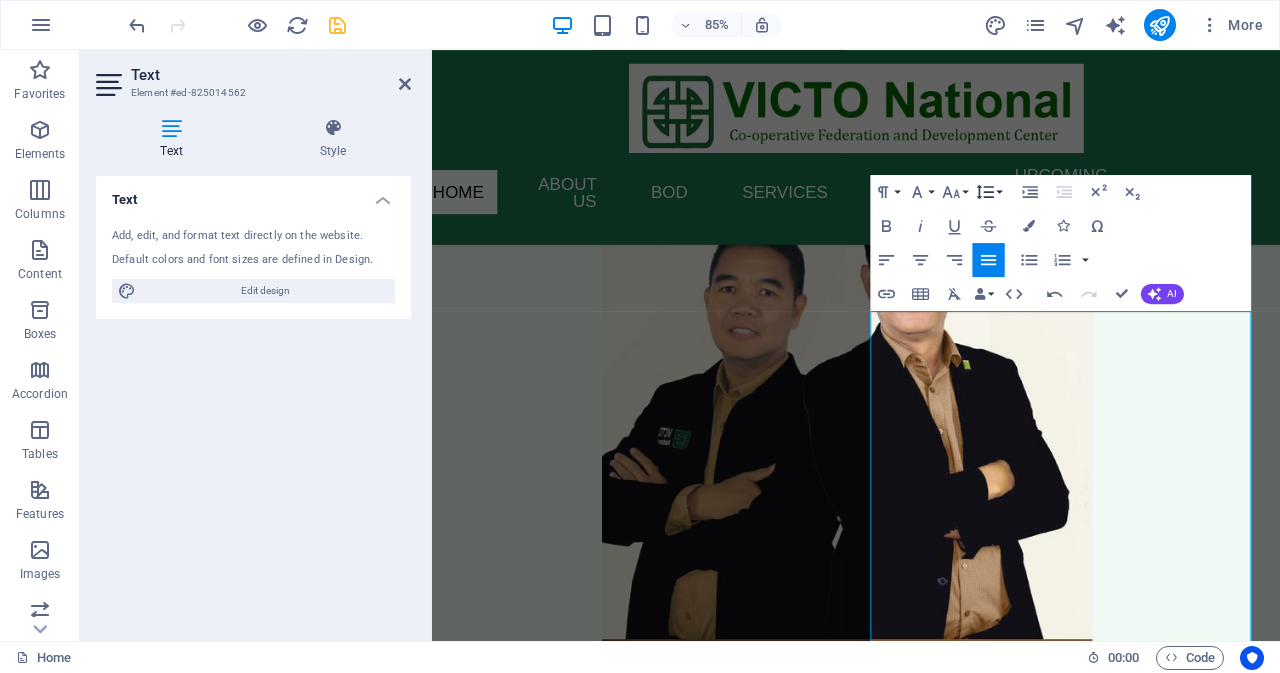 click on "Line Height" at bounding box center [988, 192] 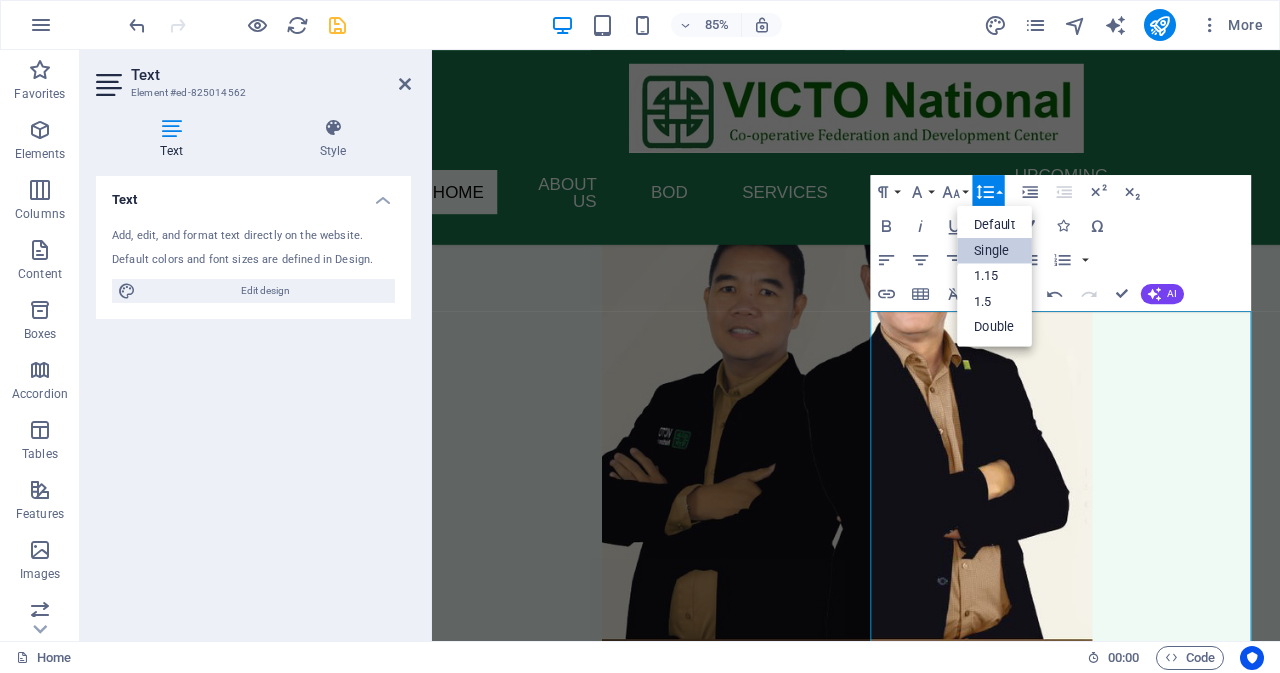 scroll, scrollTop: 0, scrollLeft: 0, axis: both 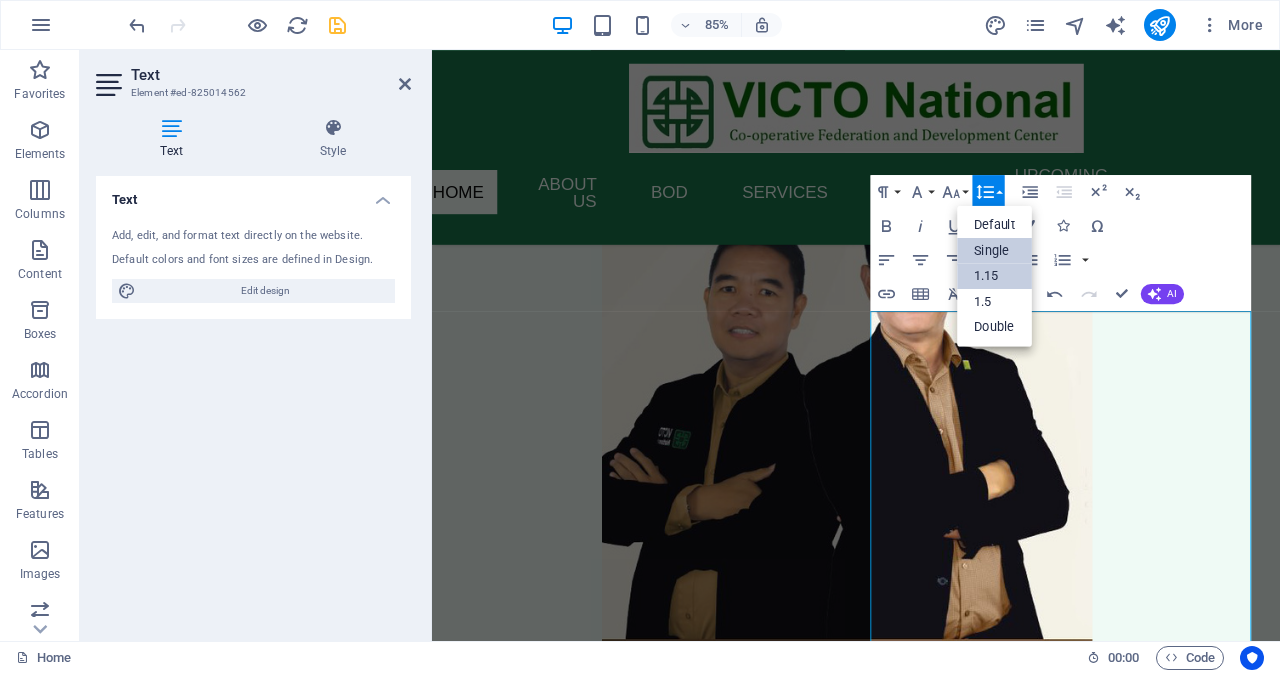click on "1.15" at bounding box center [995, 276] 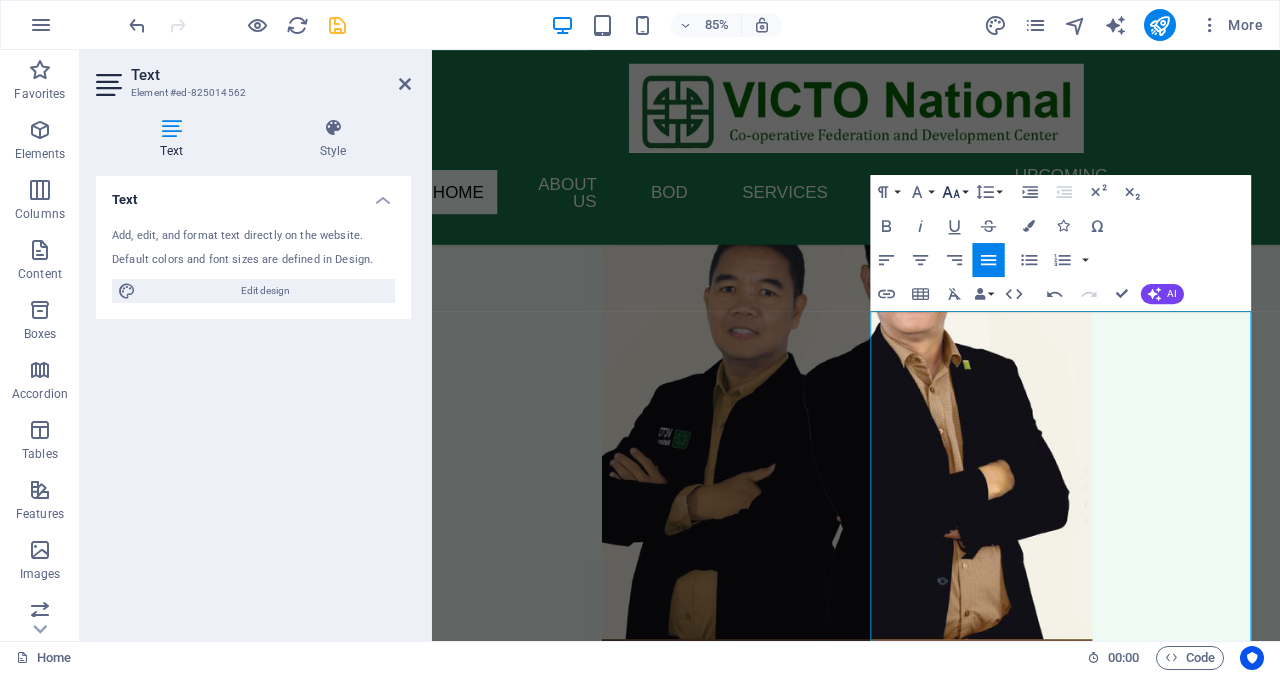 click on "Font Size" at bounding box center [954, 192] 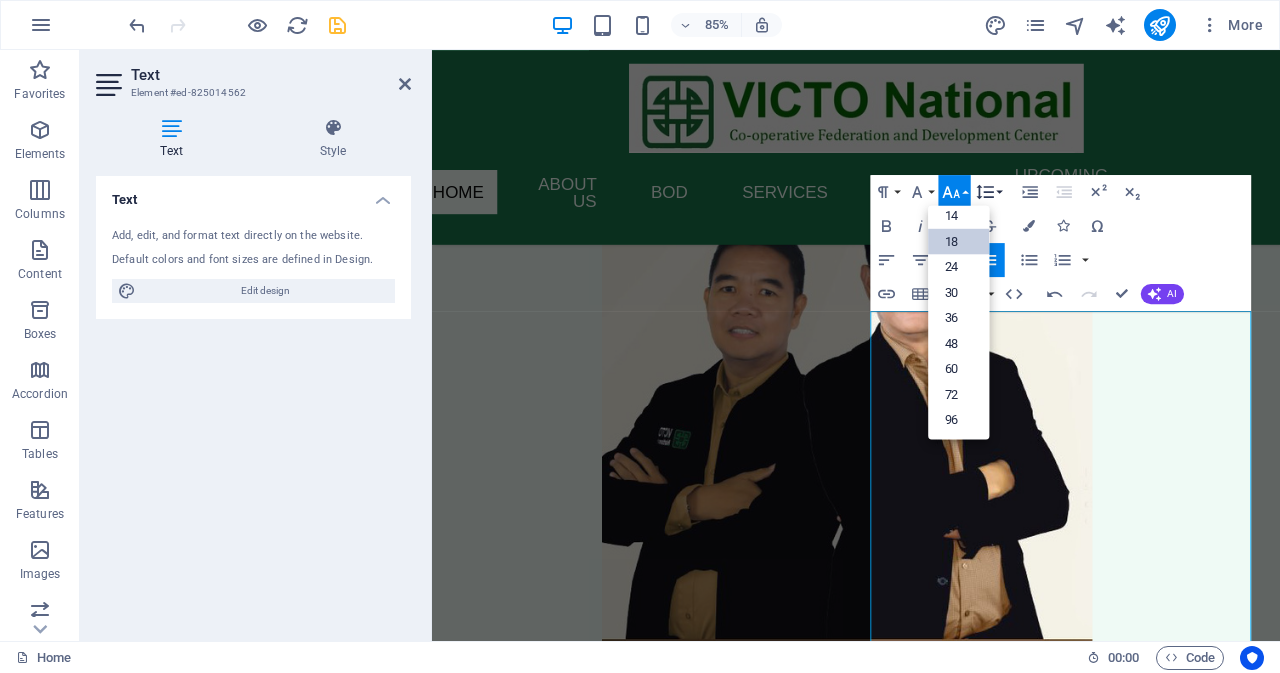 scroll, scrollTop: 161, scrollLeft: 0, axis: vertical 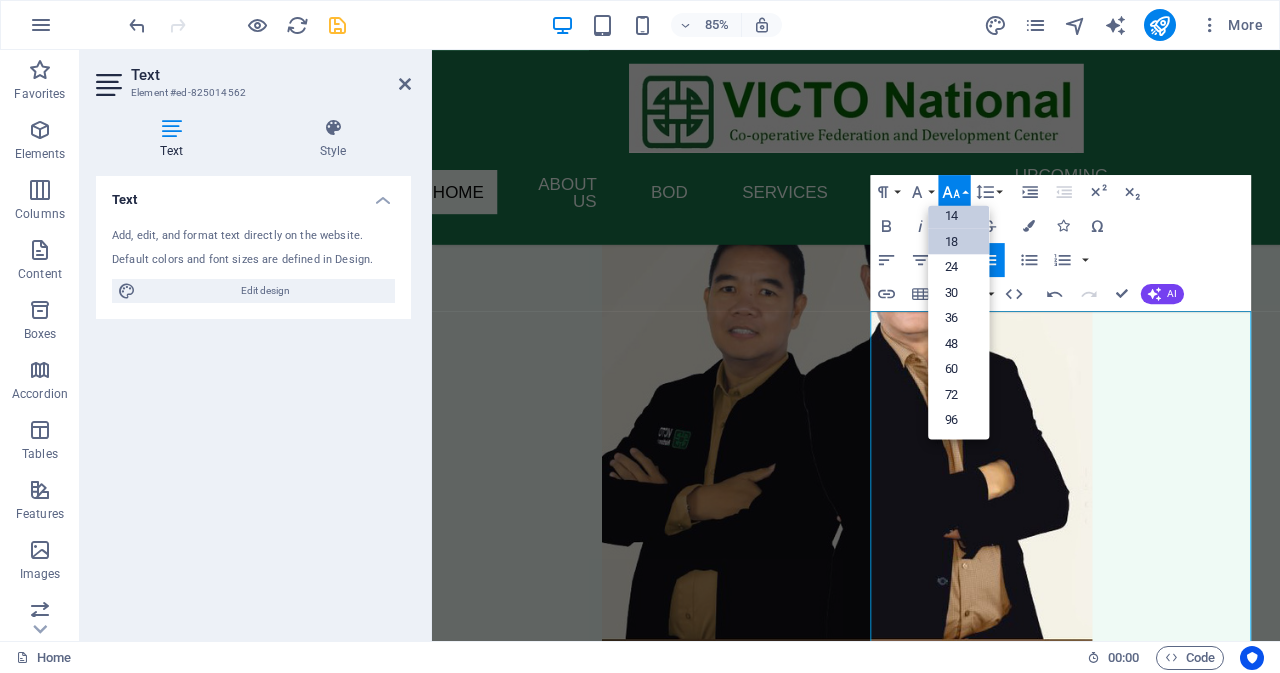 click on "14" at bounding box center (958, 216) 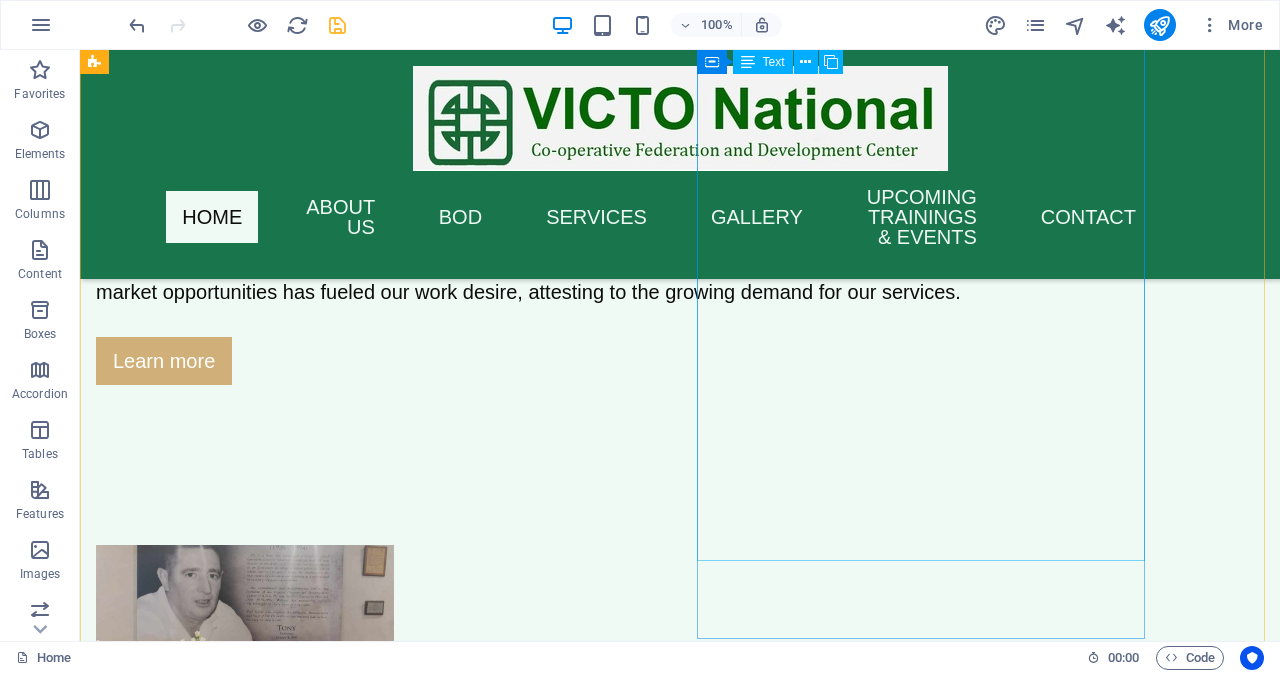 scroll, scrollTop: 4521, scrollLeft: 0, axis: vertical 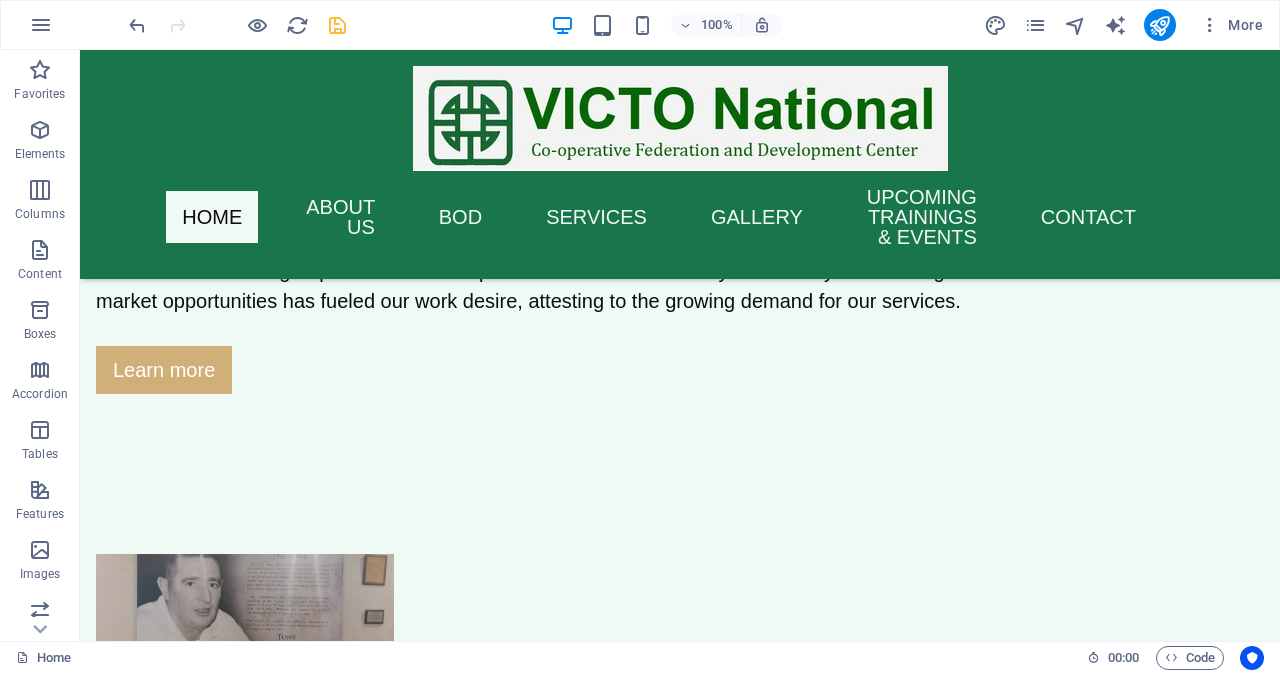 click at bounding box center [337, 25] 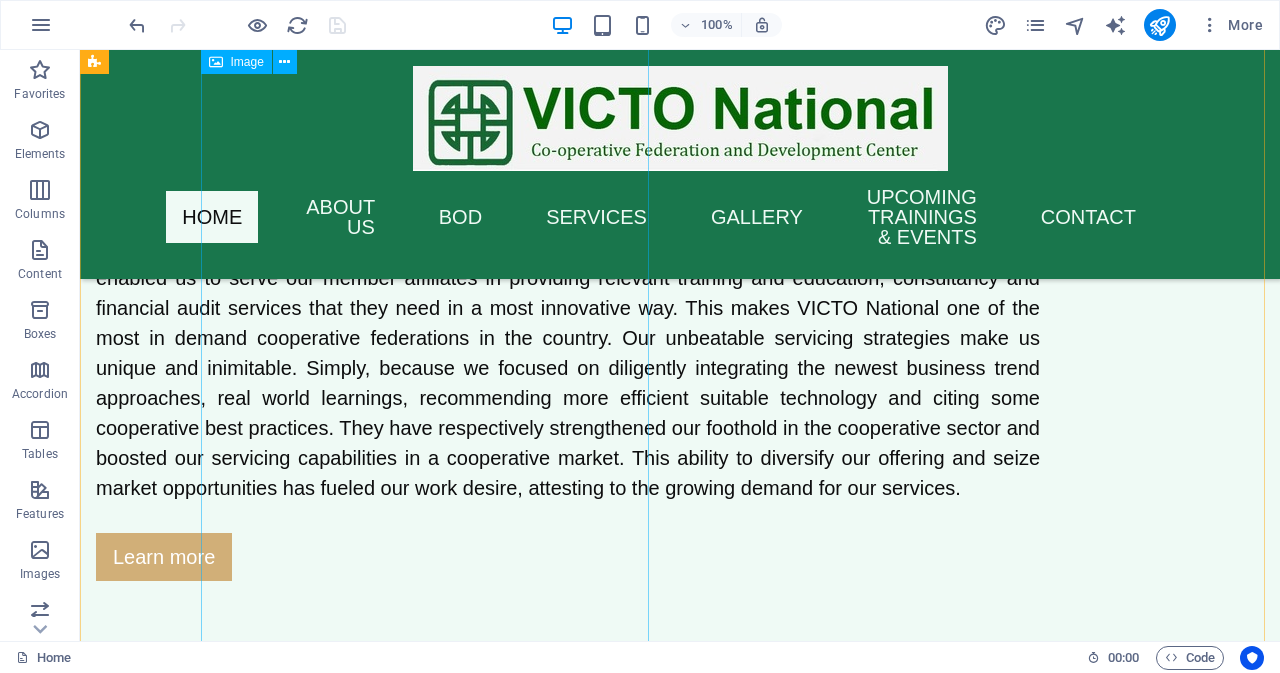 scroll, scrollTop: 4021, scrollLeft: 0, axis: vertical 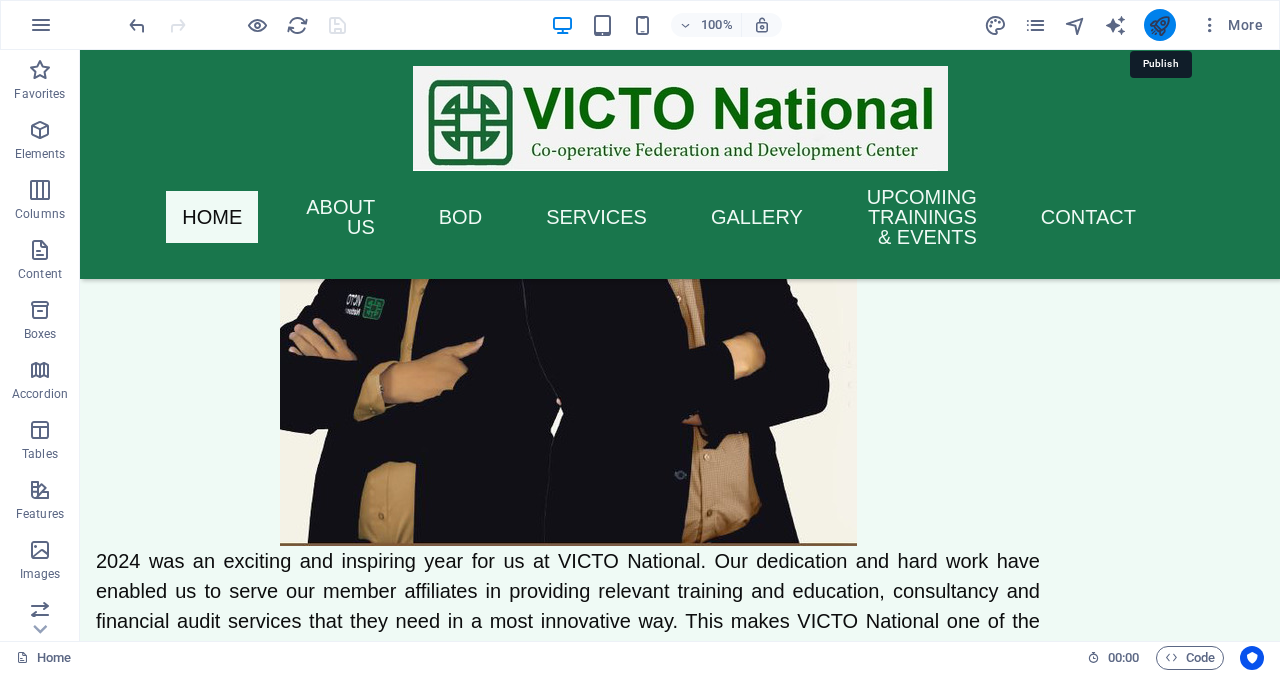 click at bounding box center (1159, 25) 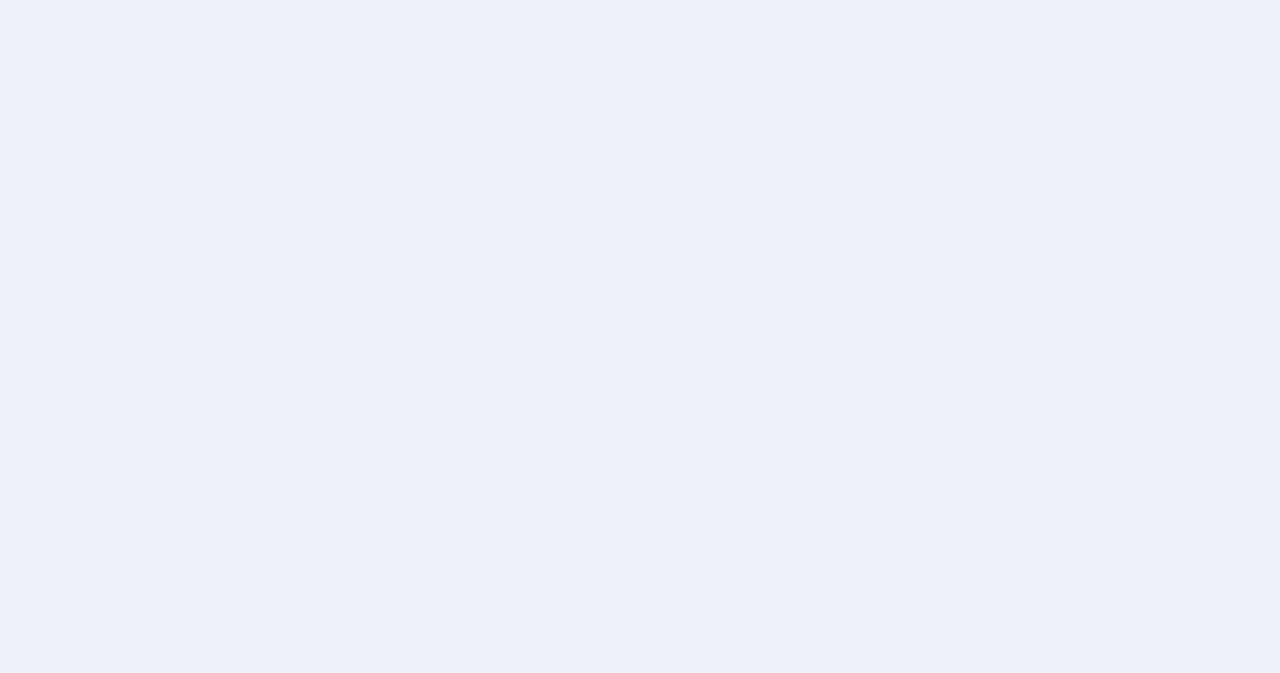 scroll, scrollTop: 0, scrollLeft: 0, axis: both 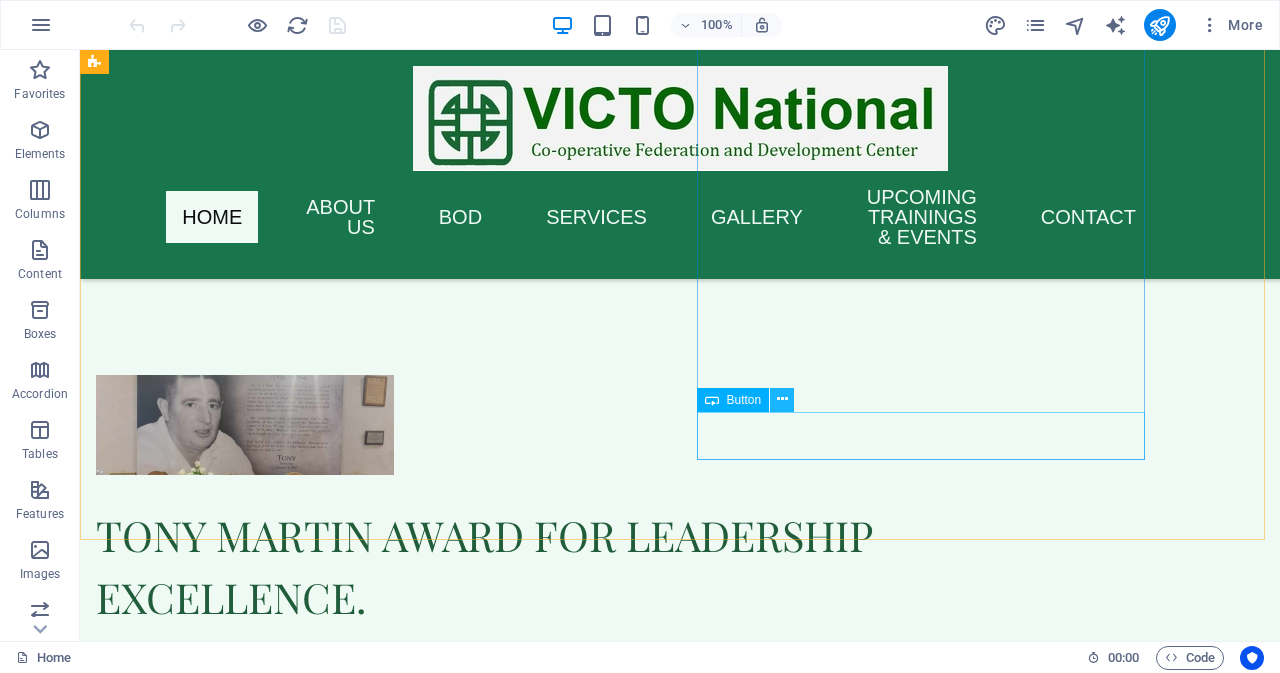 click at bounding box center [782, 399] 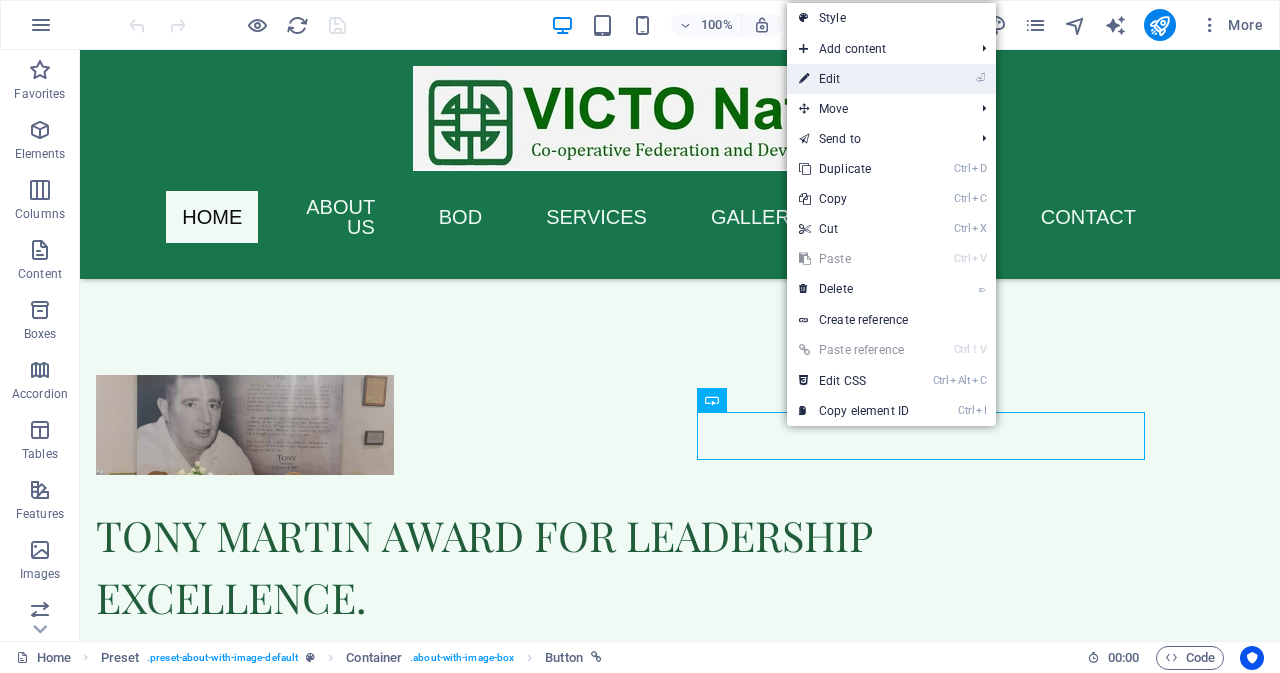 drag, startPoint x: 844, startPoint y: 81, endPoint x: 537, endPoint y: 505, distance: 523.474 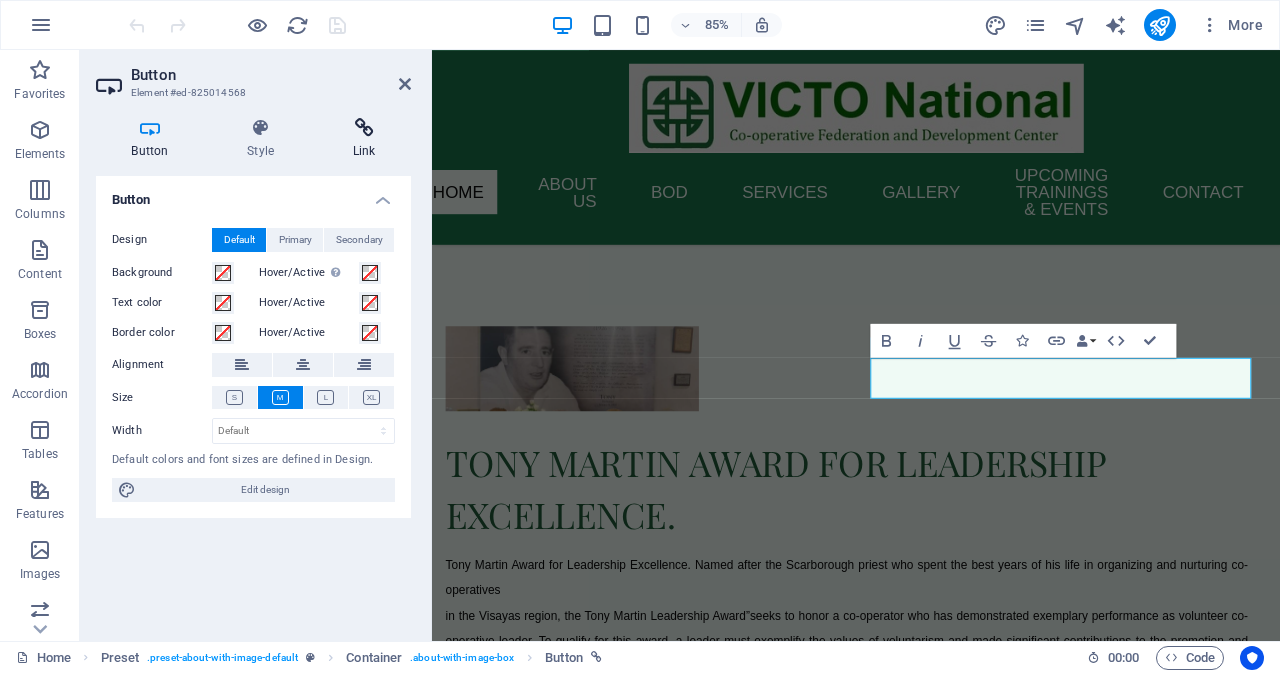 click at bounding box center [364, 128] 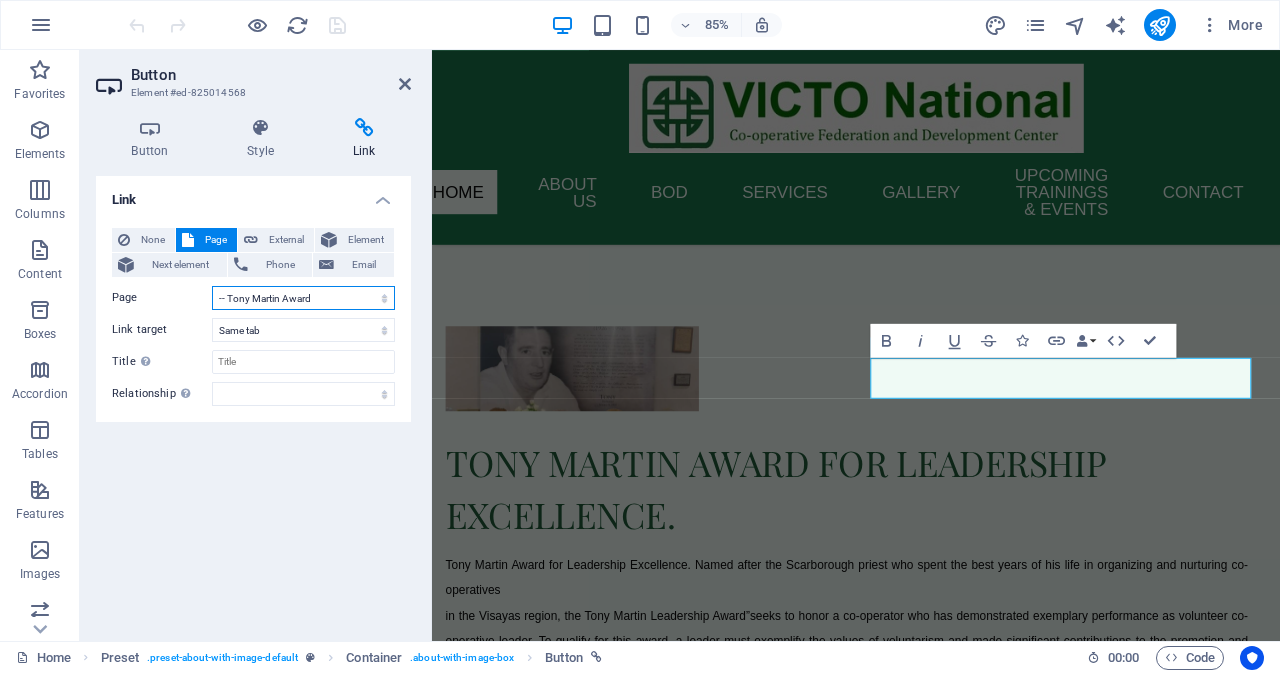 click on "Home About us -- List of Affiliates -- Vision &amp; Mission -- Tony Martin Award BOD  -- Joint Statement of CEO &amp; Chairperson -- VICTO Staff Services -- Downloads -- VICTO Seminar Haus Gallery Upcoming Trainings &amp; Events Contact" at bounding box center (303, 298) 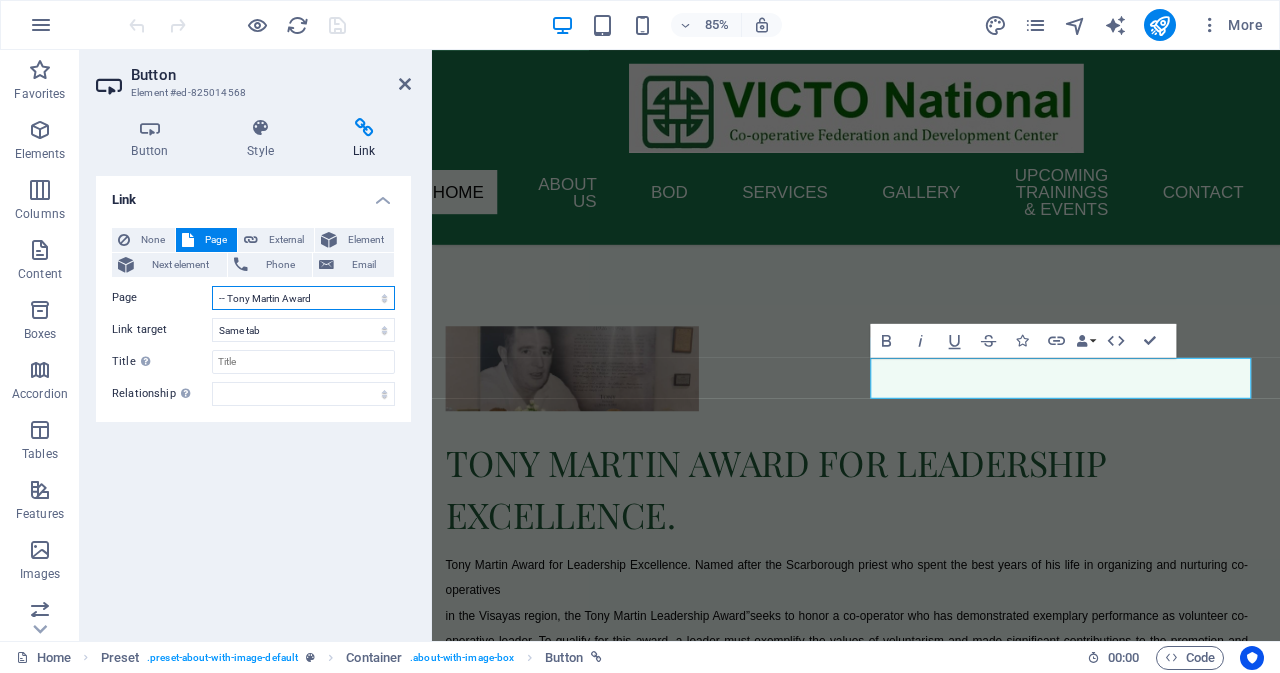 click on "Home About us -- List of Affiliates -- Vision &amp; Mission -- Tony Martin Award BOD  -- Joint Statement of CEO &amp; Chairperson -- VICTO Staff Services -- Downloads -- VICTO Seminar Haus Gallery Upcoming Trainings &amp; Events Contact" at bounding box center [303, 298] 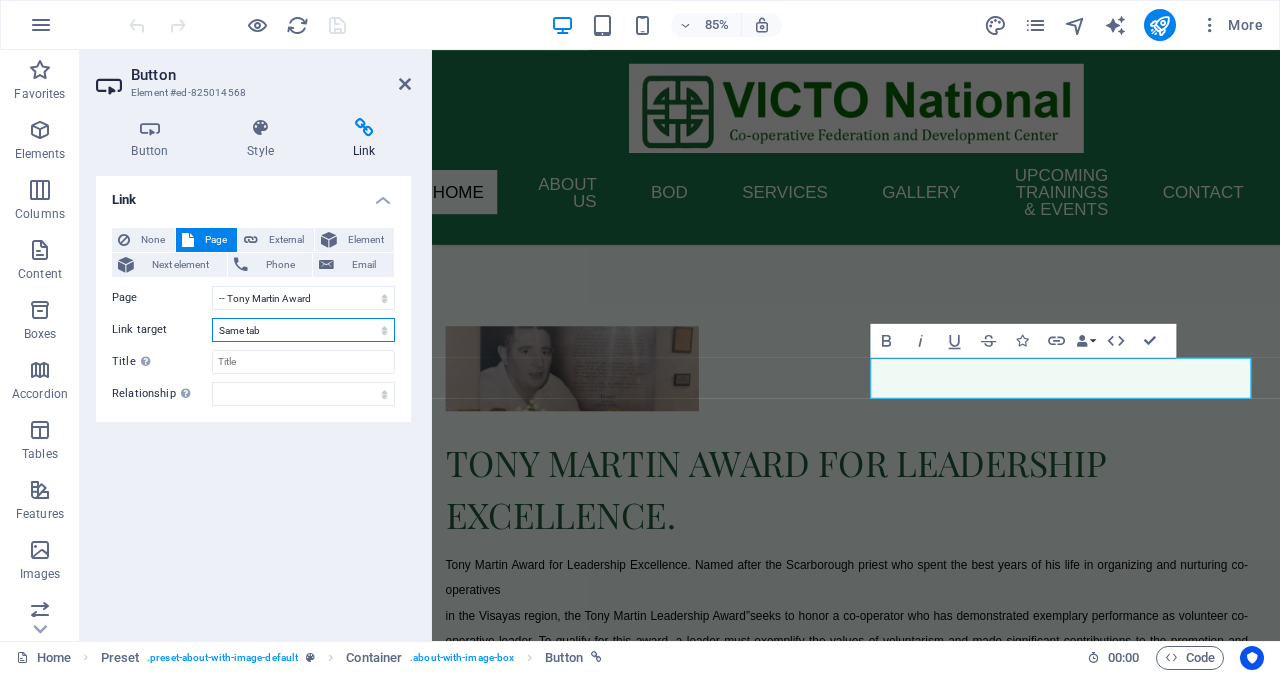 click on "New tab Same tab Overlay" at bounding box center (303, 330) 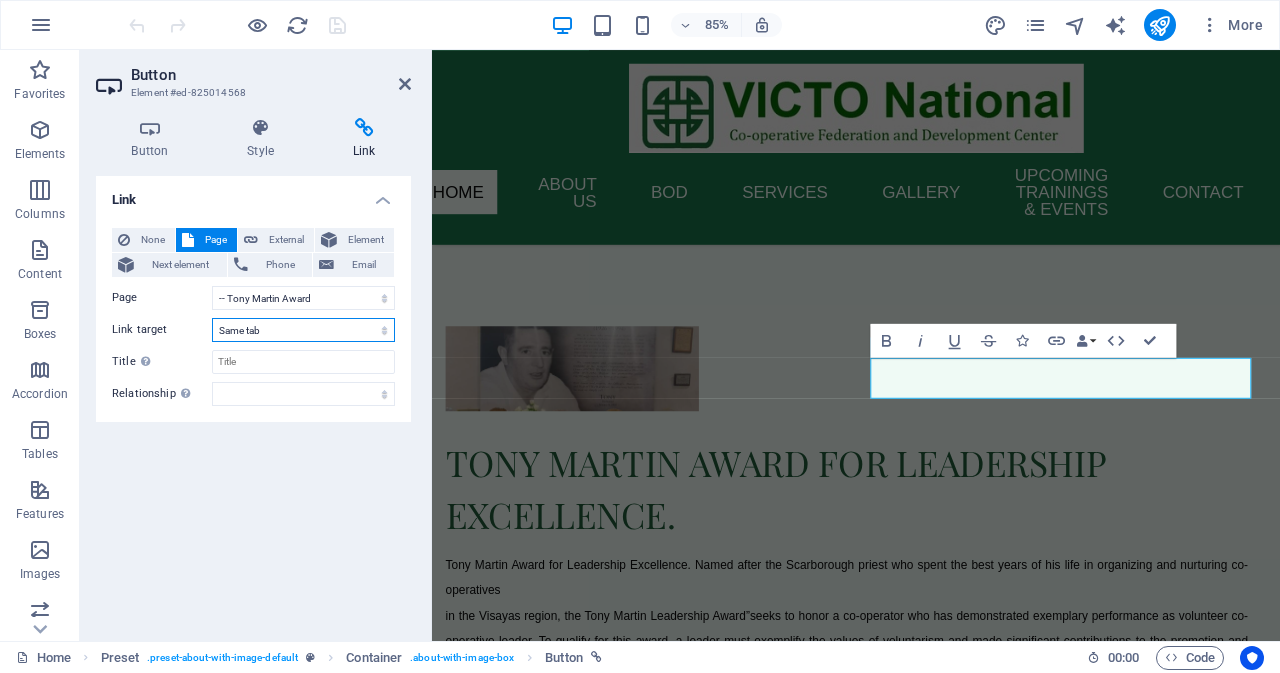 click on "New tab Same tab Overlay" at bounding box center (303, 330) 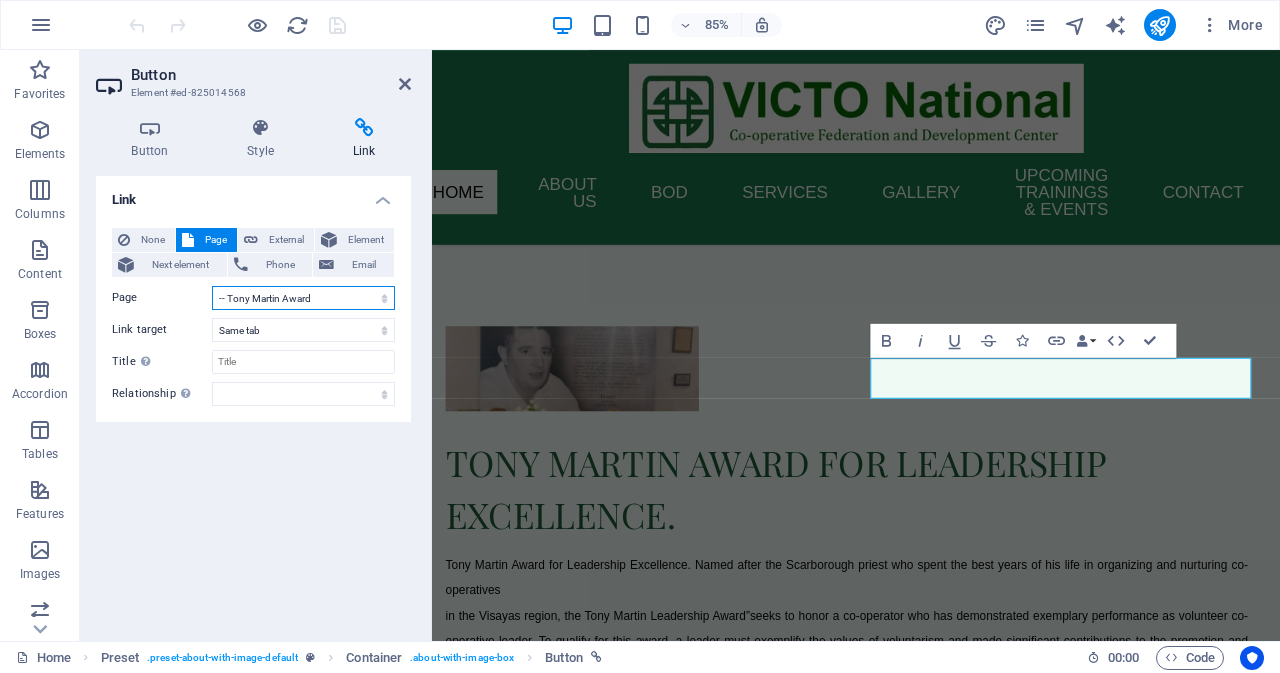 click on "Home About us -- List of Affiliates -- Vision &amp; Mission -- Tony Martin Award BOD  -- Joint Statement of CEO &amp; Chairperson -- VICTO Staff Services -- Downloads -- VICTO Seminar Haus Gallery Upcoming Trainings &amp; Events Contact" at bounding box center (303, 298) 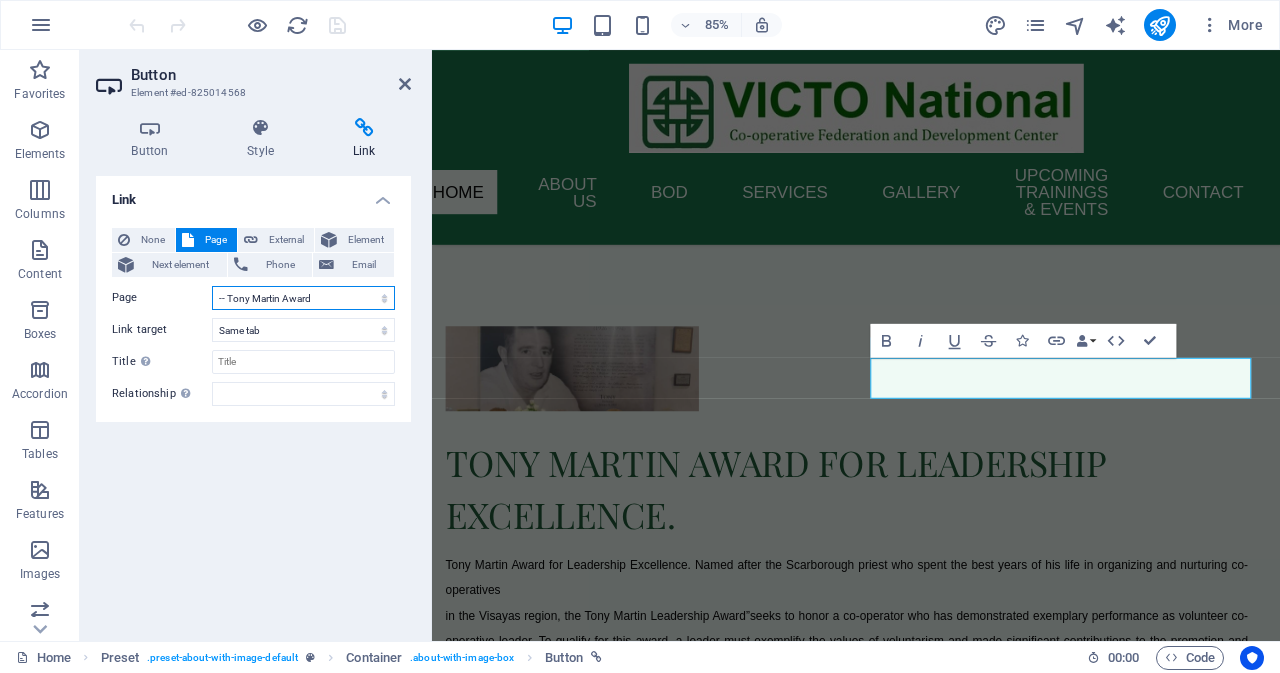 select on "0" 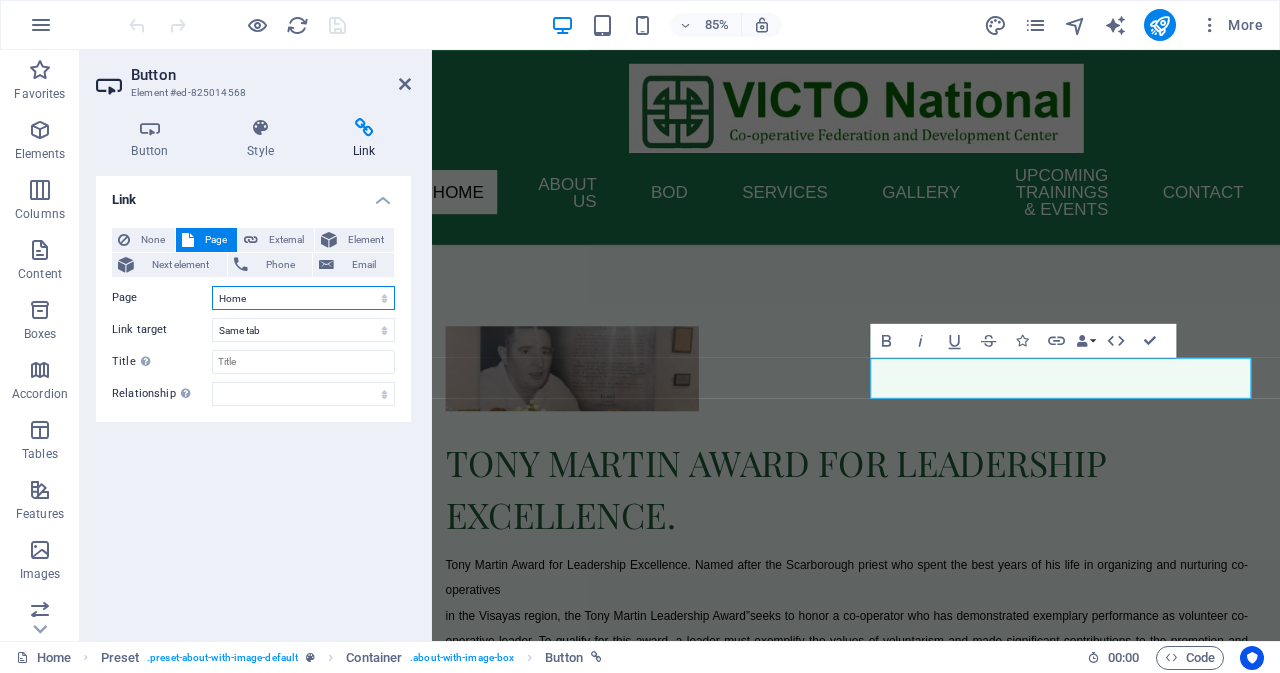 click on "Home About us -- List of Affiliates -- Vision &amp; Mission -- Tony Martin Award BOD  -- Joint Statement of CEO &amp; Chairperson -- VICTO Staff Services -- Downloads -- VICTO Seminar Haus Gallery Upcoming Trainings &amp; Events Contact" at bounding box center [303, 298] 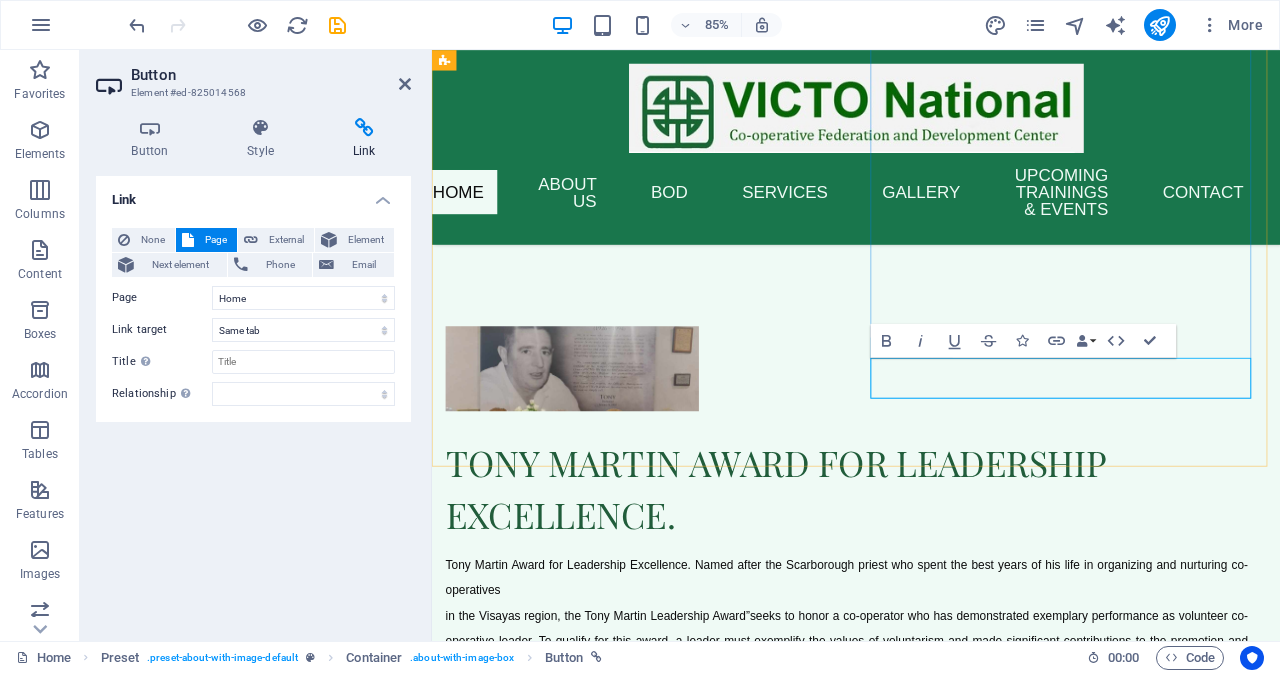 drag, startPoint x: 1062, startPoint y: 431, endPoint x: 1036, endPoint y: 431, distance: 26 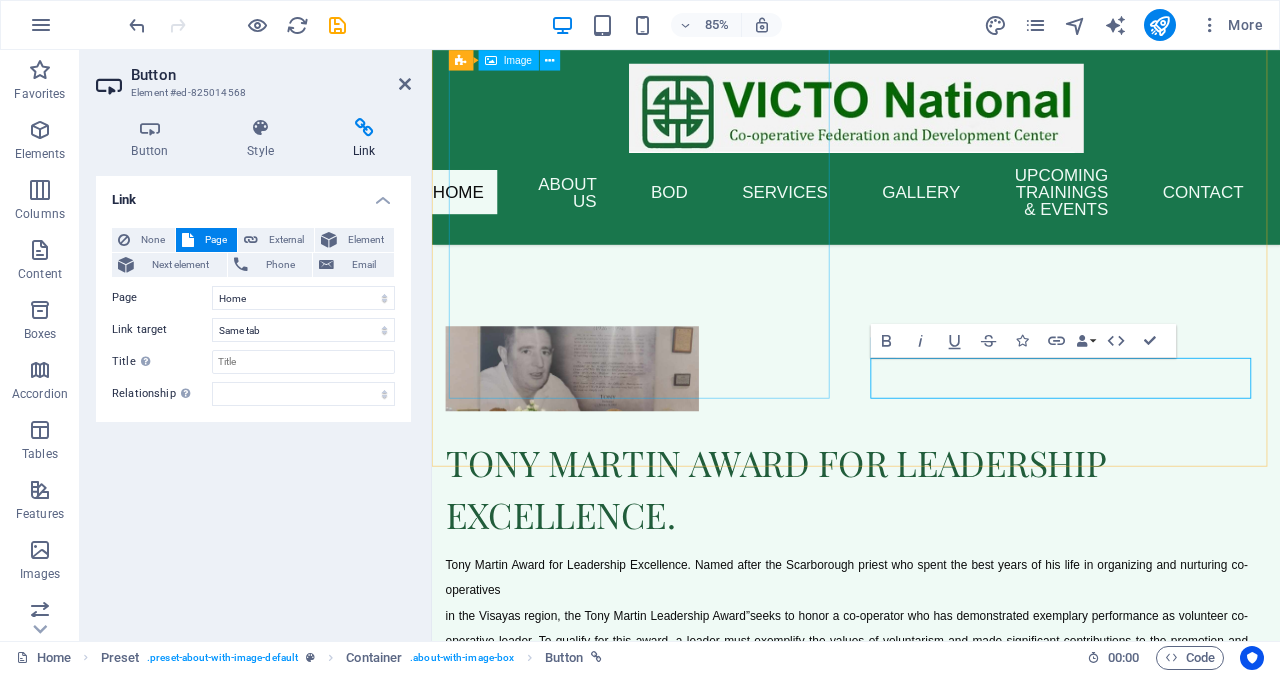 click at bounding box center [597, 1136] 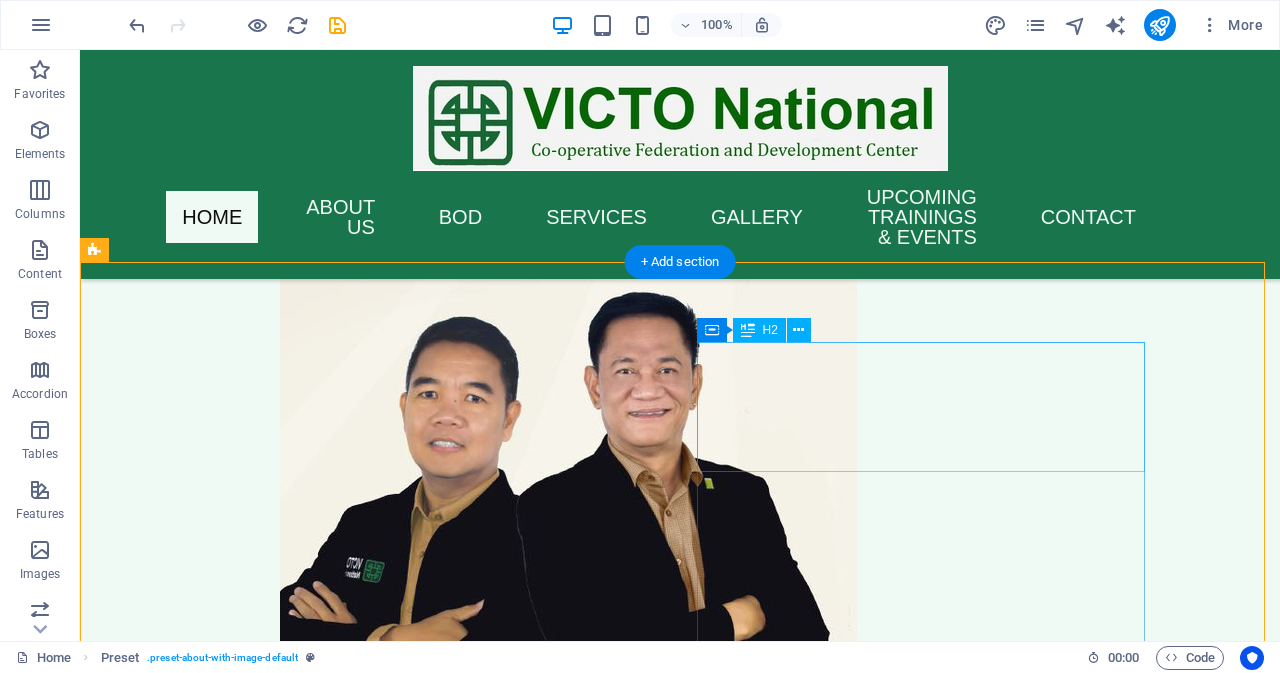 scroll, scrollTop: 3790, scrollLeft: 0, axis: vertical 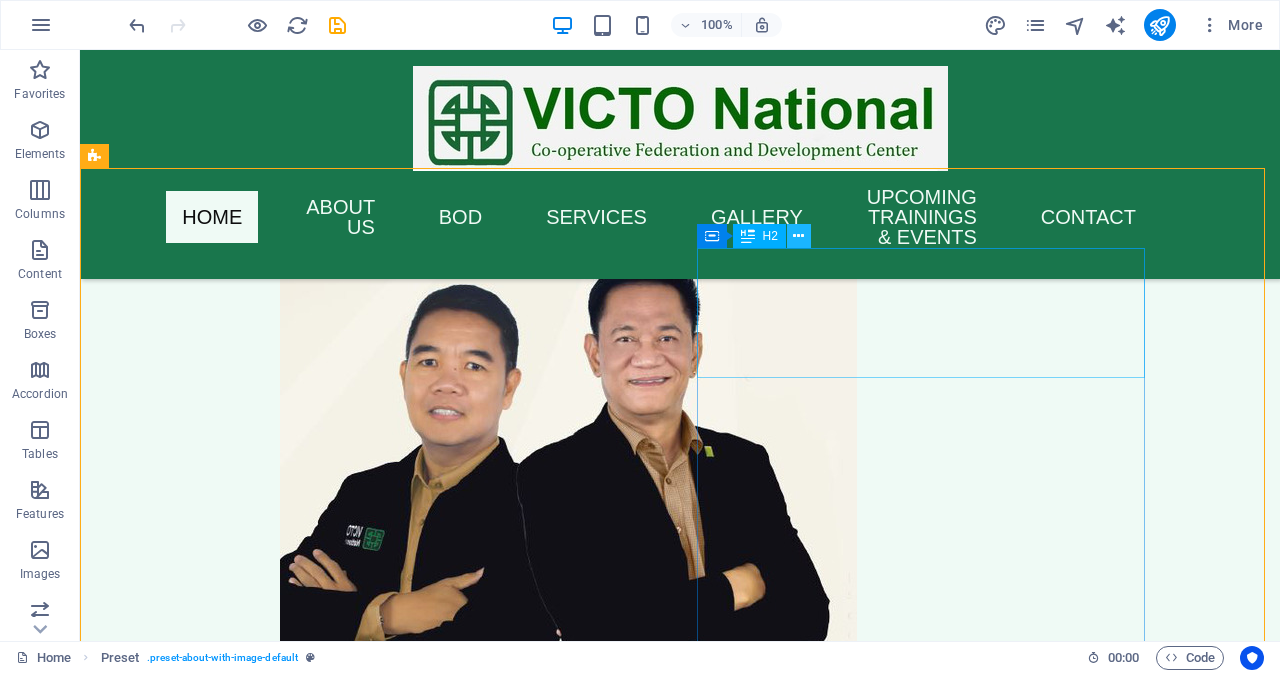 click at bounding box center (798, 236) 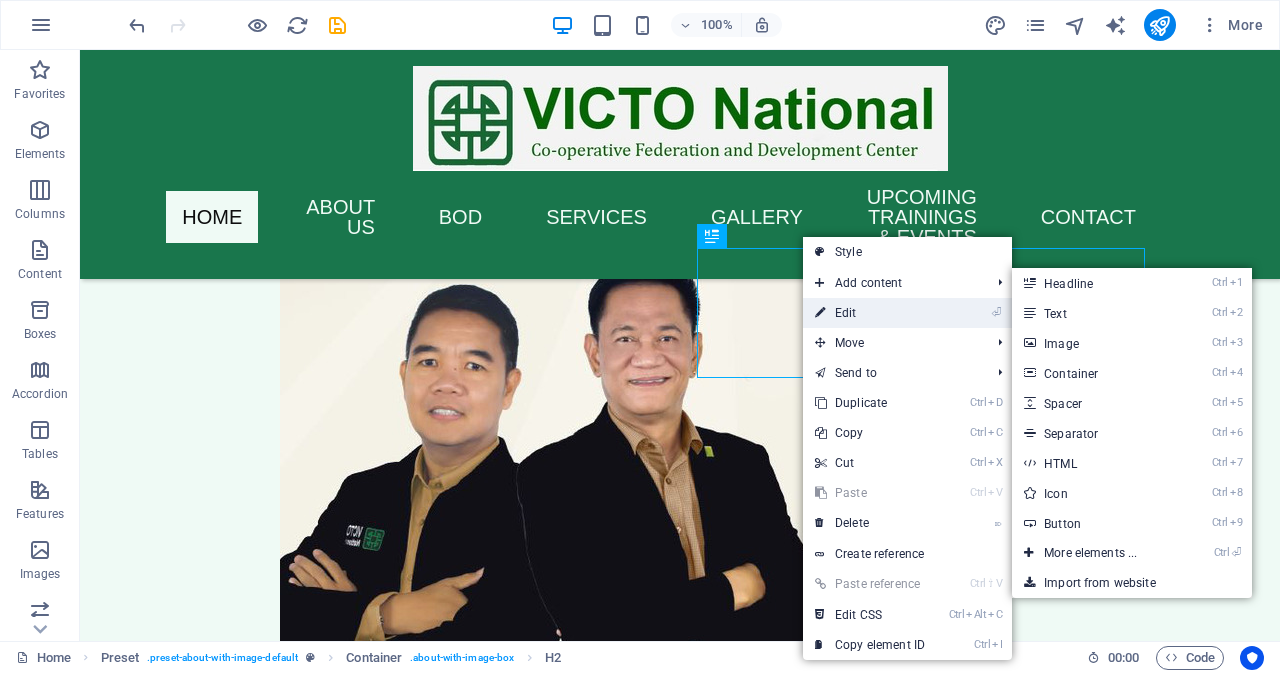 click on "⏎  Edit" at bounding box center (870, 313) 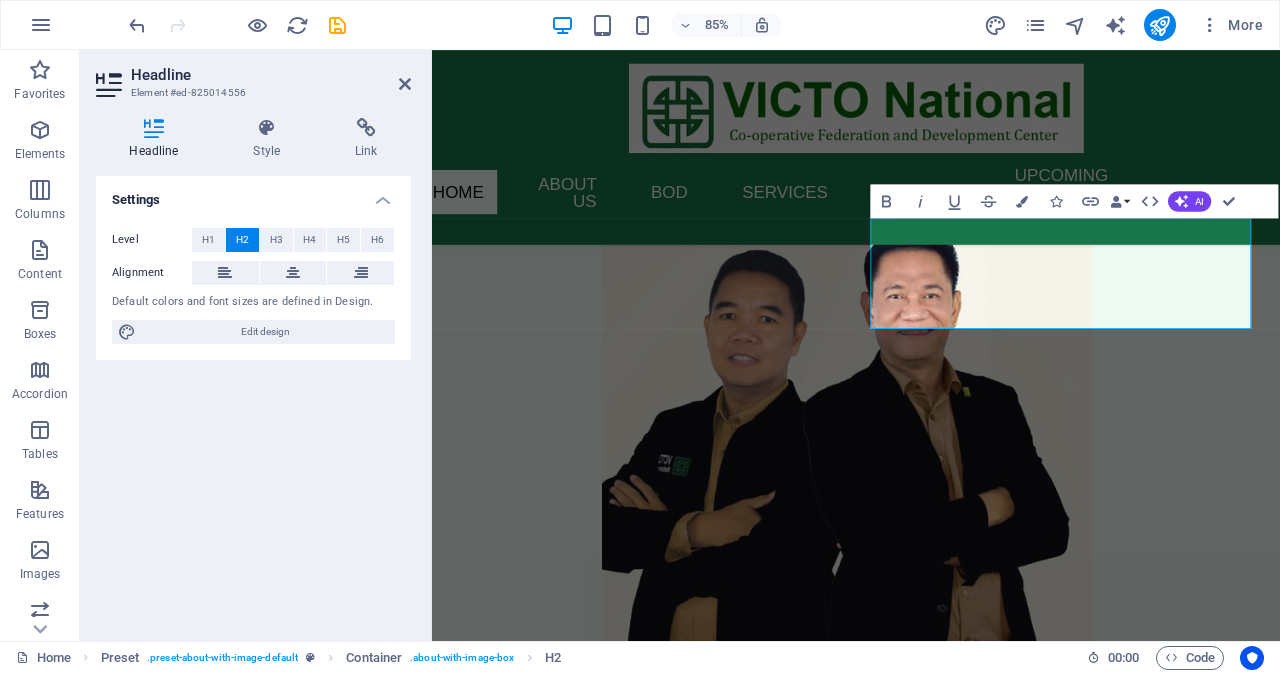 click on "Settings Level H1 H2 H3 H4 H5 H6 Alignment Default colors and font sizes are defined in Design. Edit design" at bounding box center [253, 400] 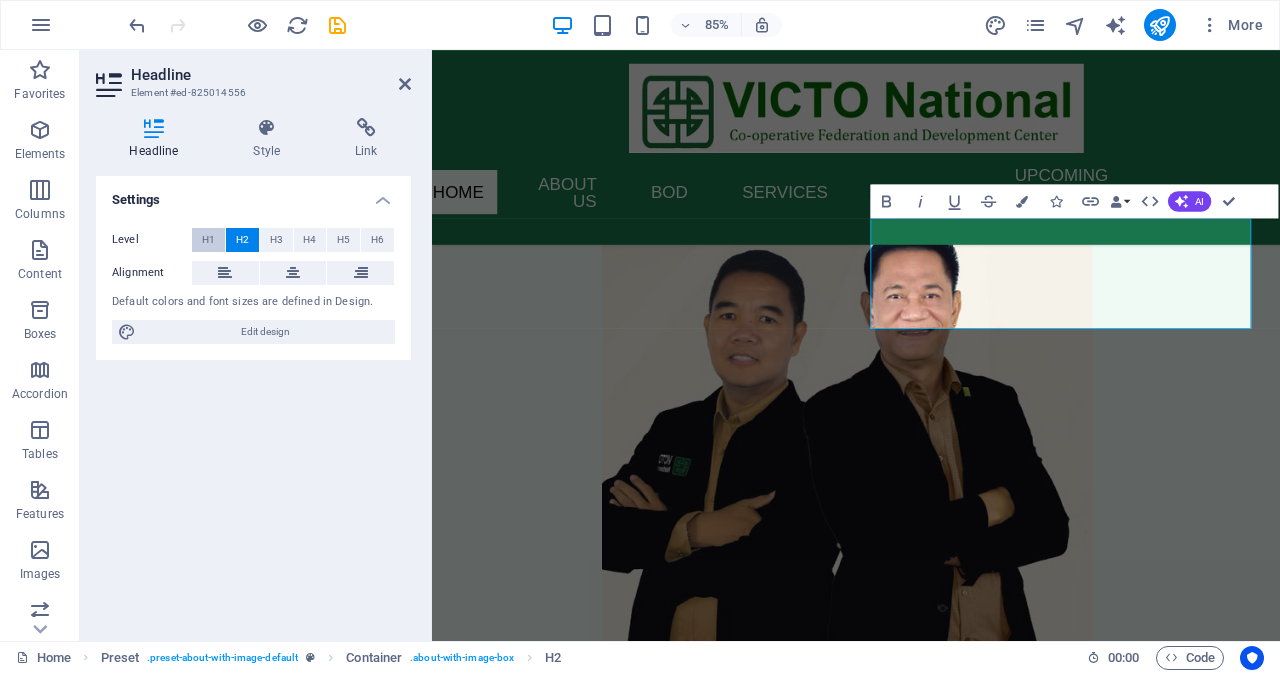 click on "H1" at bounding box center (208, 240) 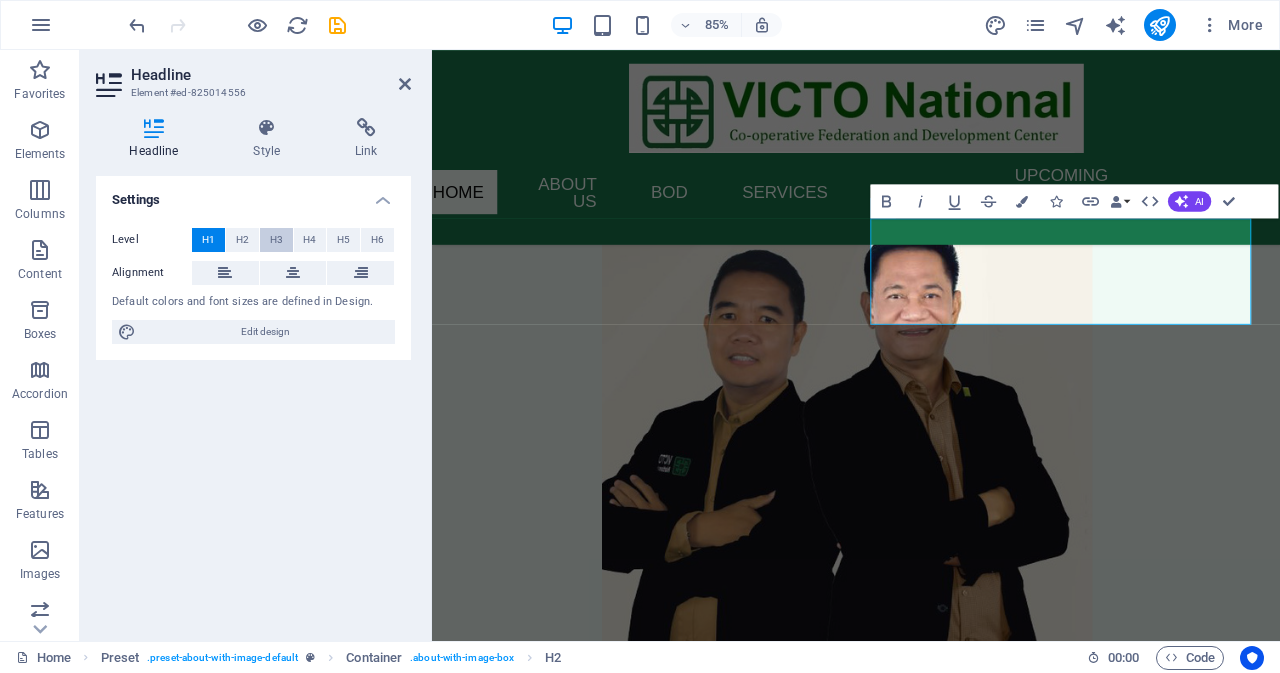 click on "H3" at bounding box center [276, 240] 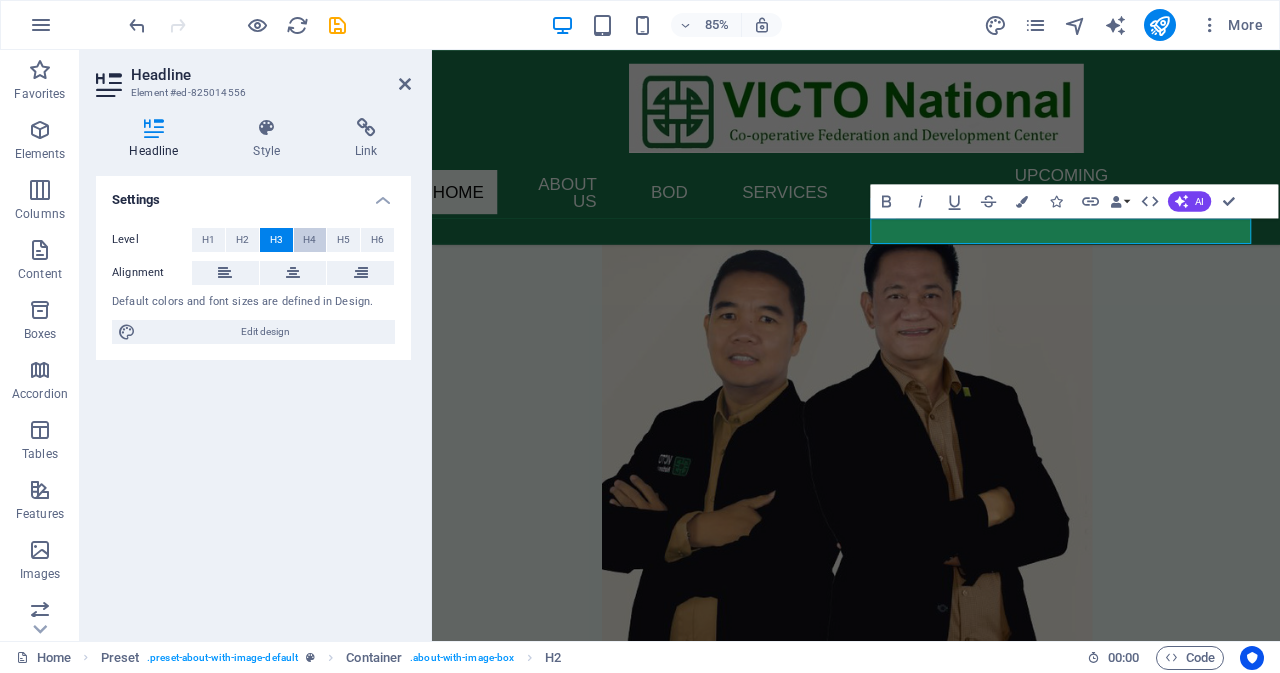 click on "H4" at bounding box center (309, 240) 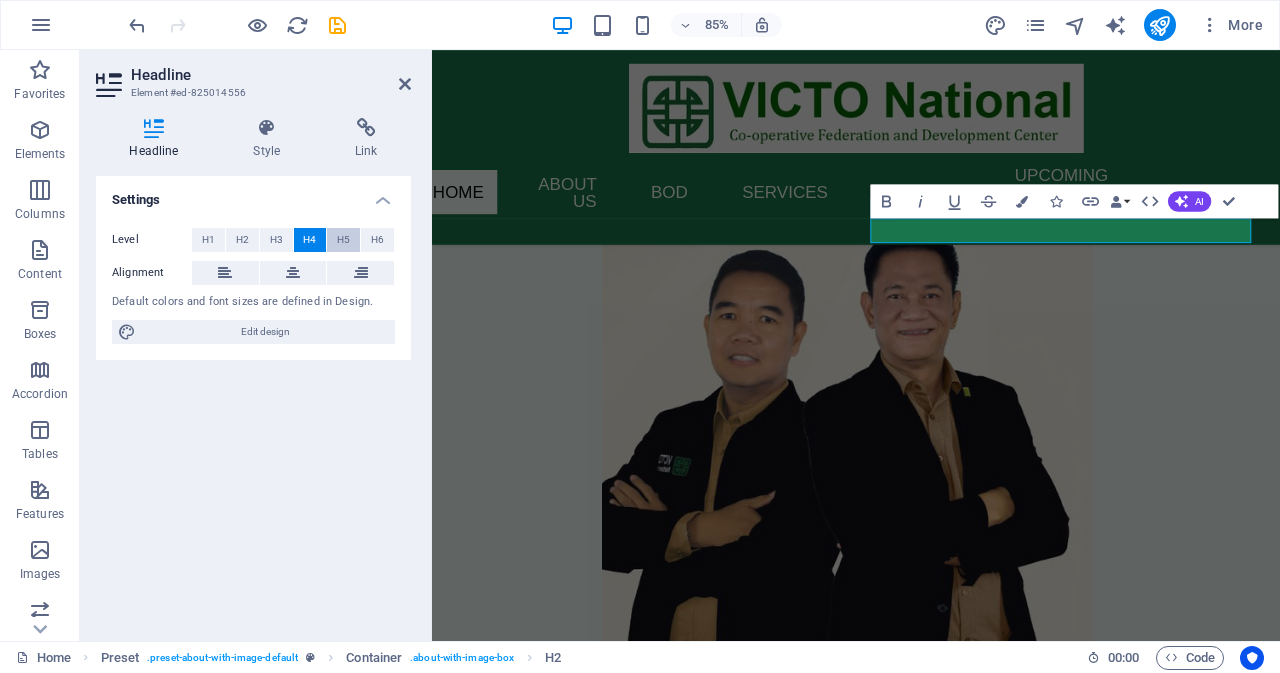 click on "H5" at bounding box center [343, 240] 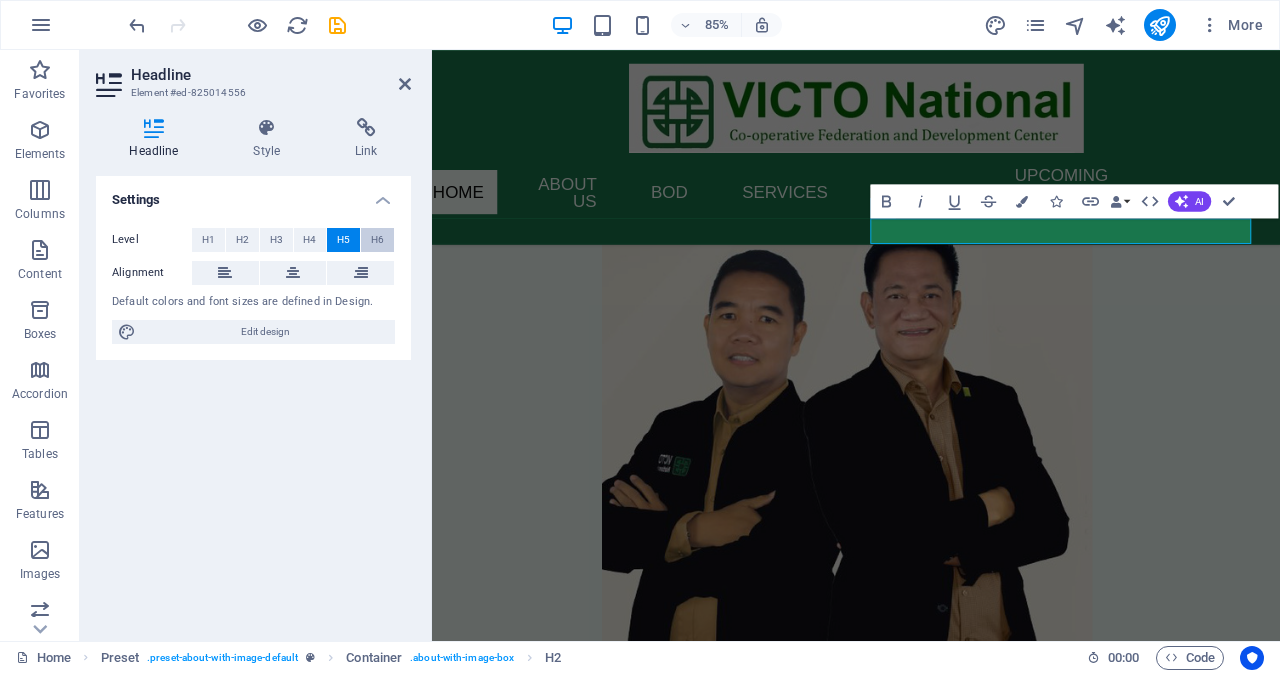 click on "H6" at bounding box center (377, 240) 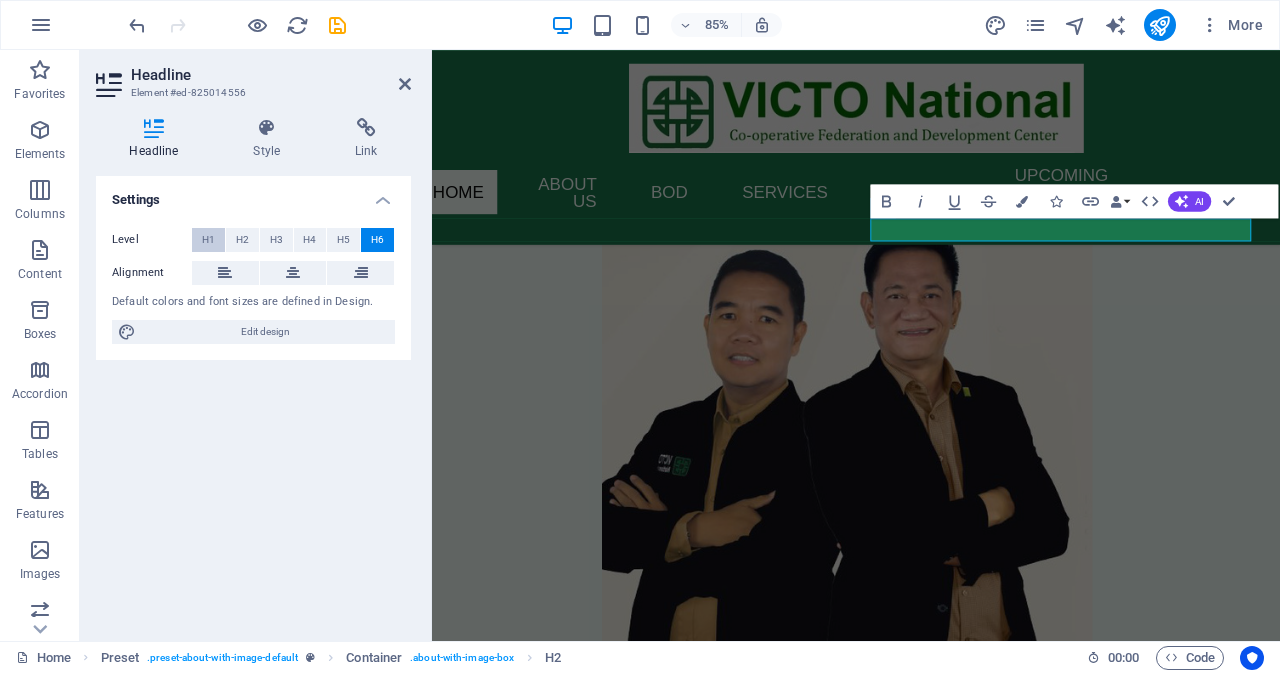 click on "H1" at bounding box center [208, 240] 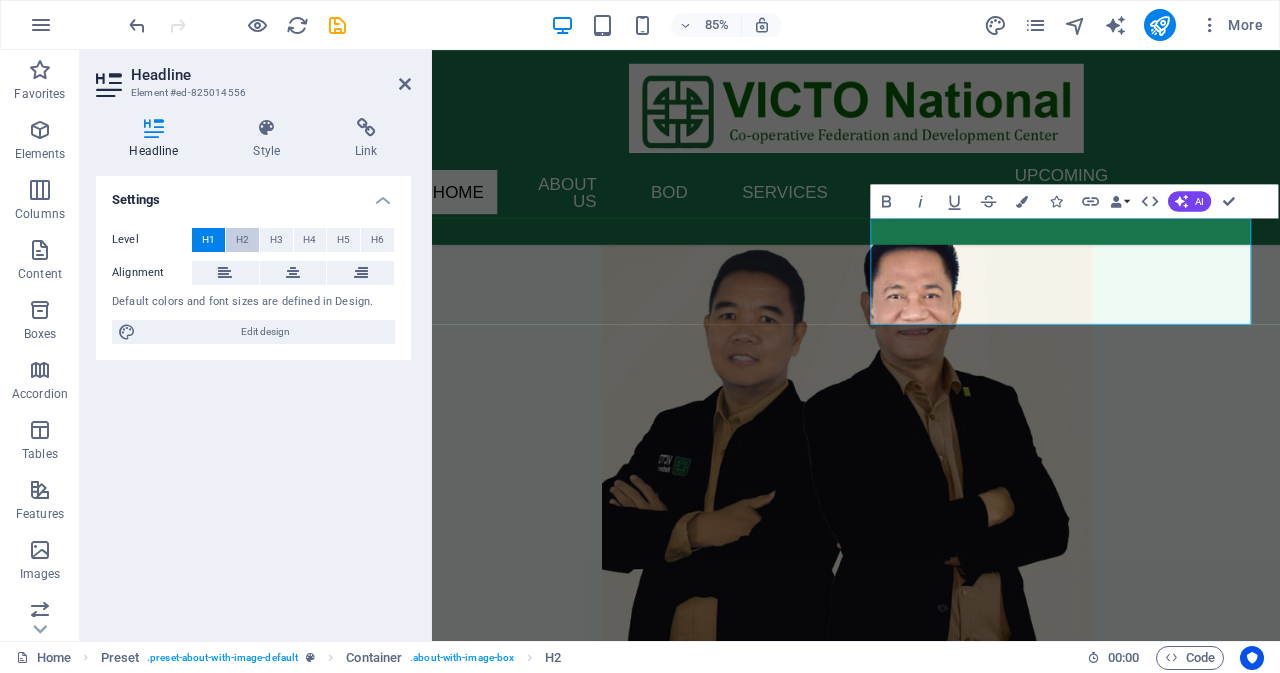 click on "H2" at bounding box center (242, 240) 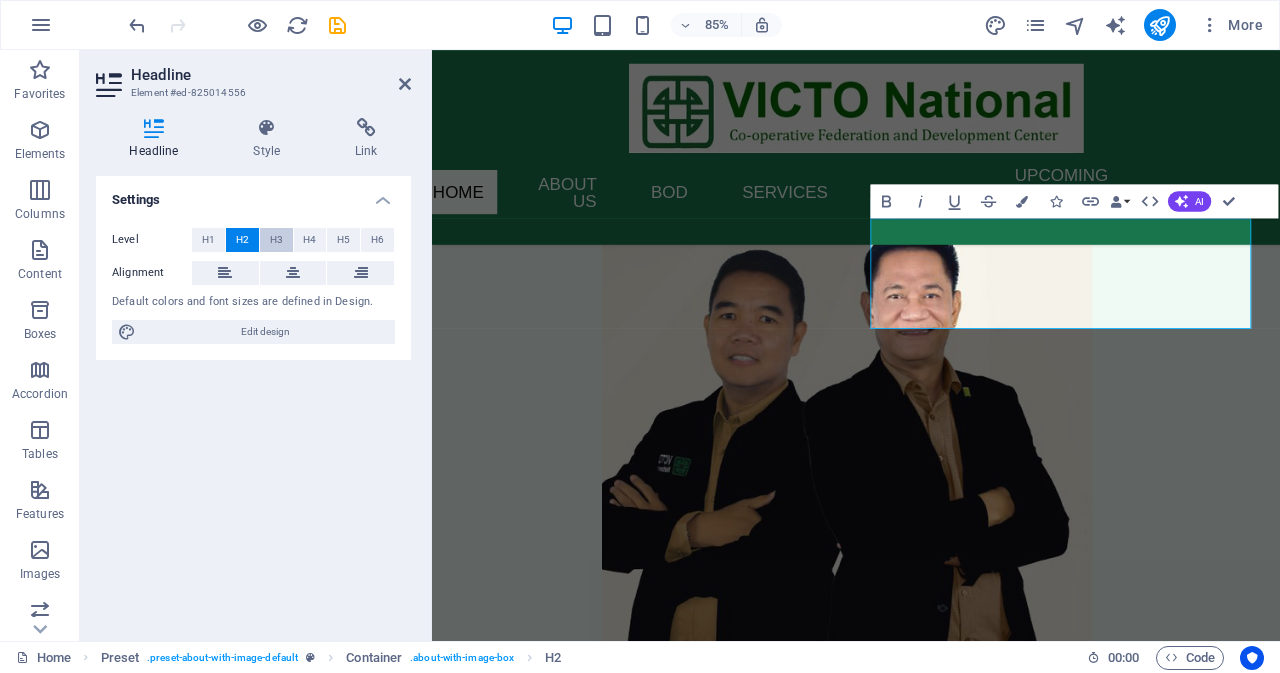 click on "H3" at bounding box center [276, 240] 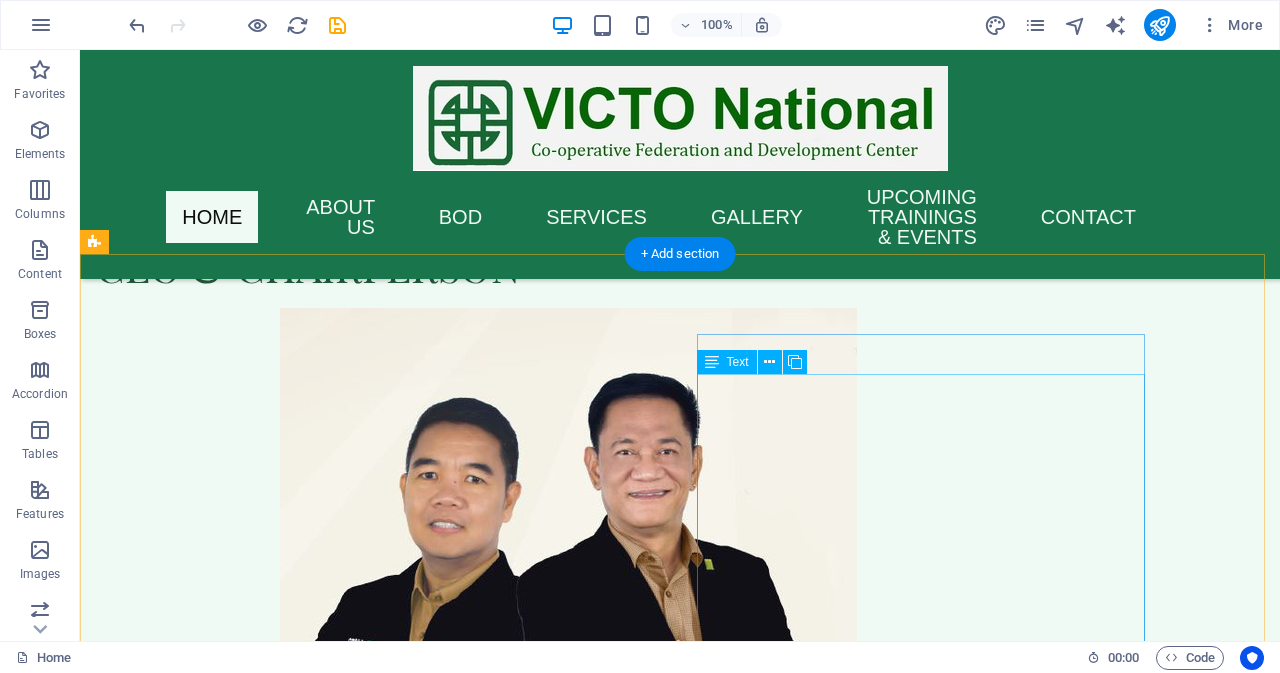 scroll, scrollTop: 3790, scrollLeft: 0, axis: vertical 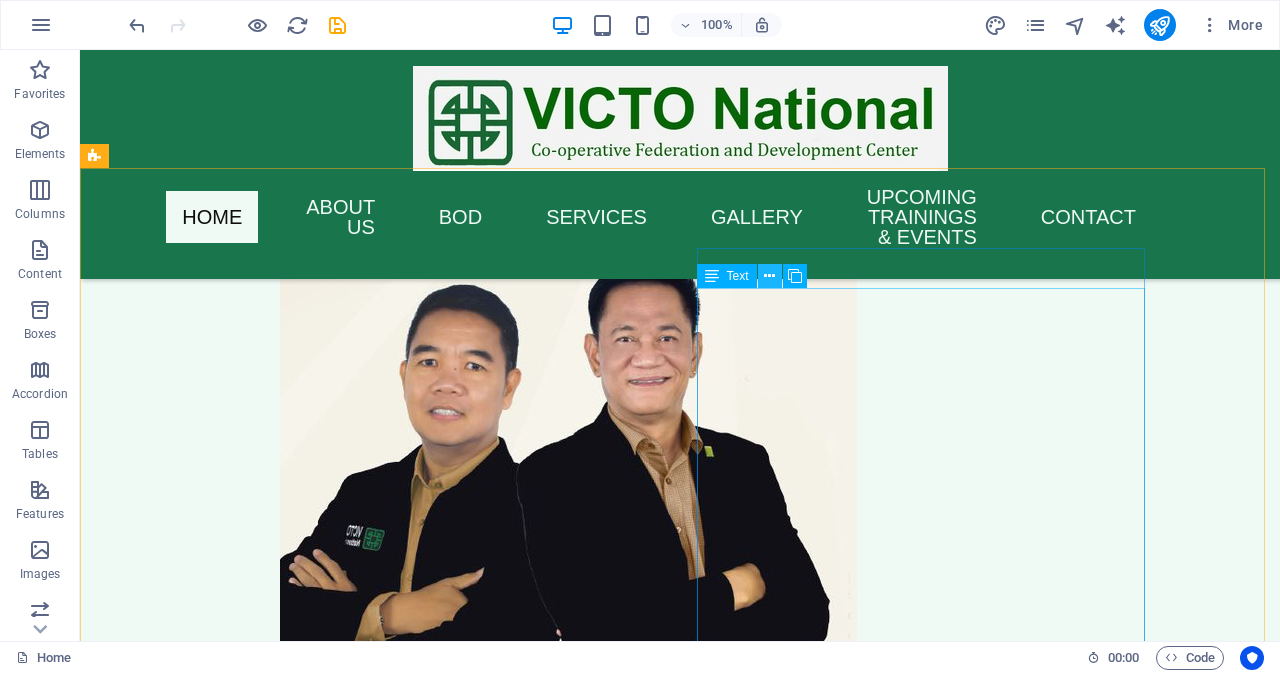 click at bounding box center [769, 276] 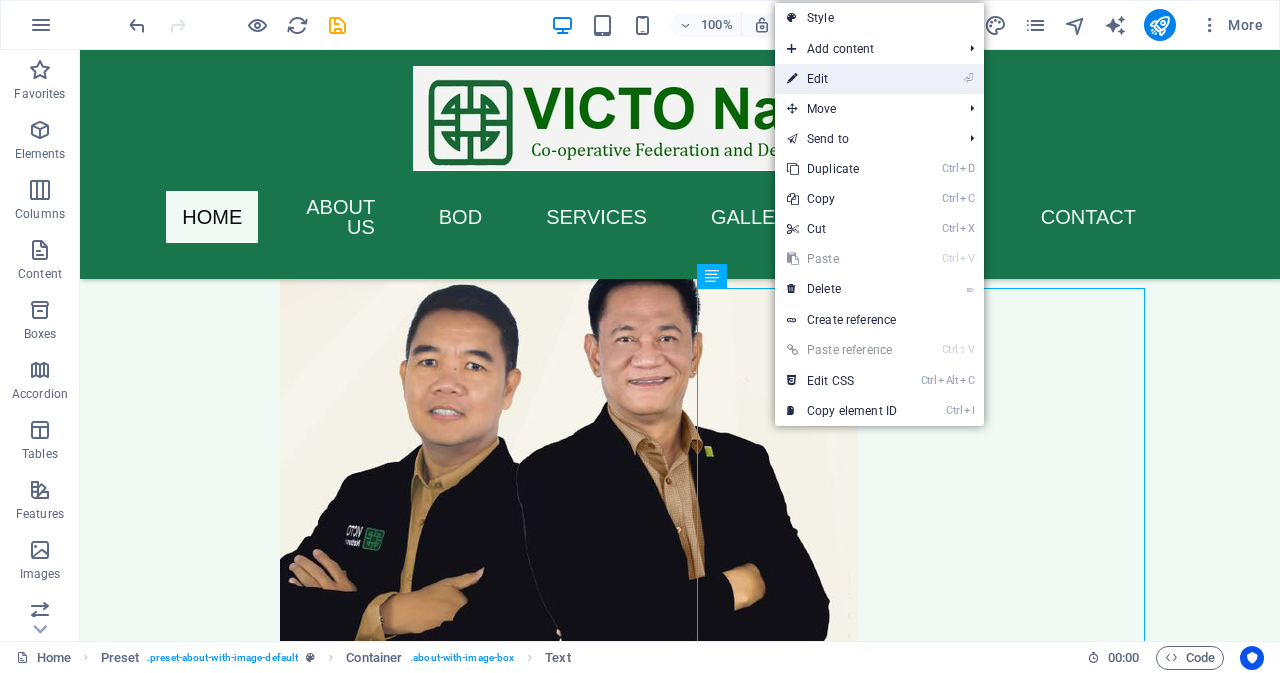 click on "⏎  Edit" at bounding box center (842, 79) 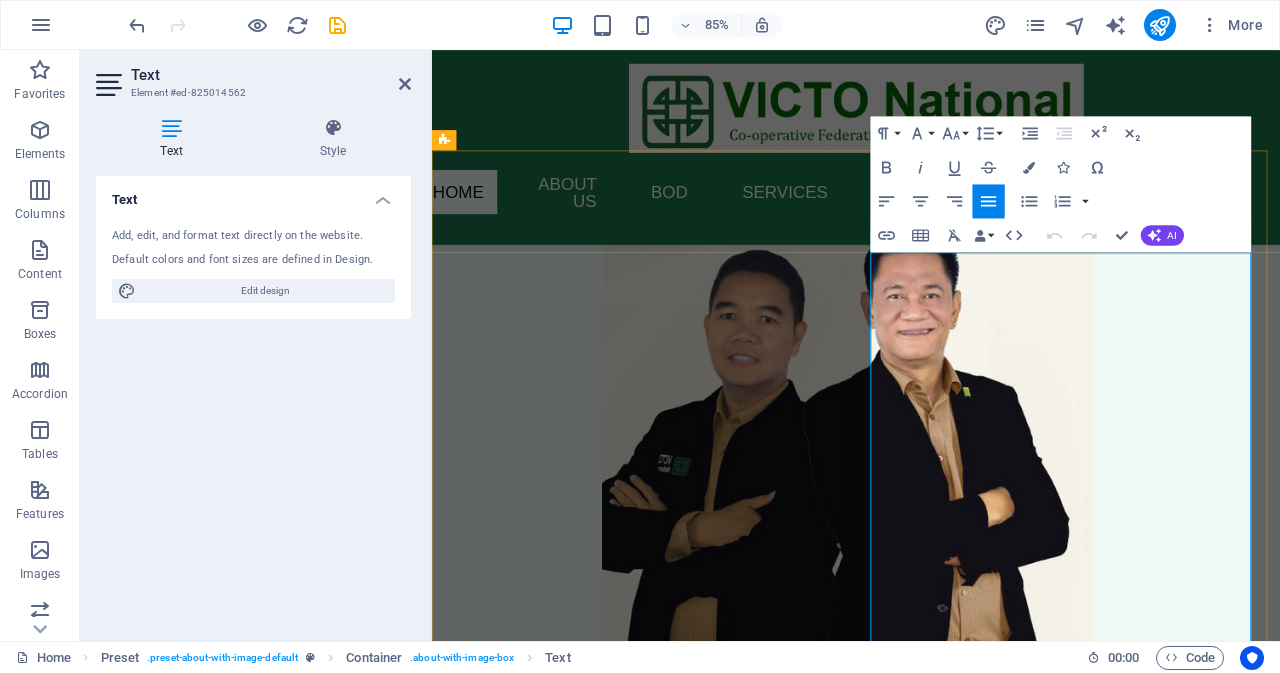 drag, startPoint x: 951, startPoint y: 299, endPoint x: 982, endPoint y: 358, distance: 66.64833 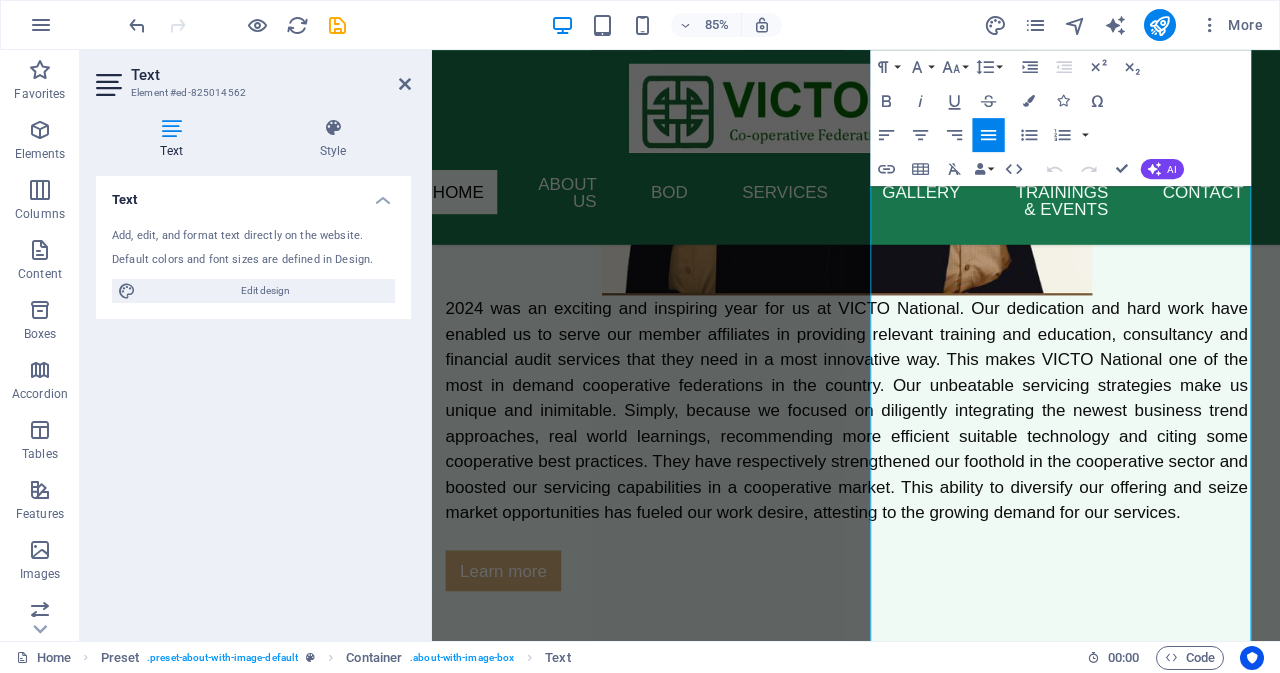 scroll, scrollTop: 4316, scrollLeft: 0, axis: vertical 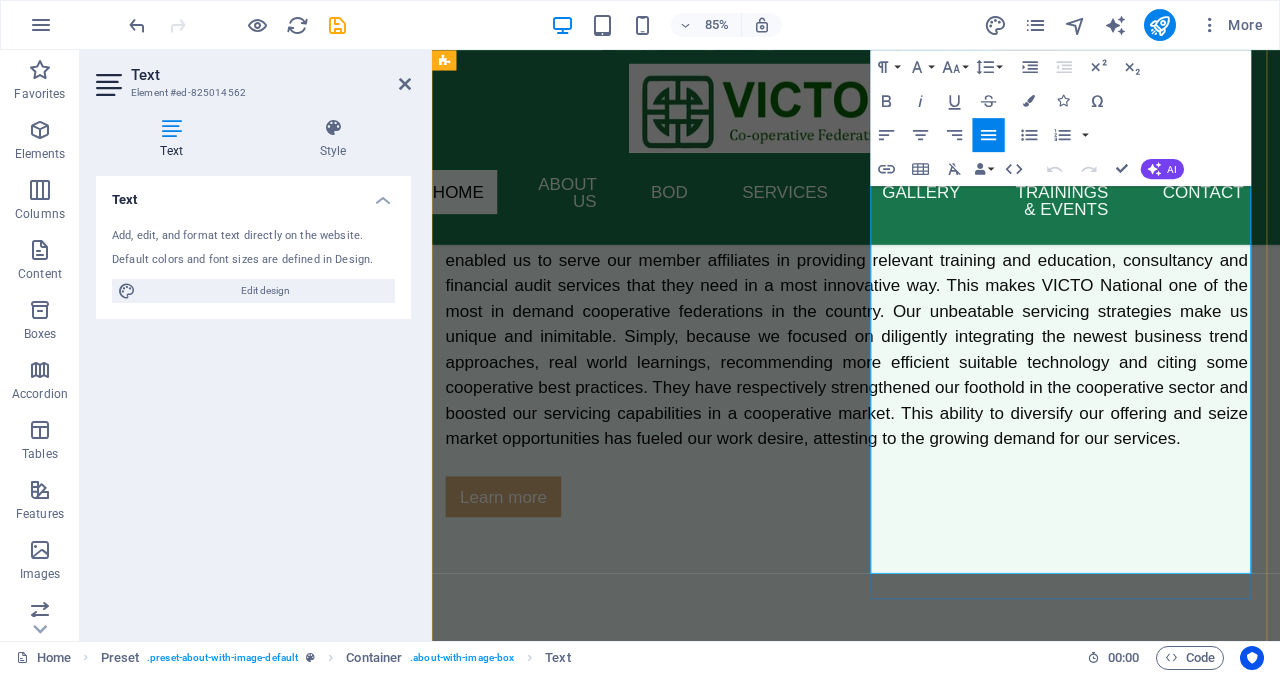 drag, startPoint x: 947, startPoint y: 294, endPoint x: 1289, endPoint y: 629, distance: 478.73688 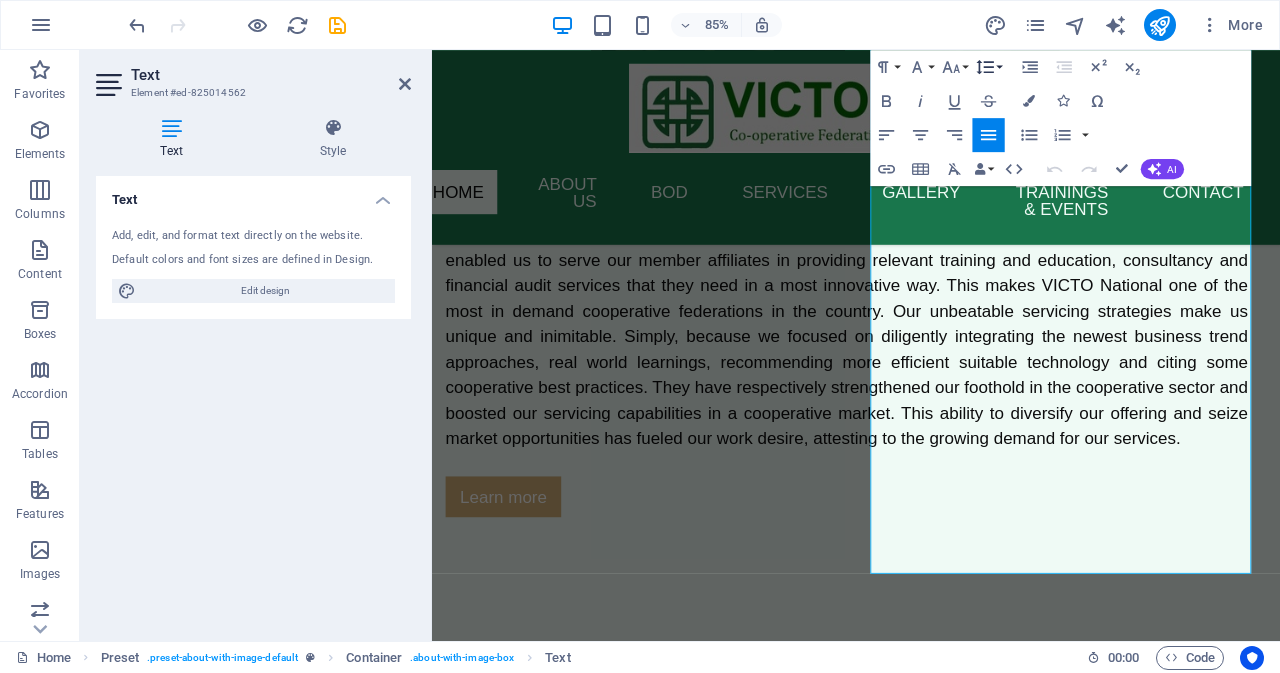 click on "Line Height" at bounding box center [988, 67] 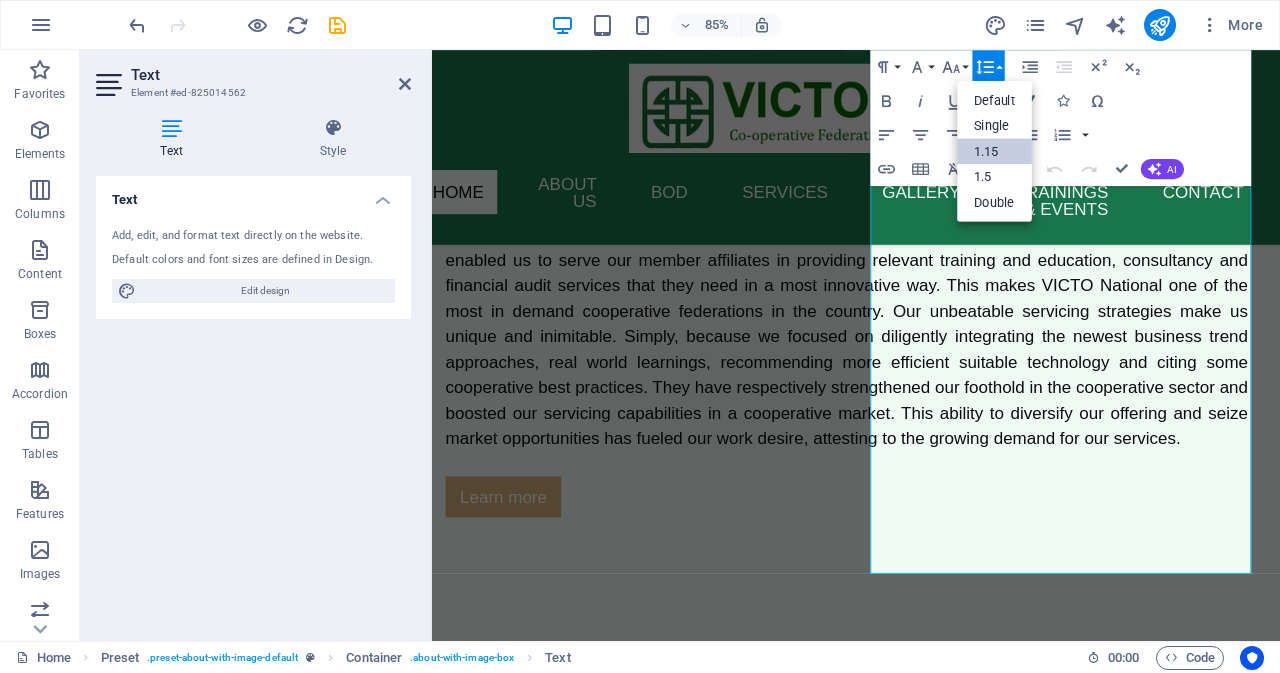 scroll, scrollTop: 0, scrollLeft: 0, axis: both 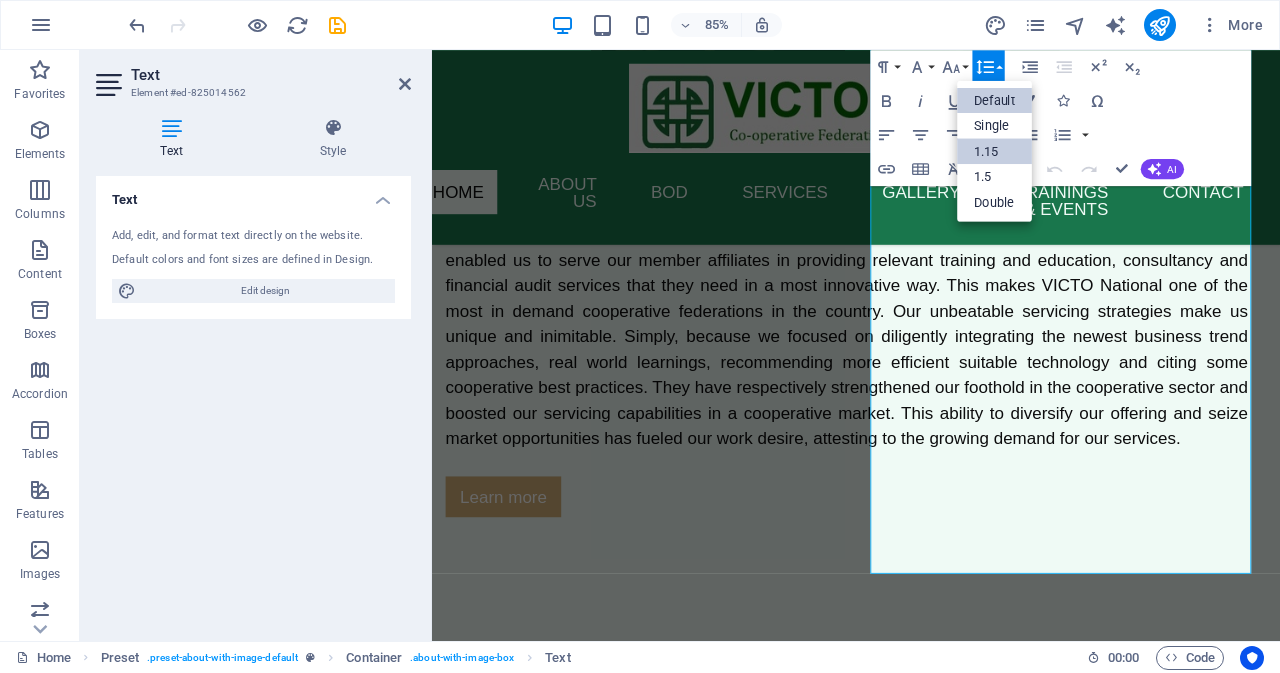 click on "Default" at bounding box center [995, 100] 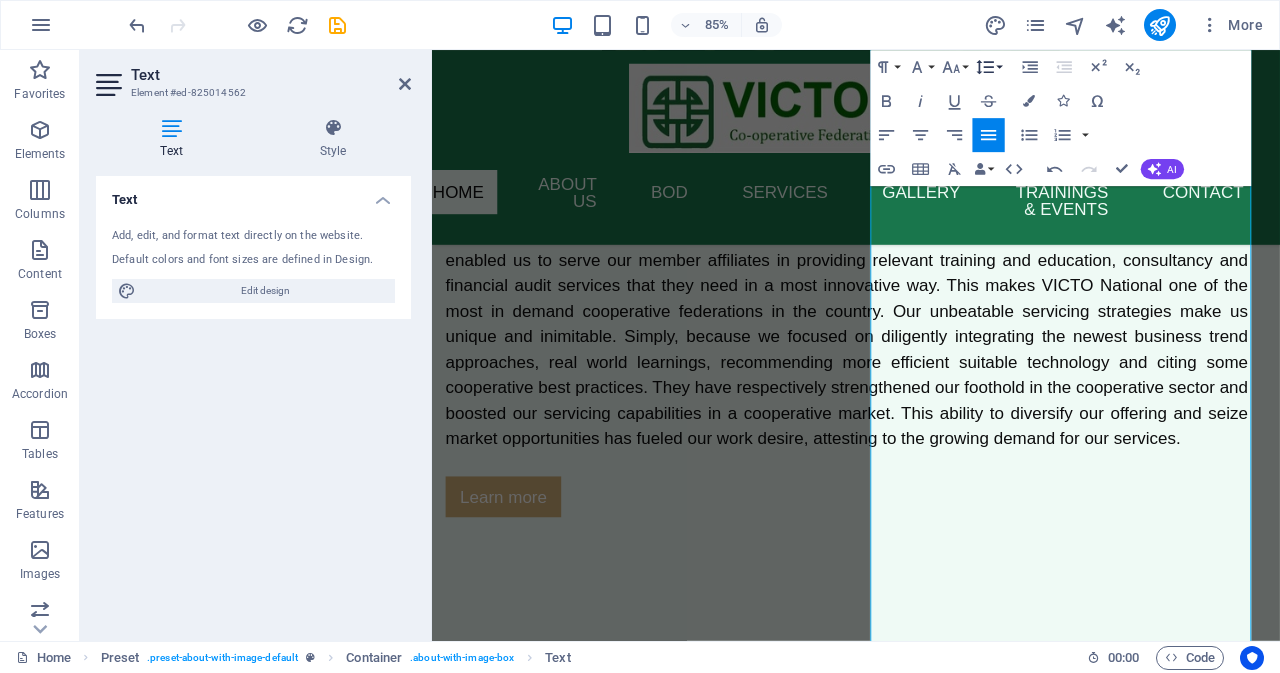 click on "Line Height" at bounding box center (988, 67) 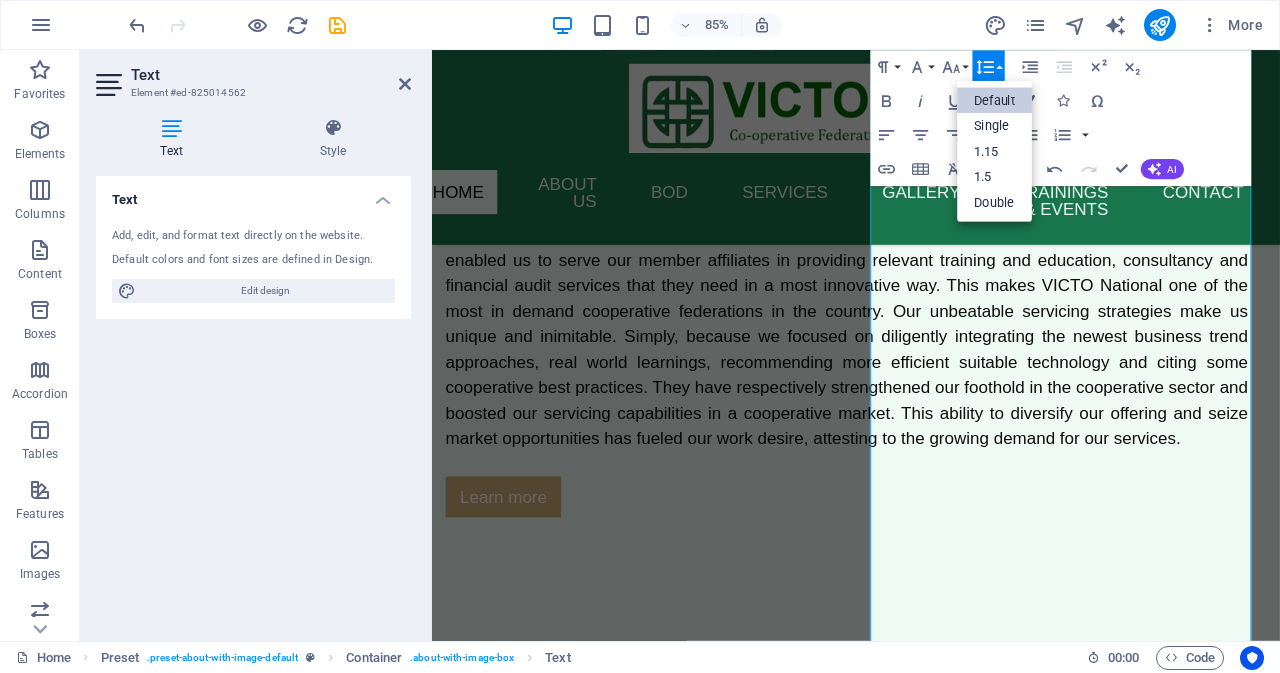 scroll, scrollTop: 0, scrollLeft: 0, axis: both 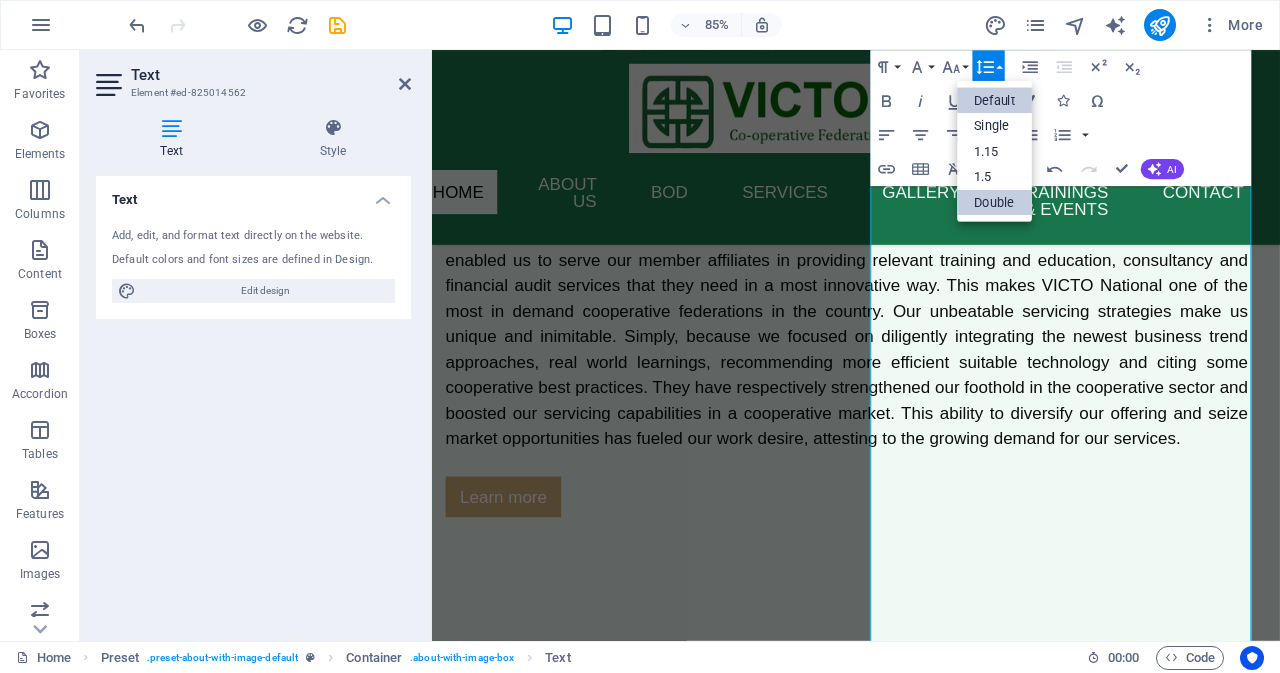 click on "Double" at bounding box center (995, 202) 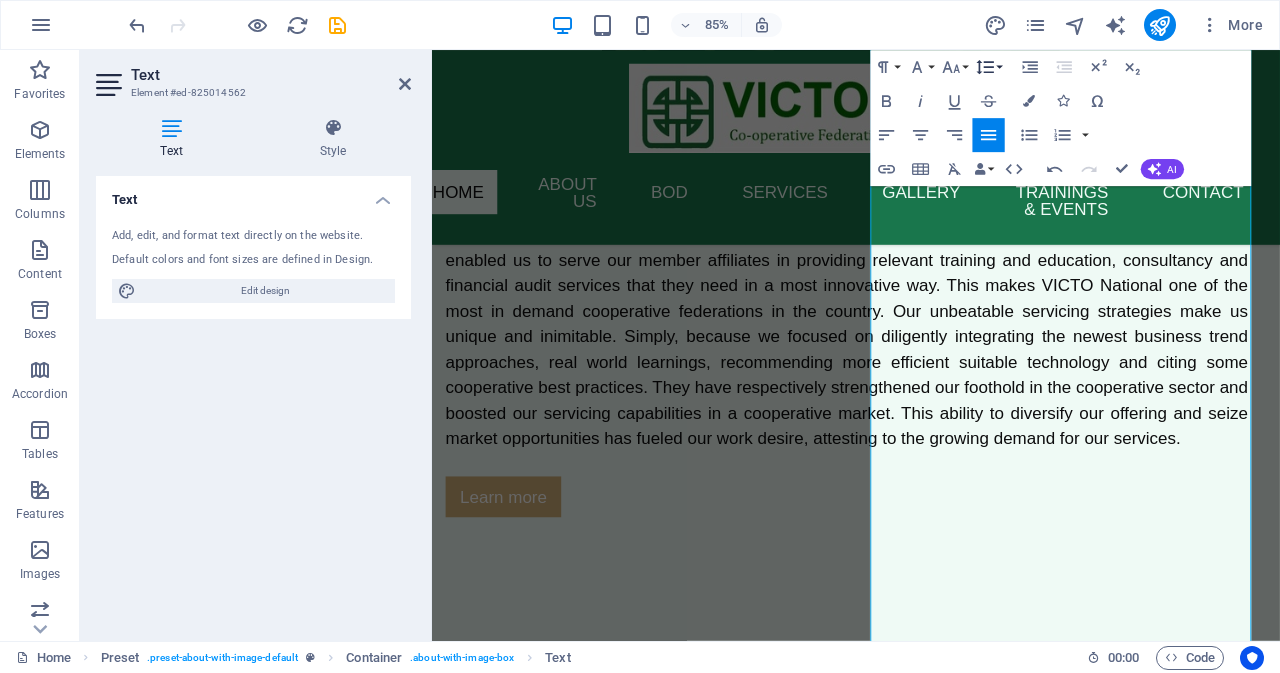 click on "Line Height" at bounding box center (988, 67) 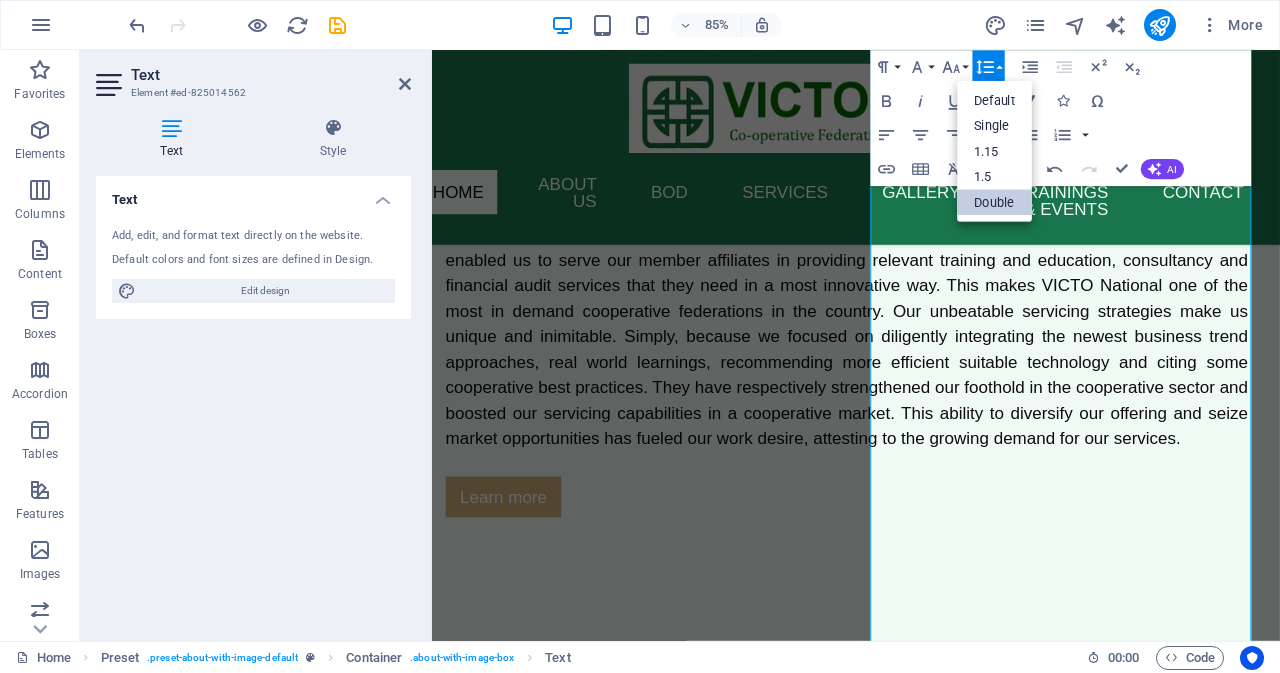 scroll, scrollTop: 0, scrollLeft: 0, axis: both 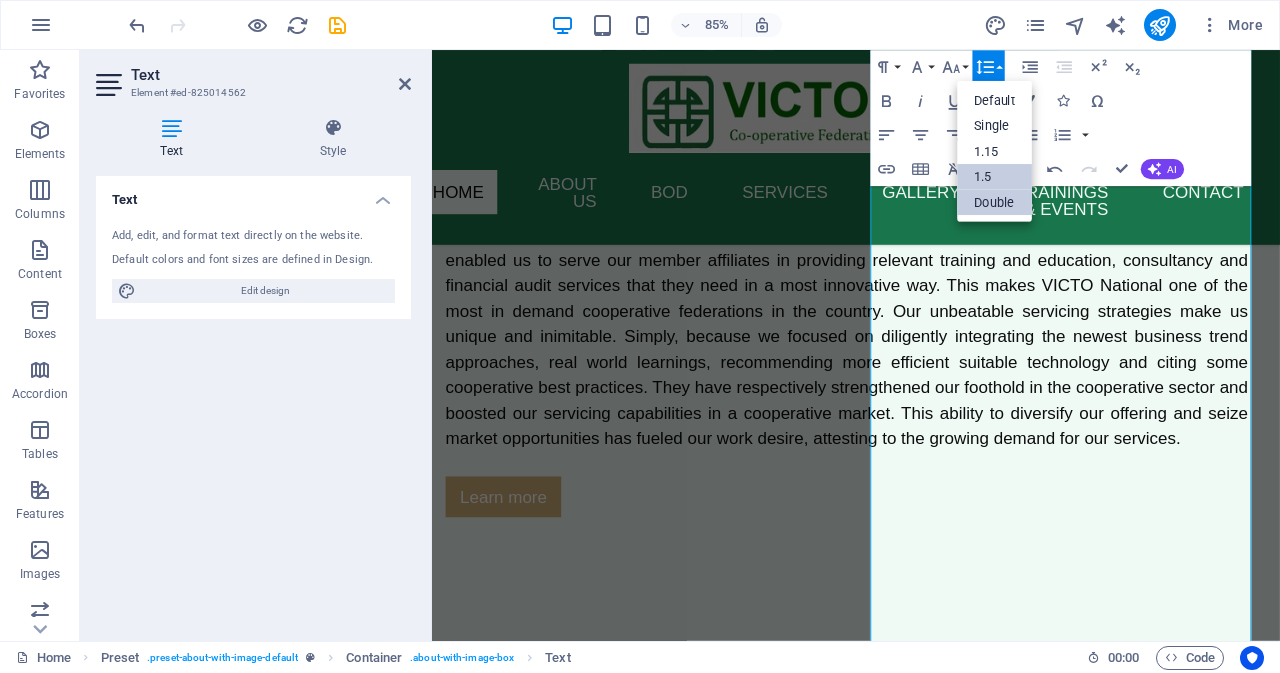 click on "1.5" at bounding box center [995, 177] 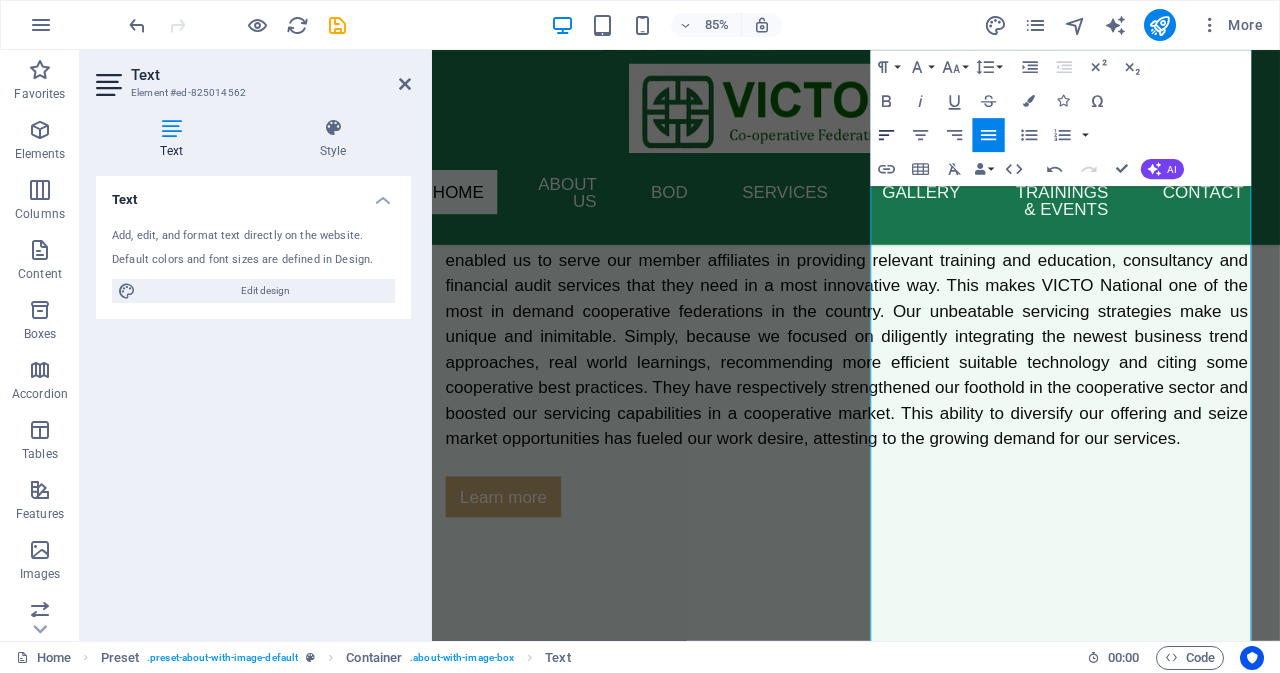 click 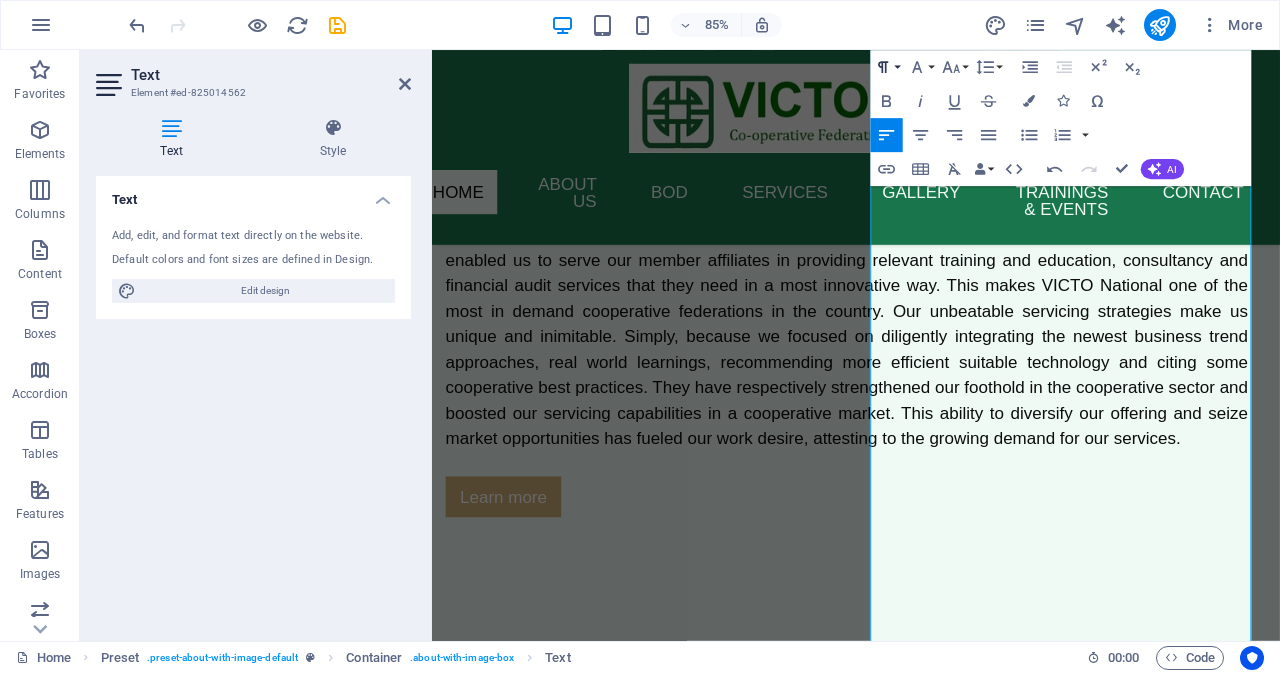 click on "Paragraph Format" at bounding box center (886, 67) 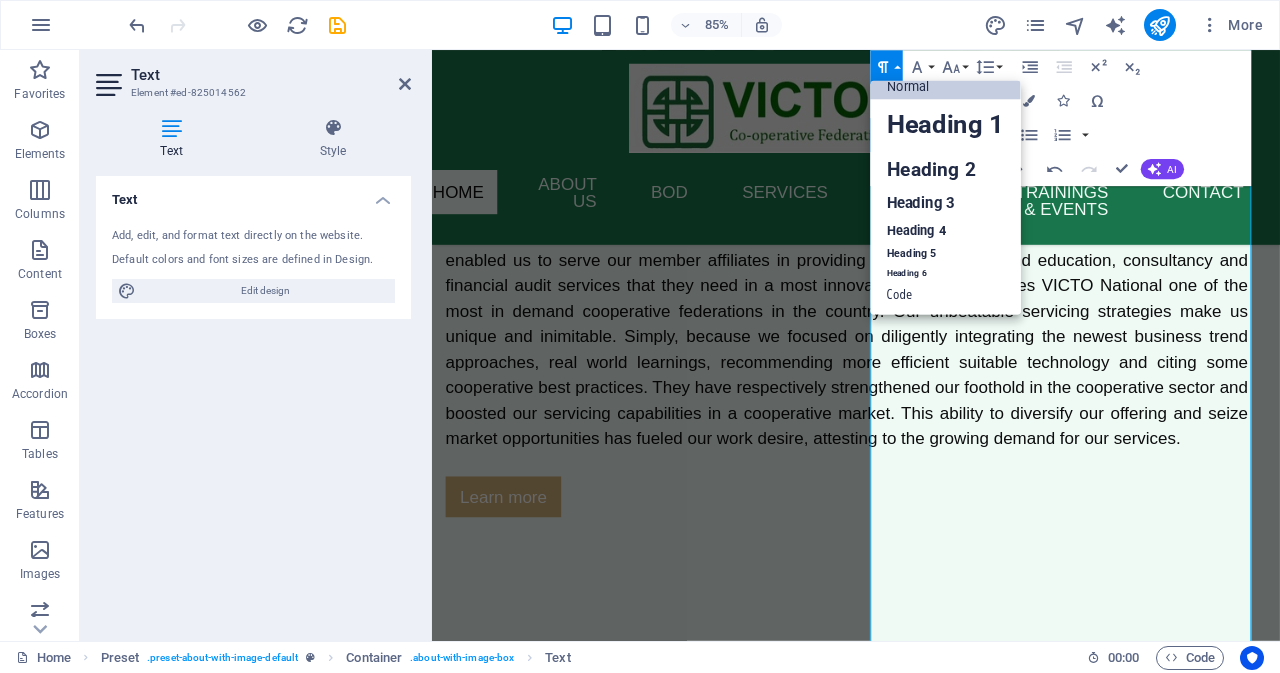 scroll, scrollTop: 16, scrollLeft: 0, axis: vertical 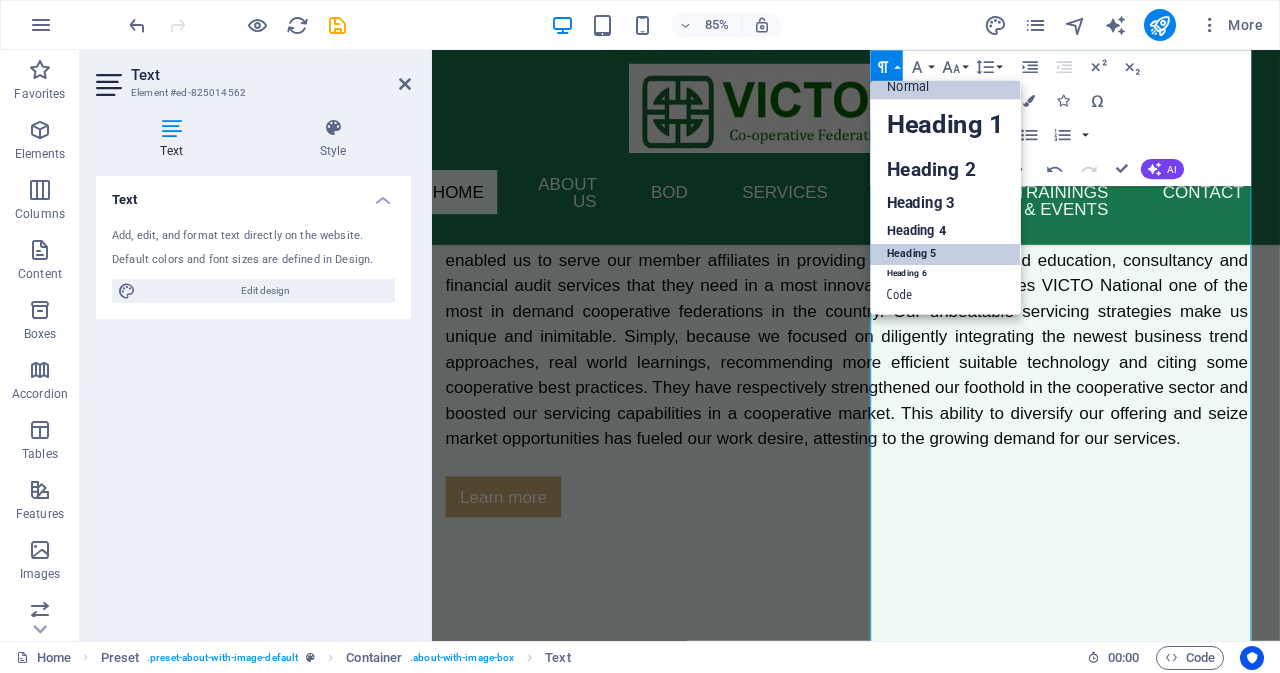click on "Heading 5" at bounding box center (945, 254) 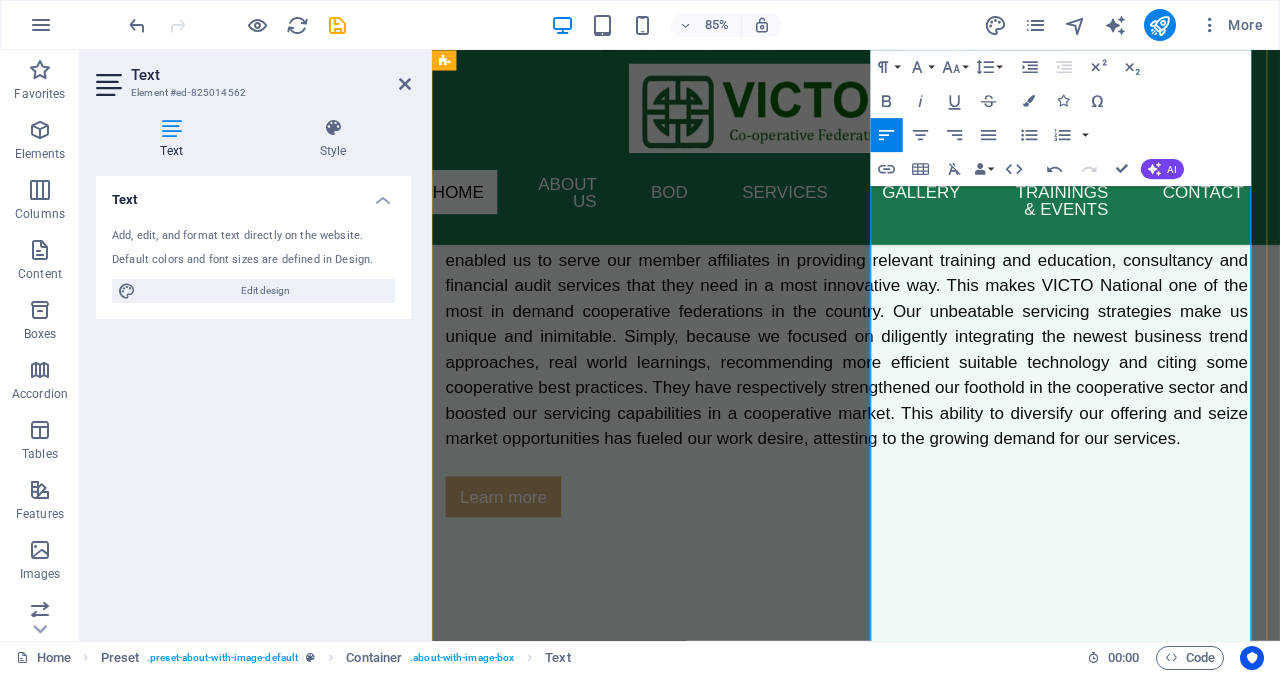 scroll, scrollTop: 3716, scrollLeft: 0, axis: vertical 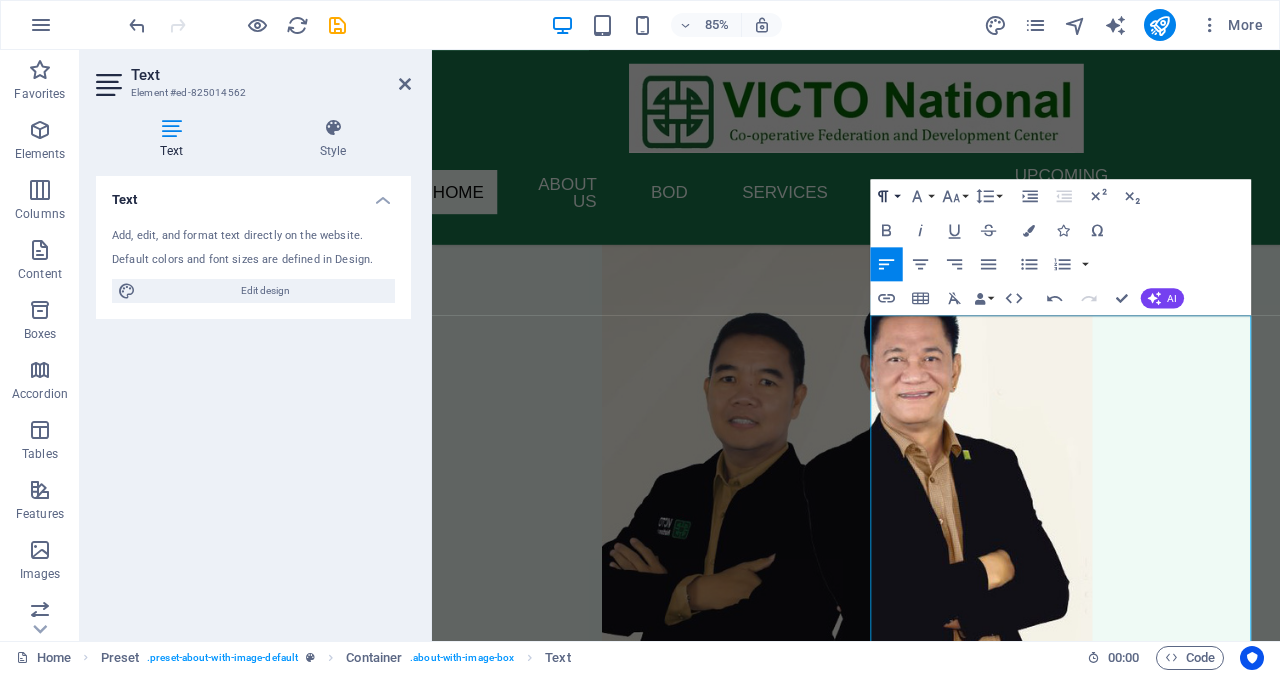 click on "Paragraph Format" at bounding box center [886, 196] 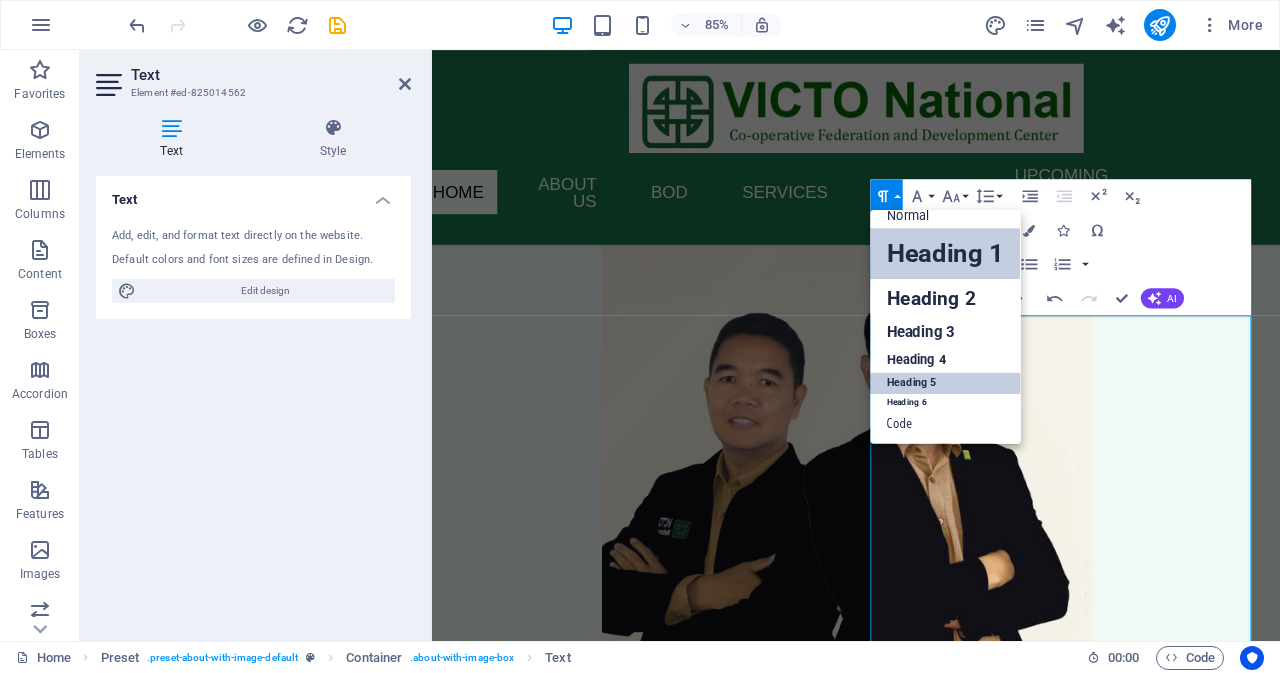 scroll, scrollTop: 16, scrollLeft: 0, axis: vertical 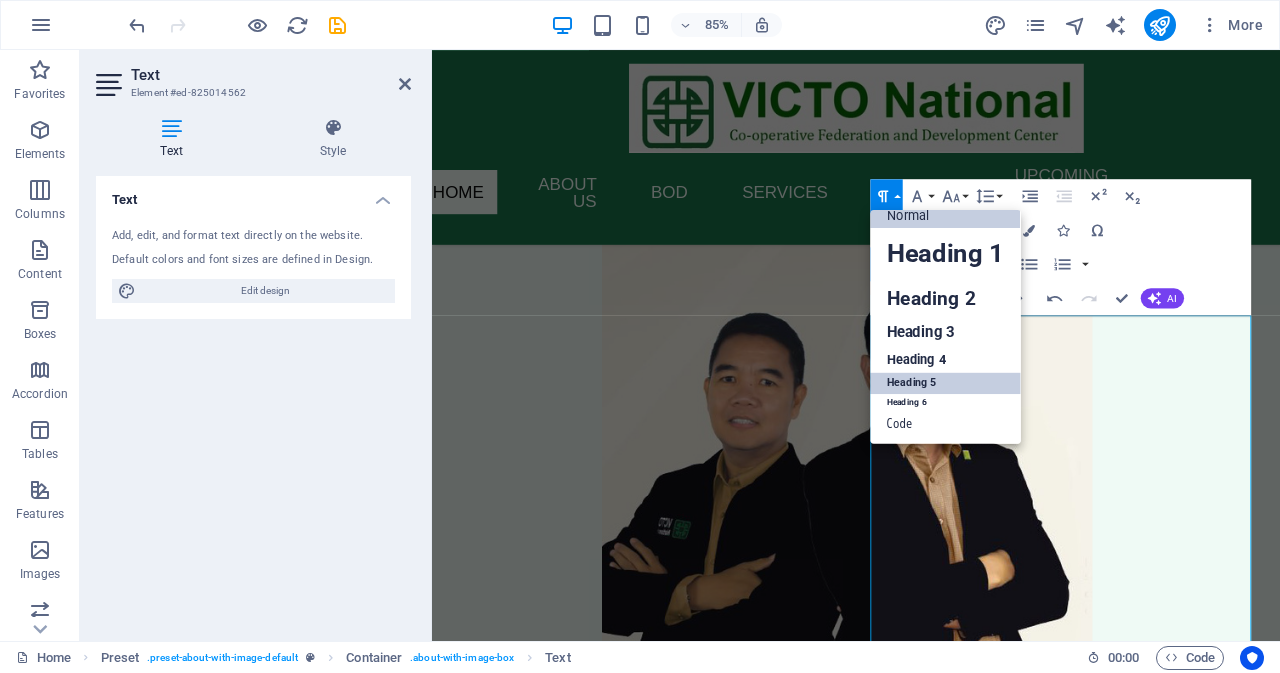 click on "Normal" at bounding box center (945, 216) 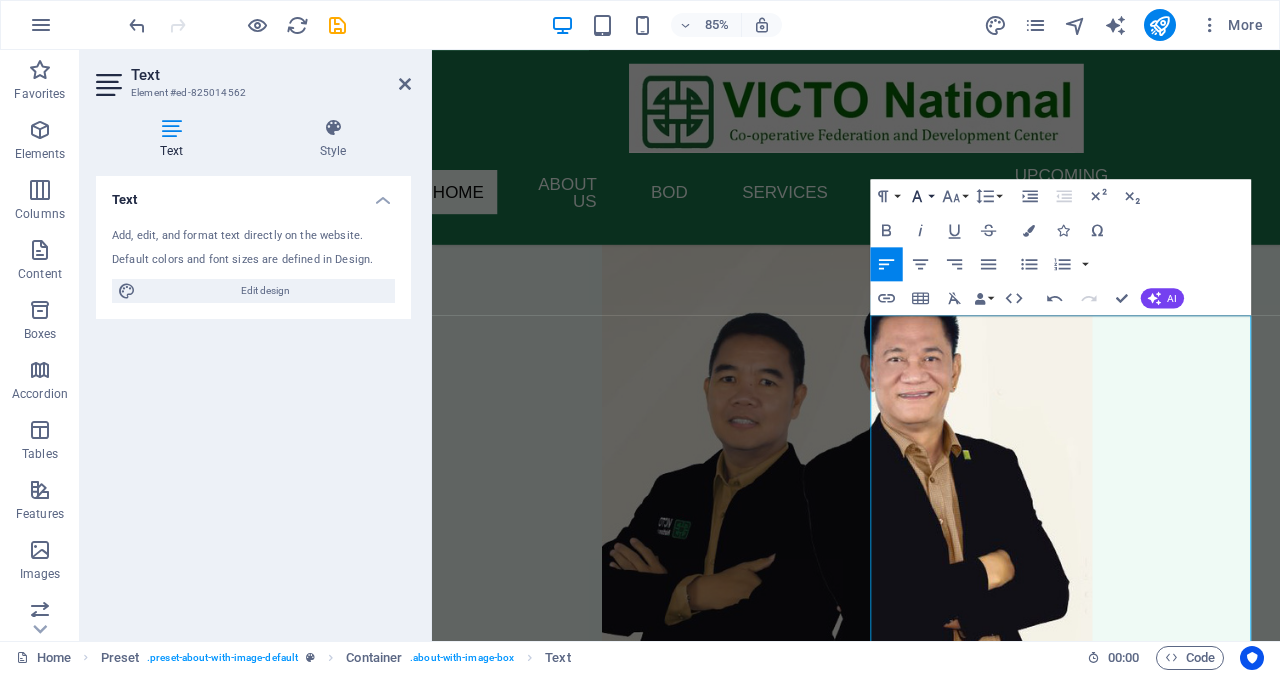 click on "Font Family" at bounding box center [920, 196] 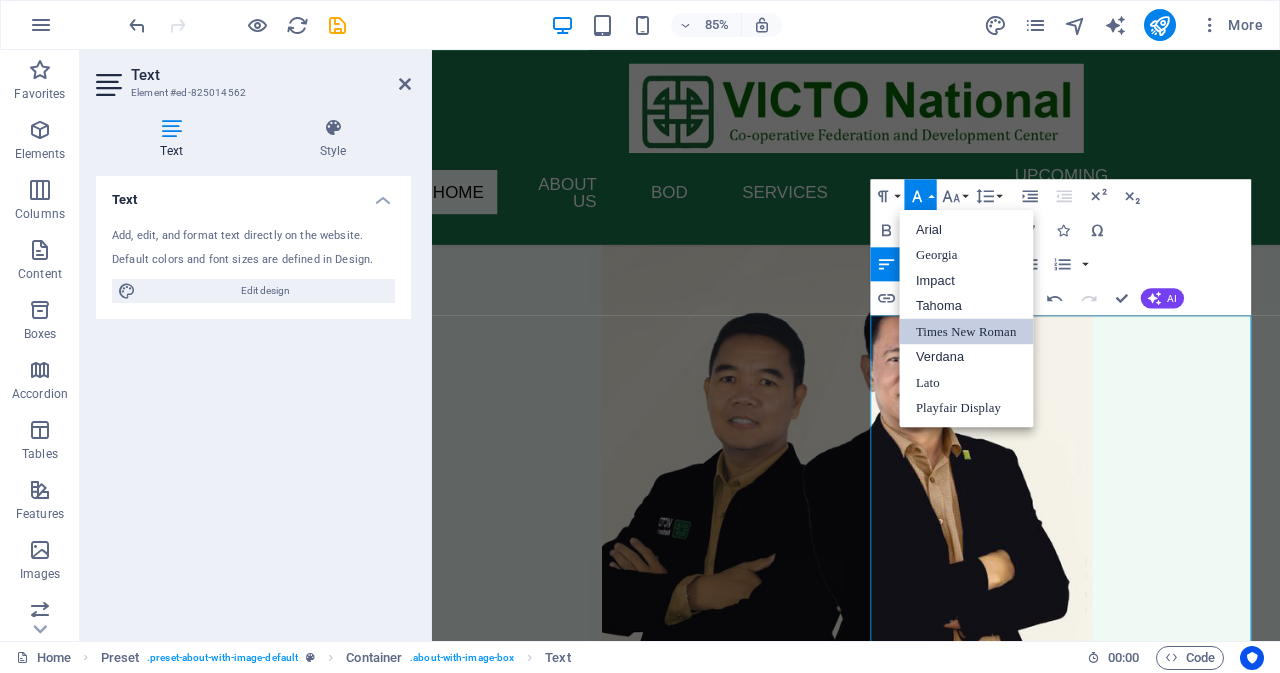 scroll, scrollTop: 0, scrollLeft: 0, axis: both 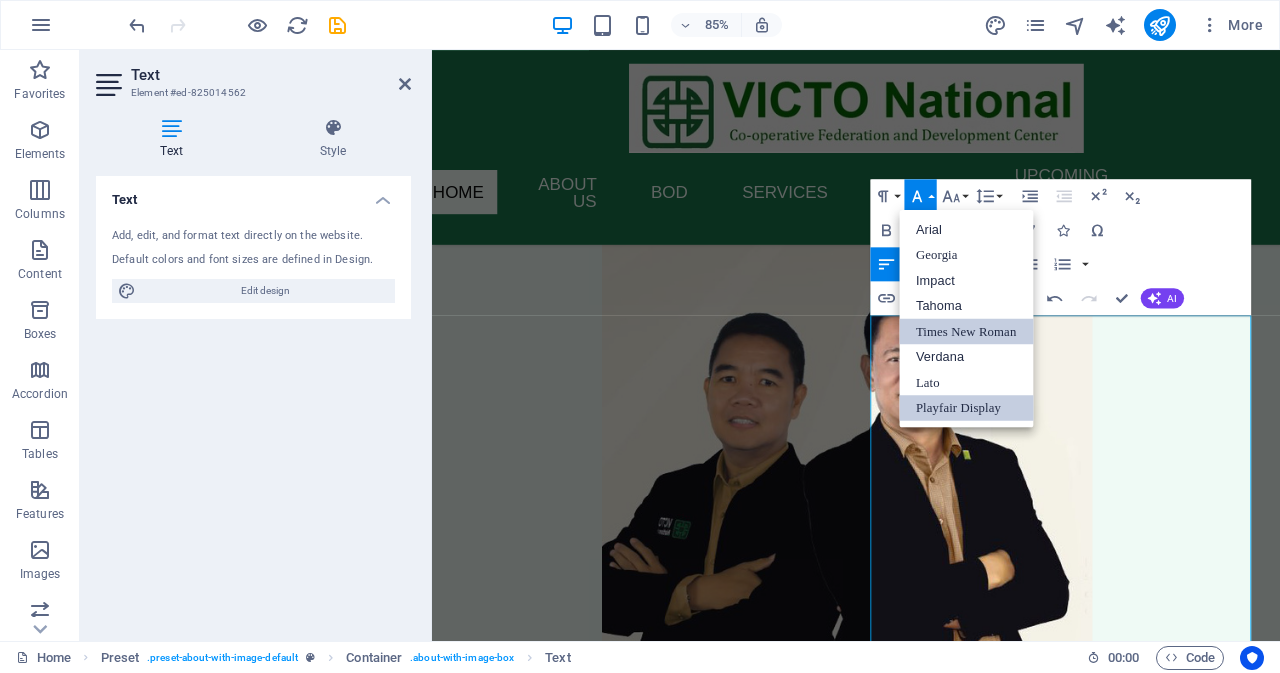 click on "Playfair Display" at bounding box center [966, 408] 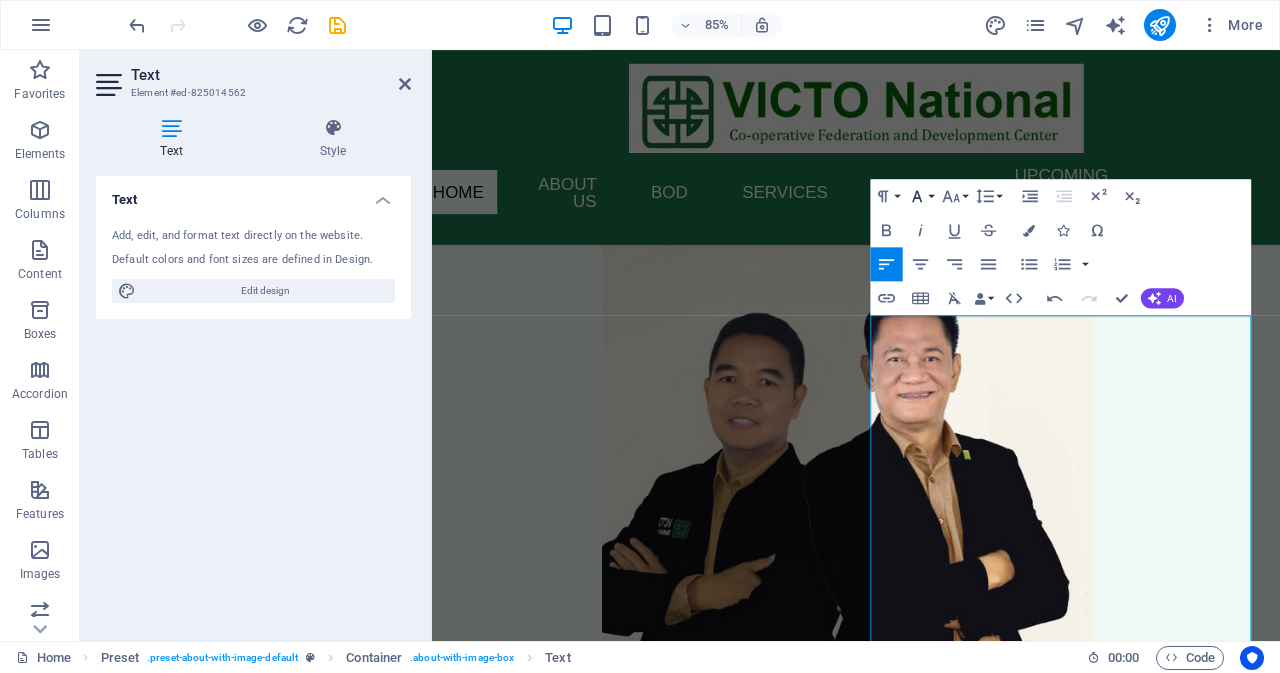 click on "Font Family" at bounding box center [920, 196] 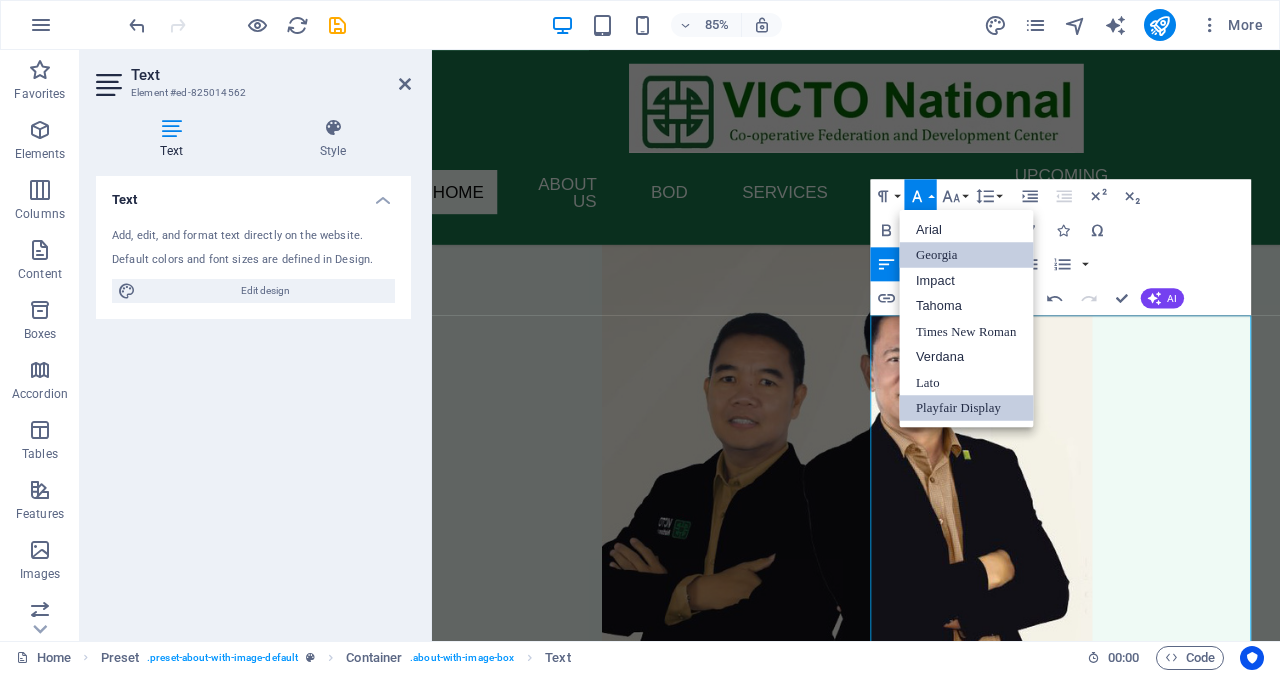 scroll, scrollTop: 0, scrollLeft: 0, axis: both 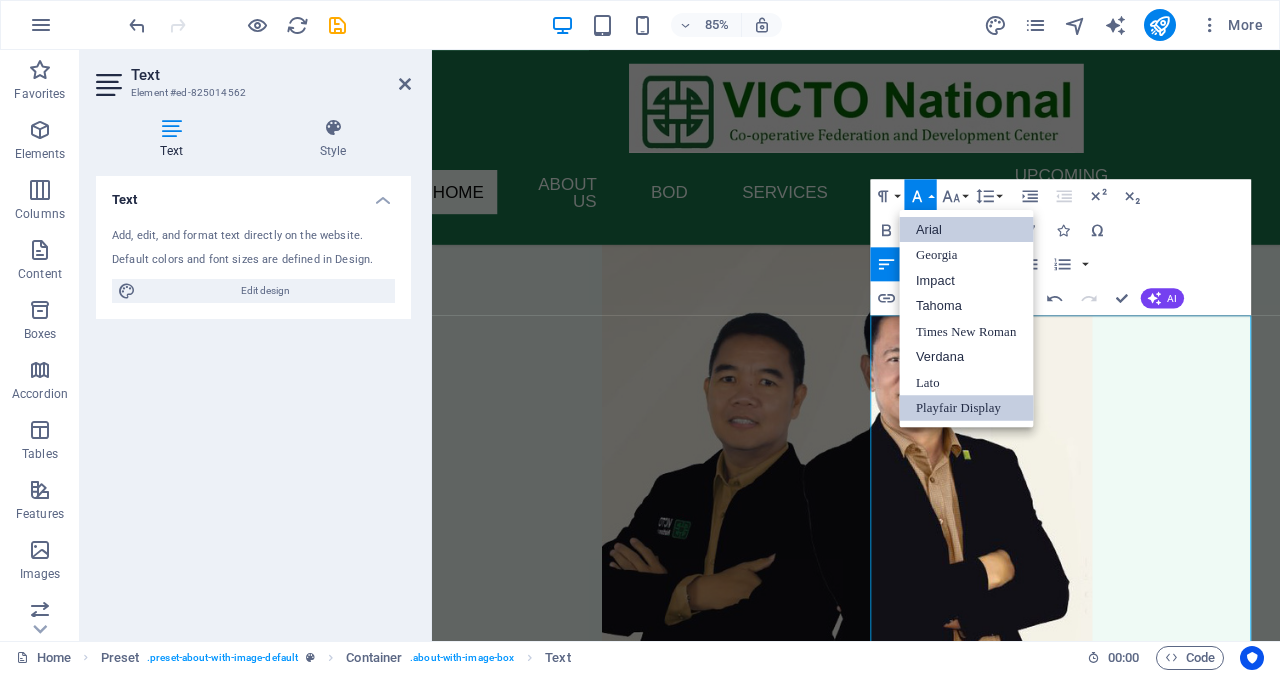 click on "Arial" at bounding box center [966, 230] 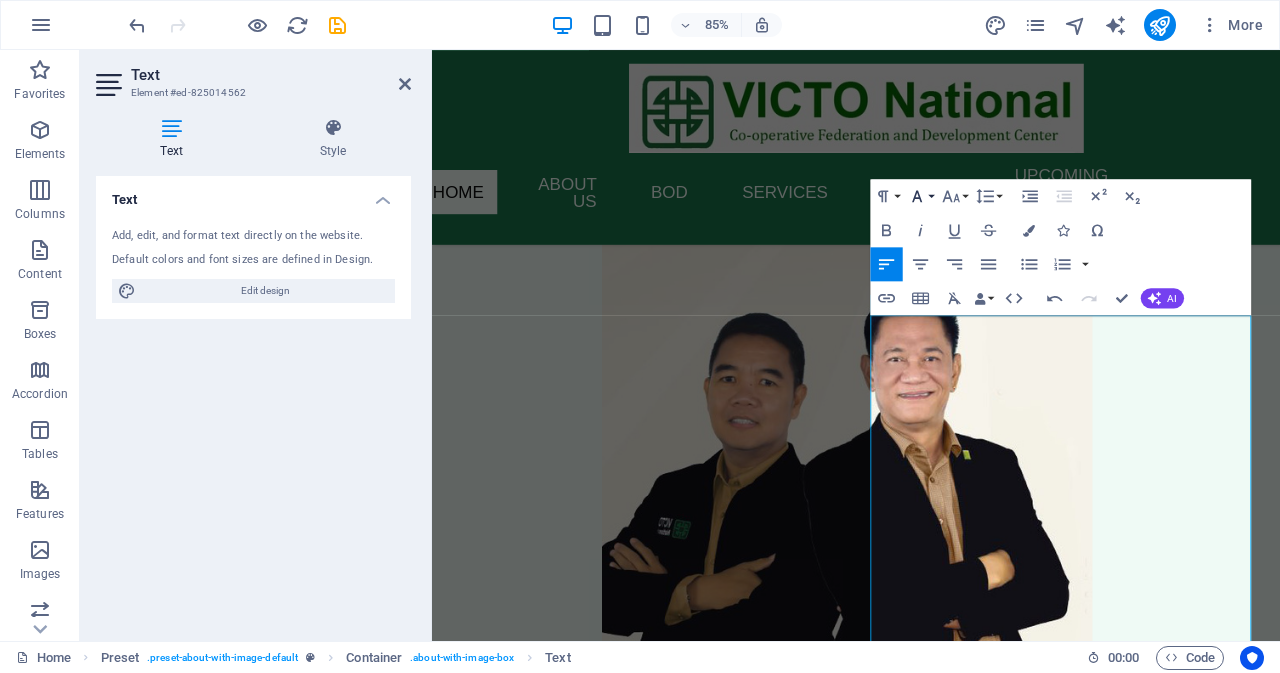 click on "Font Family" at bounding box center (920, 196) 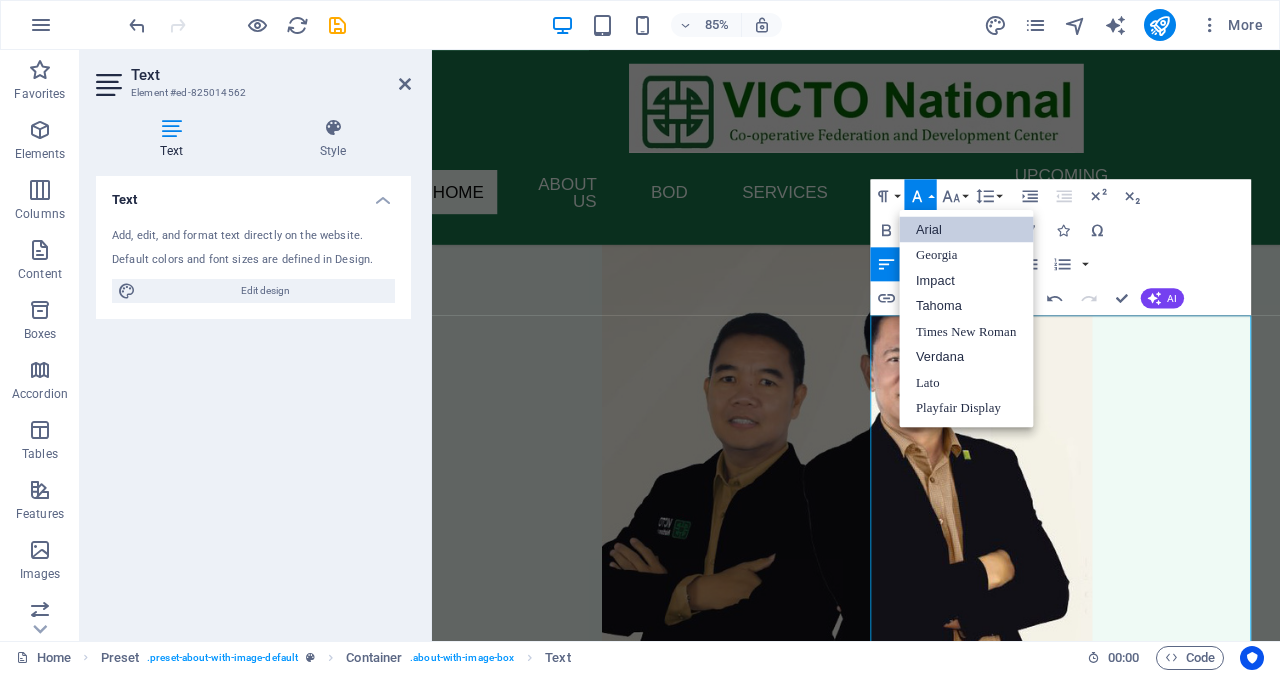 scroll, scrollTop: 0, scrollLeft: 0, axis: both 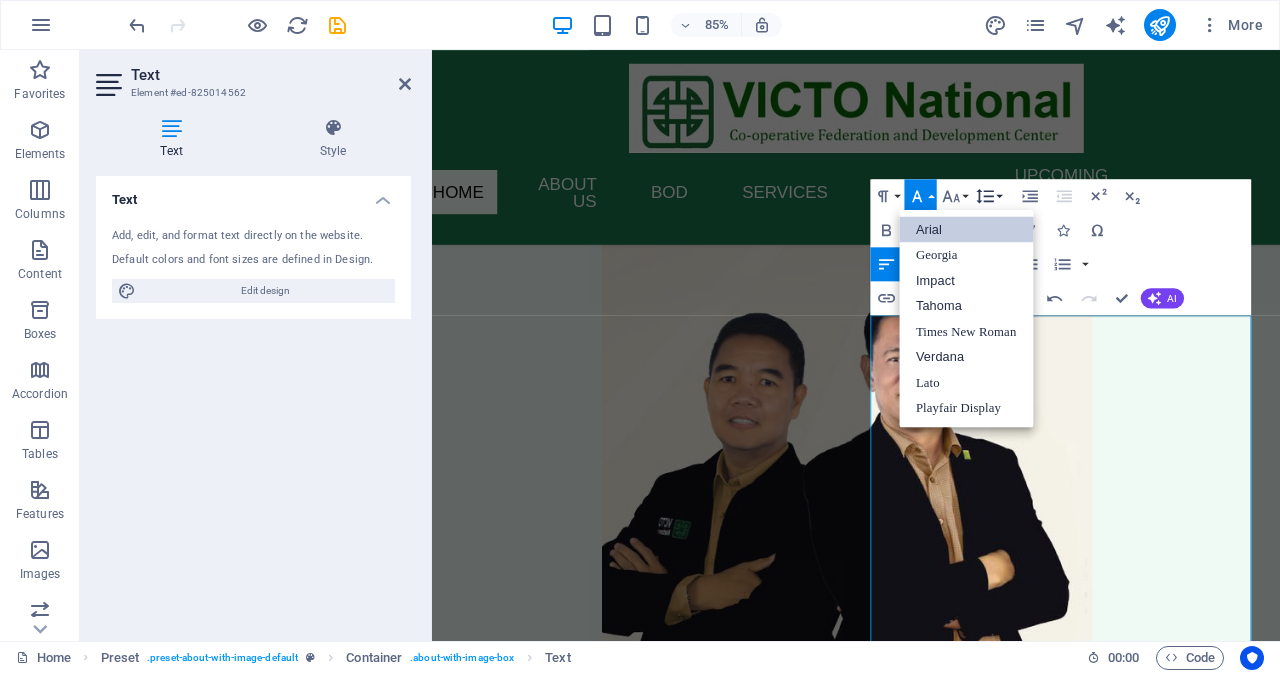 click on "Line Height" at bounding box center (988, 196) 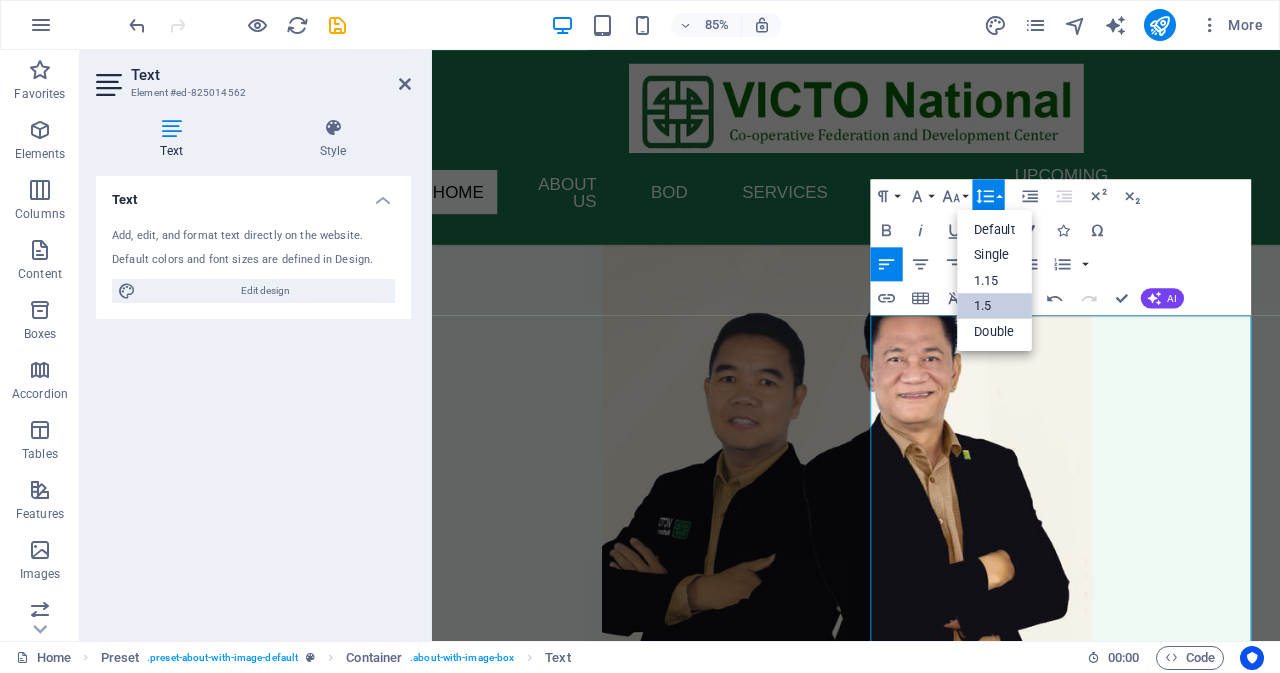 scroll, scrollTop: 0, scrollLeft: 0, axis: both 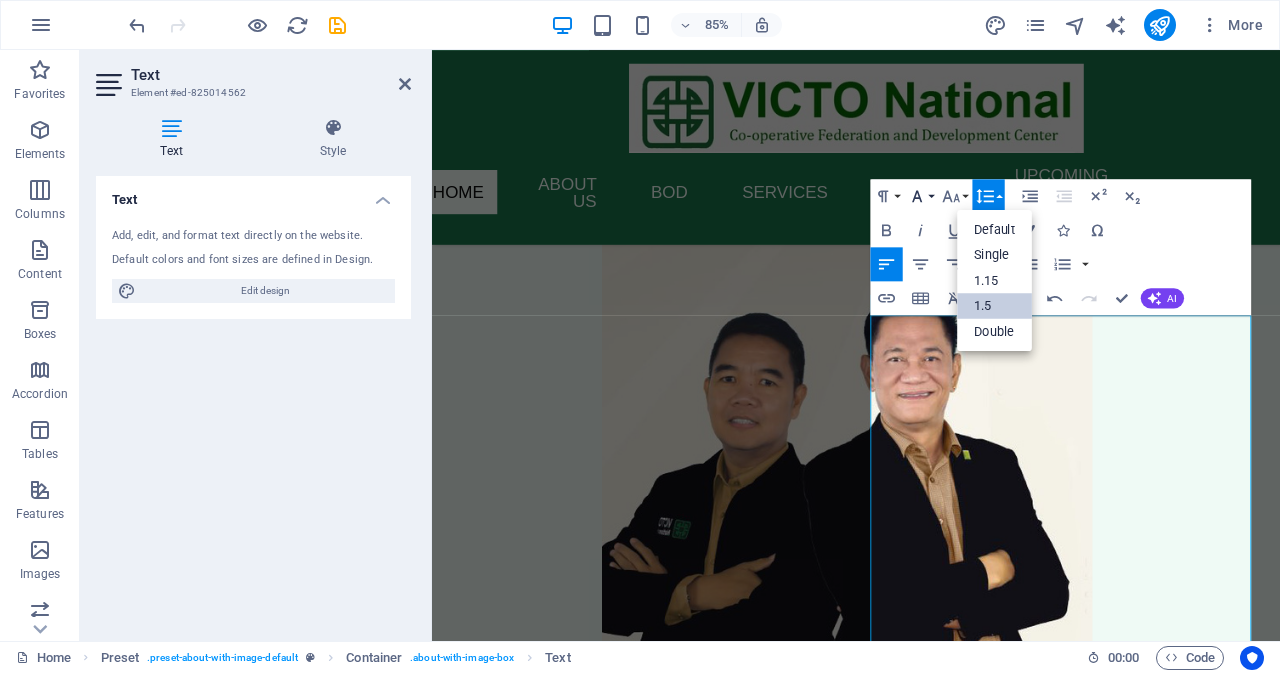 click 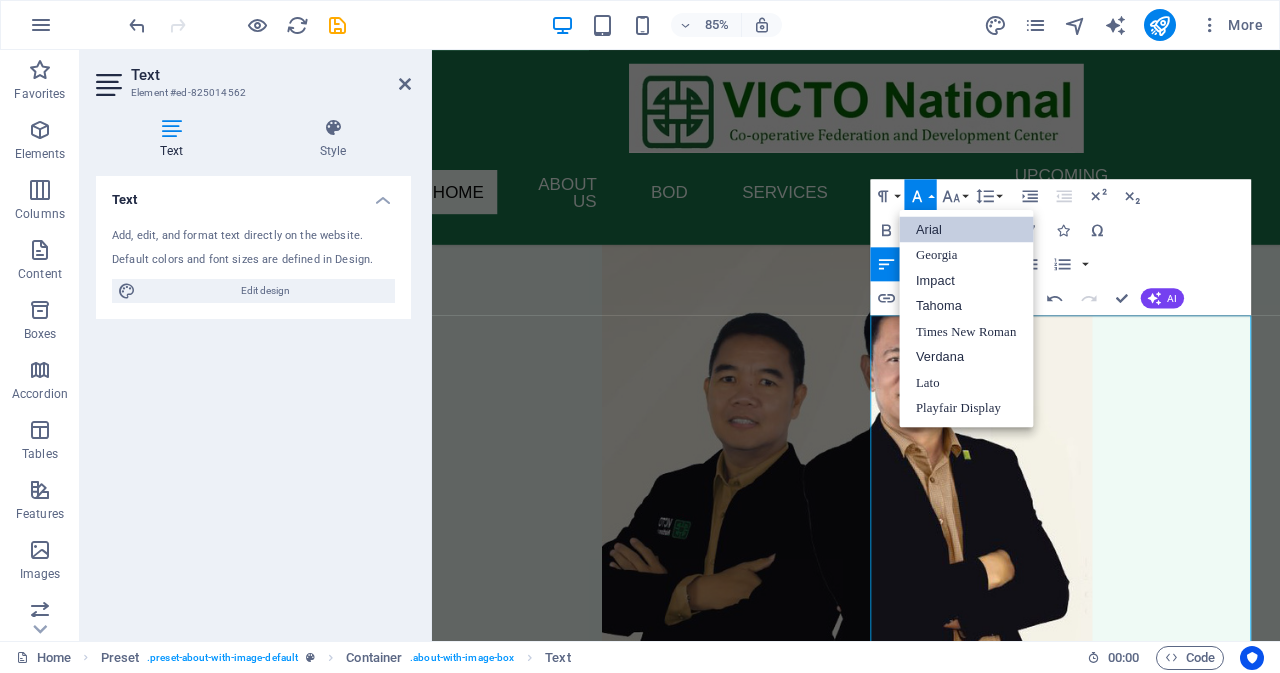 scroll, scrollTop: 0, scrollLeft: 0, axis: both 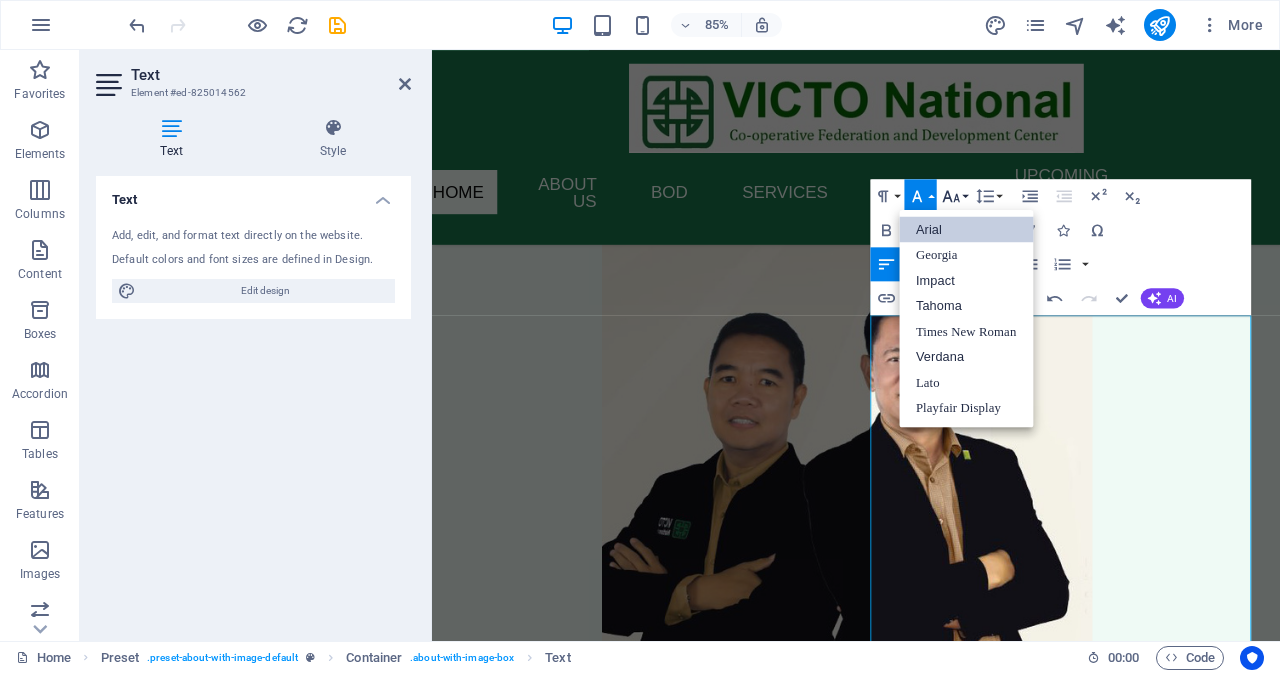 click on "Font Size" at bounding box center [954, 196] 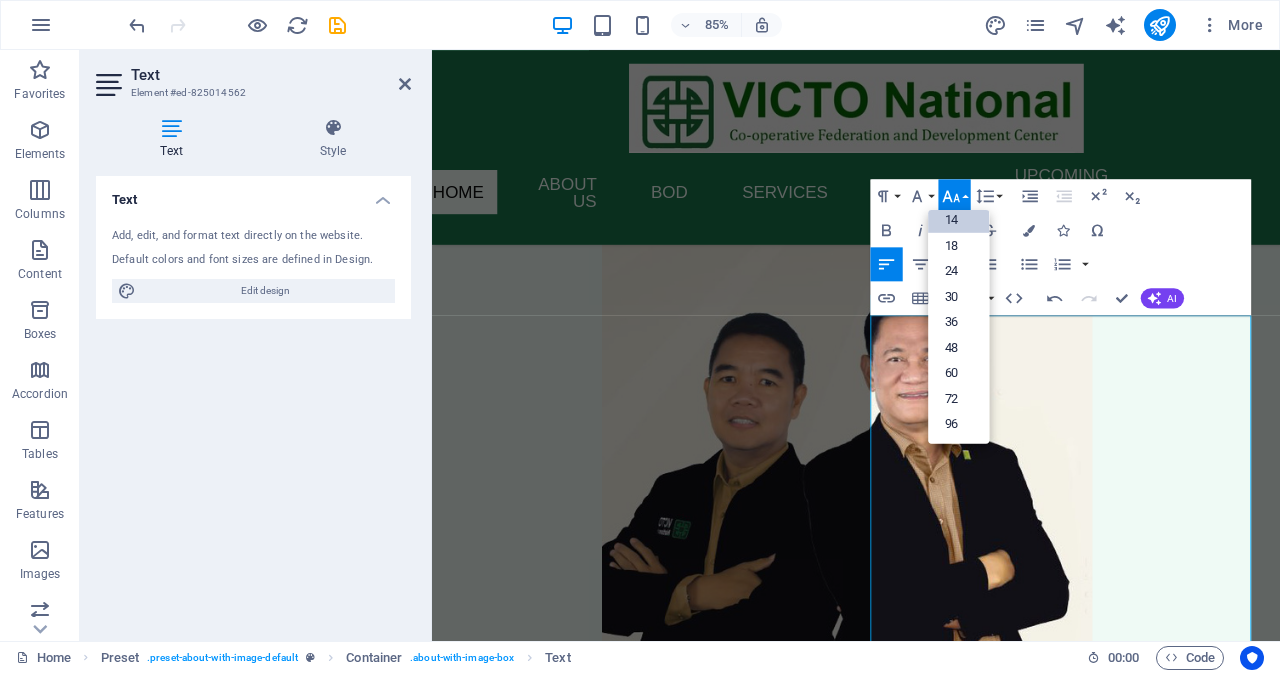 scroll, scrollTop: 161, scrollLeft: 0, axis: vertical 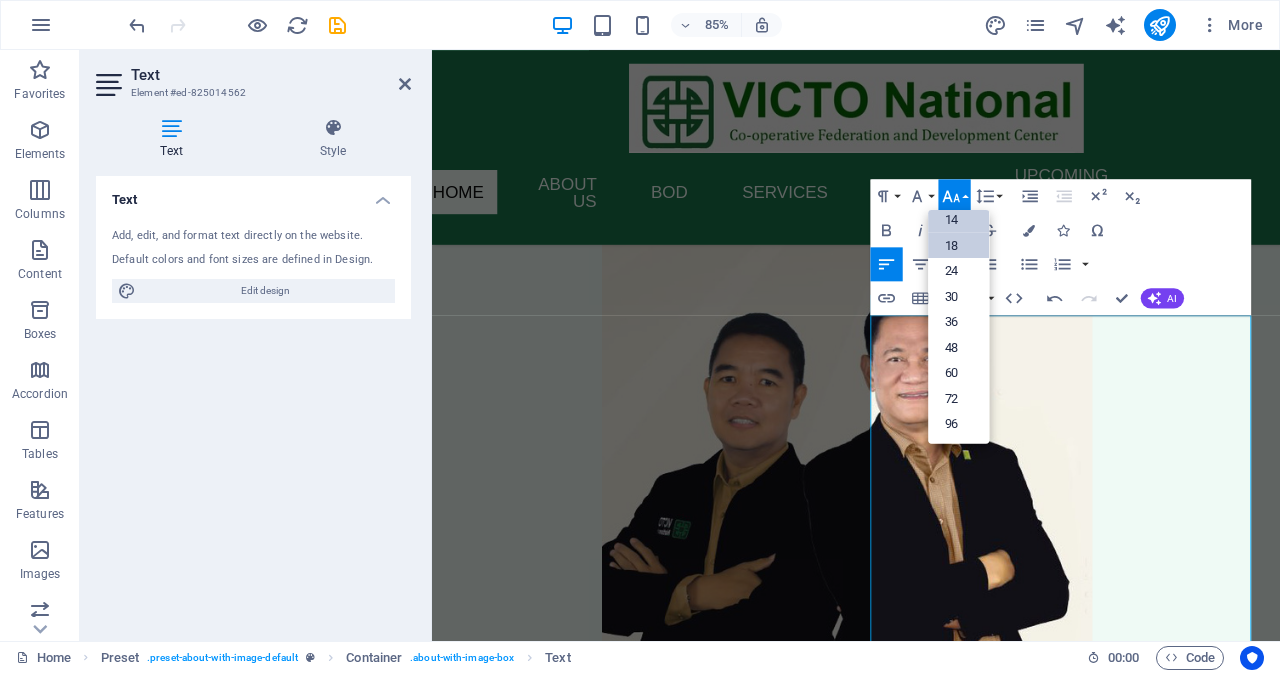 click on "18" at bounding box center (958, 246) 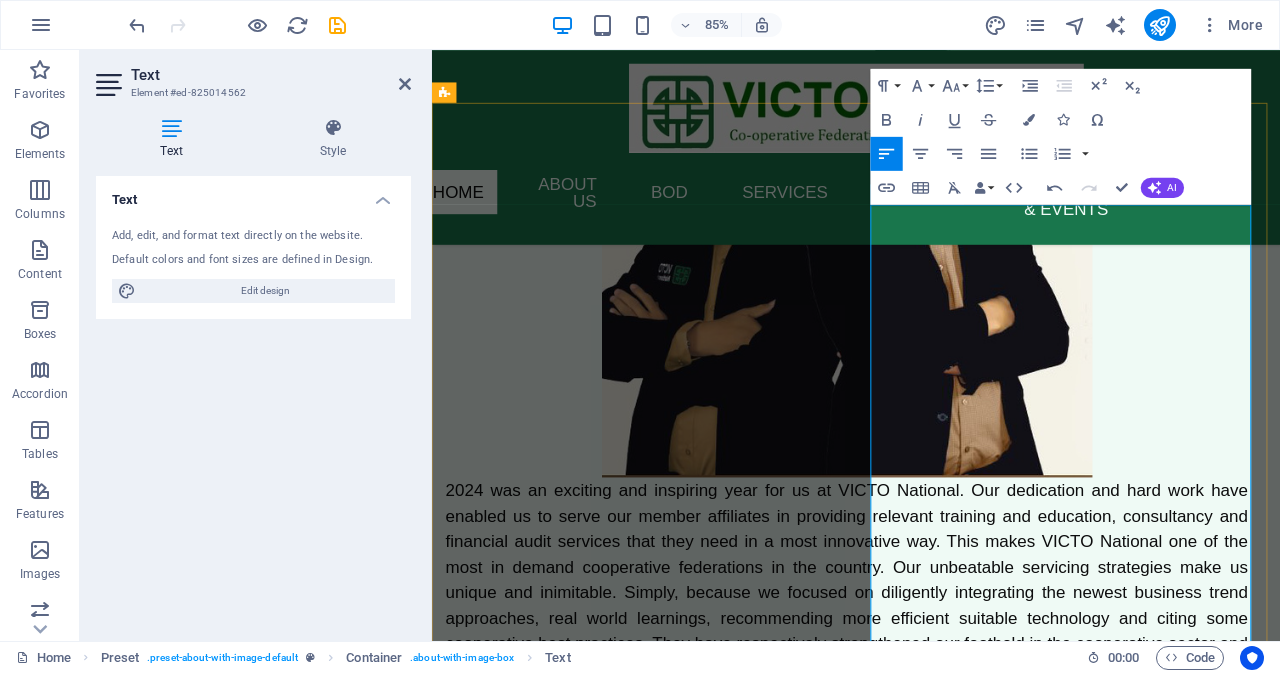 scroll, scrollTop: 4216, scrollLeft: 0, axis: vertical 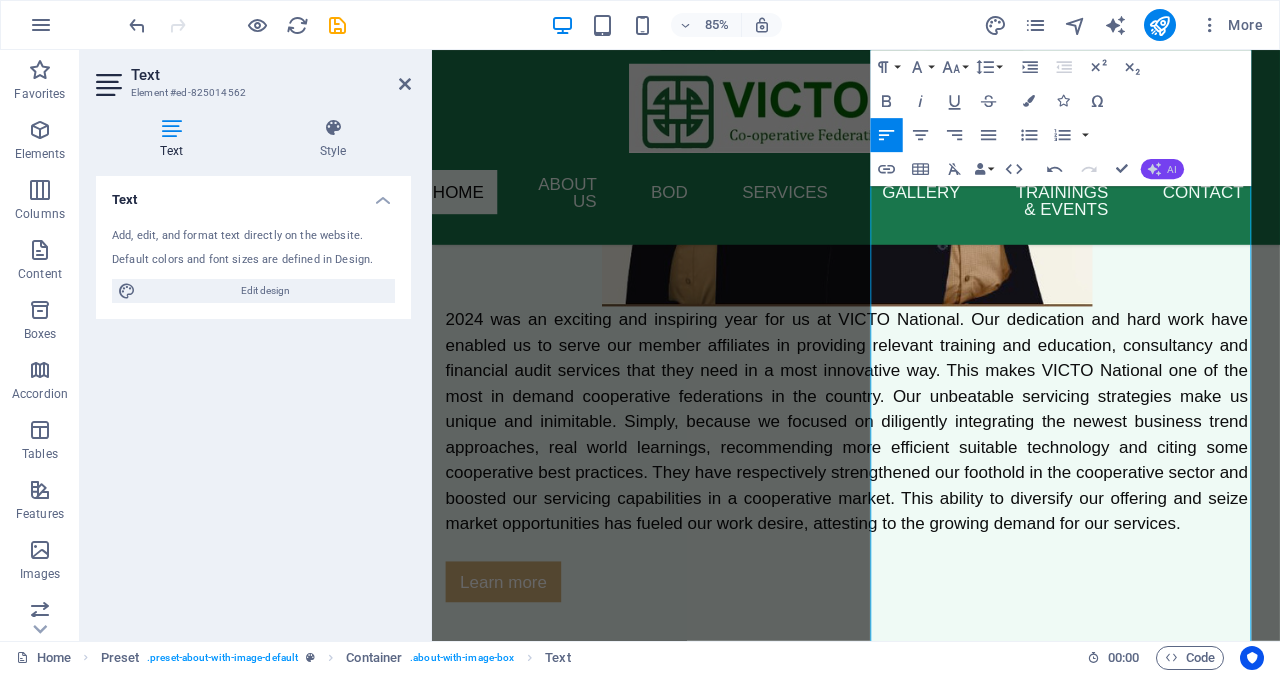 click 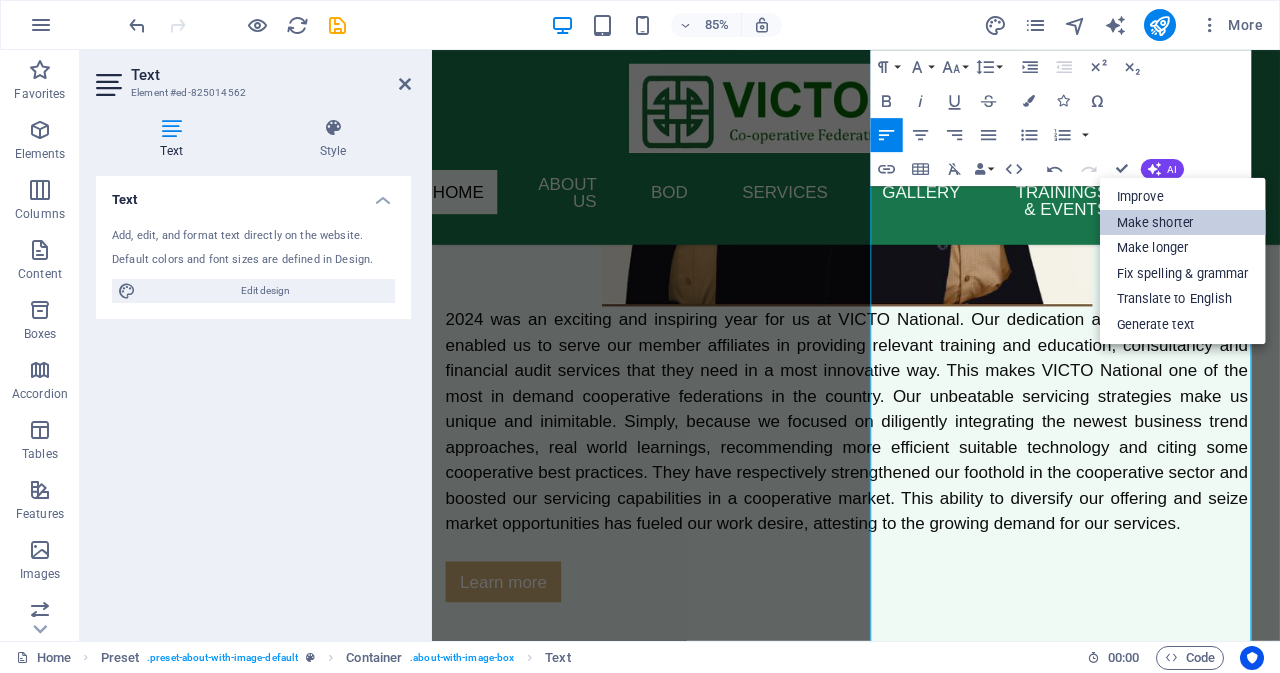 click on "Make shorter" at bounding box center (1183, 222) 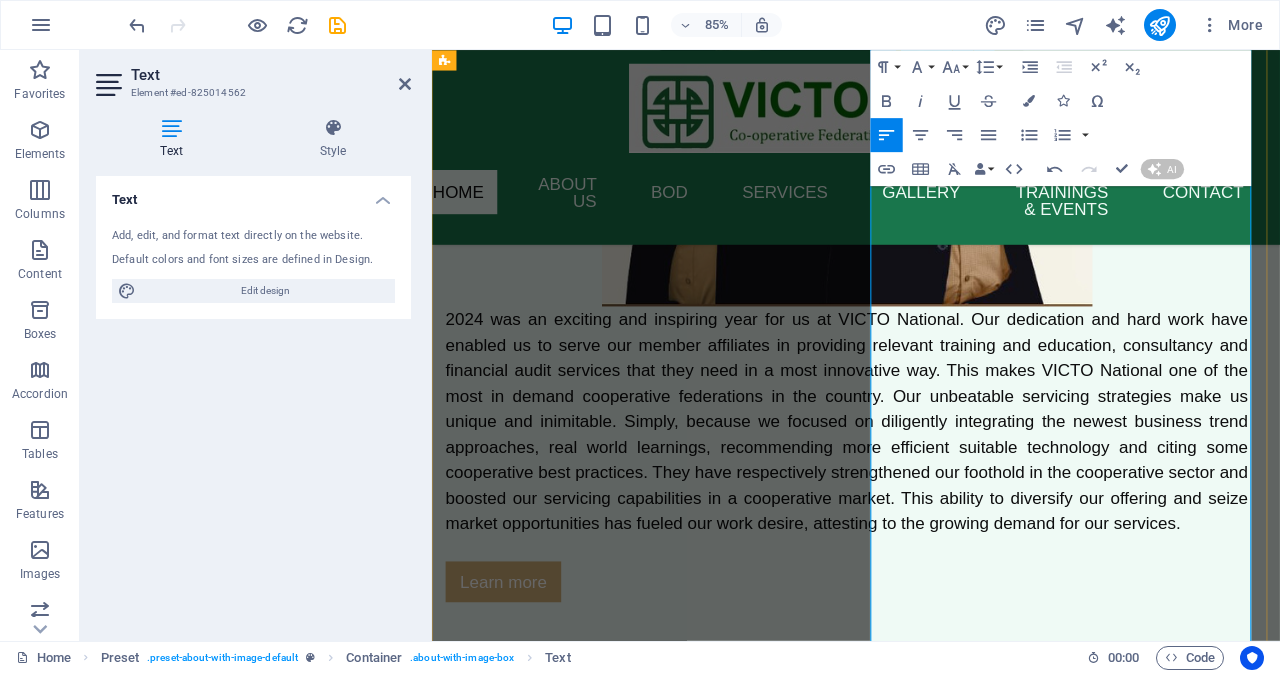 type 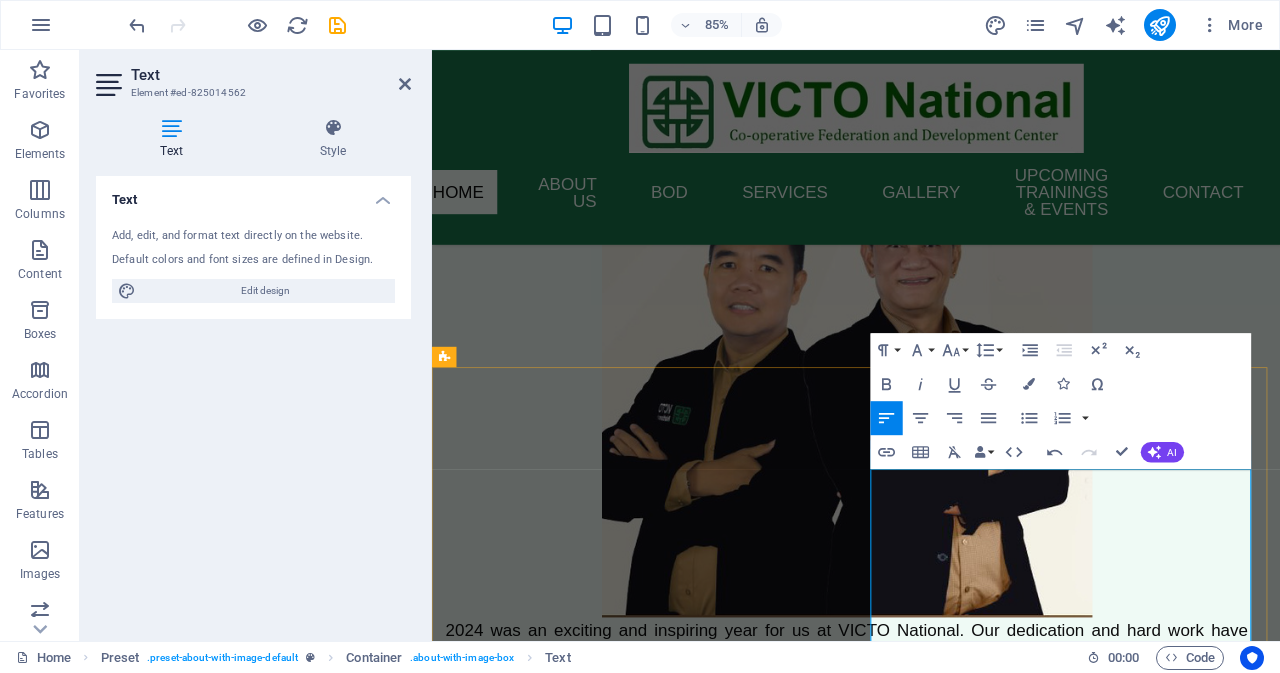 scroll, scrollTop: 3516, scrollLeft: 0, axis: vertical 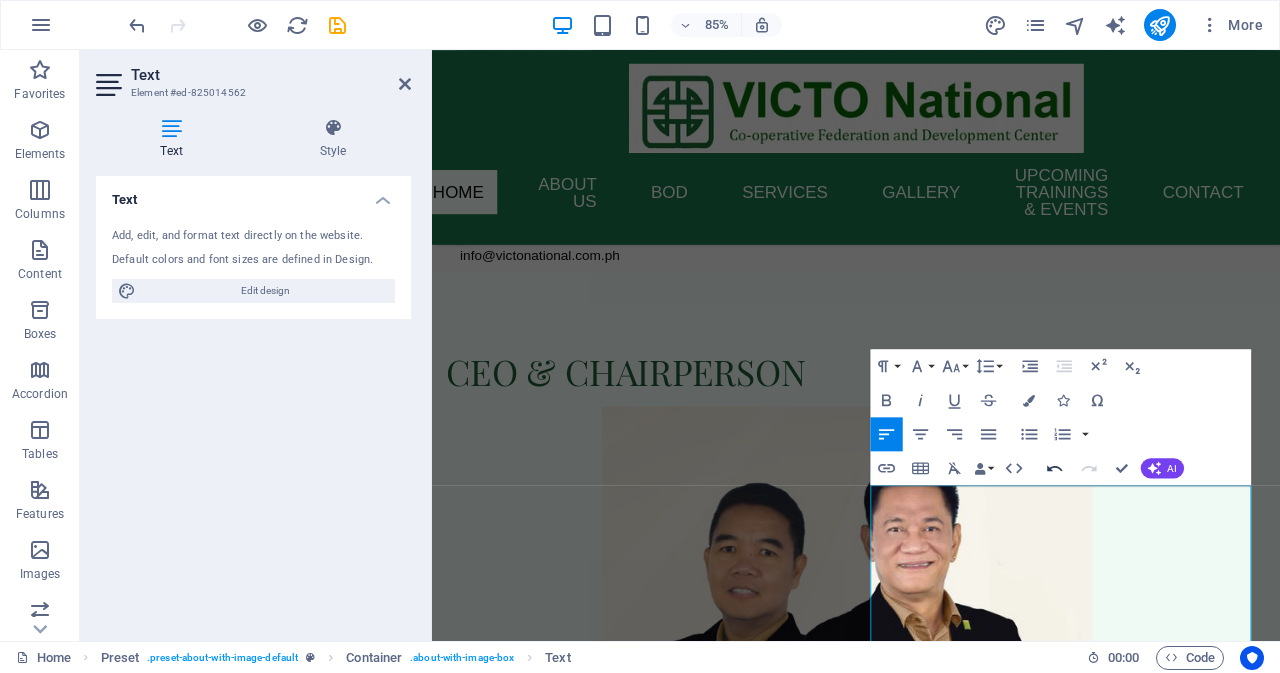 click 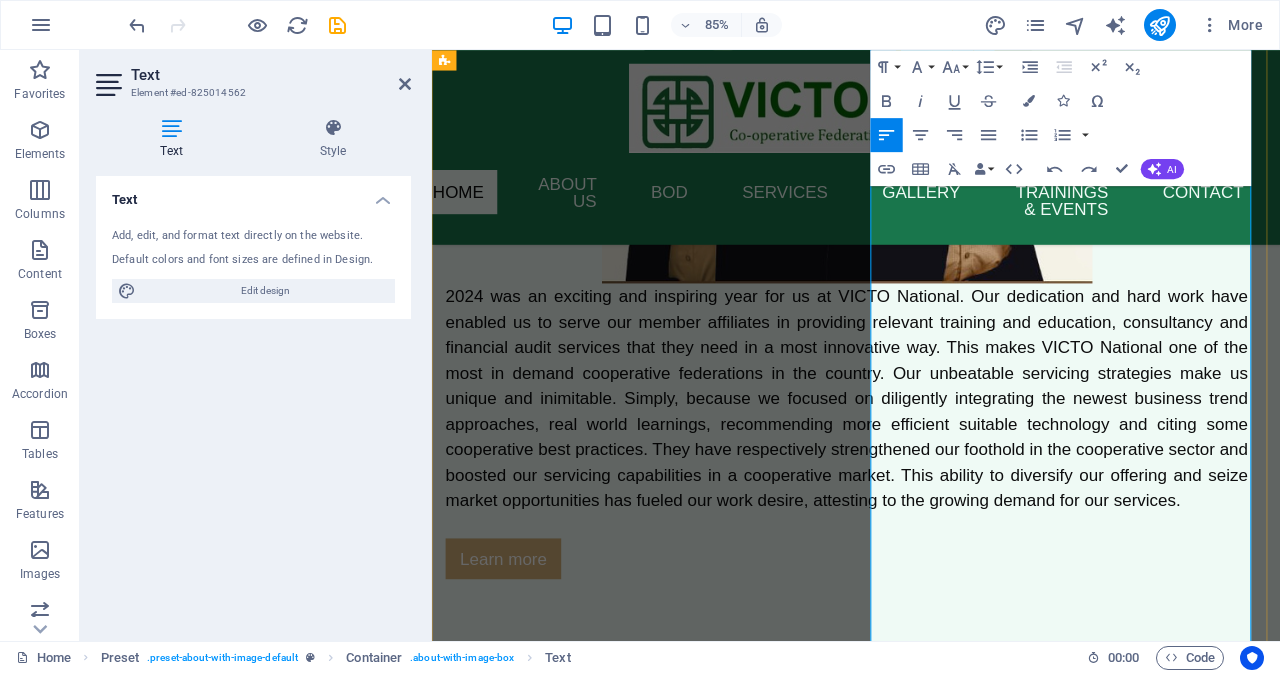 scroll, scrollTop: 4416, scrollLeft: 0, axis: vertical 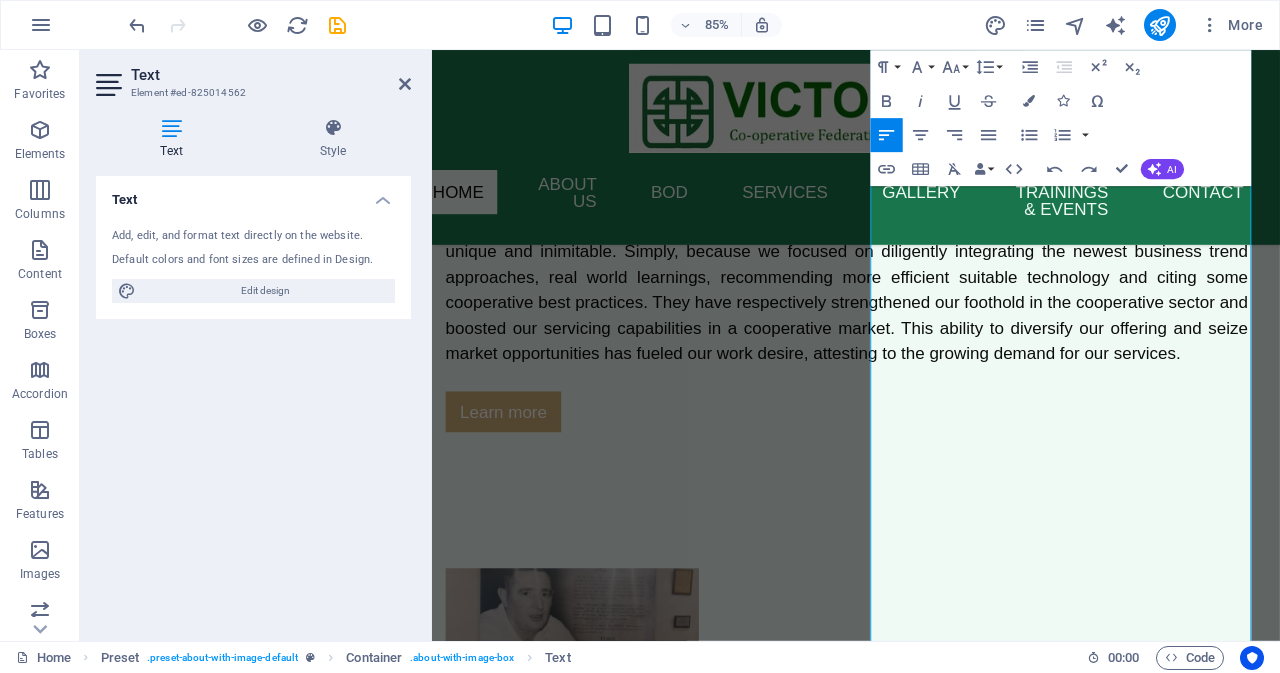 click on "Undo Redo Confirm (Ctrl+⏎) AI Improve Make shorter Make longer Fix spelling & grammar Translate to English Generate text" at bounding box center (1111, 169) 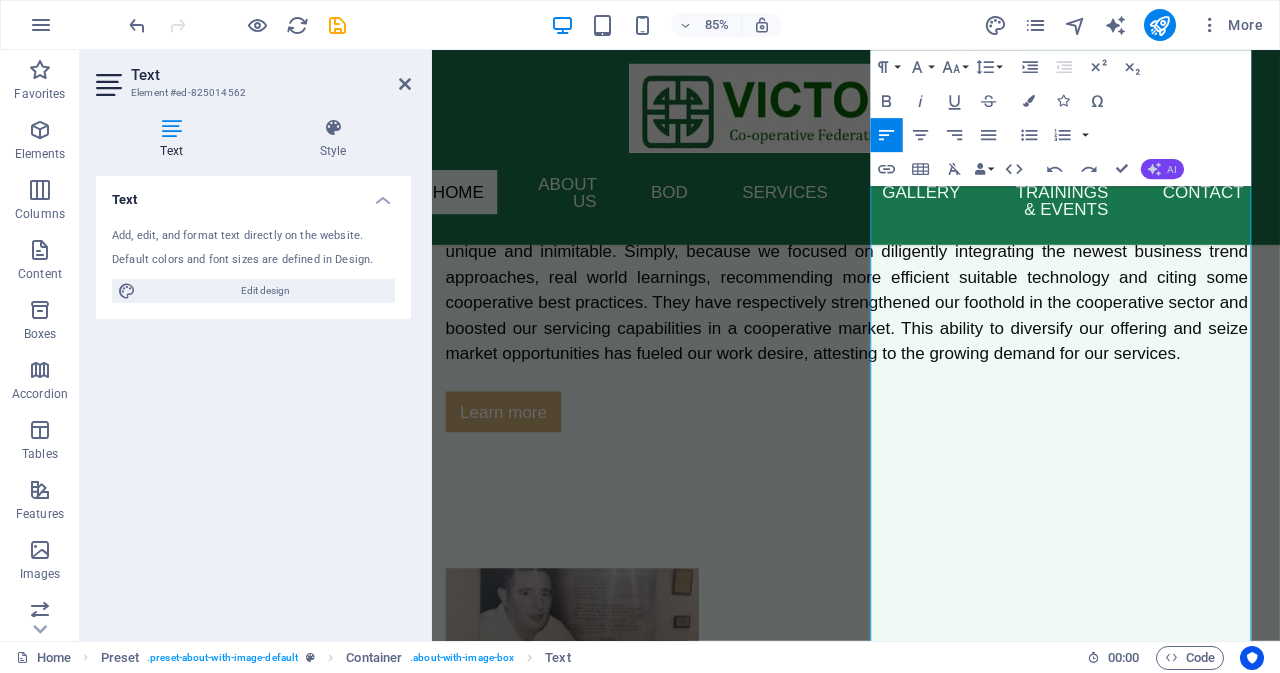 click 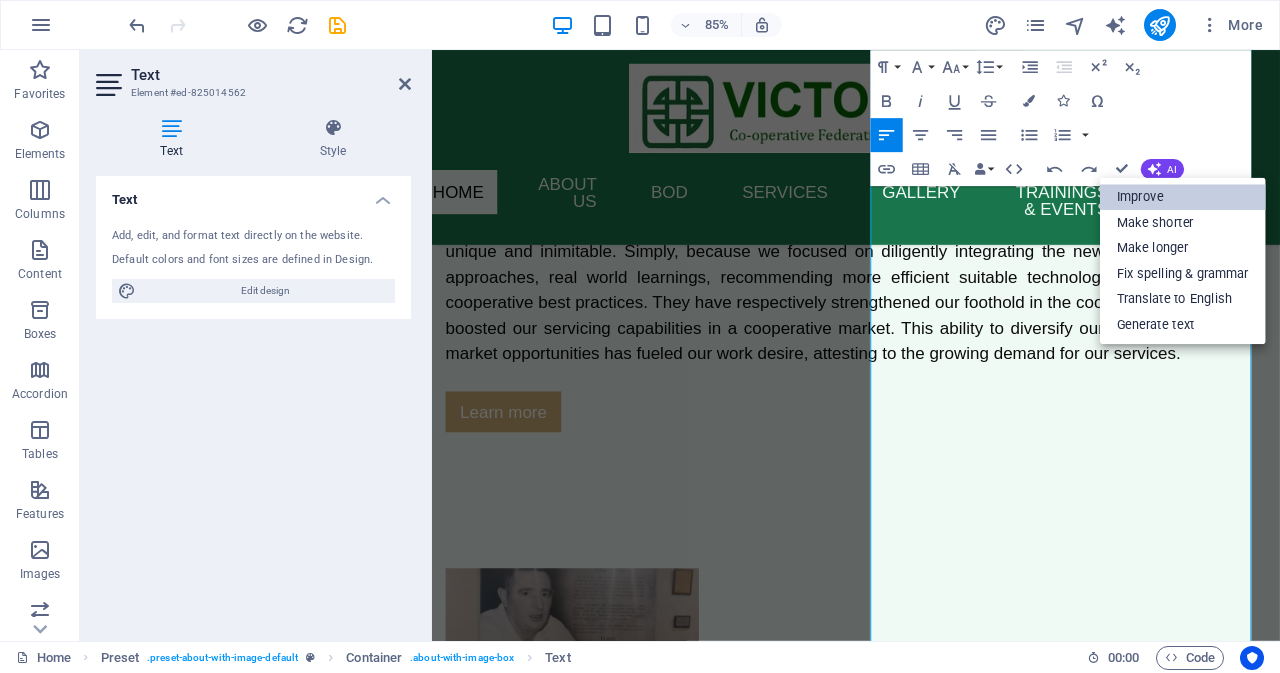 click on "Improve" at bounding box center (1183, 197) 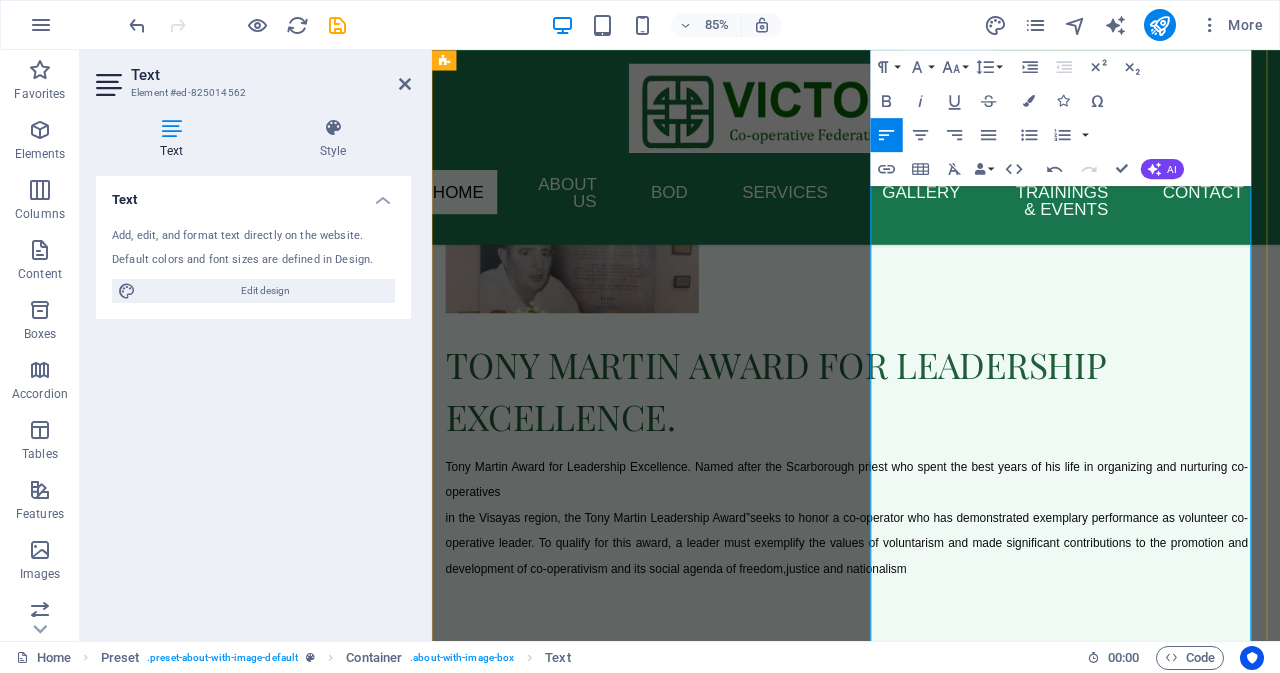 scroll, scrollTop: 5016, scrollLeft: 0, axis: vertical 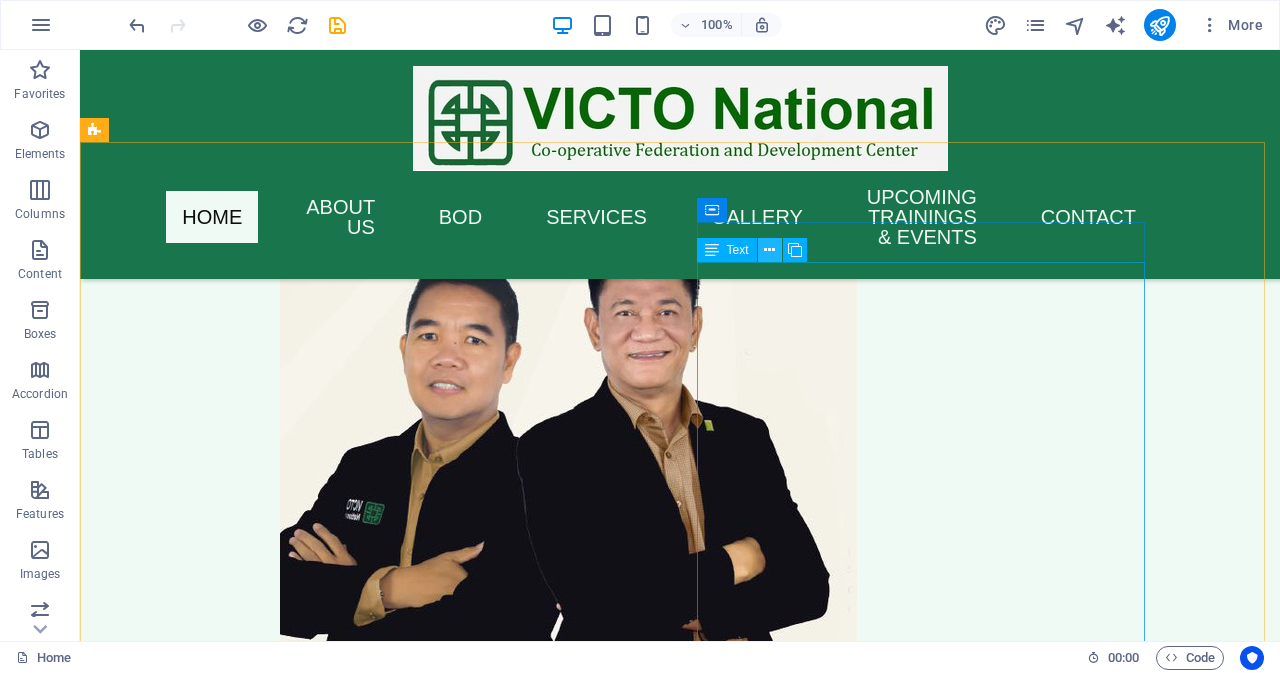 click at bounding box center [769, 250] 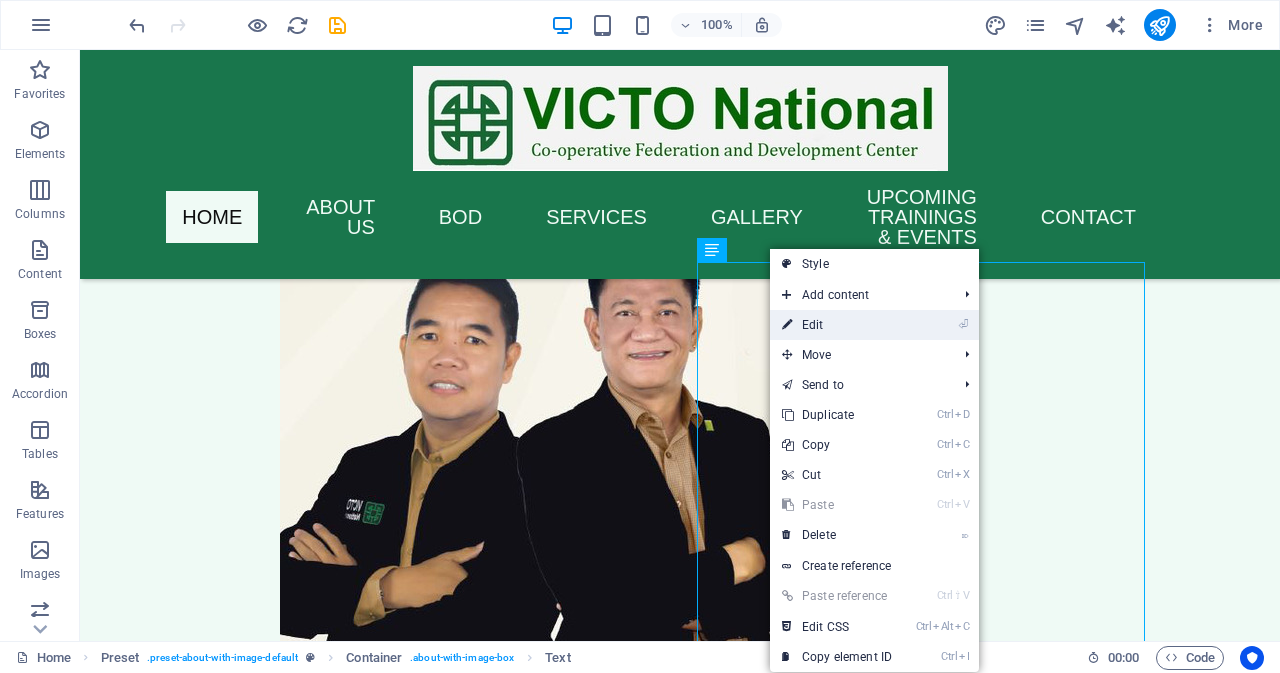 click on "⏎  Edit" at bounding box center [837, 325] 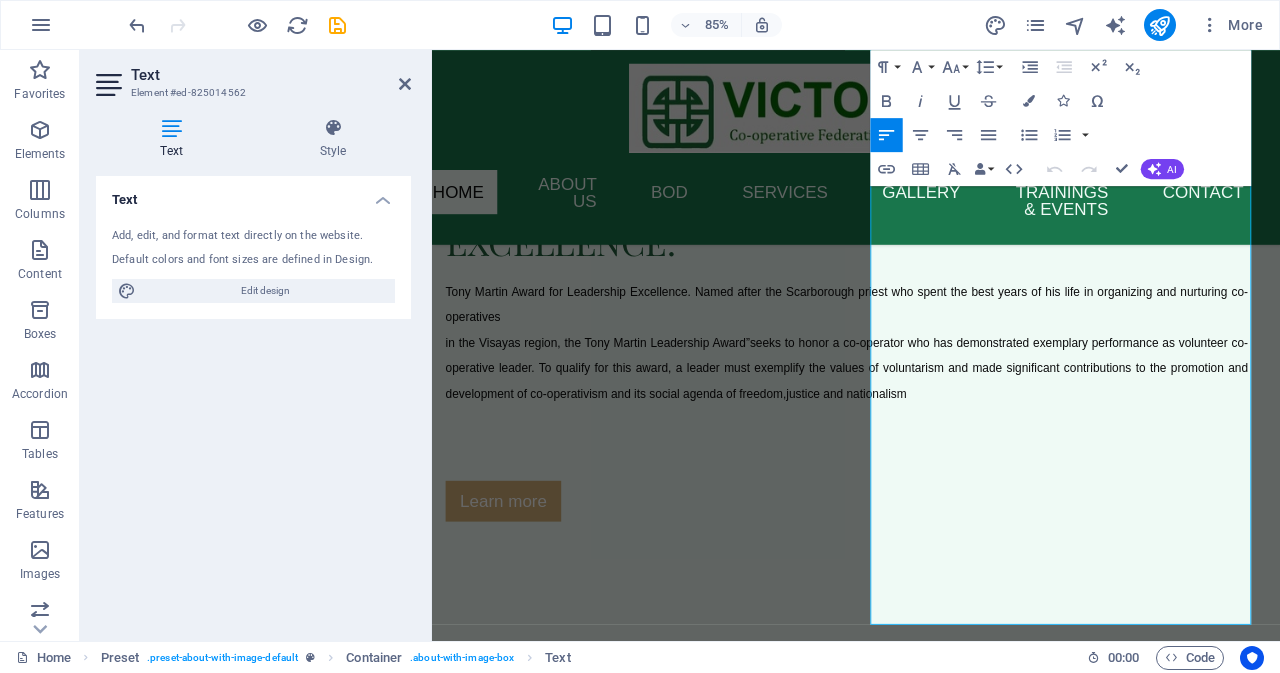 scroll, scrollTop: 5088, scrollLeft: 0, axis: vertical 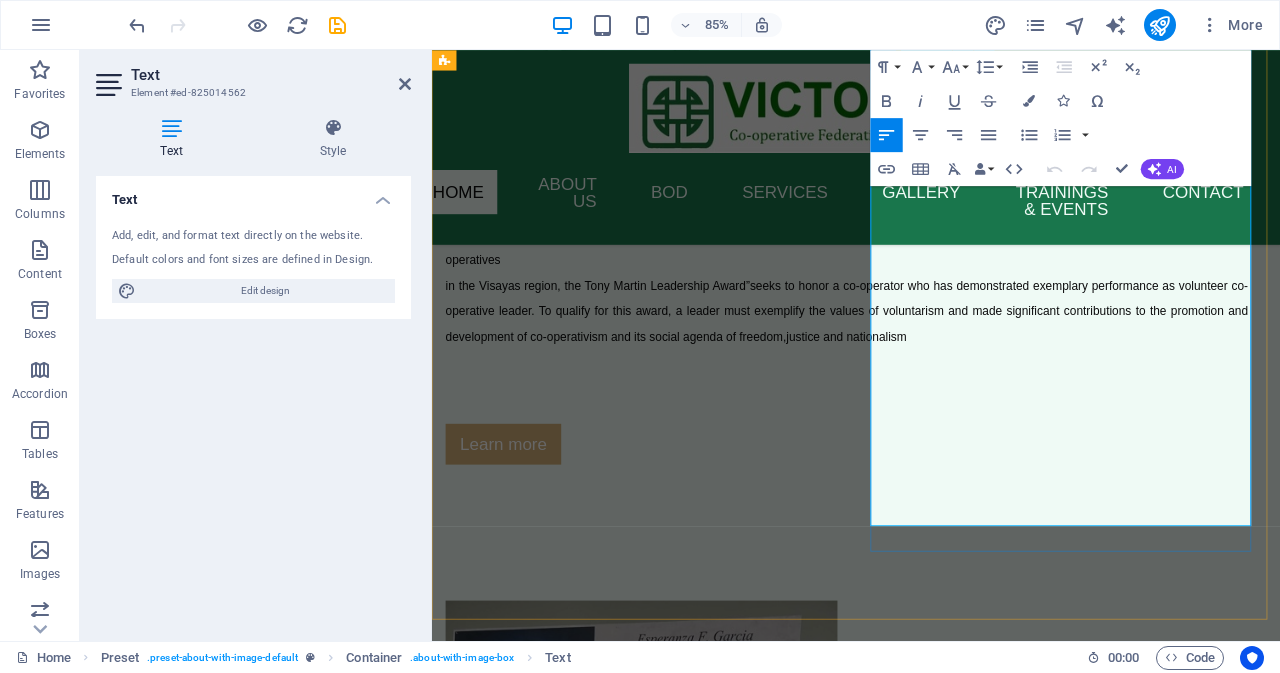 drag, startPoint x: 947, startPoint y: 279, endPoint x: 1280, endPoint y: 585, distance: 452.24442 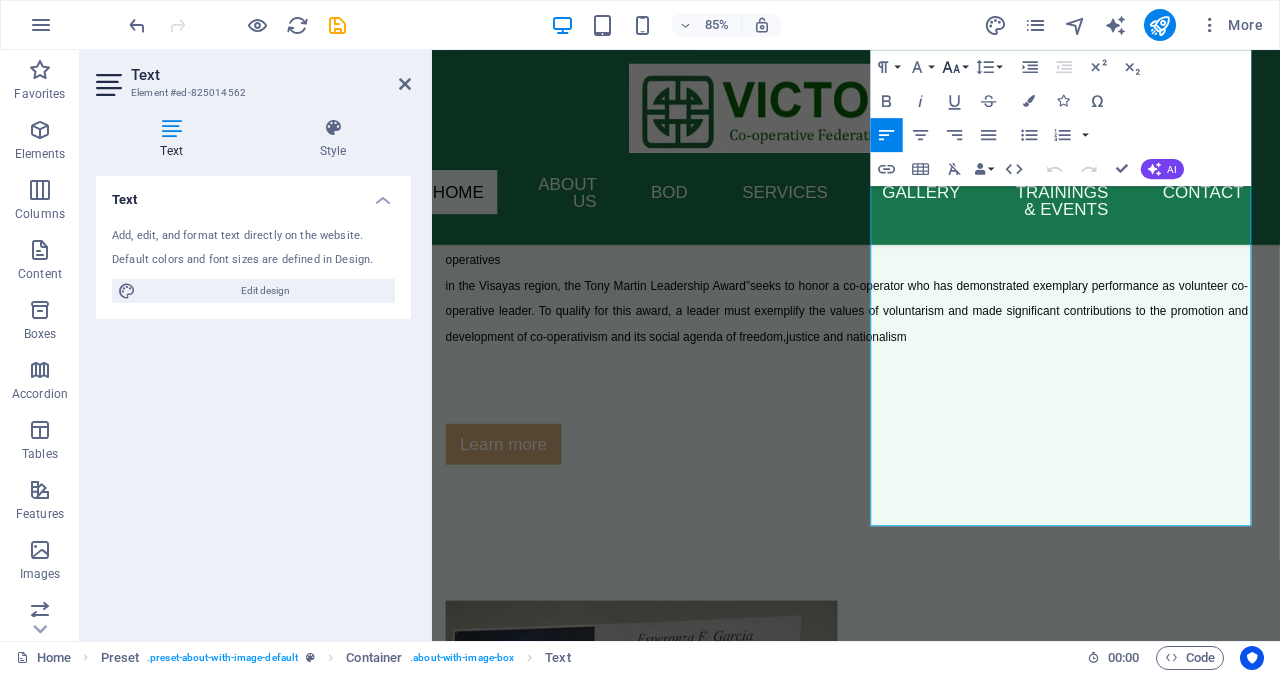 click on "Font Size" at bounding box center (954, 67) 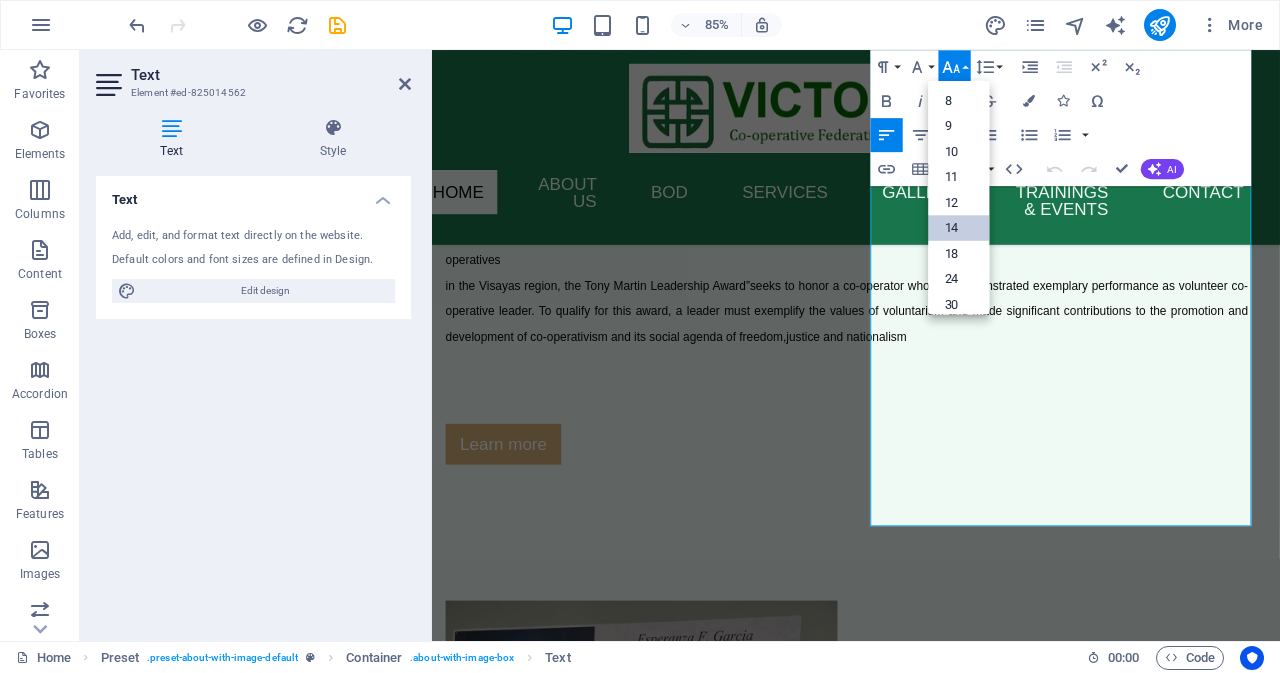 click on "14" at bounding box center (958, 228) 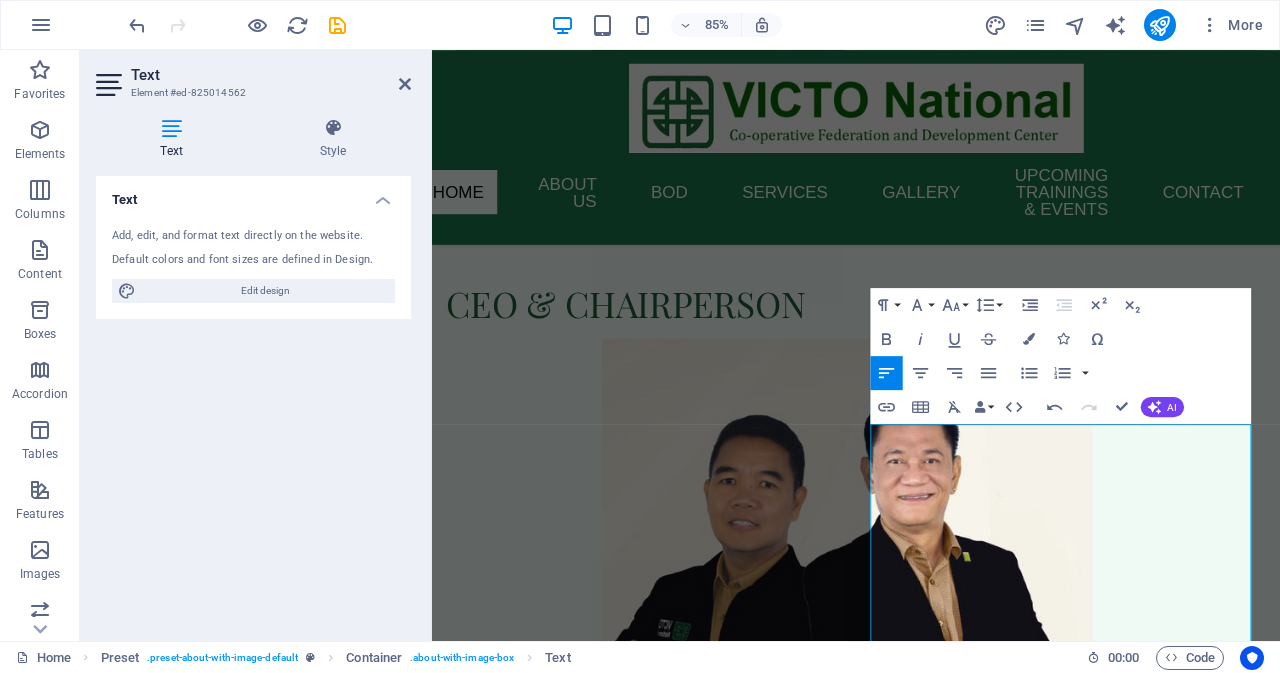 scroll, scrollTop: 3588, scrollLeft: 0, axis: vertical 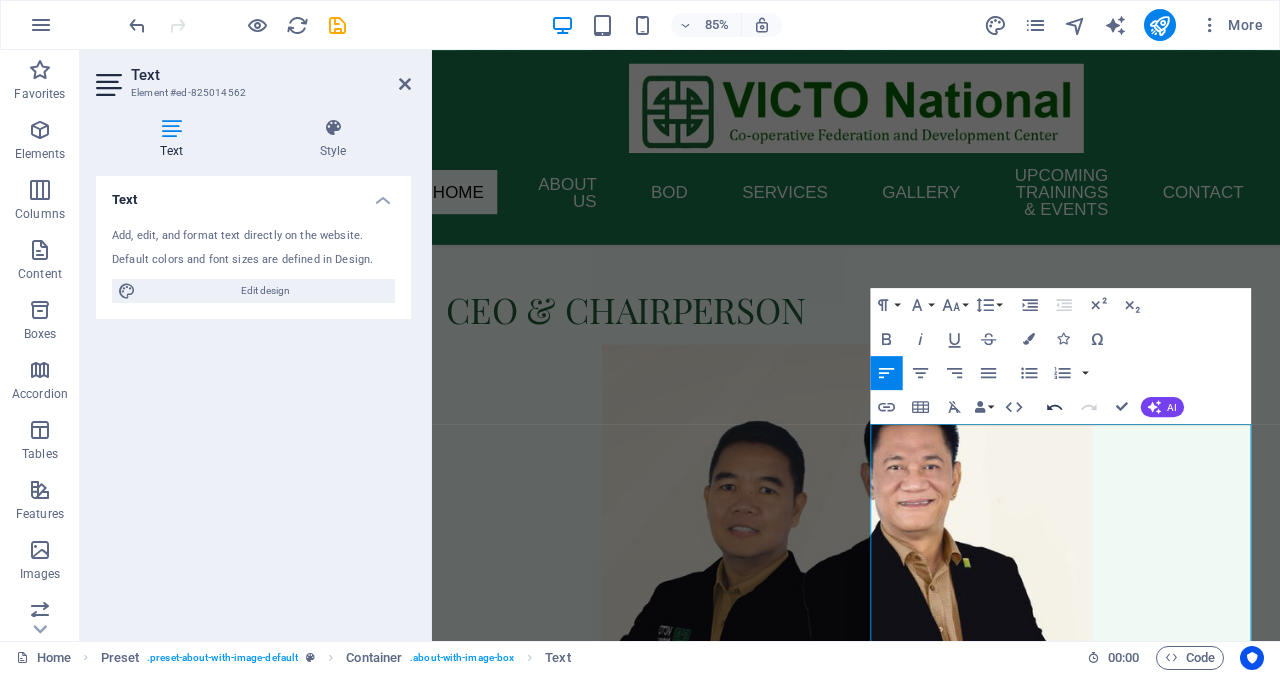click 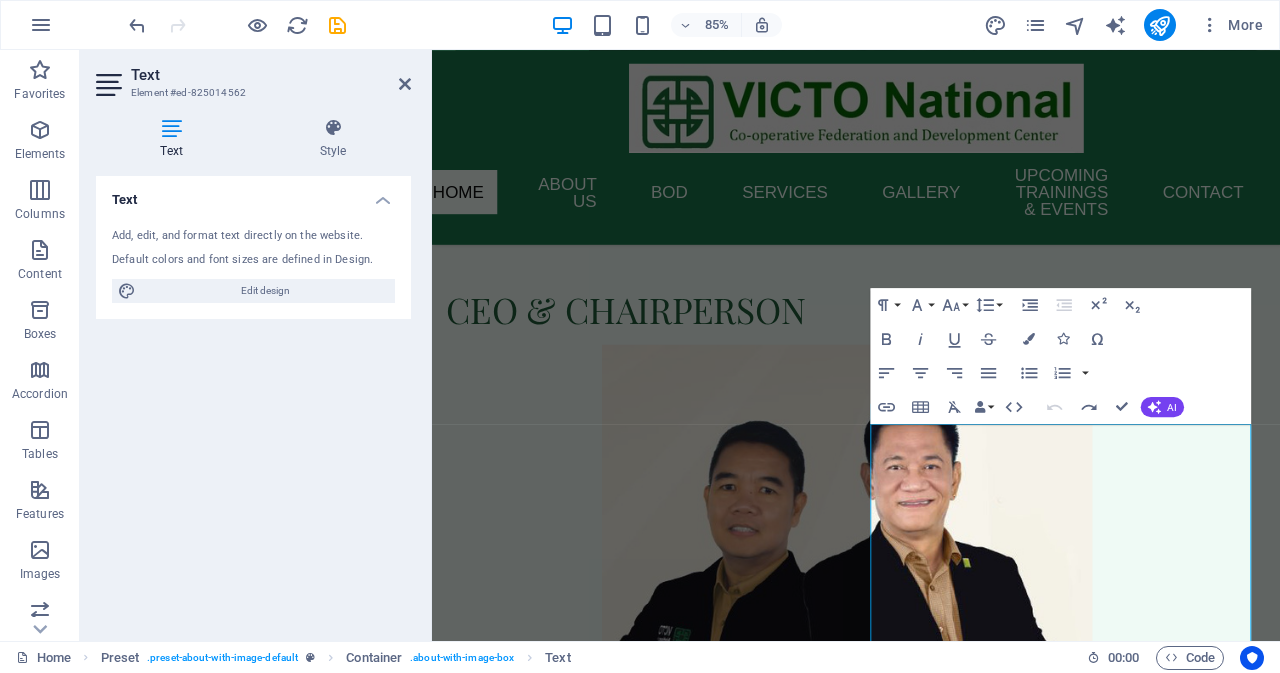click on "Text Add, edit, and format text directly on the website. Default colors and font sizes are defined in Design. Edit design Alignment Left aligned Centered Right aligned" at bounding box center (253, 400) 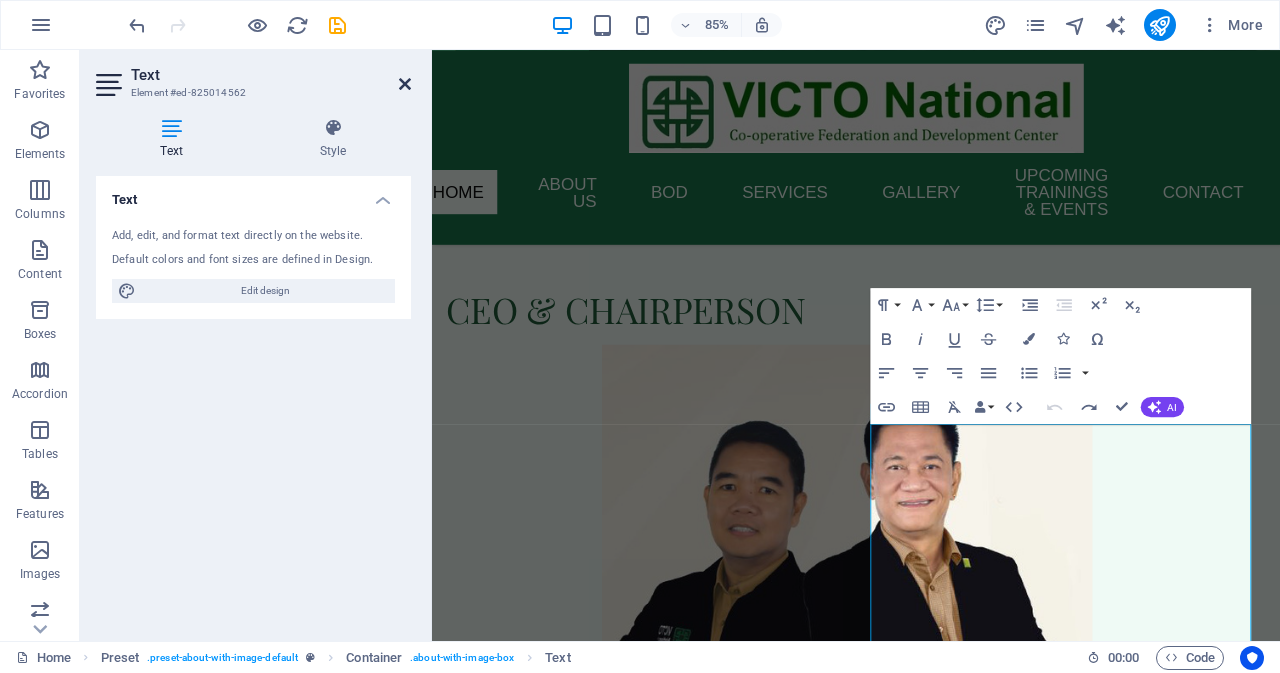click at bounding box center [405, 84] 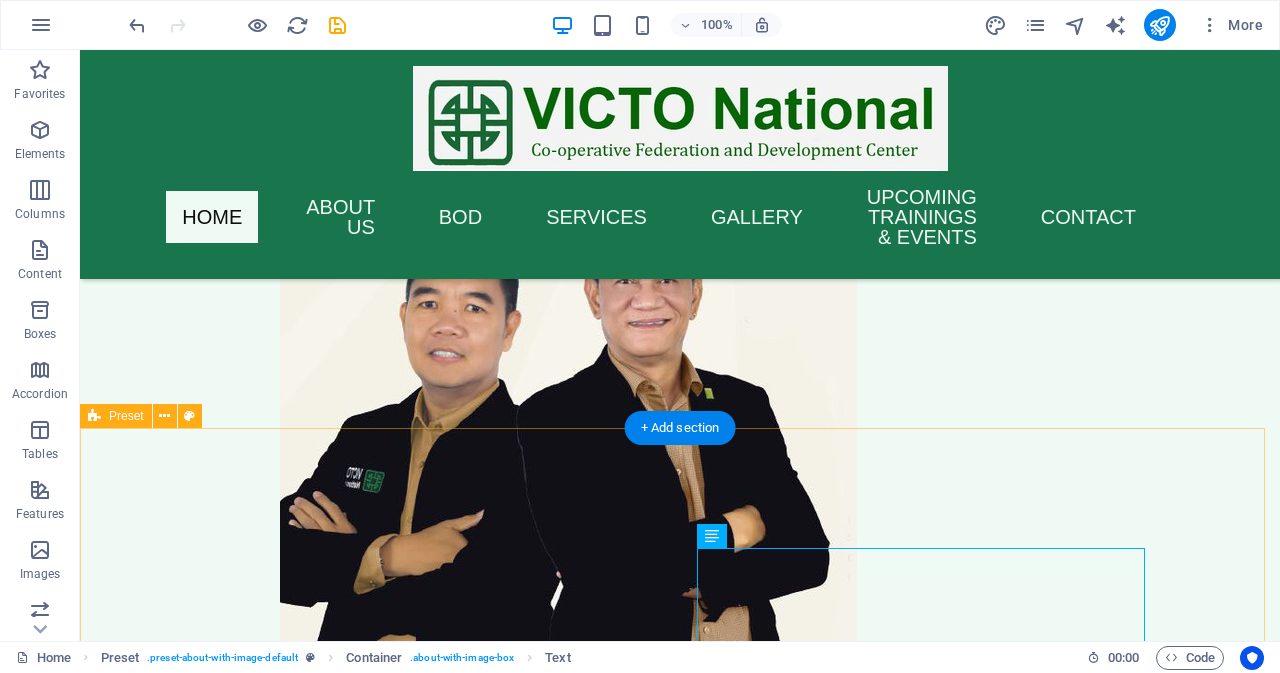 scroll, scrollTop: 3488, scrollLeft: 0, axis: vertical 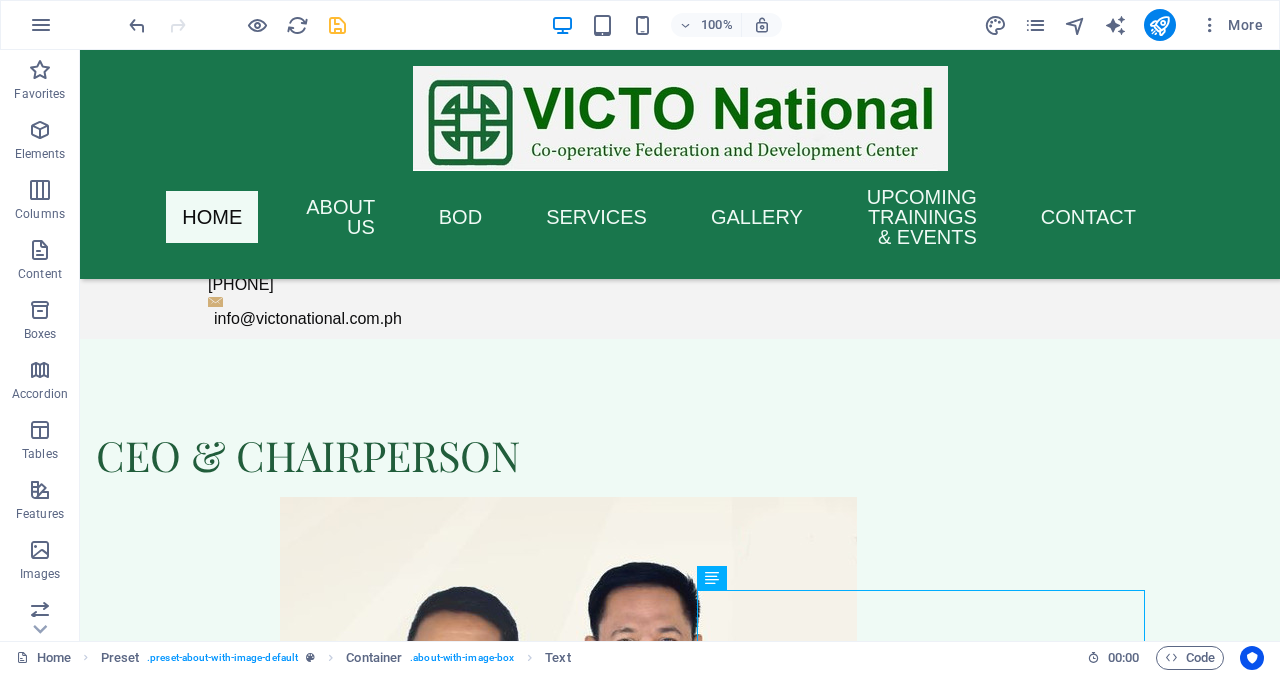 click at bounding box center (337, 25) 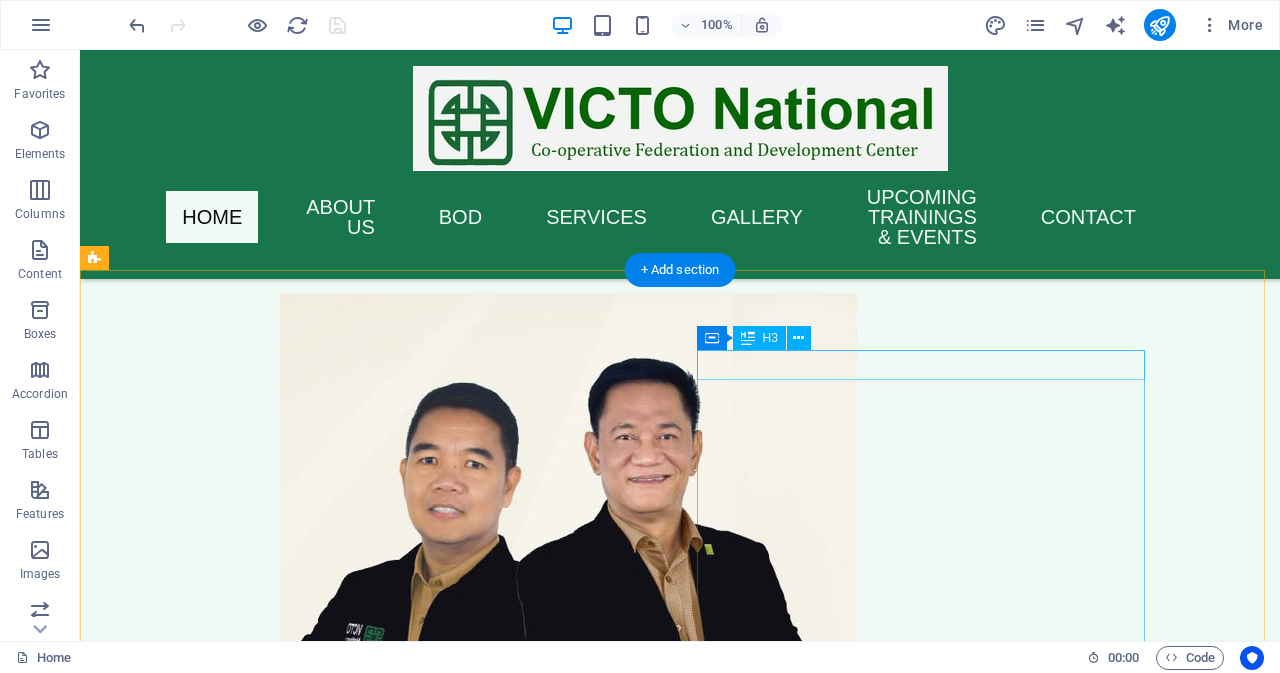 scroll, scrollTop: 3688, scrollLeft: 0, axis: vertical 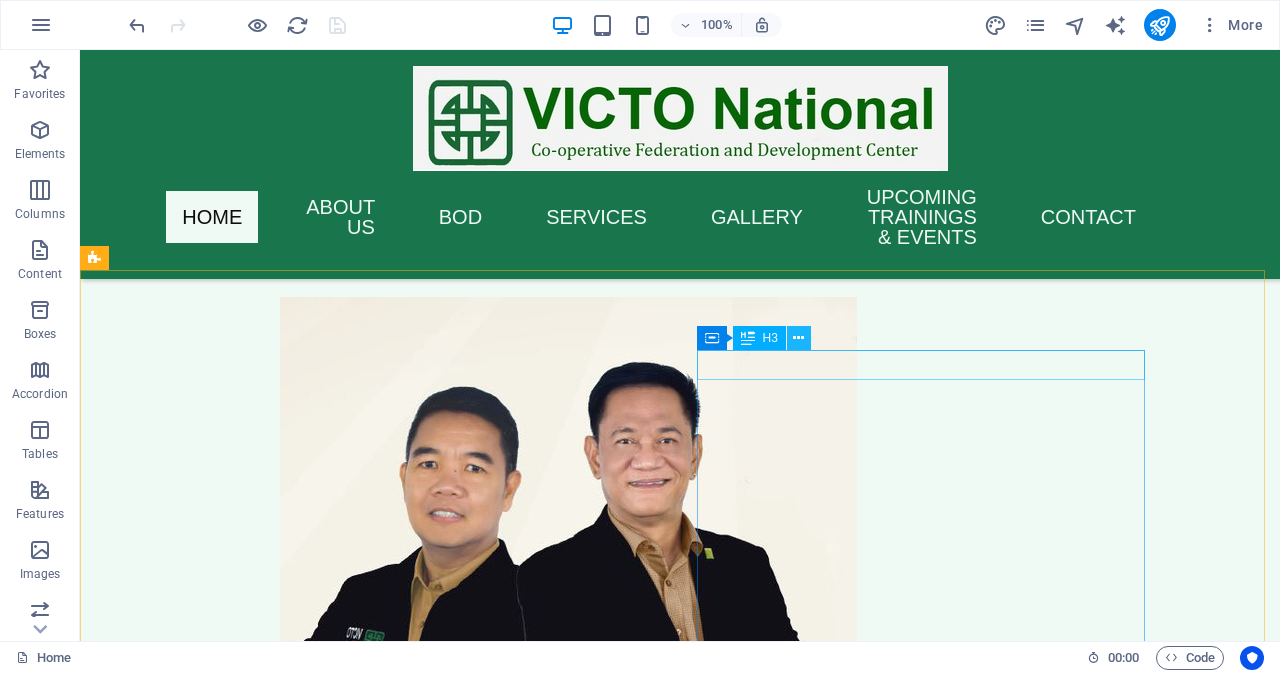 click at bounding box center [798, 338] 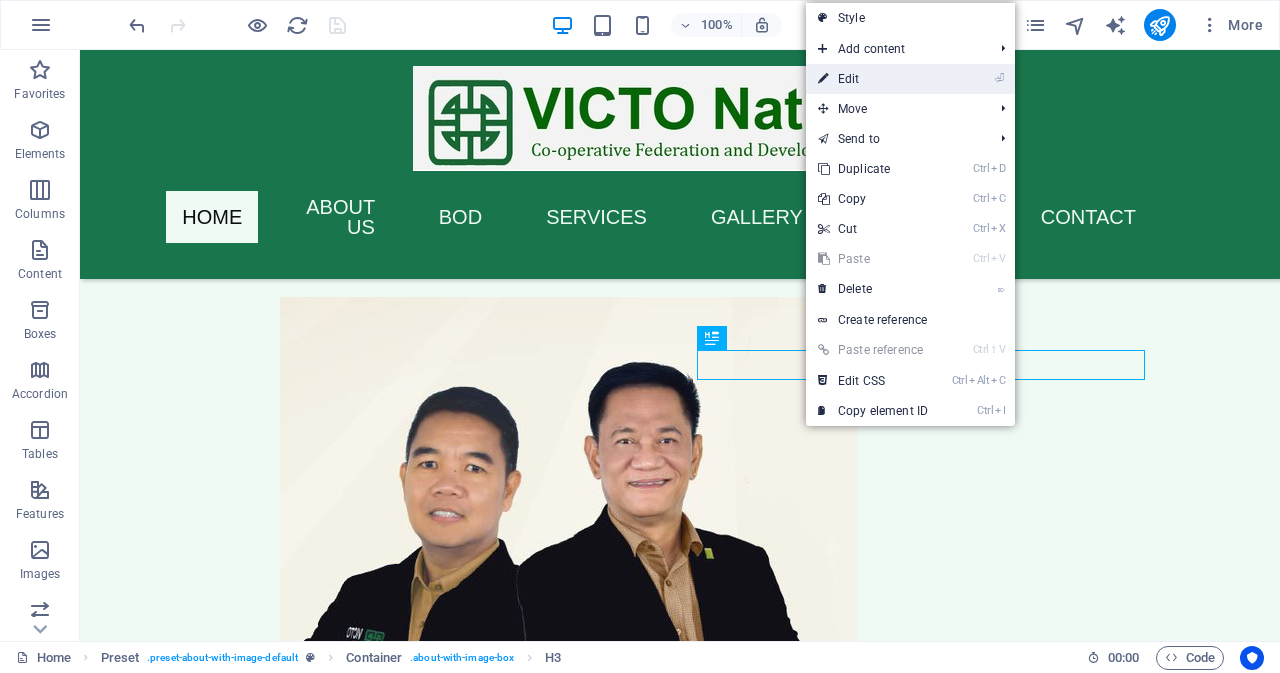 click on "⏎  Edit" at bounding box center (873, 79) 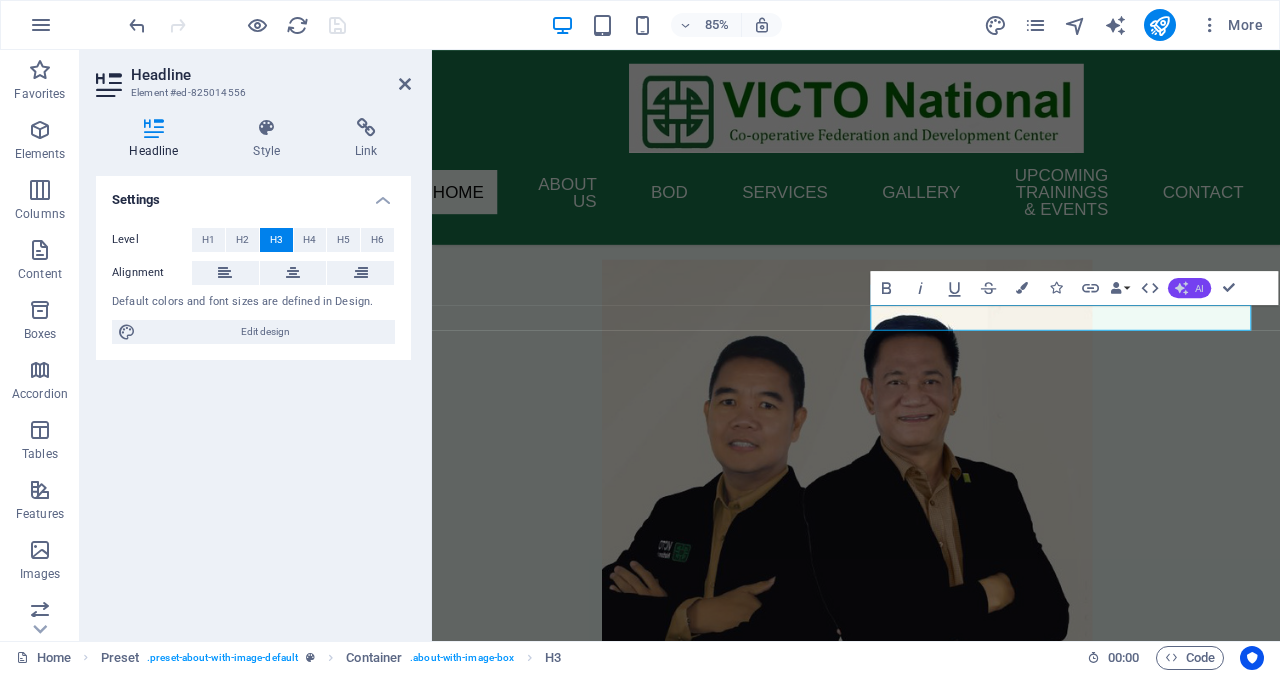 click 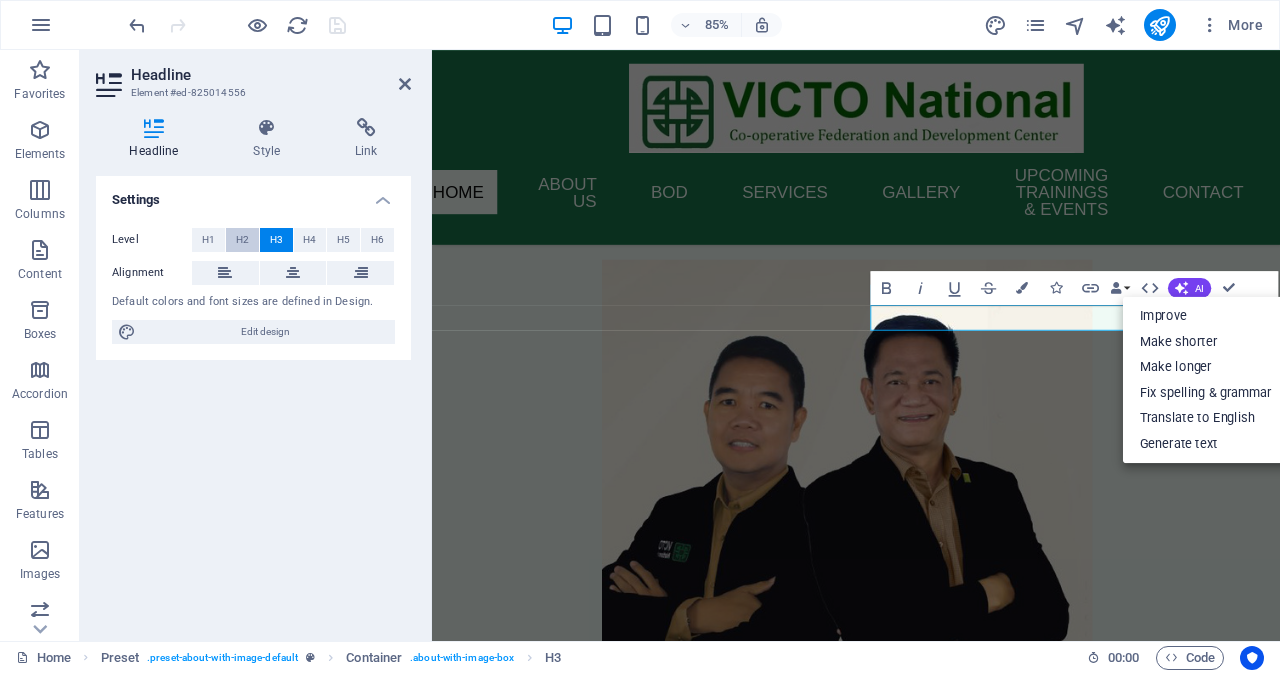 click on "H2" at bounding box center (242, 240) 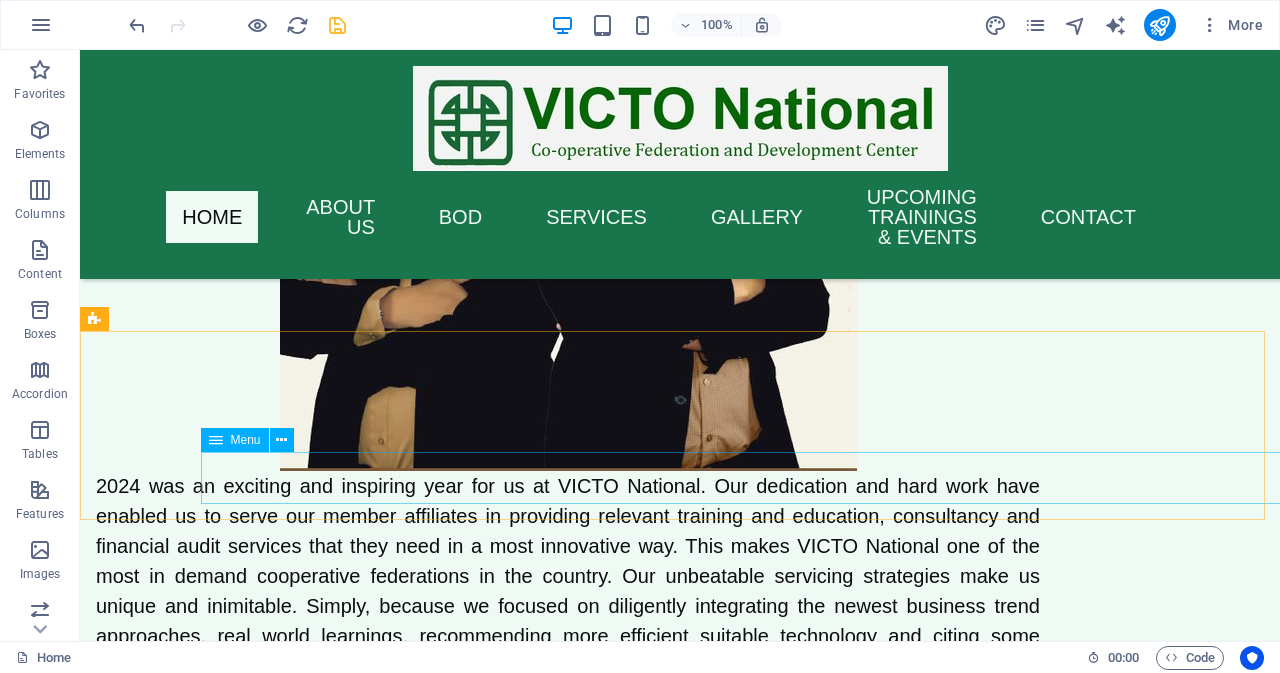 scroll, scrollTop: 4088, scrollLeft: 0, axis: vertical 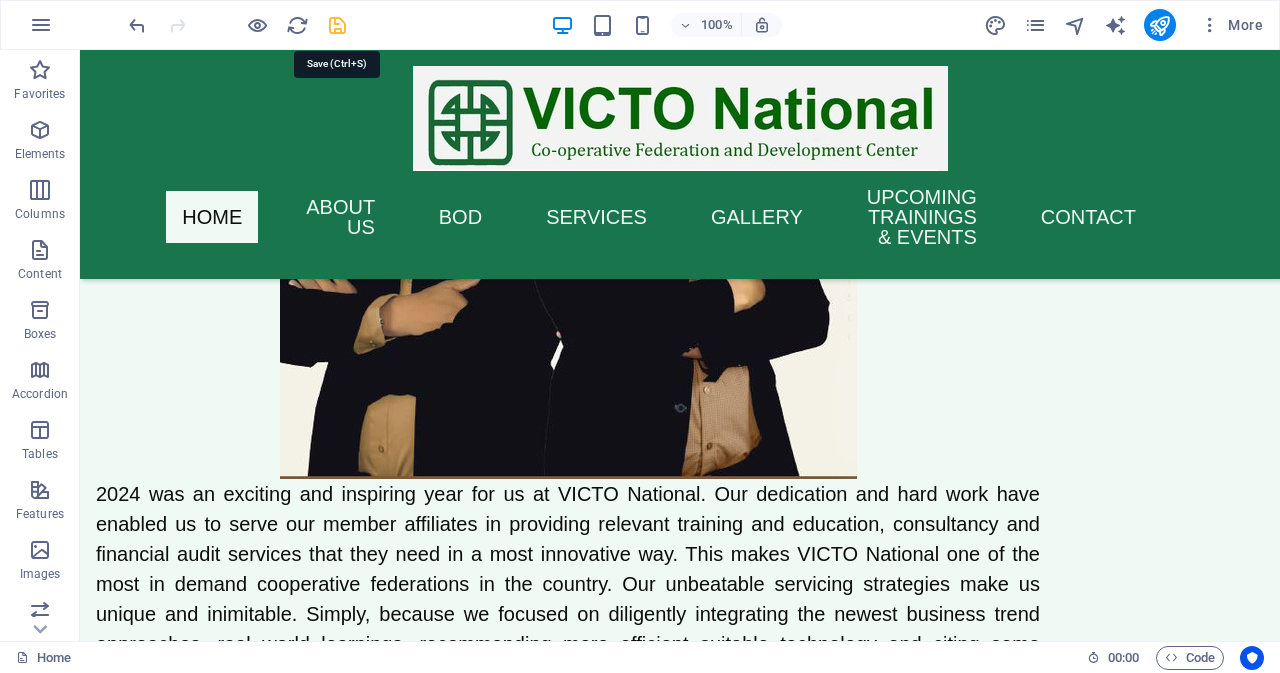 drag, startPoint x: 333, startPoint y: 22, endPoint x: 343, endPoint y: 49, distance: 28.79236 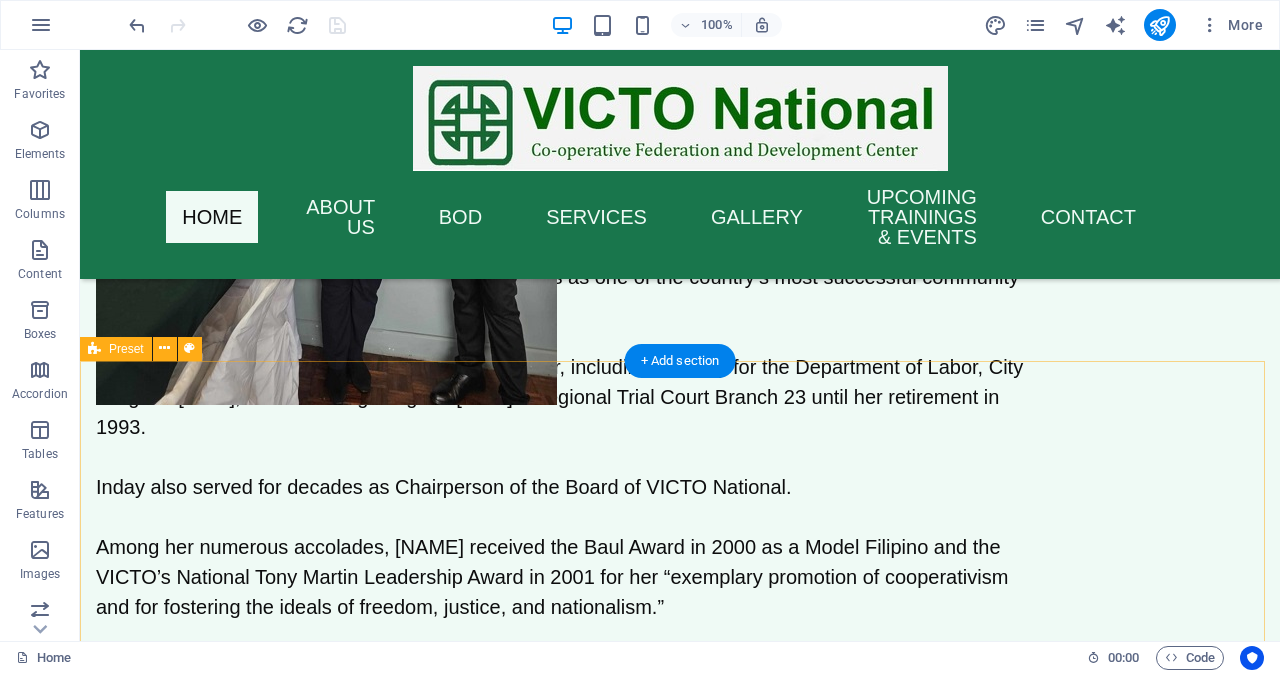 scroll, scrollTop: 5788, scrollLeft: 0, axis: vertical 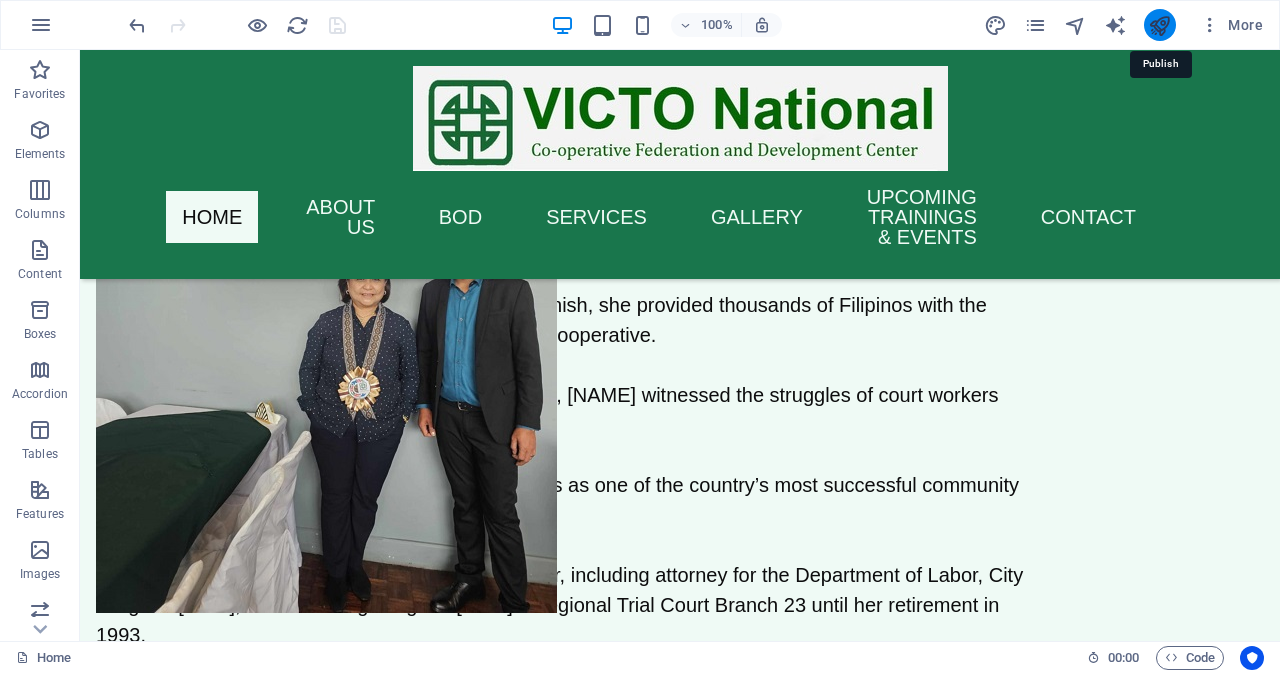 click at bounding box center (1159, 25) 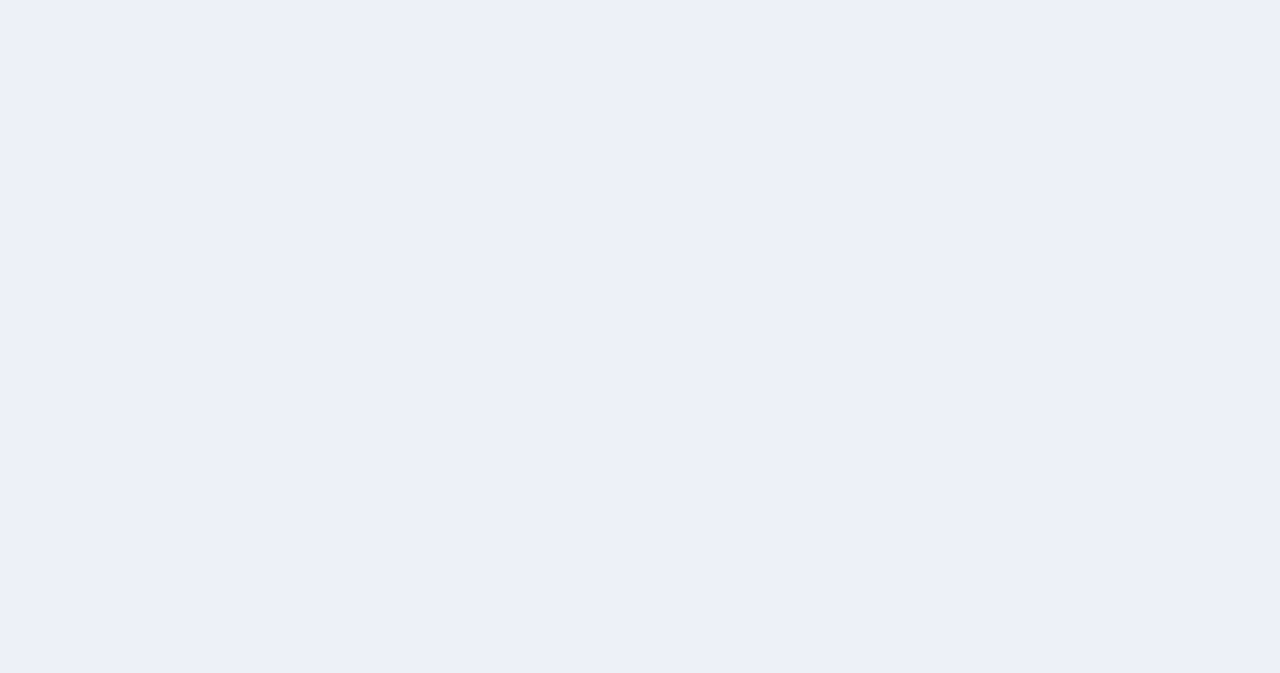 scroll, scrollTop: 0, scrollLeft: 0, axis: both 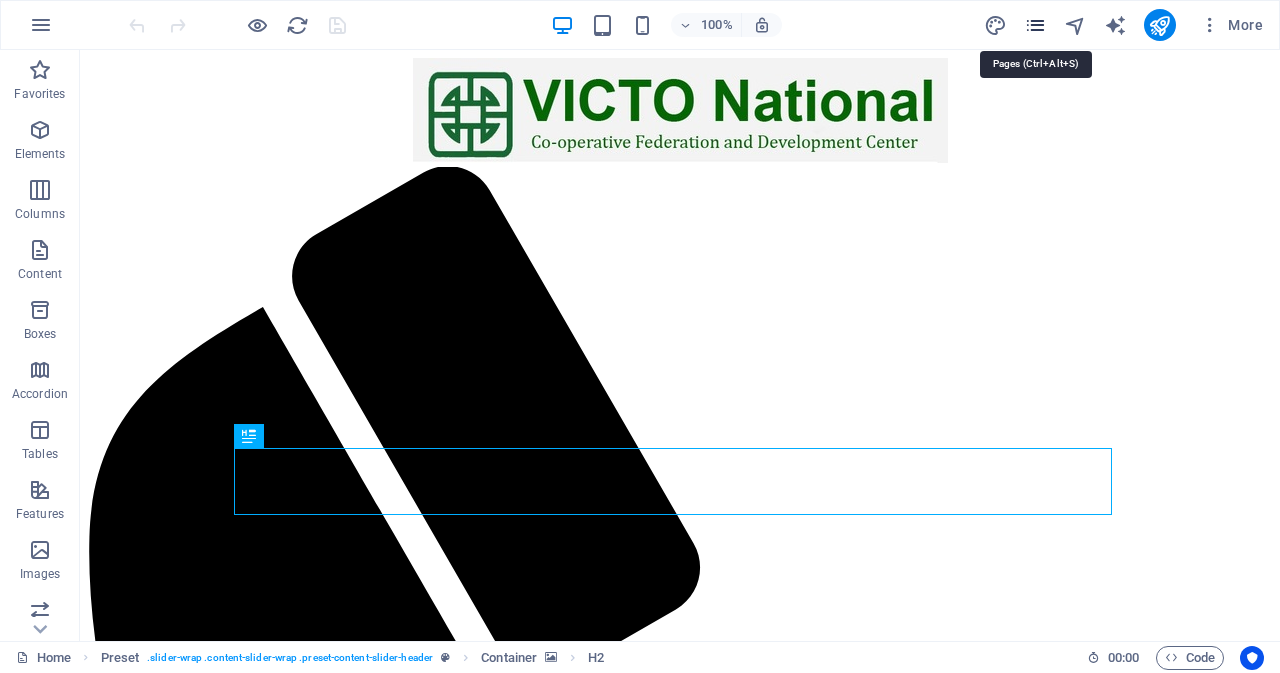 click at bounding box center (1035, 25) 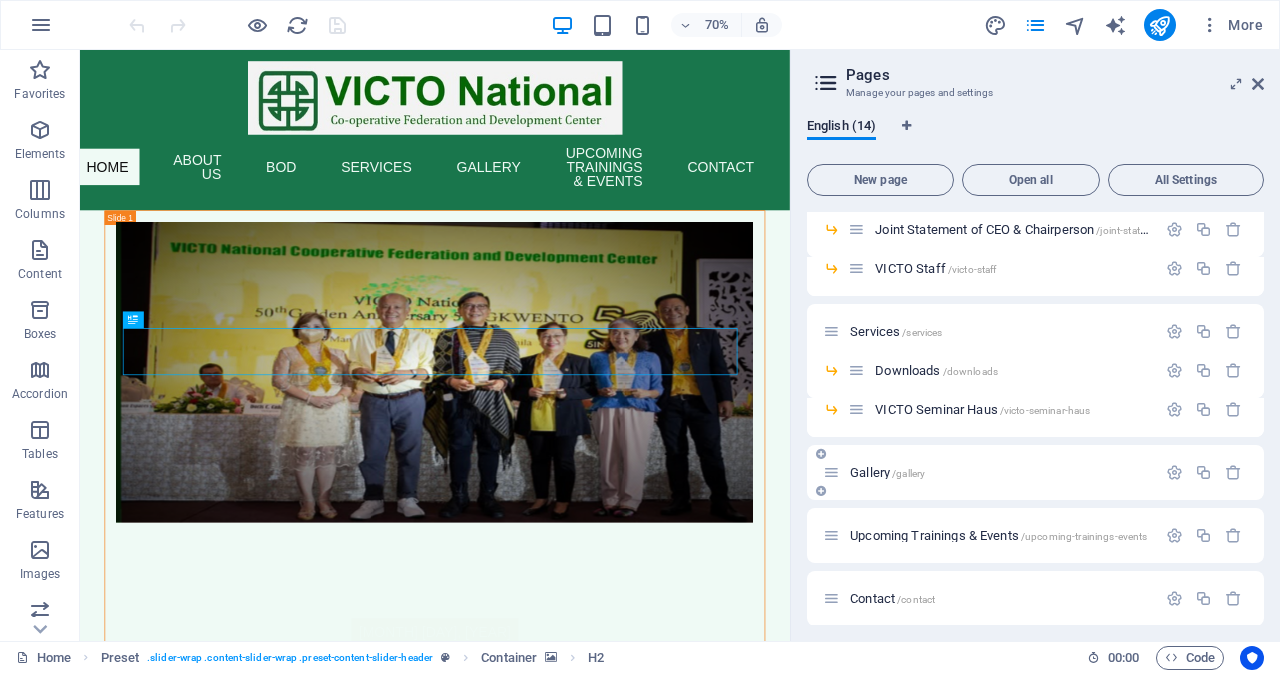 scroll, scrollTop: 301, scrollLeft: 0, axis: vertical 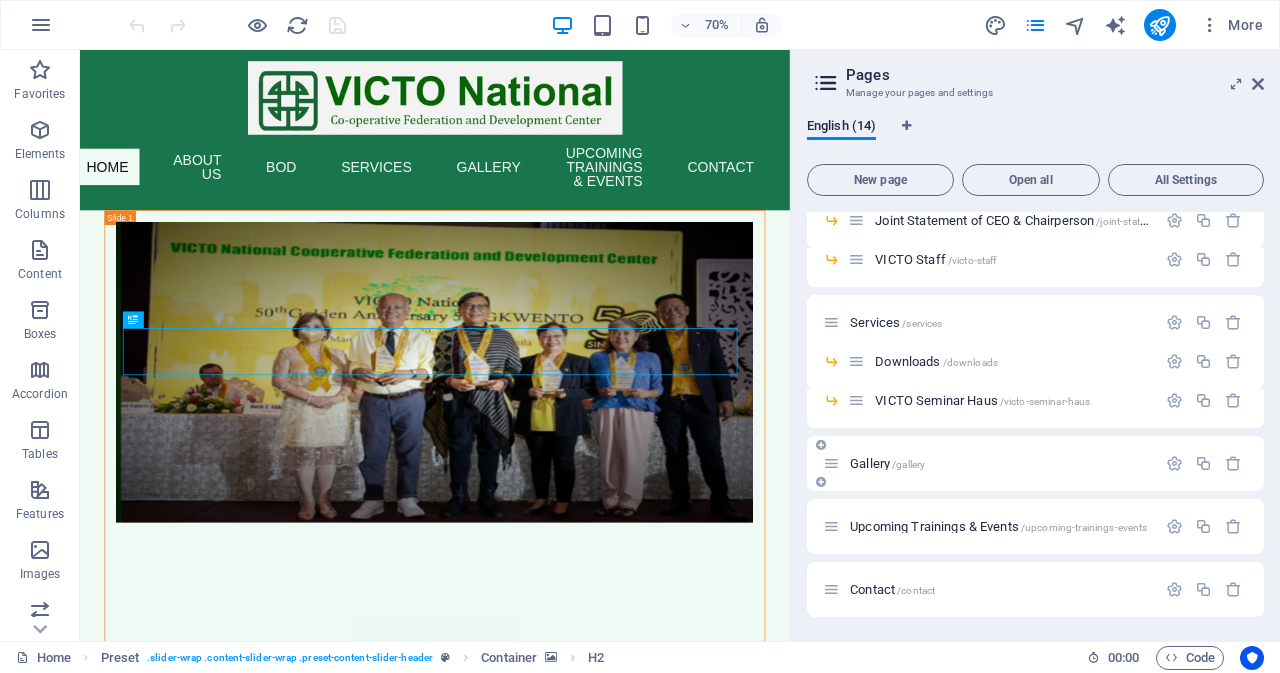 click on "Upcoming Trainings & Events /upcoming-trainings-events" at bounding box center [998, 526] 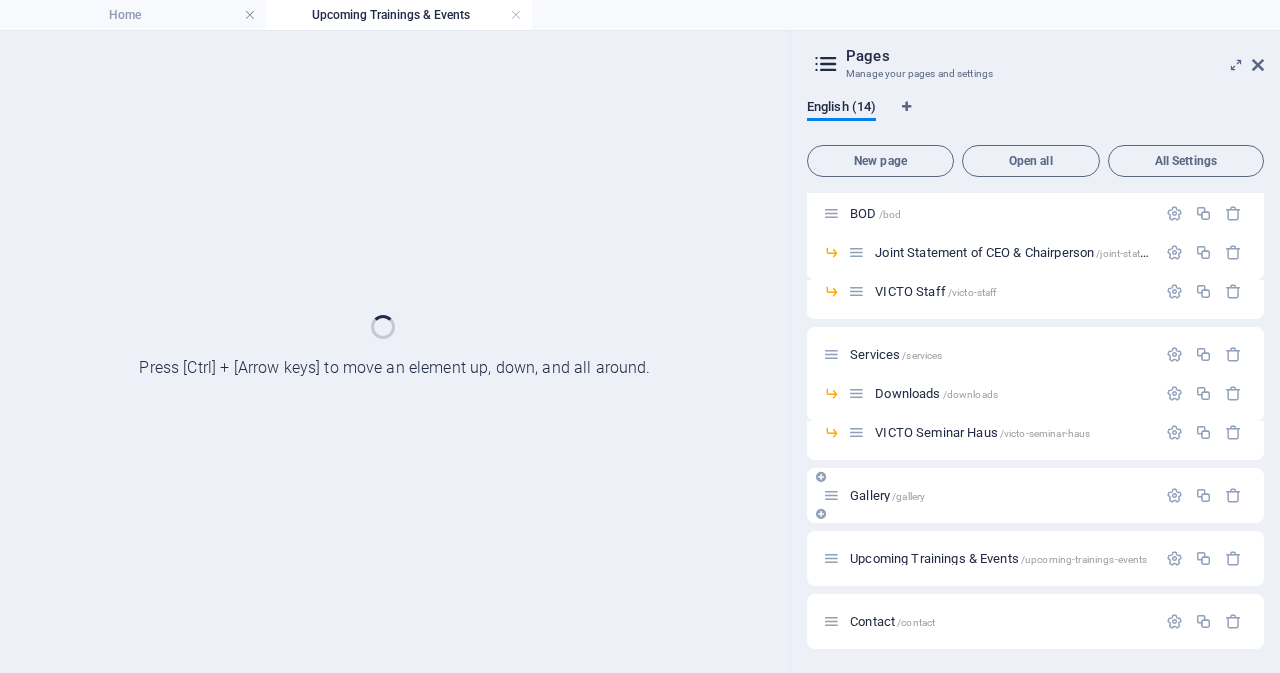 scroll, scrollTop: 250, scrollLeft: 0, axis: vertical 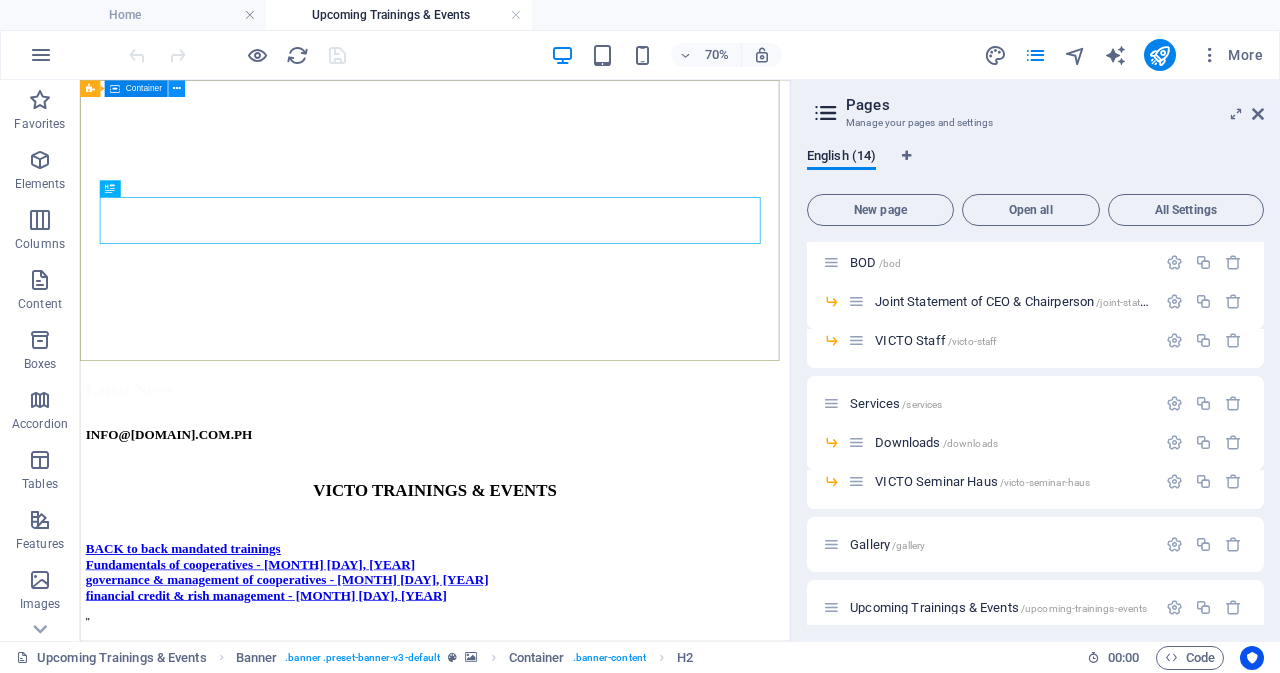 click at bounding box center (177, 88) 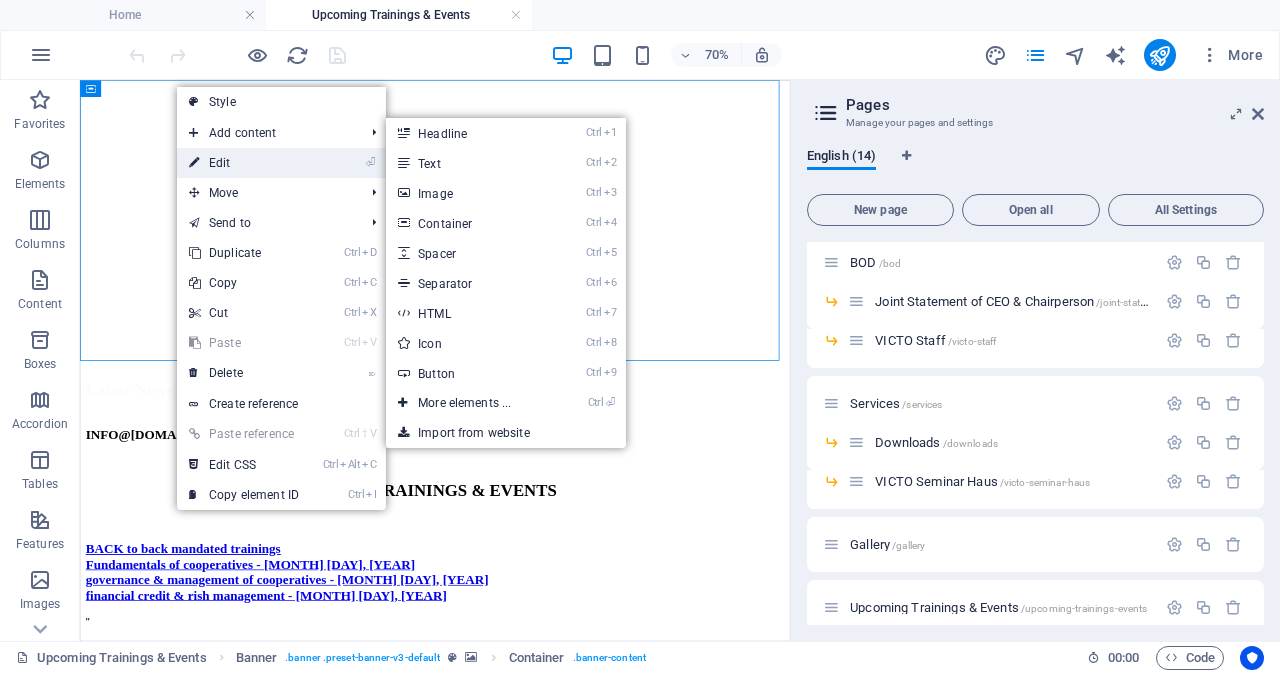 click on "⏎  Edit" at bounding box center [244, 163] 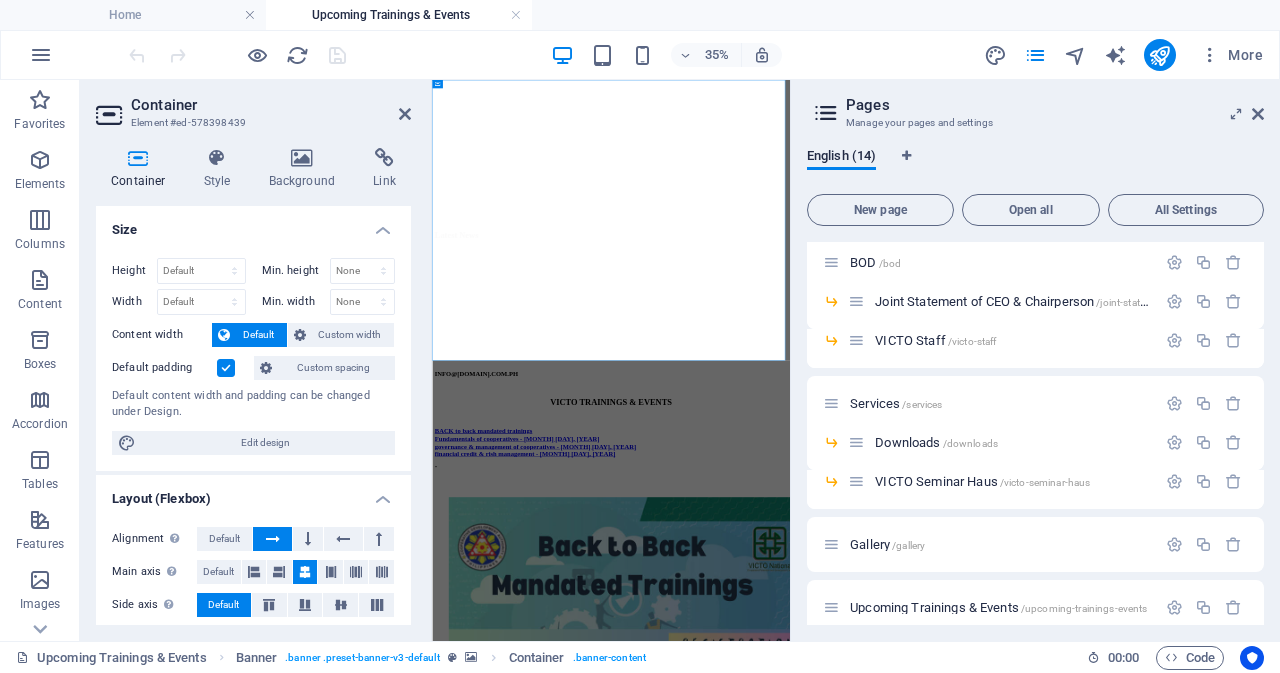 click at bounding box center (226, 368) 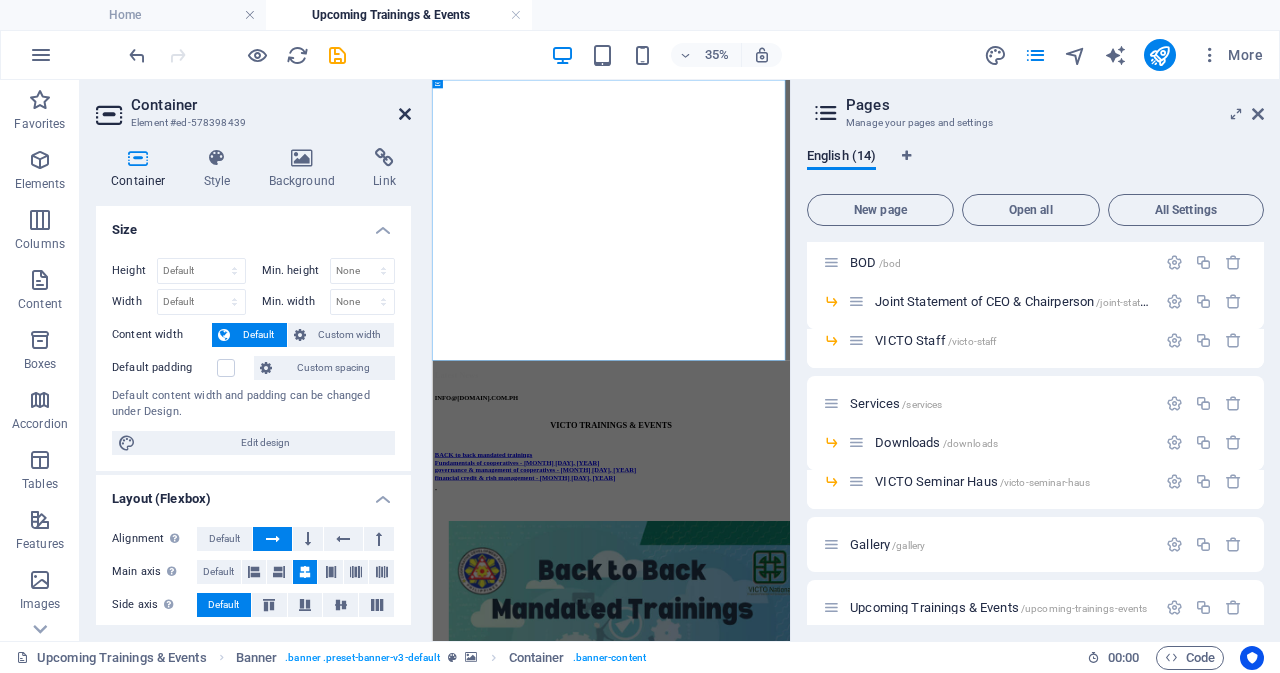 click at bounding box center (405, 114) 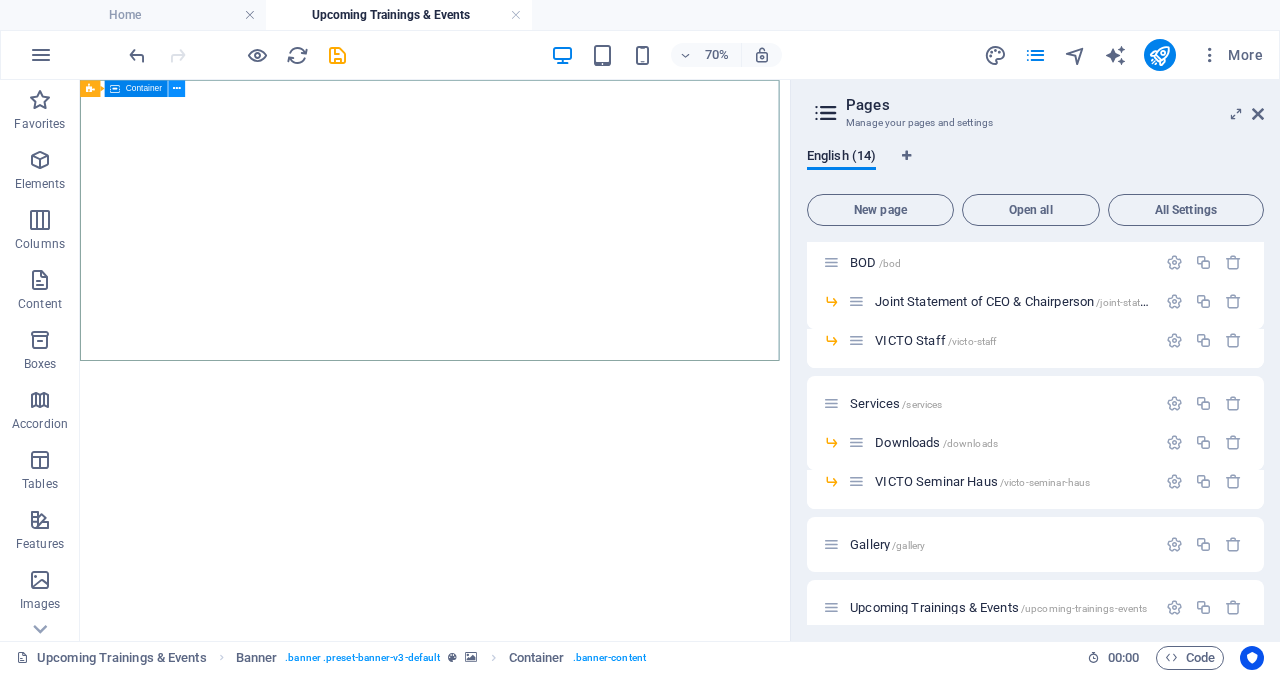 click at bounding box center (177, 88) 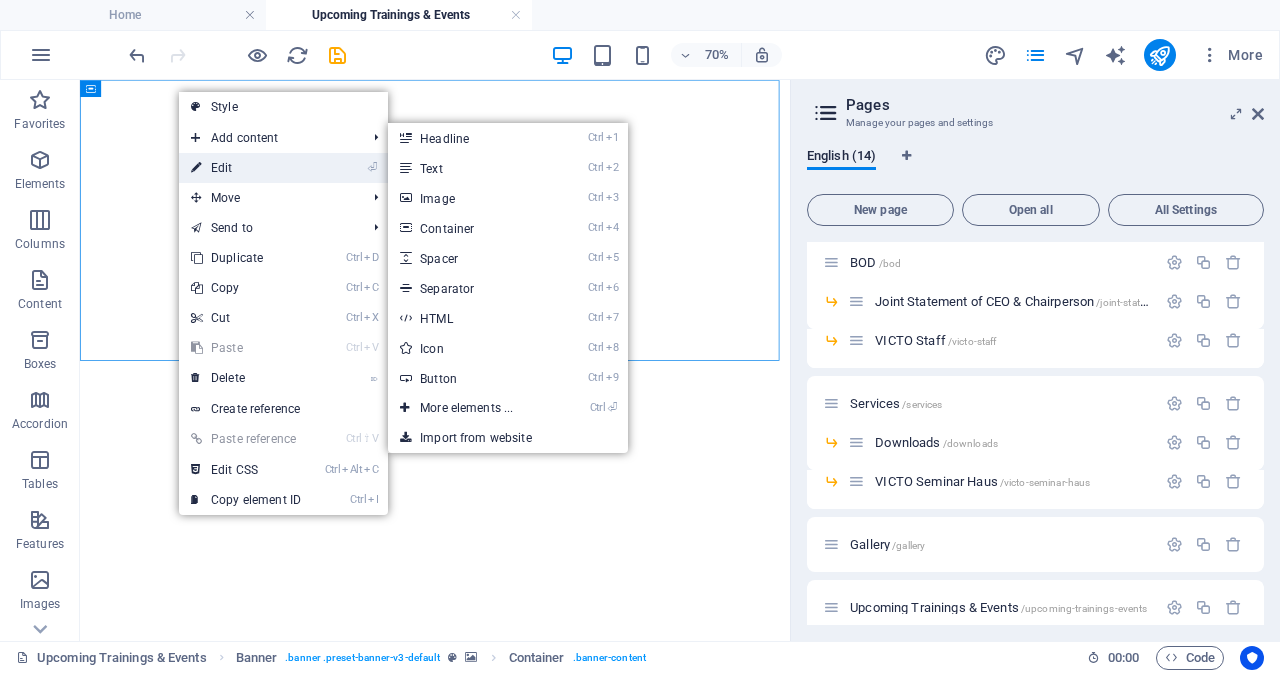 click on "⏎  Edit" at bounding box center (246, 168) 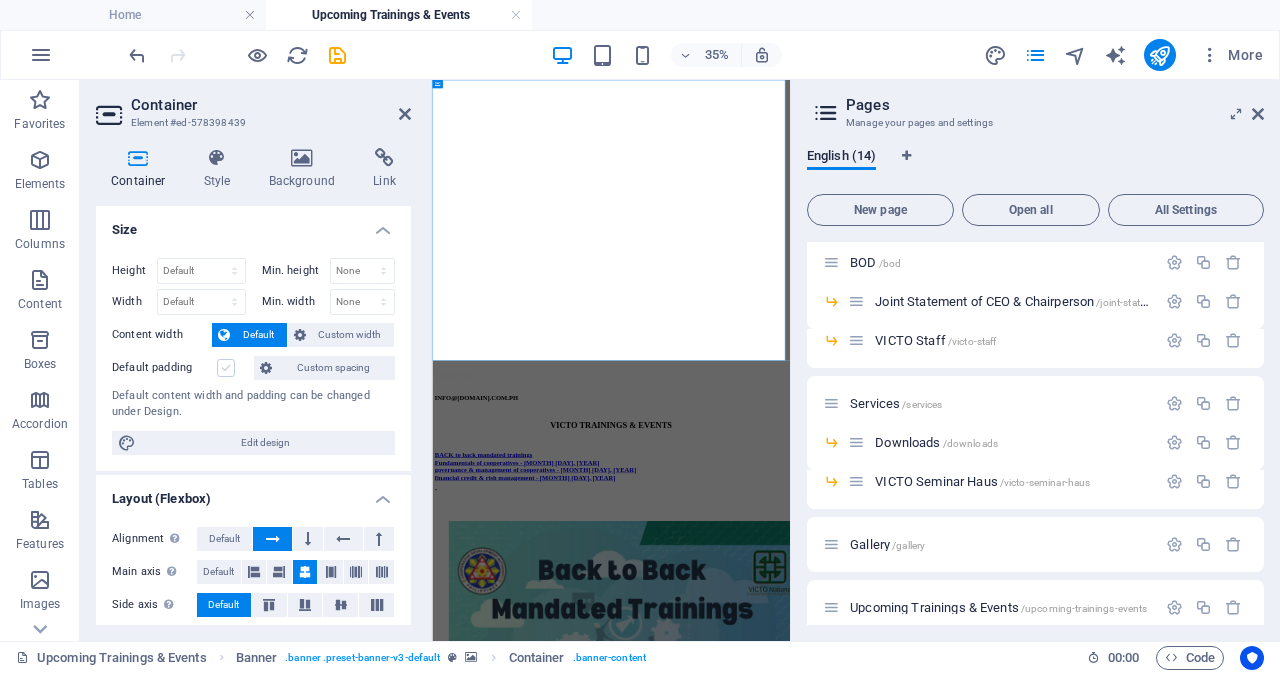 click at bounding box center [226, 368] 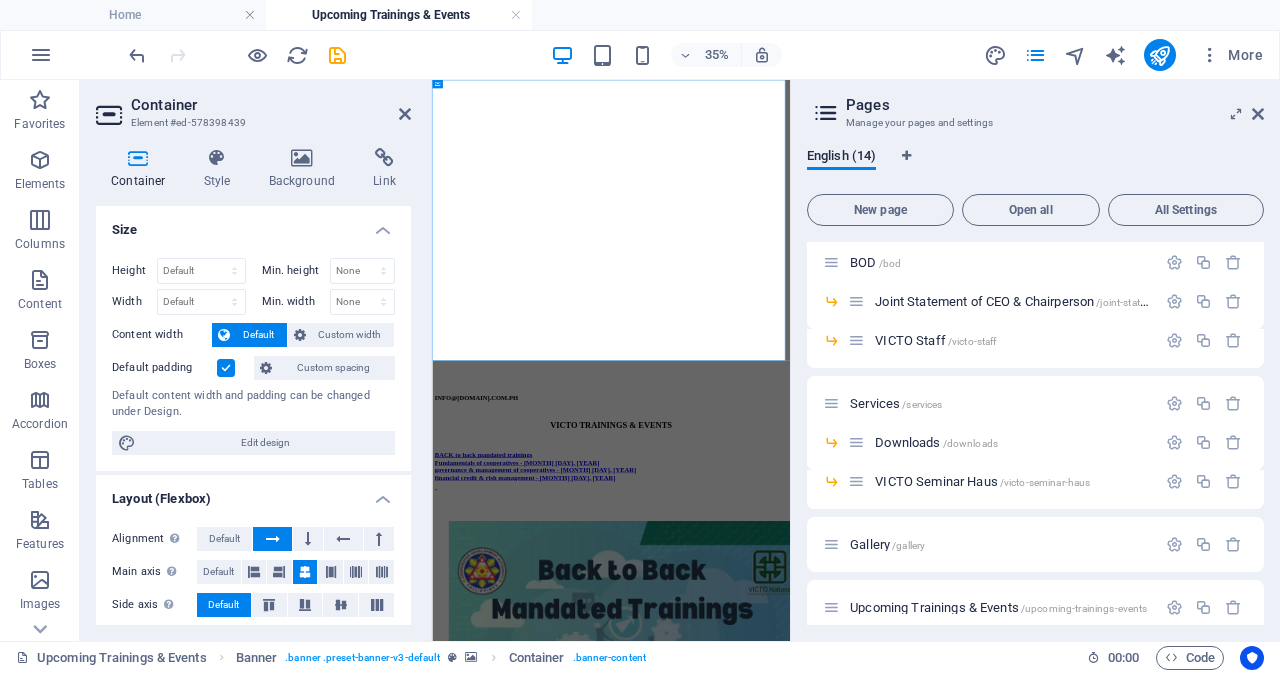 click at bounding box center [226, 368] 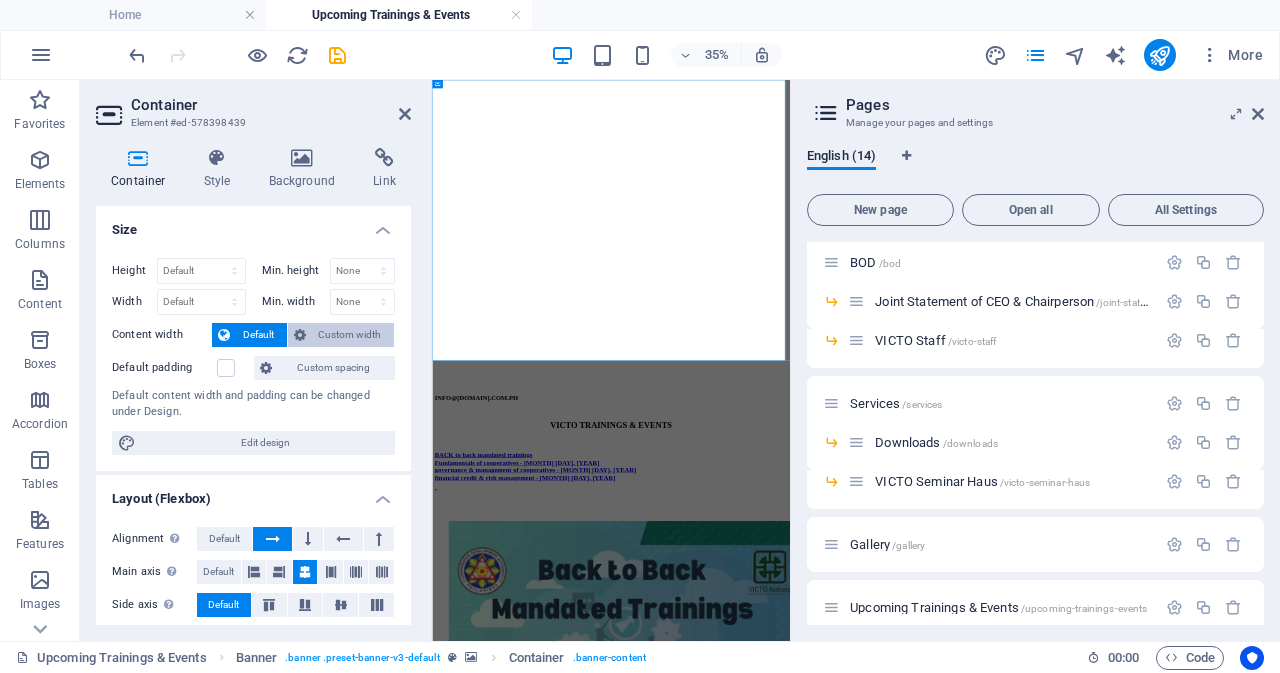 click on "Custom width" at bounding box center (350, 335) 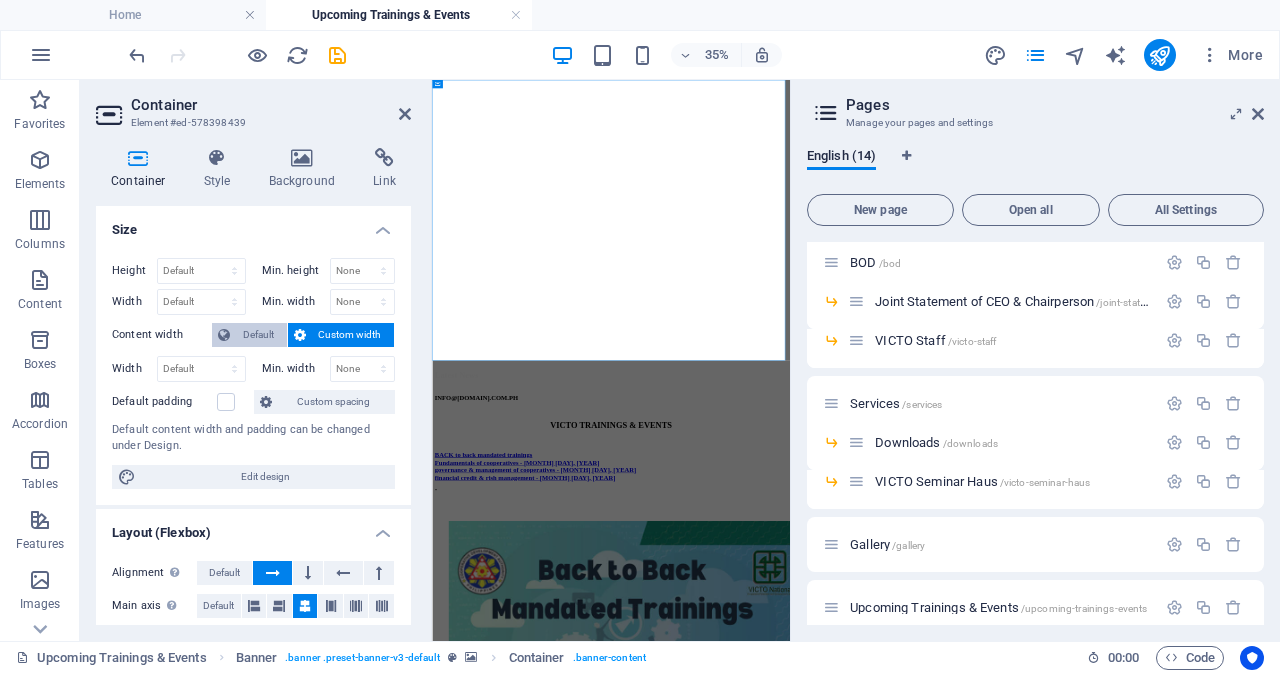 click on "Default" at bounding box center [258, 335] 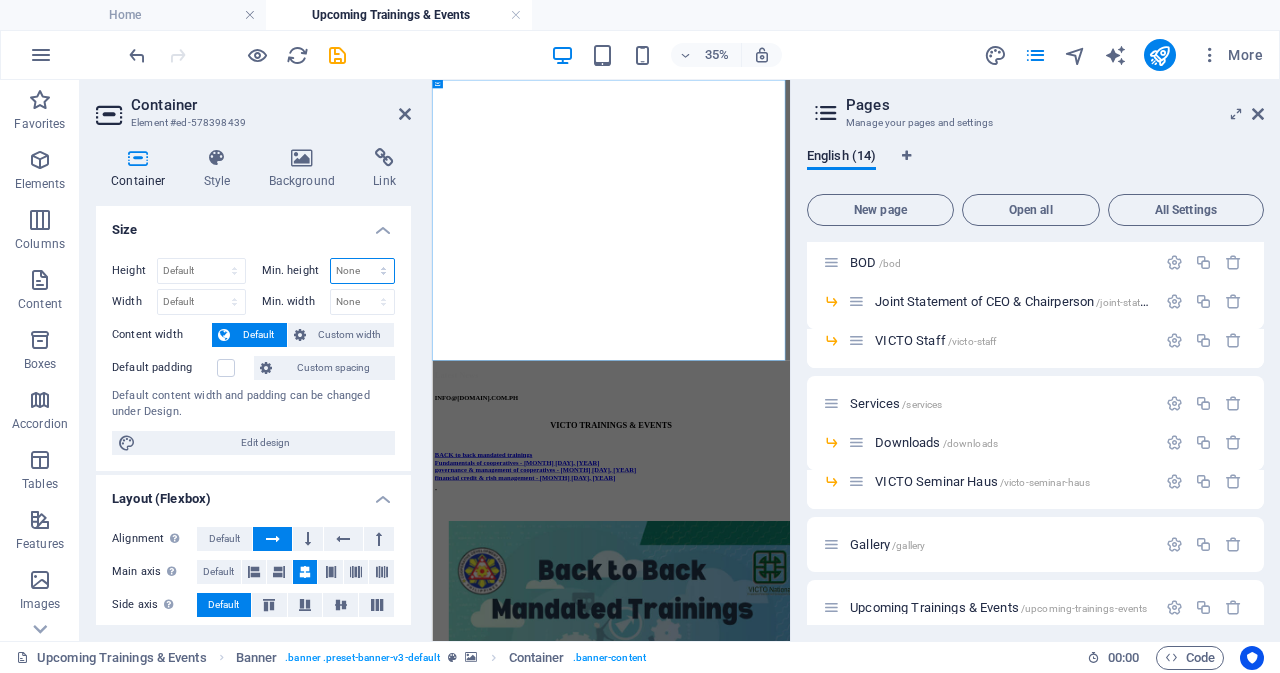 click on "None px rem % vh vw" at bounding box center [363, 271] 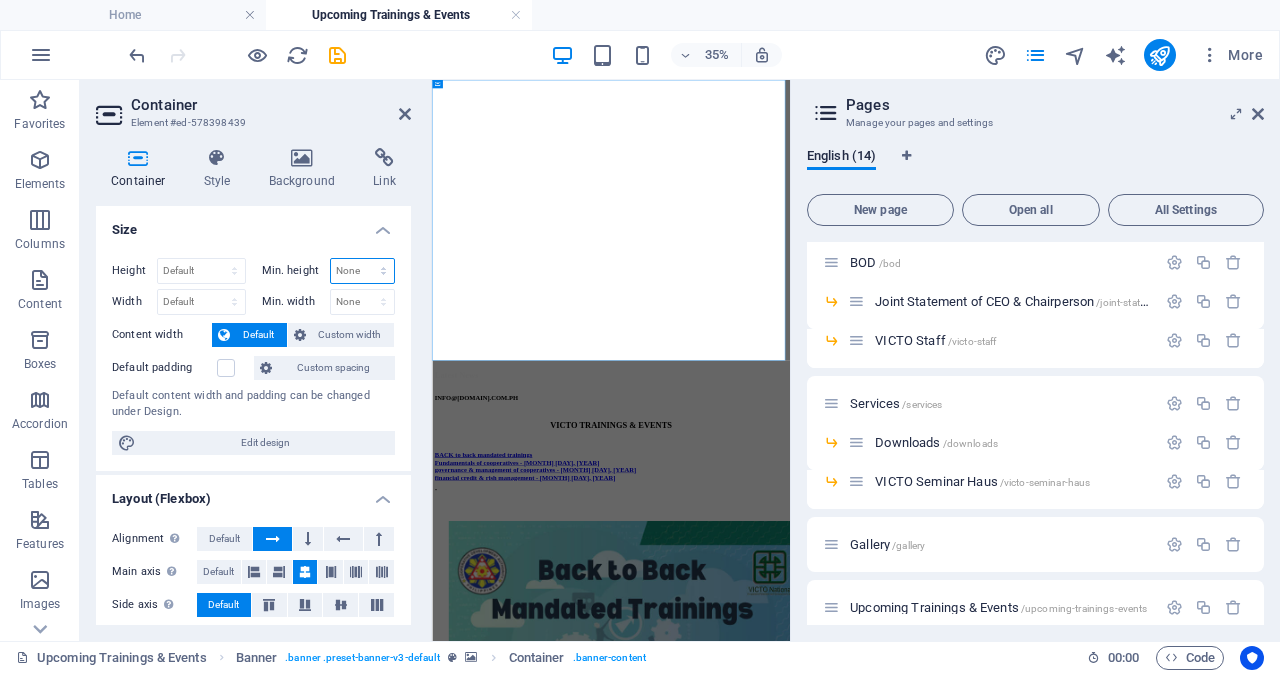 click on "None px rem % vh vw" at bounding box center [363, 271] 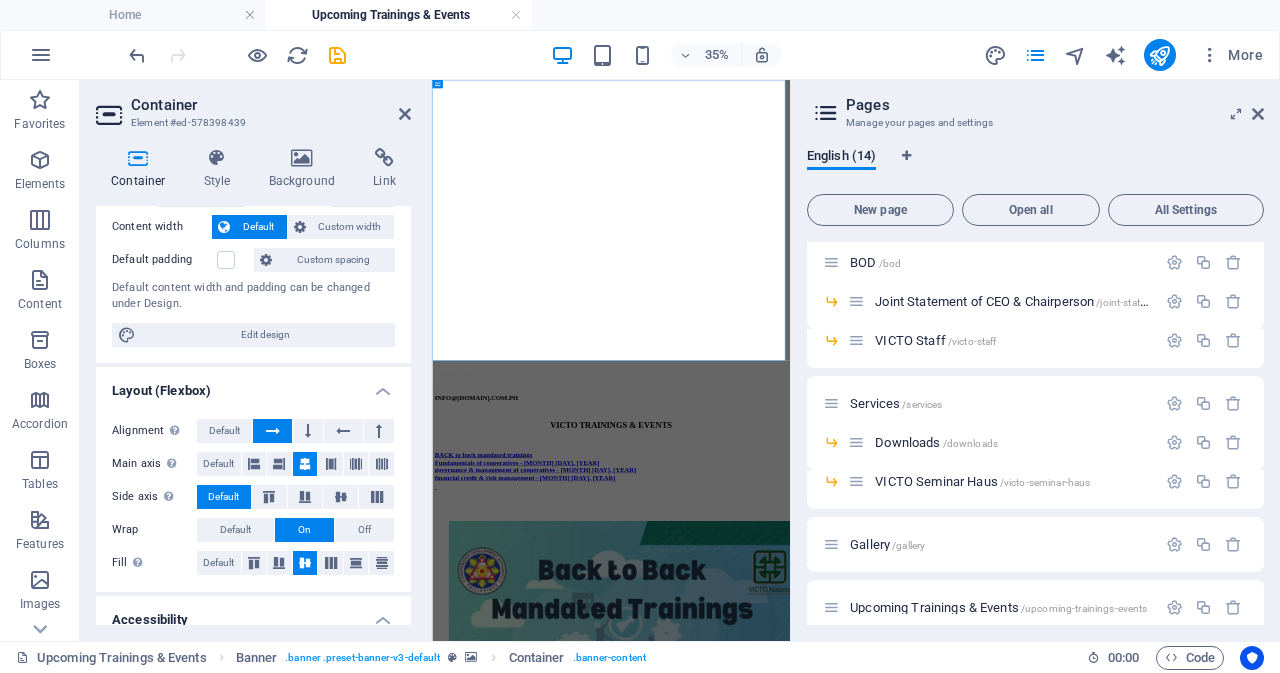 scroll, scrollTop: 100, scrollLeft: 0, axis: vertical 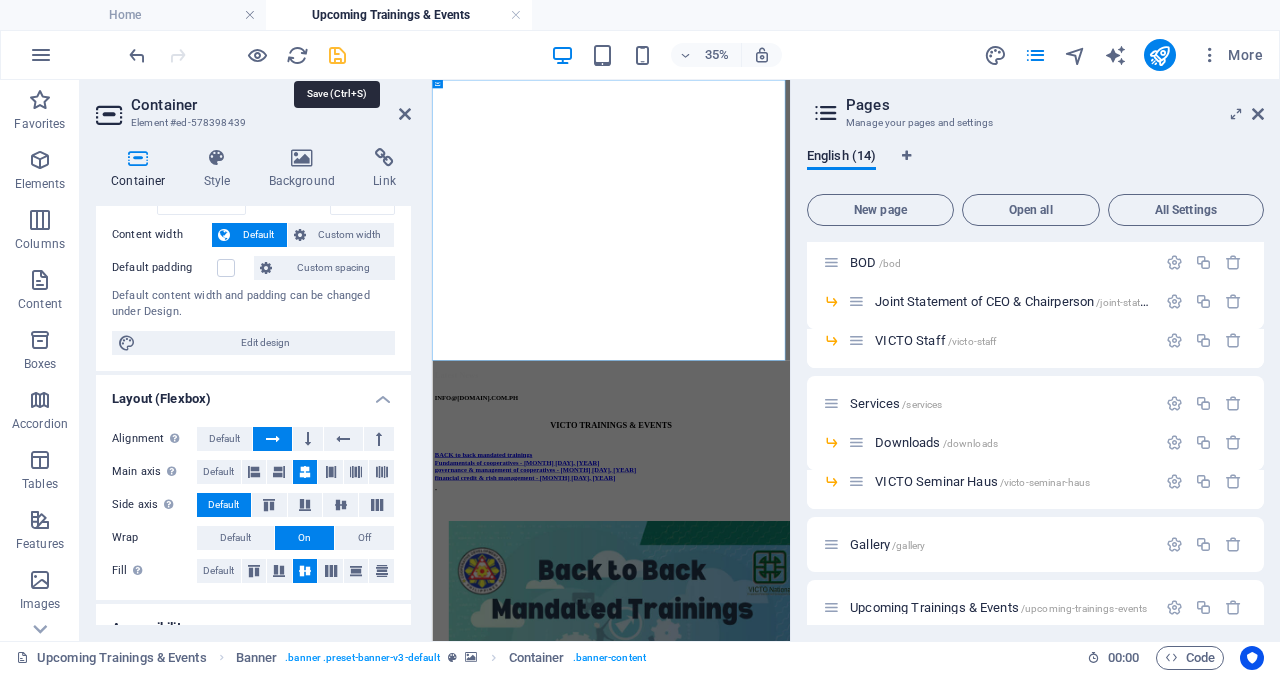 click at bounding box center [337, 55] 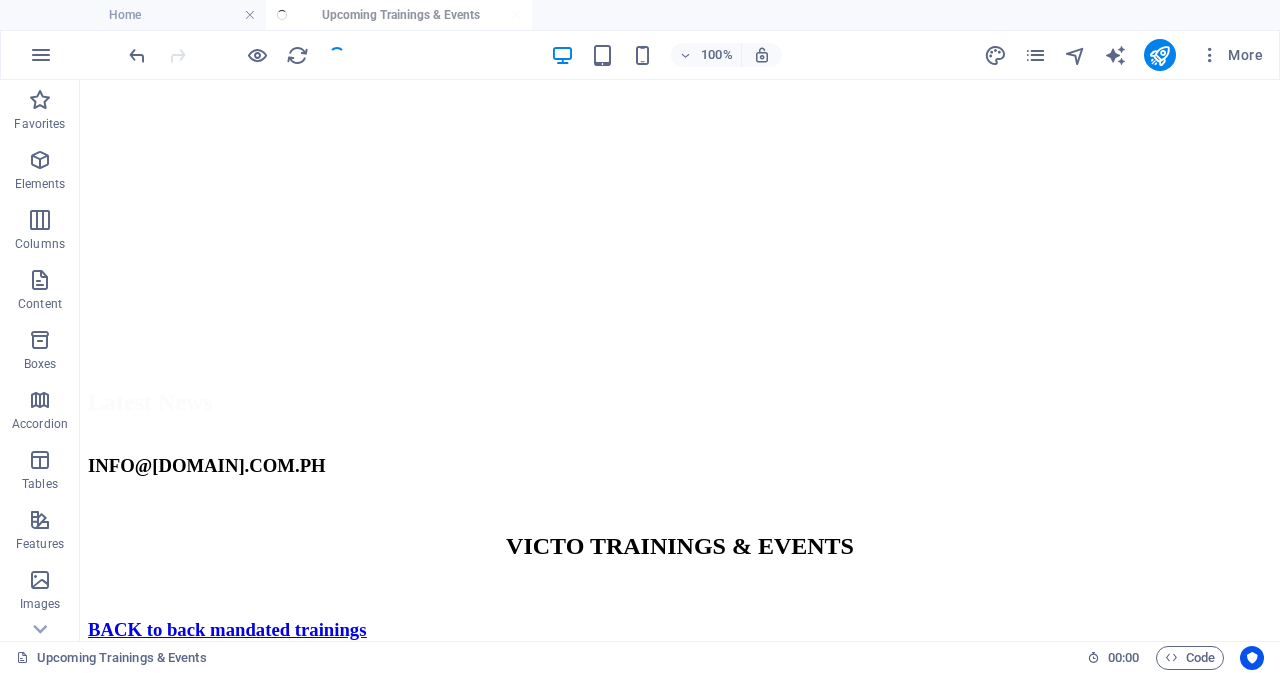 click at bounding box center (237, 55) 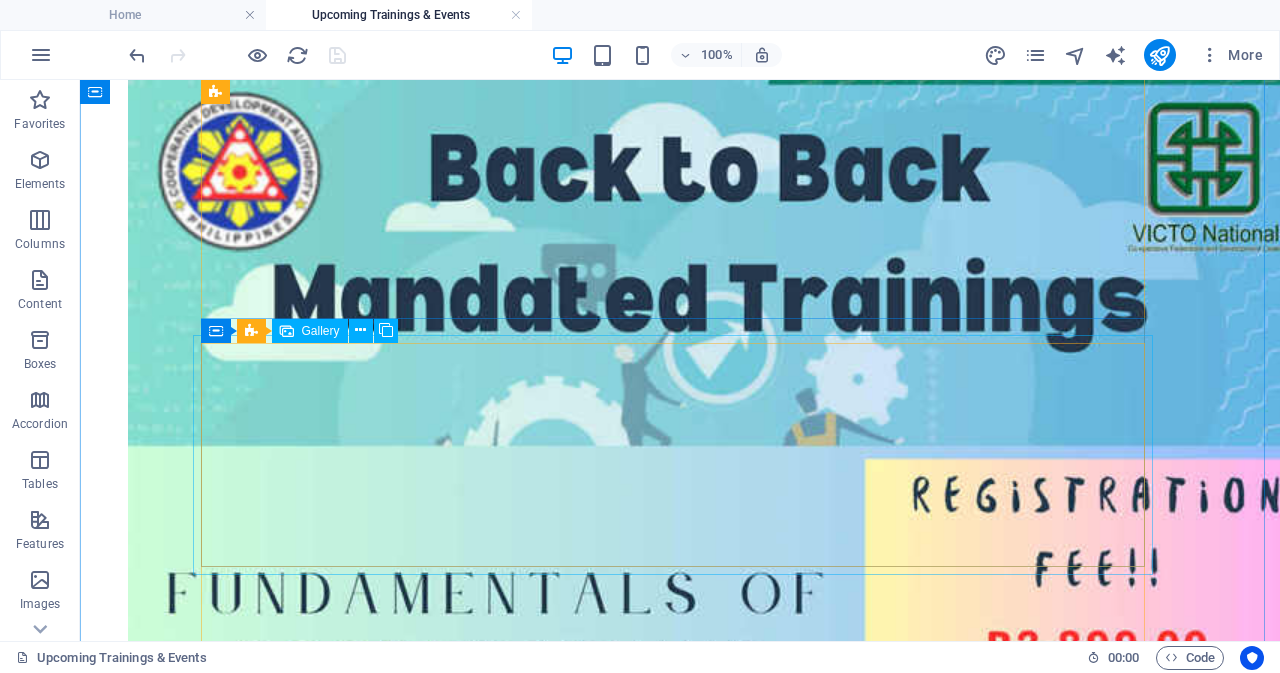 scroll, scrollTop: 800, scrollLeft: 0, axis: vertical 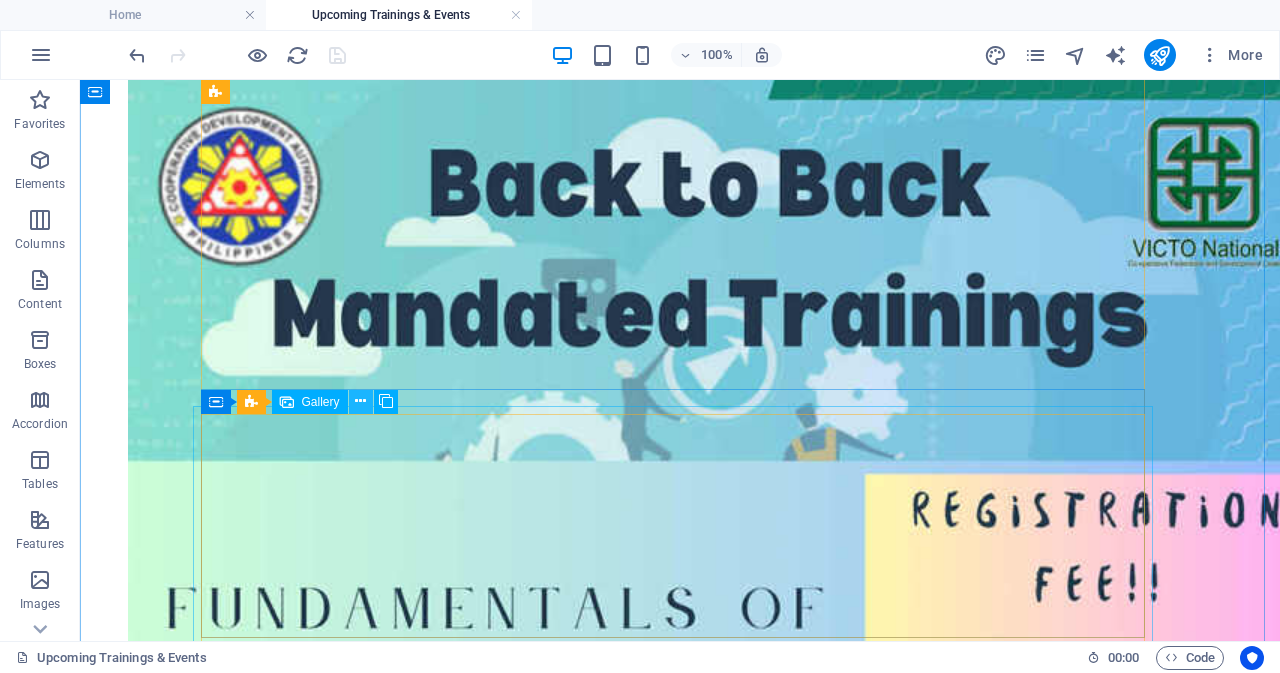click at bounding box center (360, 401) 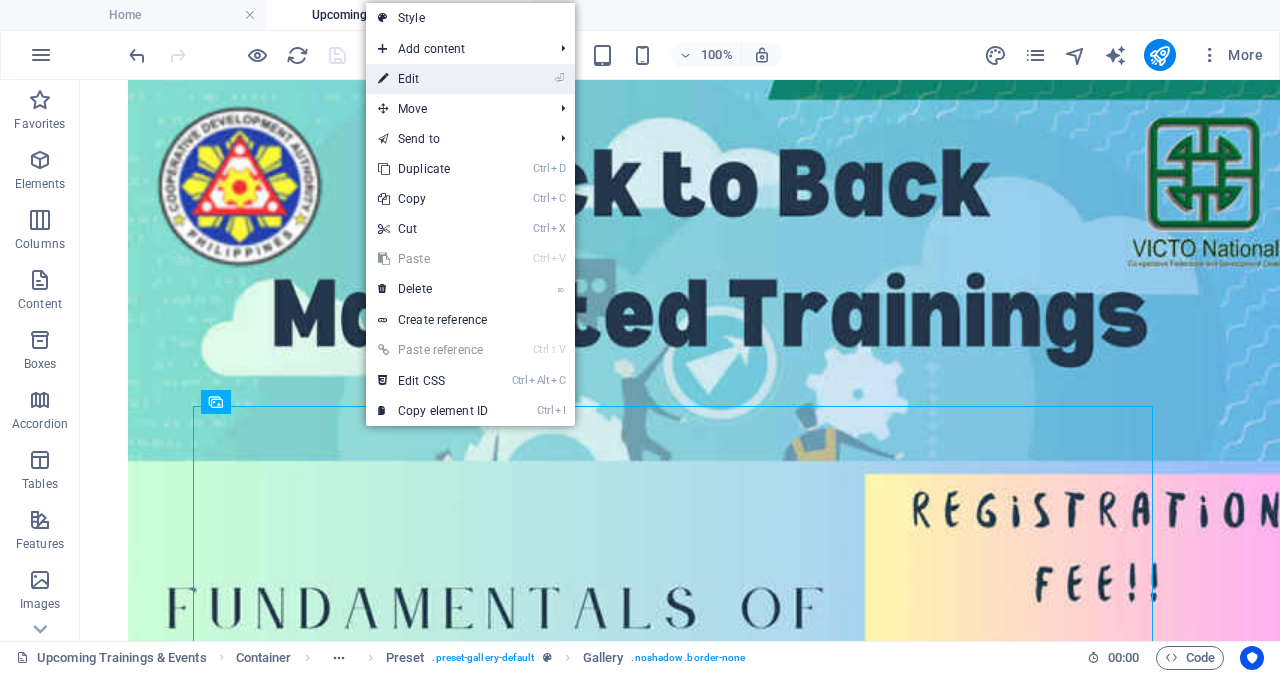 click on "⏎  Edit" at bounding box center (433, 79) 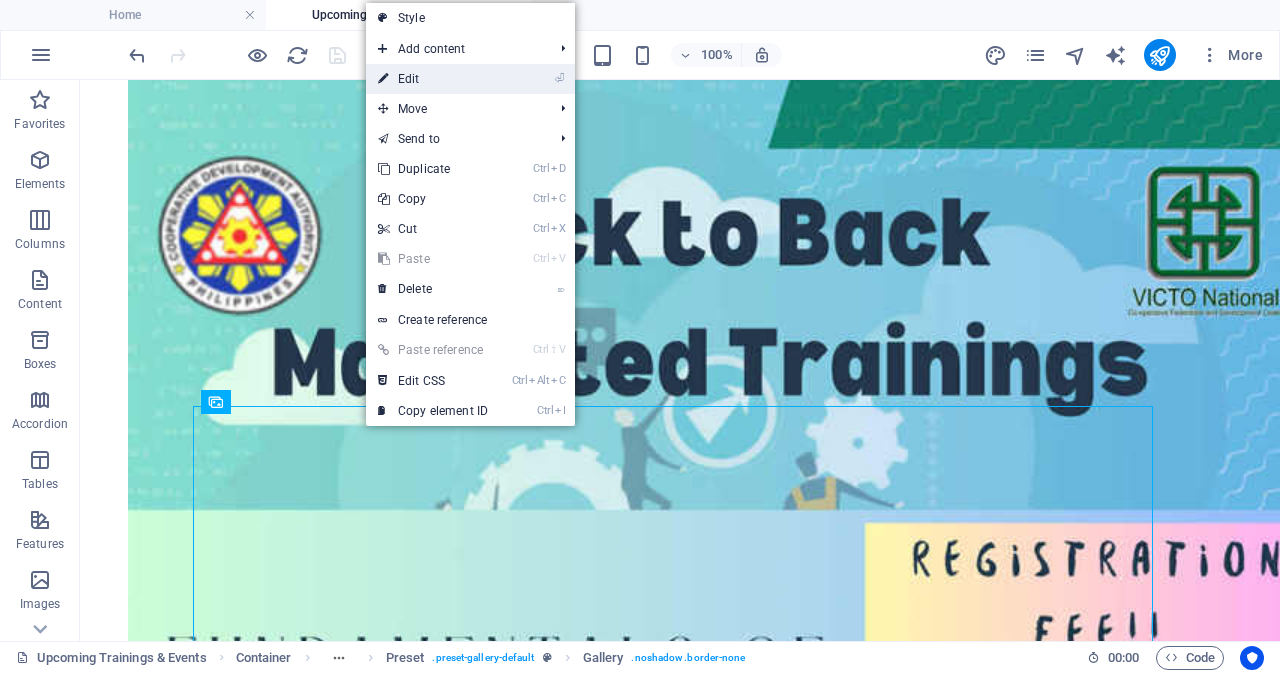scroll, scrollTop: 849, scrollLeft: 0, axis: vertical 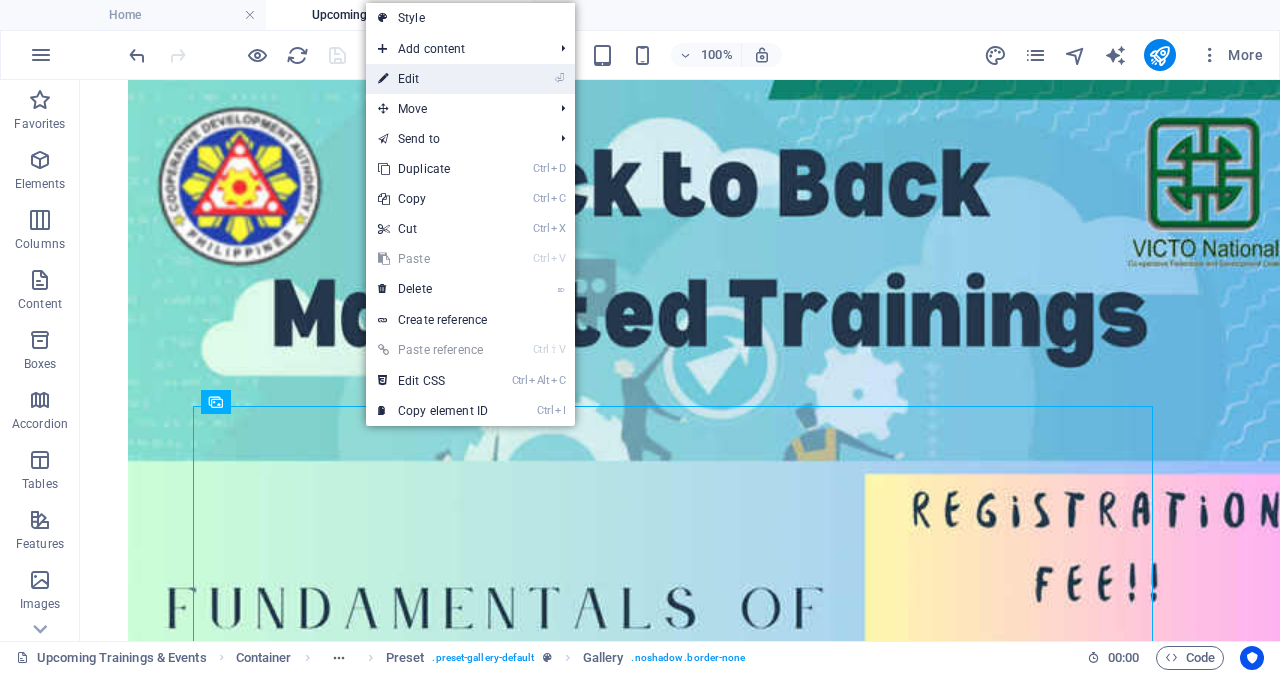 select on "4" 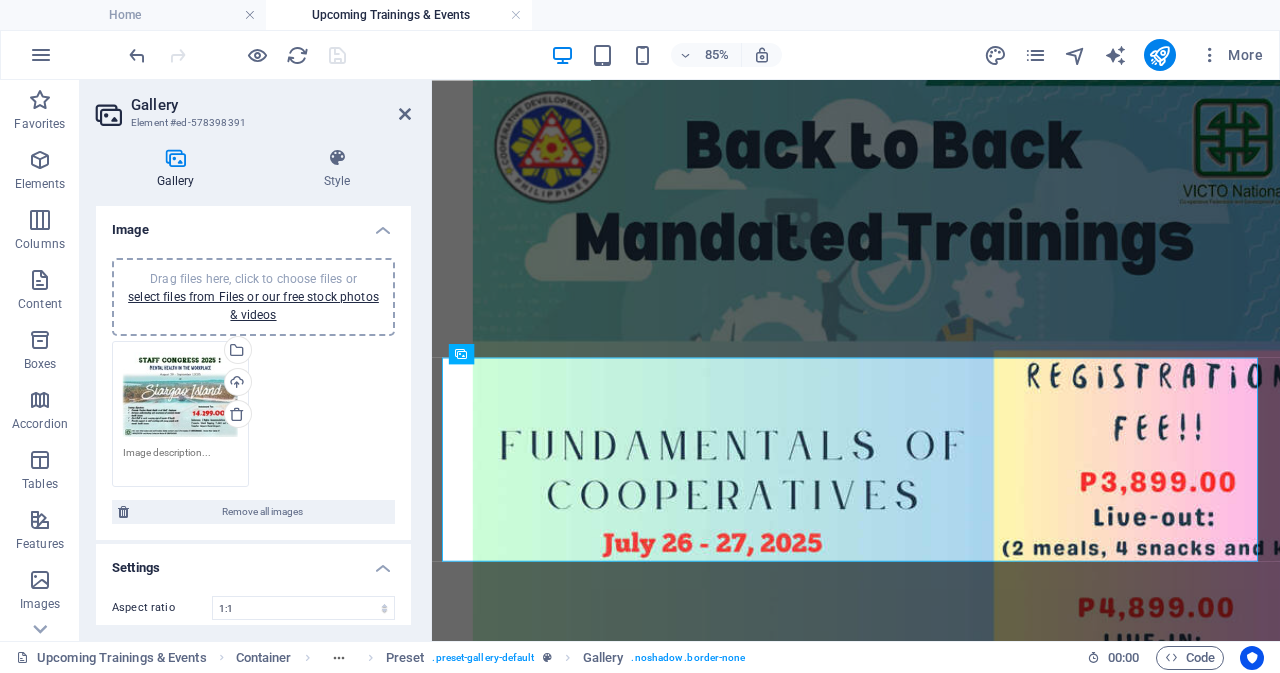 click on "Gallery" at bounding box center [271, 105] 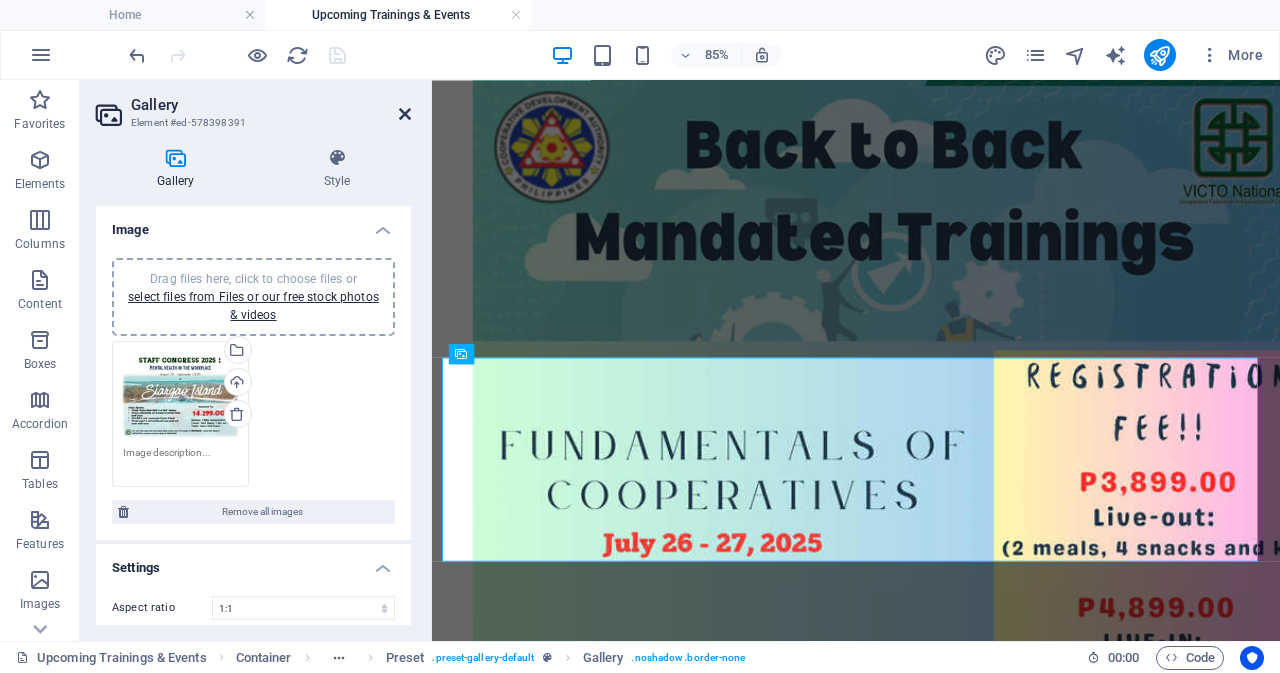 click at bounding box center (405, 114) 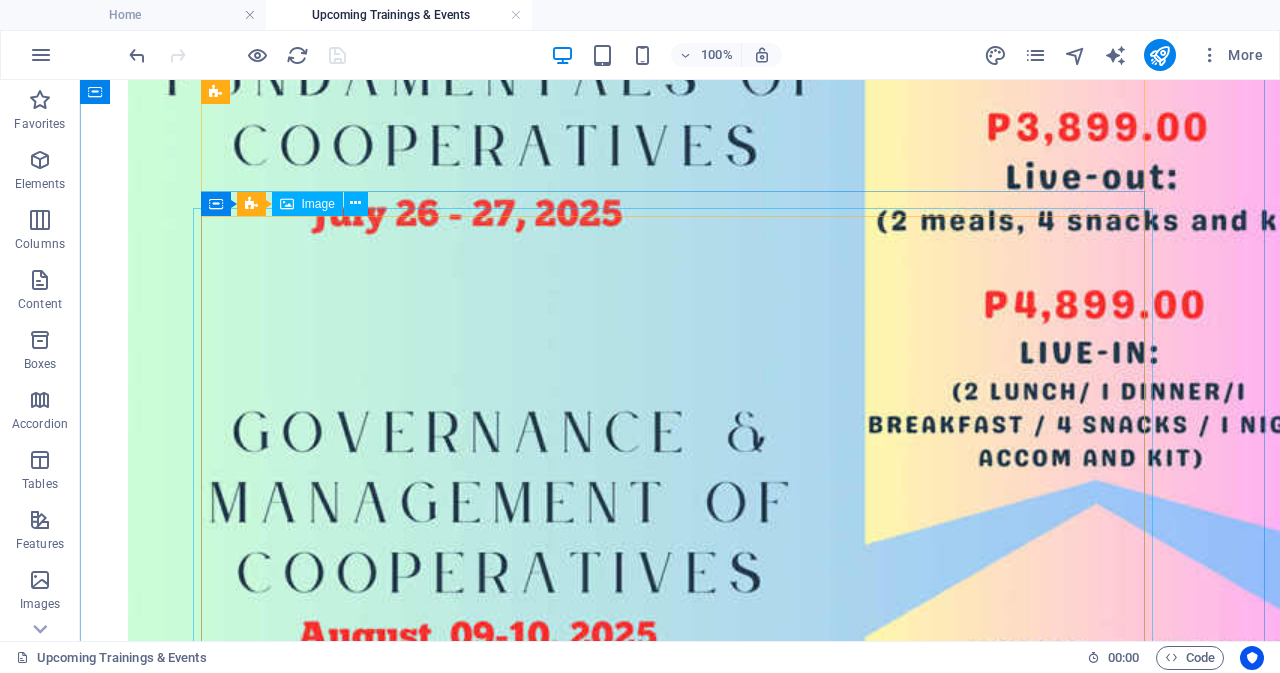 scroll, scrollTop: 1300, scrollLeft: 0, axis: vertical 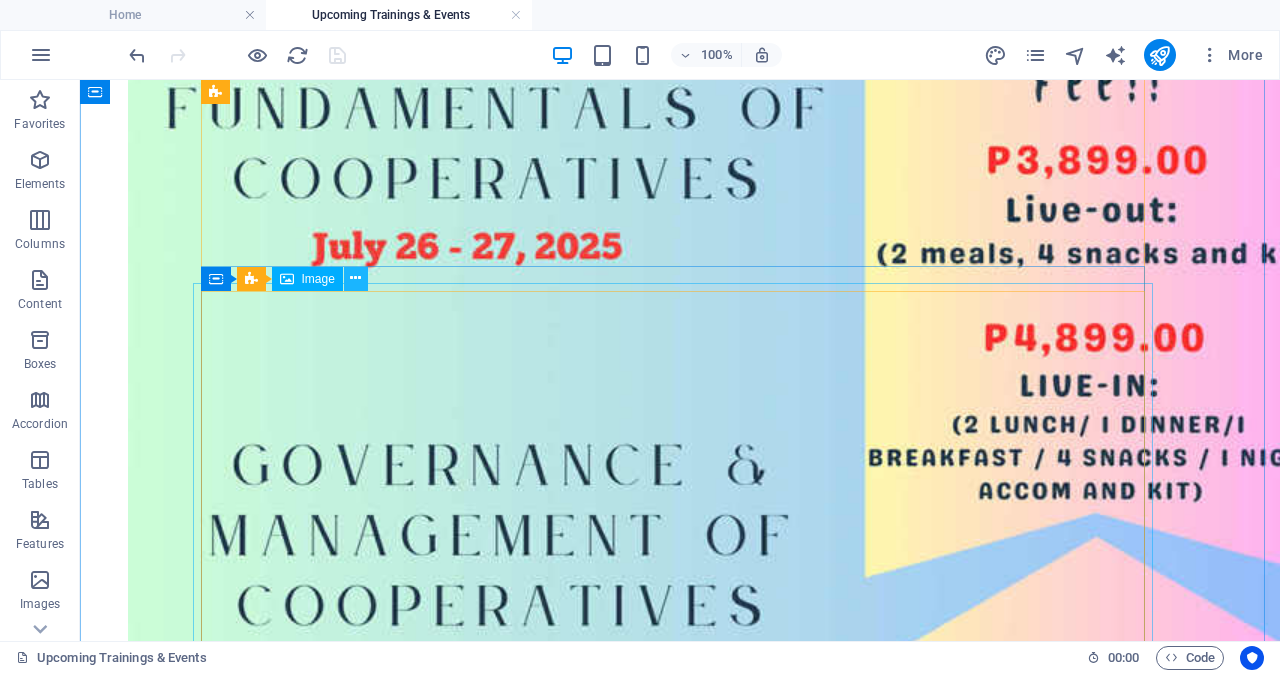 click at bounding box center [355, 278] 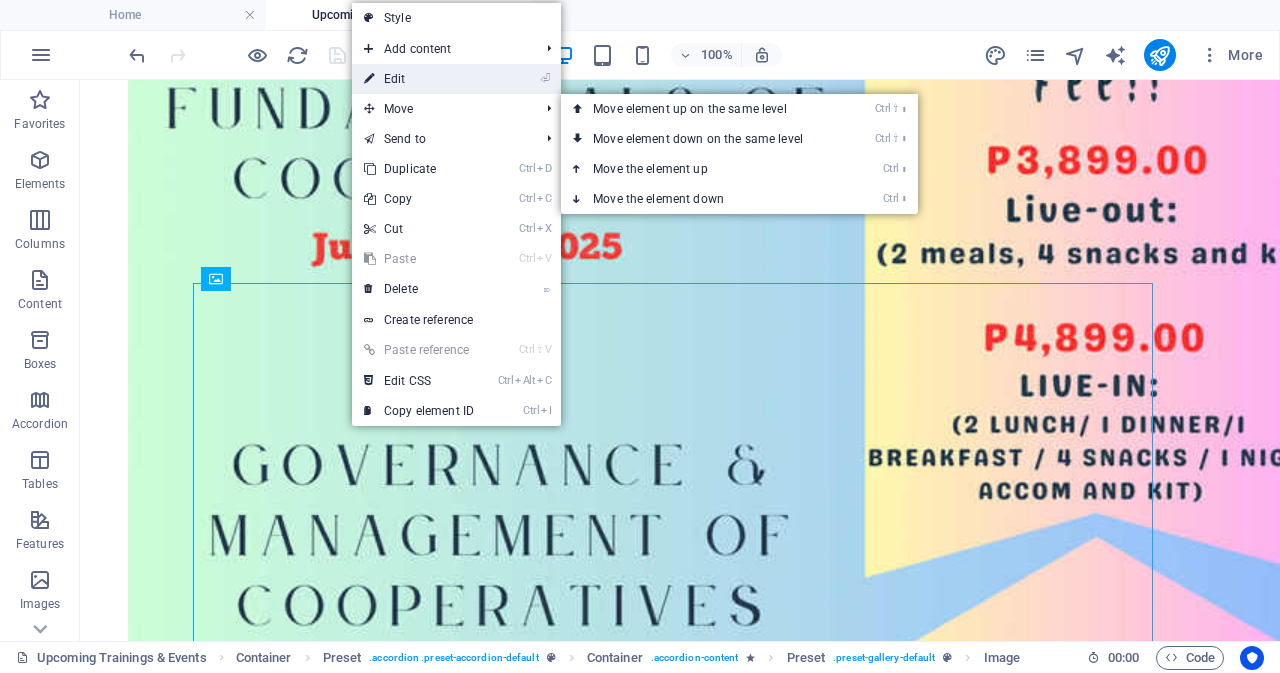 click on "⏎  Edit" at bounding box center [419, 79] 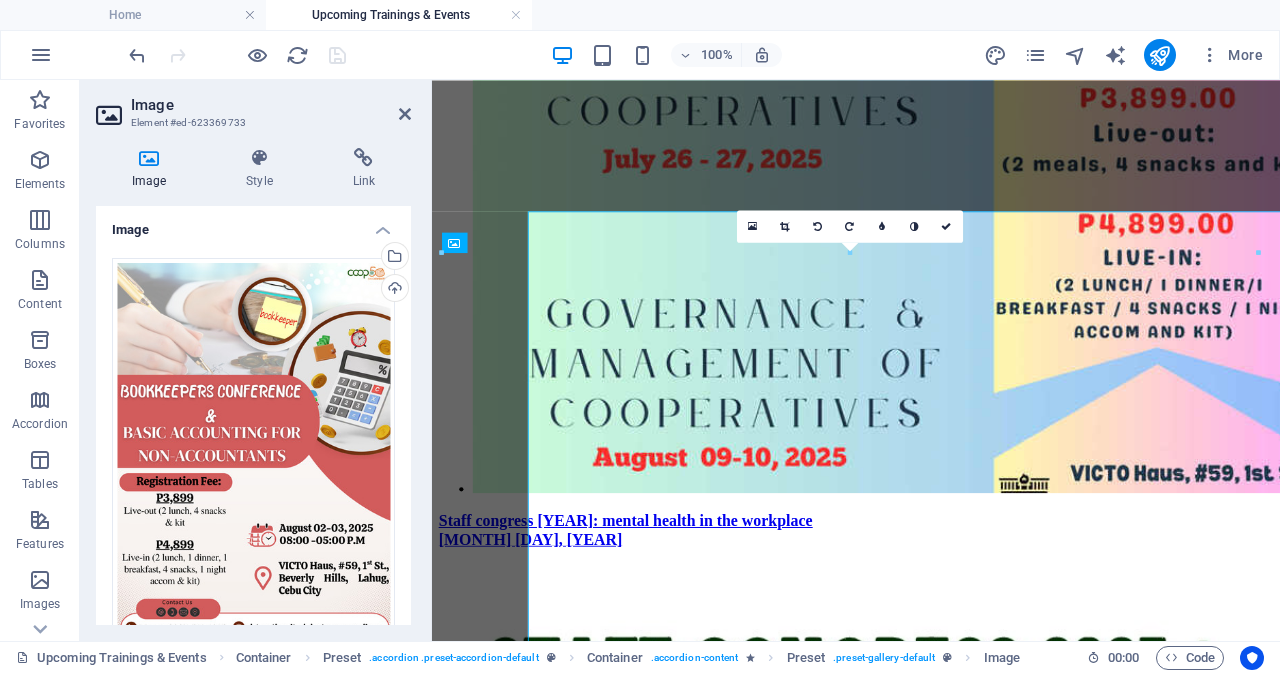 scroll, scrollTop: 1349, scrollLeft: 0, axis: vertical 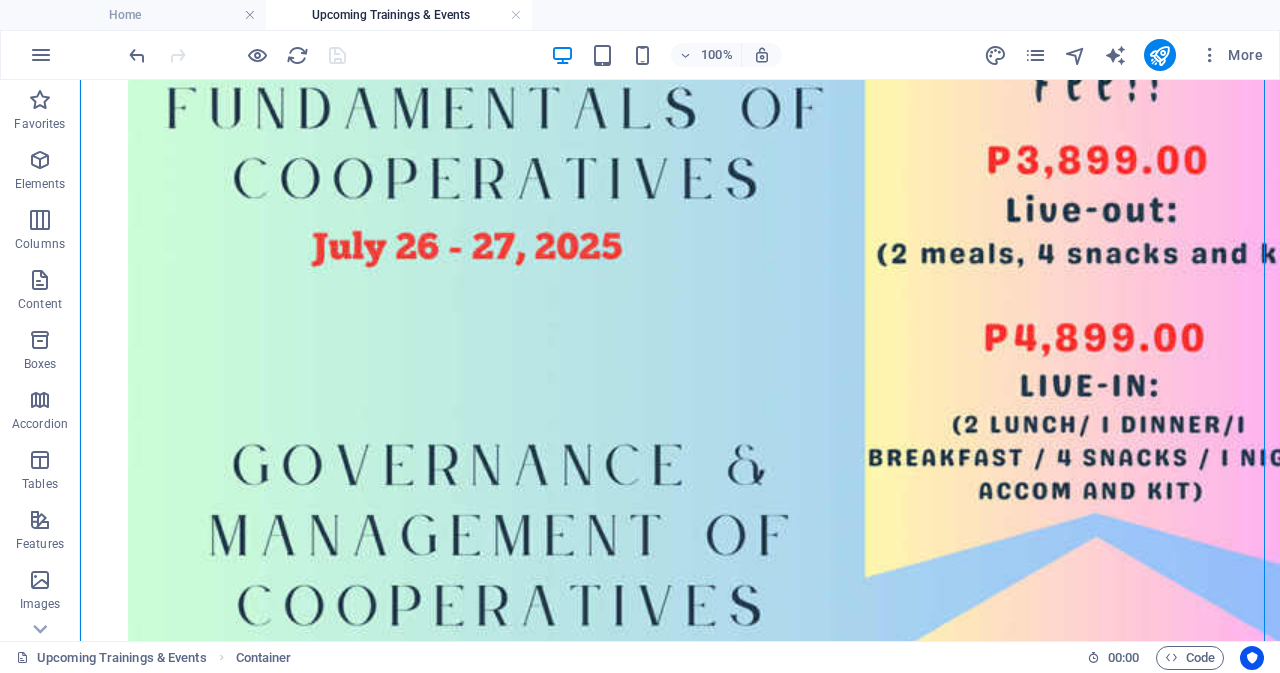 drag, startPoint x: 98, startPoint y: 287, endPoint x: 451, endPoint y: 258, distance: 354.1892 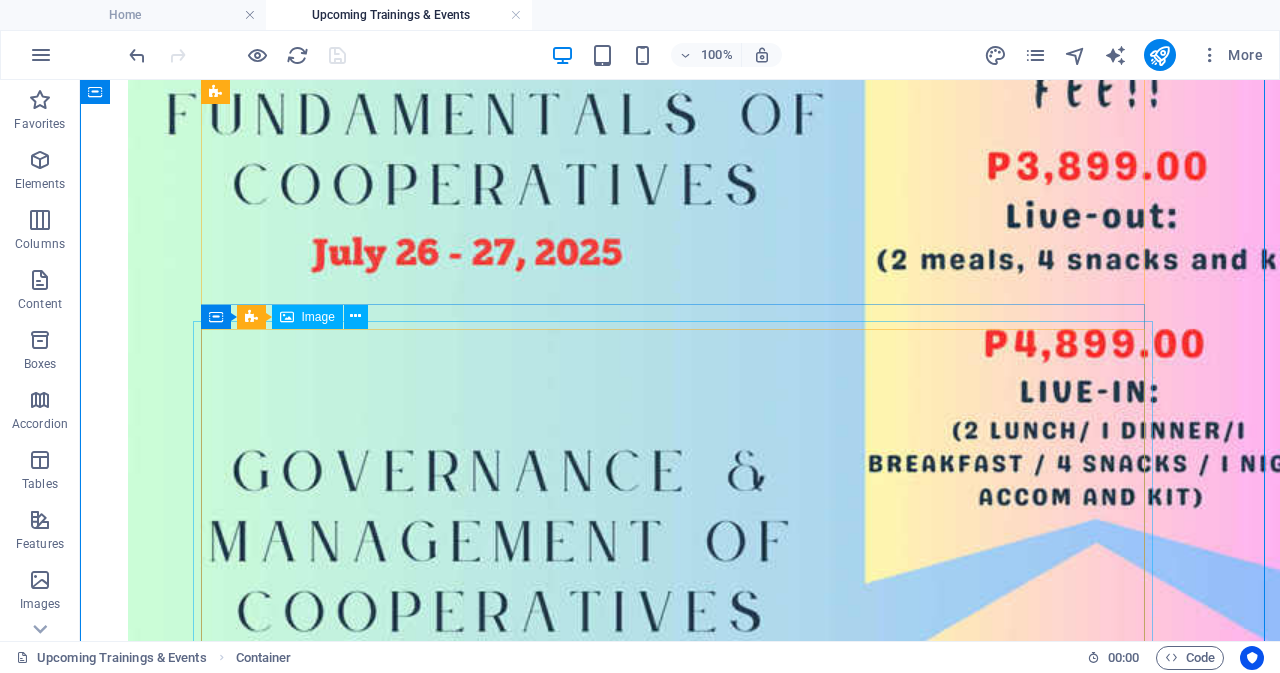 scroll, scrollTop: 1200, scrollLeft: 0, axis: vertical 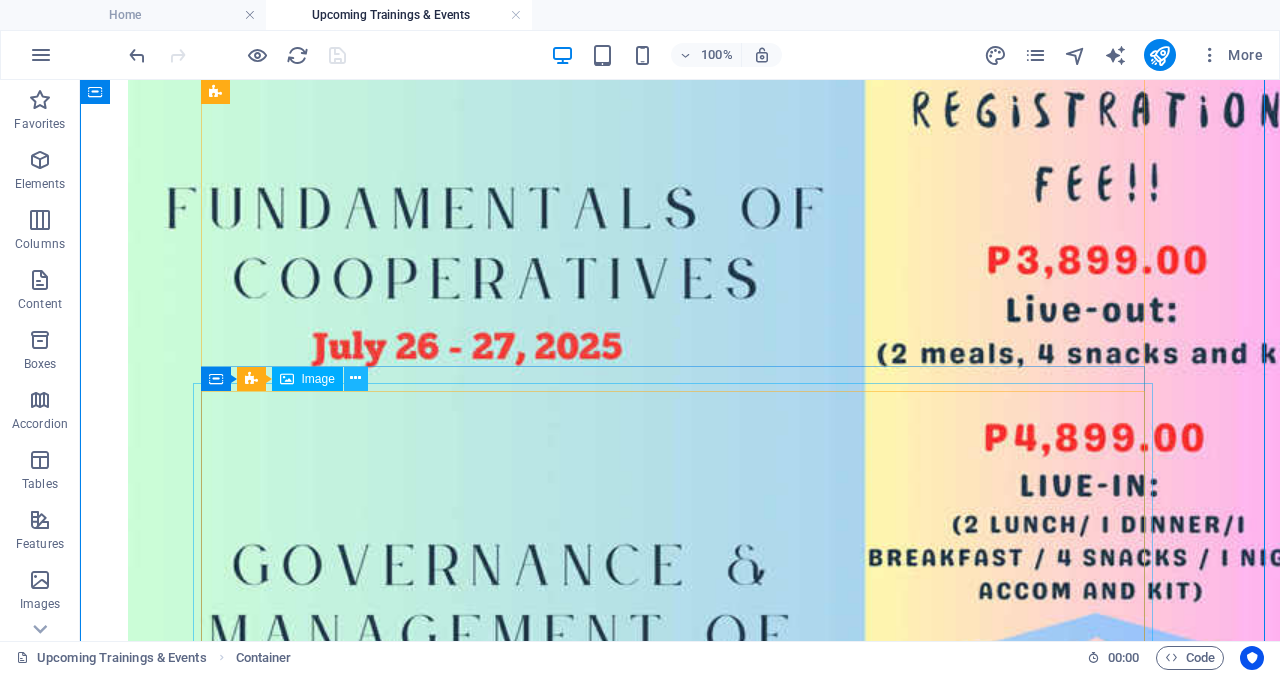 click at bounding box center [355, 378] 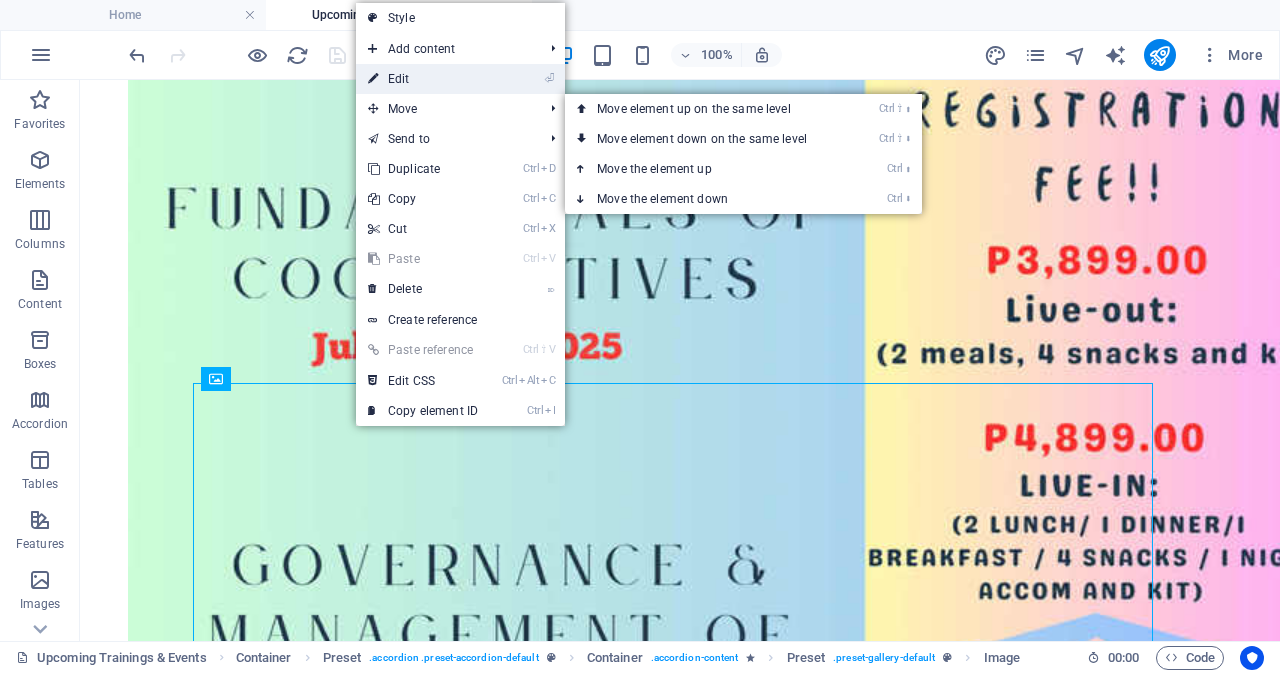 click on "⏎  Edit" at bounding box center [423, 79] 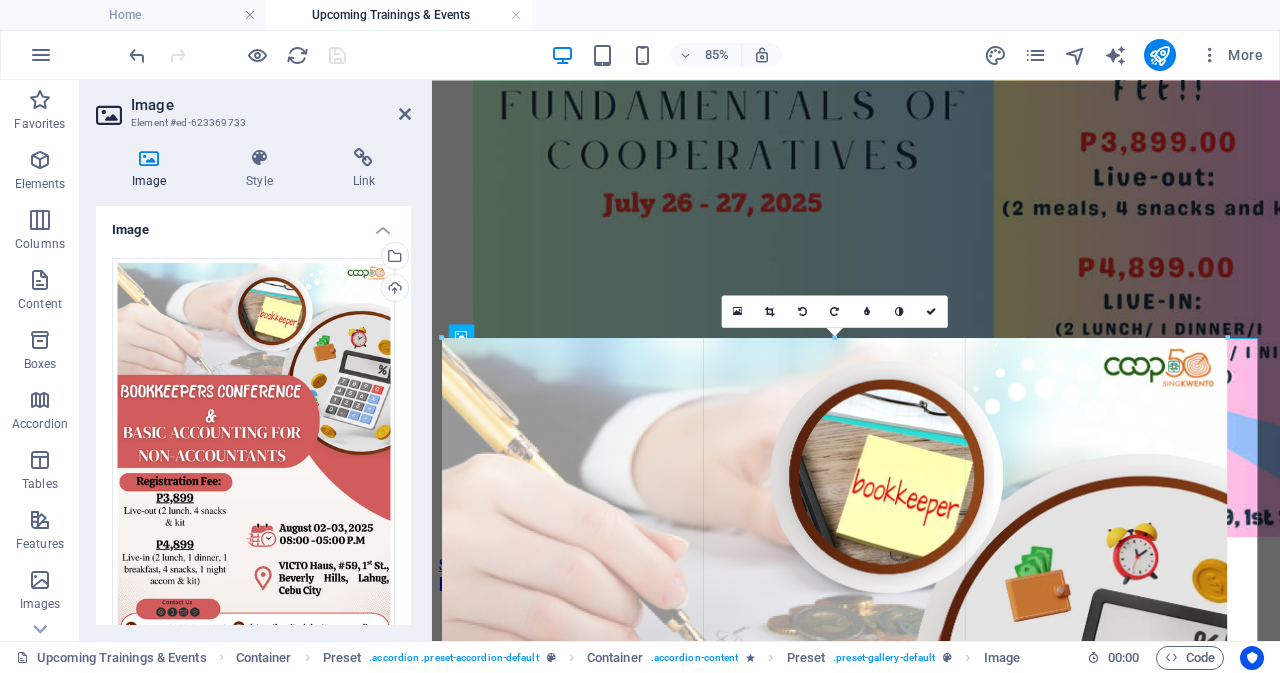 drag, startPoint x: 1258, startPoint y: 339, endPoint x: 907, endPoint y: 396, distance: 355.59808 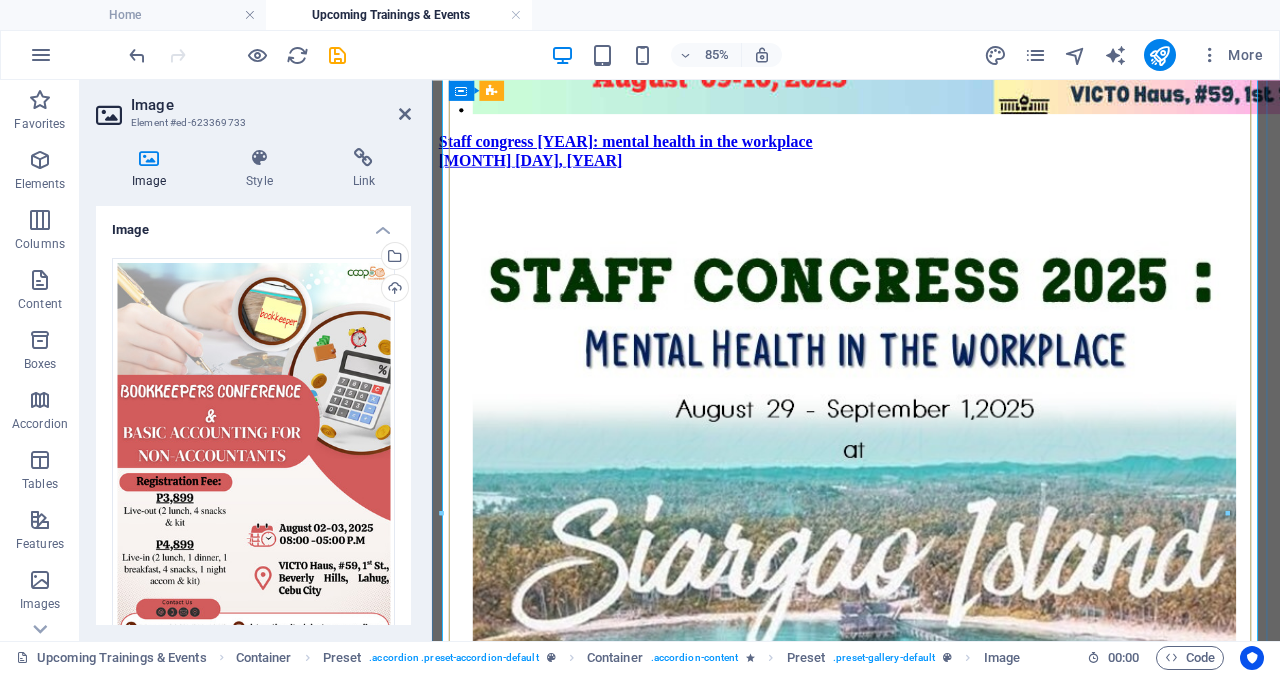 scroll, scrollTop: 1749, scrollLeft: 0, axis: vertical 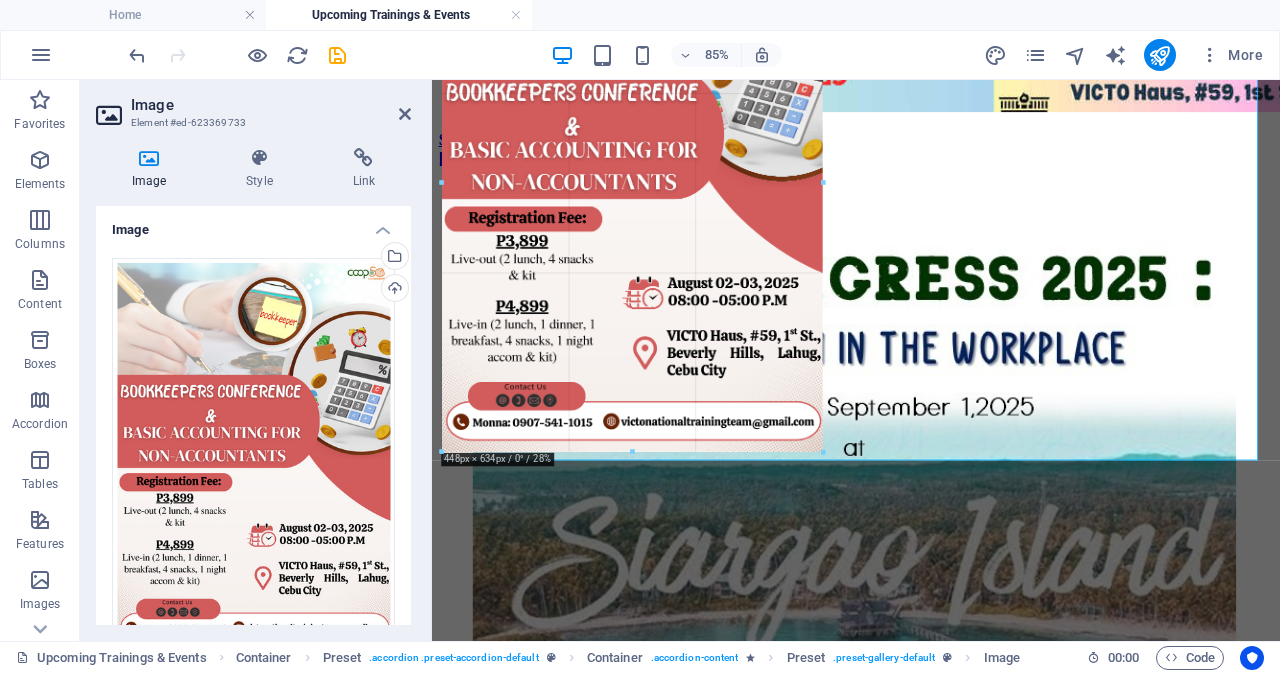 drag, startPoint x: 1226, startPoint y: 470, endPoint x: 751, endPoint y: 242, distance: 526.8861 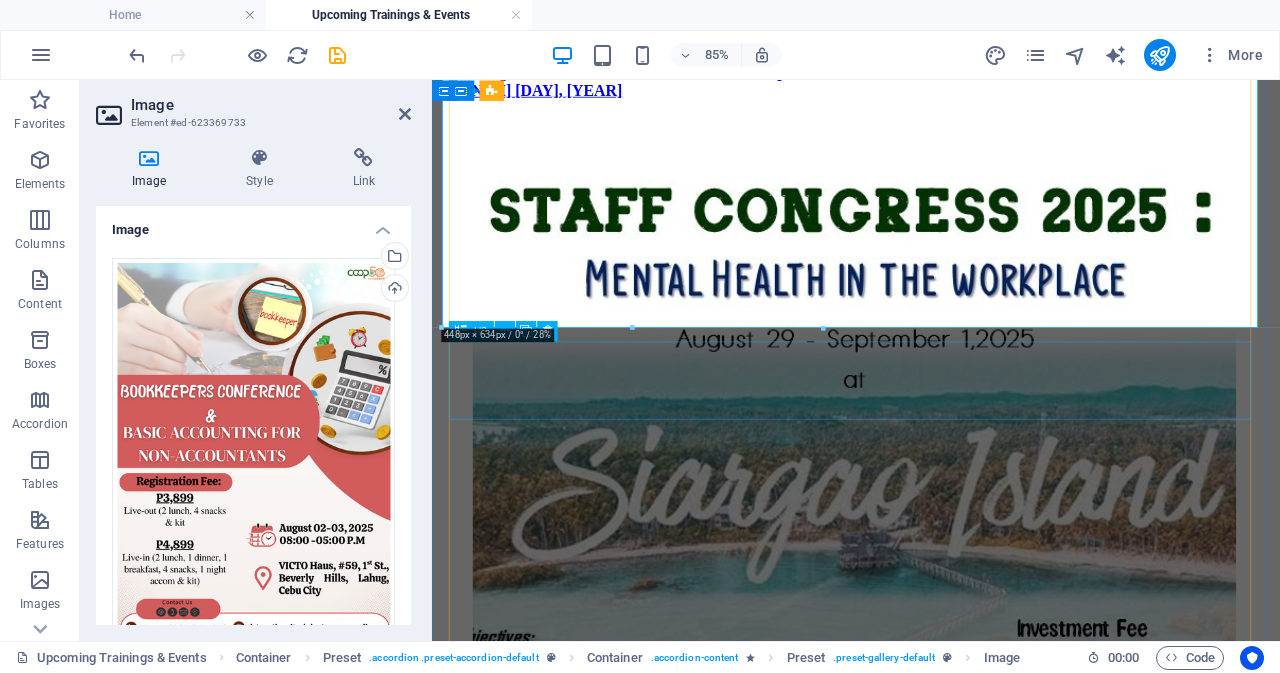 scroll, scrollTop: 1649, scrollLeft: 0, axis: vertical 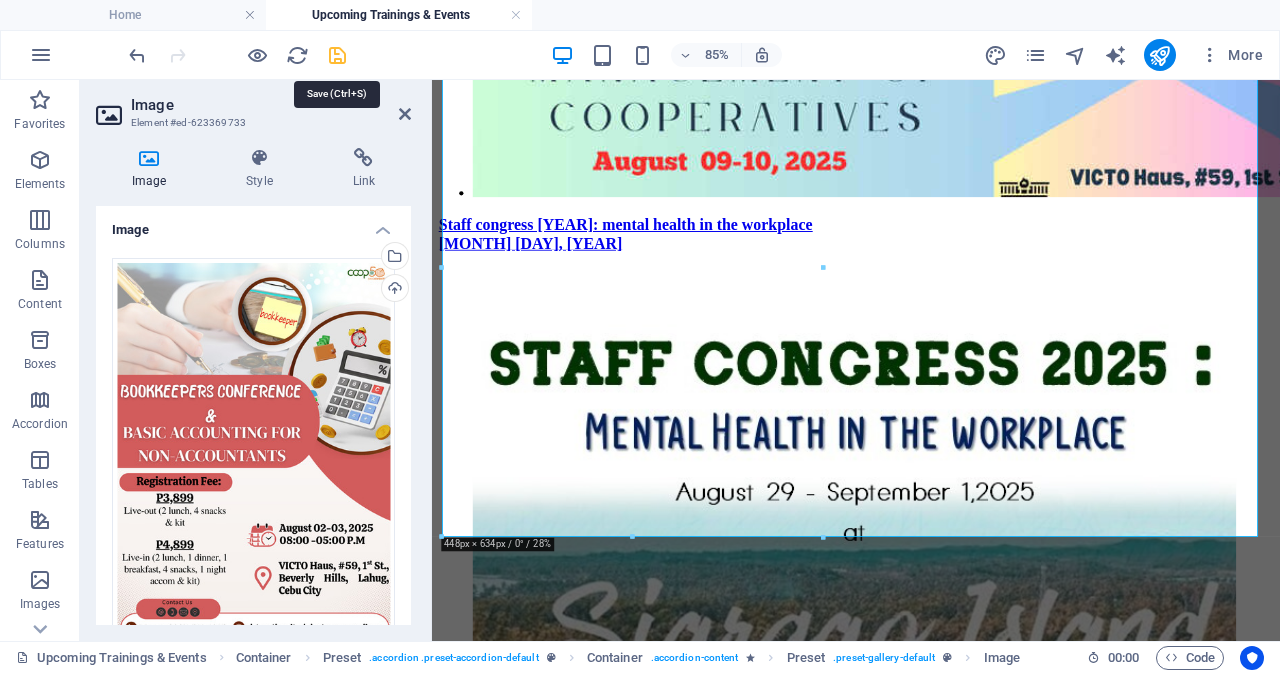 click at bounding box center [337, 55] 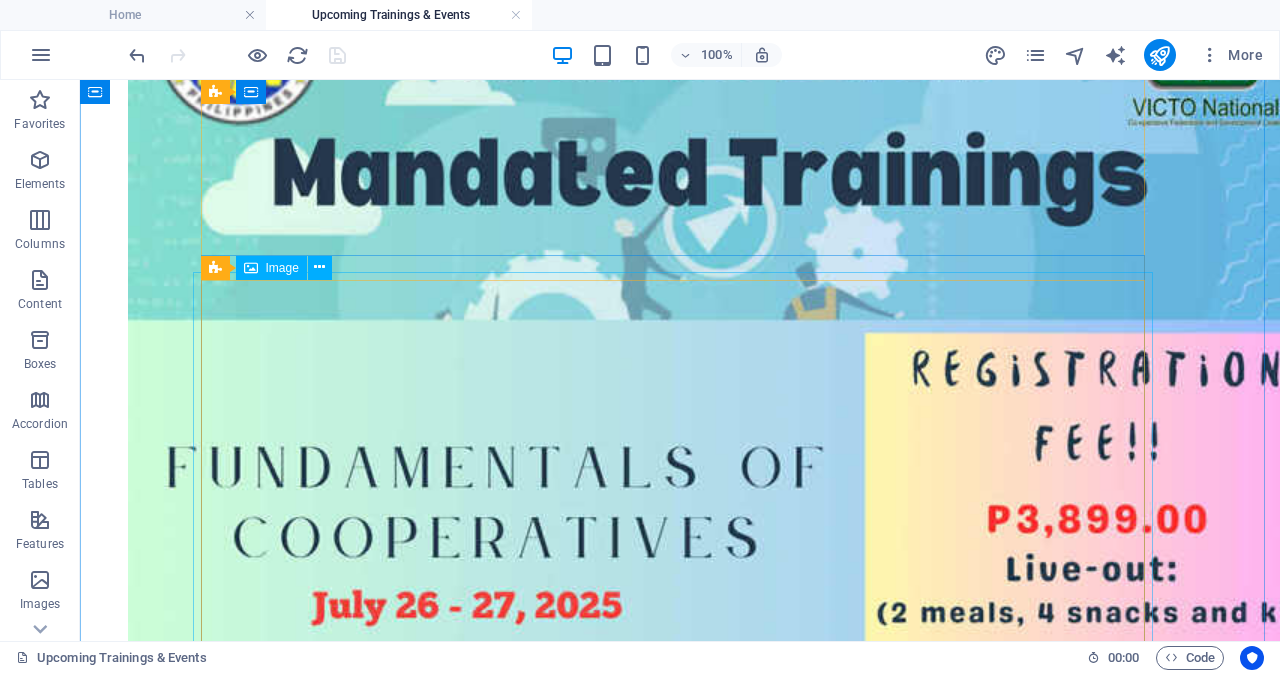 scroll, scrollTop: 900, scrollLeft: 0, axis: vertical 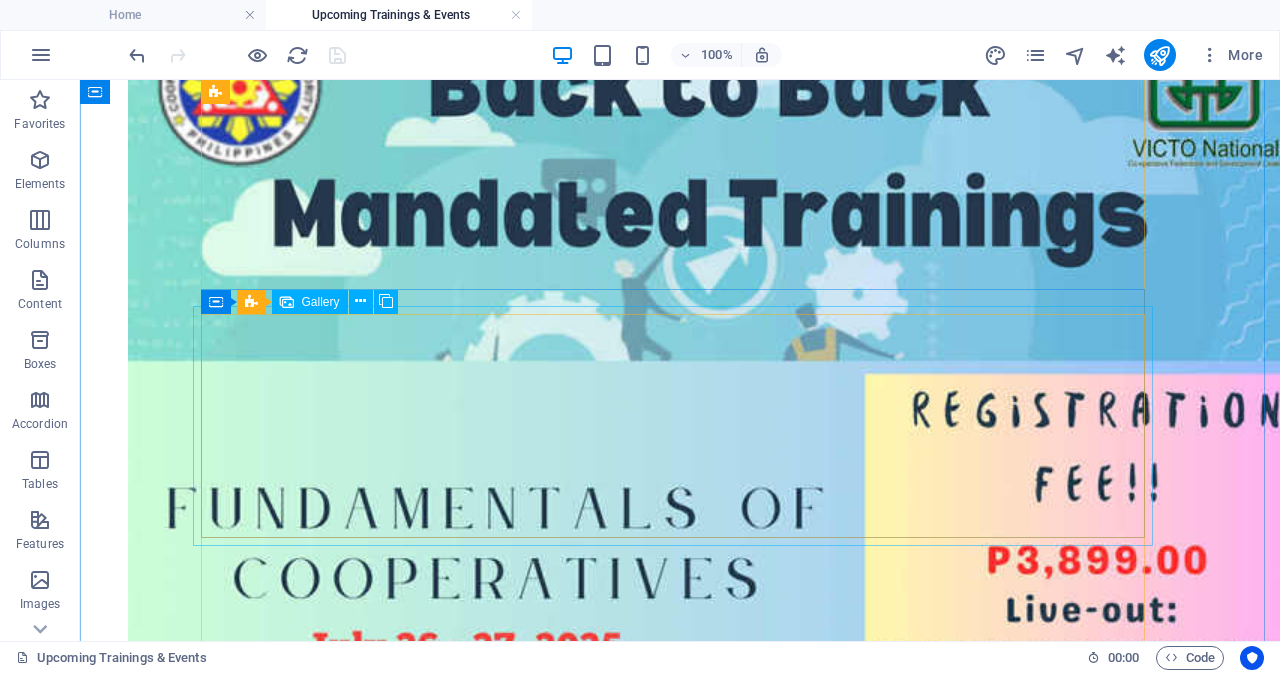 click at bounding box center [528, 1771] 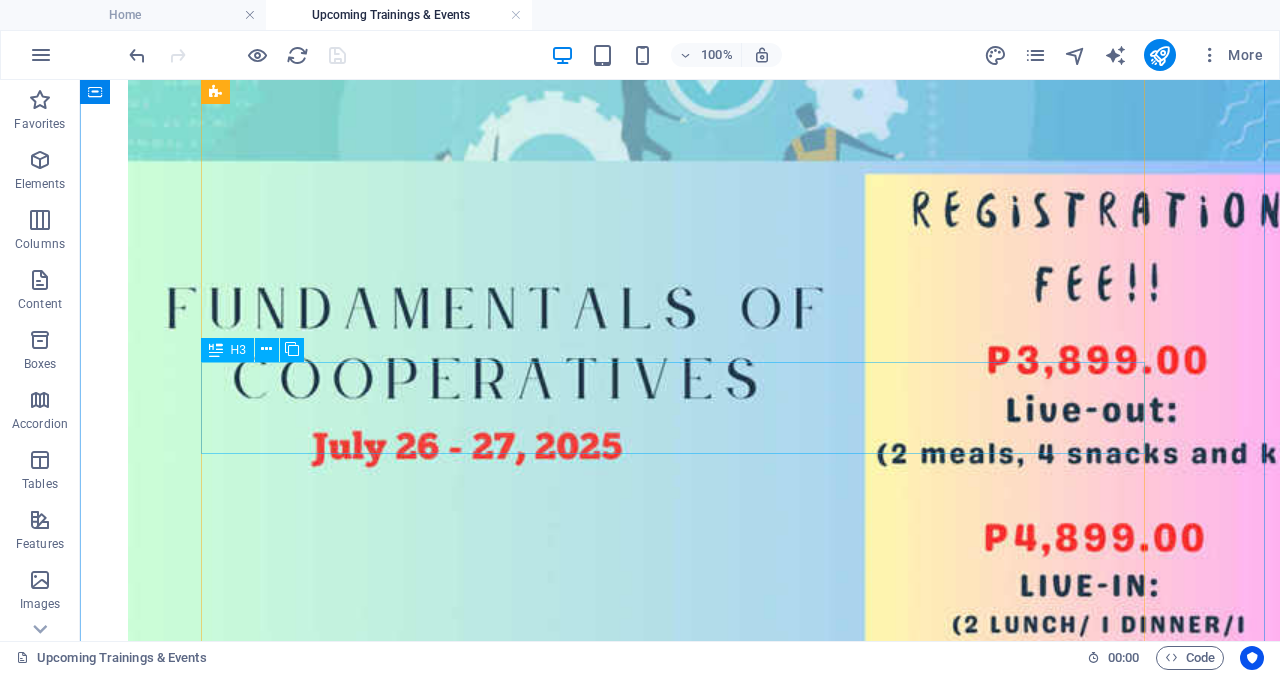 scroll, scrollTop: 1000, scrollLeft: 0, axis: vertical 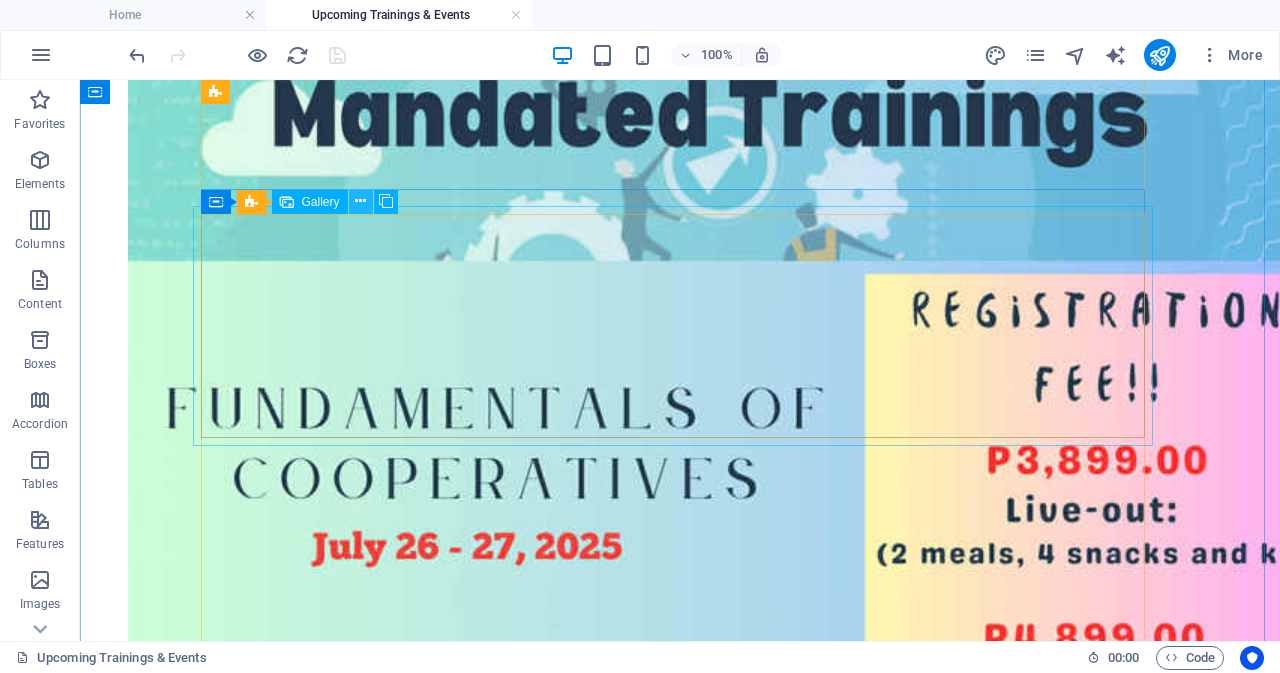 click at bounding box center (360, 201) 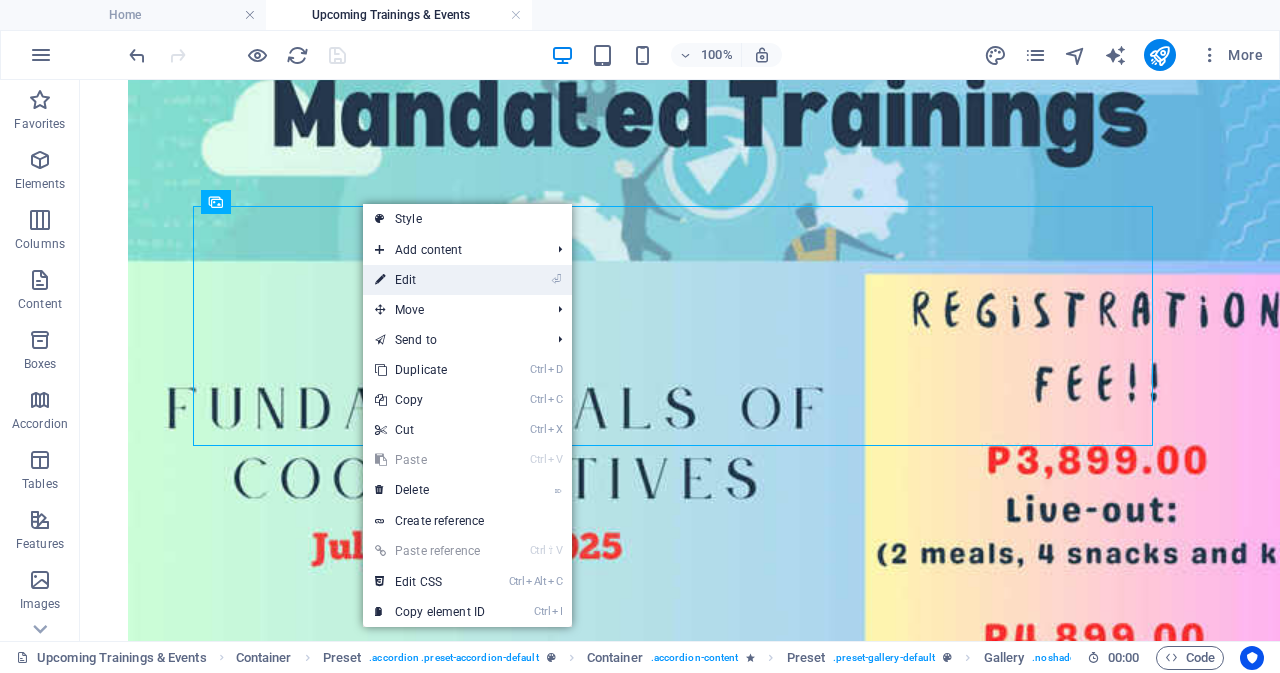 click on "⏎  Edit" at bounding box center (430, 280) 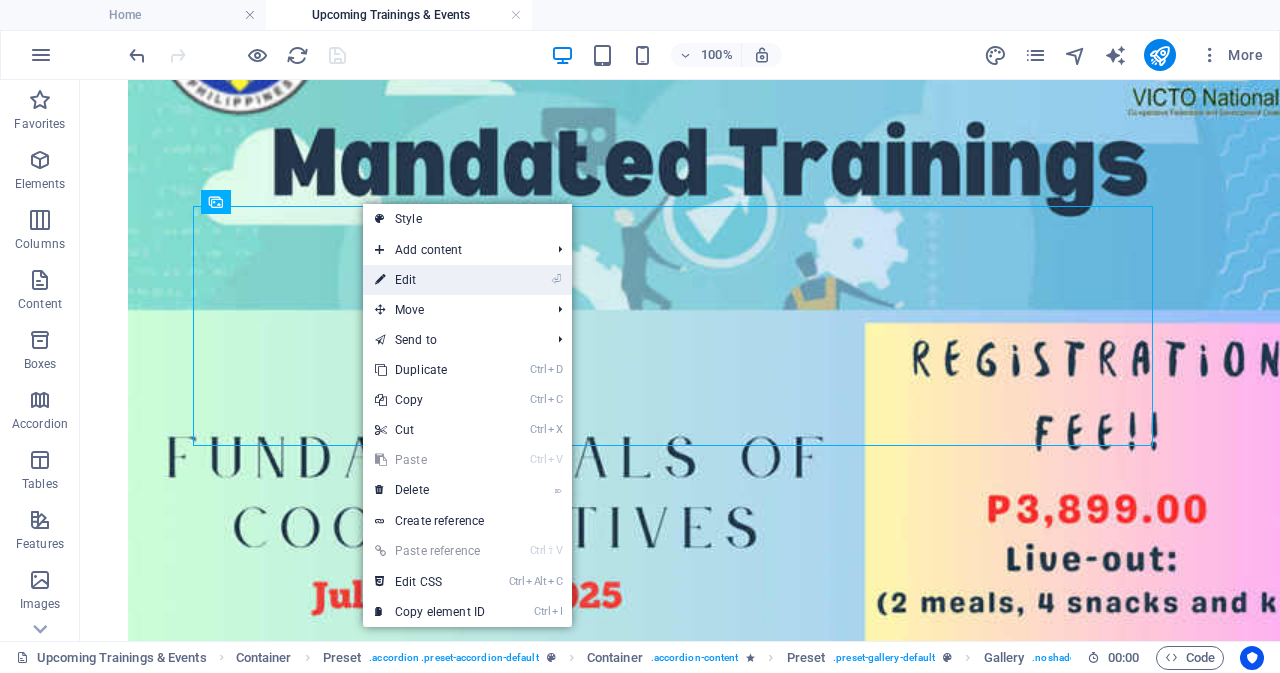 scroll, scrollTop: 1049, scrollLeft: 0, axis: vertical 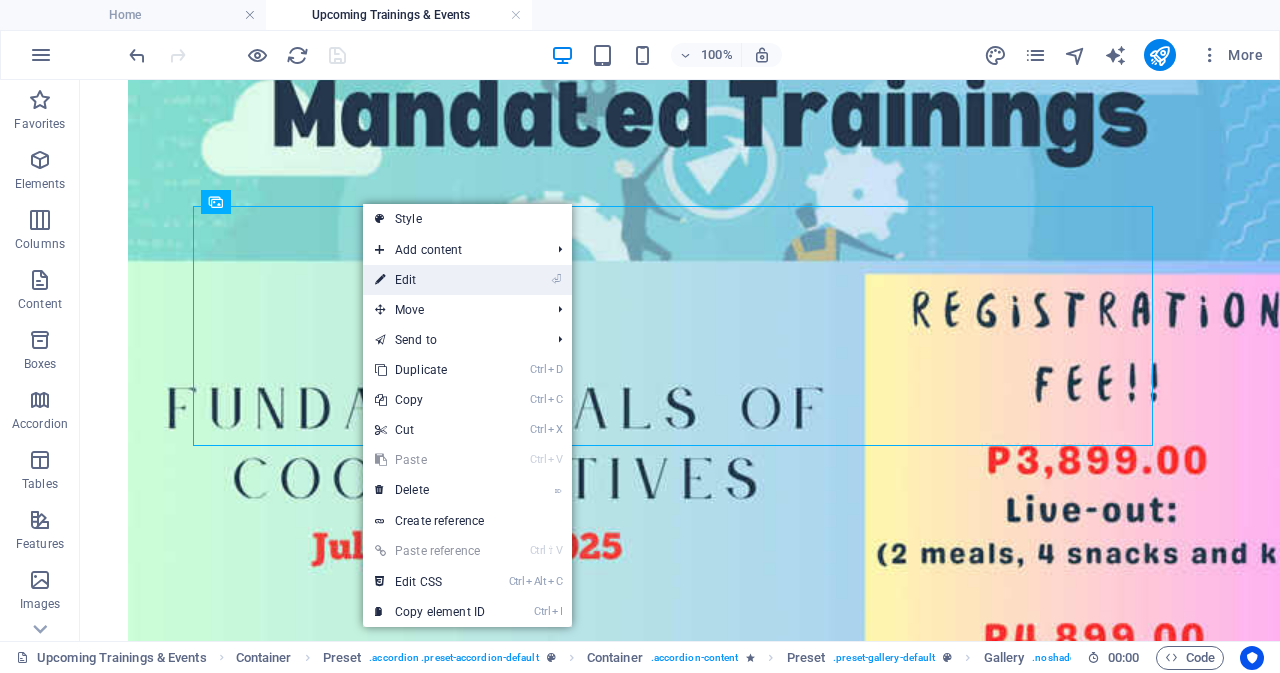 select on "4" 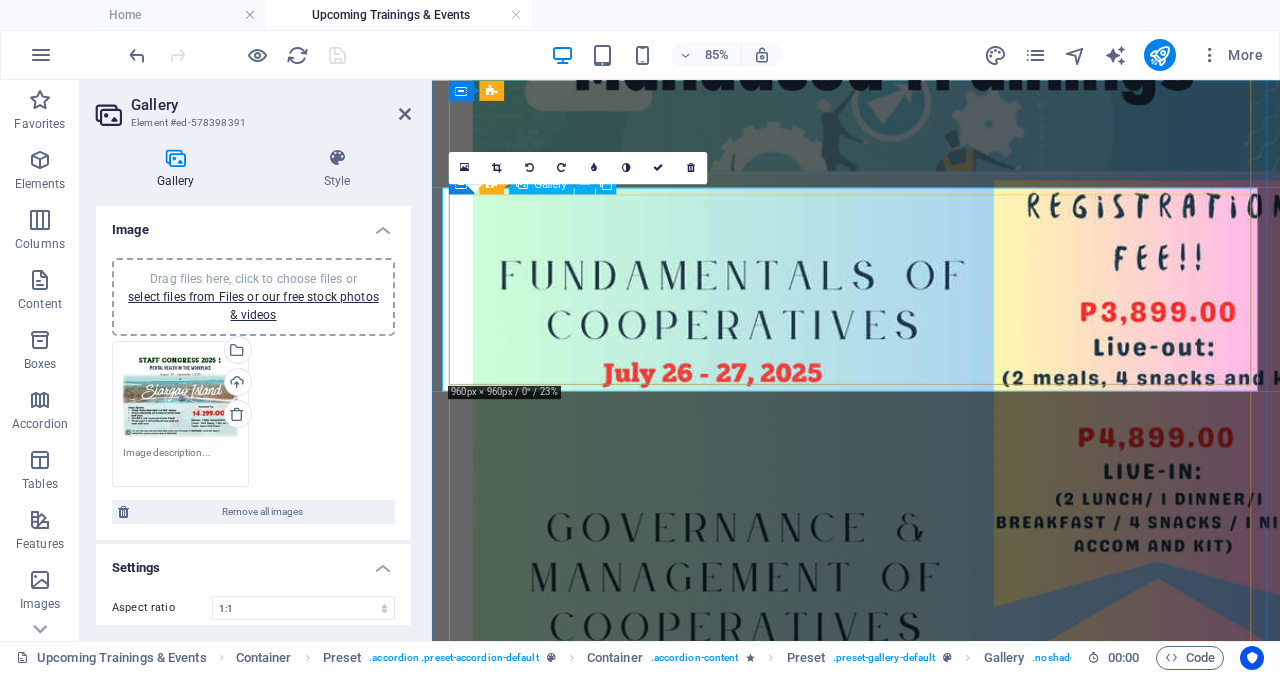 click at bounding box center [880, 1378] 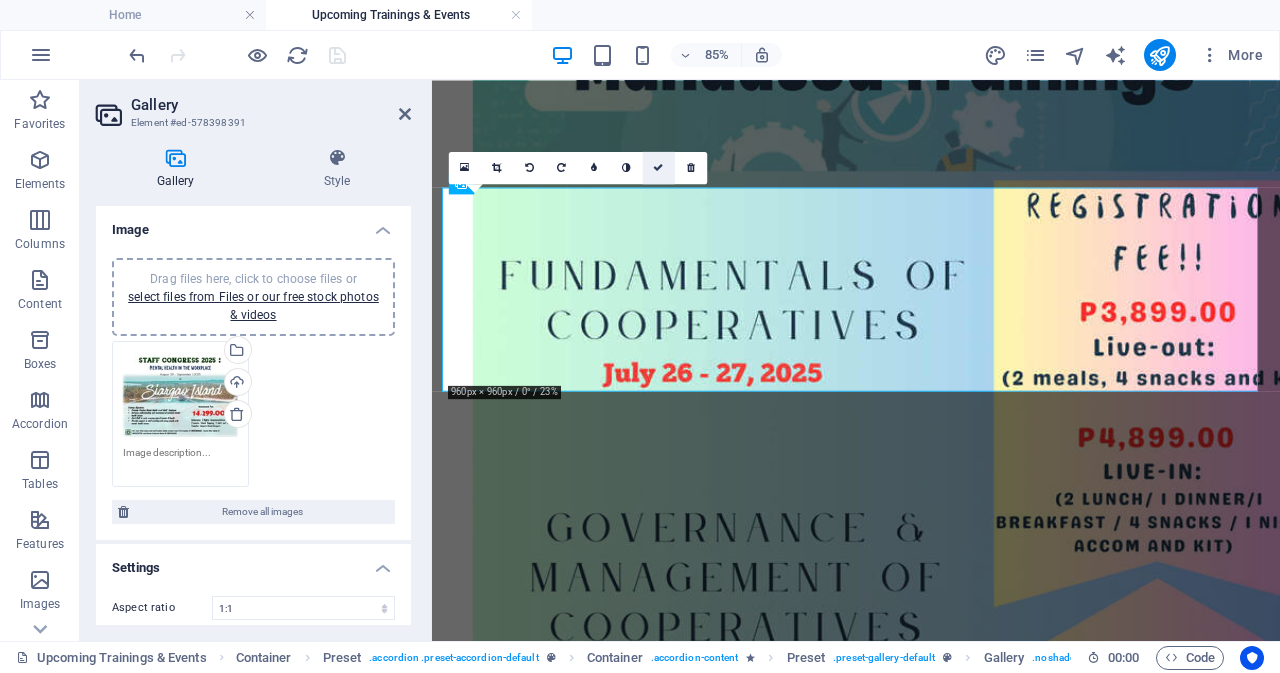 click at bounding box center [658, 168] 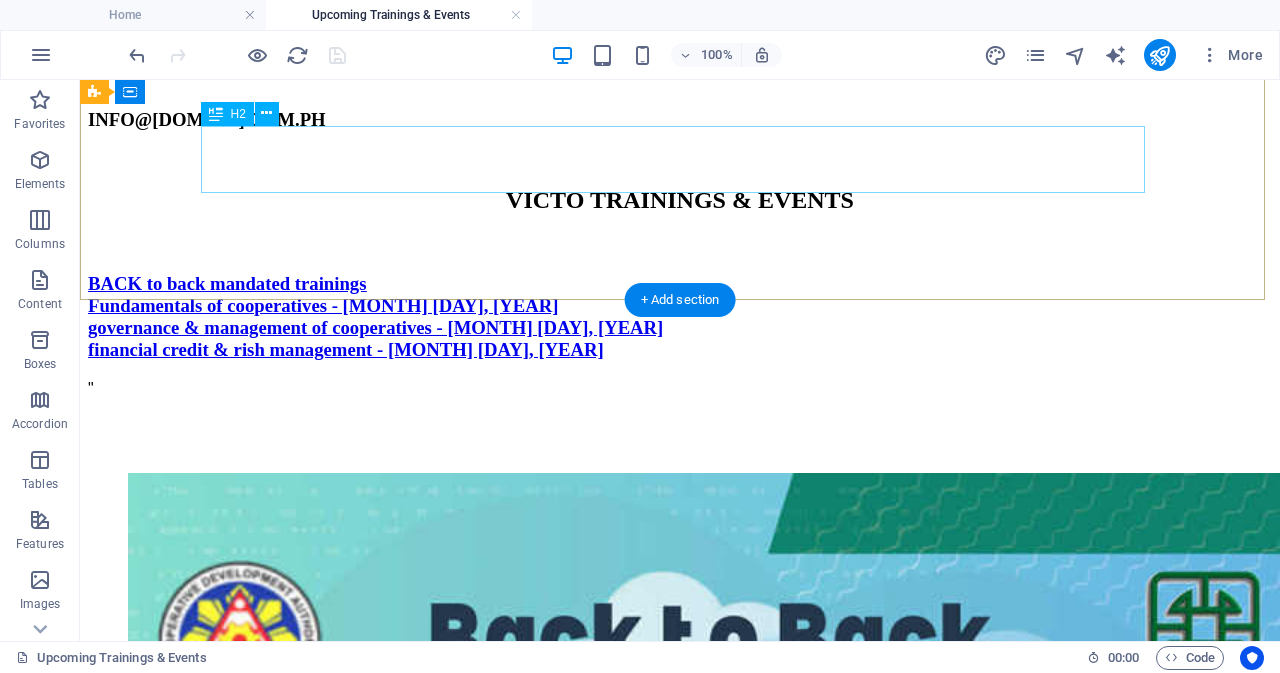 scroll, scrollTop: 0, scrollLeft: 0, axis: both 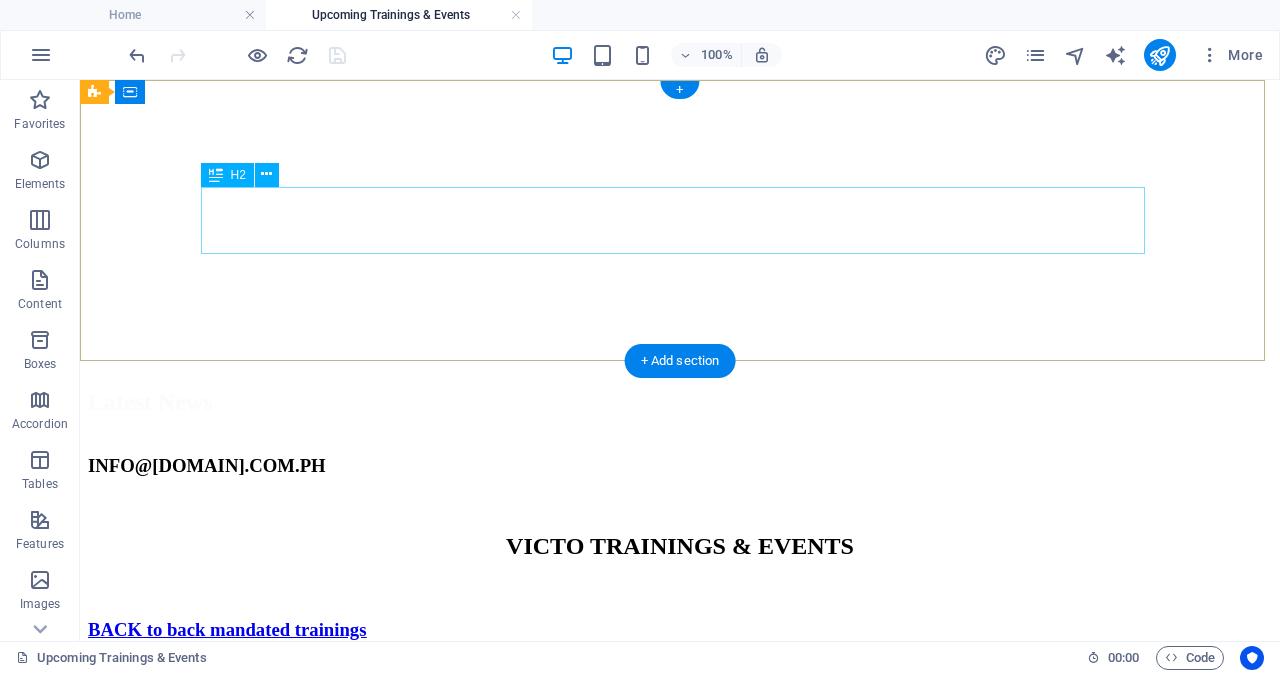 click on "Latest News" at bounding box center (680, 402) 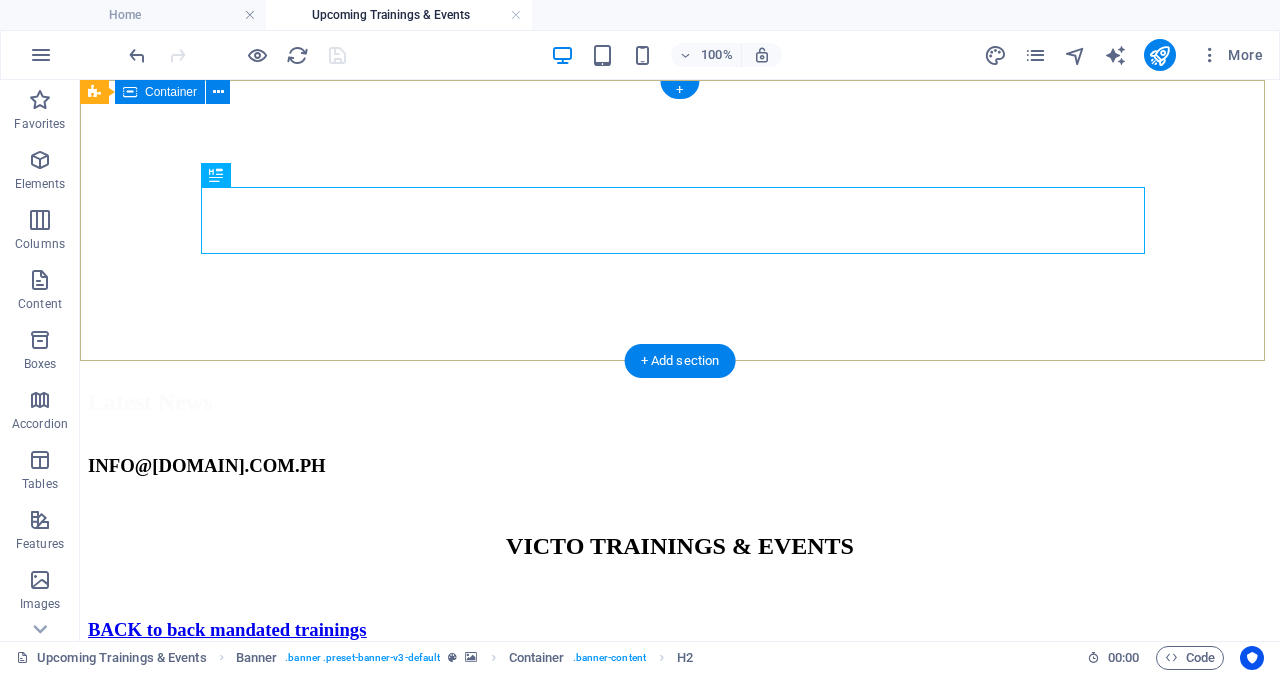 click on "Latest News" at bounding box center (680, 402) 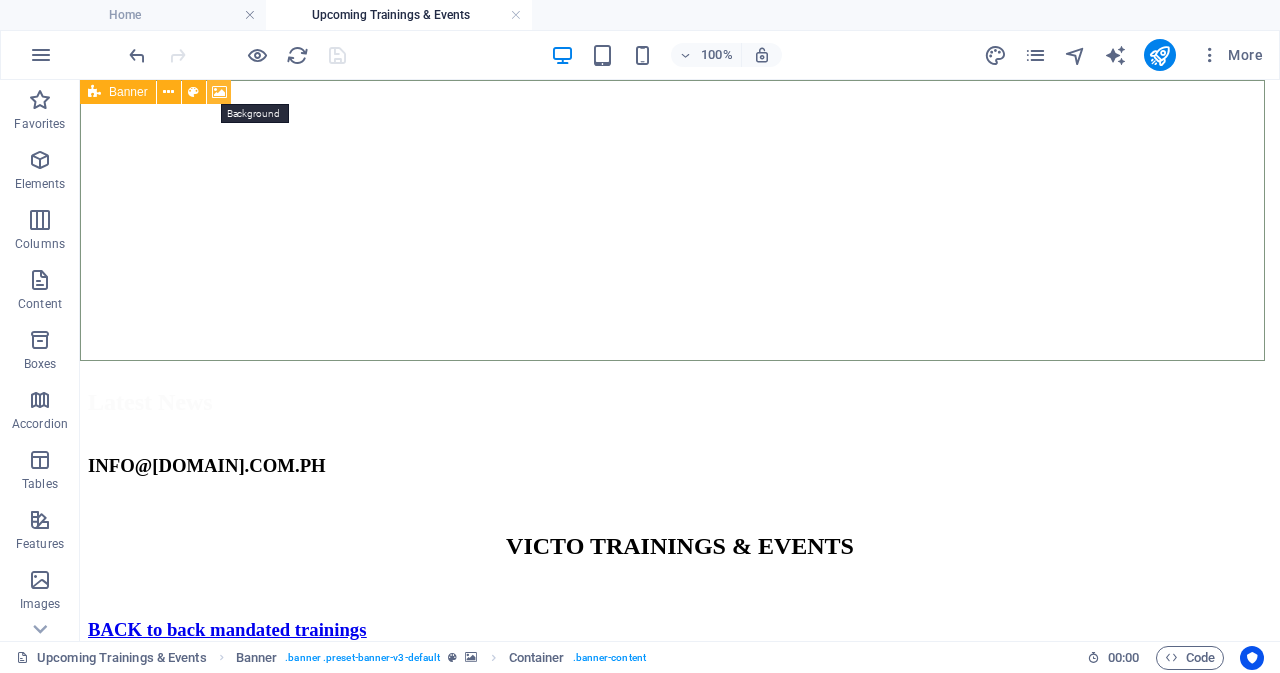 click at bounding box center [219, 92] 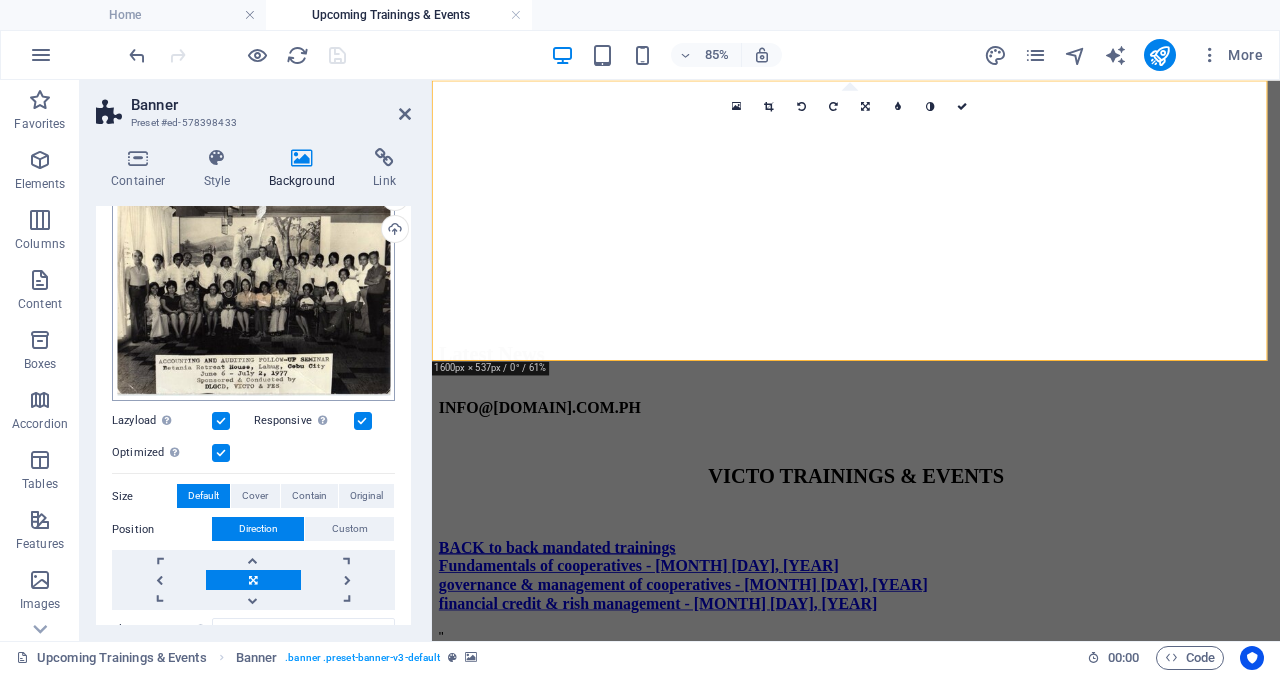 scroll, scrollTop: 200, scrollLeft: 0, axis: vertical 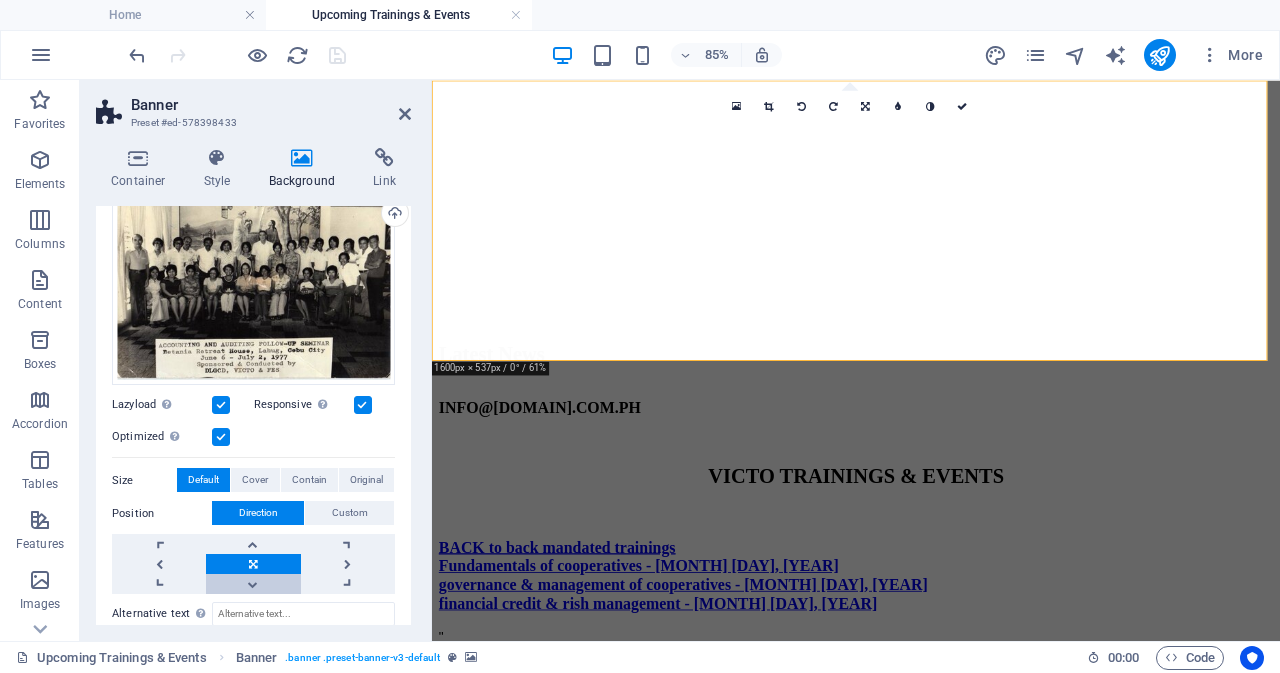 click at bounding box center [253, 584] 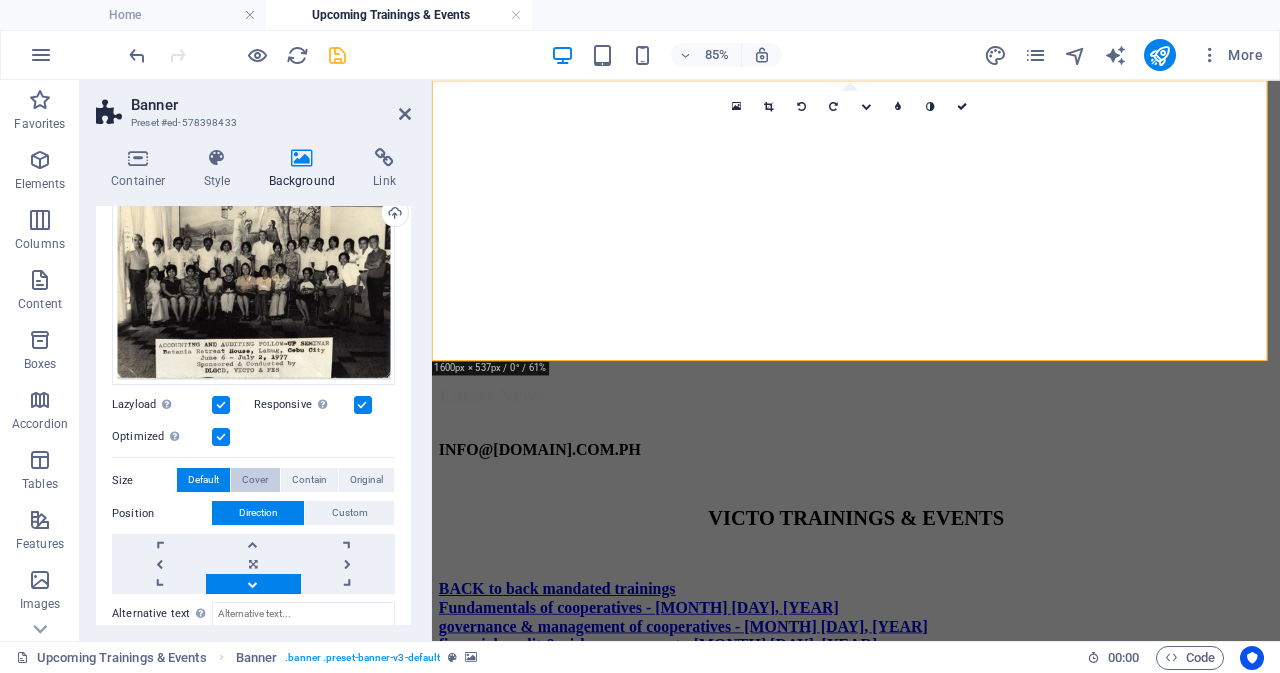 click on "Cover" at bounding box center [255, 480] 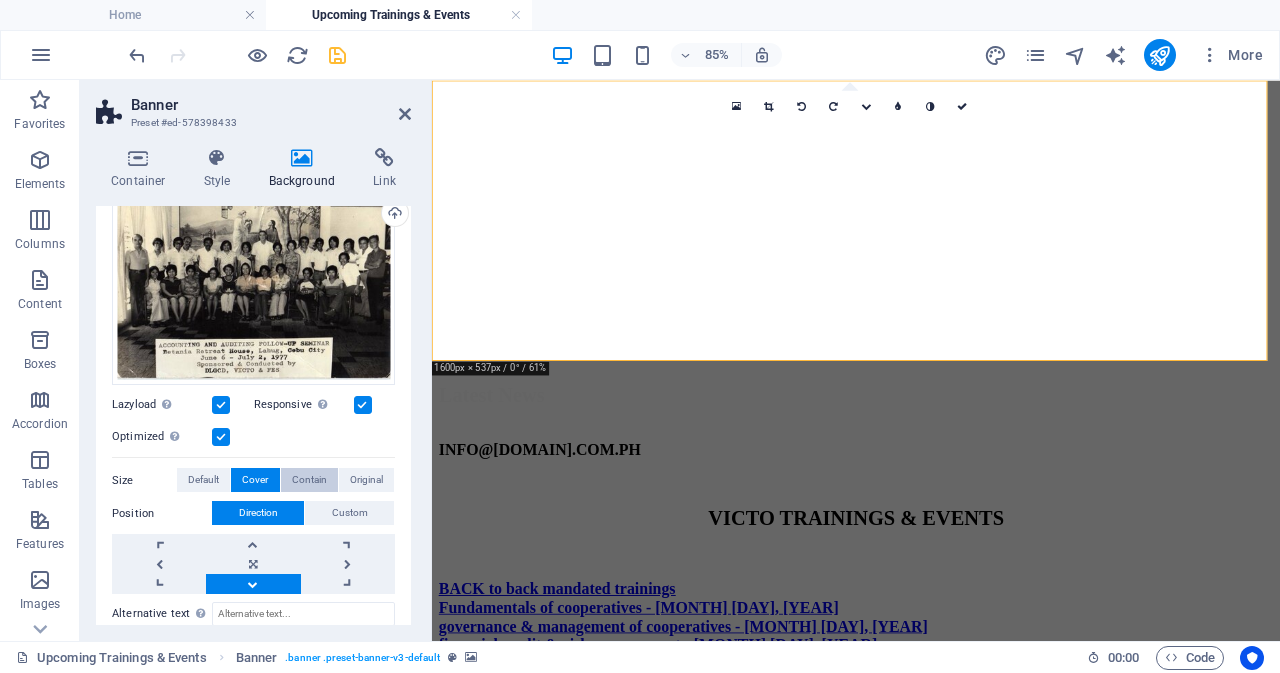 click on "Contain" at bounding box center [309, 480] 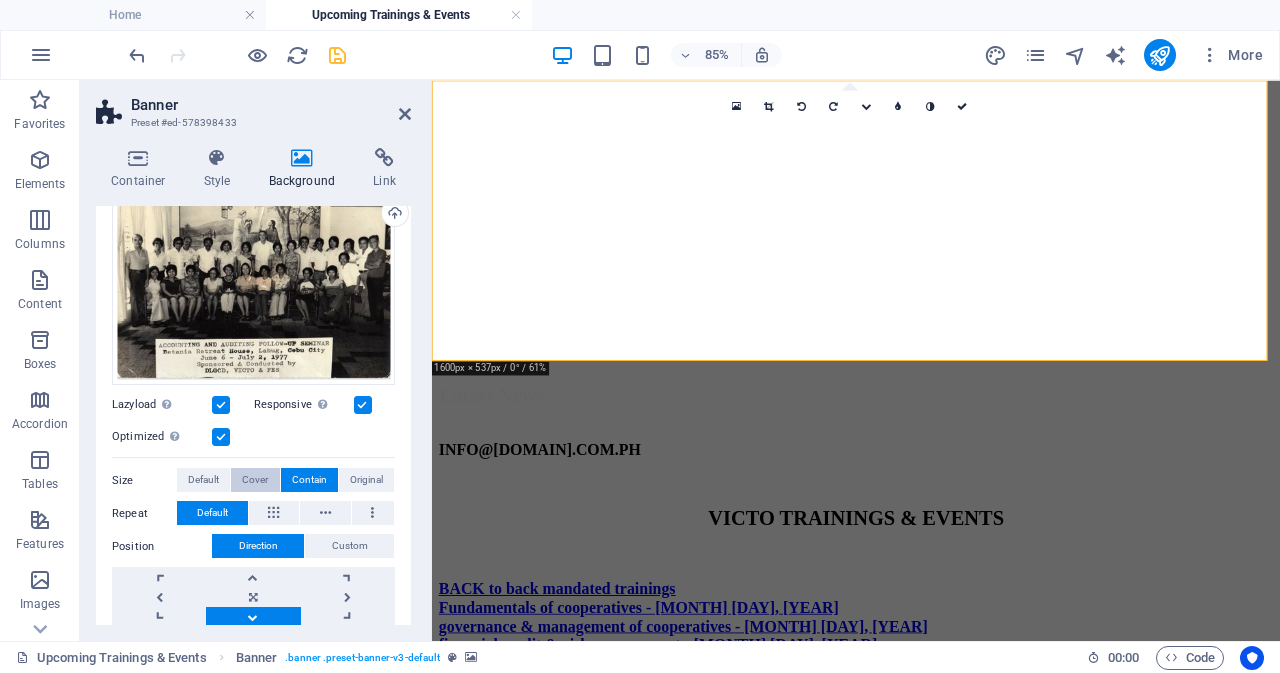 click on "Cover" at bounding box center (255, 480) 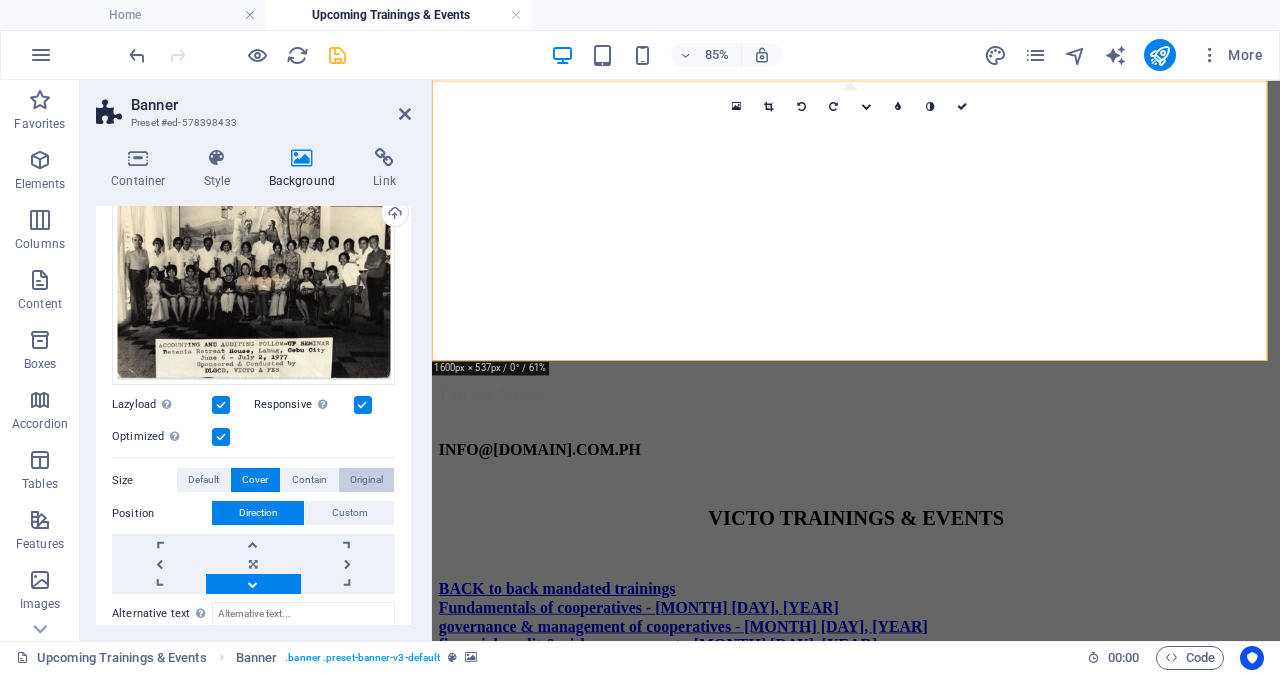 click on "Original" at bounding box center (366, 480) 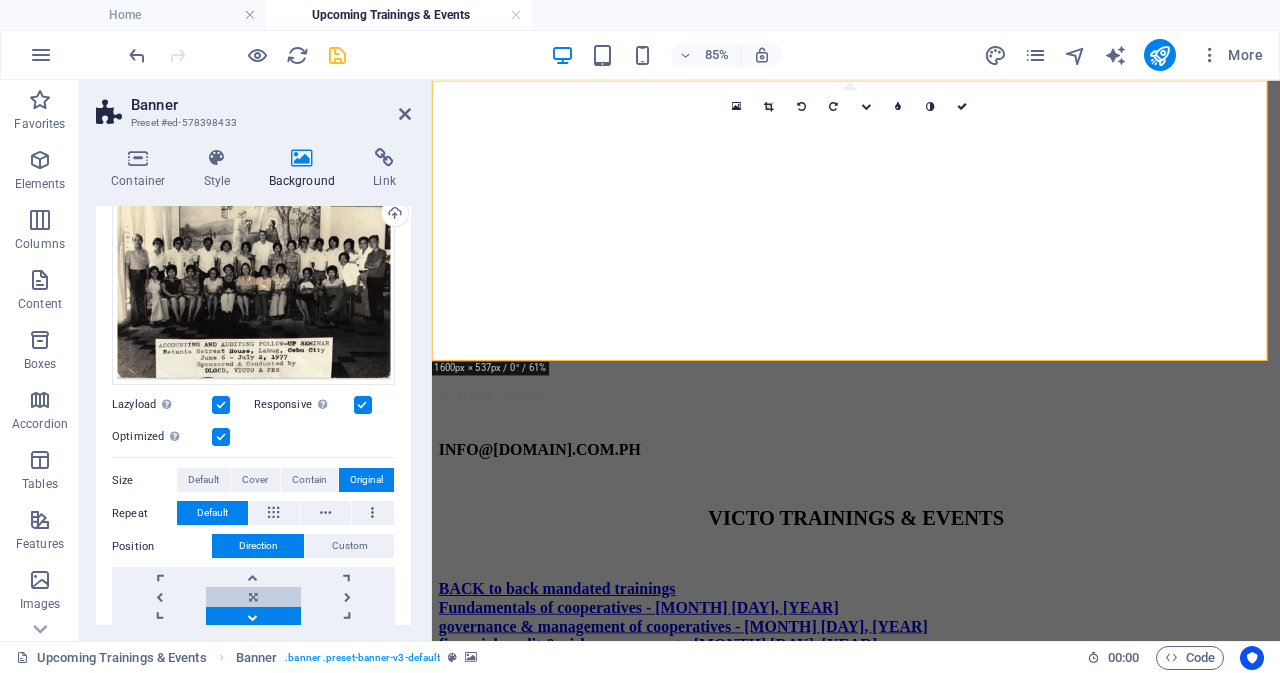 click at bounding box center [253, 597] 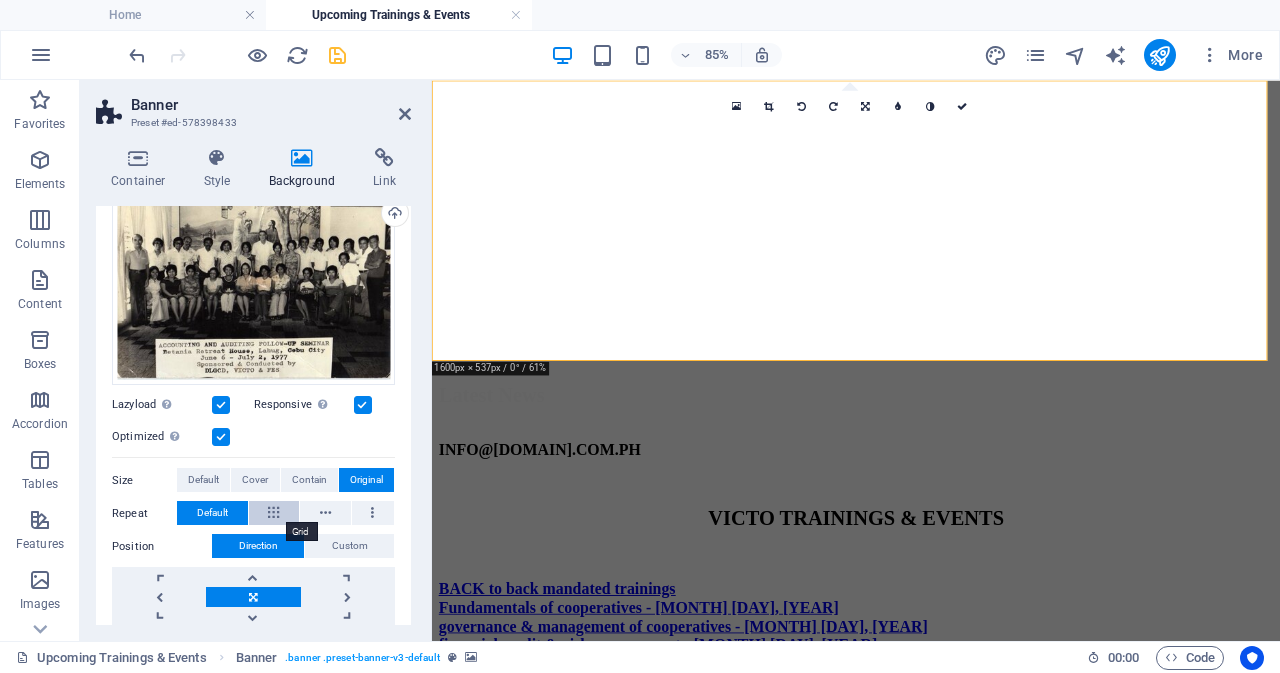 click at bounding box center [273, 513] 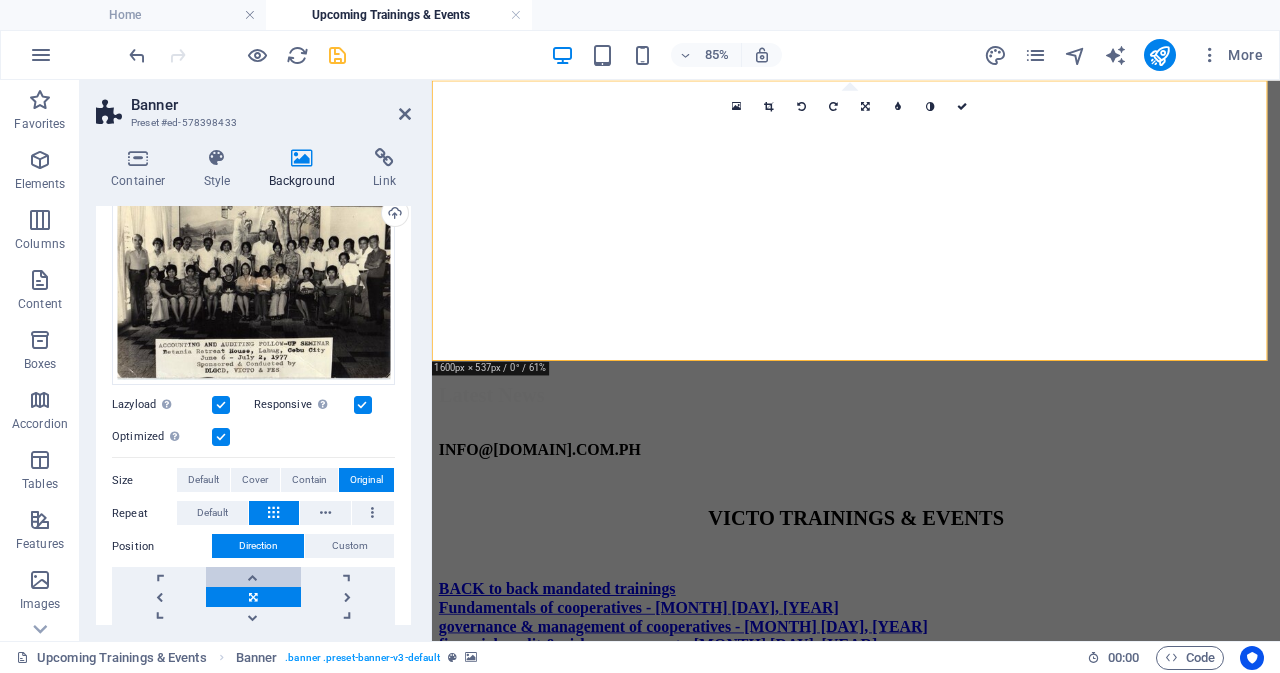 click at bounding box center (253, 577) 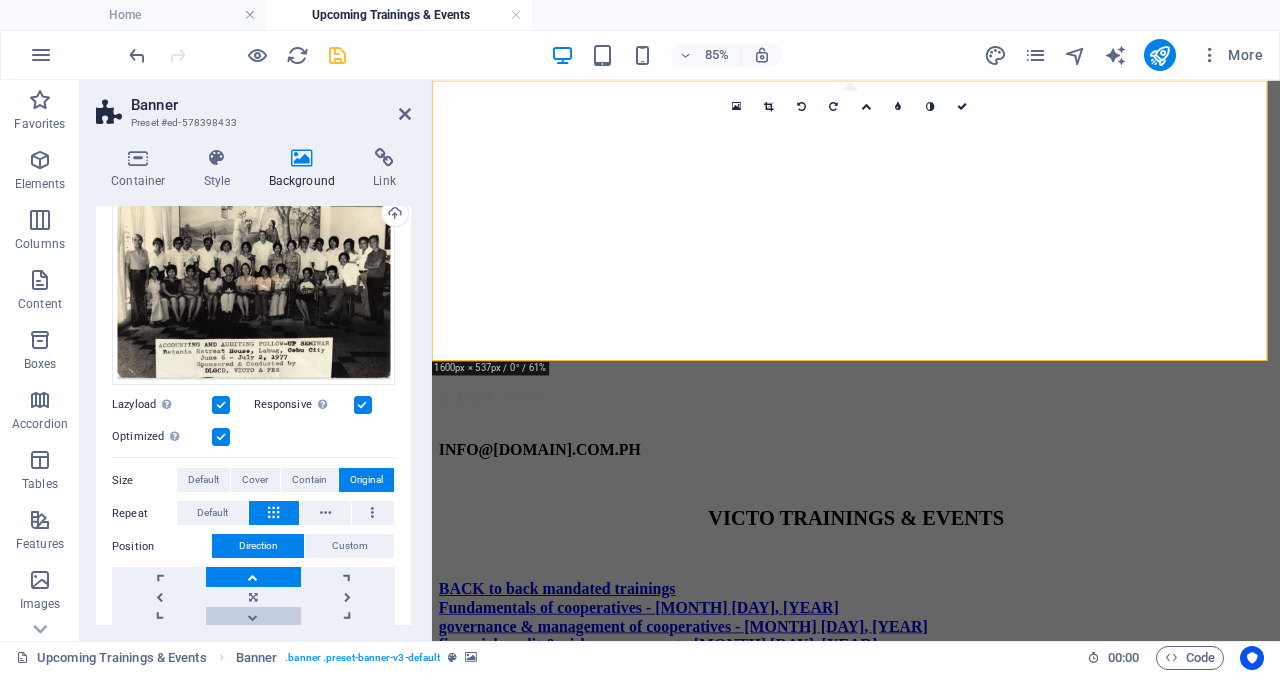 click at bounding box center [253, 617] 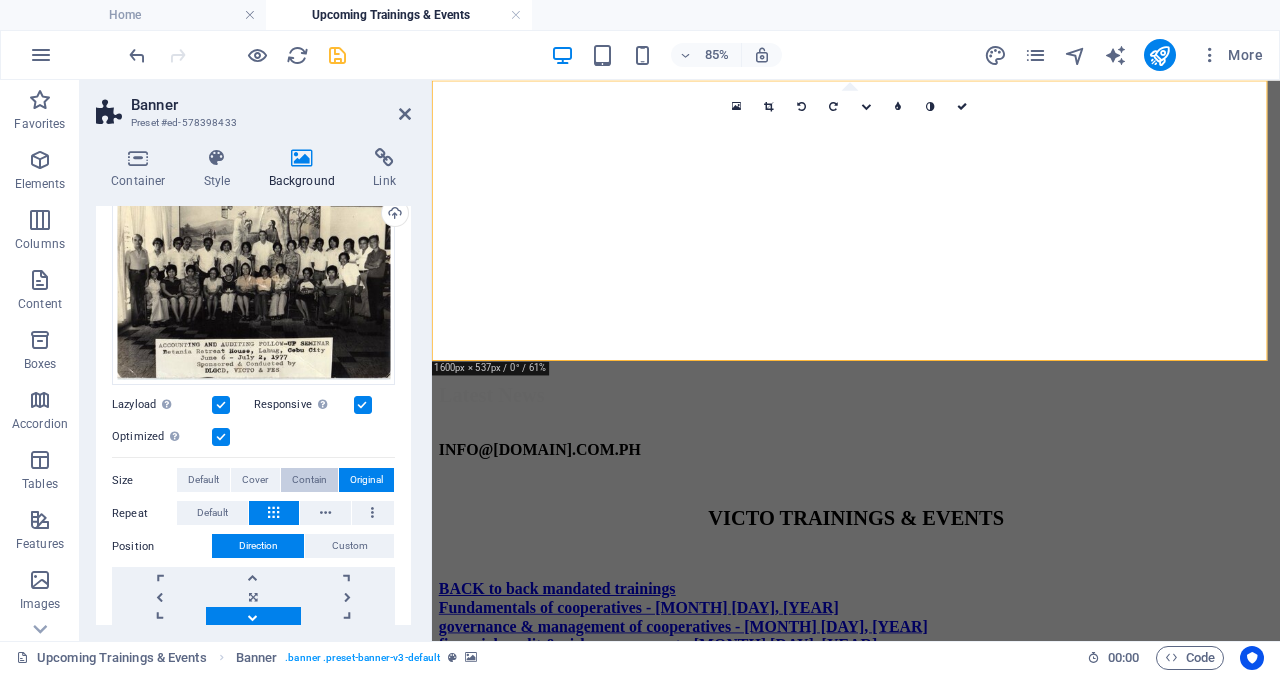 click on "Contain" at bounding box center [309, 480] 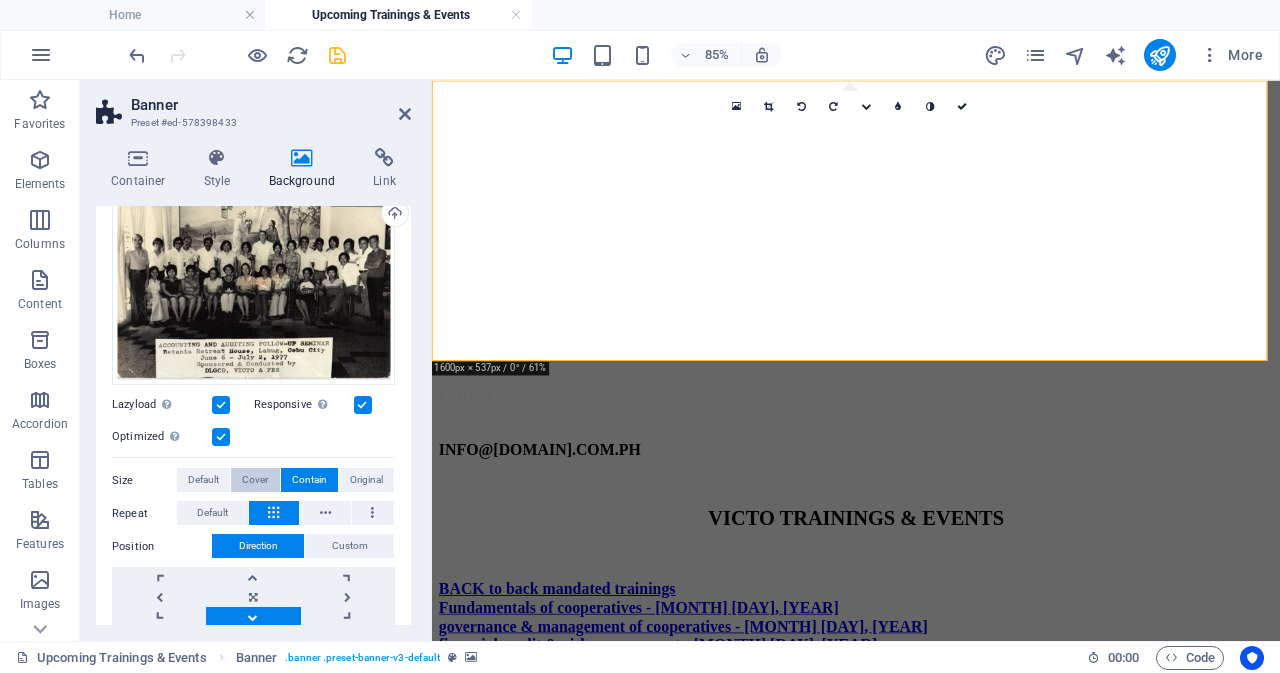click on "Cover" at bounding box center [255, 480] 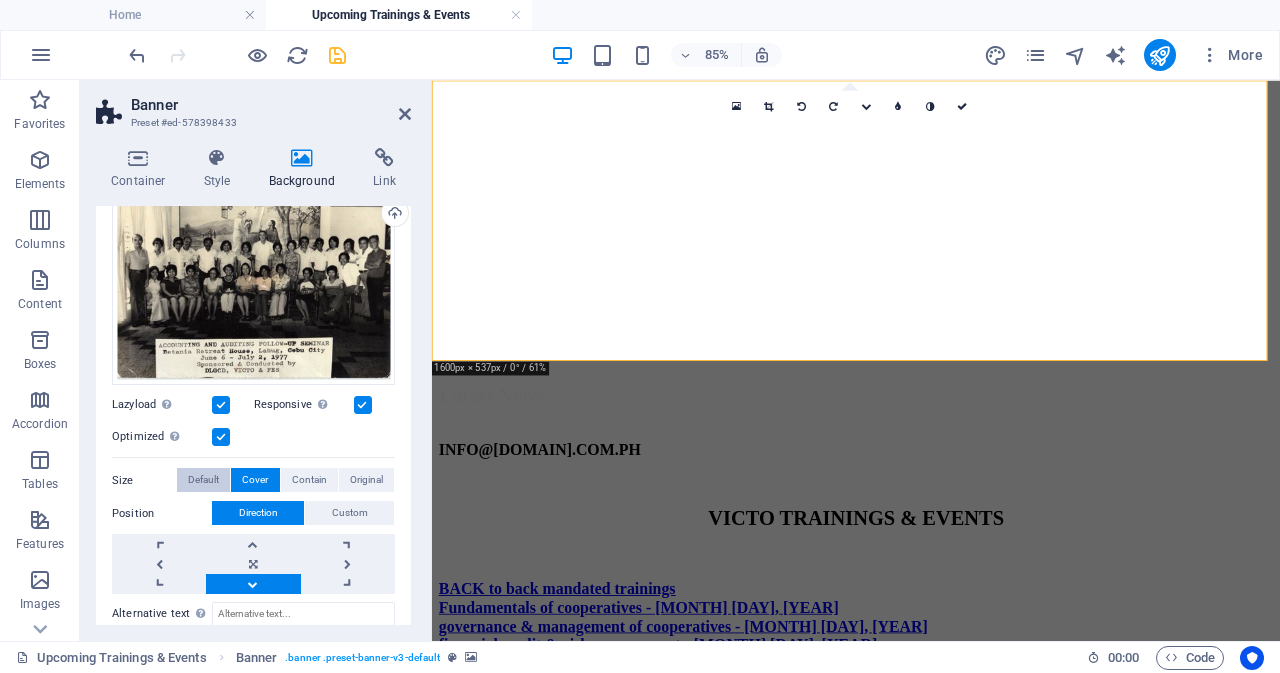 click on "Default" at bounding box center [203, 480] 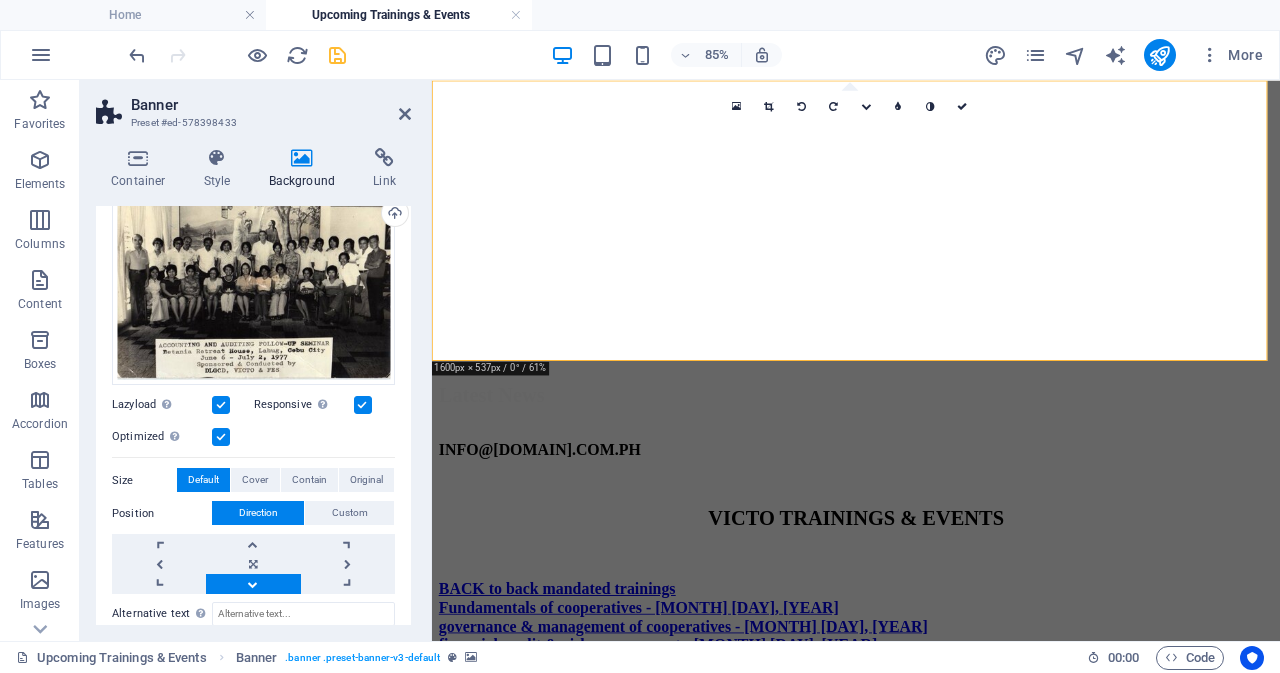 click on "Default" at bounding box center (203, 480) 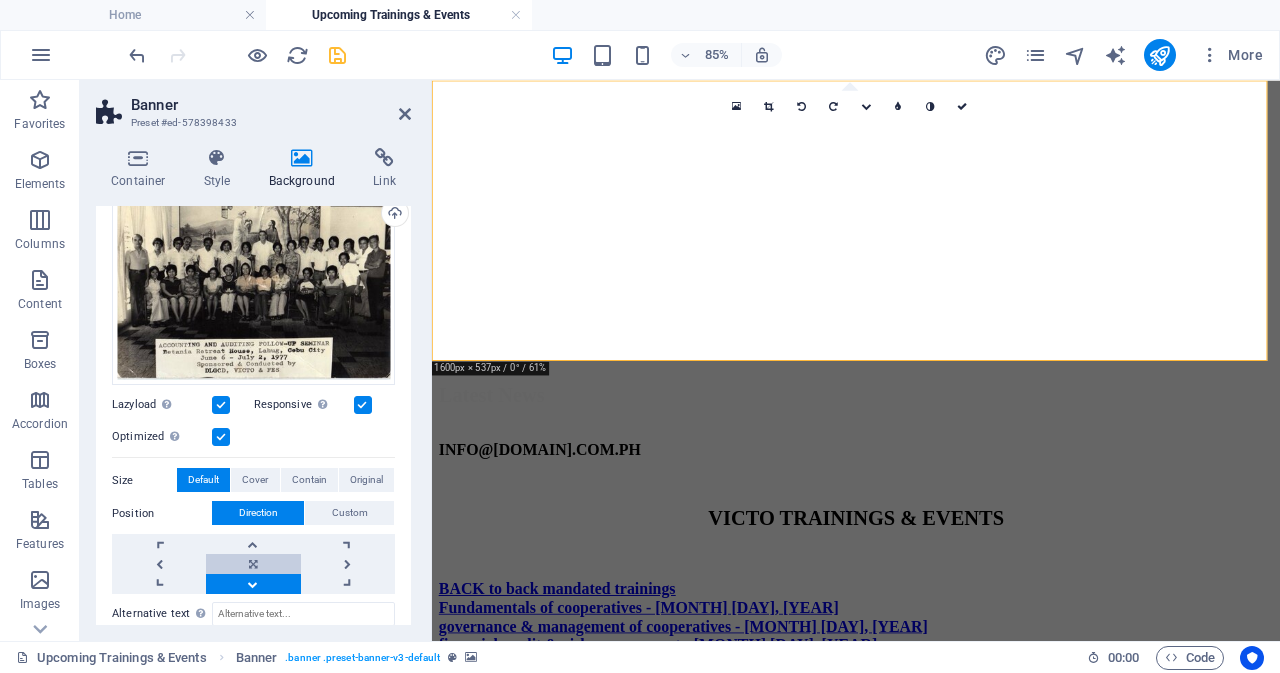 click at bounding box center (253, 564) 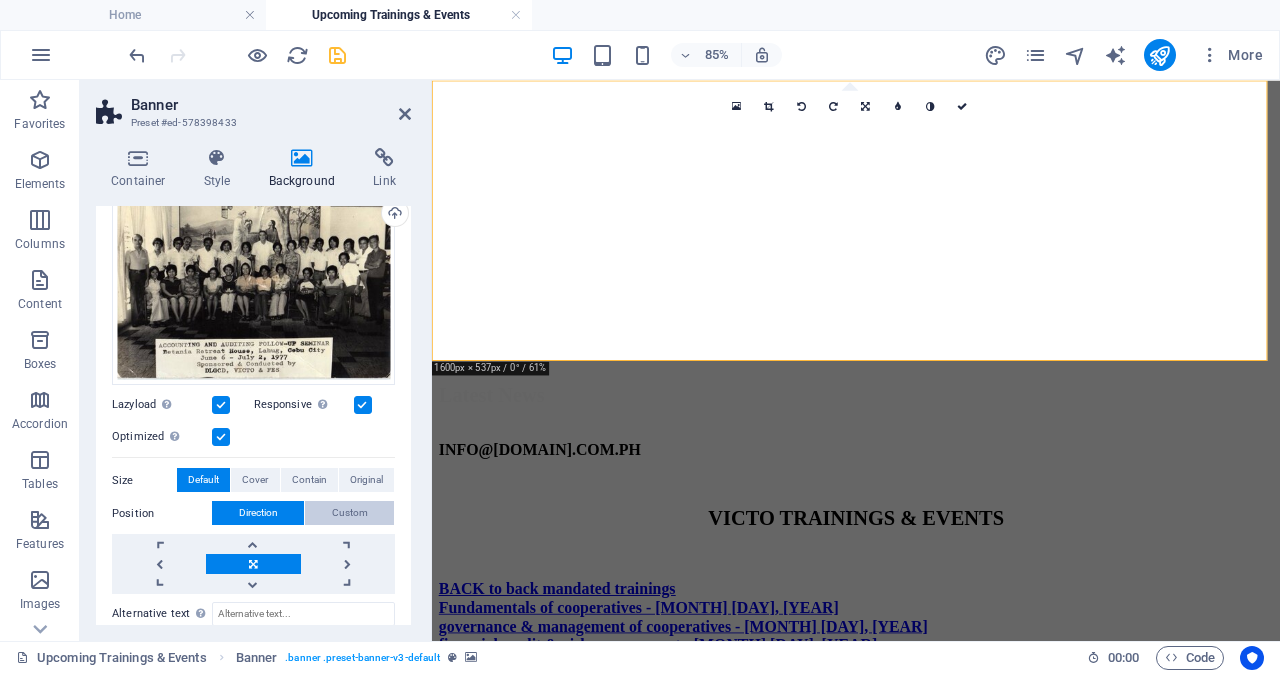 click on "Custom" at bounding box center [350, 513] 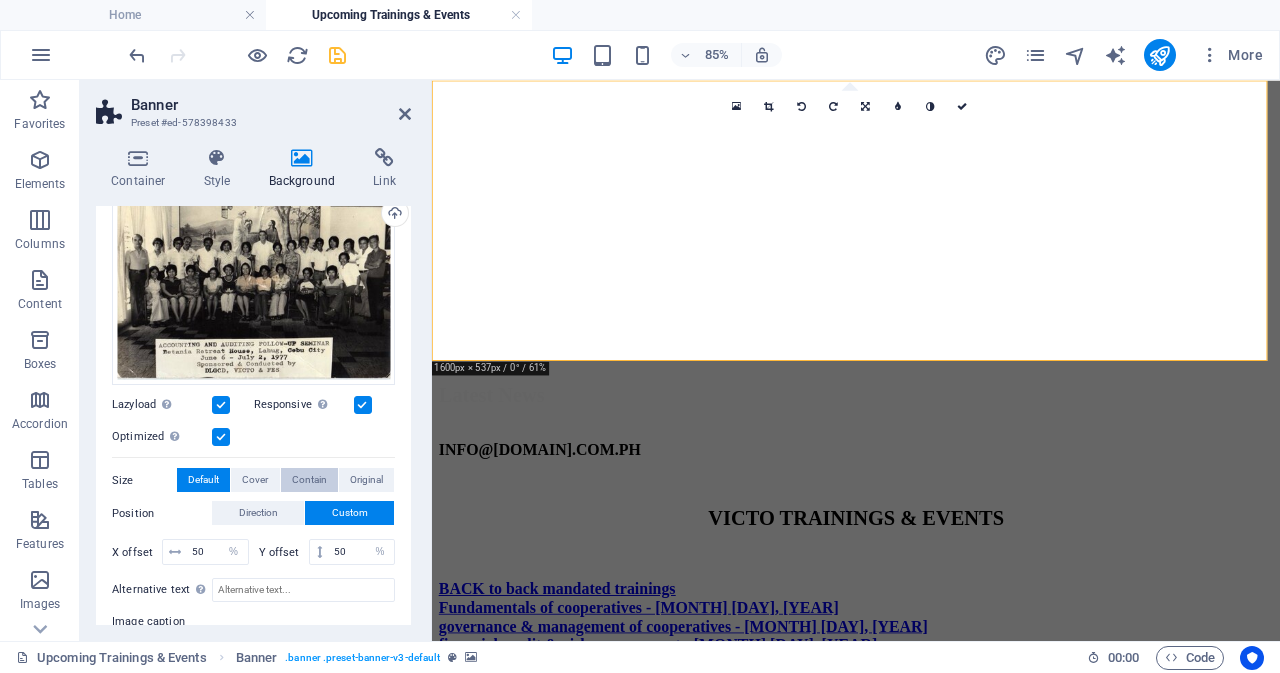 click on "Contain" at bounding box center (309, 480) 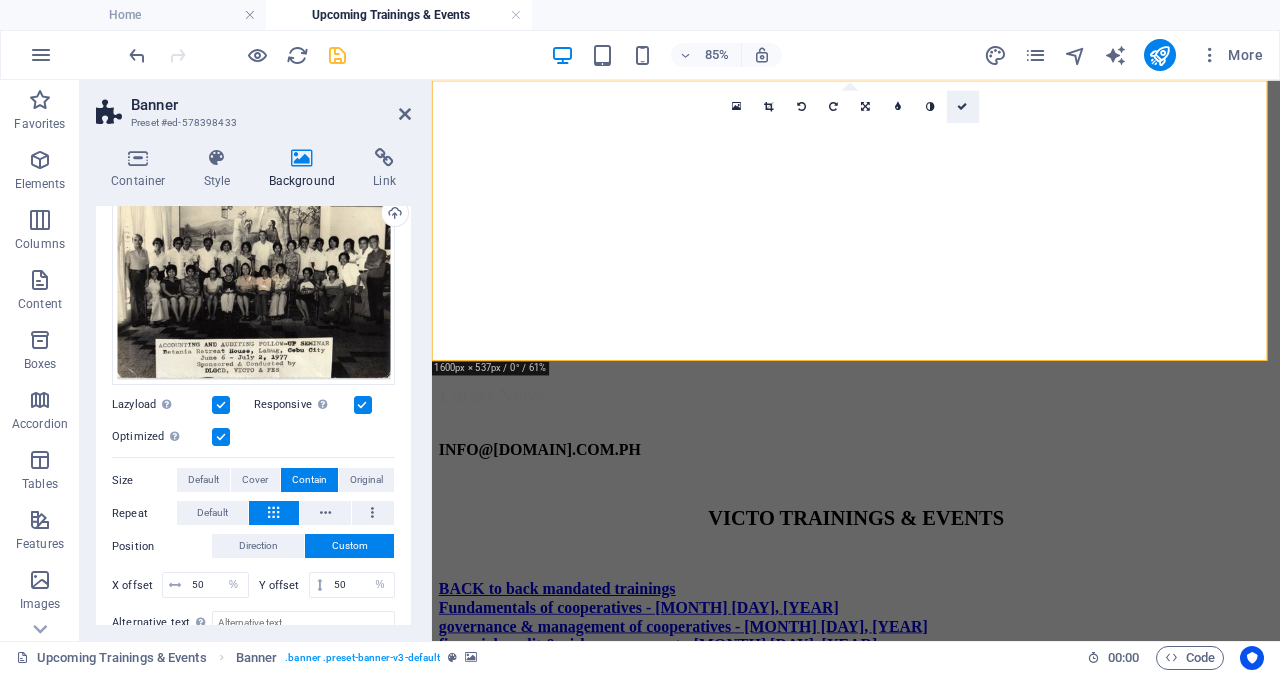 click at bounding box center (963, 106) 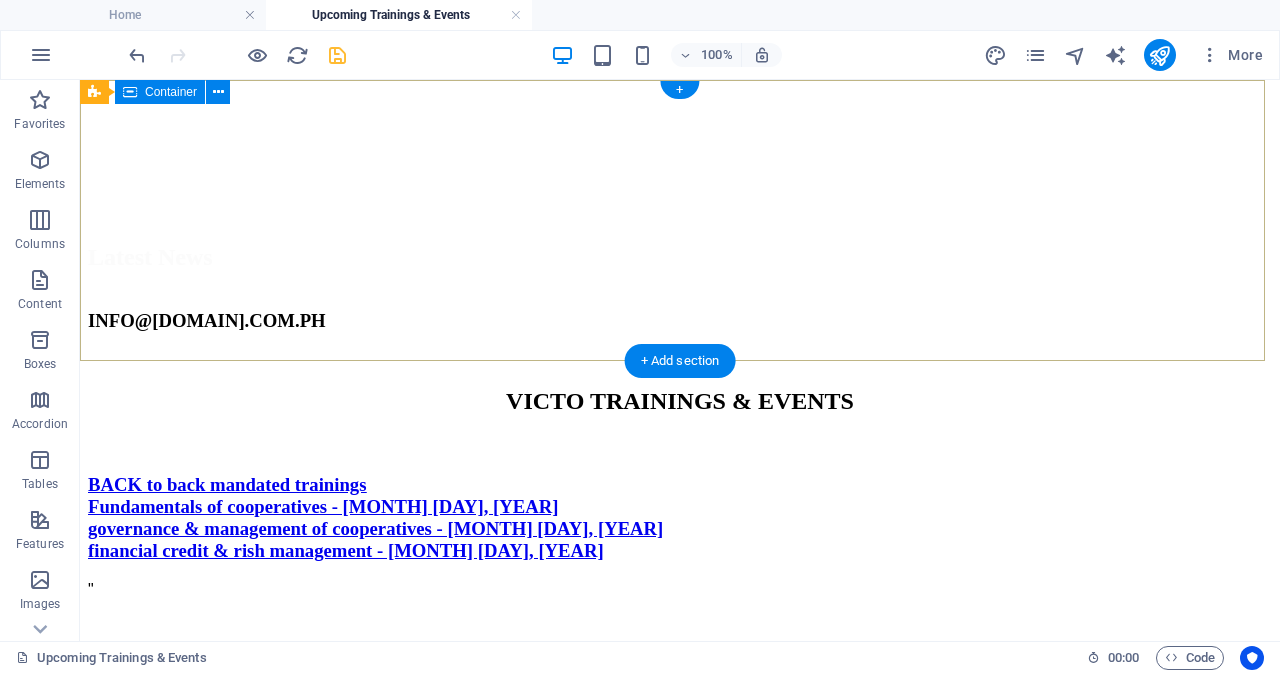 scroll, scrollTop: 0, scrollLeft: 0, axis: both 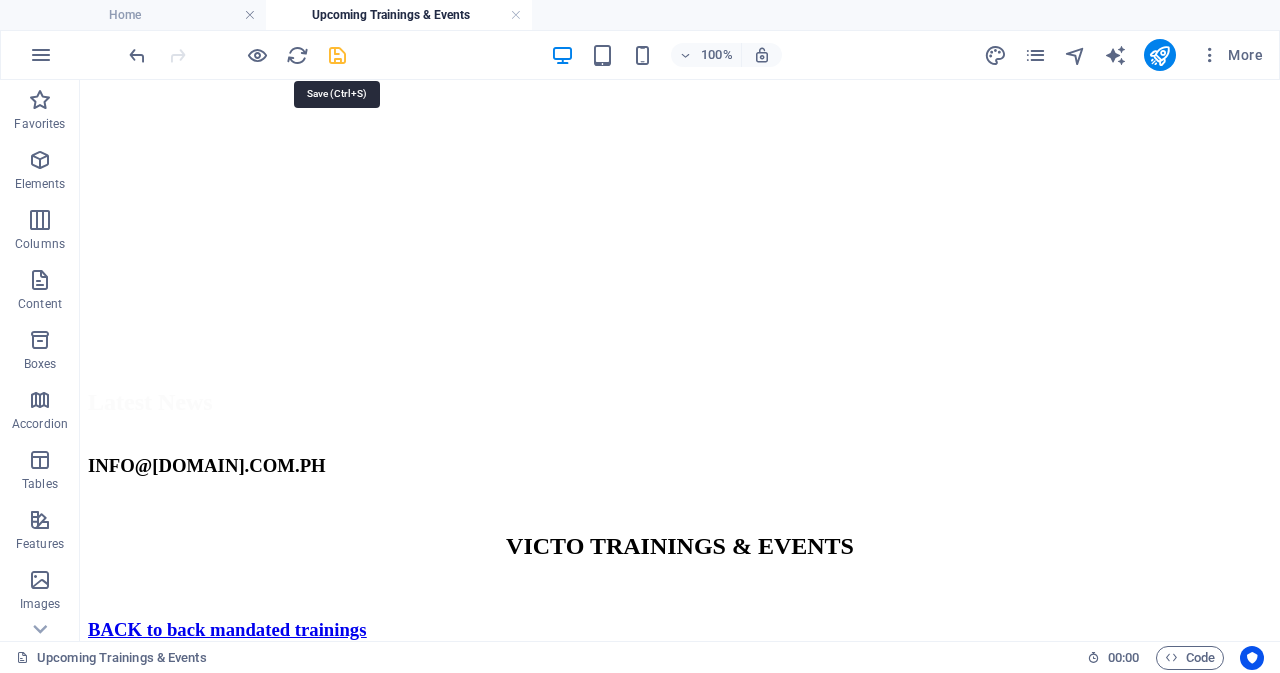 click at bounding box center [337, 55] 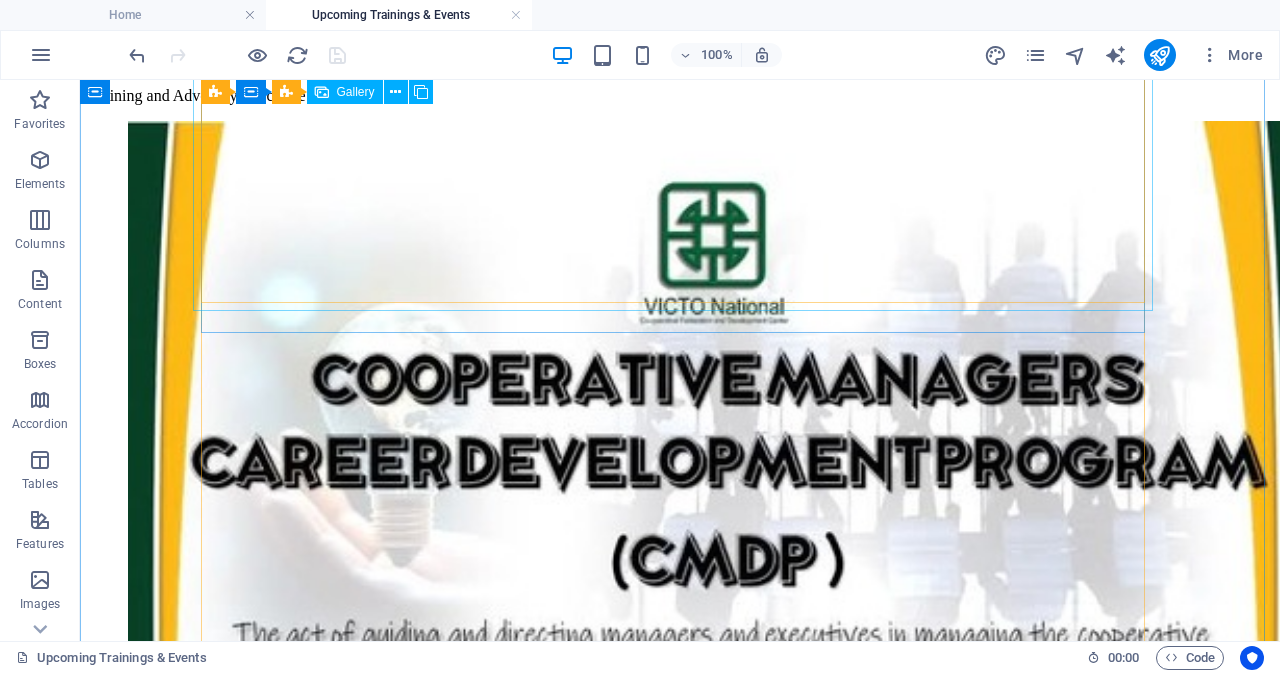 scroll, scrollTop: 5600, scrollLeft: 0, axis: vertical 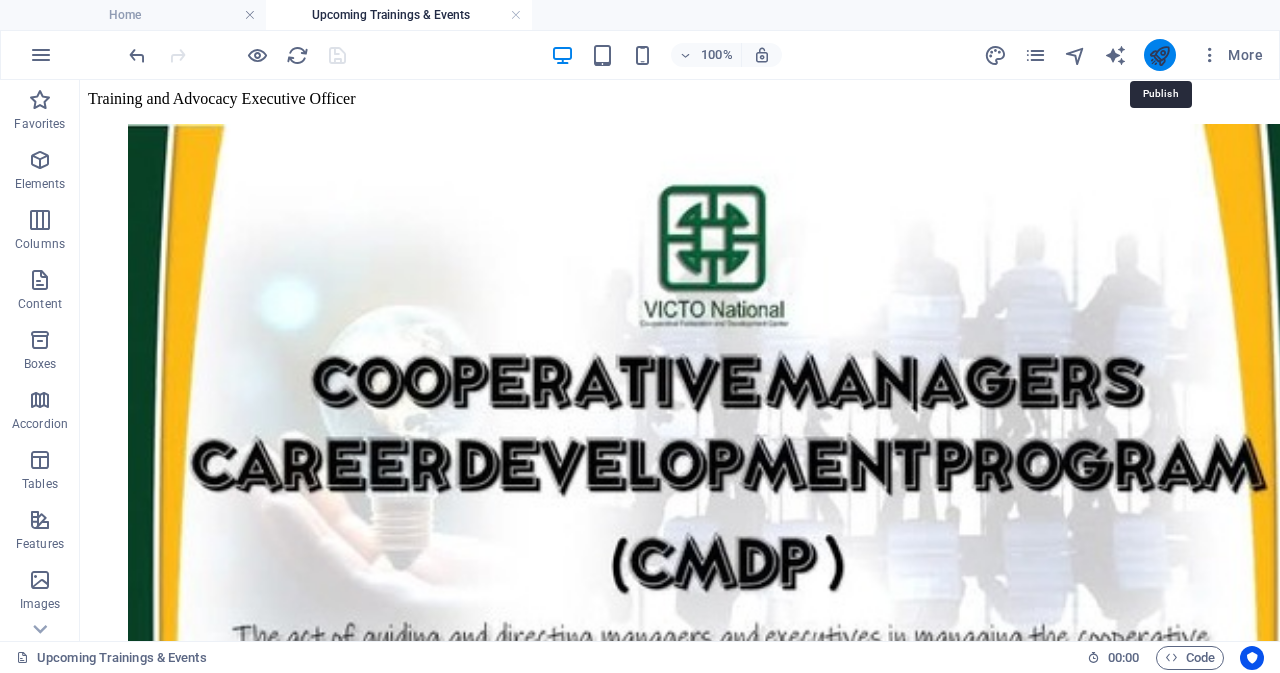 click at bounding box center [1159, 55] 